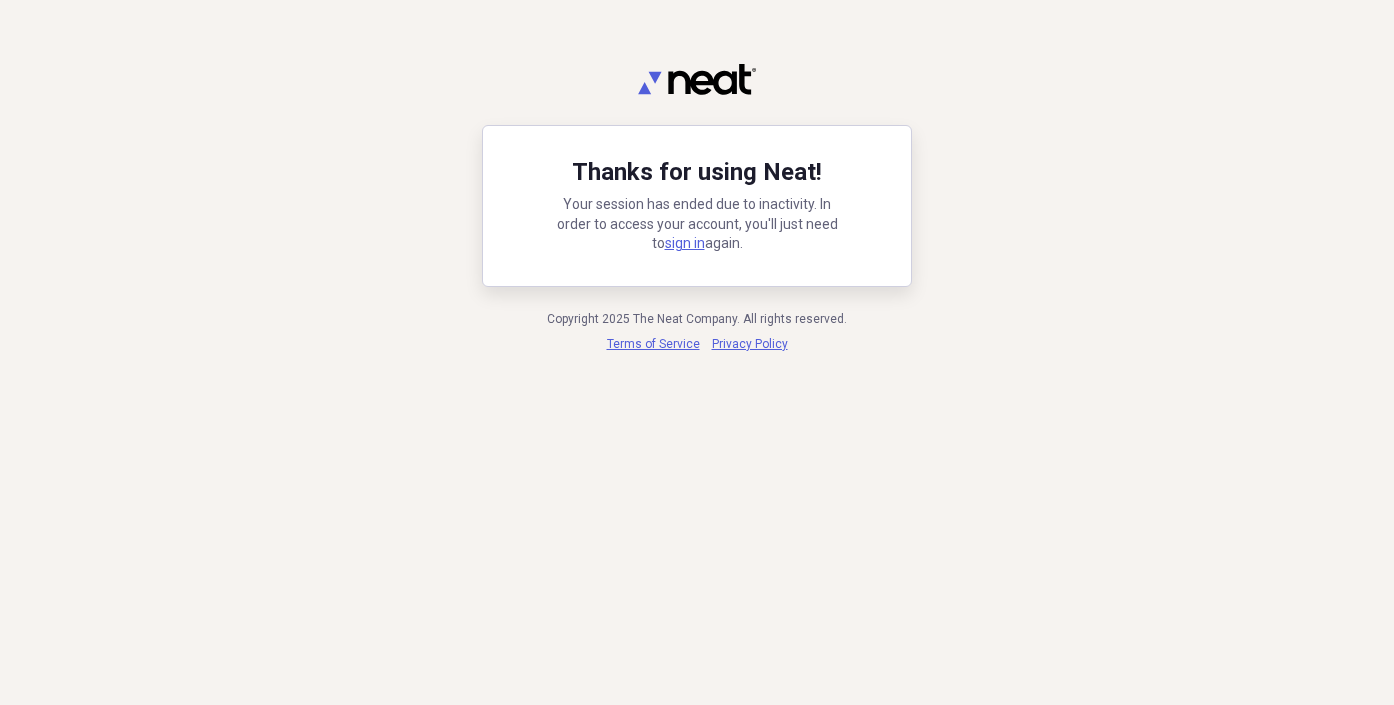 scroll, scrollTop: 0, scrollLeft: 0, axis: both 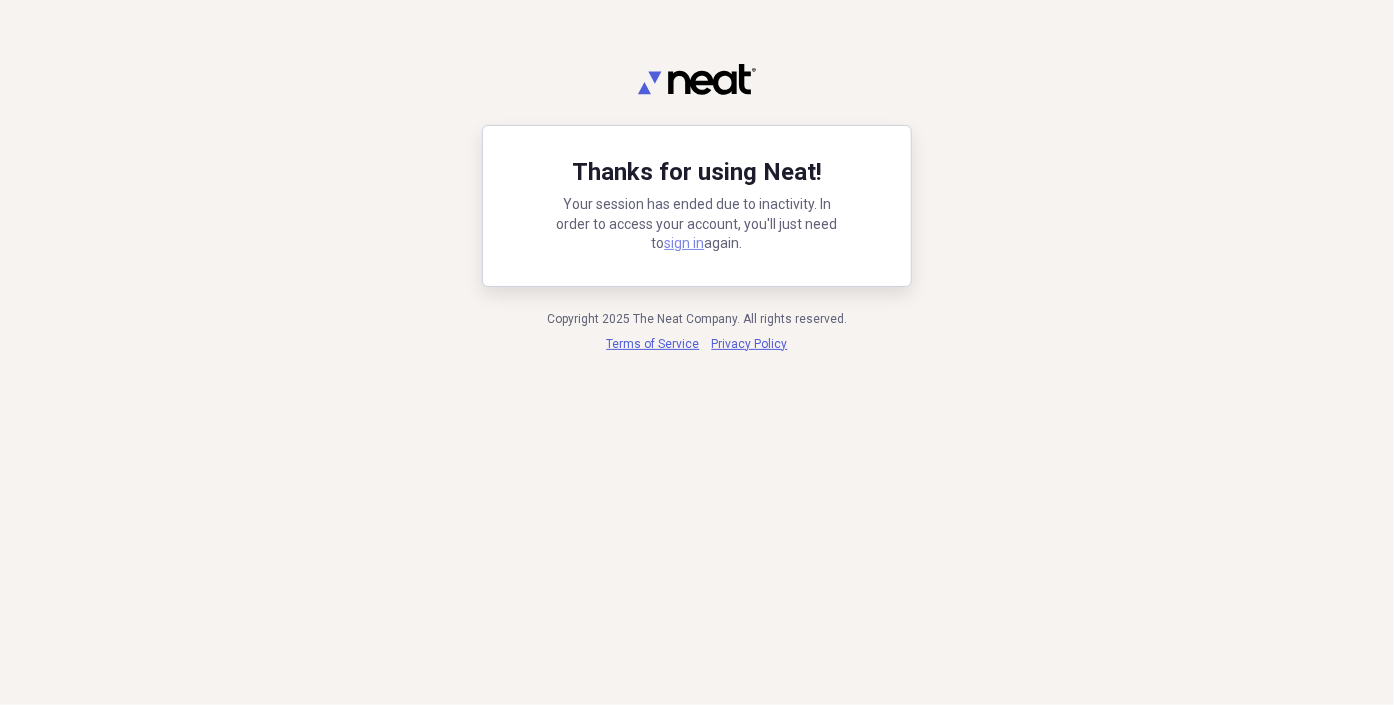 click on "sign in" at bounding box center (685, 243) 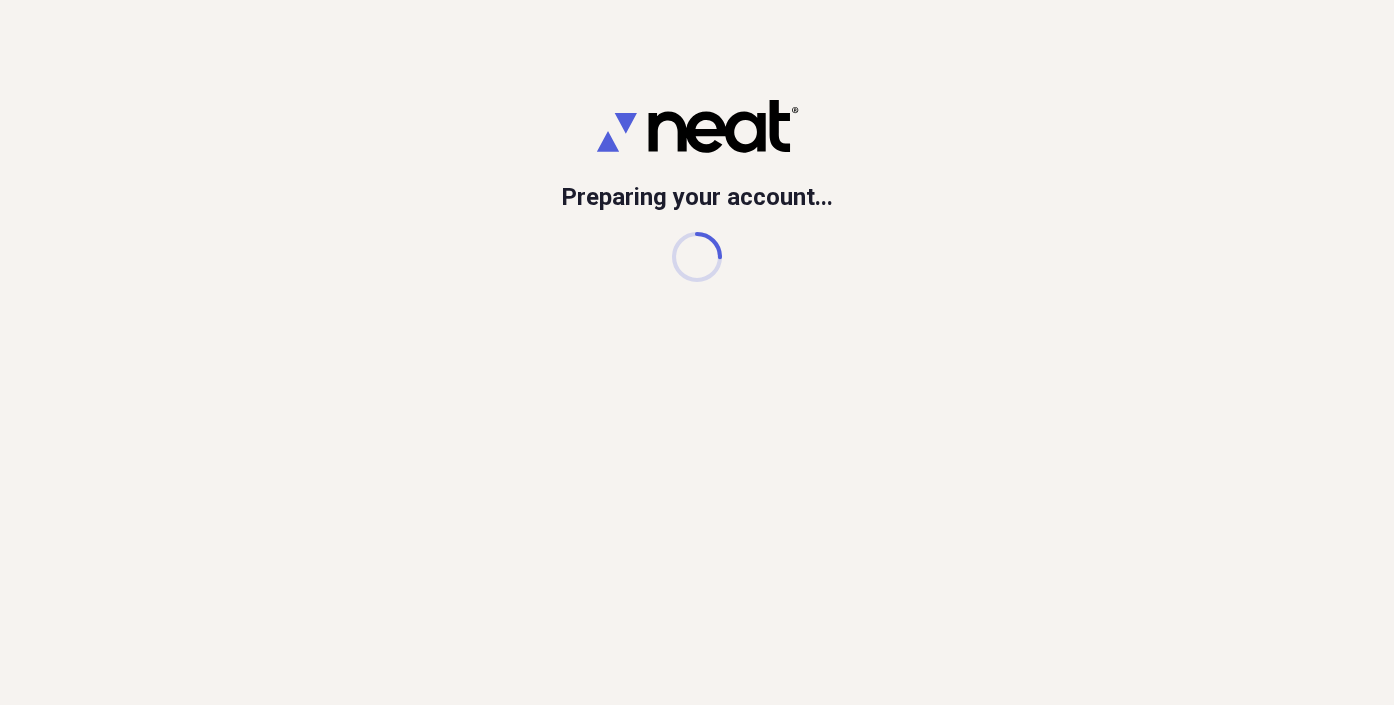 scroll, scrollTop: 0, scrollLeft: 0, axis: both 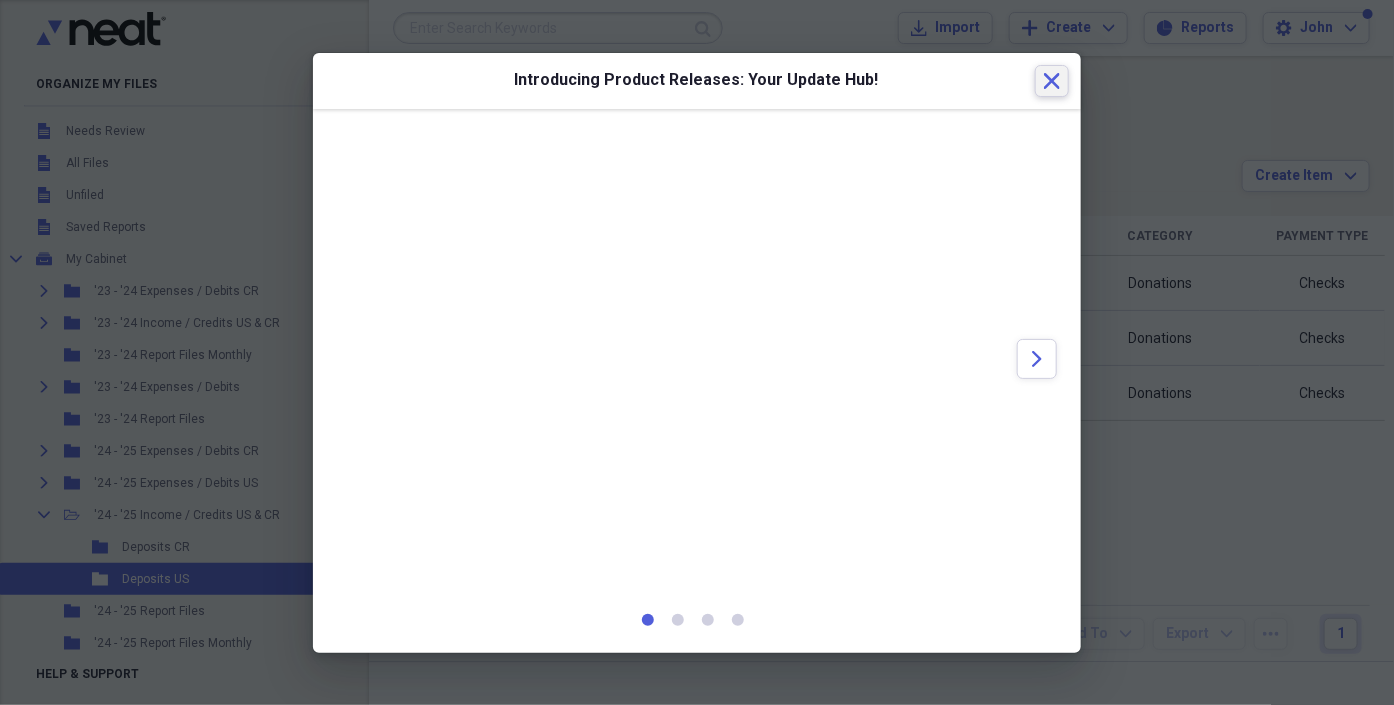 click 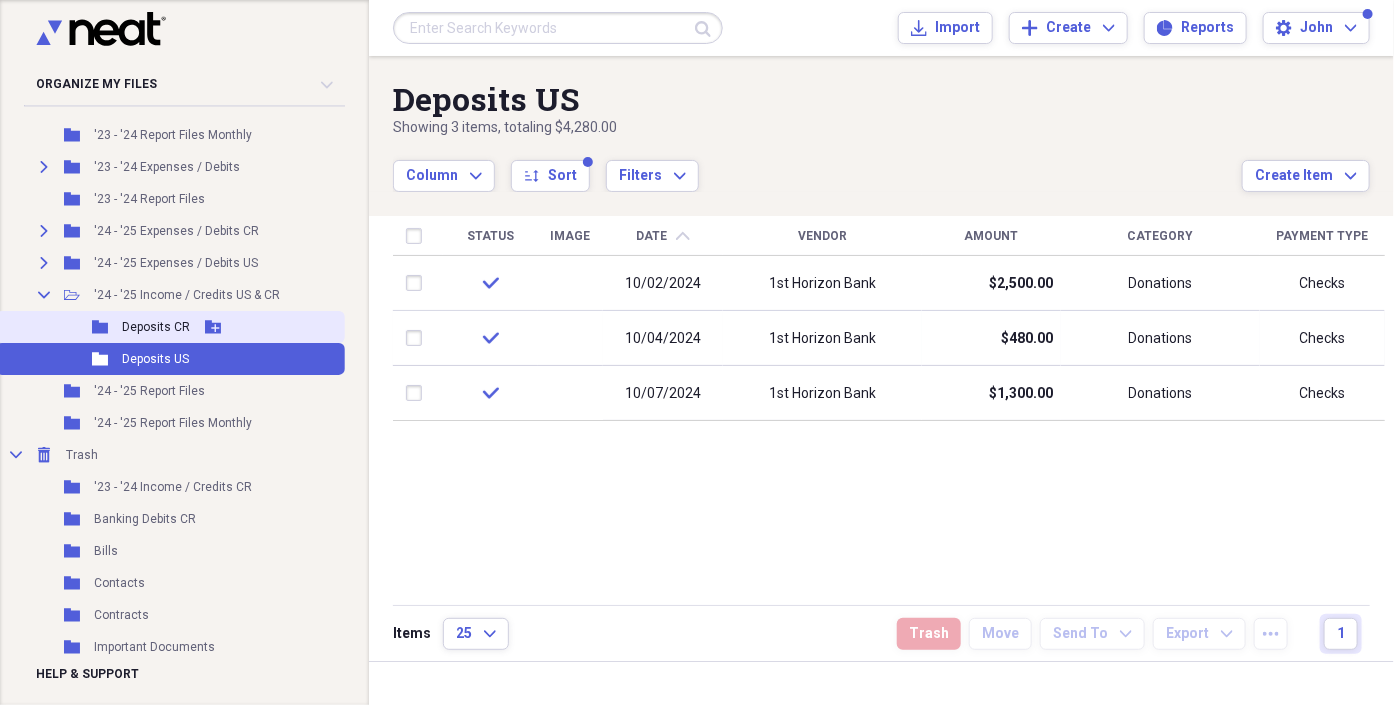 scroll, scrollTop: 222, scrollLeft: 0, axis: vertical 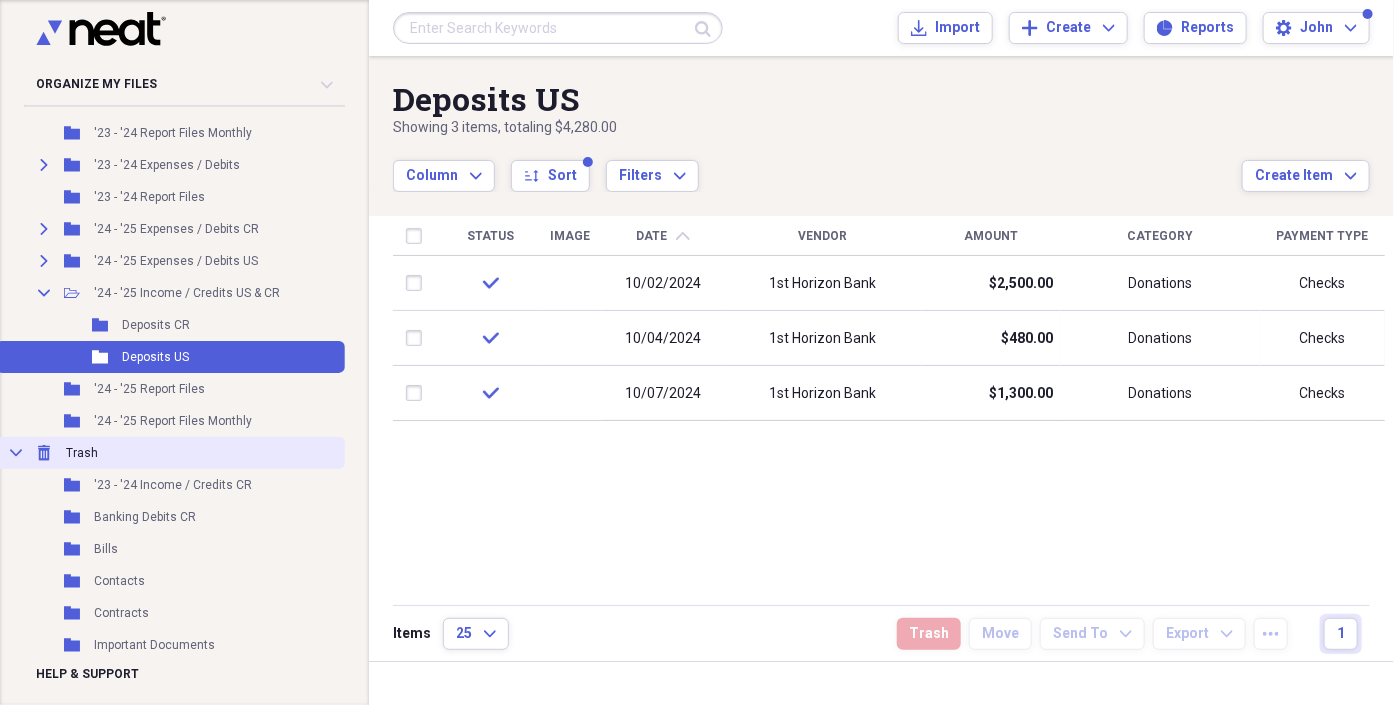 click 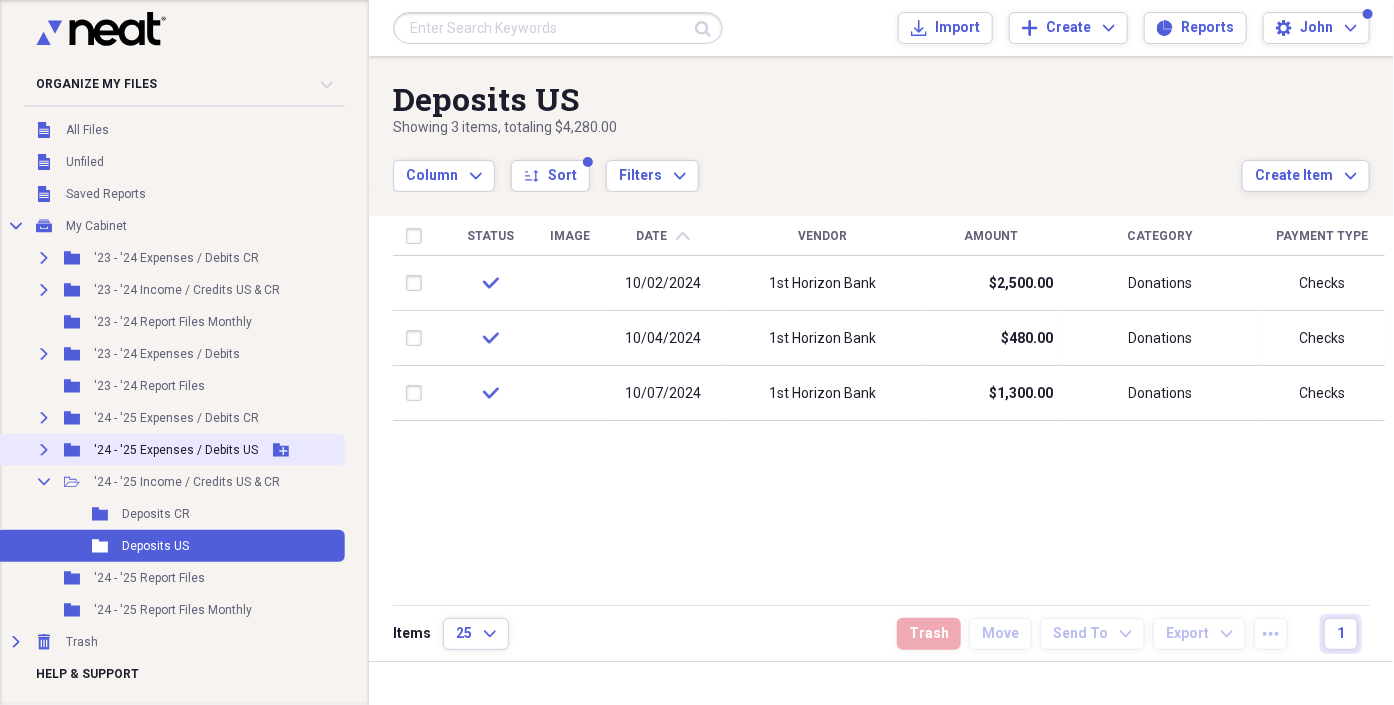 scroll, scrollTop: 31, scrollLeft: 0, axis: vertical 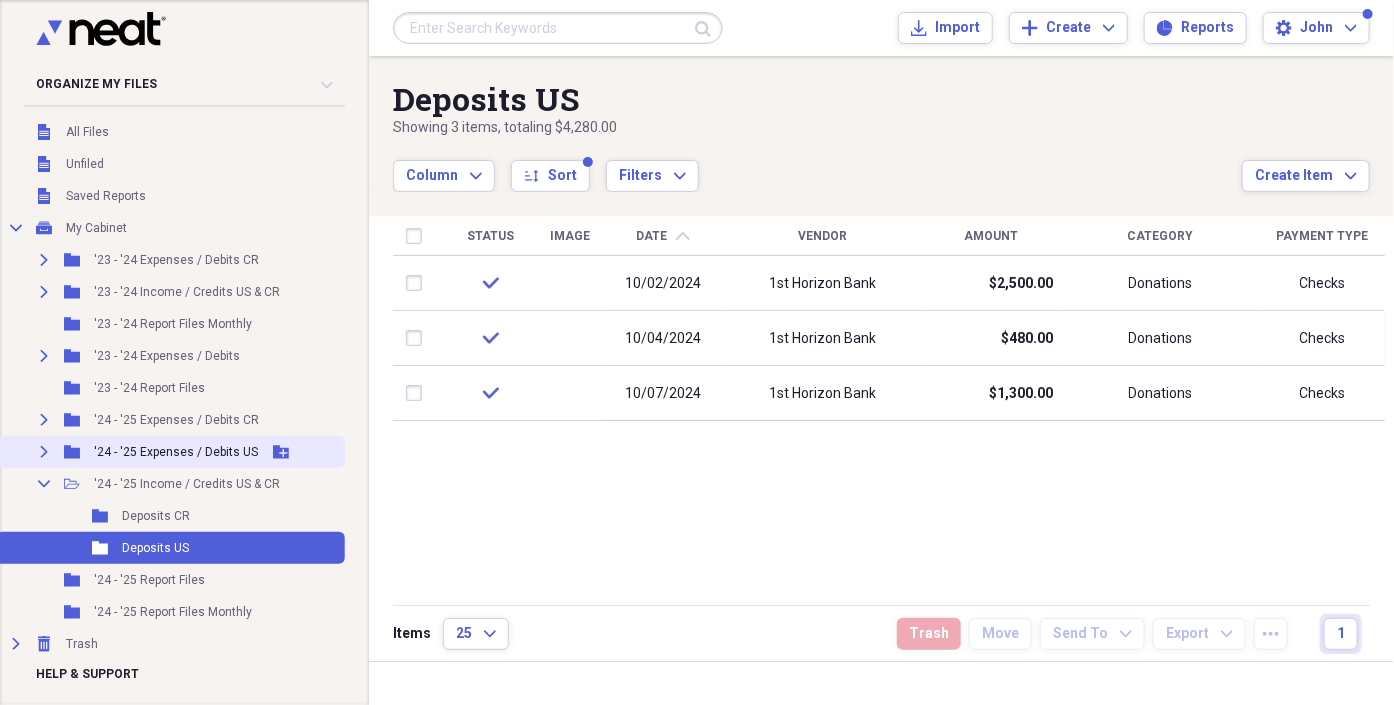 click 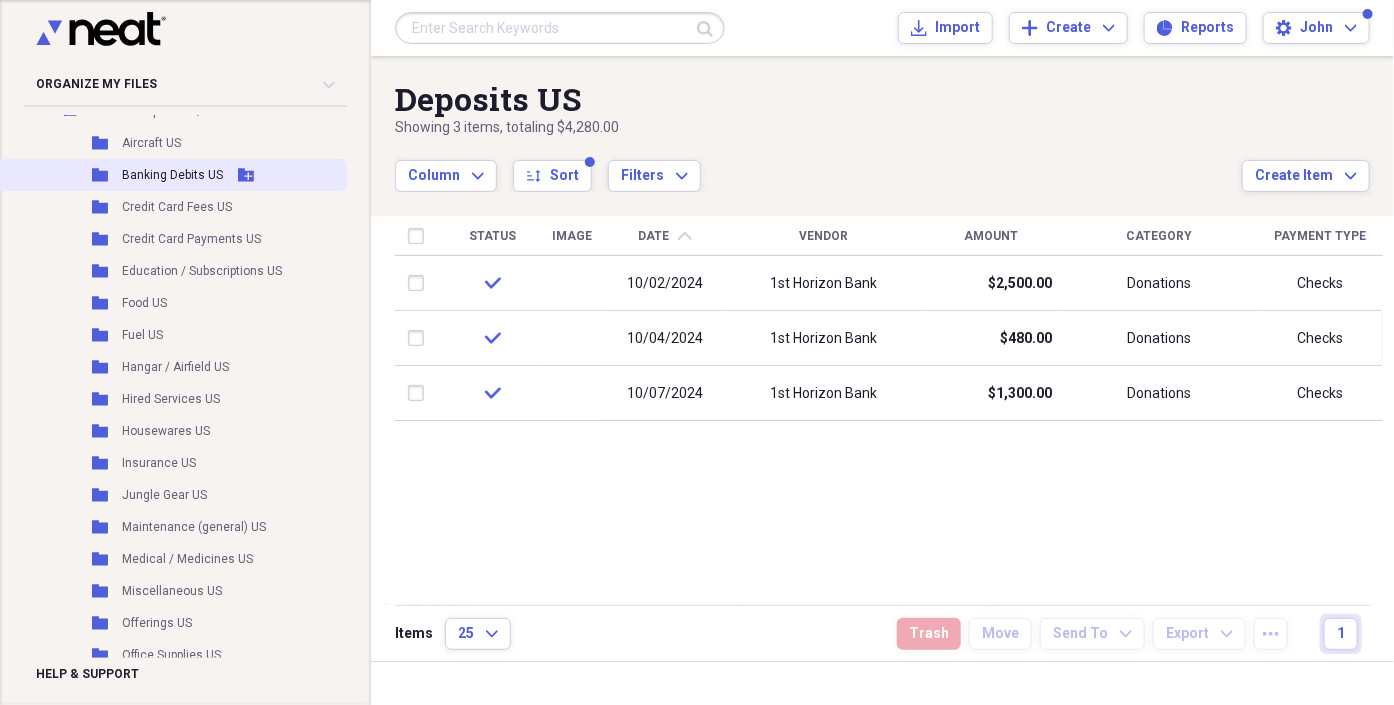 scroll, scrollTop: 364, scrollLeft: 0, axis: vertical 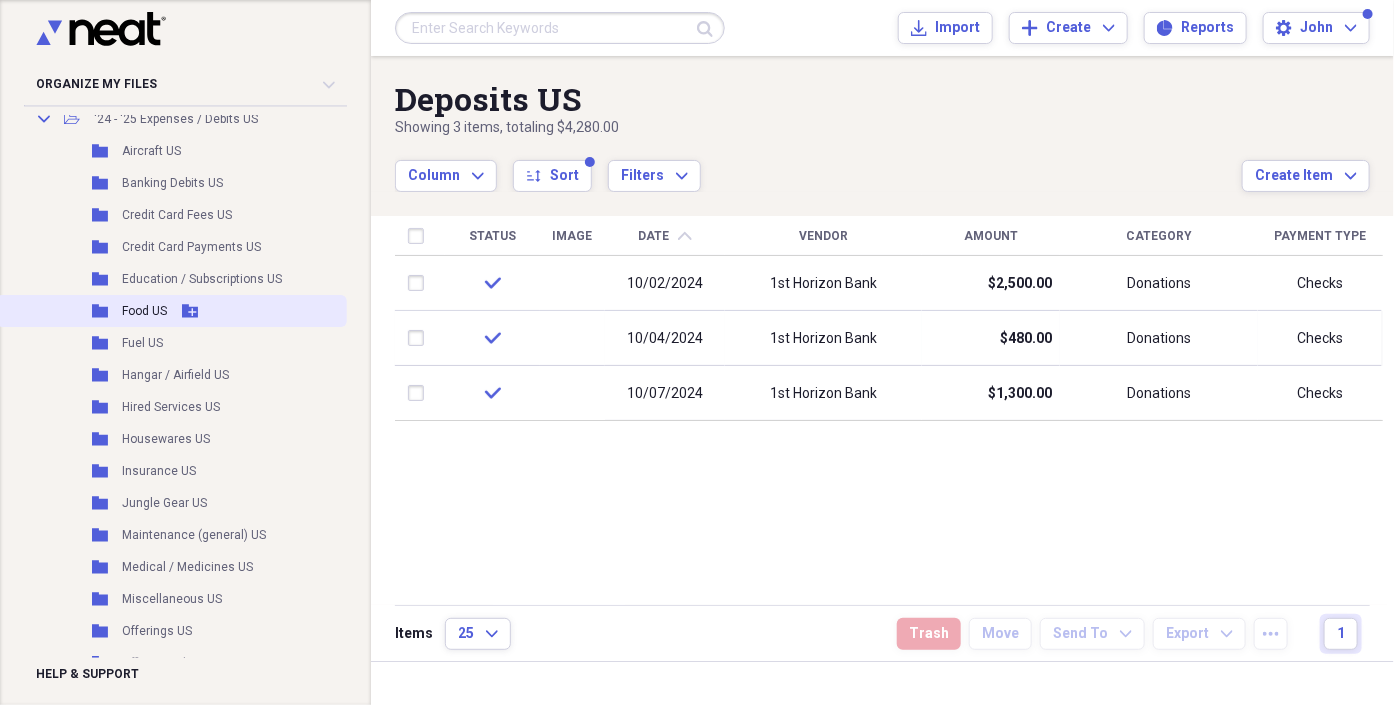 click on "Food  US" at bounding box center [144, 311] 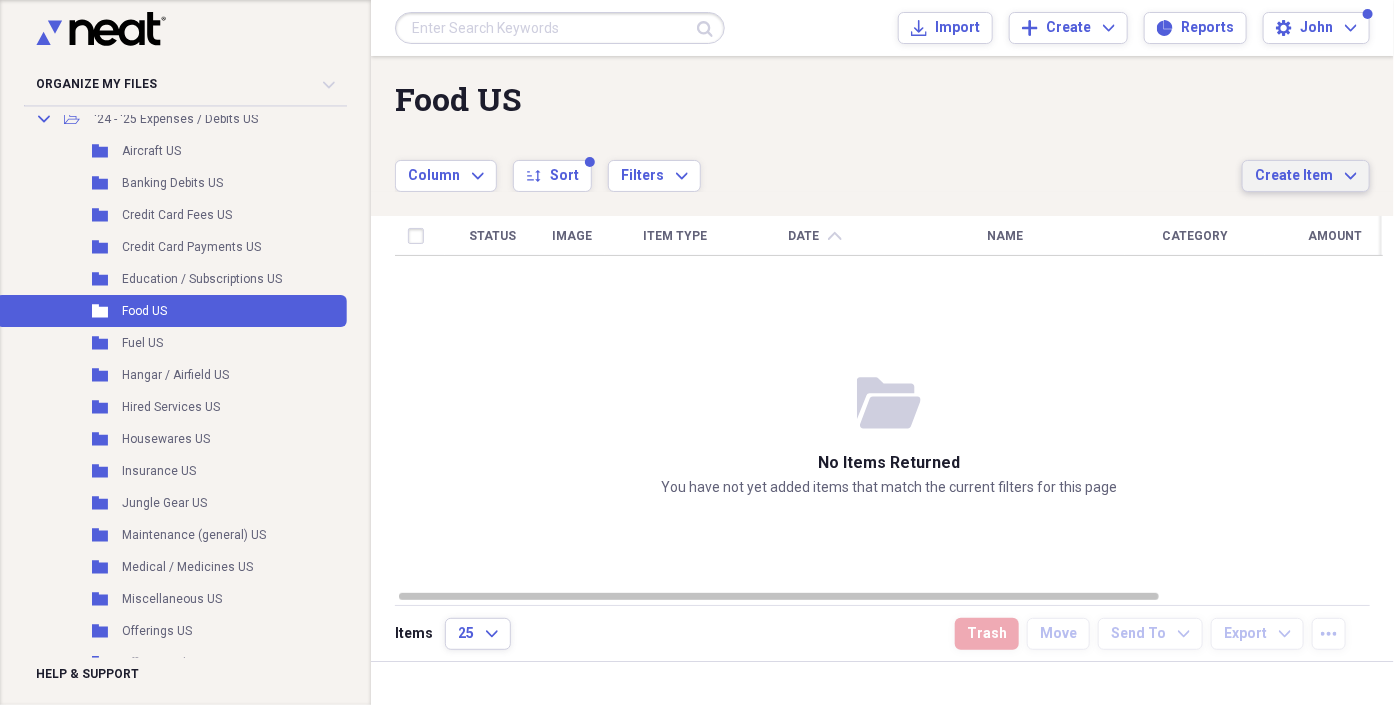 click 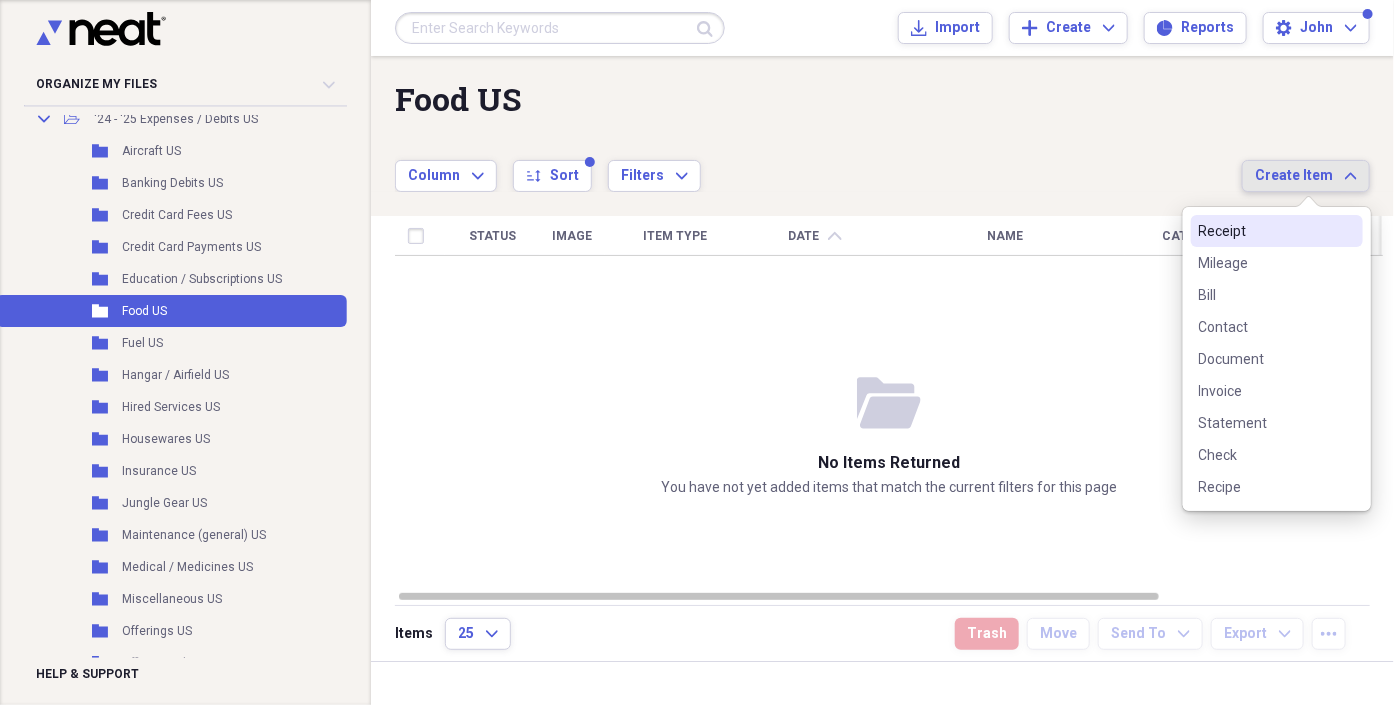 click on "Receipt" at bounding box center (1265, 231) 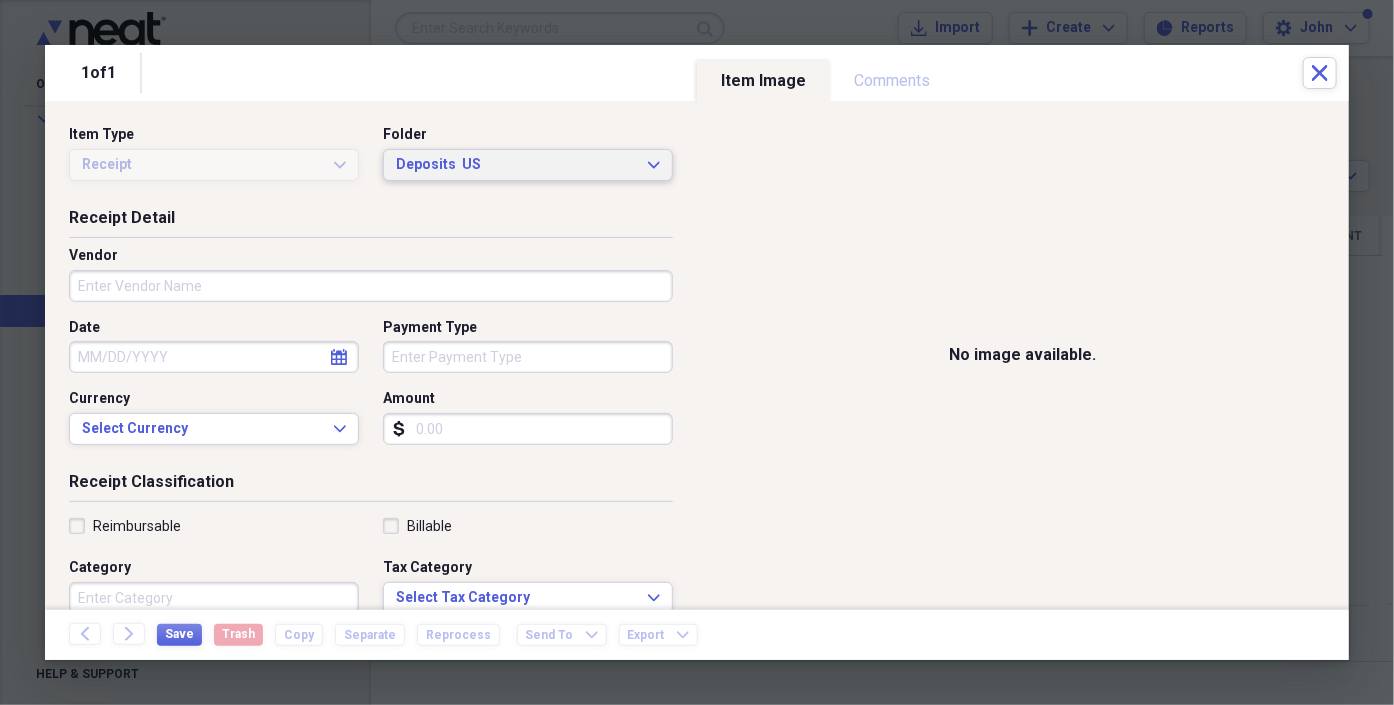 click on "Deposits  US Expand" at bounding box center [528, 165] 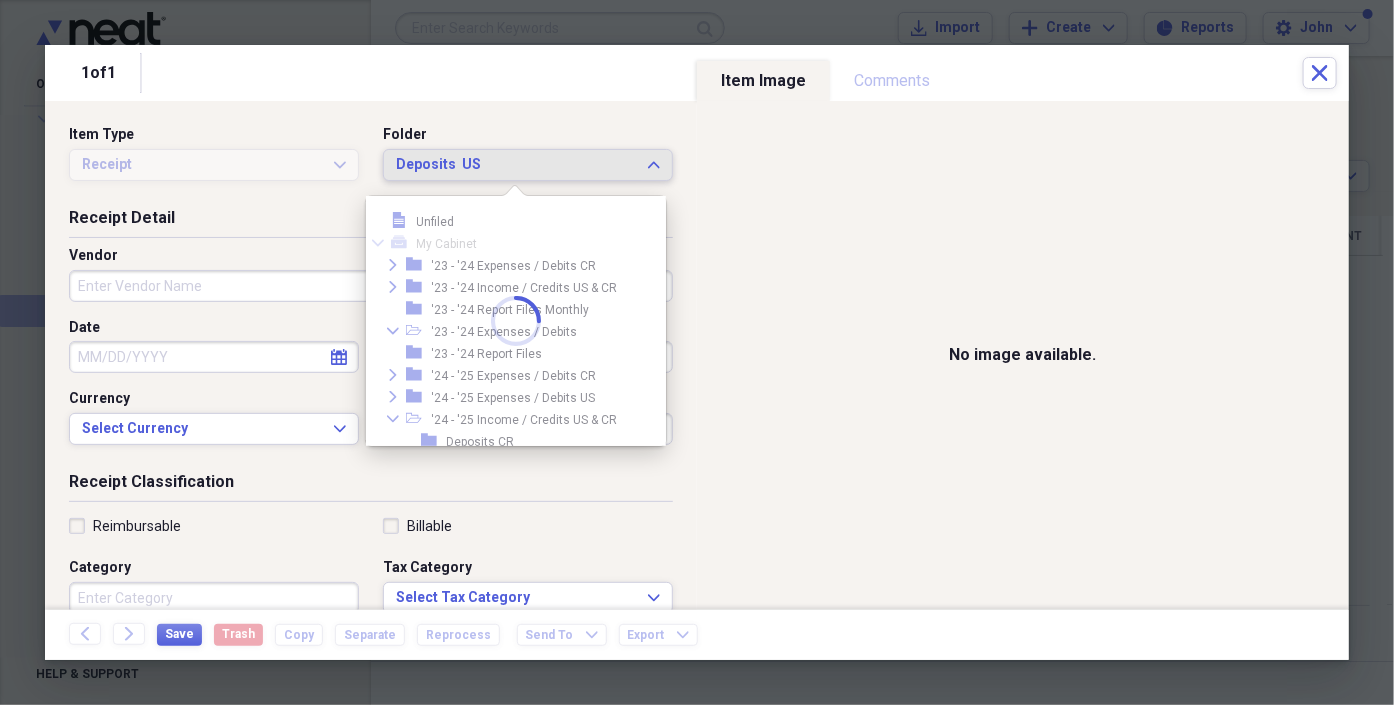 scroll, scrollTop: 73, scrollLeft: 0, axis: vertical 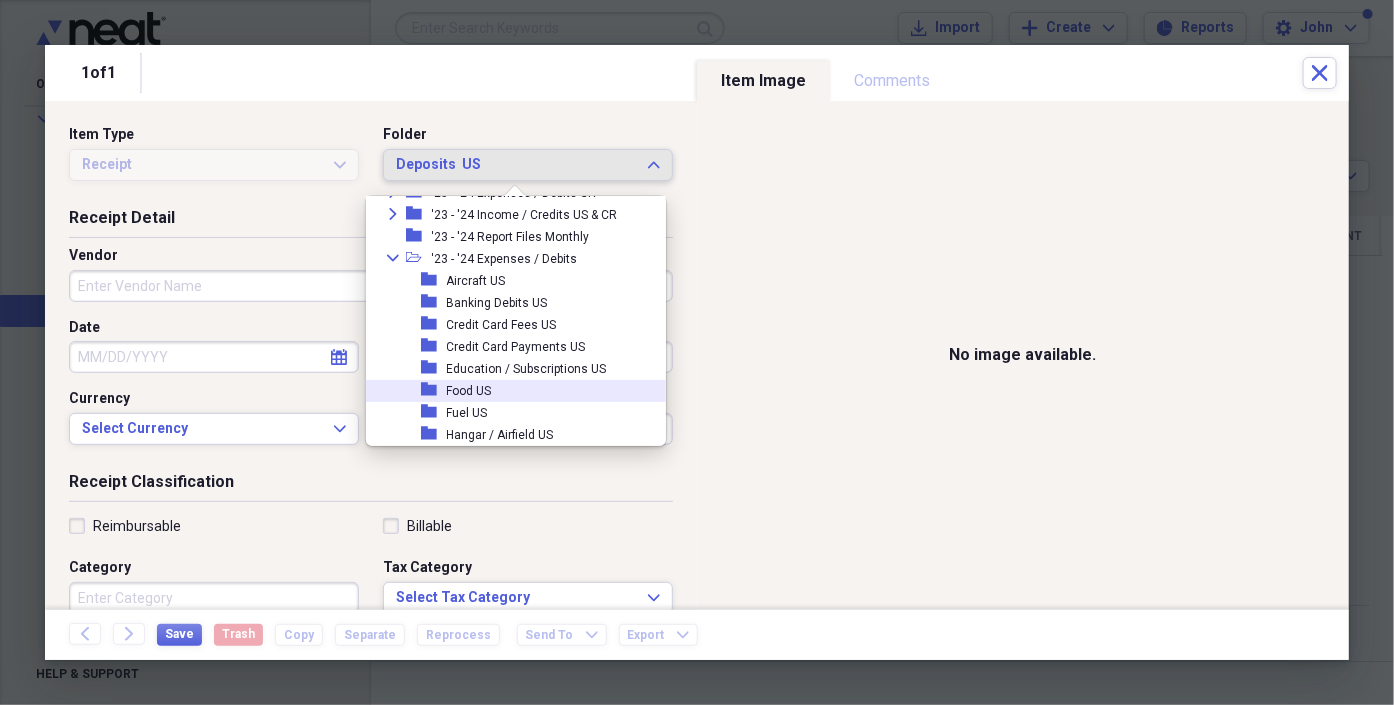 click on "Food  US" at bounding box center [469, 391] 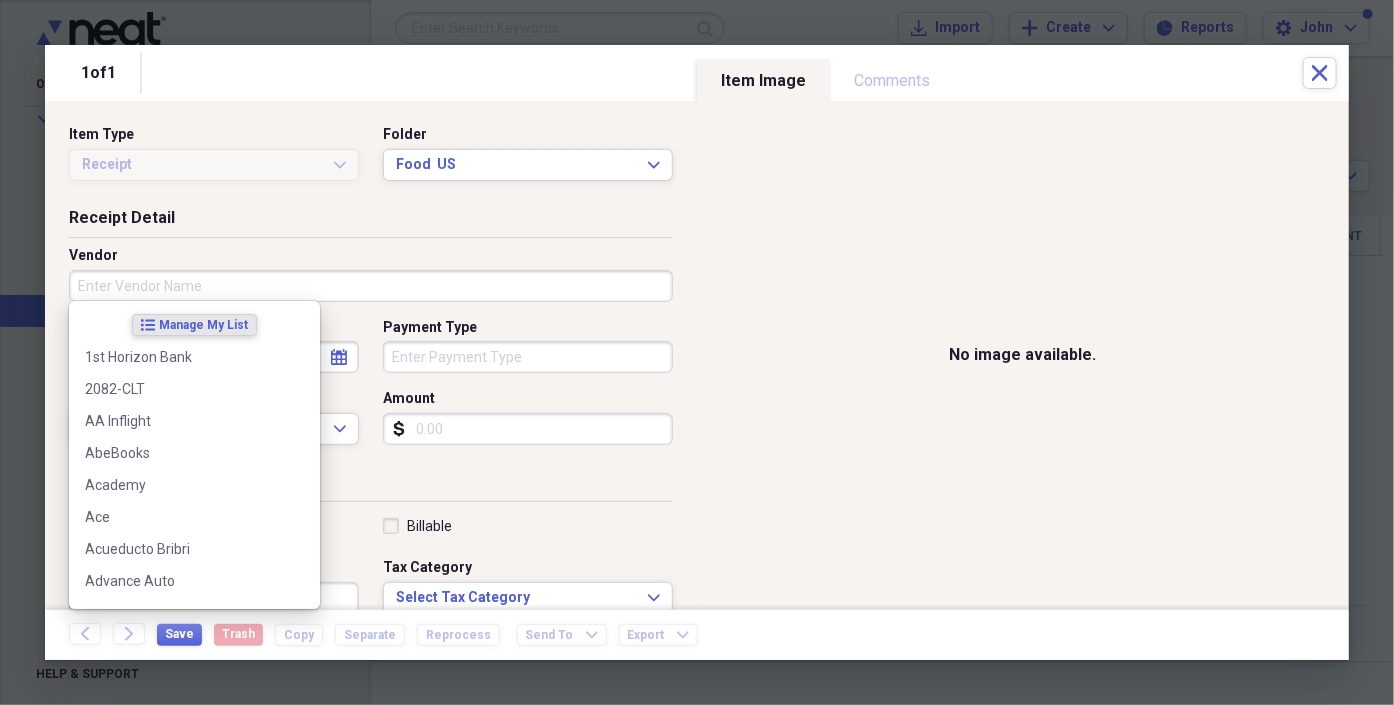 click on "Vendor" at bounding box center [371, 286] 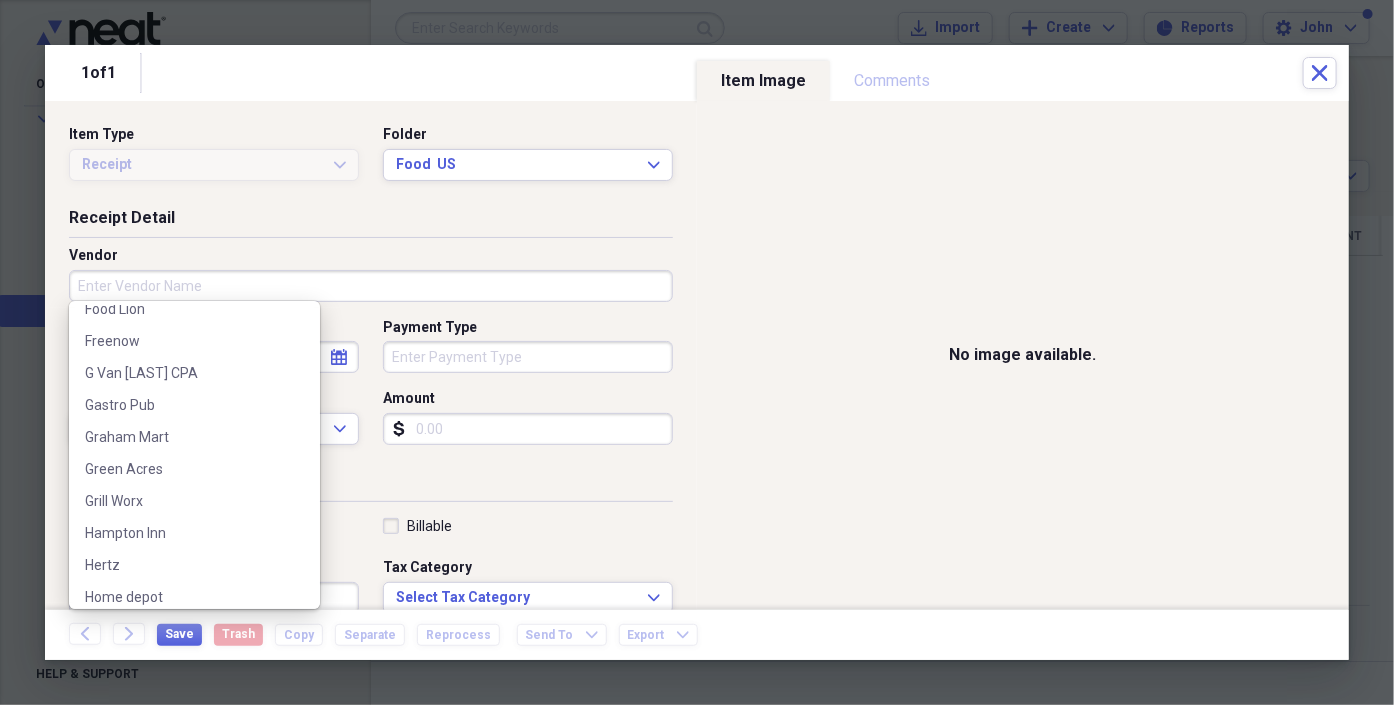 scroll, scrollTop: 2444, scrollLeft: 0, axis: vertical 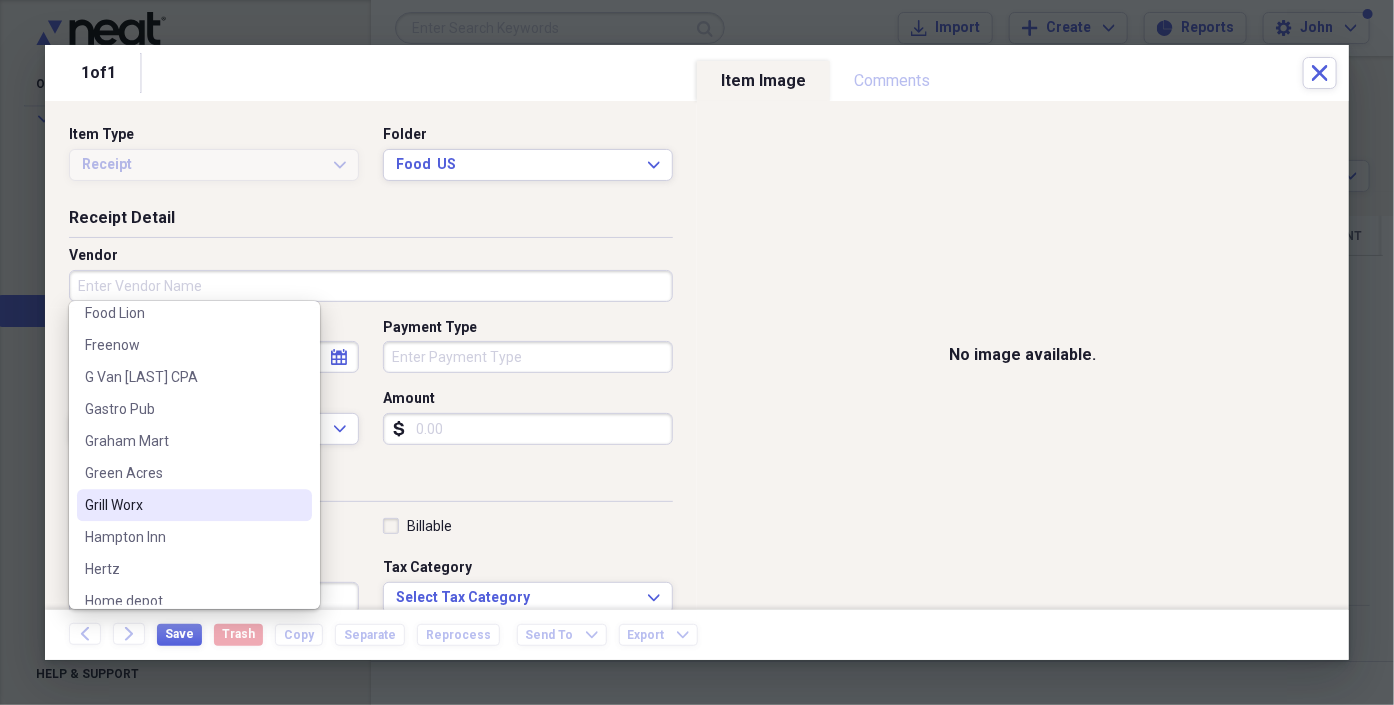 click on "Grill Worx" at bounding box center (194, 505) 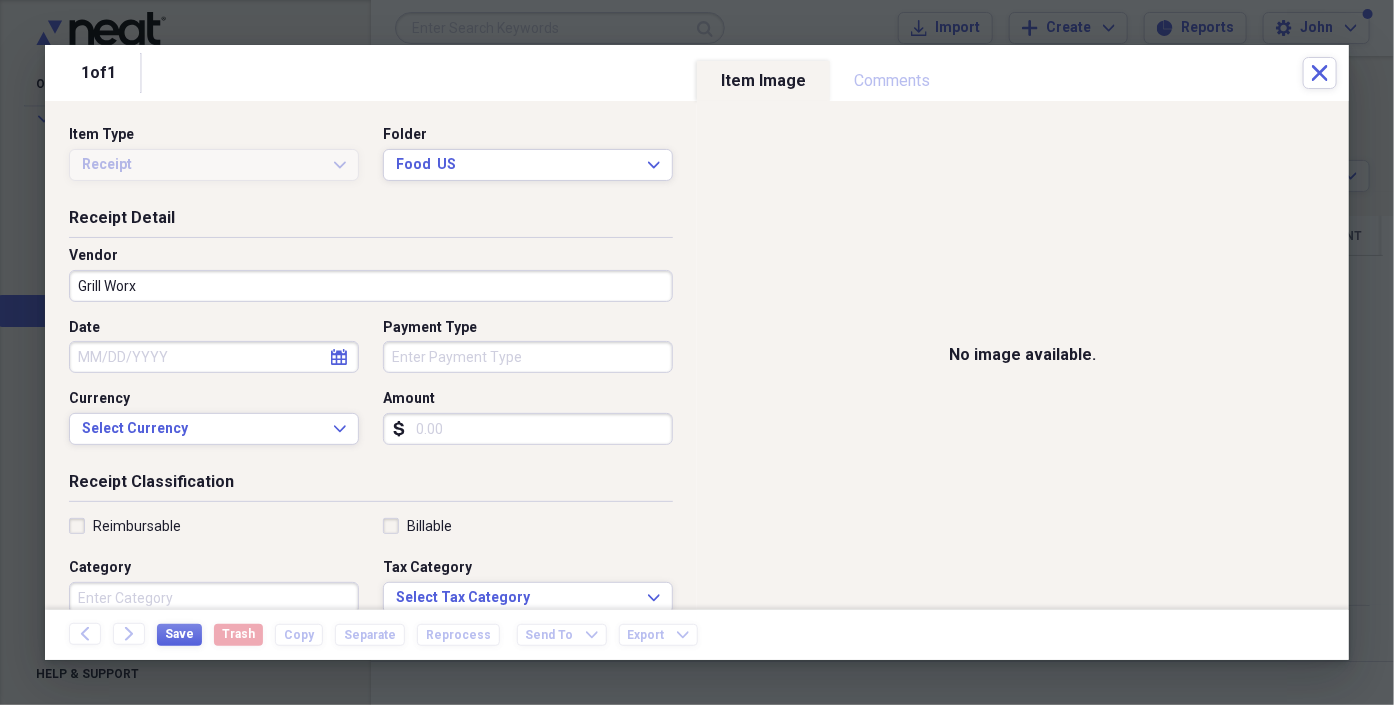 click on "calendar" 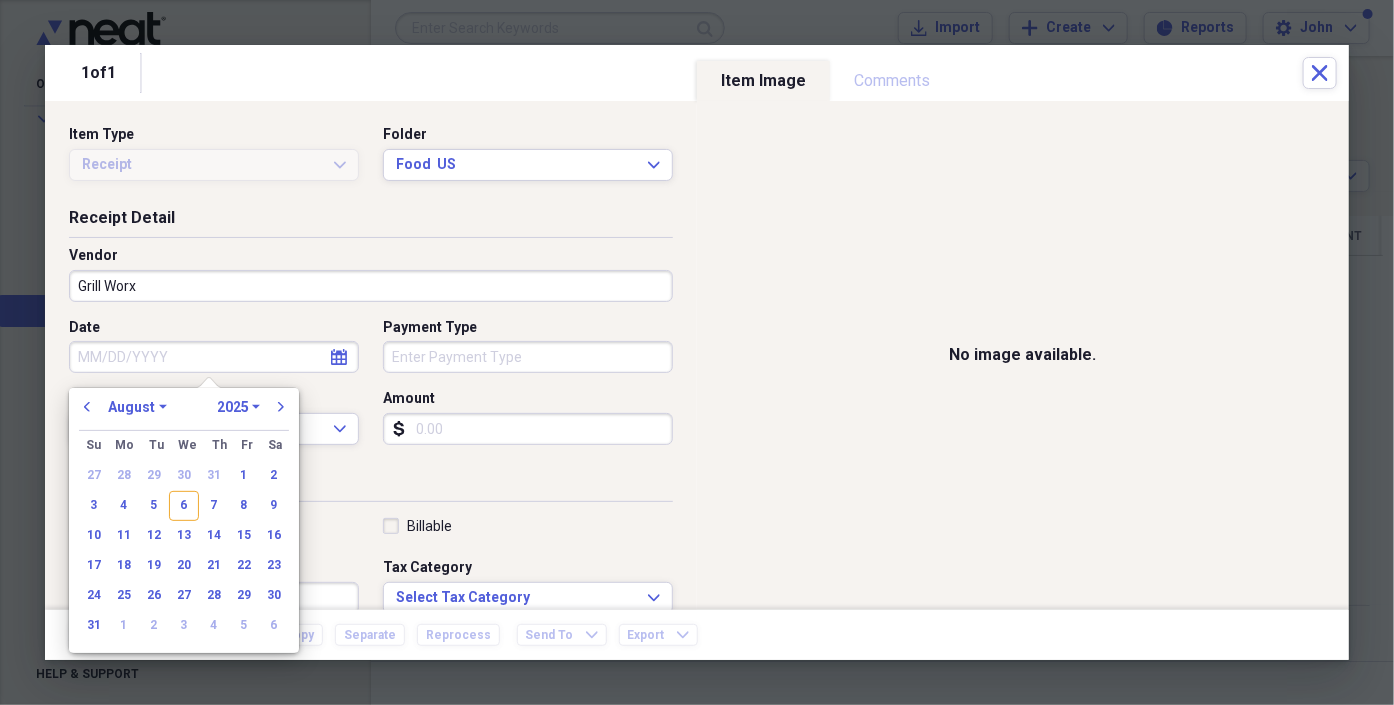 click on "January February March April May June July August September October November December" at bounding box center (137, 407) 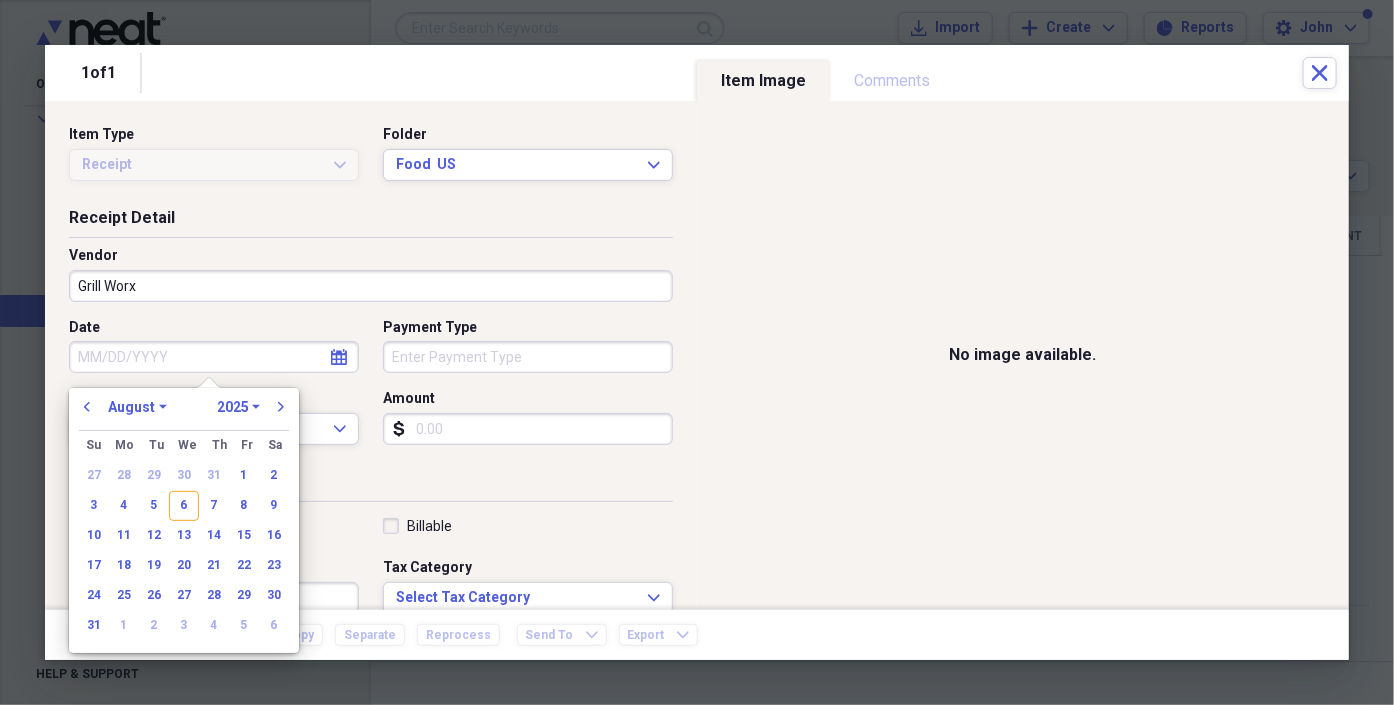 select on "9" 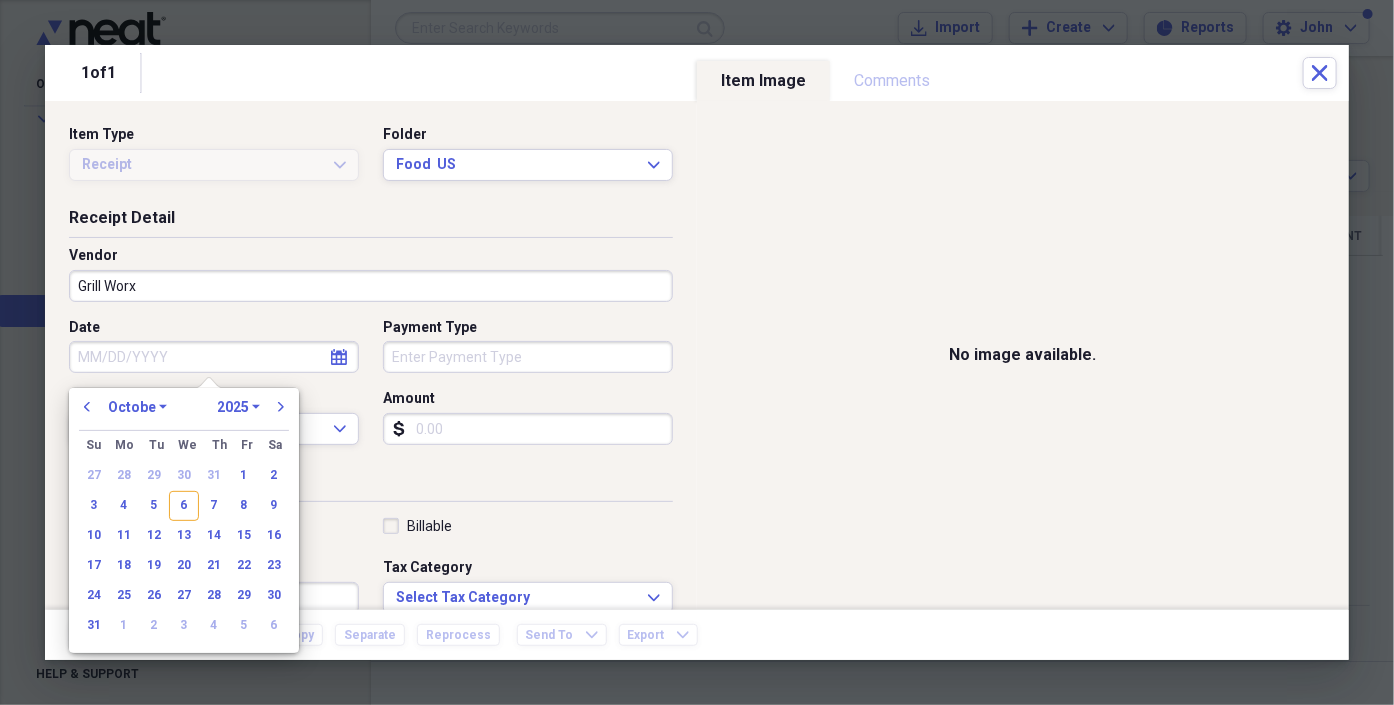 click on "January February March April May June July August September October November December" at bounding box center [137, 407] 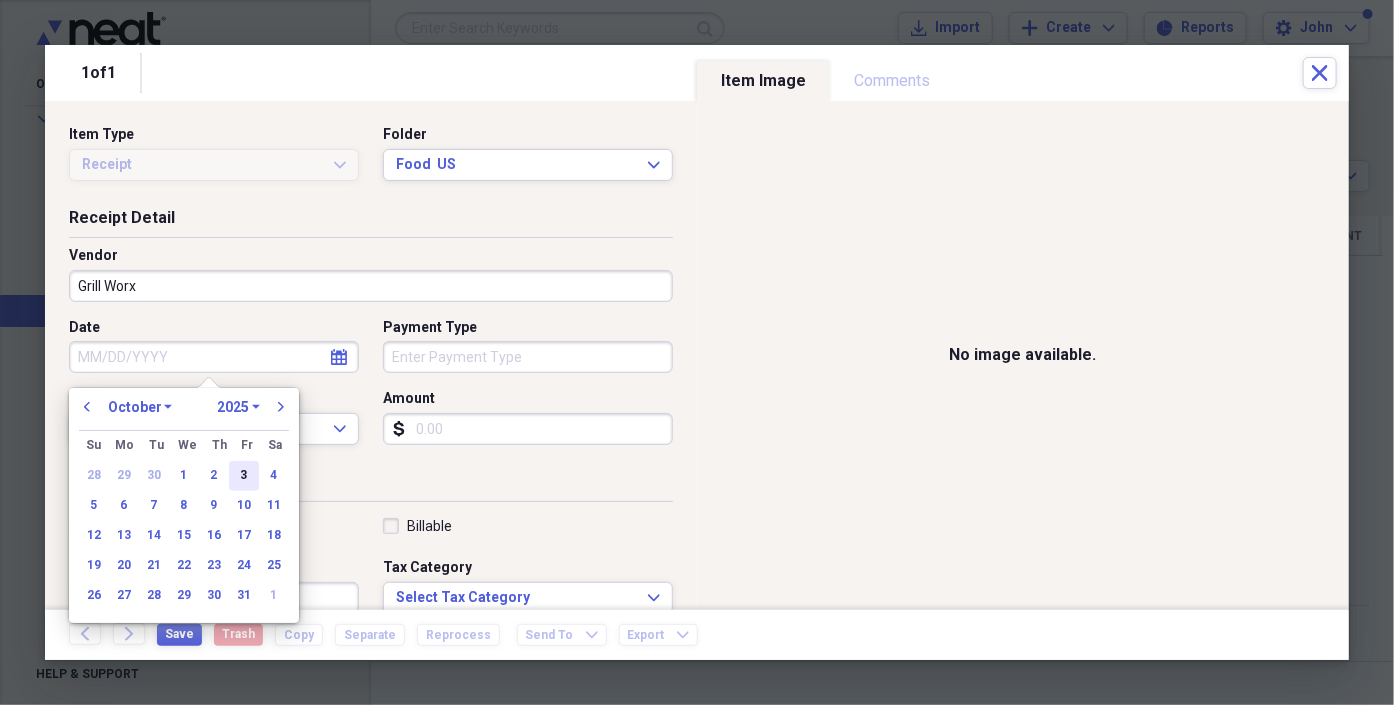 click on "3" at bounding box center (244, 476) 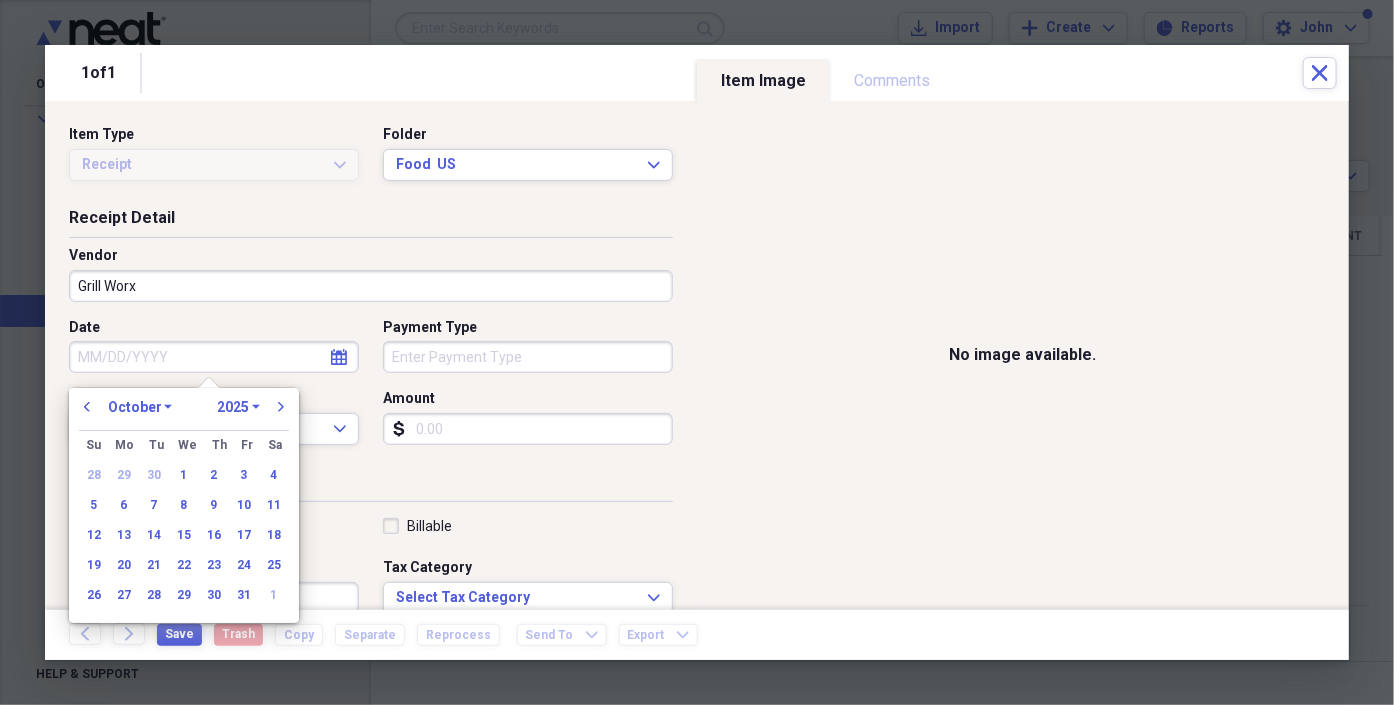 type on "10/03/2025" 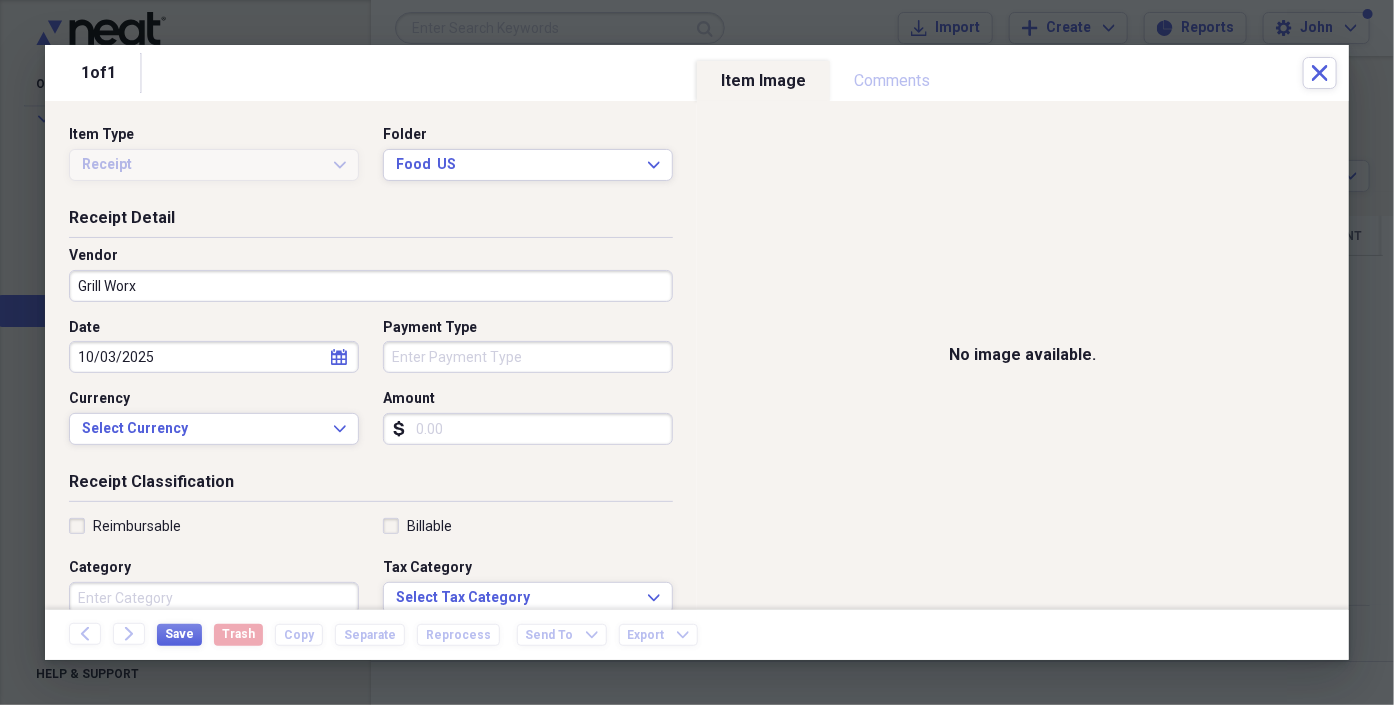 click on "calendar" 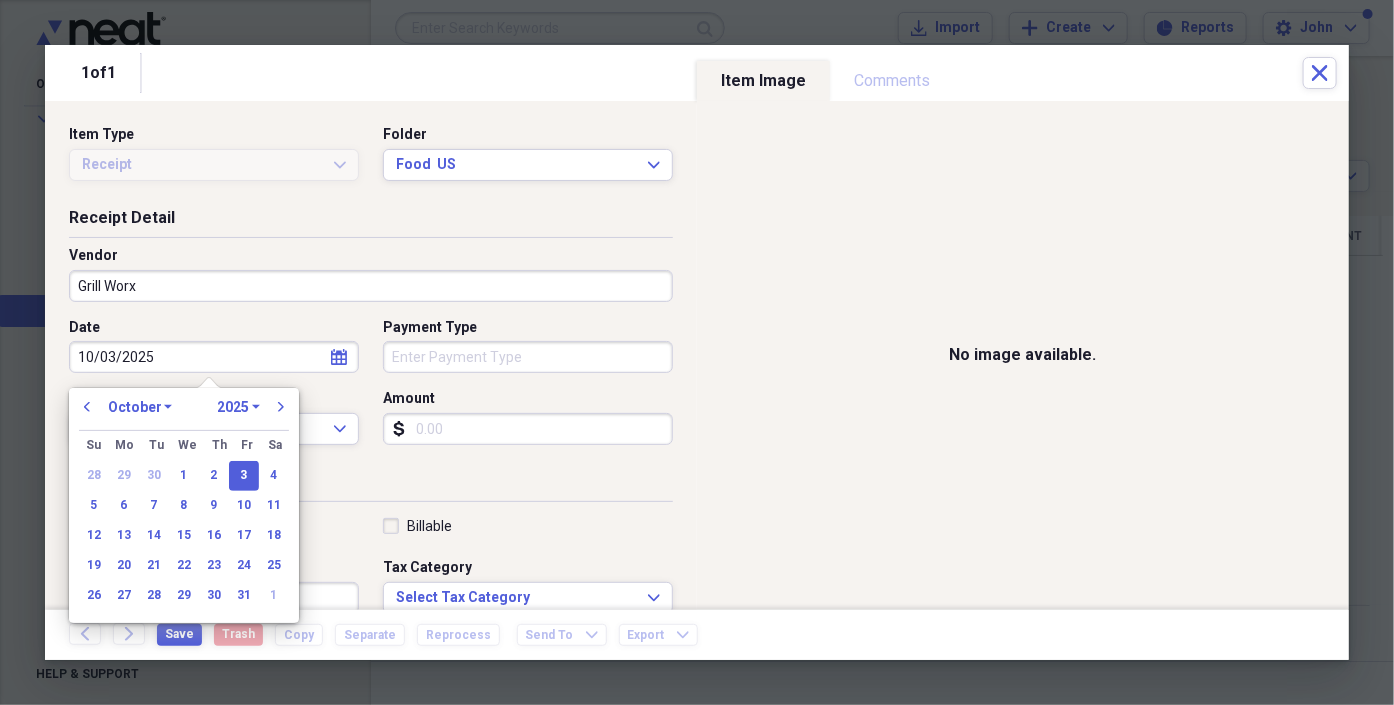 click on "1970 1971 1972 1973 1974 1975 1976 1977 1978 1979 1980 1981 1982 1983 1984 1985 1986 1987 1988 1989 1990 1991 1992 1993 1994 1995 1996 1997 1998 1999 2000 2001 2002 2003 2004 2005 2006 2007 2008 2009 2010 2011 2012 2013 2014 2015 2016 2017 2018 2019 2020 2021 2022 2023 2024 2025 2026 2027 2028 2029 2030 2031 2032 2033 2034 2035" at bounding box center [238, 407] 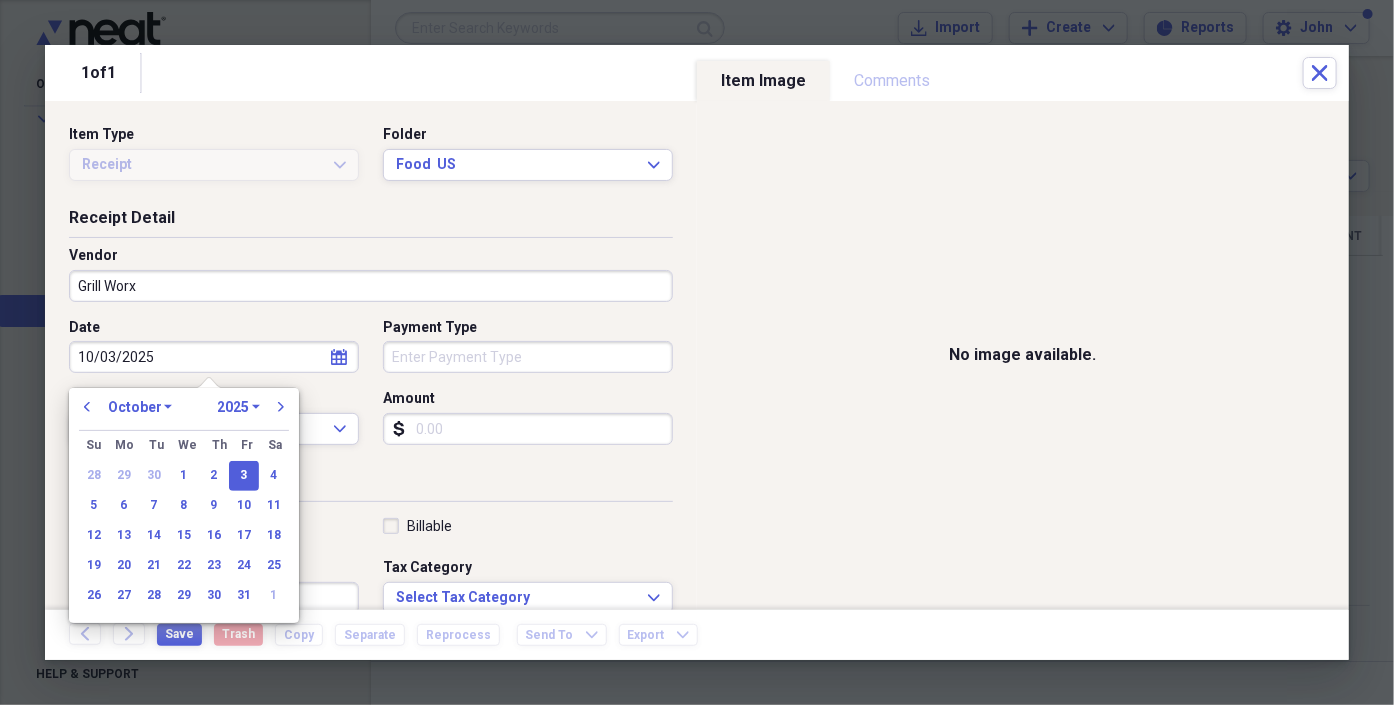select on "2024" 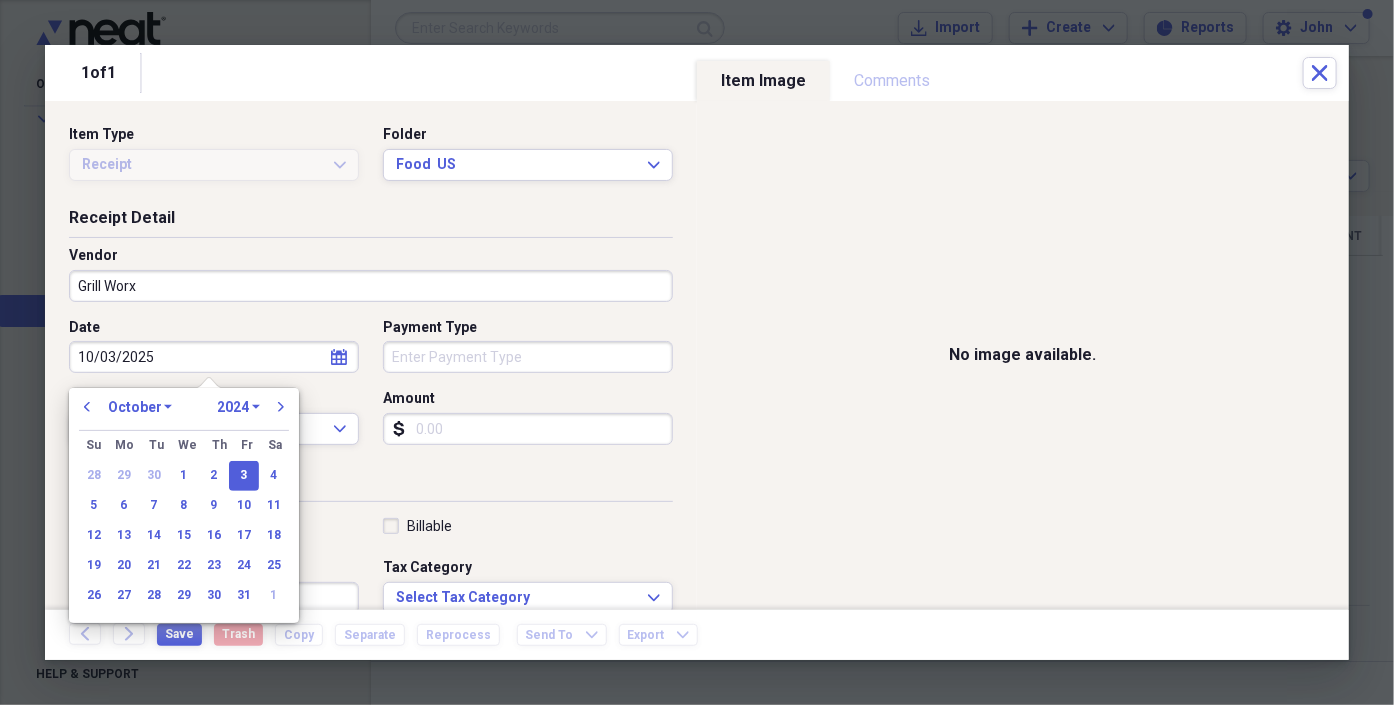 click on "1970 1971 1972 1973 1974 1975 1976 1977 1978 1979 1980 1981 1982 1983 1984 1985 1986 1987 1988 1989 1990 1991 1992 1993 1994 1995 1996 1997 1998 1999 2000 2001 2002 2003 2004 2005 2006 2007 2008 2009 2010 2011 2012 2013 2014 2015 2016 2017 2018 2019 2020 2021 2022 2023 2024 2025 2026 2027 2028 2029 2030 2031 2032 2033 2034 2035" at bounding box center [238, 407] 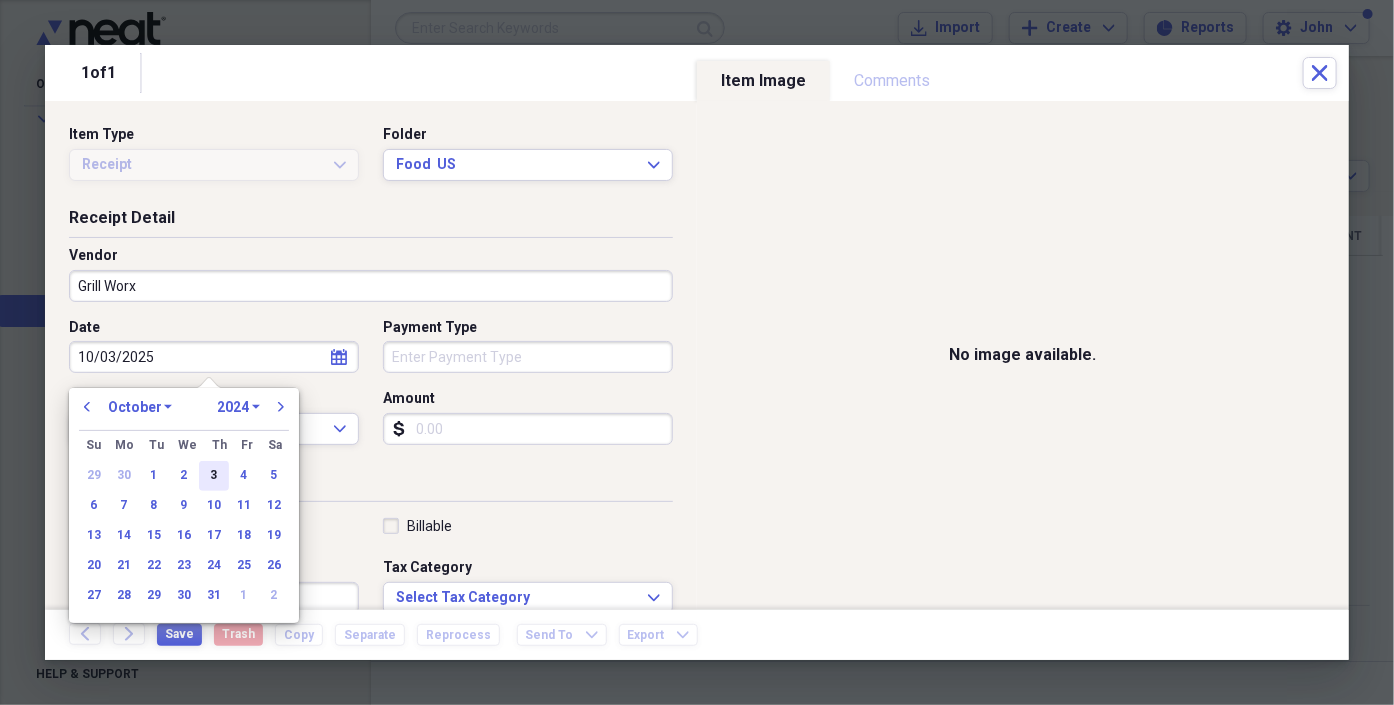 click on "3" at bounding box center [214, 476] 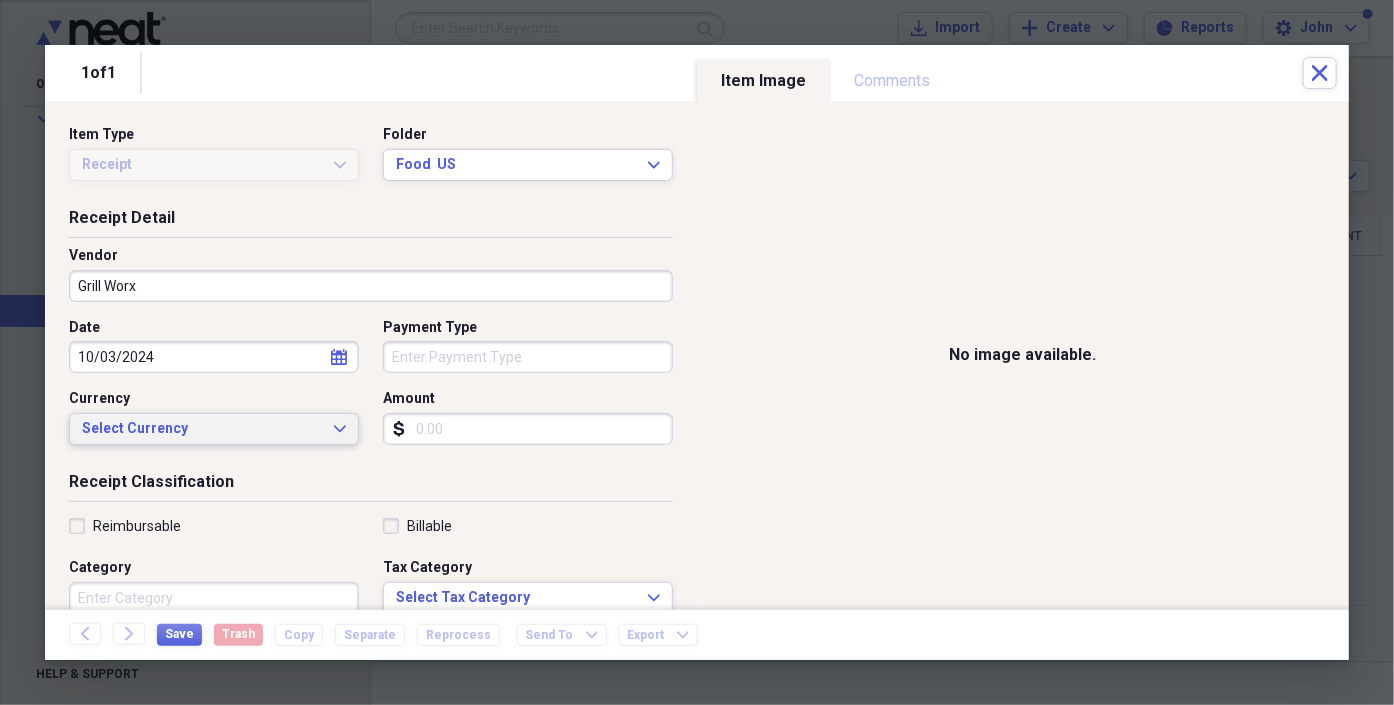 click on "Expand" 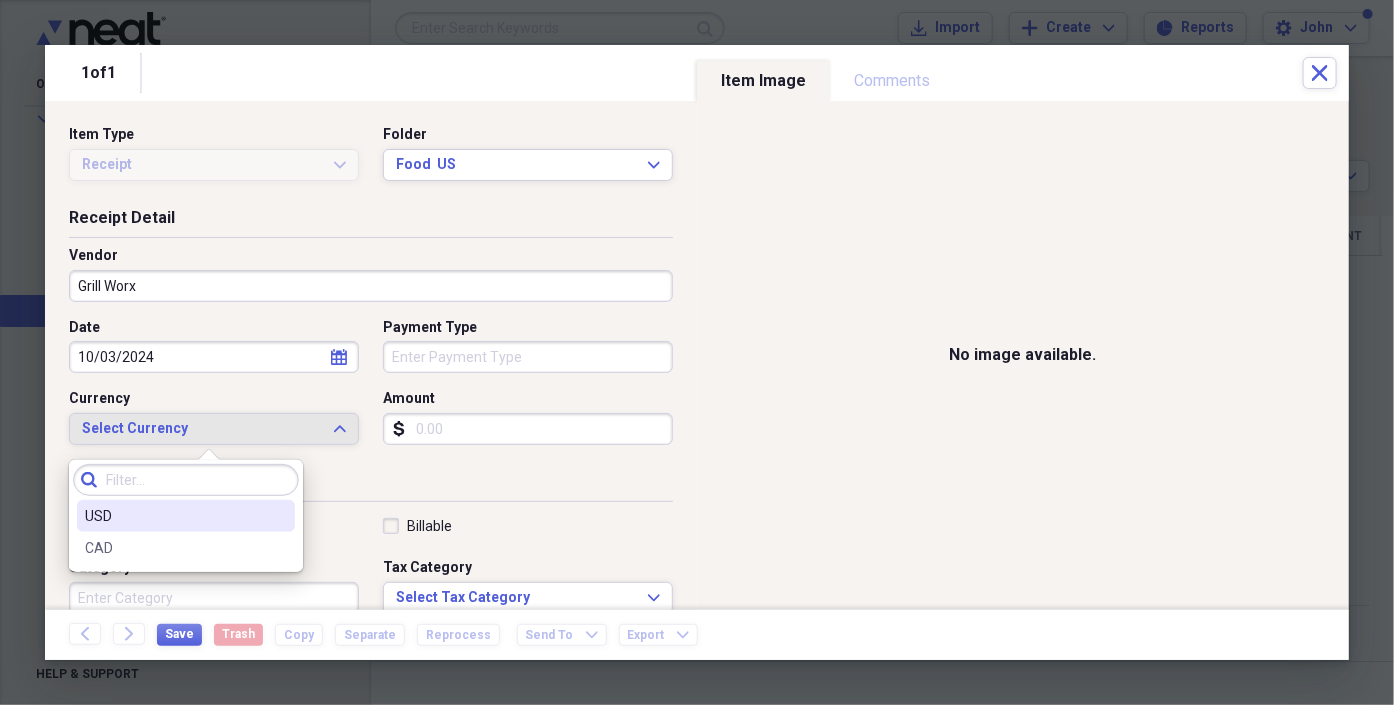click on "USD" at bounding box center (174, 516) 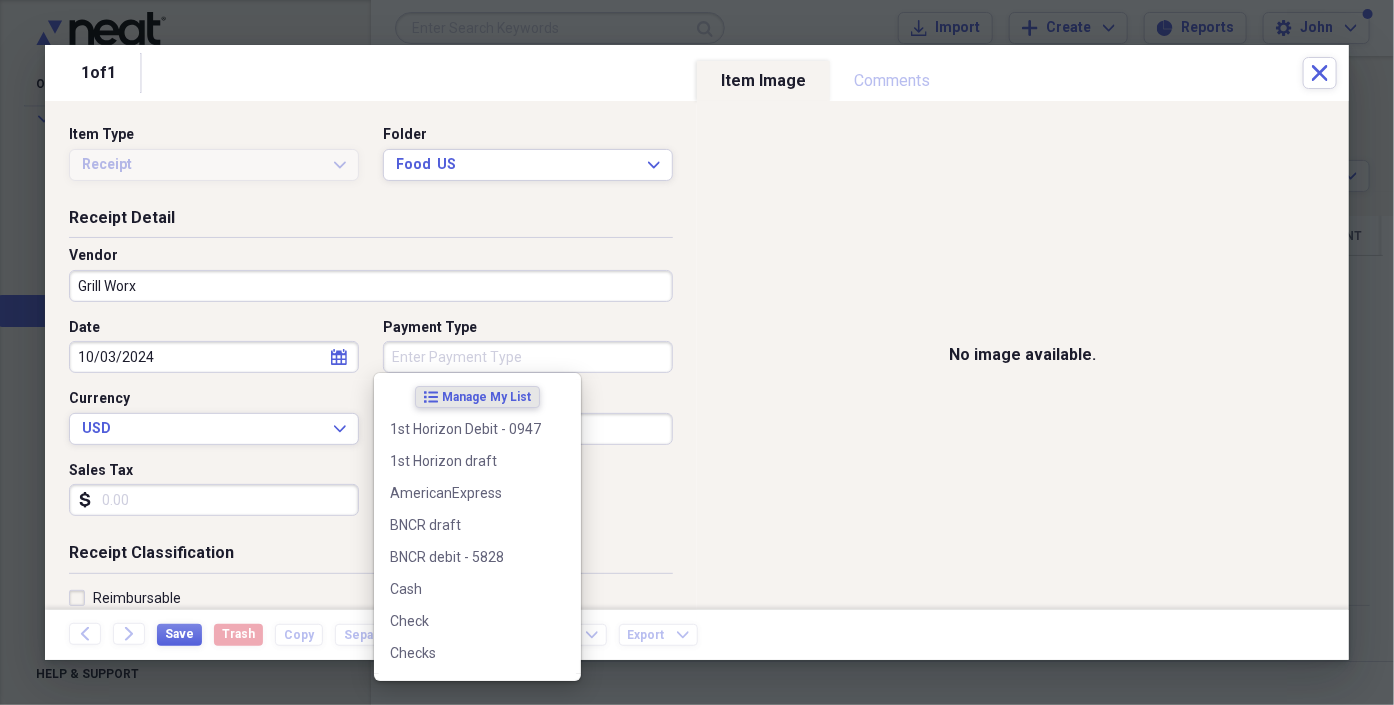 click on "Payment Type" at bounding box center (528, 357) 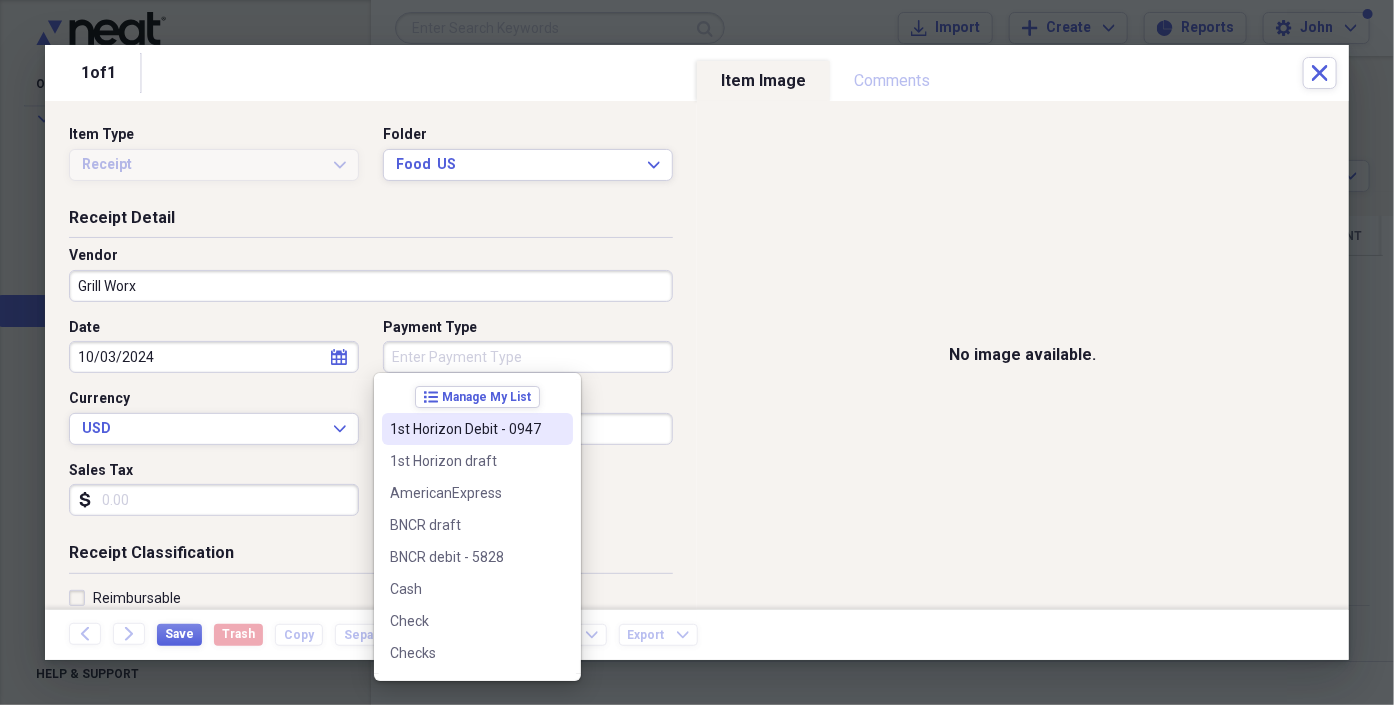 click on "1st Horizon Debit - 0947" at bounding box center [465, 429] 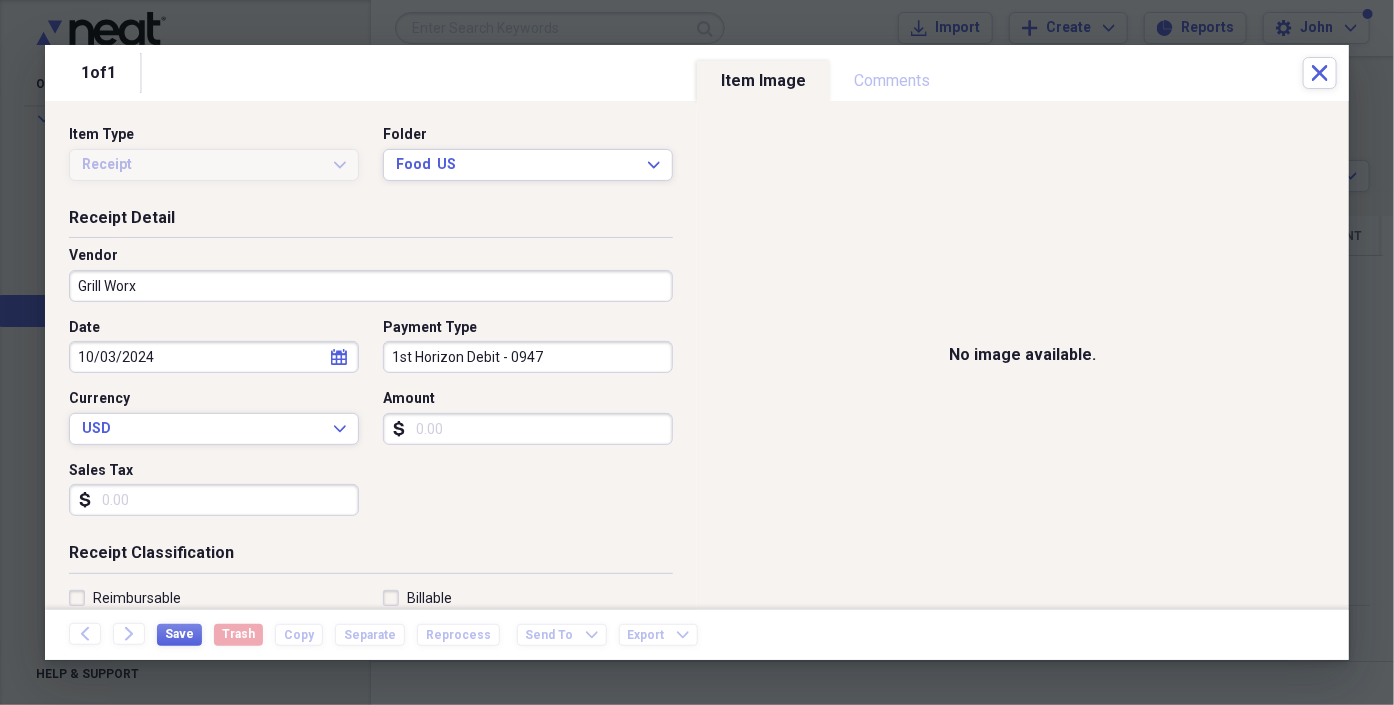click on "Amount" at bounding box center (528, 429) 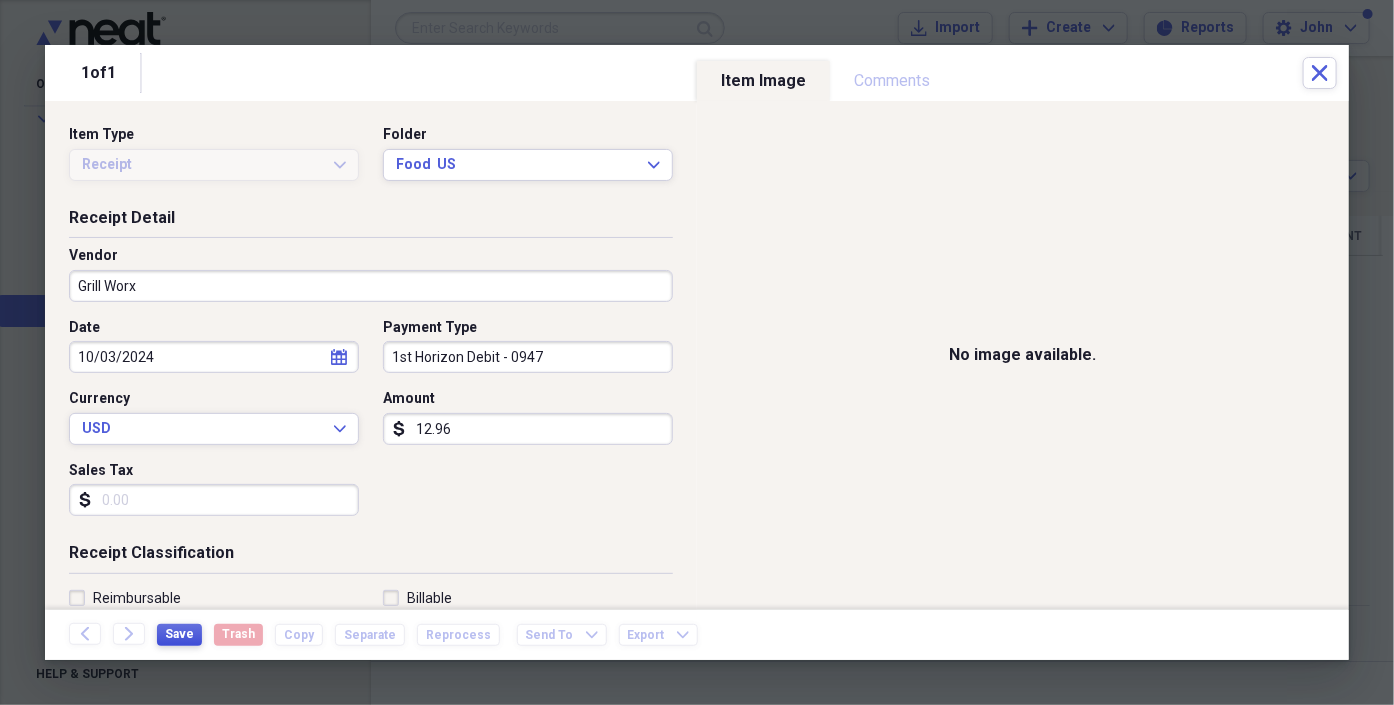 type on "12.96" 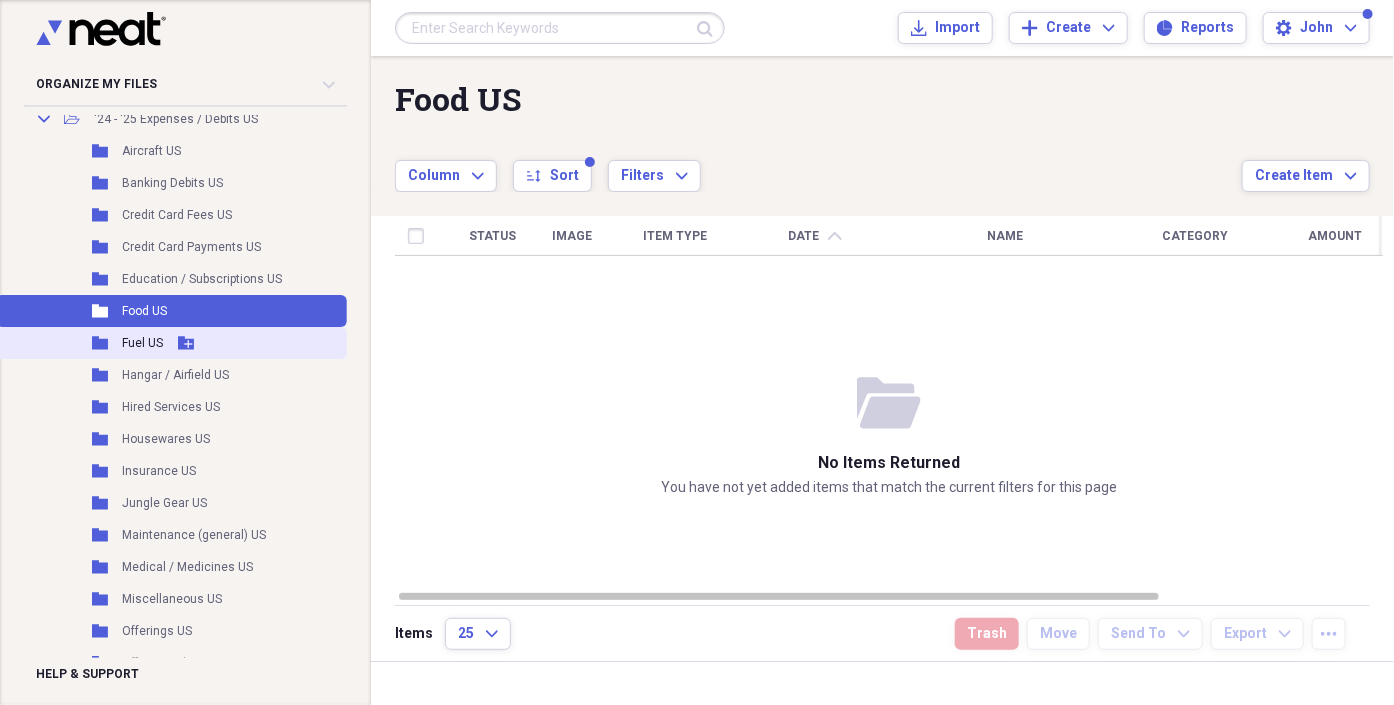 click on "Add Folder" 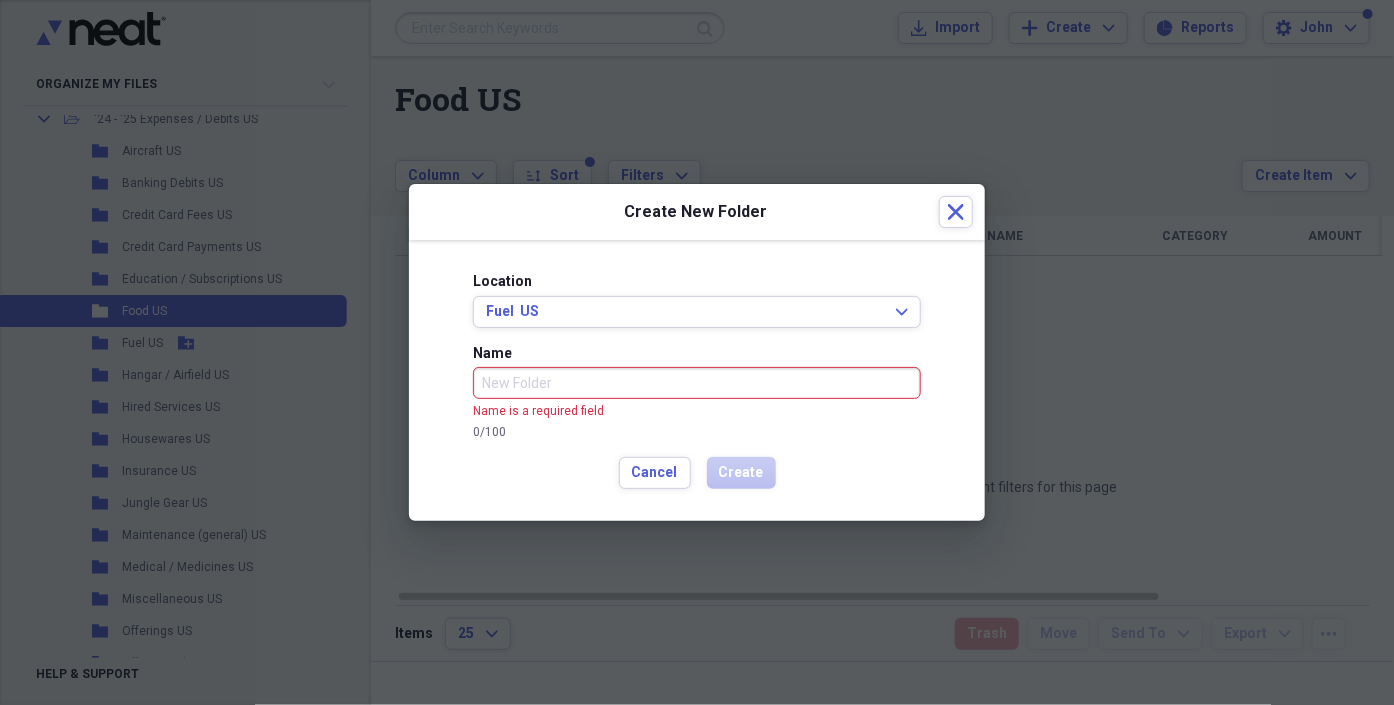 click at bounding box center [697, 352] 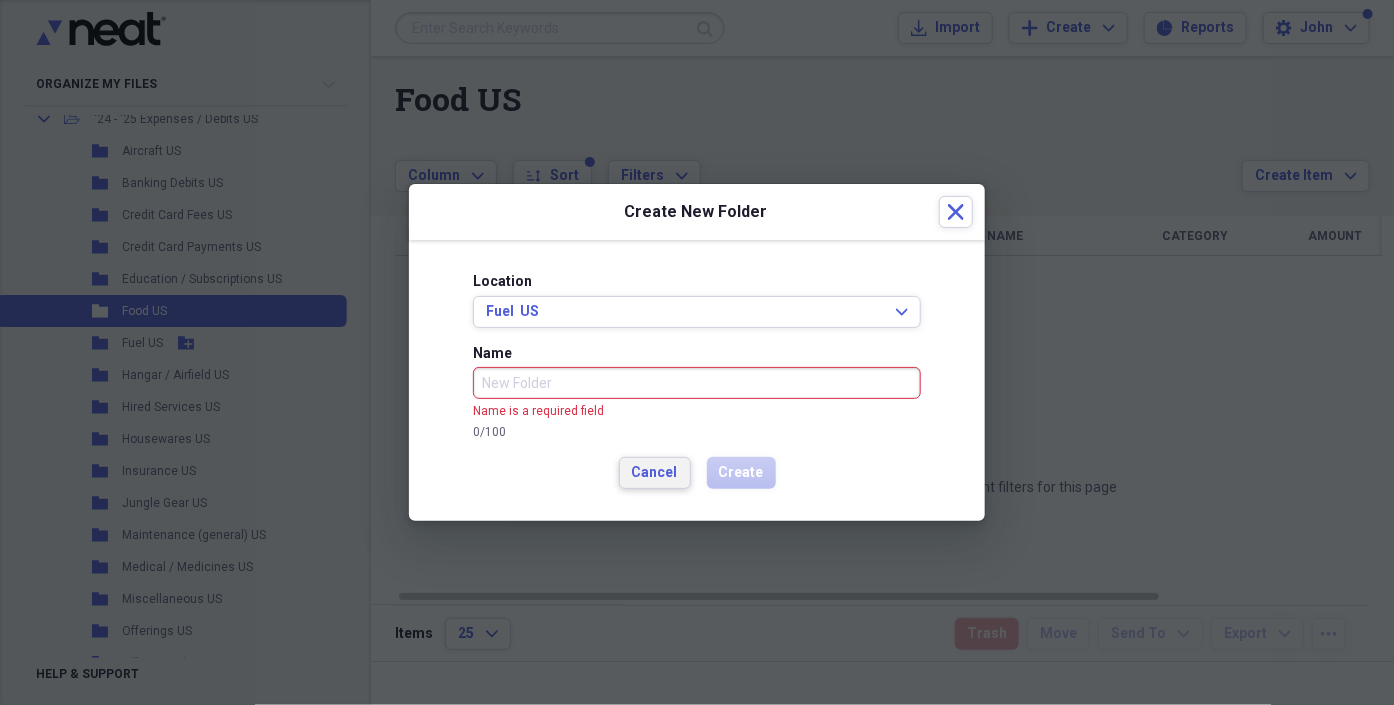 click on "Cancel" at bounding box center [655, 473] 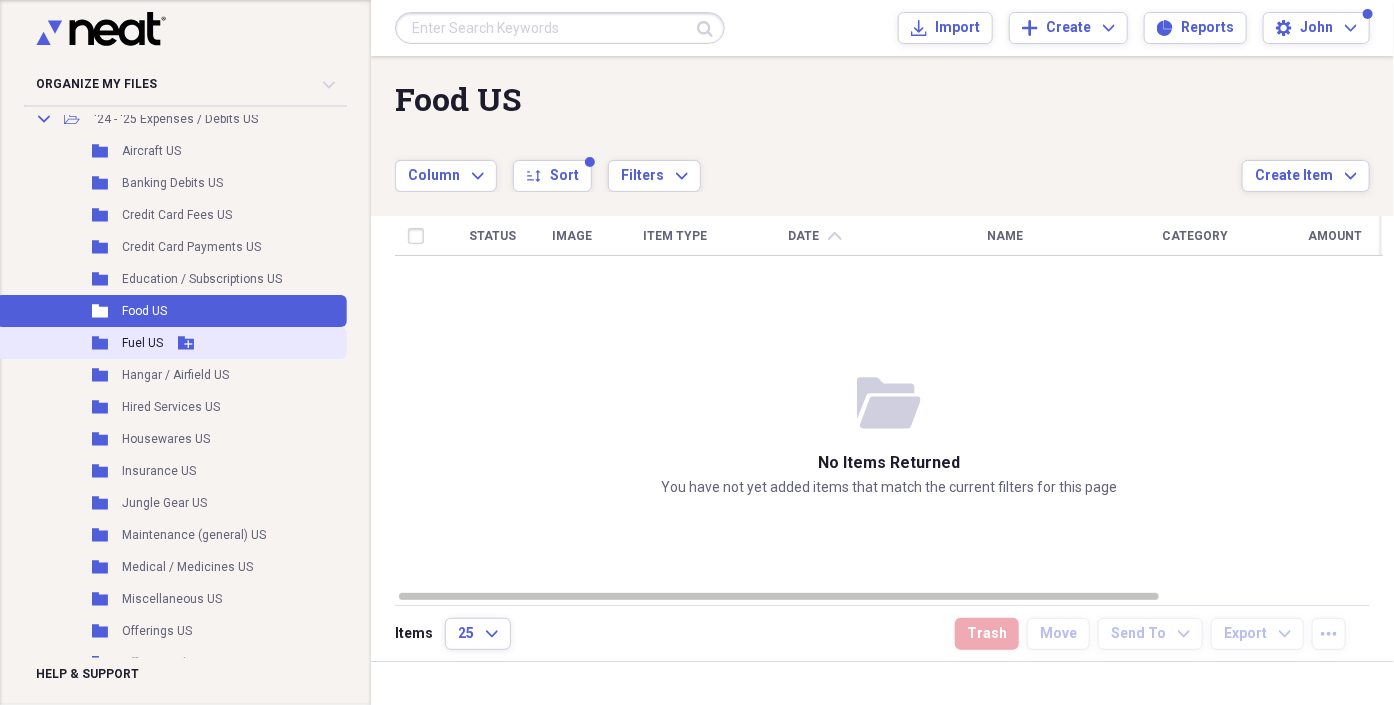 click on "Fuel  US" at bounding box center [142, 343] 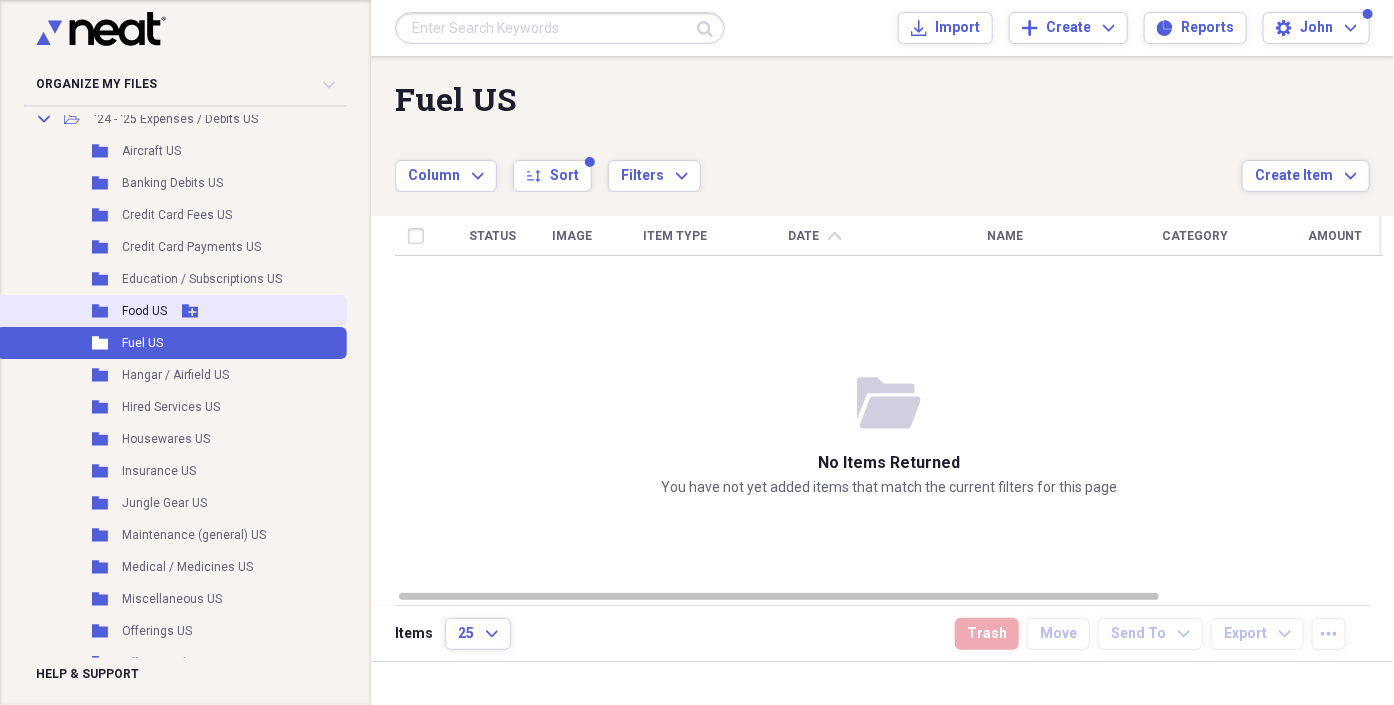 click on "Folder Food  US Add Folder" at bounding box center [171, 311] 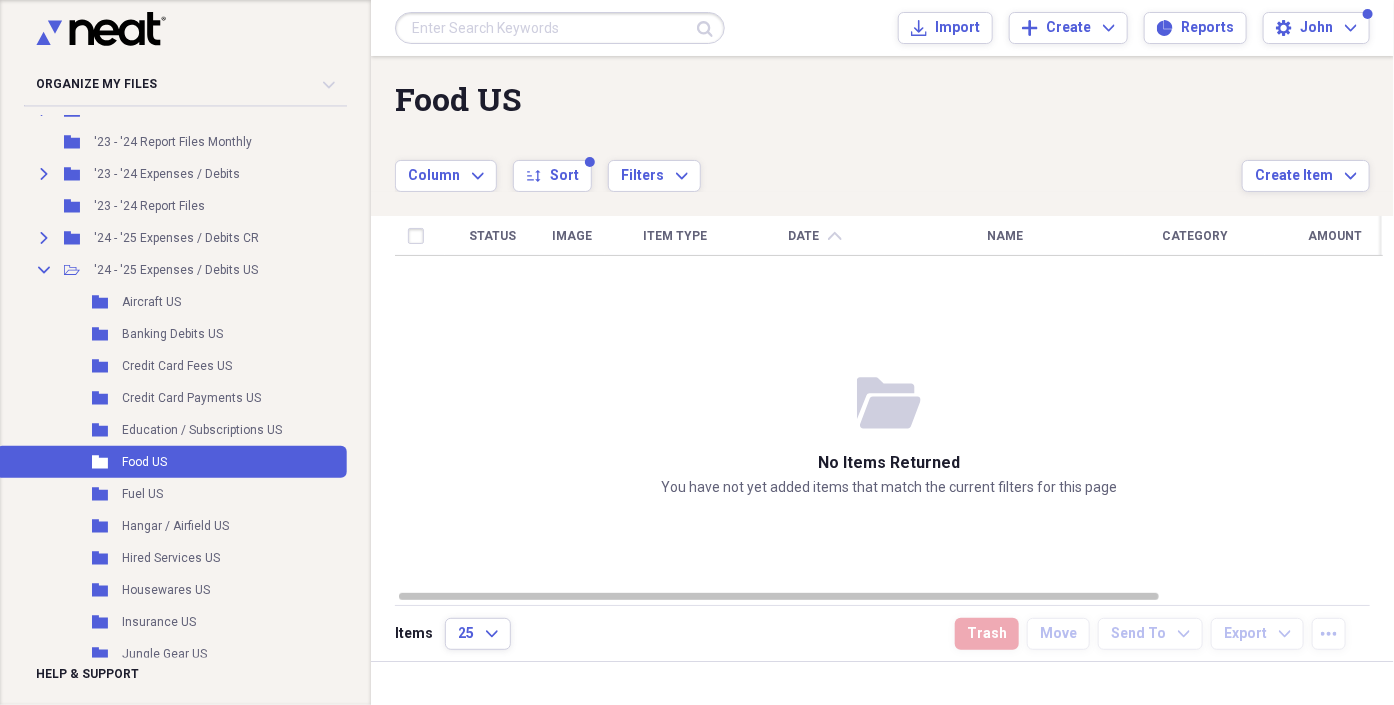 scroll, scrollTop: 212, scrollLeft: 0, axis: vertical 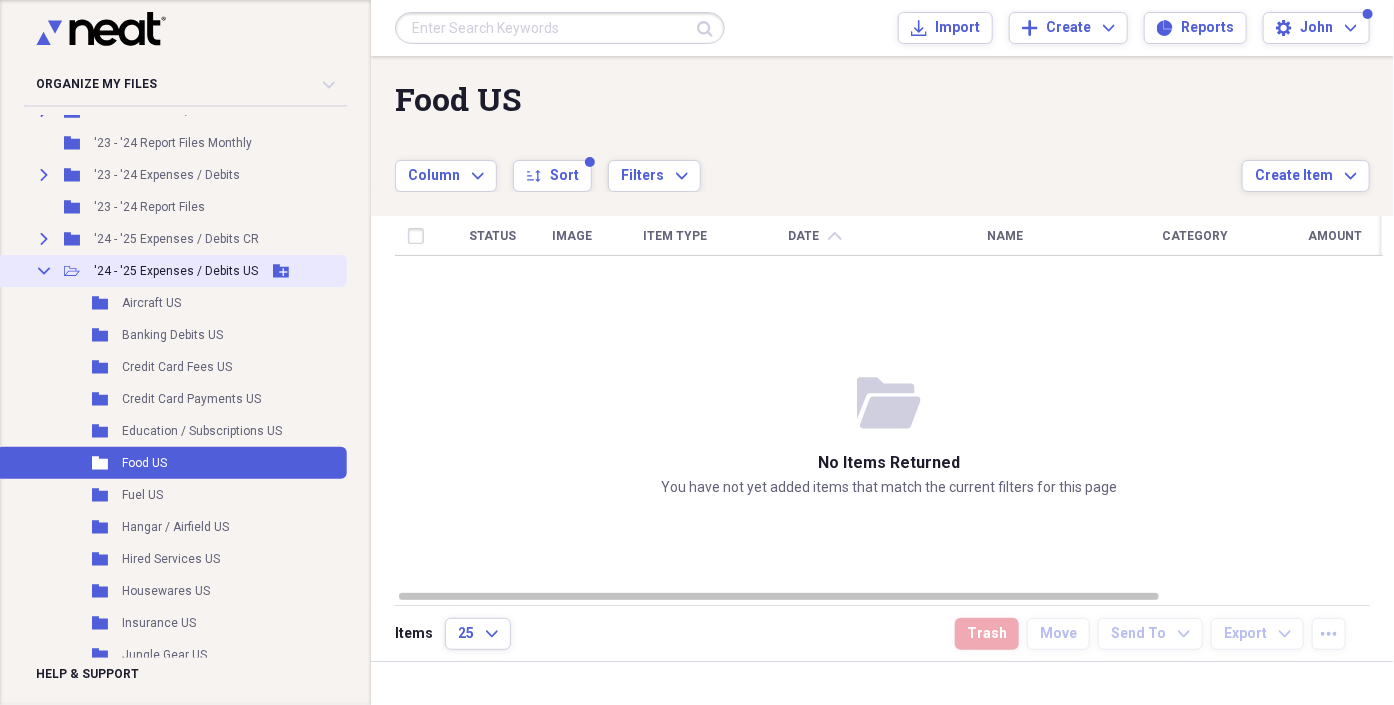 click on "'24 - '25  Expenses / Debits  US" at bounding box center (176, 271) 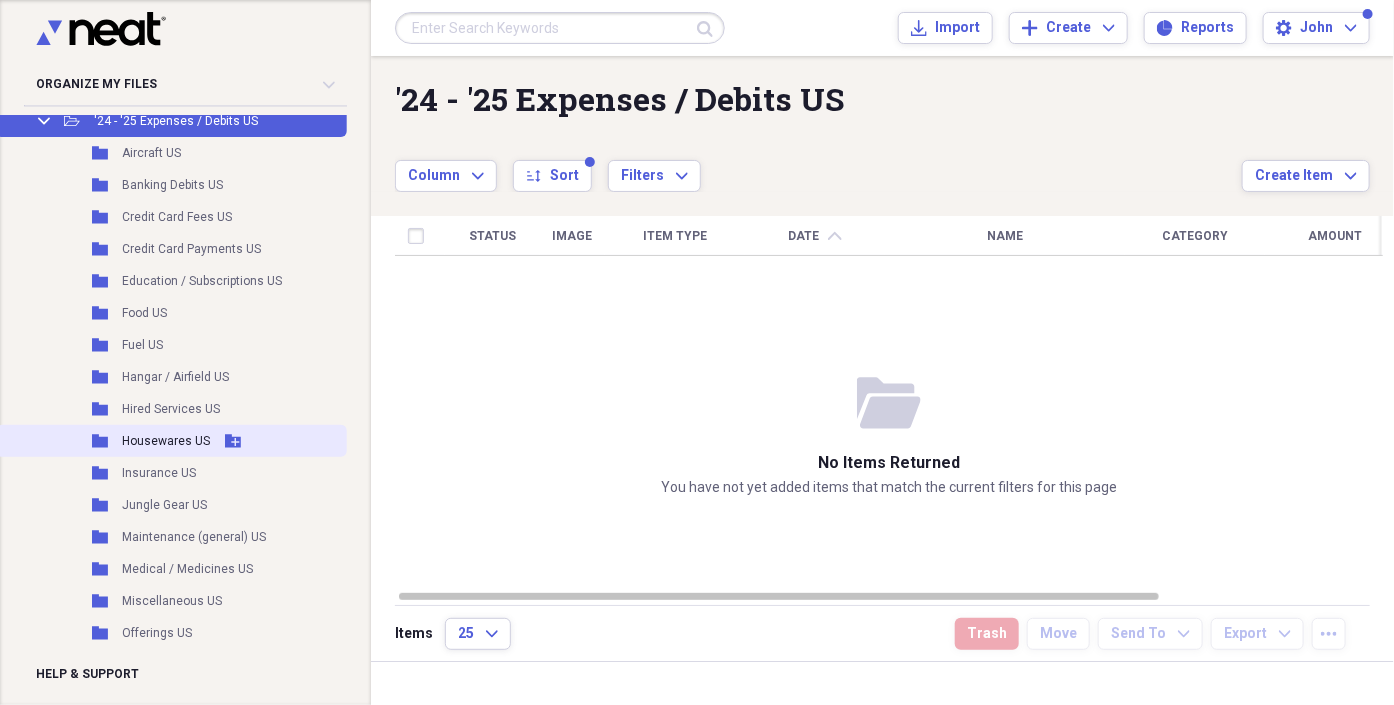 scroll, scrollTop: 323, scrollLeft: 0, axis: vertical 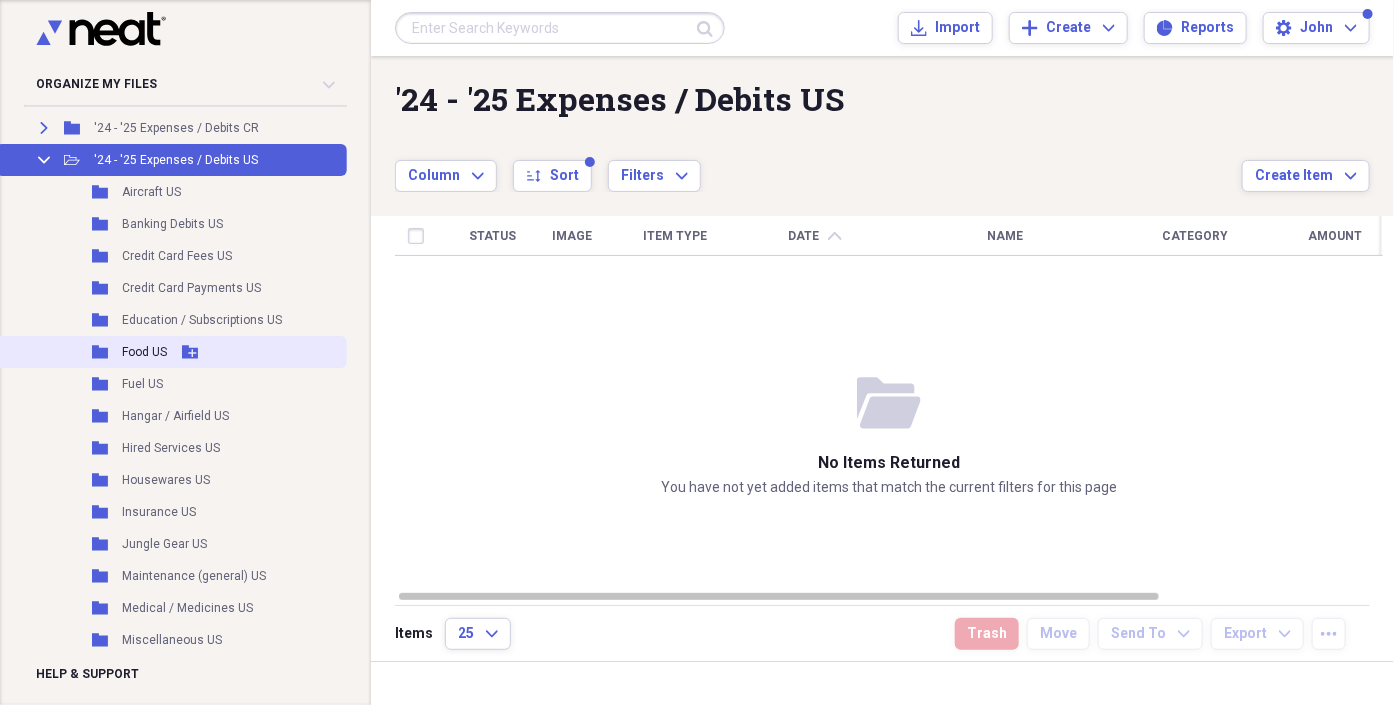 click on "Folder Food  US Add Folder" at bounding box center [171, 352] 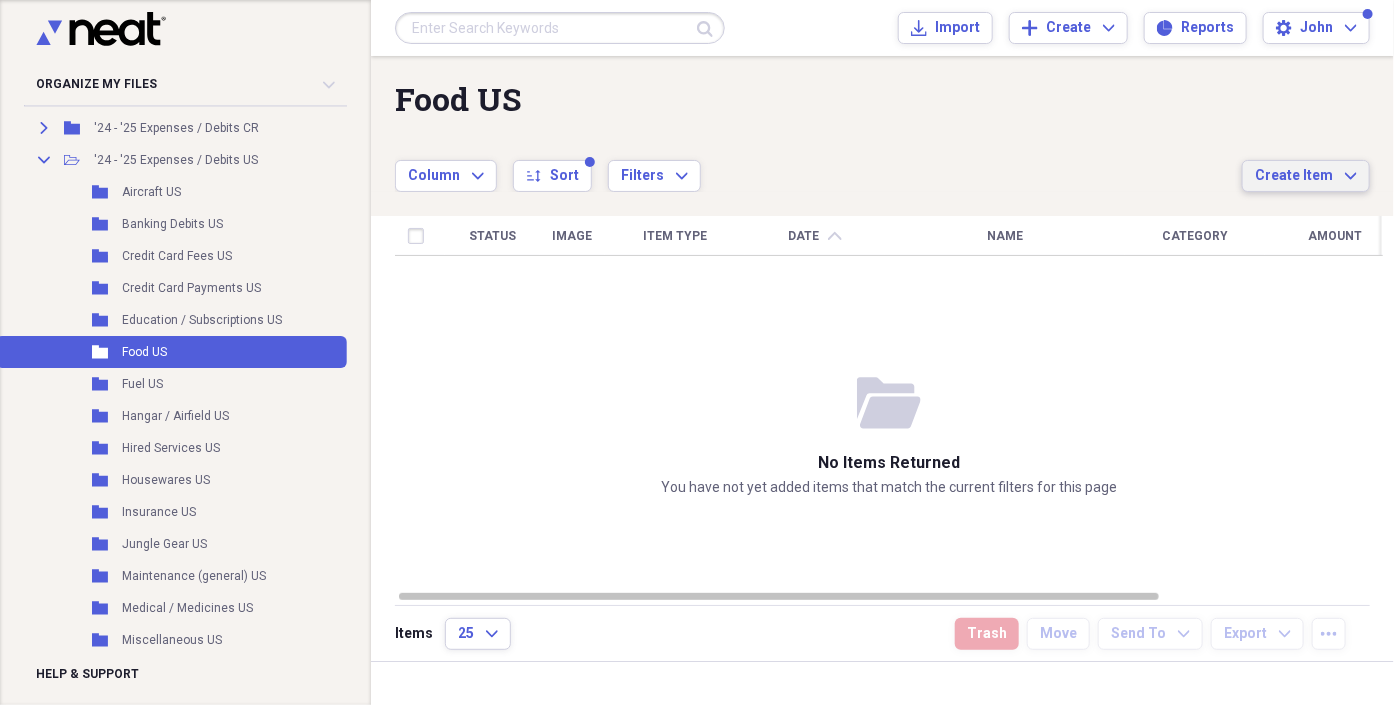 click 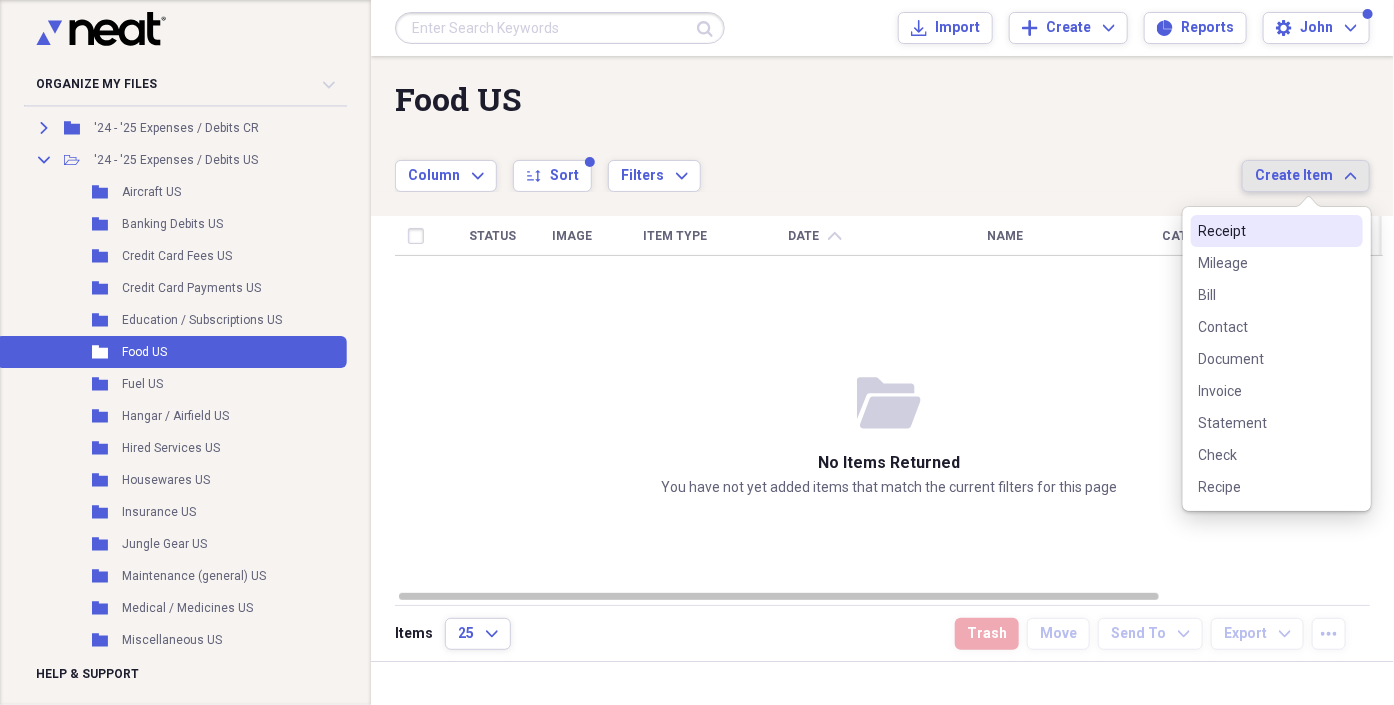 click on "Receipt" at bounding box center [1265, 231] 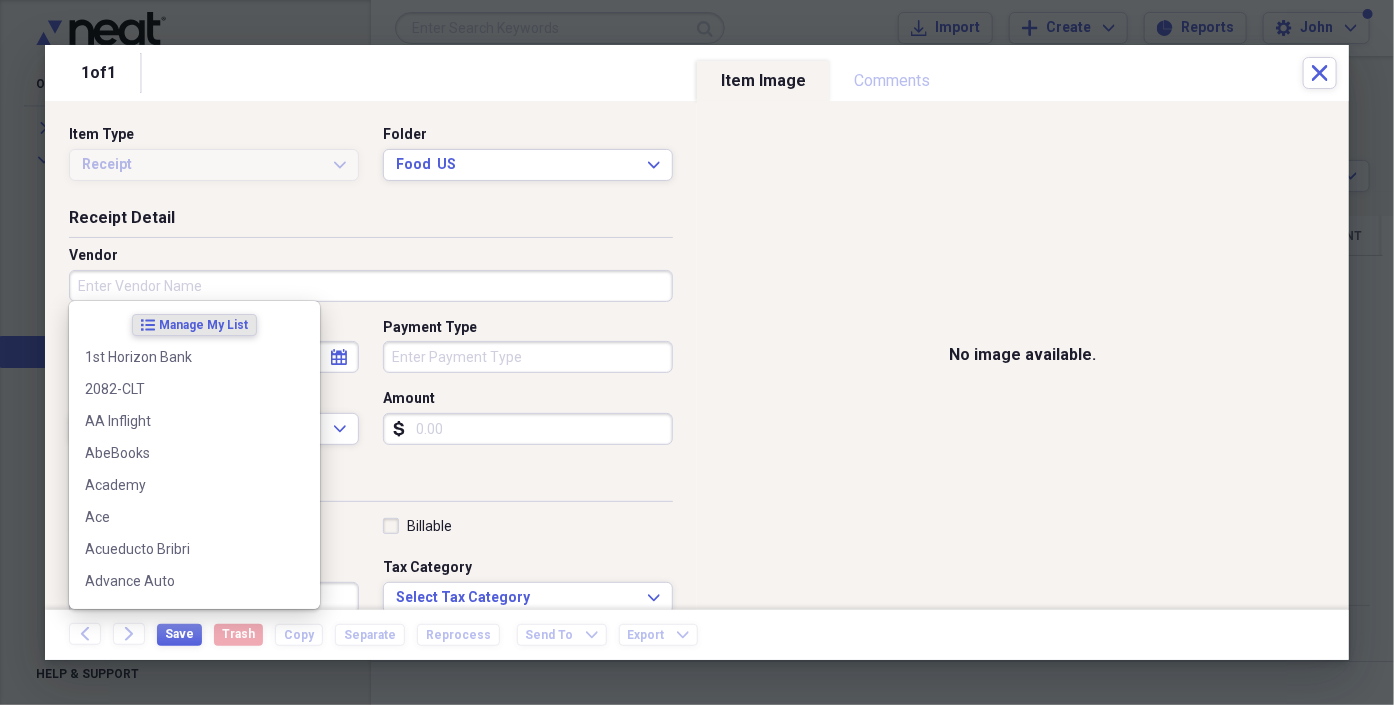 click on "Vendor" at bounding box center [371, 286] 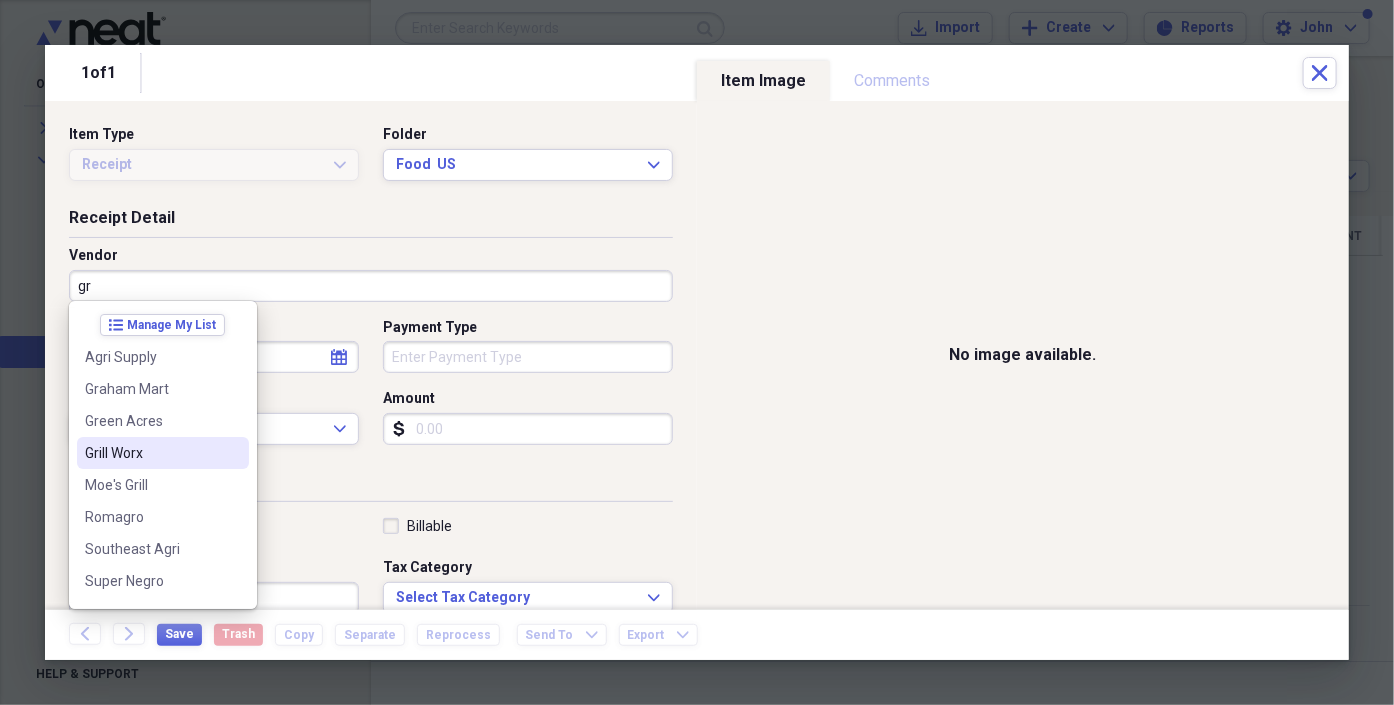 click on "Grill Worx" at bounding box center [151, 453] 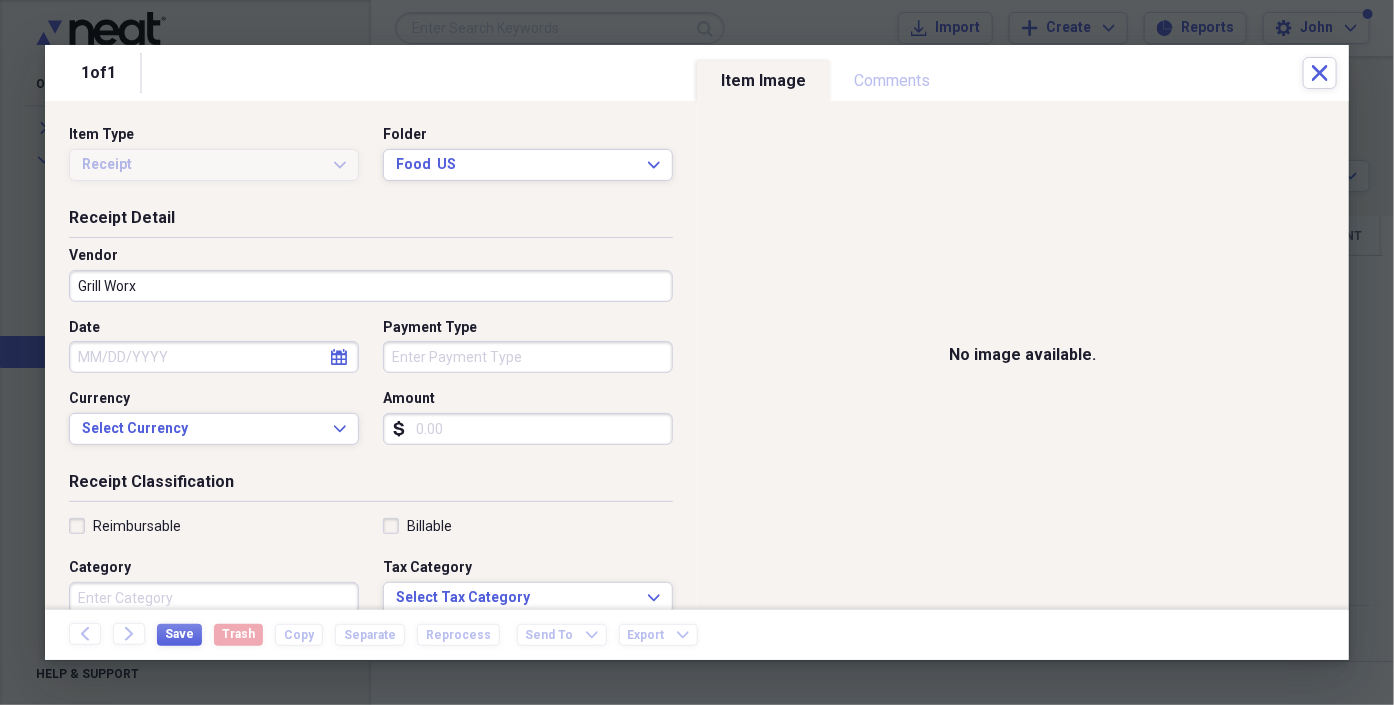 click 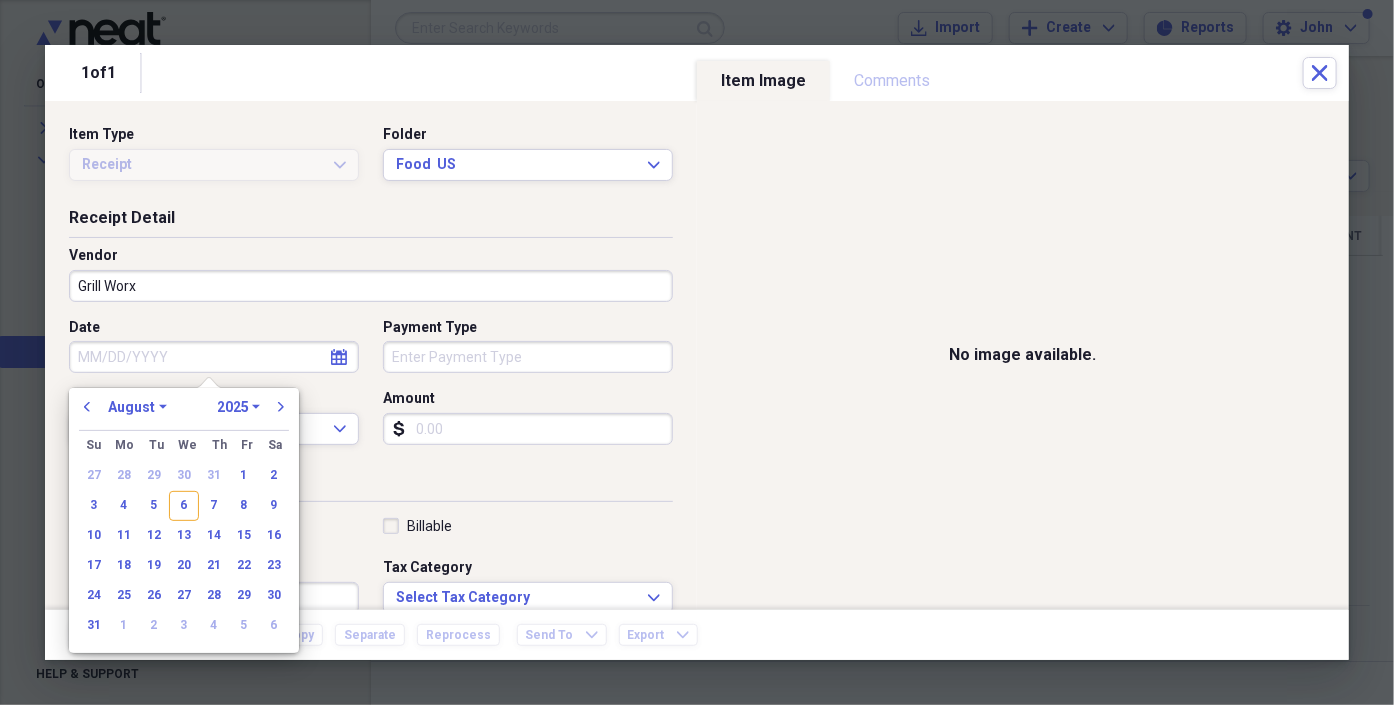 click on "1970 1971 1972 1973 1974 1975 1976 1977 1978 1979 1980 1981 1982 1983 1984 1985 1986 1987 1988 1989 1990 1991 1992 1993 1994 1995 1996 1997 1998 1999 2000 2001 2002 2003 2004 2005 2006 2007 2008 2009 2010 2011 2012 2013 2014 2015 2016 2017 2018 2019 2020 2021 2022 2023 2024 2025 2026 2027 2028 2029 2030 2031 2032 2033 2034 2035" at bounding box center [238, 407] 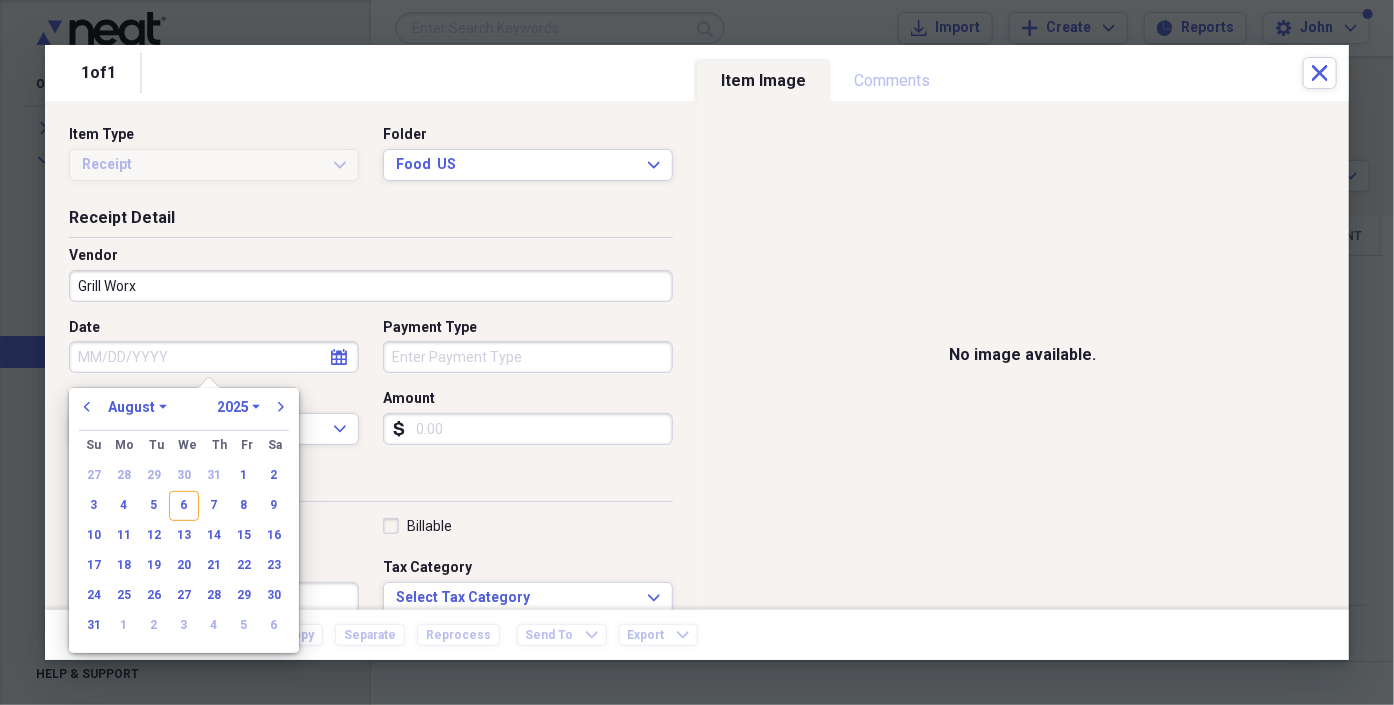 select on "2024" 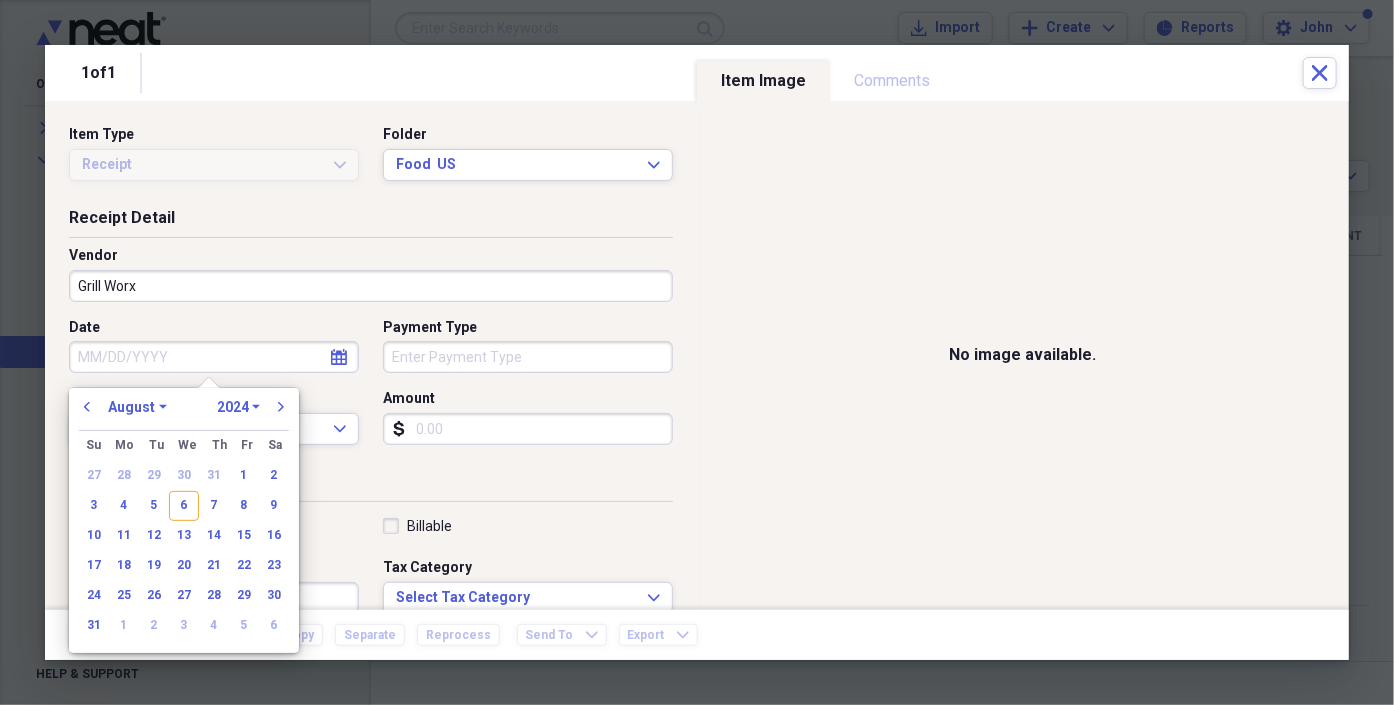 click on "1970 1971 1972 1973 1974 1975 1976 1977 1978 1979 1980 1981 1982 1983 1984 1985 1986 1987 1988 1989 1990 1991 1992 1993 1994 1995 1996 1997 1998 1999 2000 2001 2002 2003 2004 2005 2006 2007 2008 2009 2010 2011 2012 2013 2014 2015 2016 2017 2018 2019 2020 2021 2022 2023 2024 2025 2026 2027 2028 2029 2030 2031 2032 2033 2034 2035" at bounding box center (238, 407) 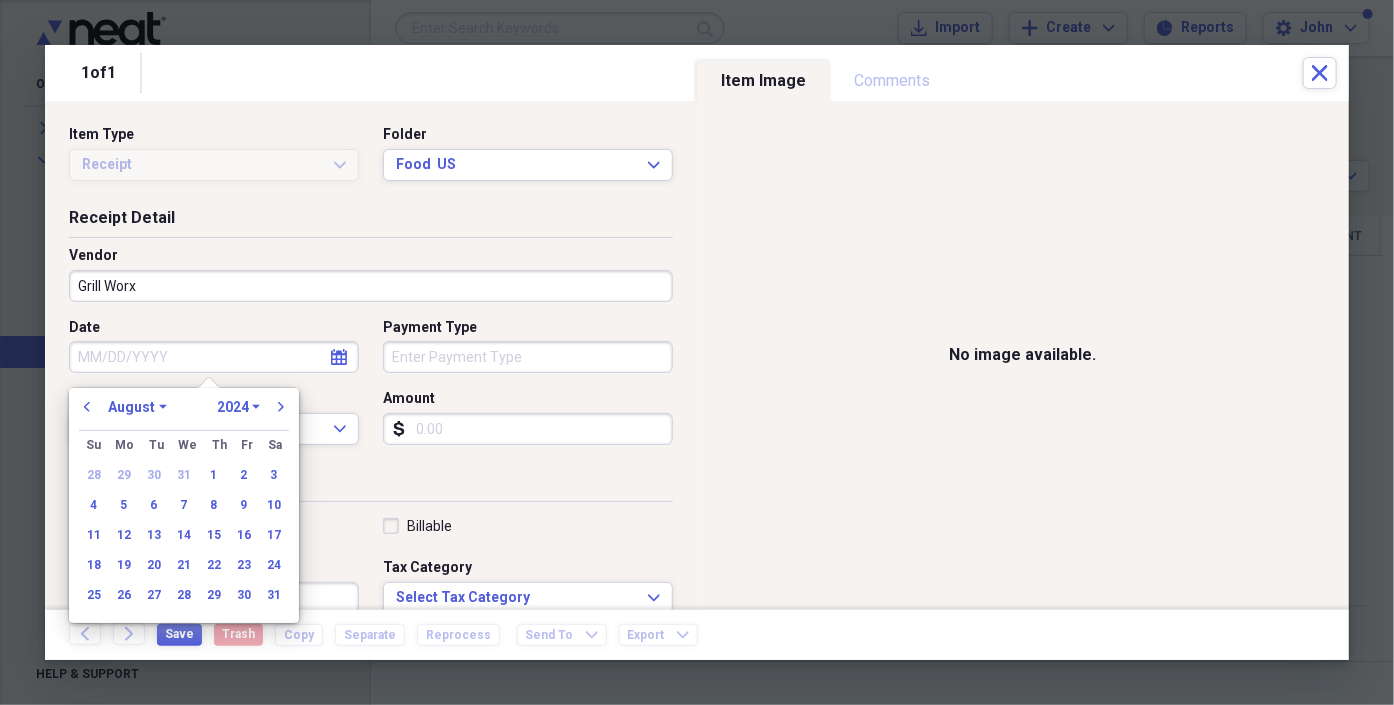 click on "January February March April May June July August September October November December" at bounding box center (137, 407) 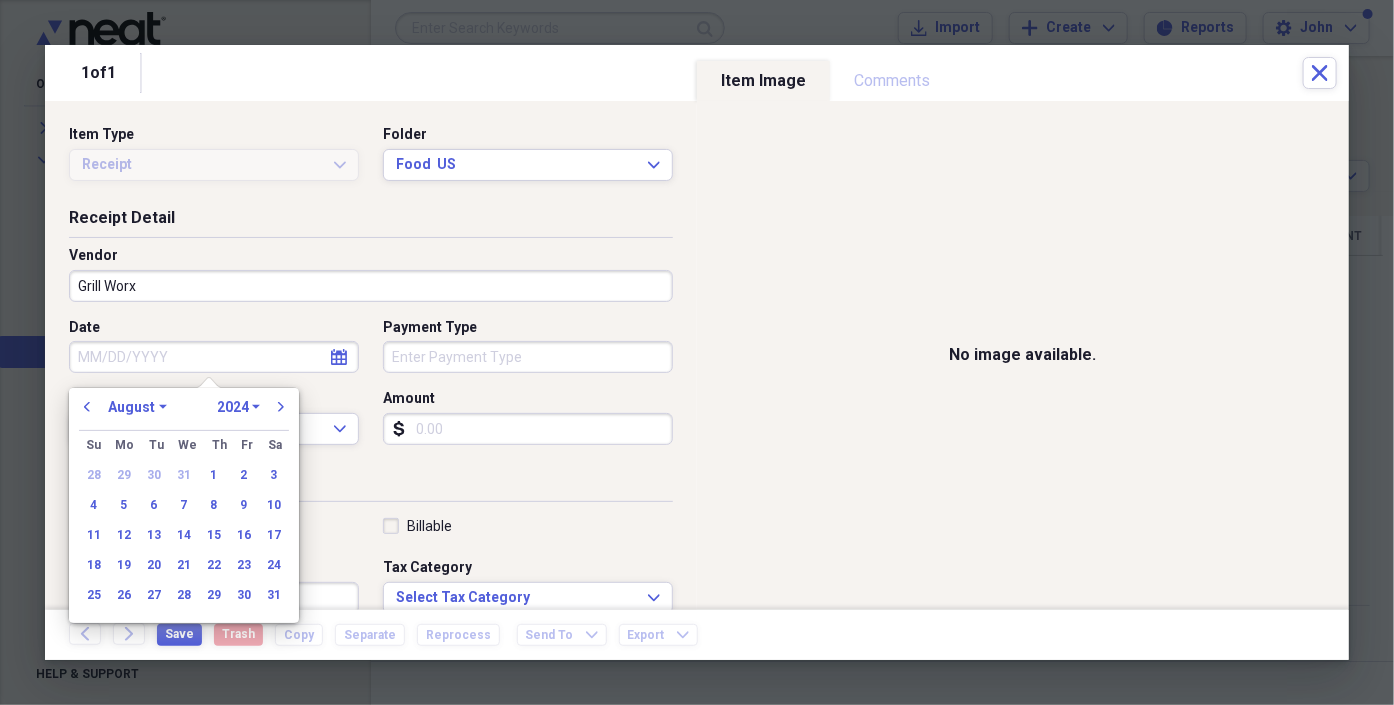 select on "9" 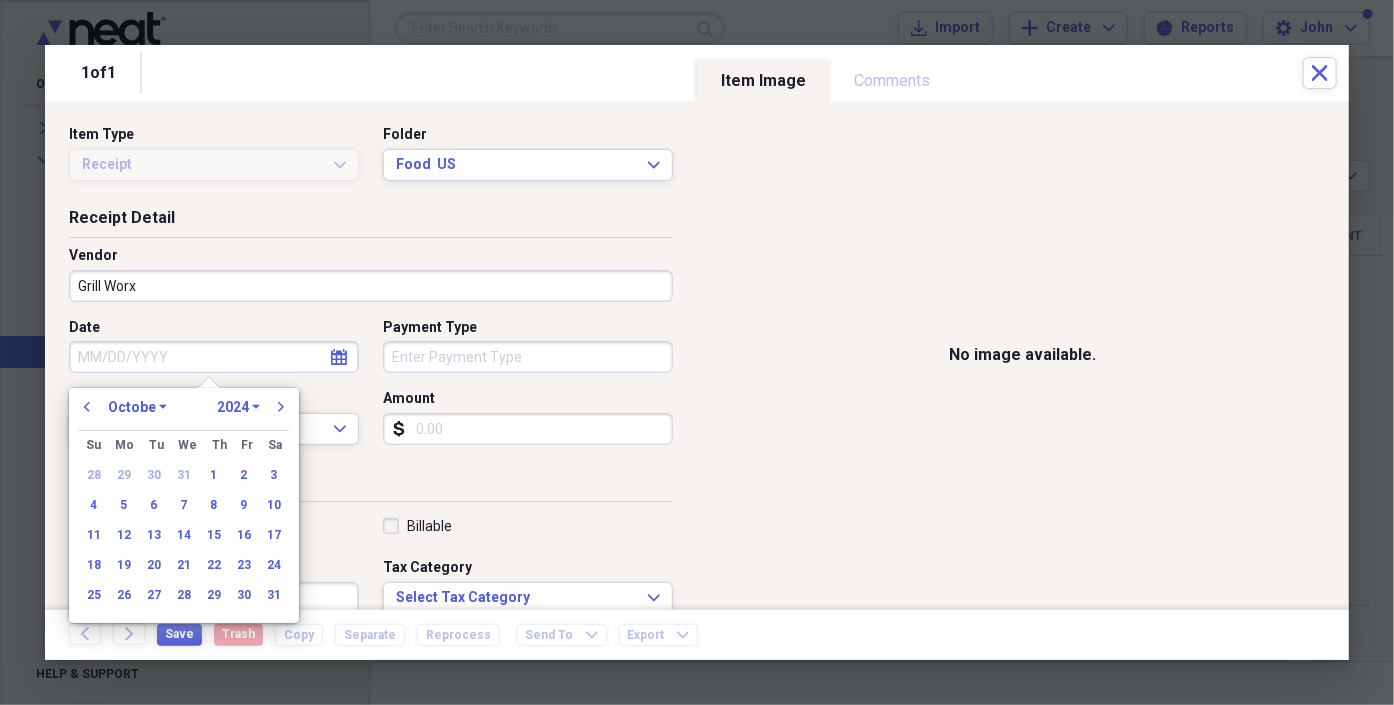 click on "January February March April May June July August September October November December" at bounding box center [137, 407] 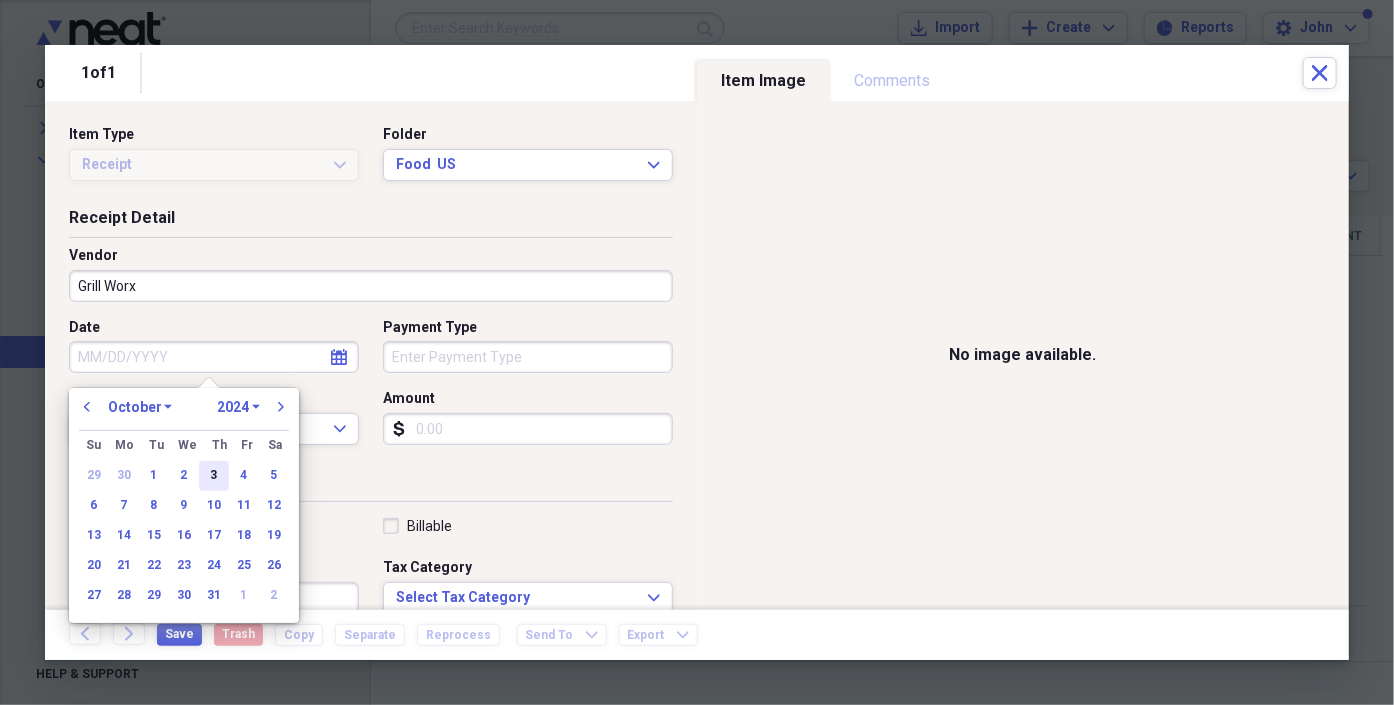 click on "3" at bounding box center [214, 476] 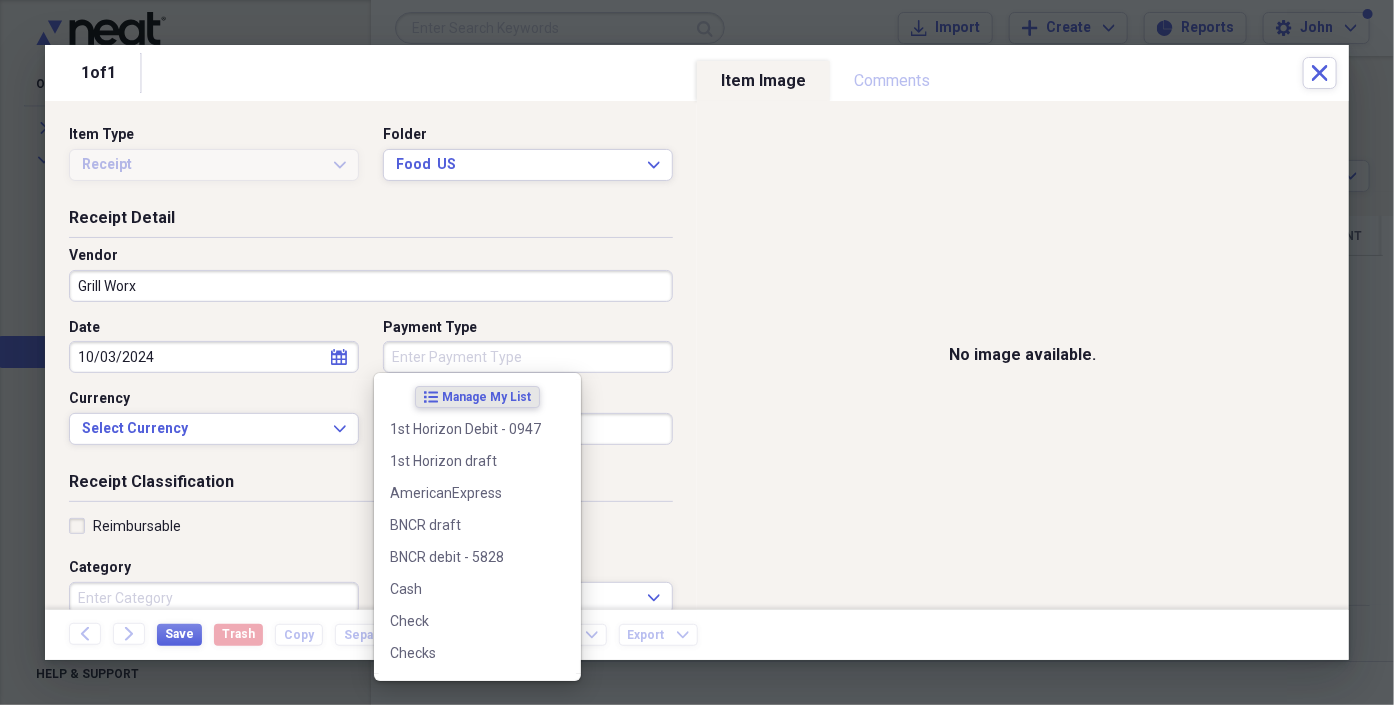 click on "Payment Type" at bounding box center (528, 357) 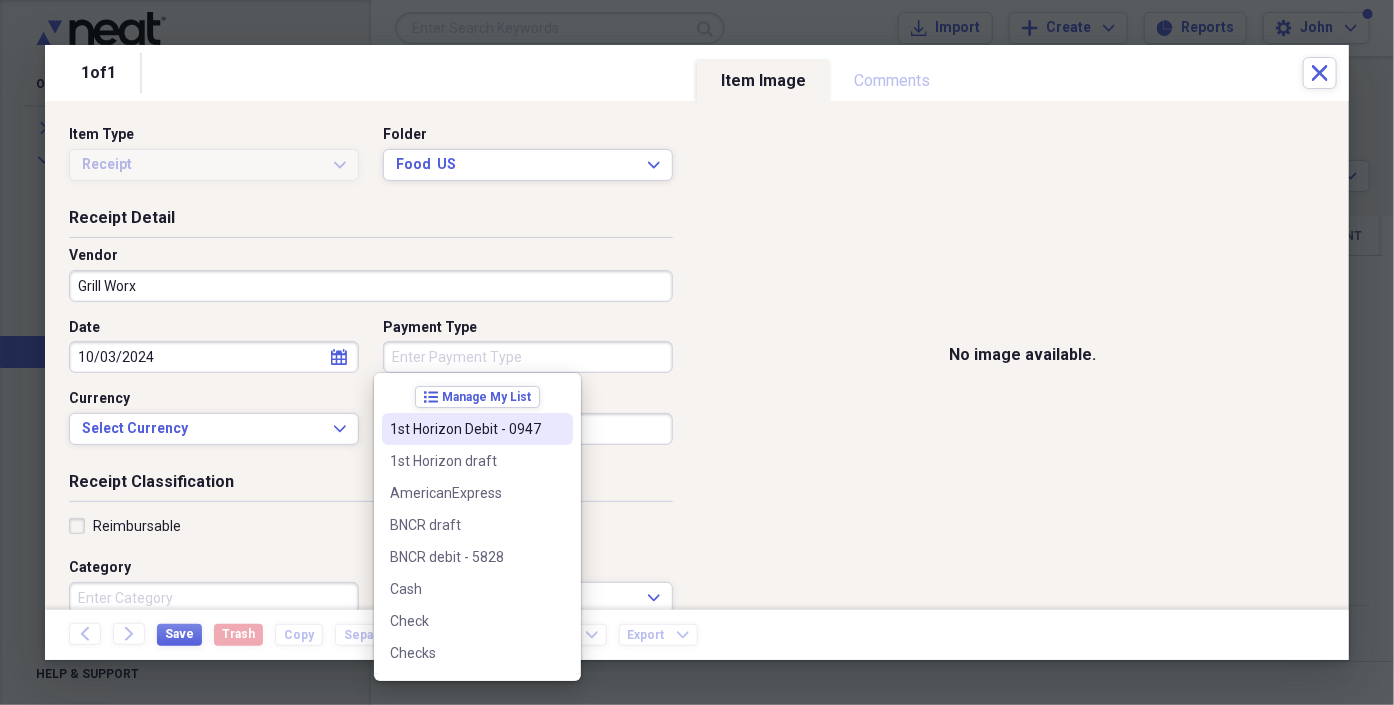 click on "1st Horizon Debit - 0947" at bounding box center (465, 429) 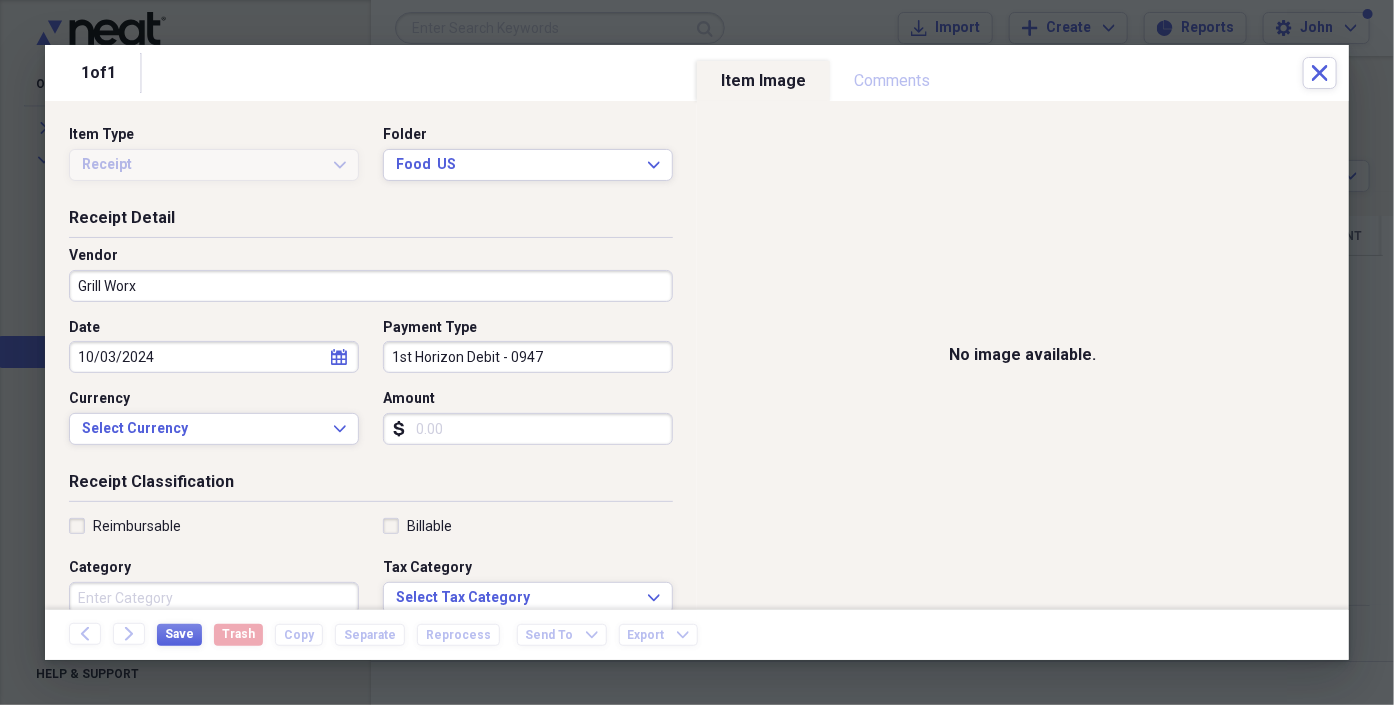 click on "Amount" at bounding box center (528, 429) 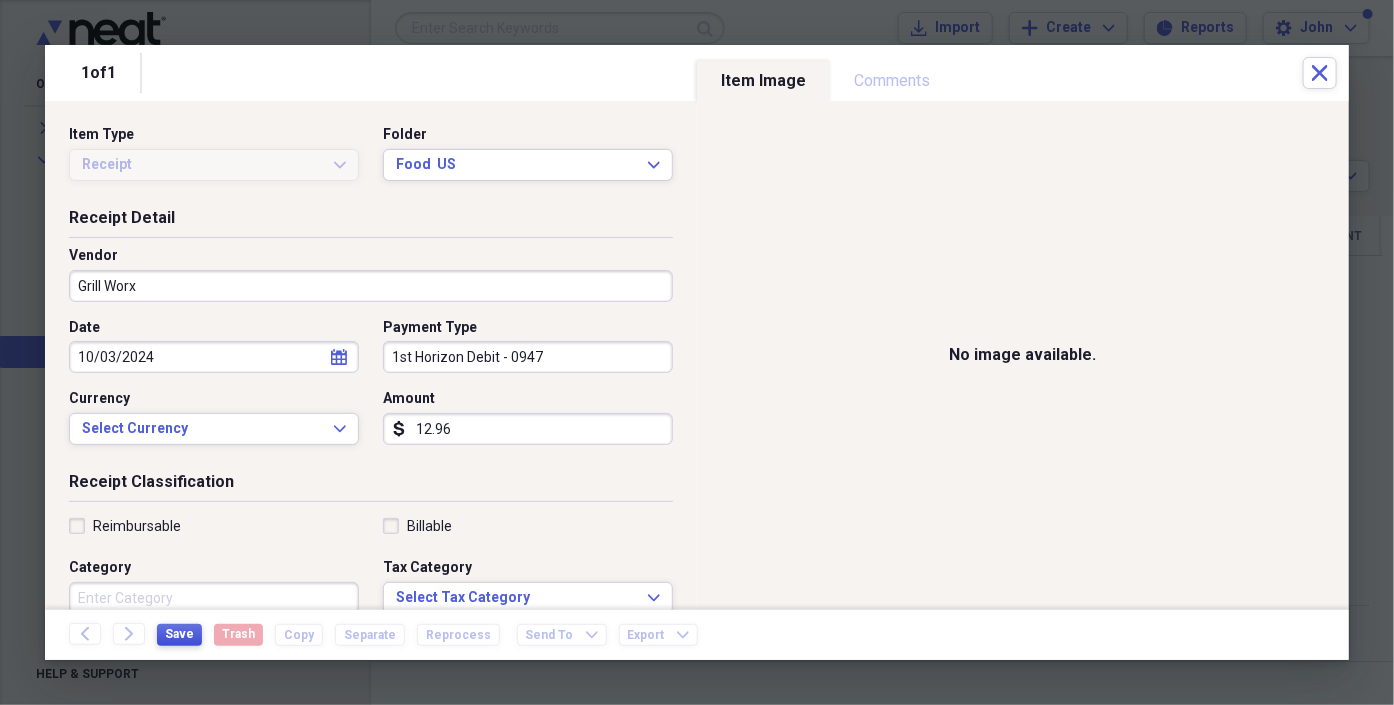 type on "12.96" 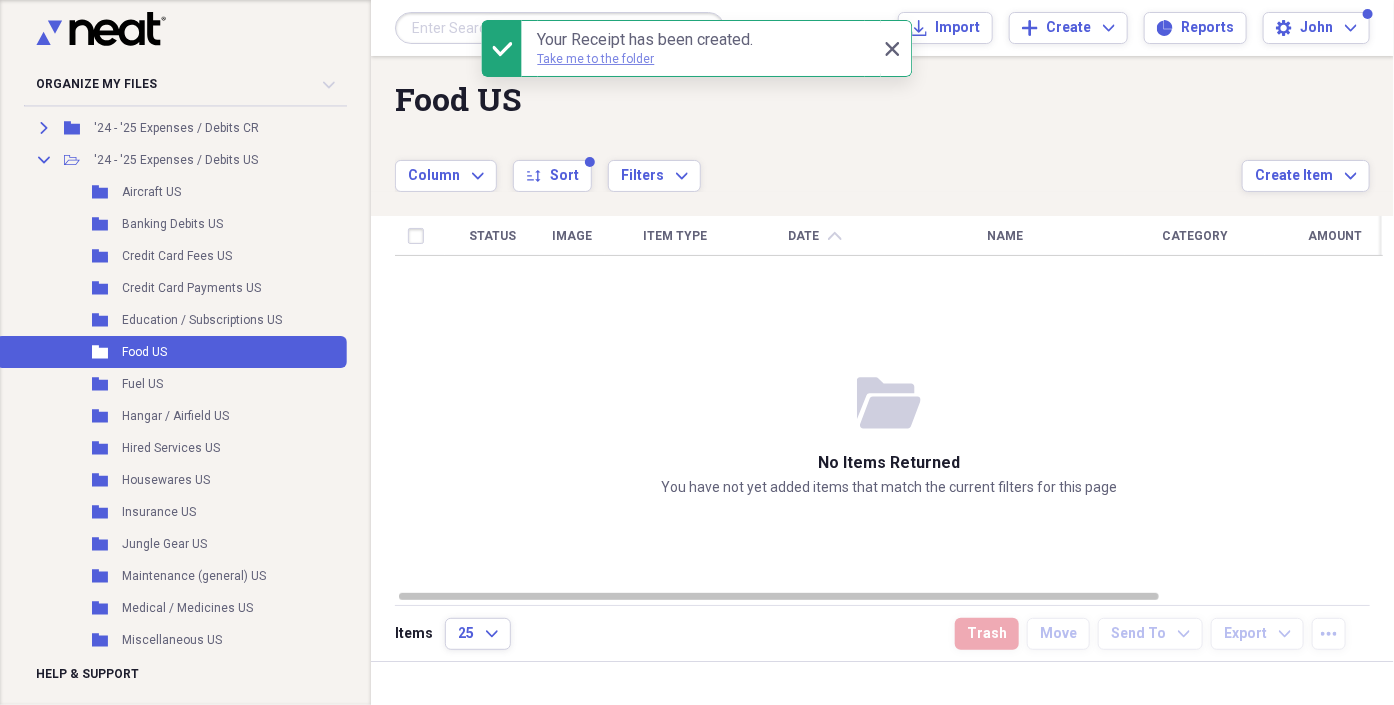 click on "Take me to the folder" at bounding box center (596, 59) 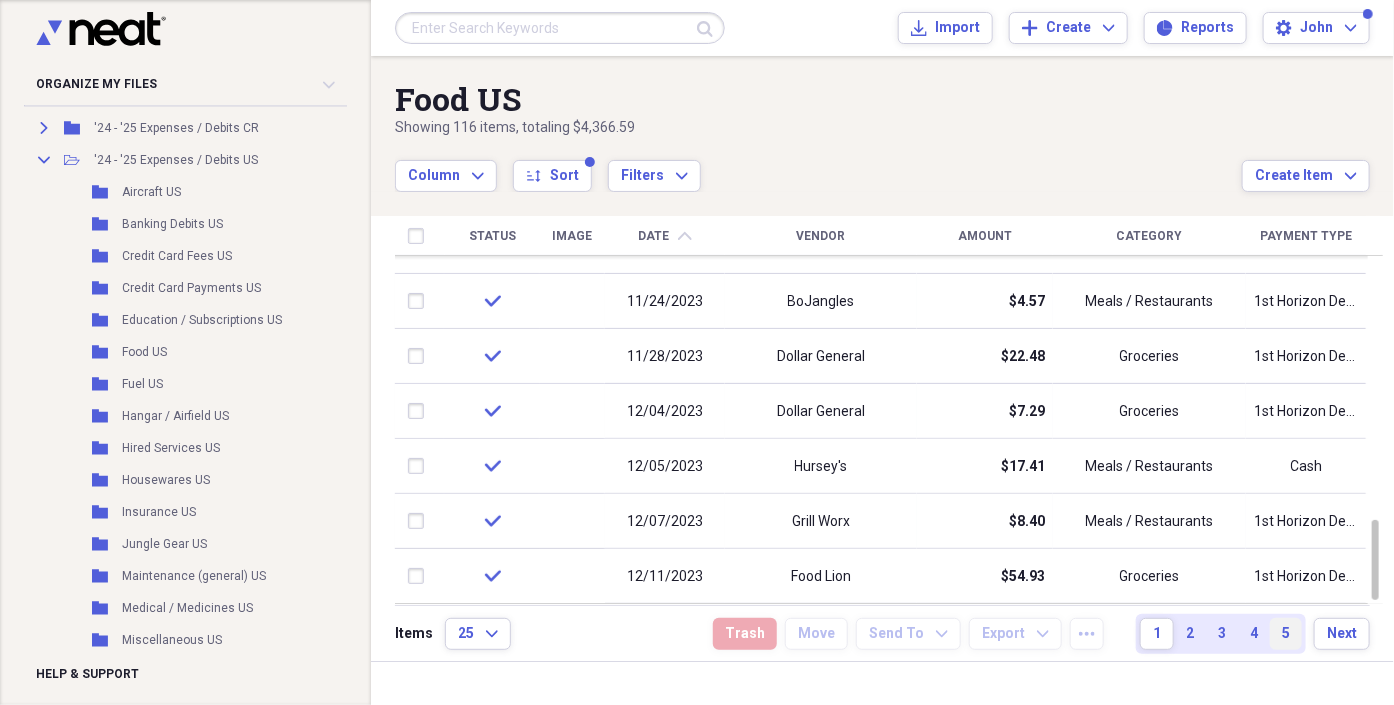 click on "5" at bounding box center [1286, 634] 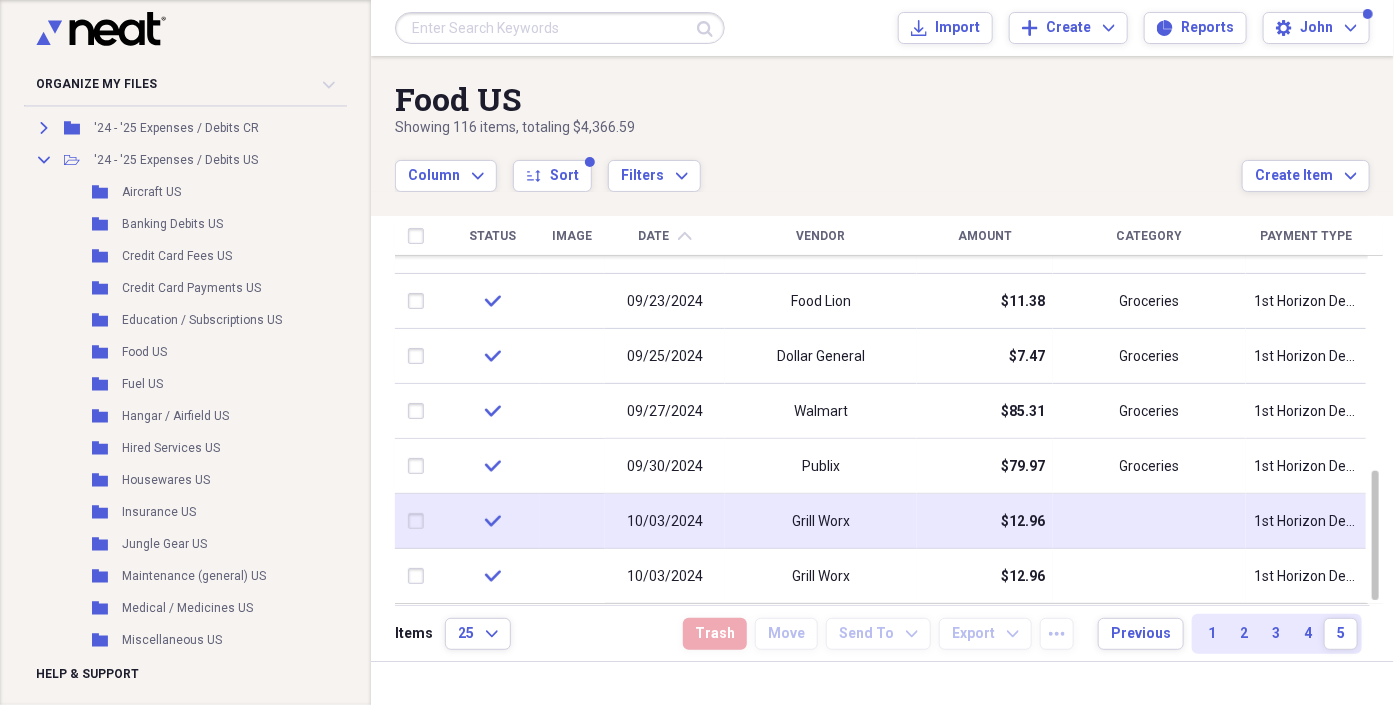 click at bounding box center [420, 521] 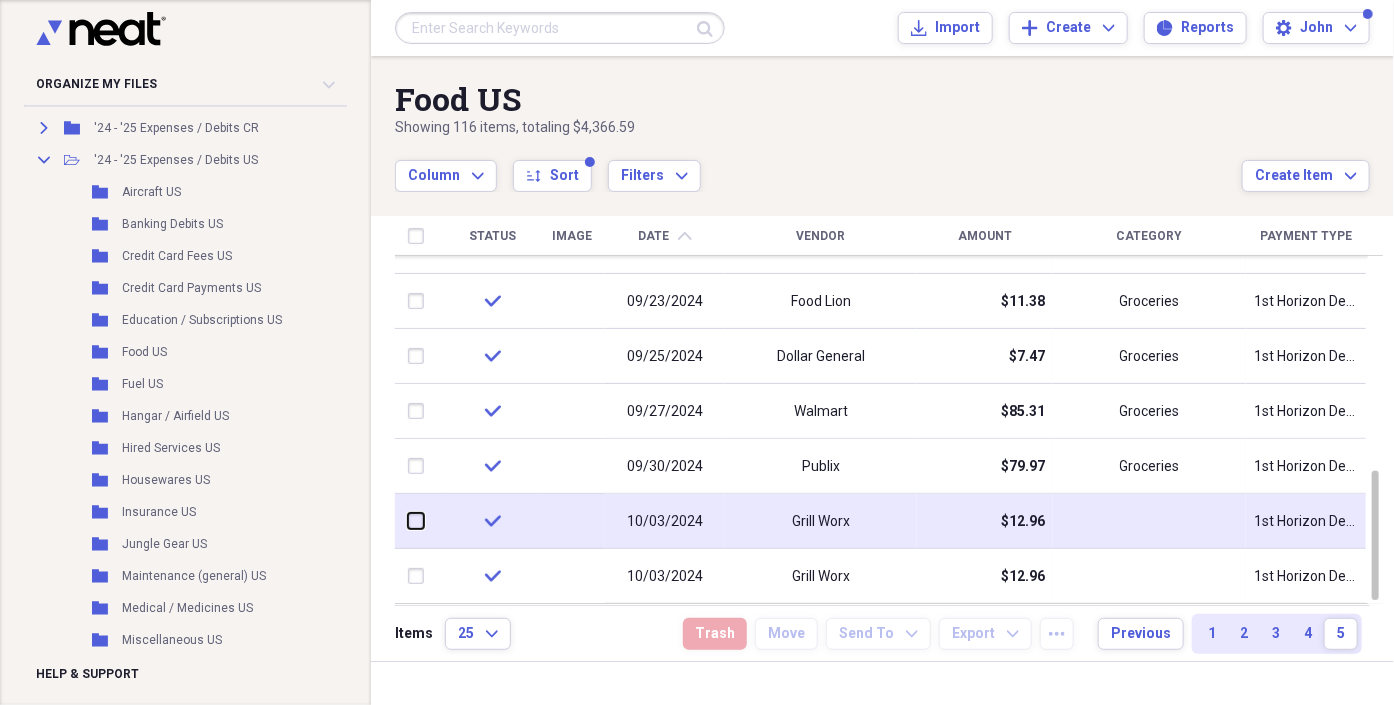 click at bounding box center (408, 521) 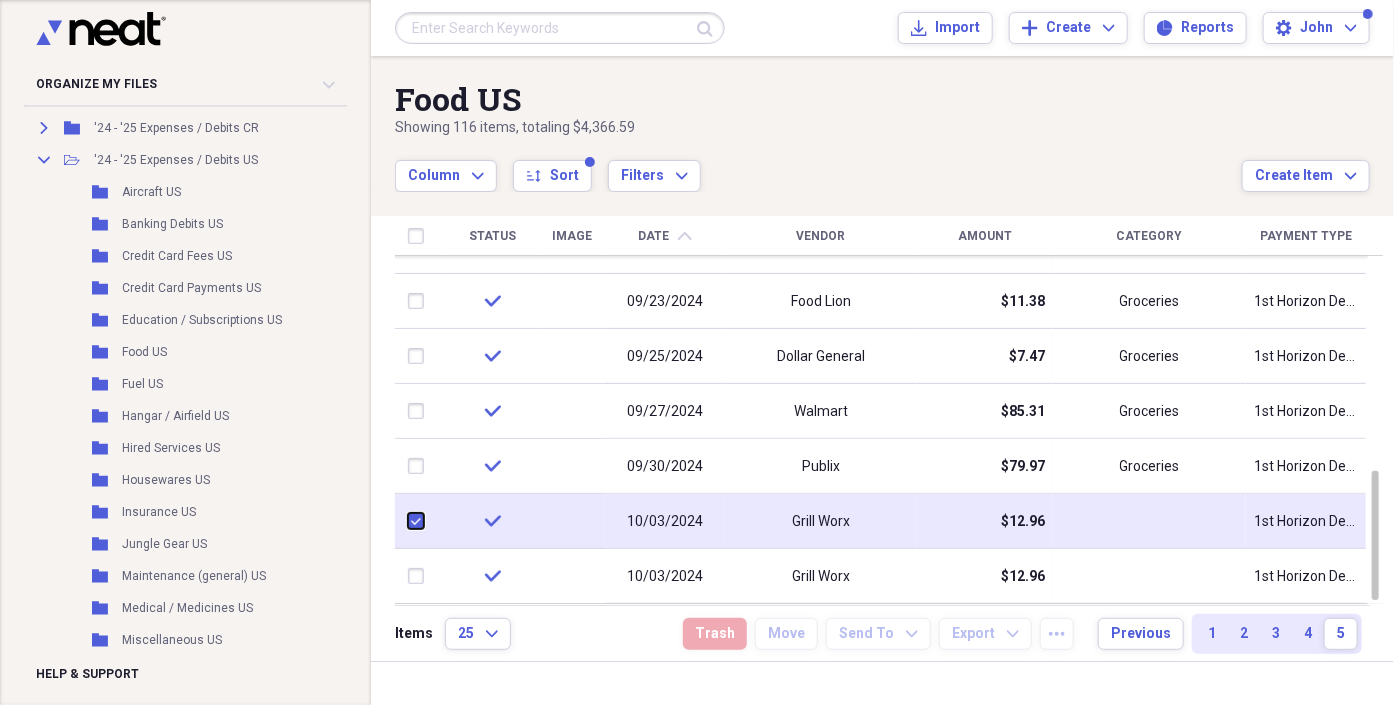 checkbox on "true" 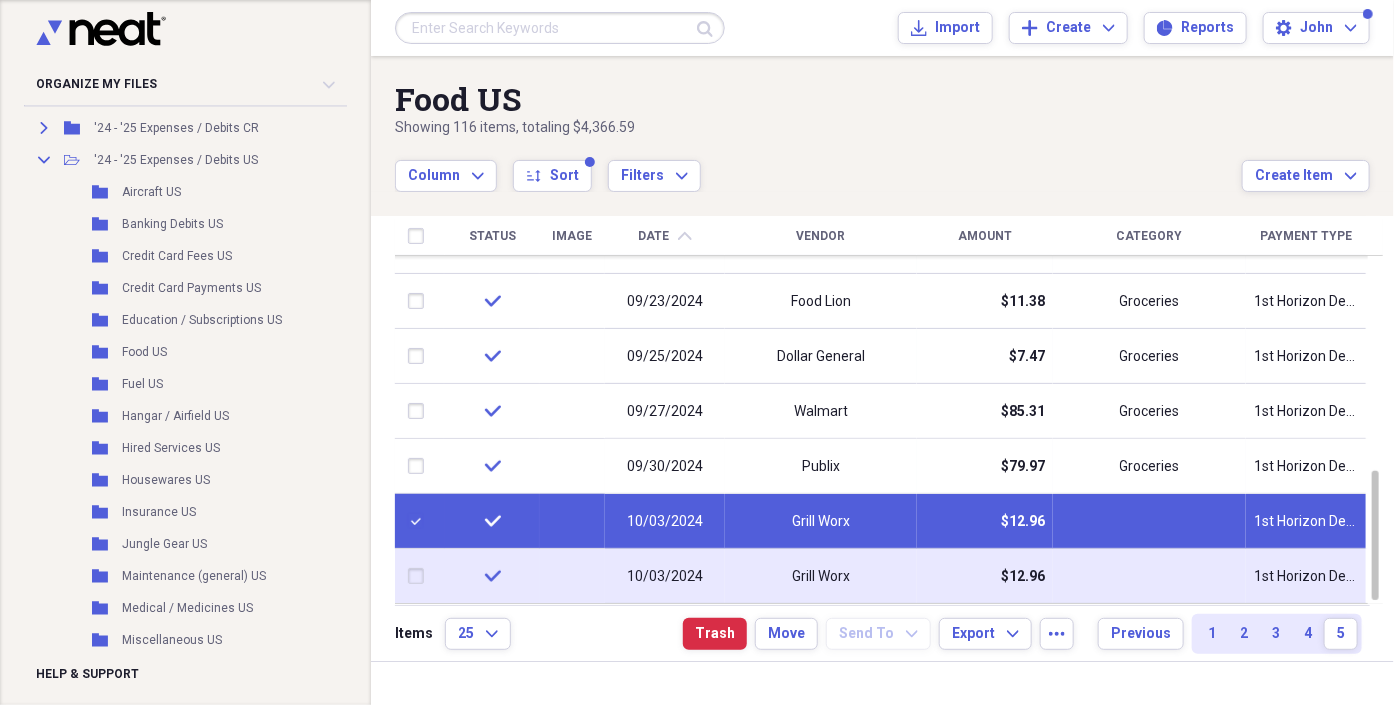 click at bounding box center (420, 576) 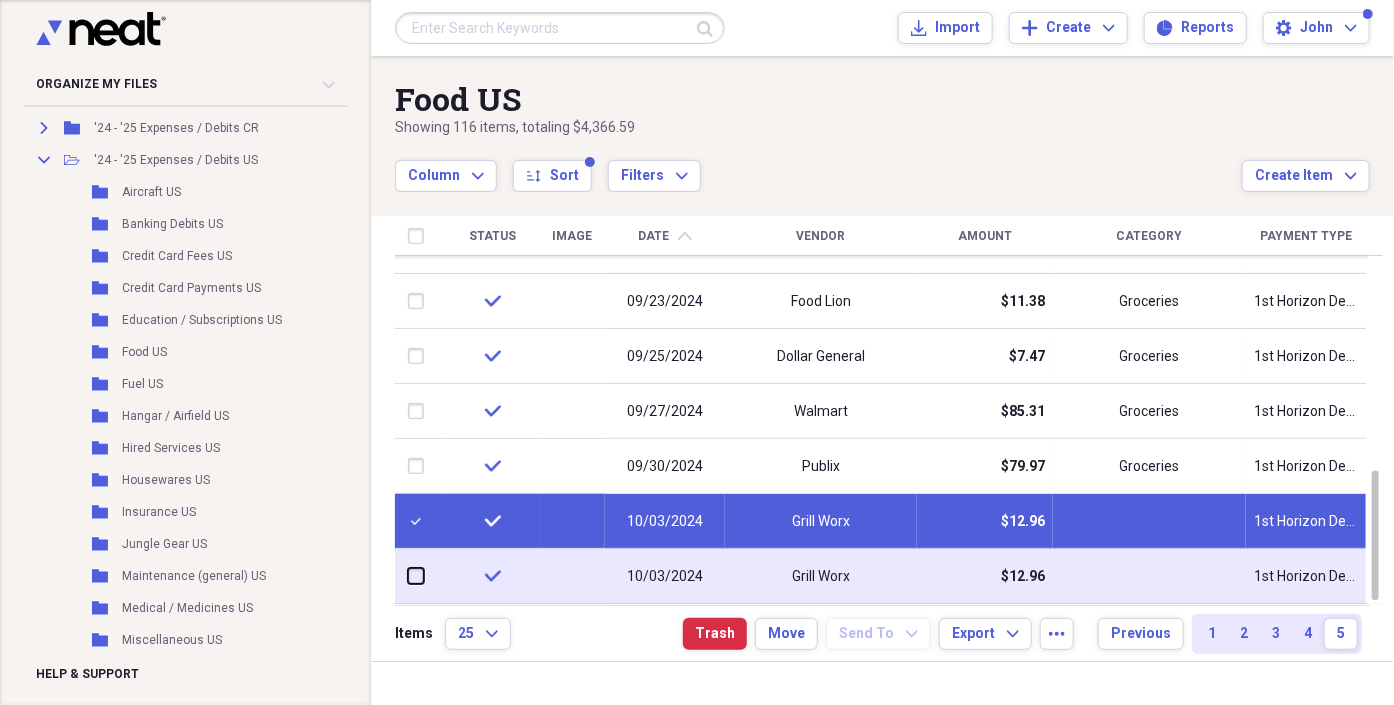 click at bounding box center [408, 576] 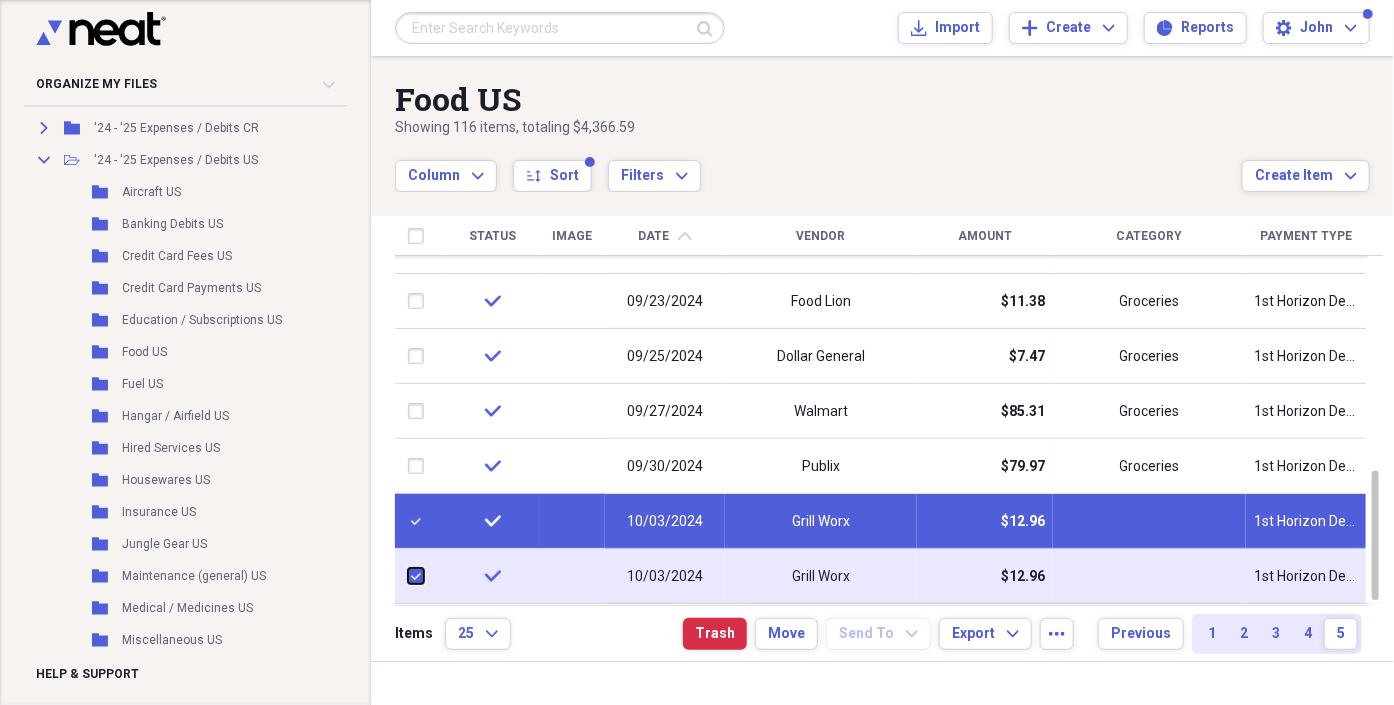 checkbox on "true" 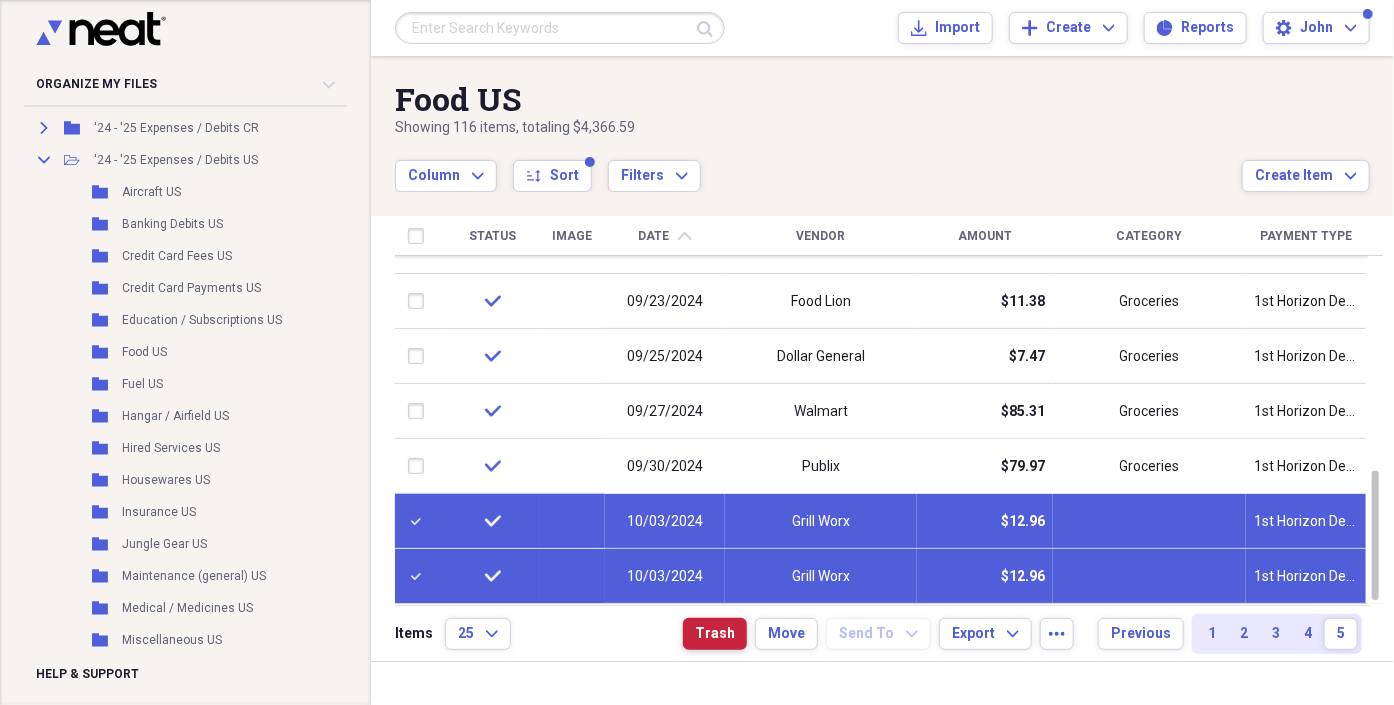 click on "Trash" at bounding box center (715, 634) 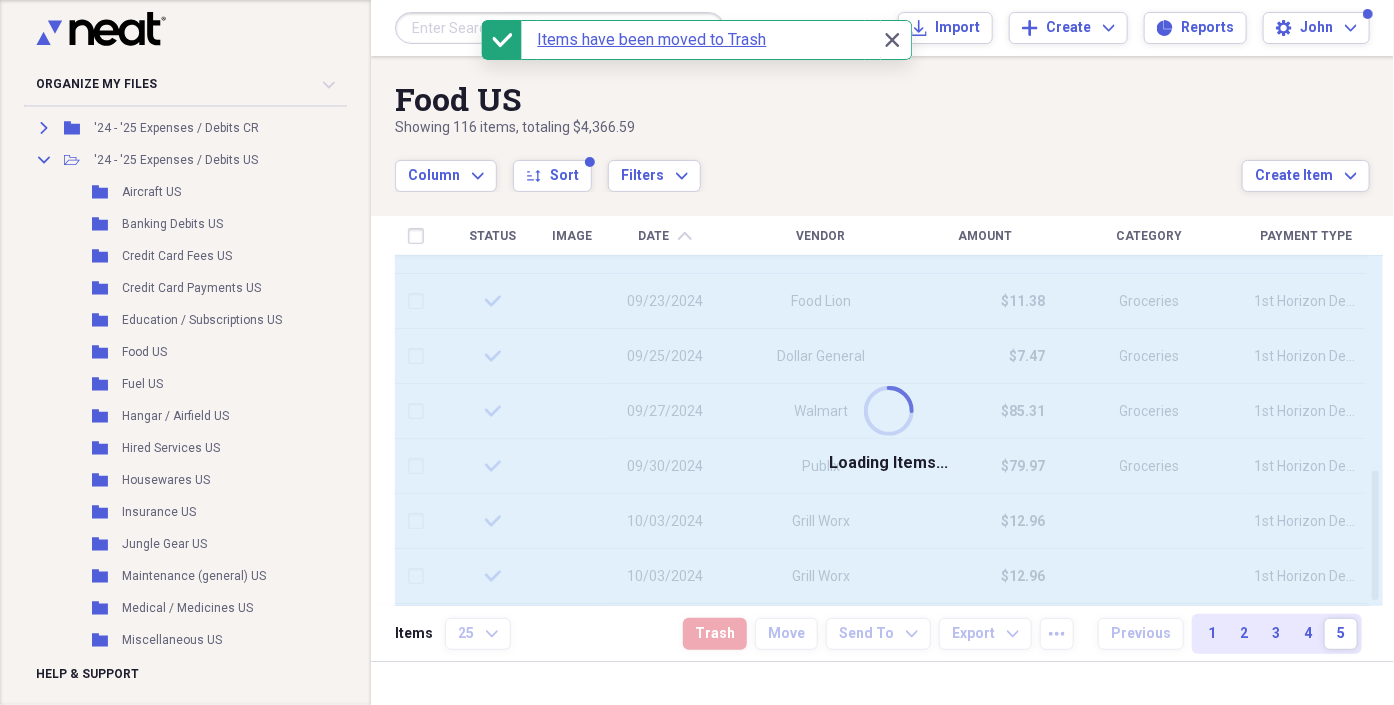 checkbox on "false" 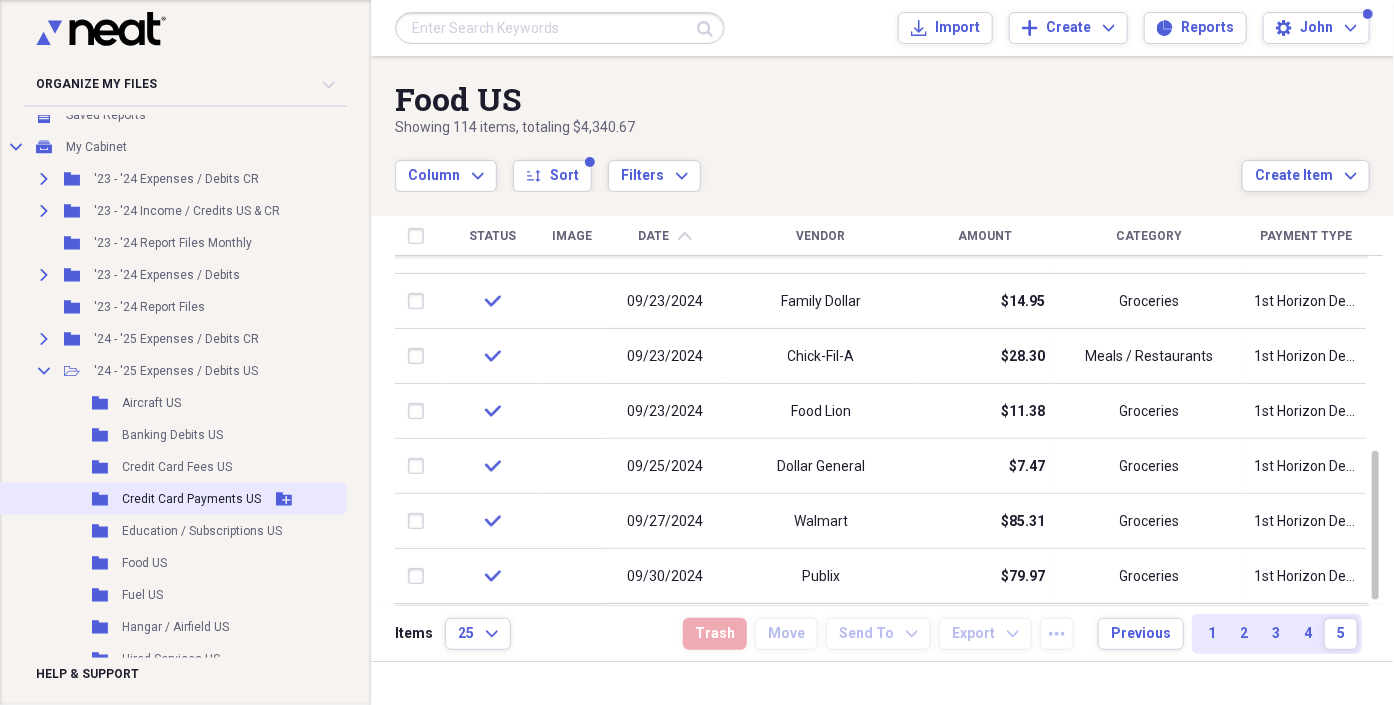 scroll, scrollTop: 111, scrollLeft: 0, axis: vertical 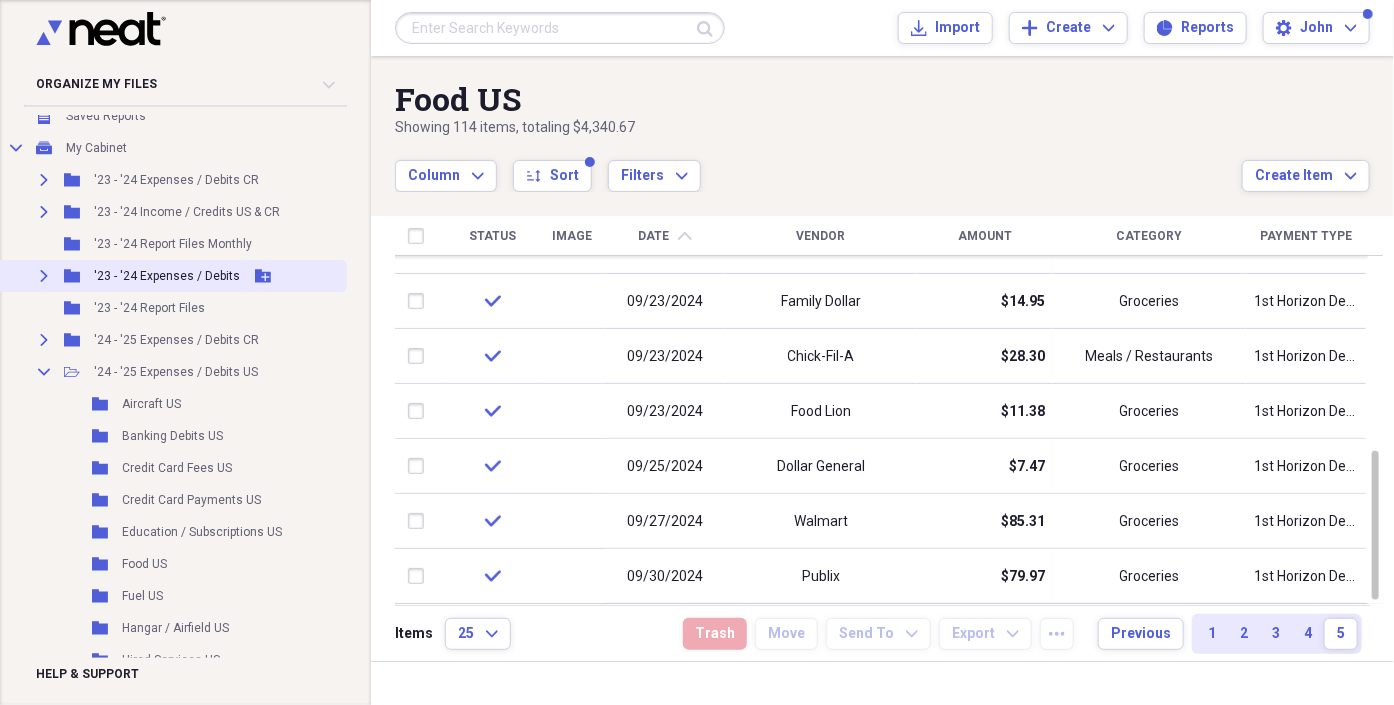 click on "'23 - '24 Expenses / Debits" at bounding box center (167, 276) 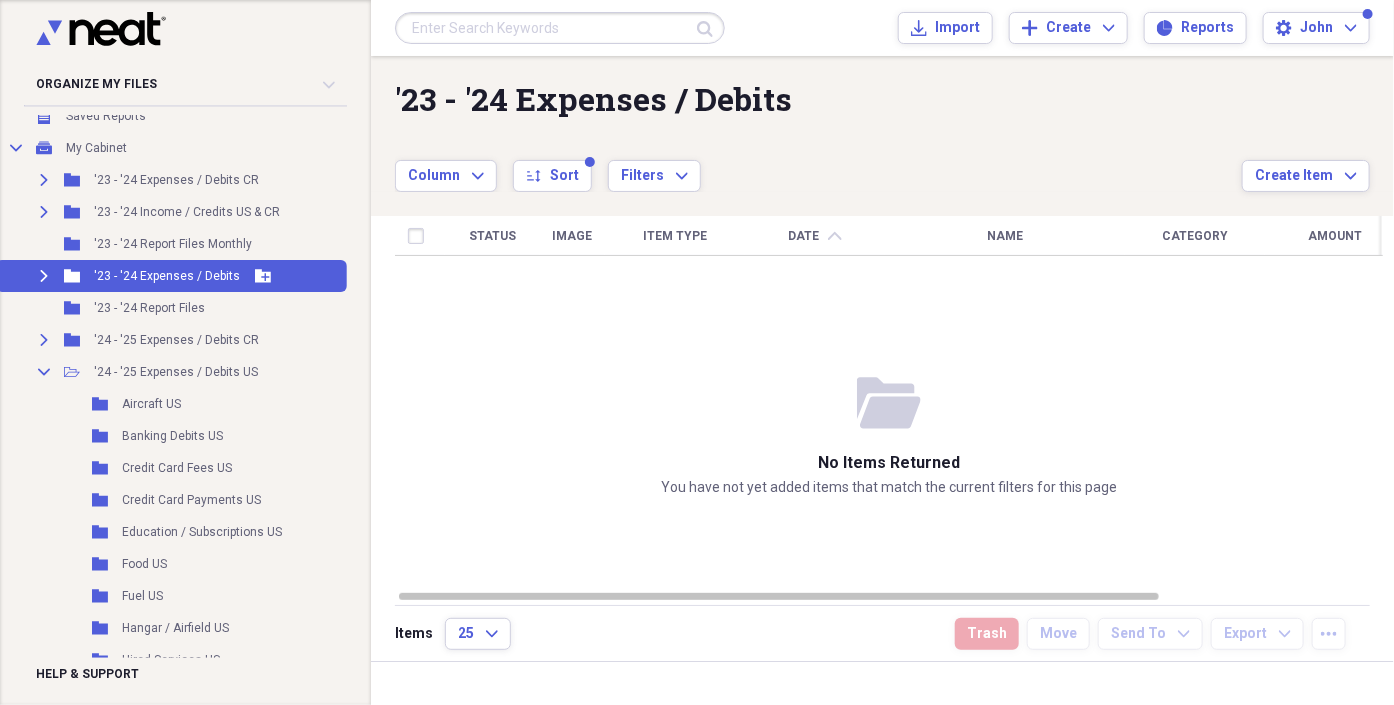 click on "Expand" at bounding box center [44, 276] 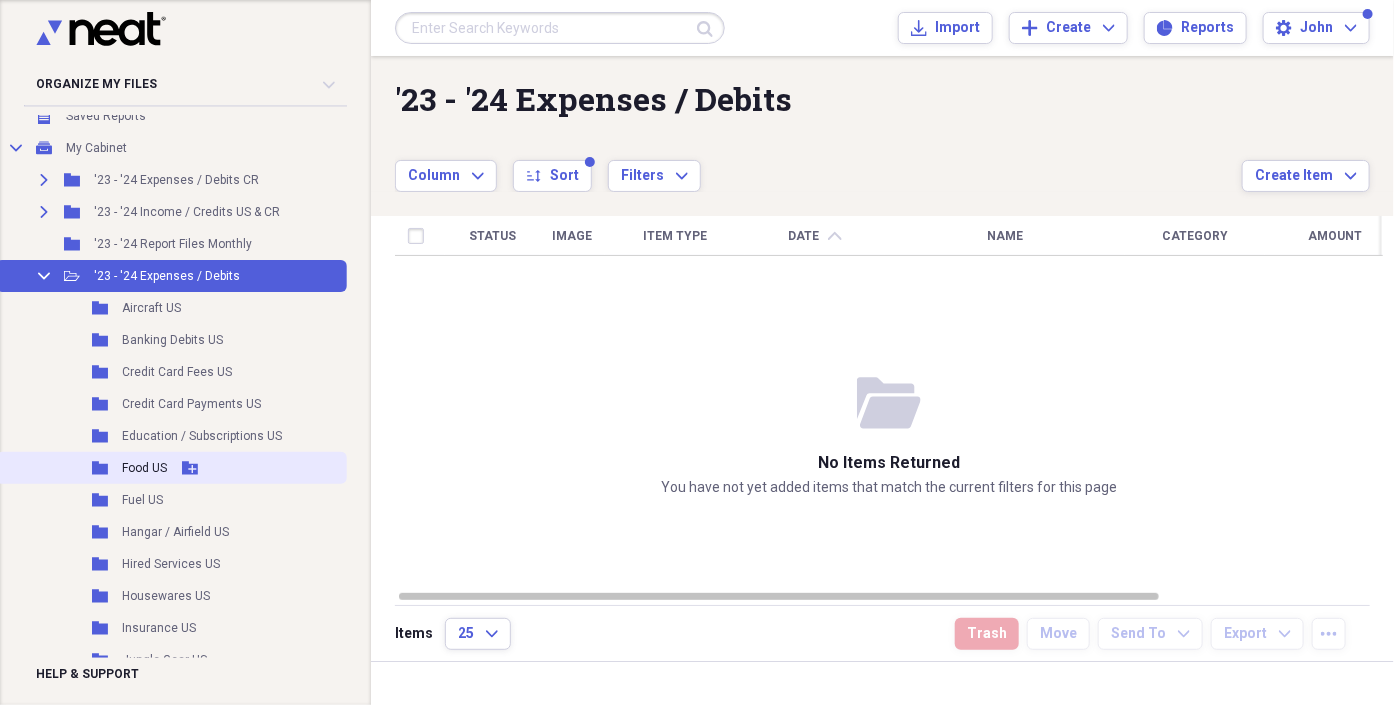 click on "Food  US" at bounding box center [144, 468] 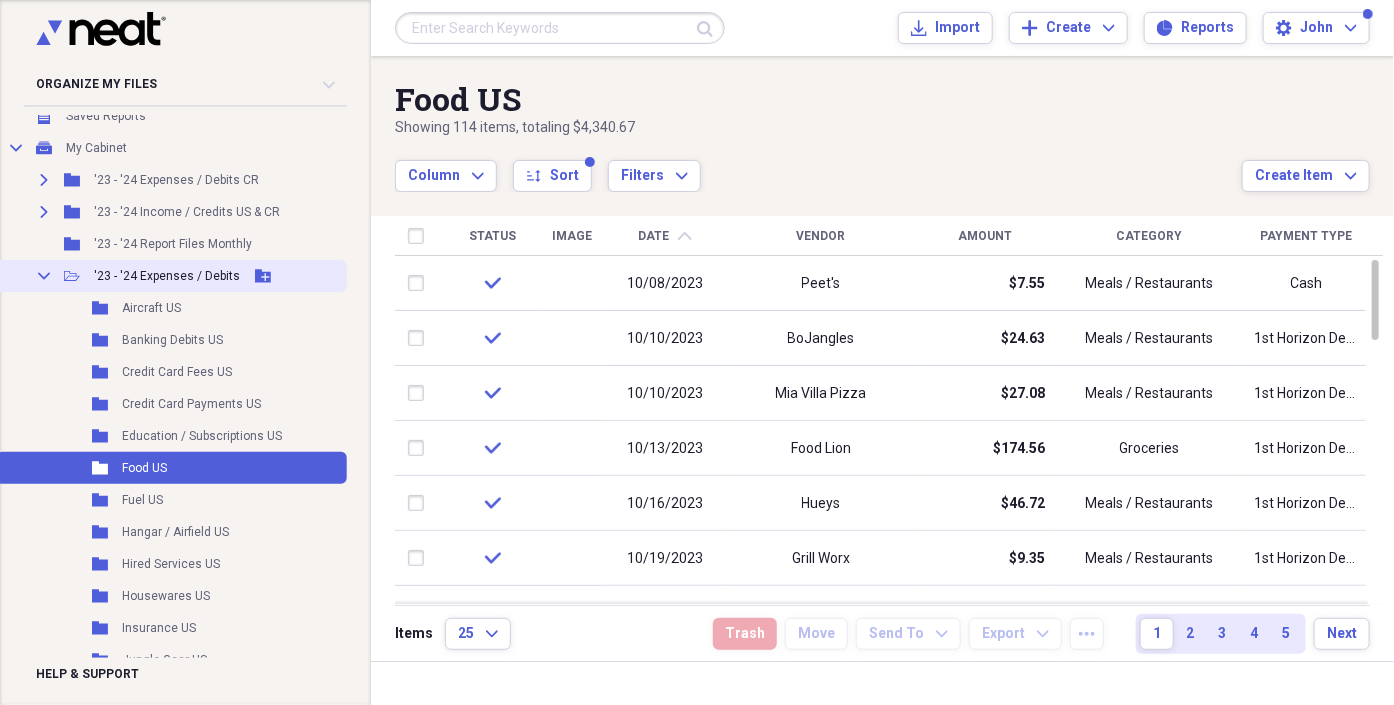 click on "Collapse" 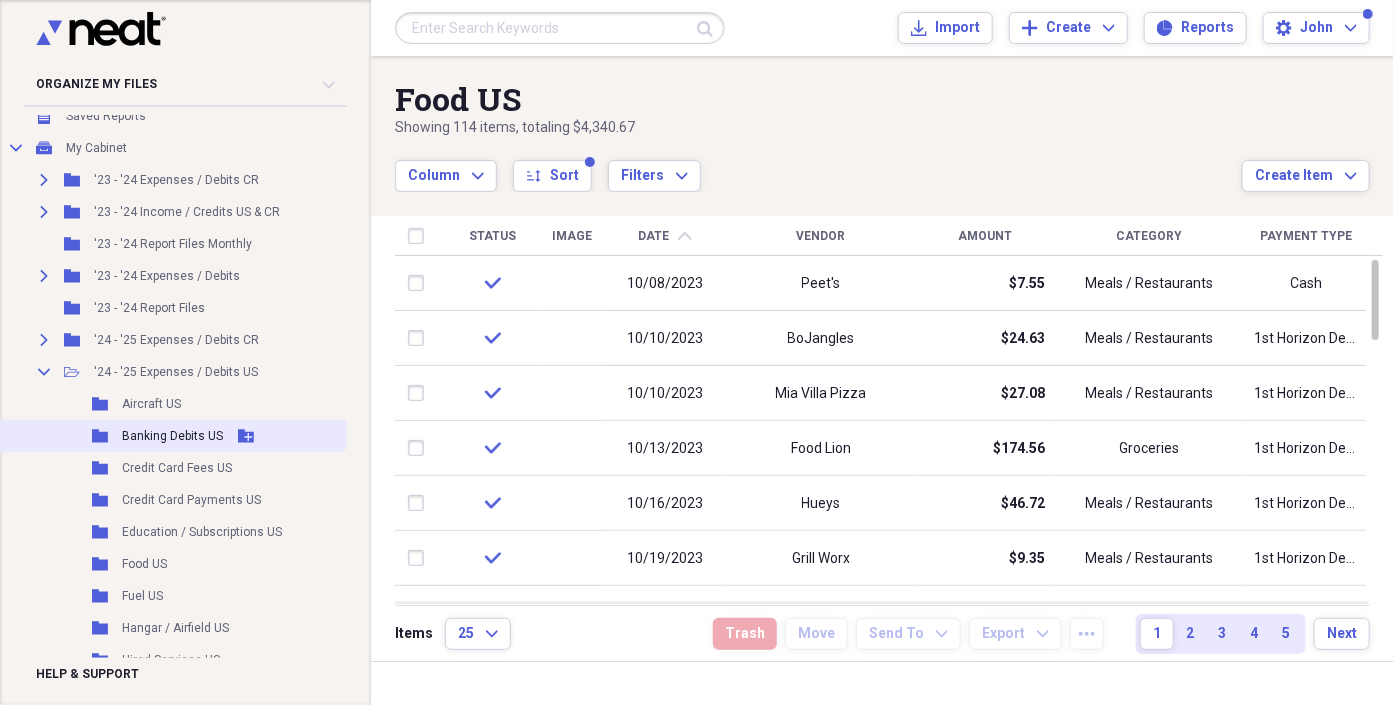 click 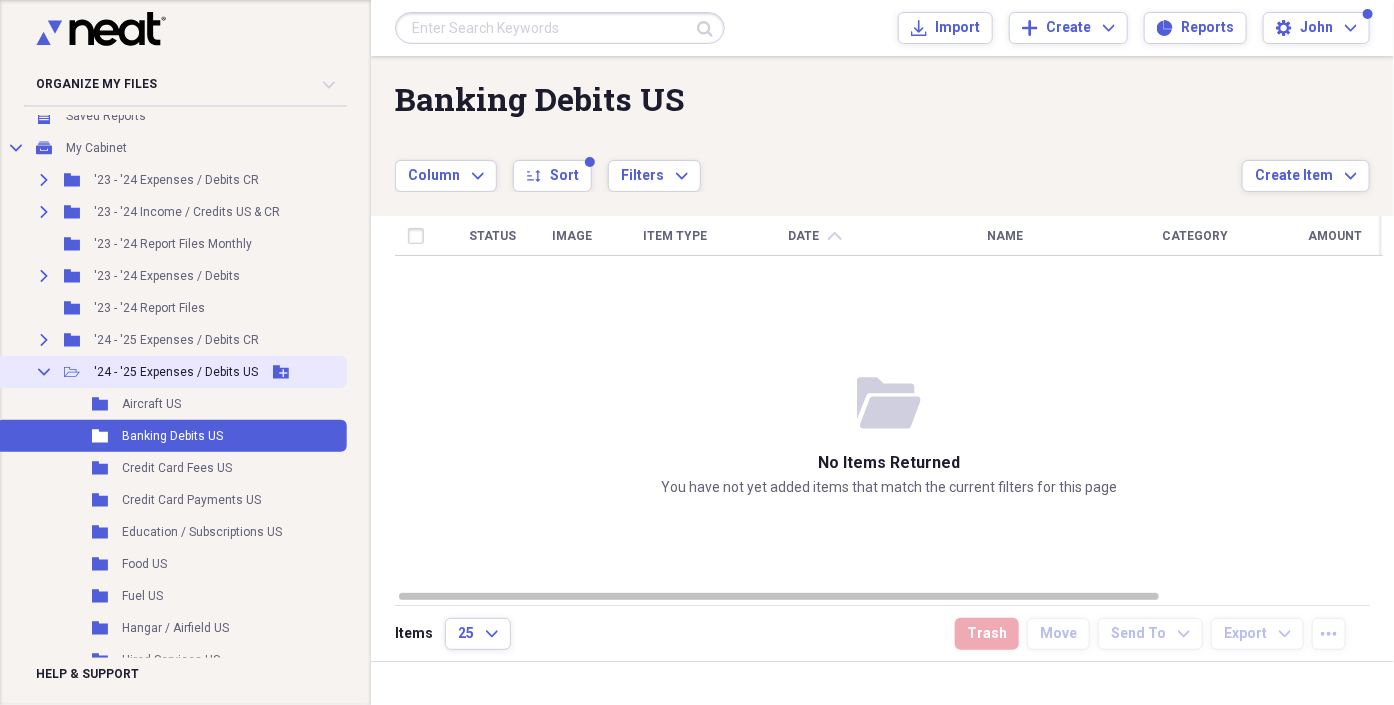 click on "Collapse Open Folder '24 - '25  Expenses / Debits  US Add Folder" at bounding box center [171, 372] 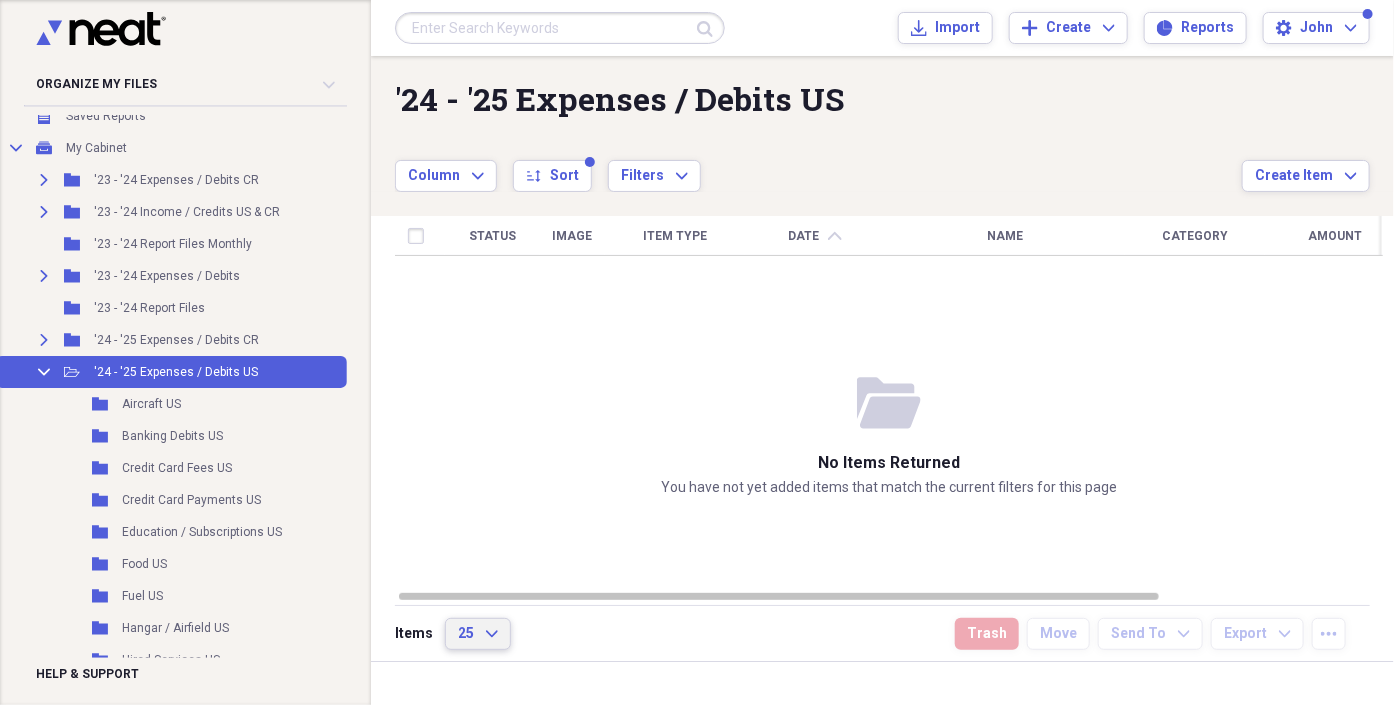click on "Expand" 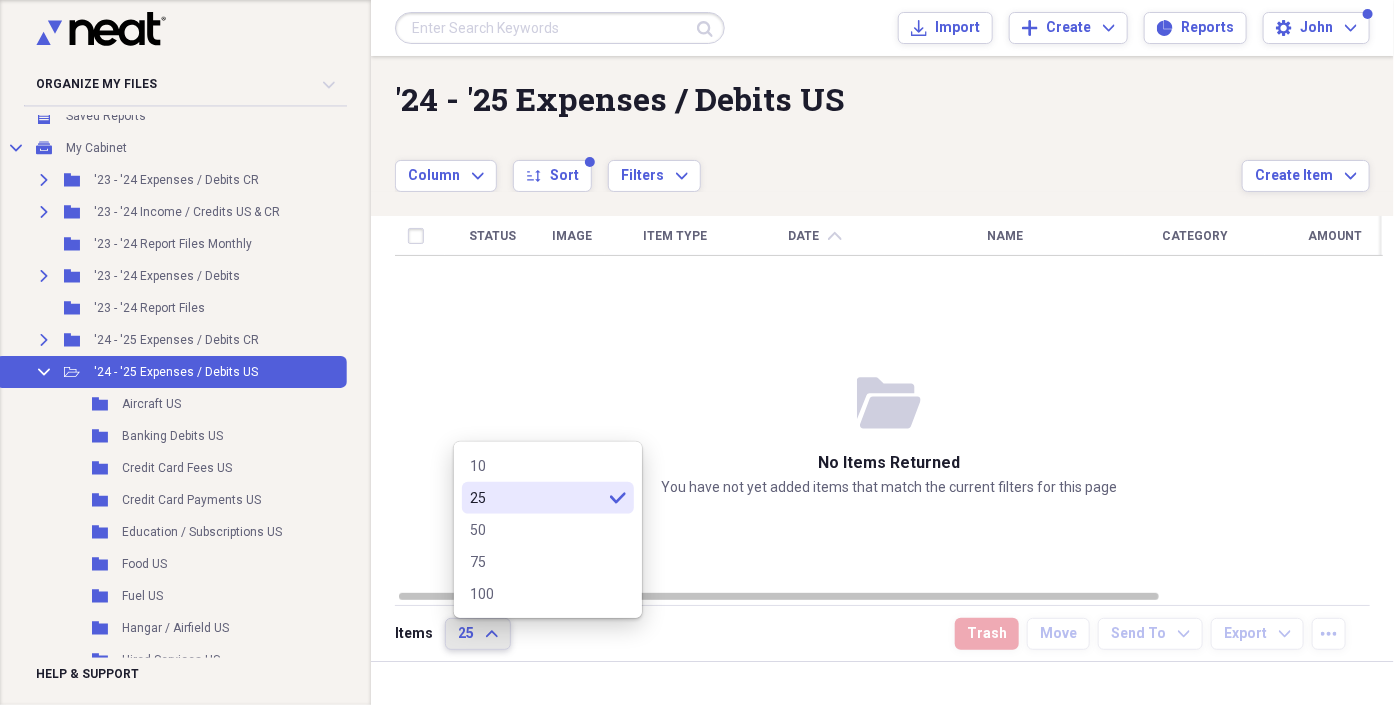 click on "Expand" 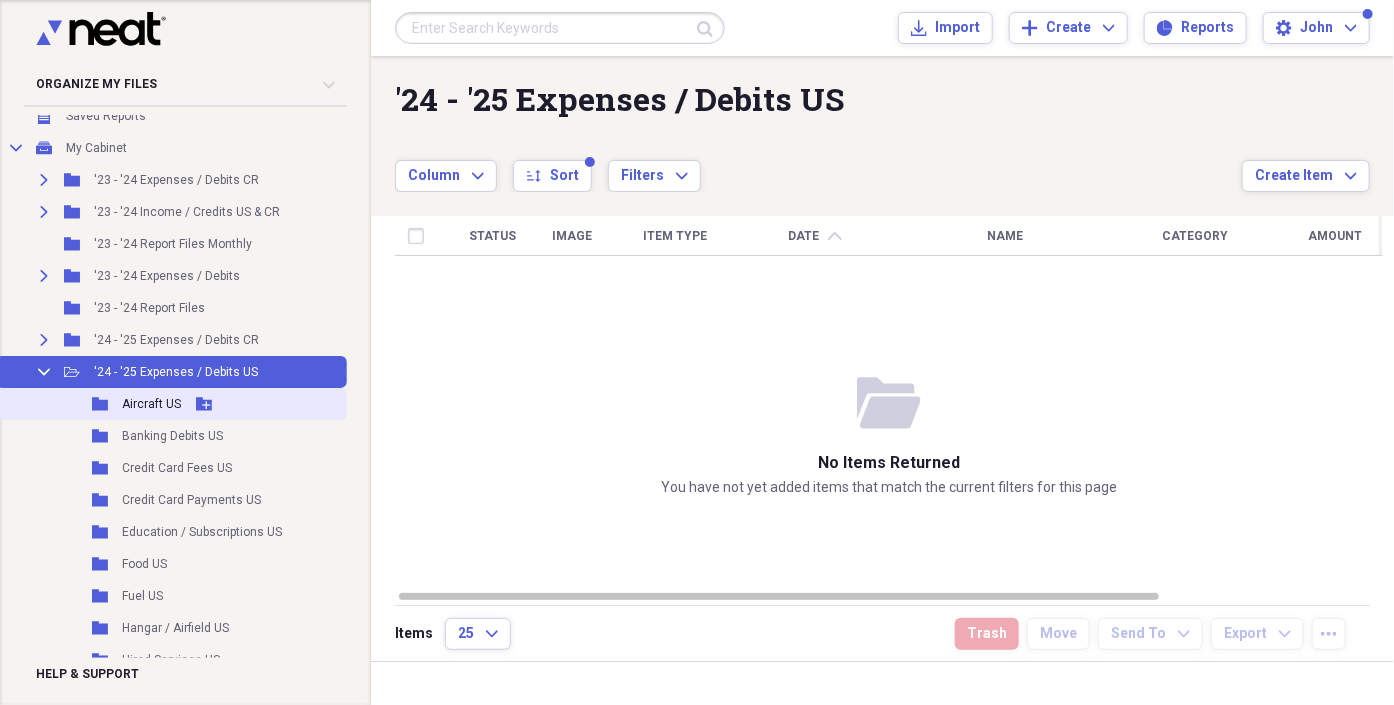 click on "Aircraft  US" at bounding box center [151, 404] 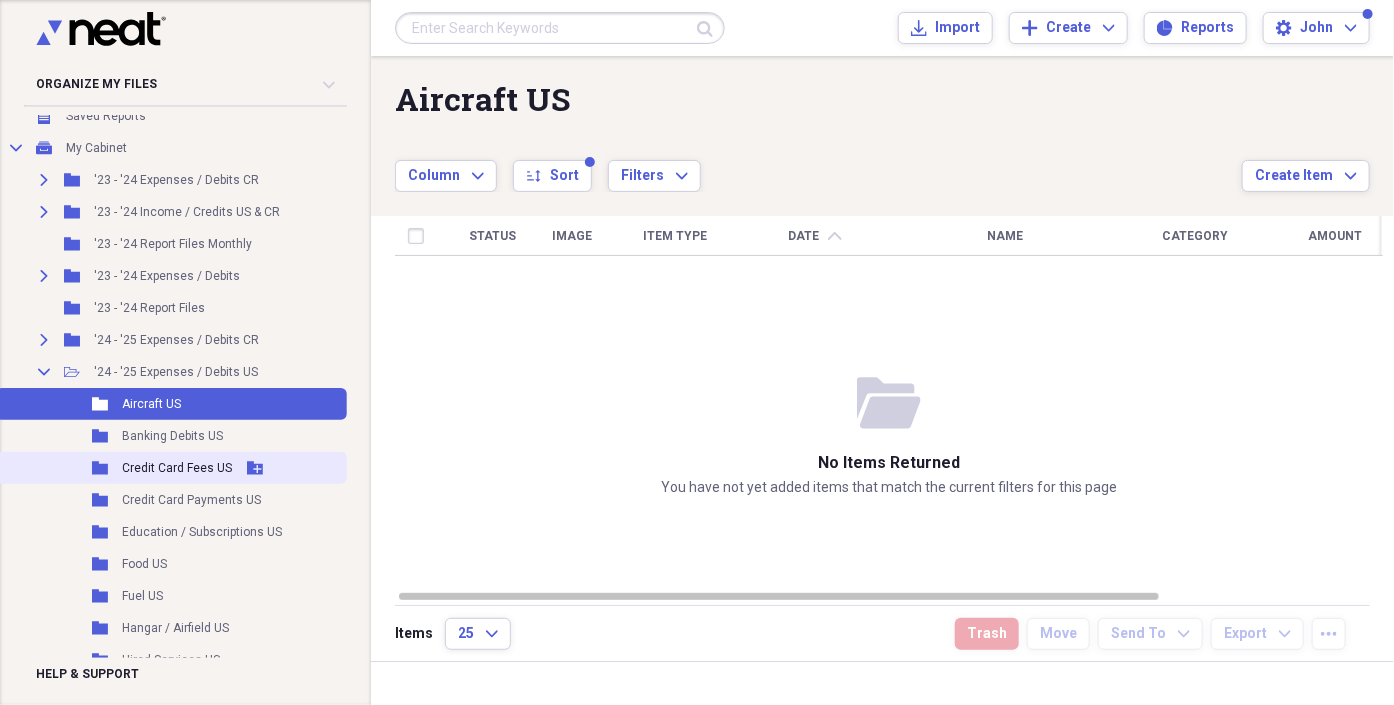 click on "Folder Credit Card Fees  US Add Folder" at bounding box center [171, 468] 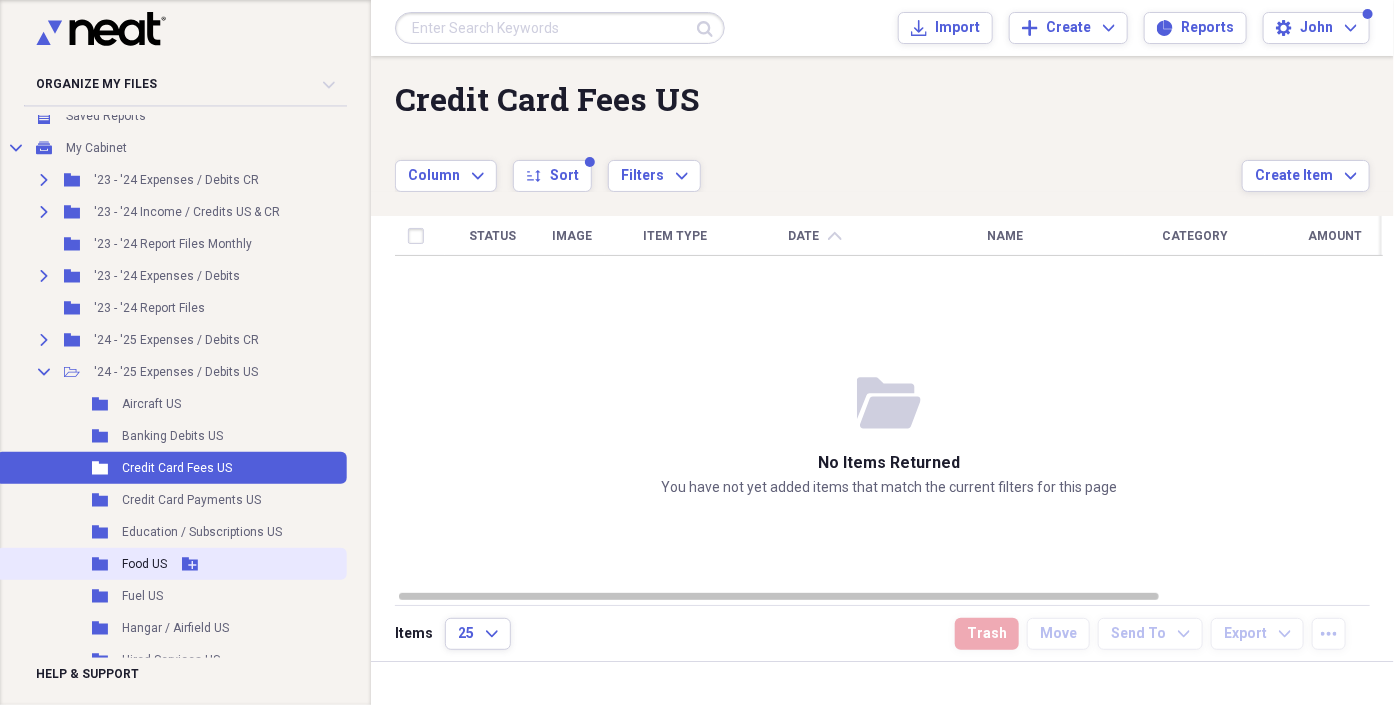 click on "Food  US" at bounding box center [144, 564] 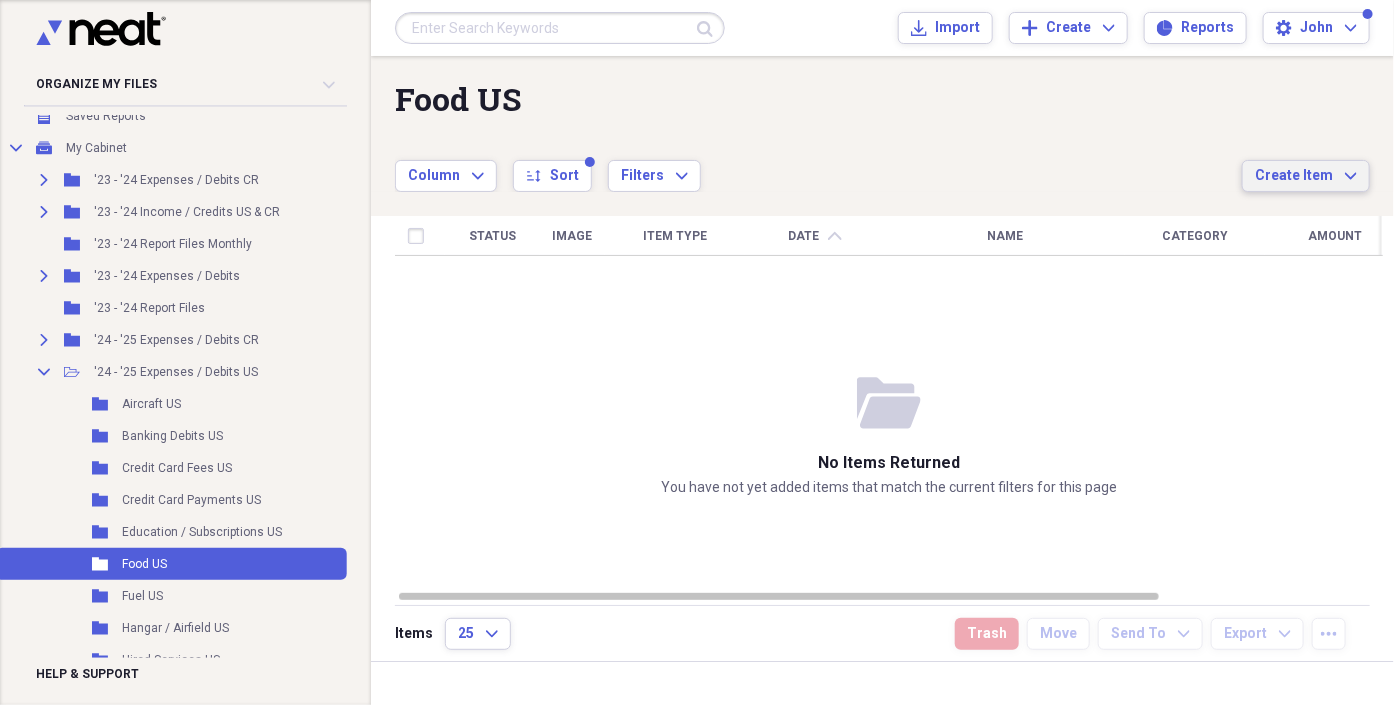 click on "Expand" 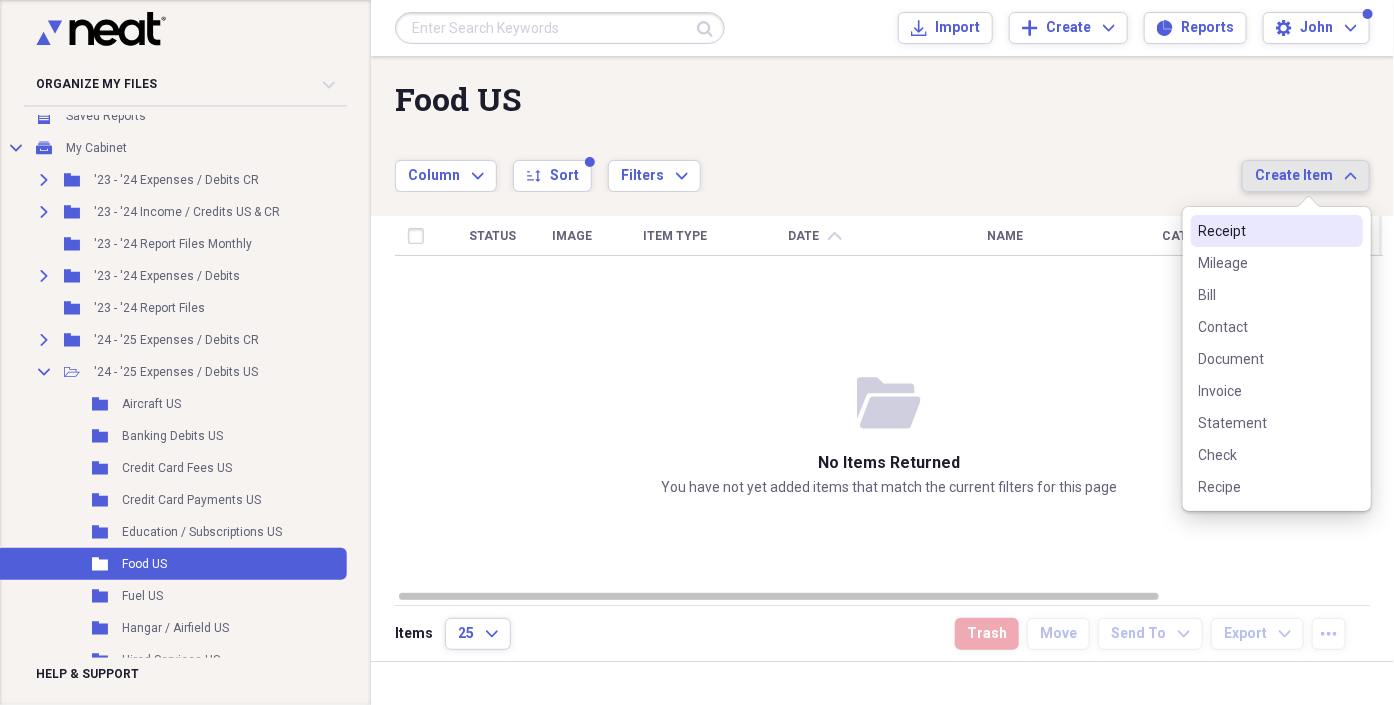 click on "Receipt" at bounding box center (1265, 231) 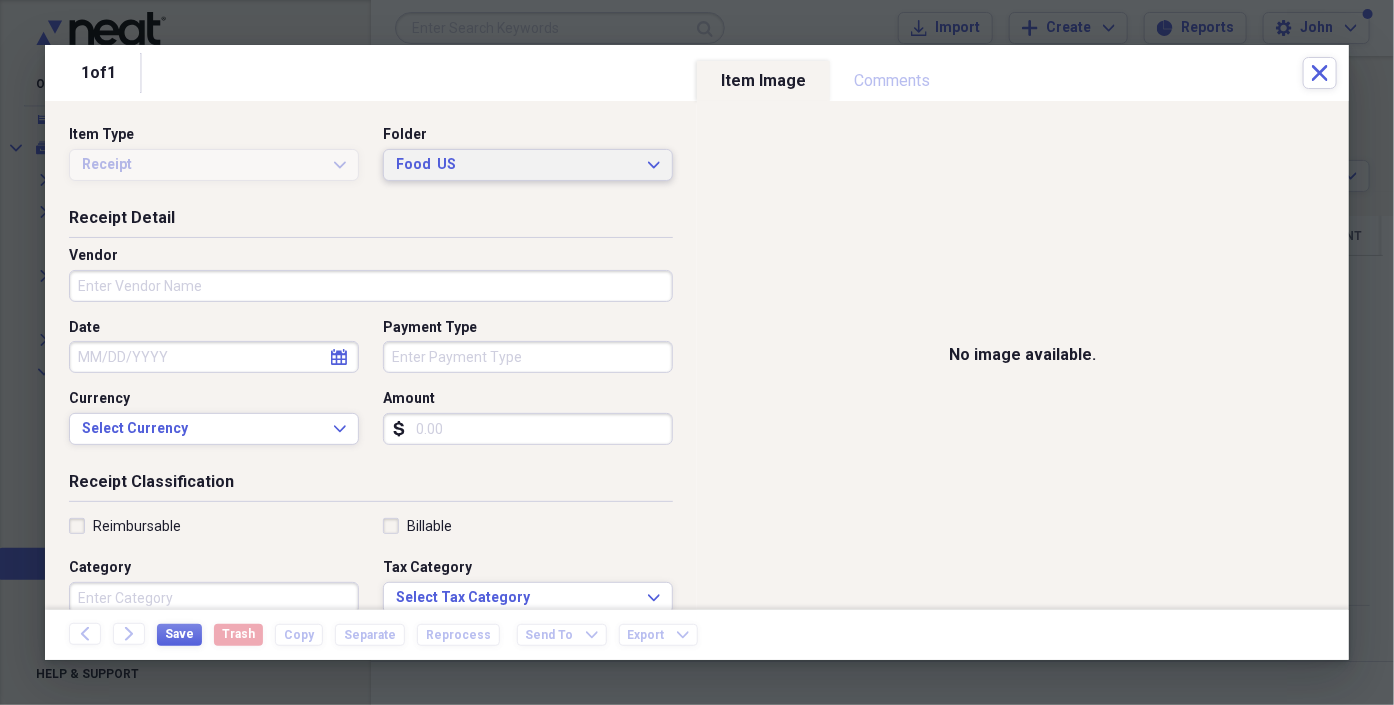 click on "Expand" 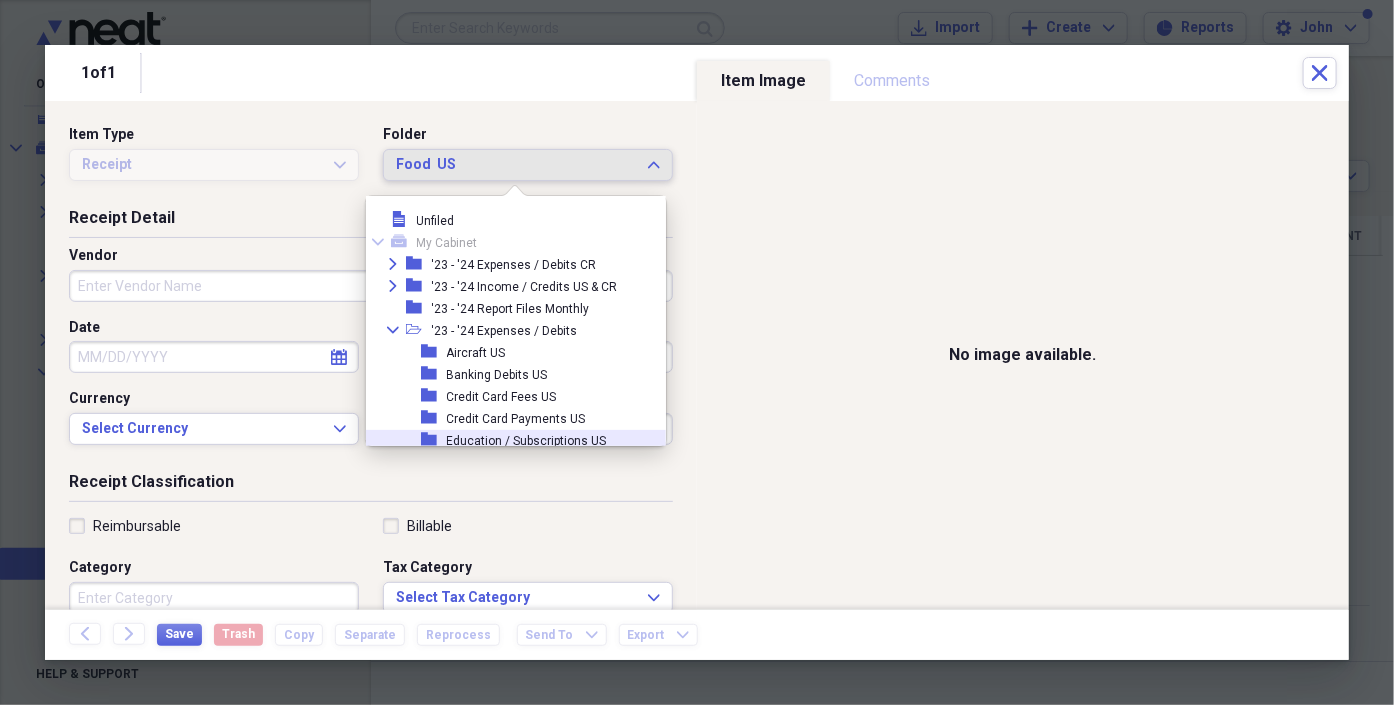 scroll, scrollTop: 0, scrollLeft: 0, axis: both 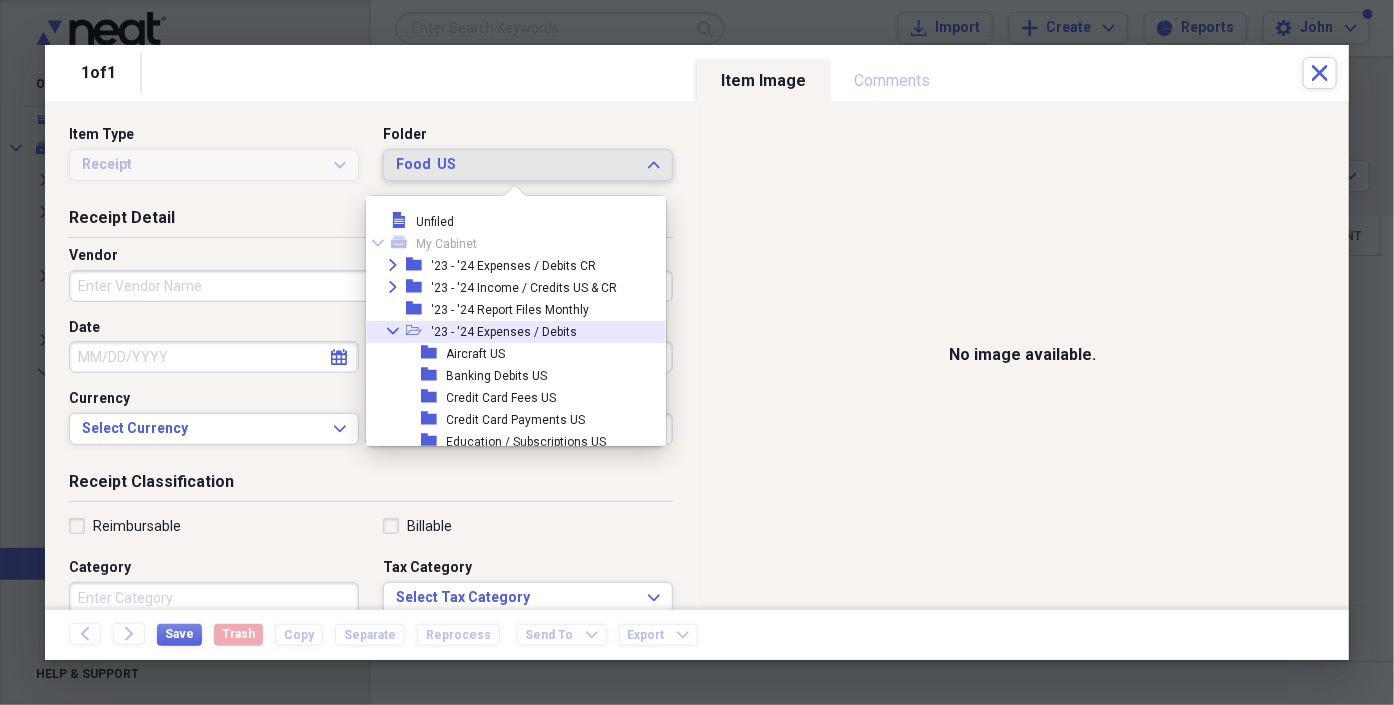 click 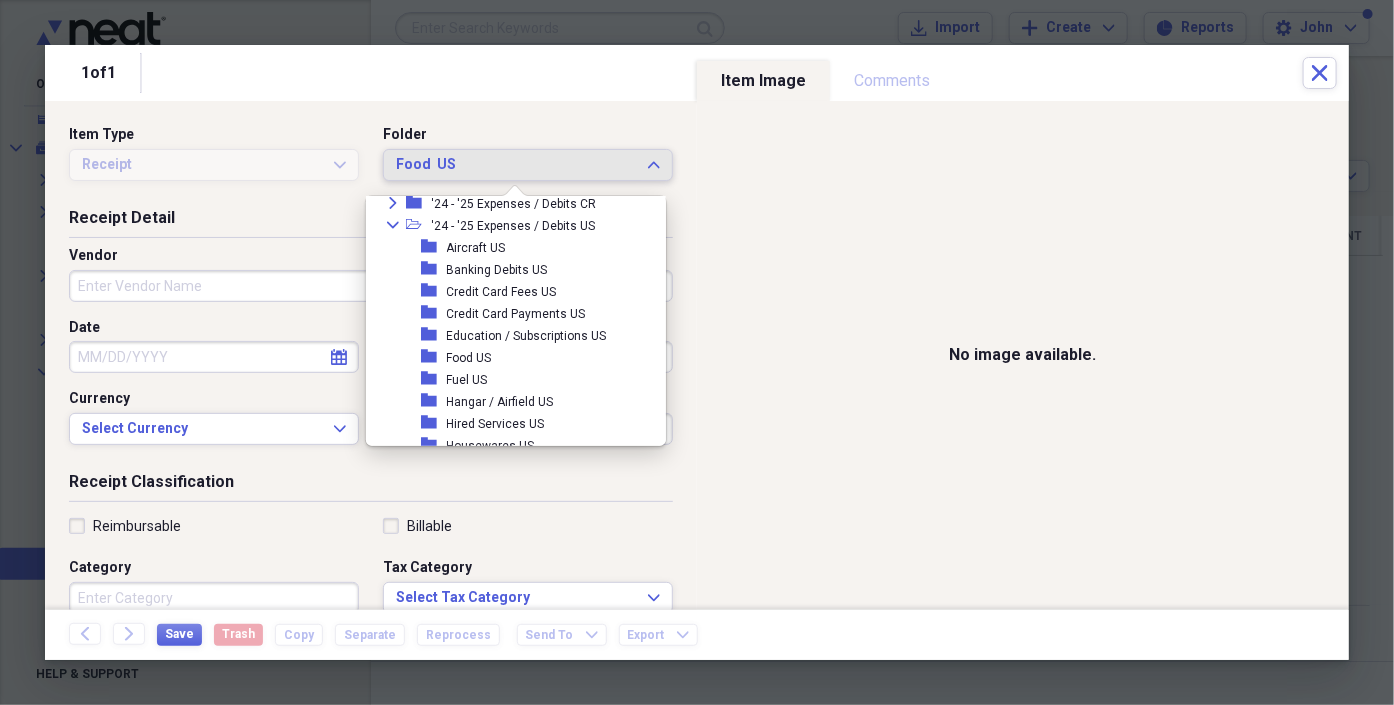 scroll, scrollTop: 222, scrollLeft: 0, axis: vertical 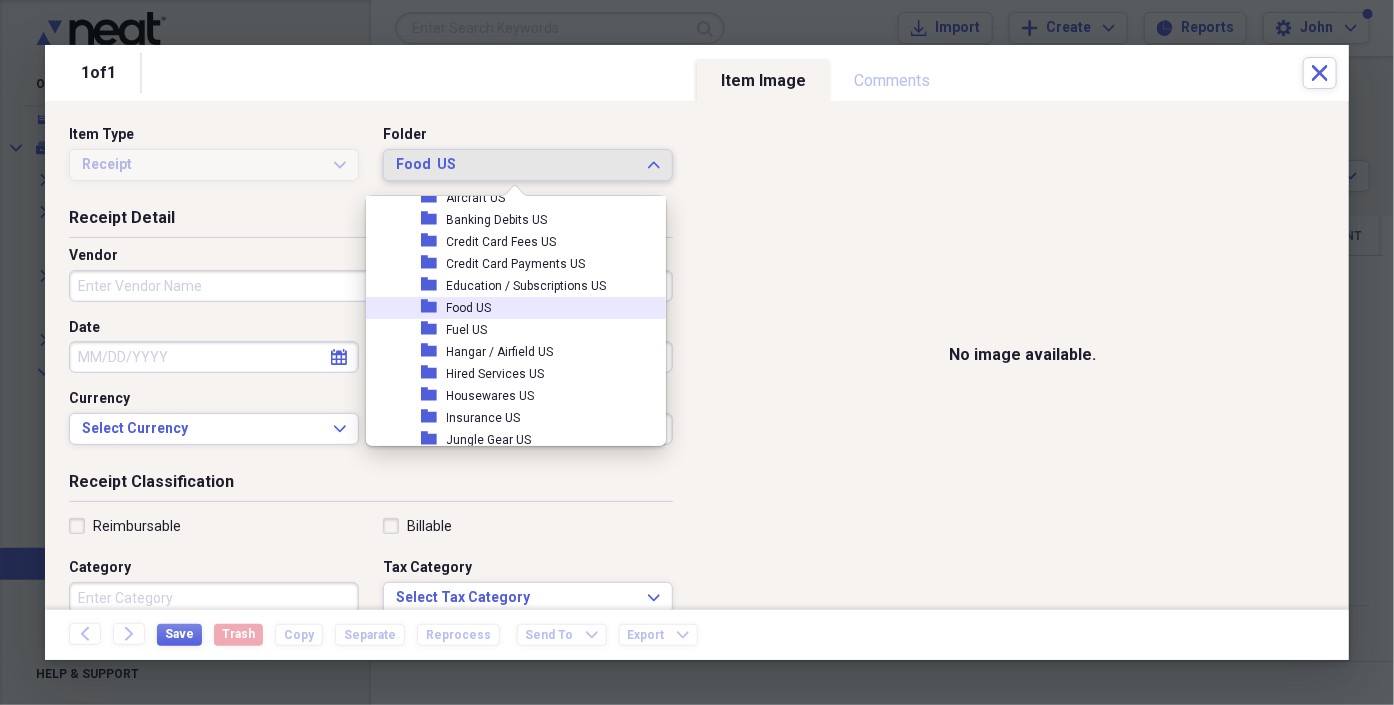 click on "folder" at bounding box center [434, 307] 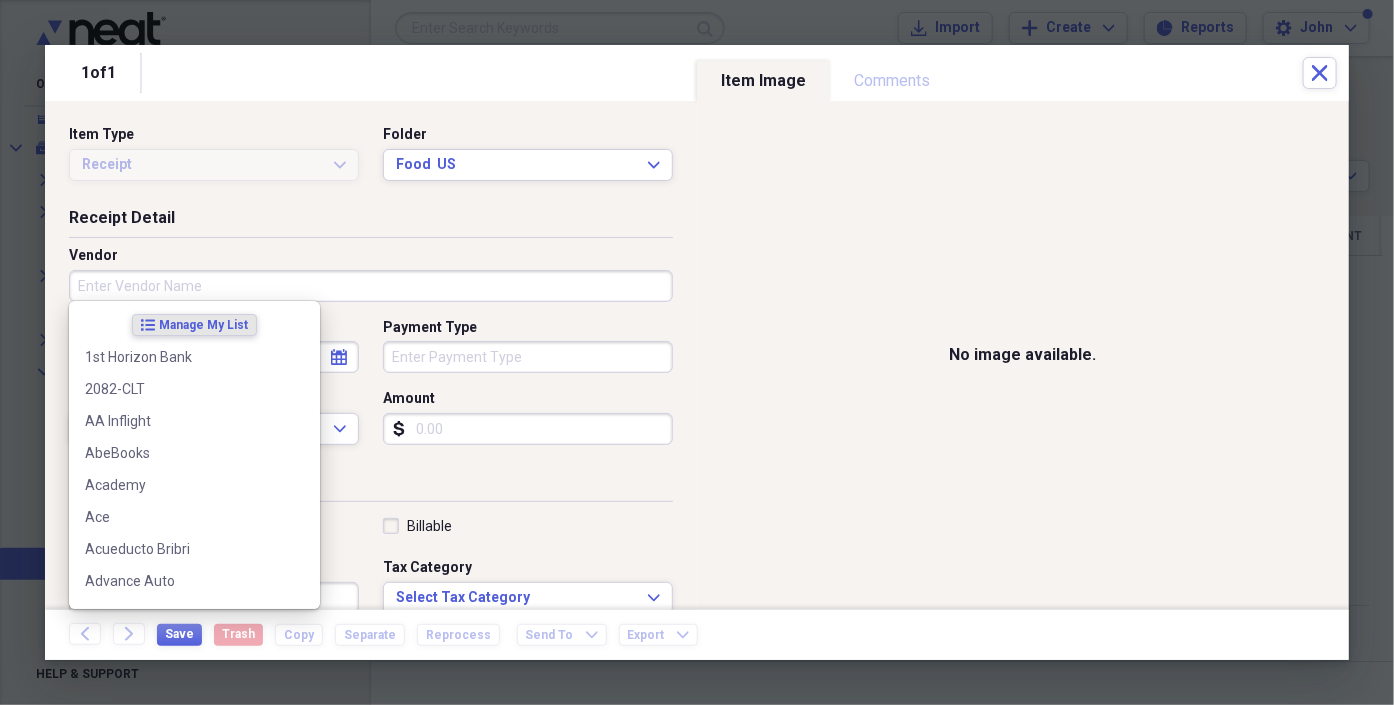 click on "Vendor" at bounding box center (371, 286) 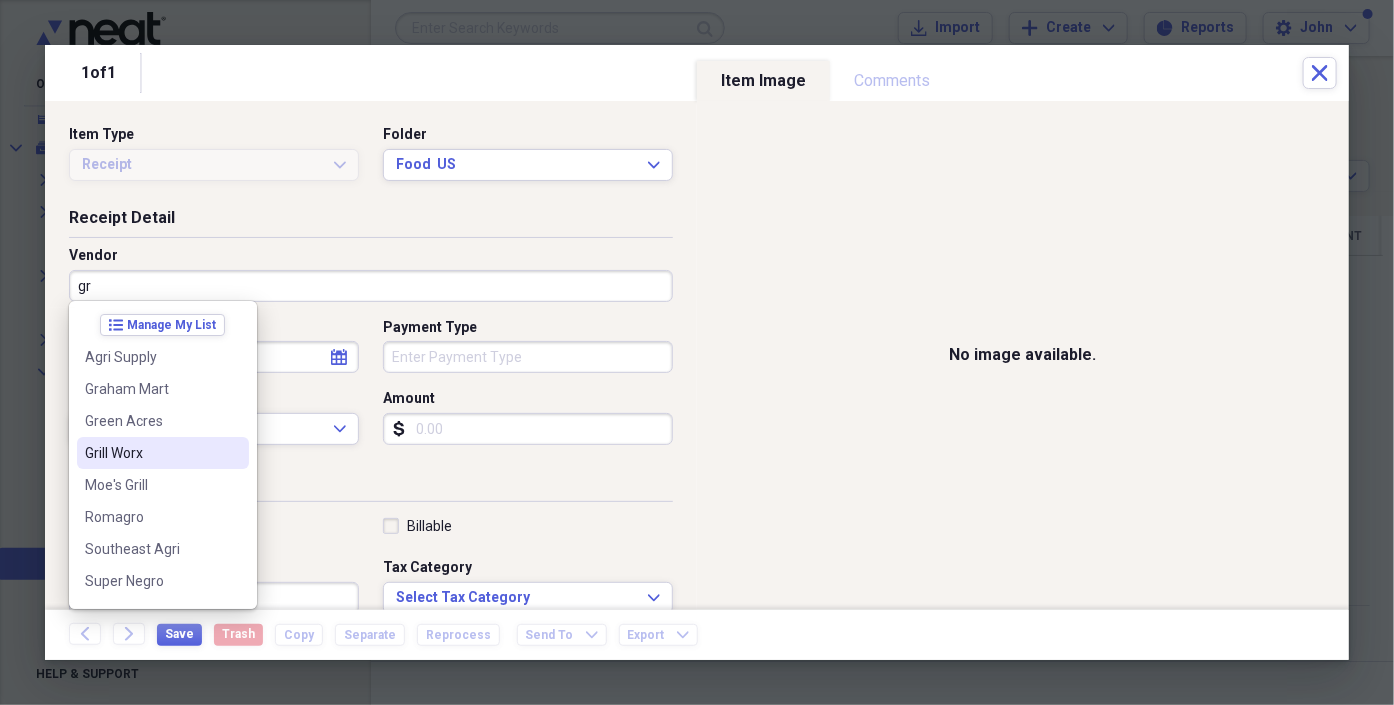click on "Grill Worx" at bounding box center (151, 453) 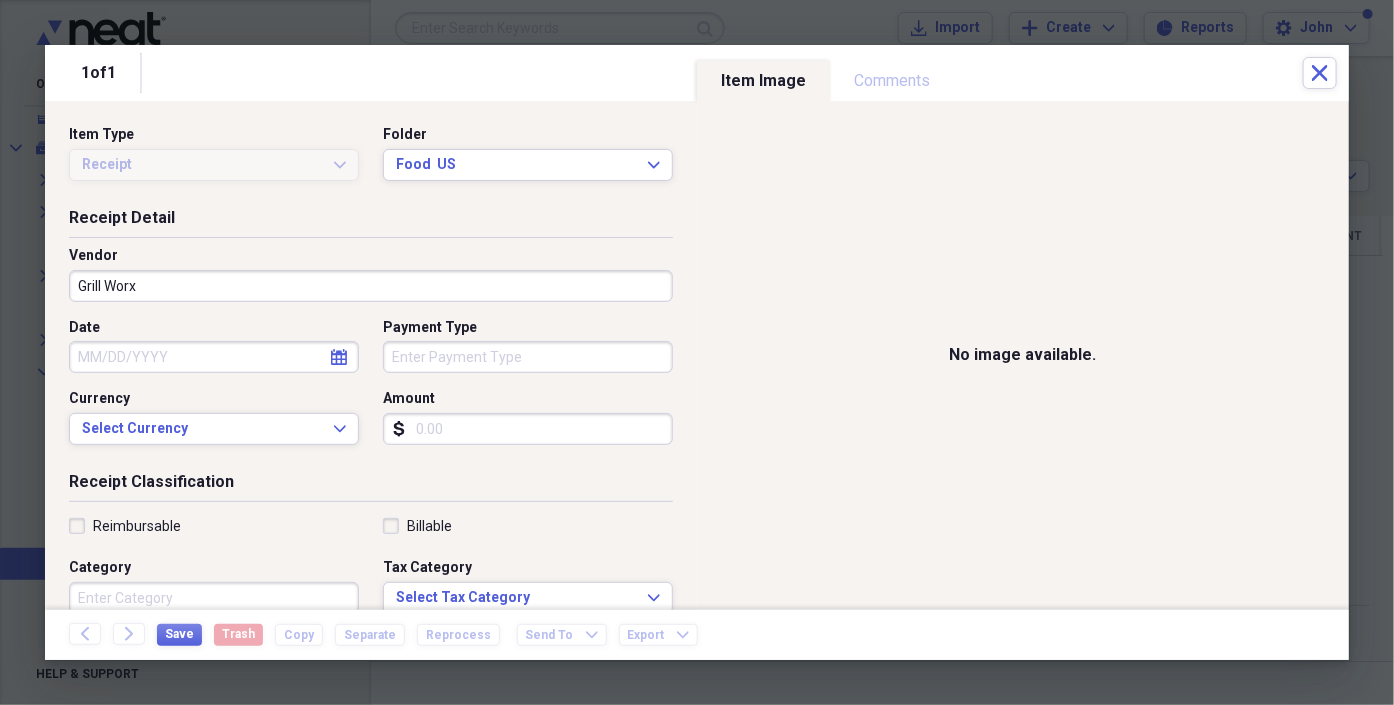 click 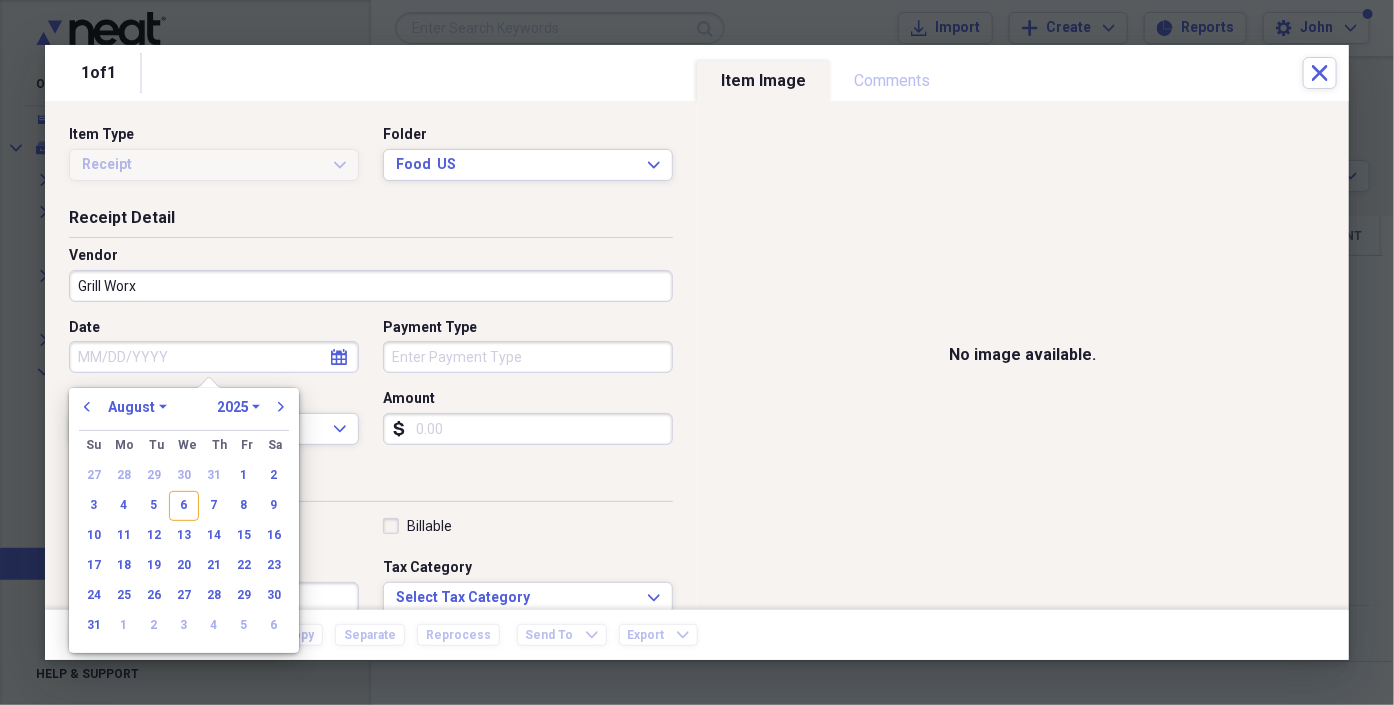 click on "1970 1971 1972 1973 1974 1975 1976 1977 1978 1979 1980 1981 1982 1983 1984 1985 1986 1987 1988 1989 1990 1991 1992 1993 1994 1995 1996 1997 1998 1999 2000 2001 2002 2003 2004 2005 2006 2007 2008 2009 2010 2011 2012 2013 2014 2015 2016 2017 2018 2019 2020 2021 2022 2023 2024 2025 2026 2027 2028 2029 2030 2031 2032 2033 2034 2035" at bounding box center [238, 407] 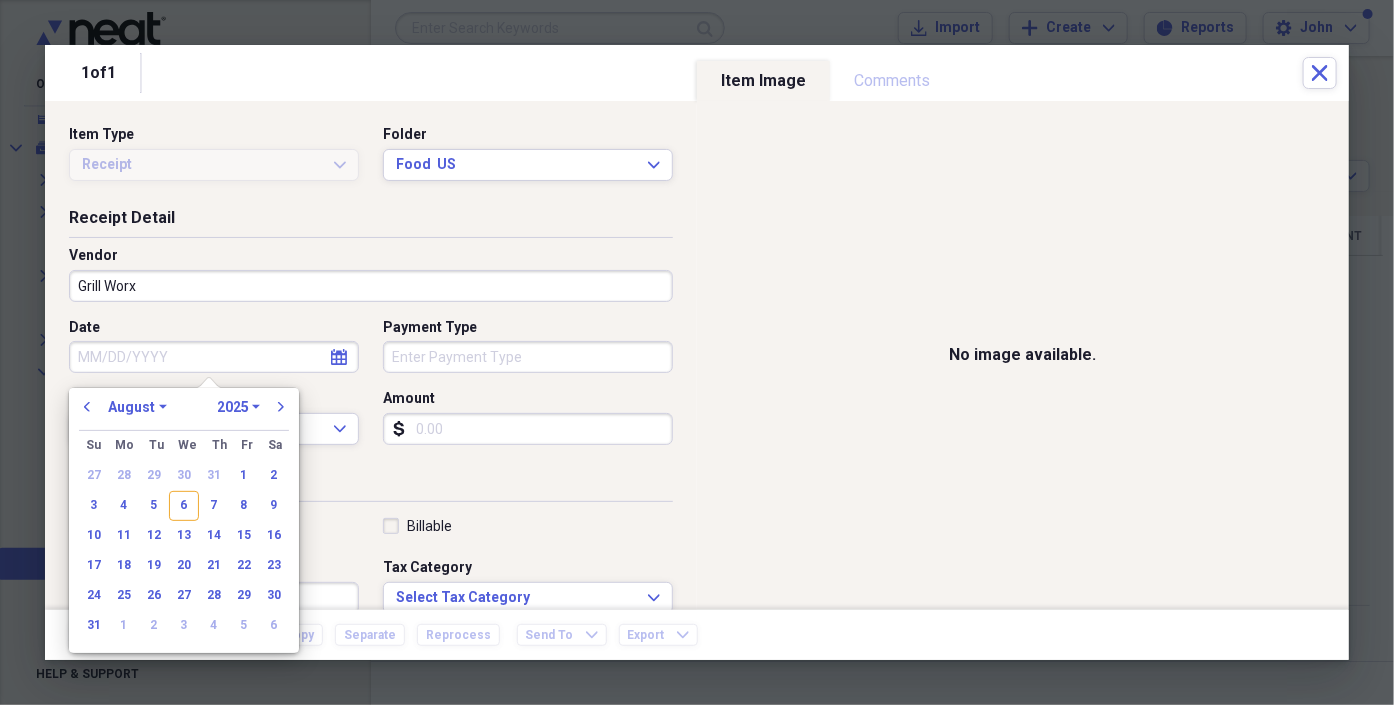 select on "2024" 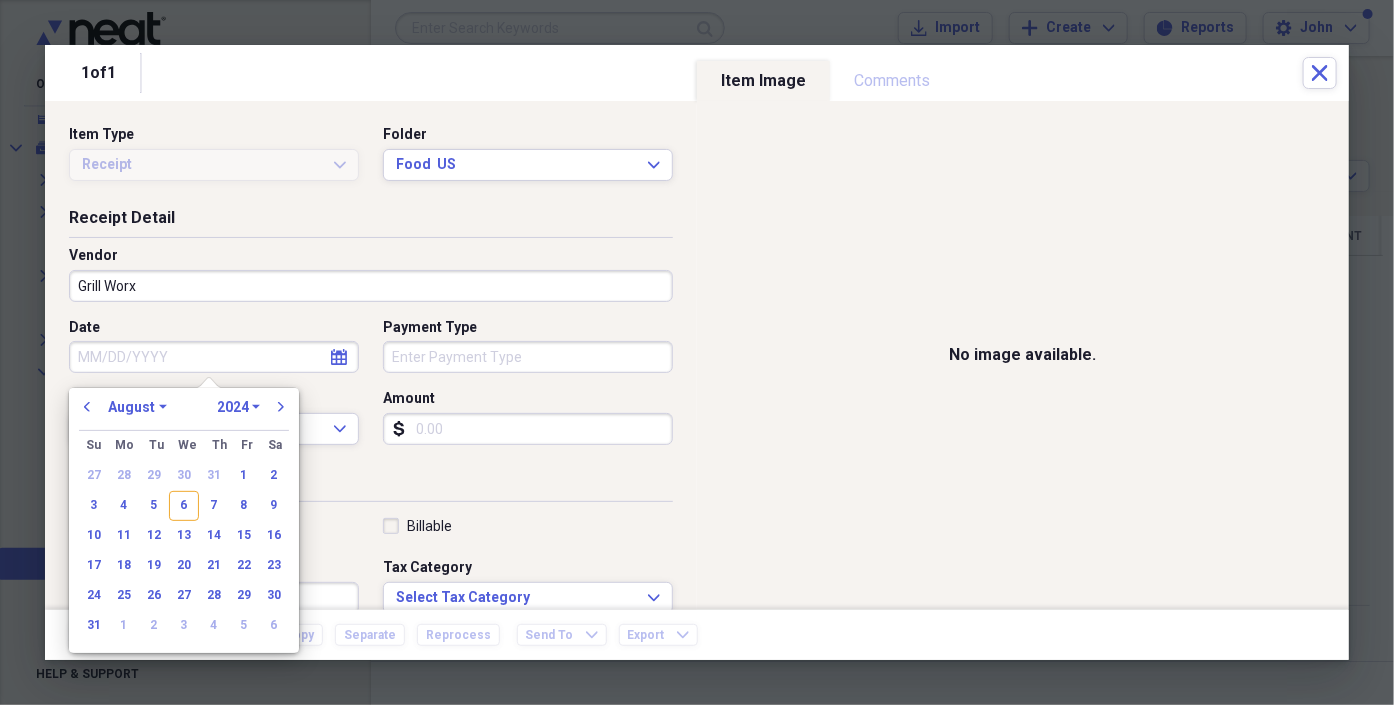 click on "1970 1971 1972 1973 1974 1975 1976 1977 1978 1979 1980 1981 1982 1983 1984 1985 1986 1987 1988 1989 1990 1991 1992 1993 1994 1995 1996 1997 1998 1999 2000 2001 2002 2003 2004 2005 2006 2007 2008 2009 2010 2011 2012 2013 2014 2015 2016 2017 2018 2019 2020 2021 2022 2023 2024 2025 2026 2027 2028 2029 2030 2031 2032 2033 2034 2035" at bounding box center [238, 407] 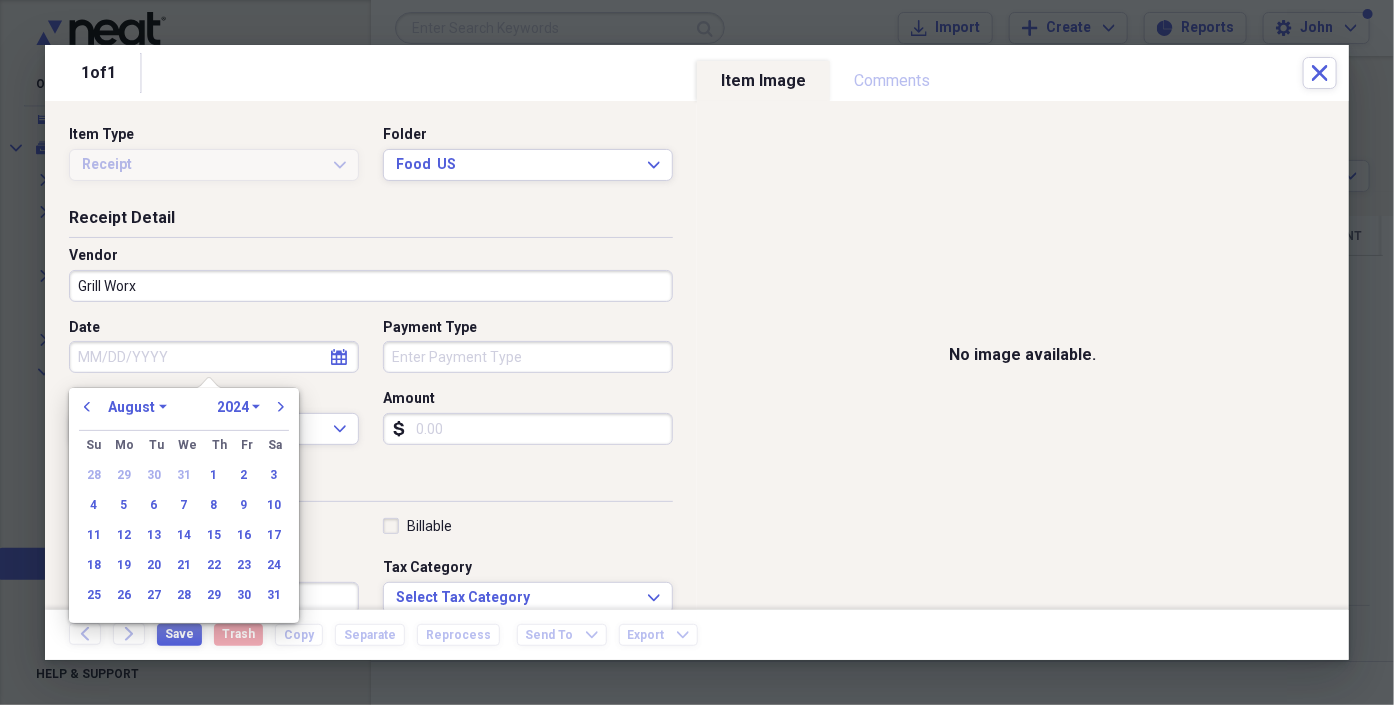 click on "January February March April May June July August September October November December" at bounding box center (137, 407) 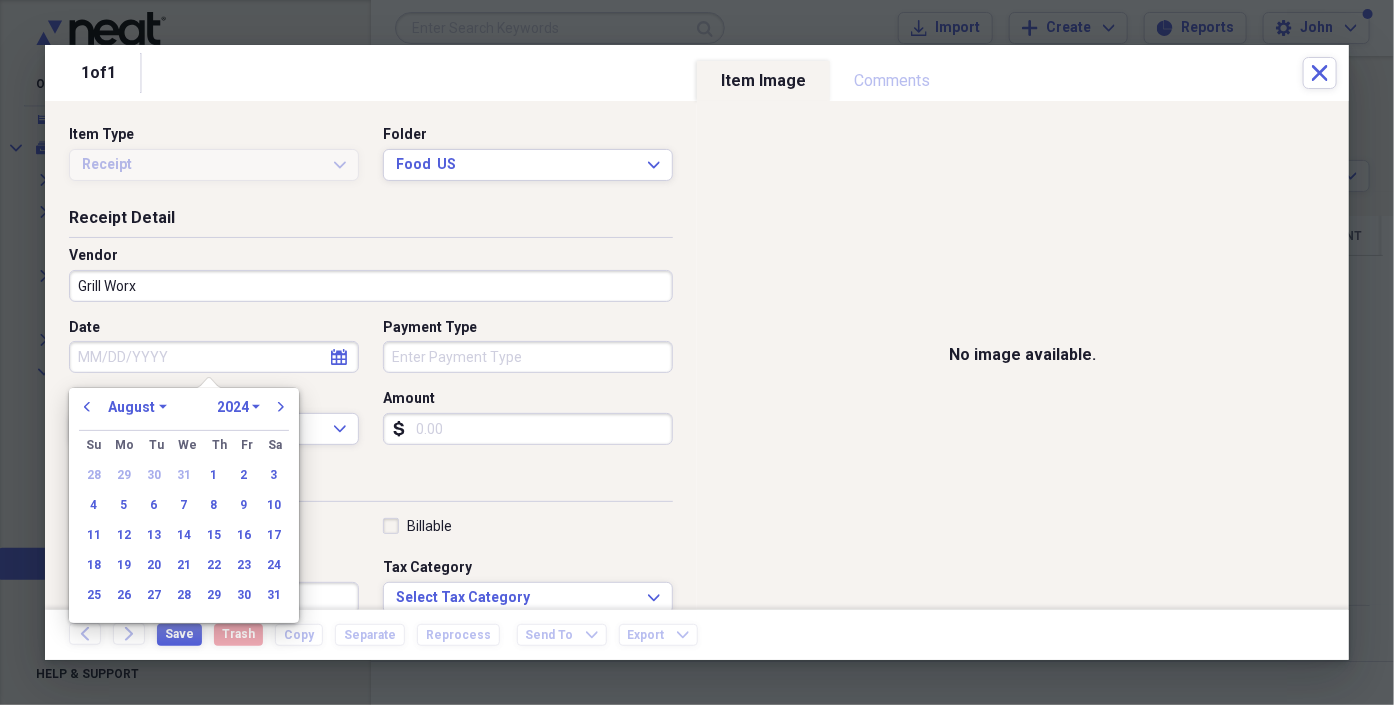 select on "9" 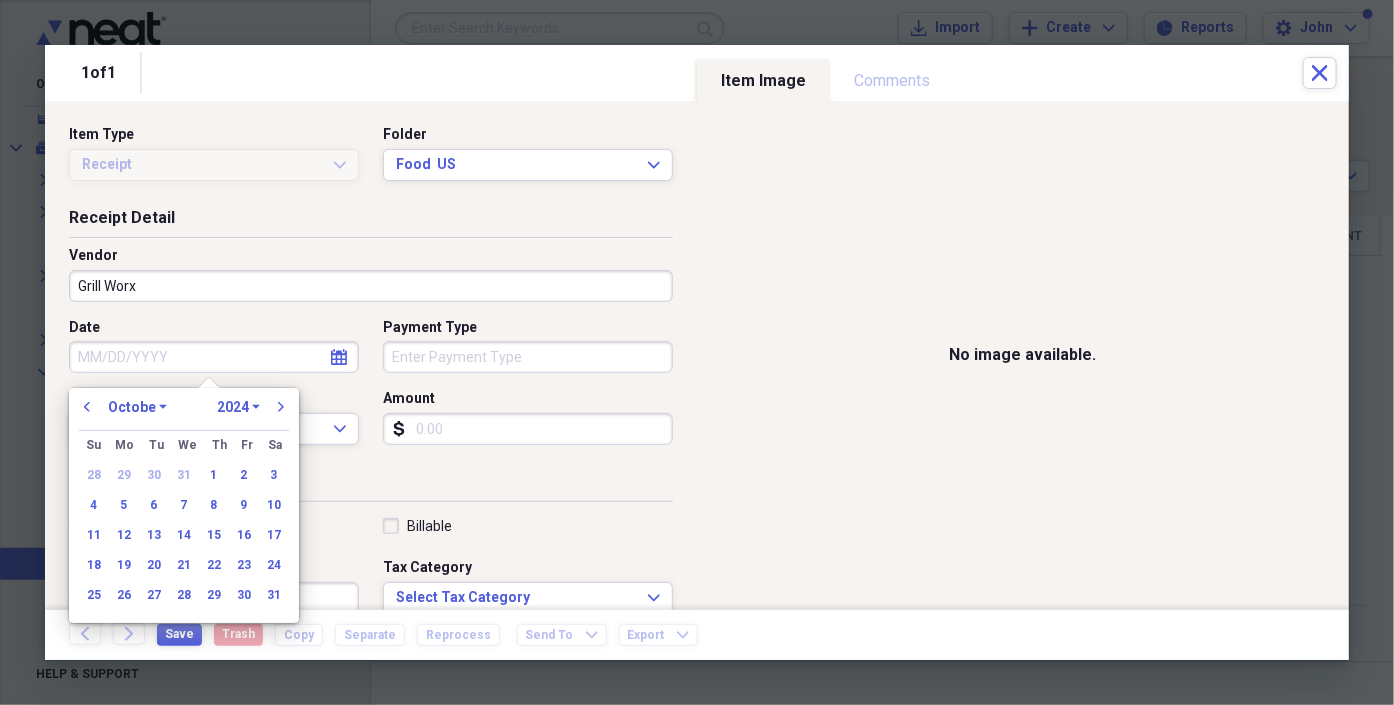 click on "January February March April May June July August September October November December" at bounding box center [137, 407] 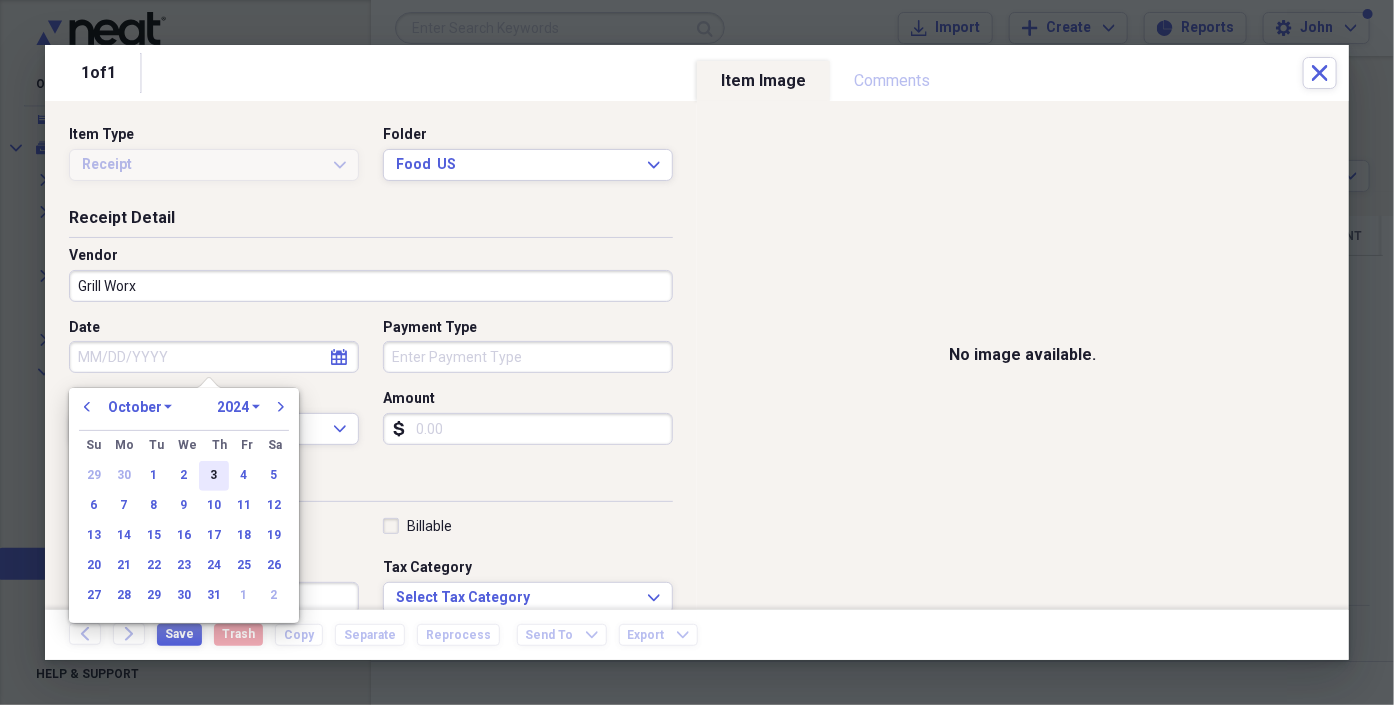 click on "3" at bounding box center [214, 476] 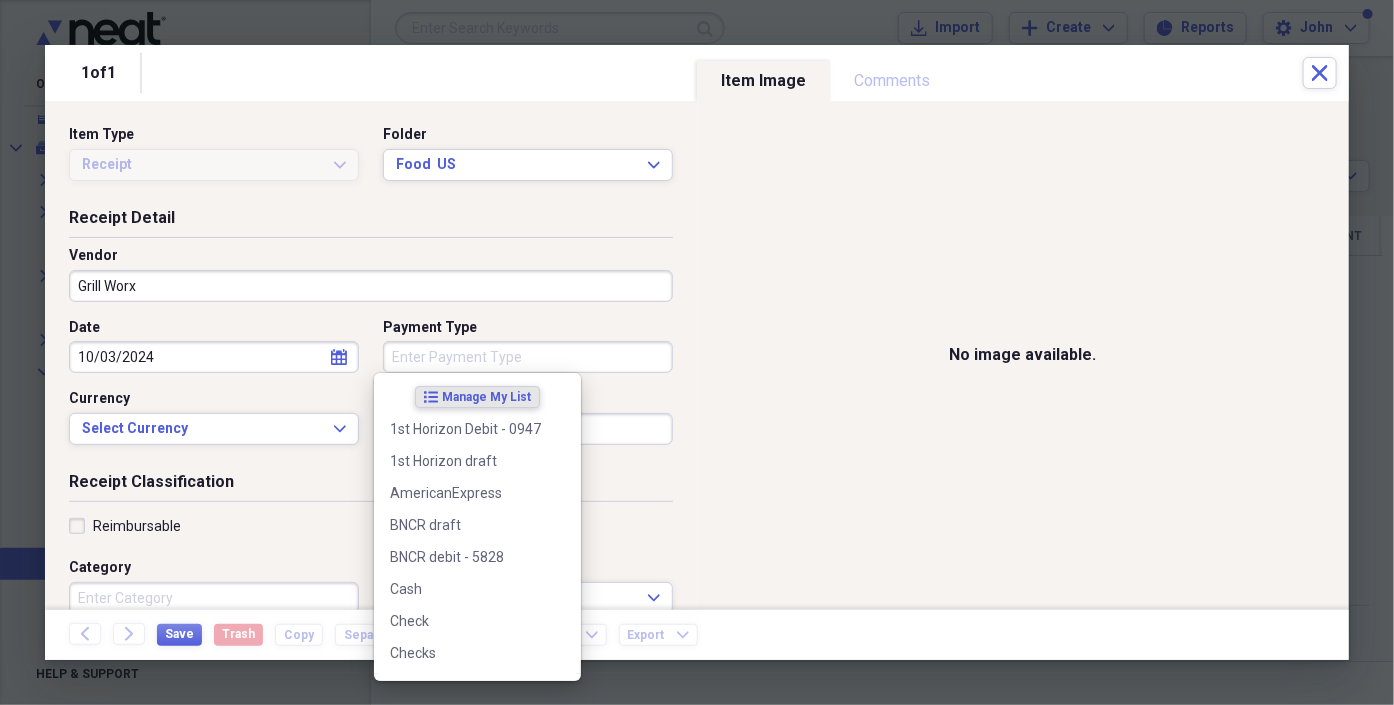 click on "Payment Type" at bounding box center (528, 357) 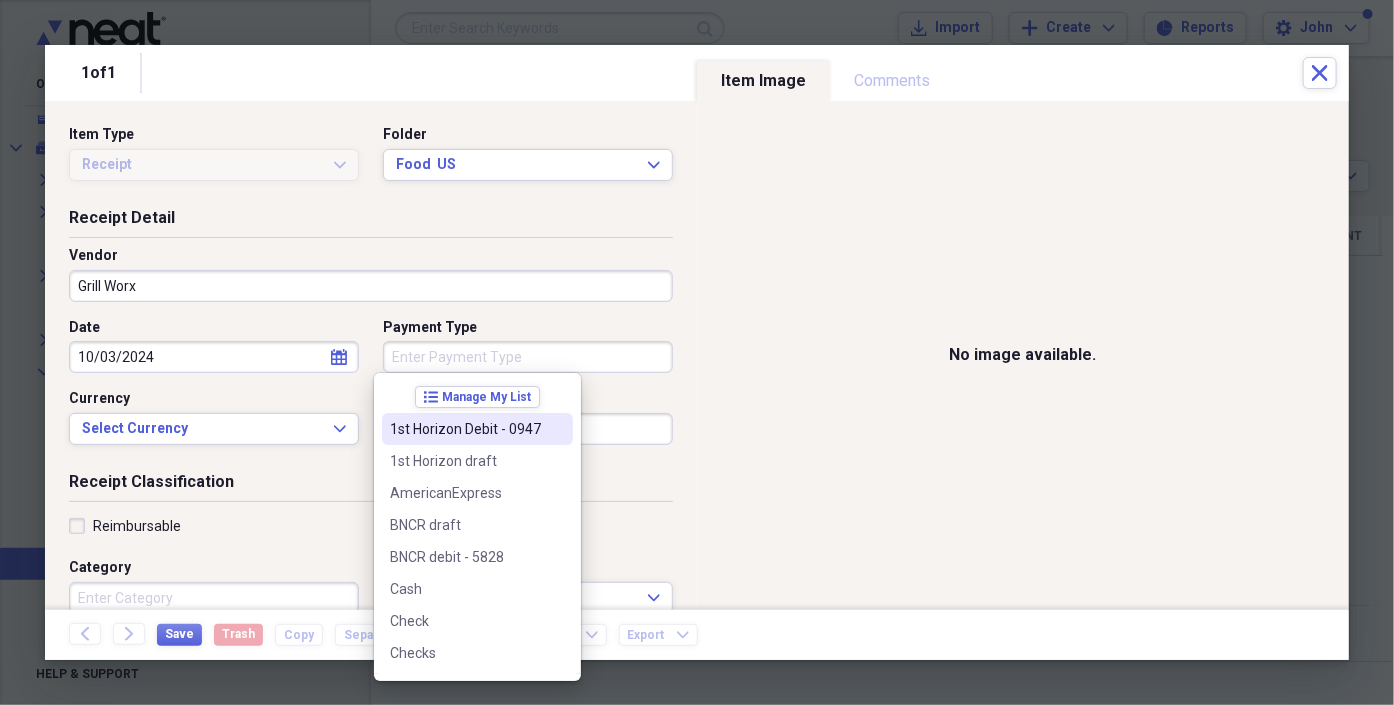 click on "1st Horizon Debit - 0947" at bounding box center [465, 429] 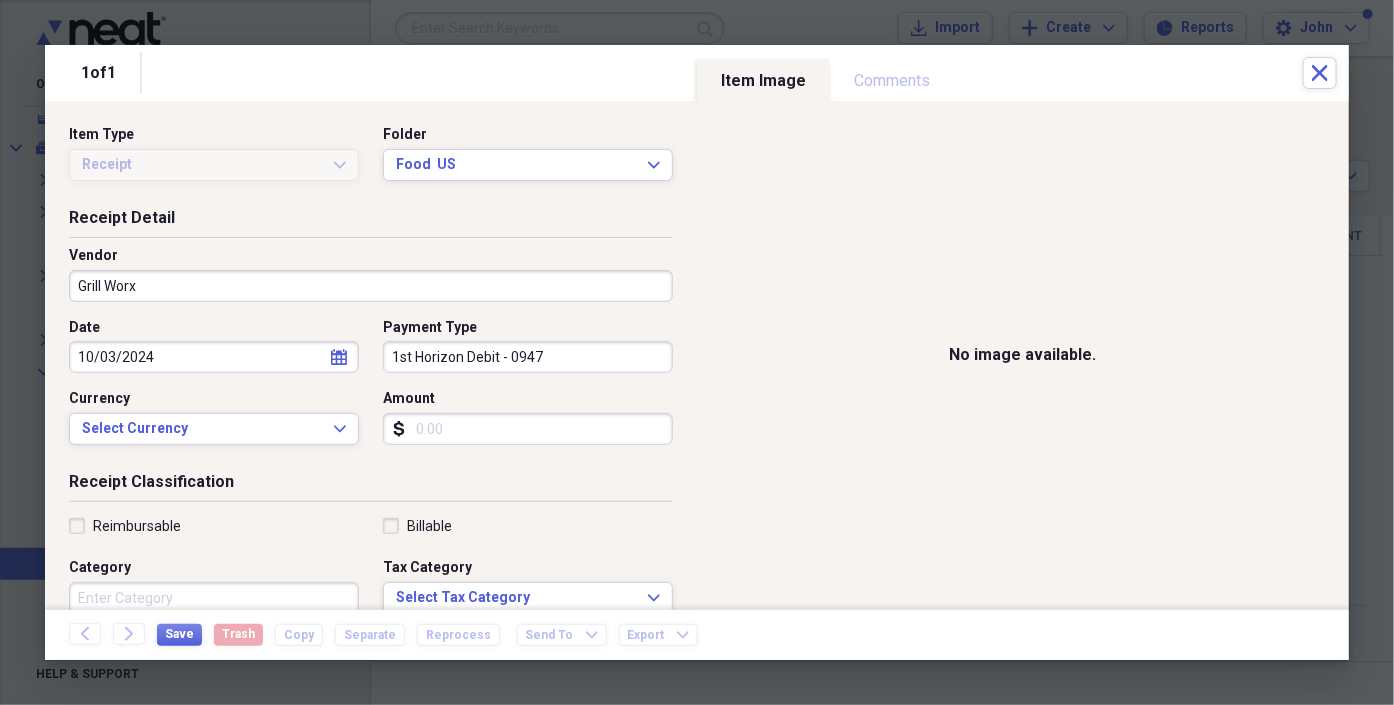 click on "Amount" at bounding box center [528, 429] 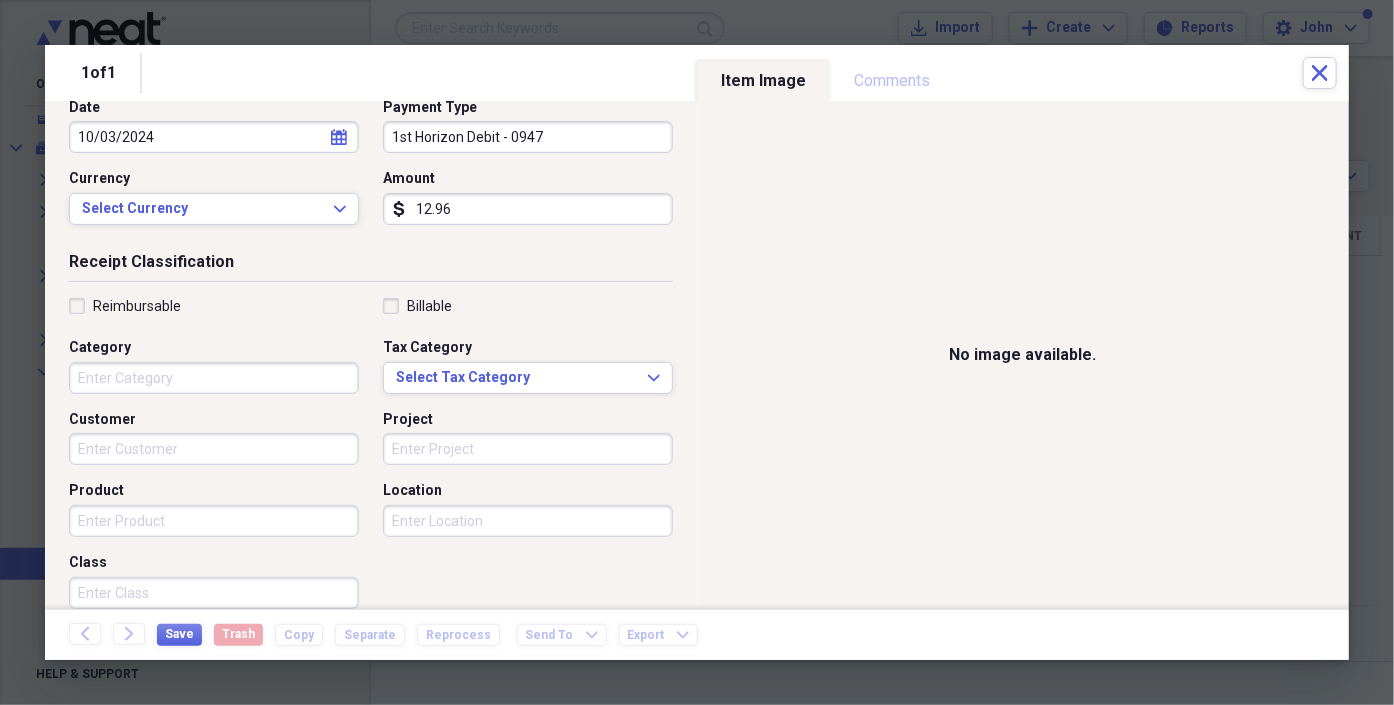 scroll, scrollTop: 222, scrollLeft: 0, axis: vertical 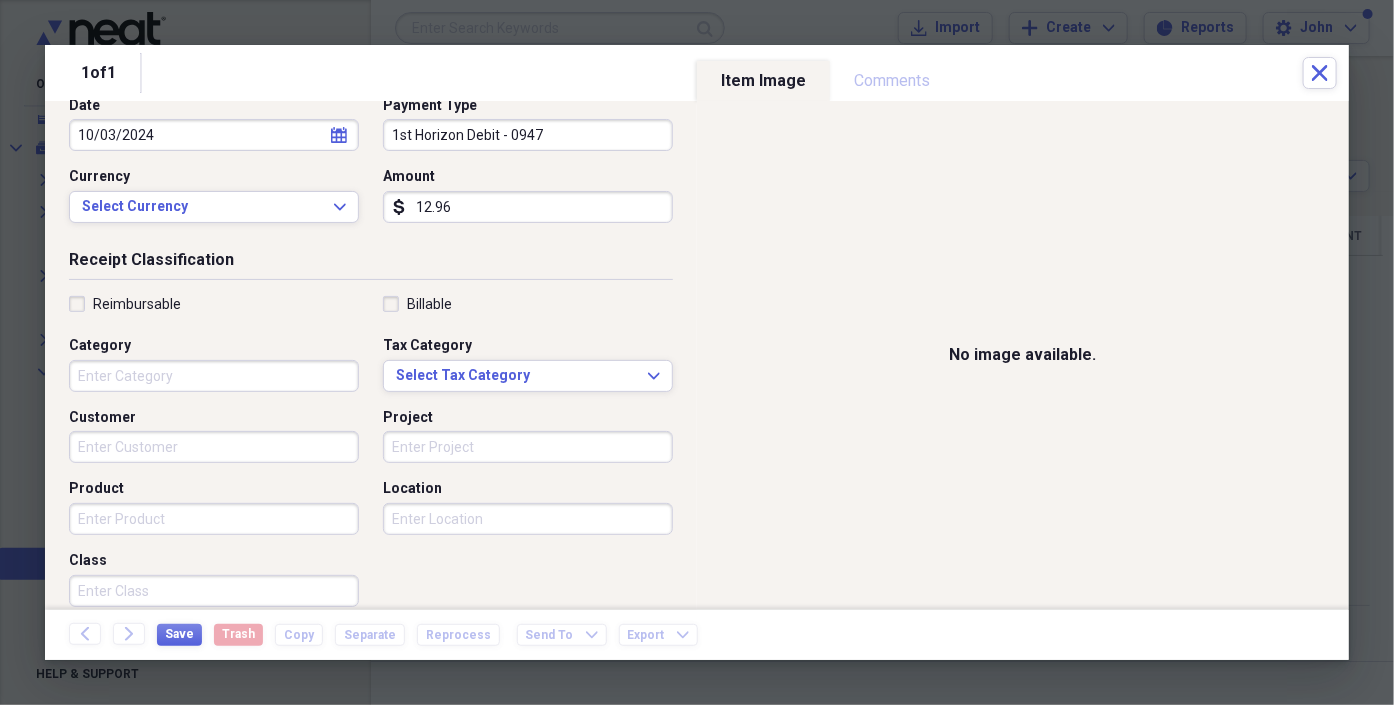 type on "12.96" 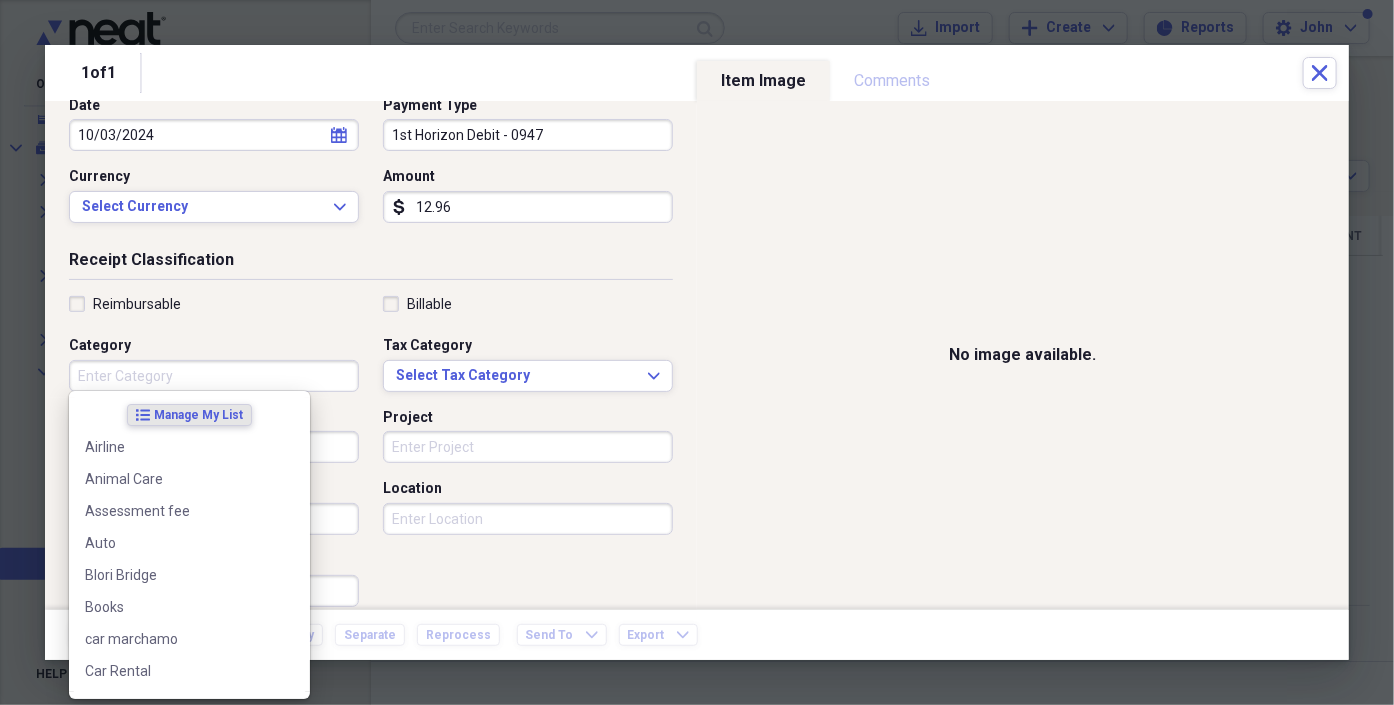 click on "Category" at bounding box center [214, 376] 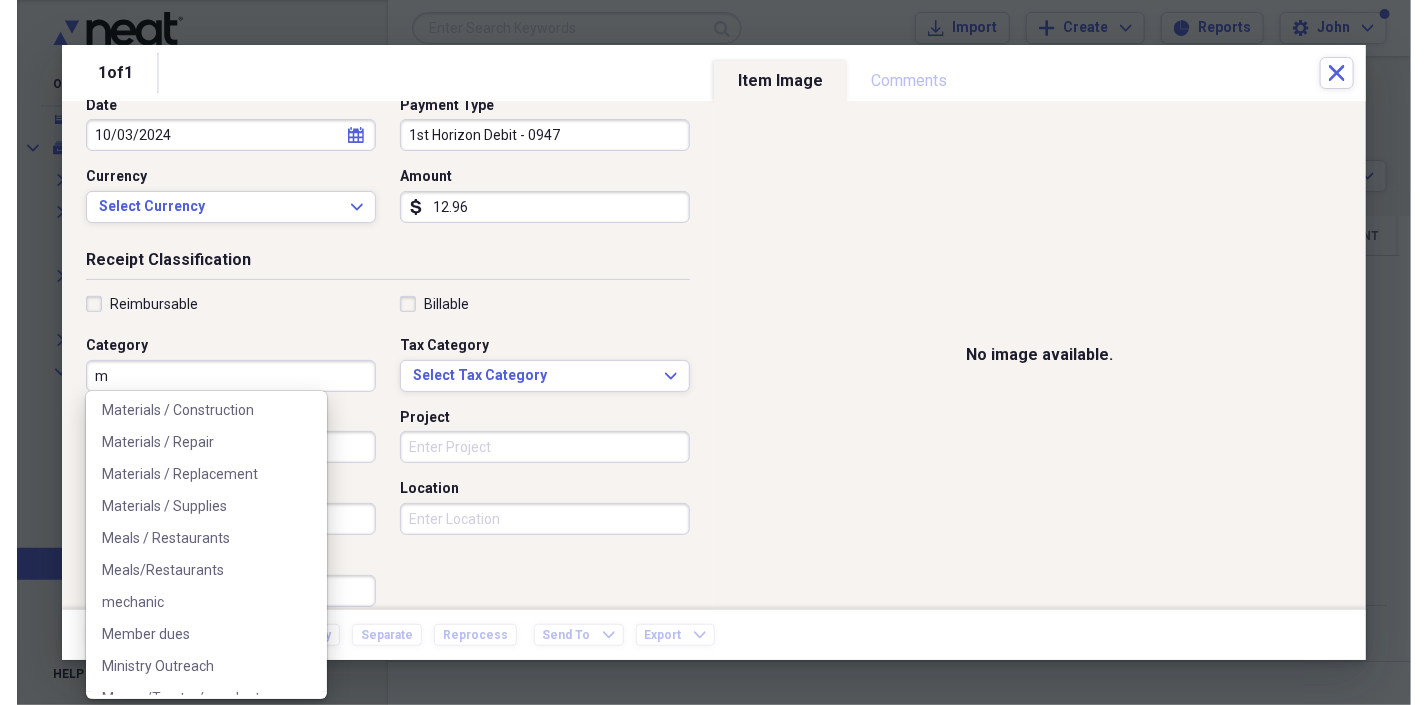 scroll, scrollTop: 333, scrollLeft: 0, axis: vertical 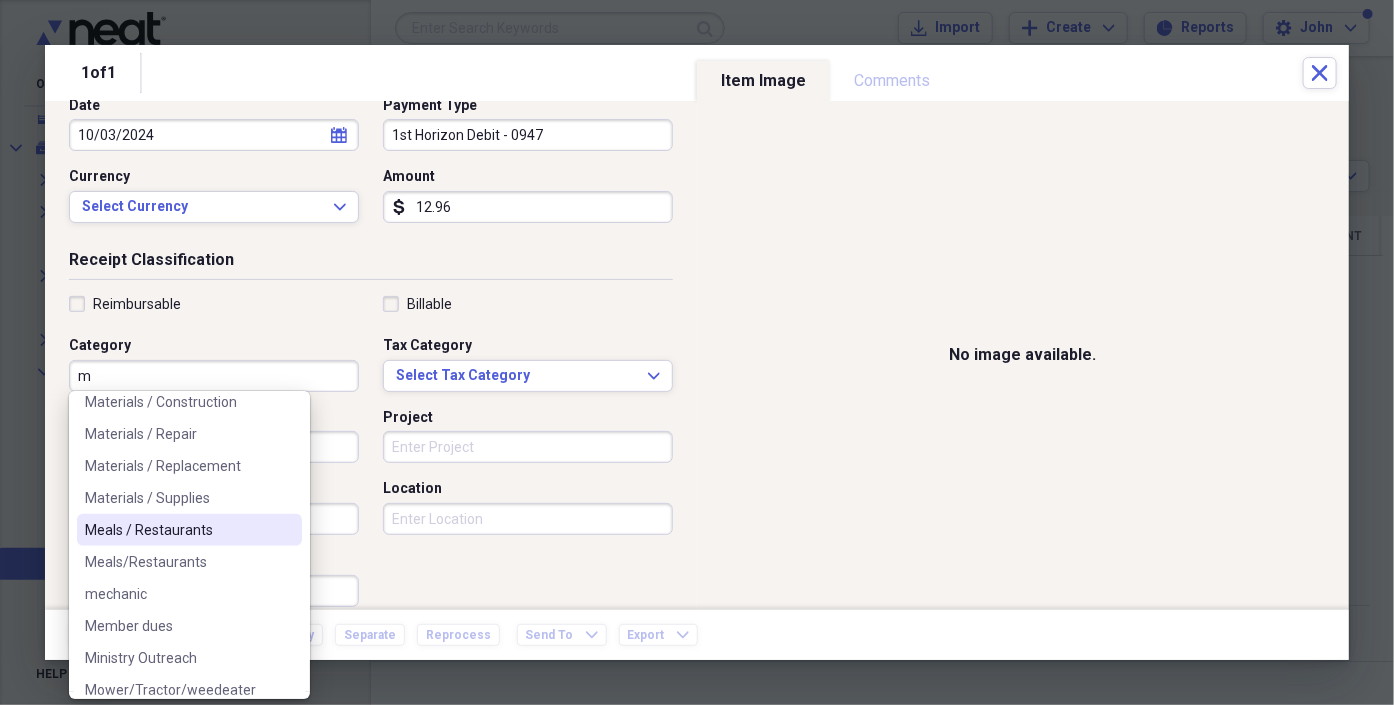 click on "Meals / Restaurants" at bounding box center (177, 530) 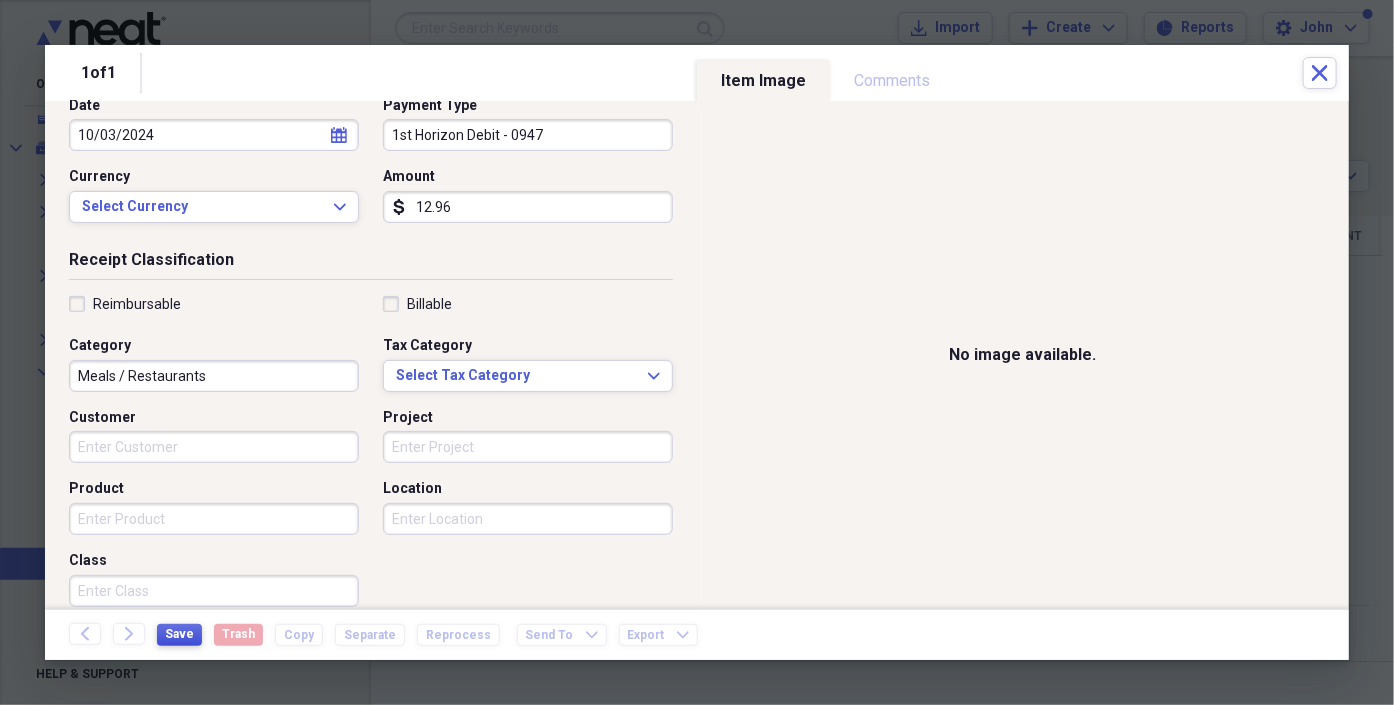 click on "Save" at bounding box center [179, 634] 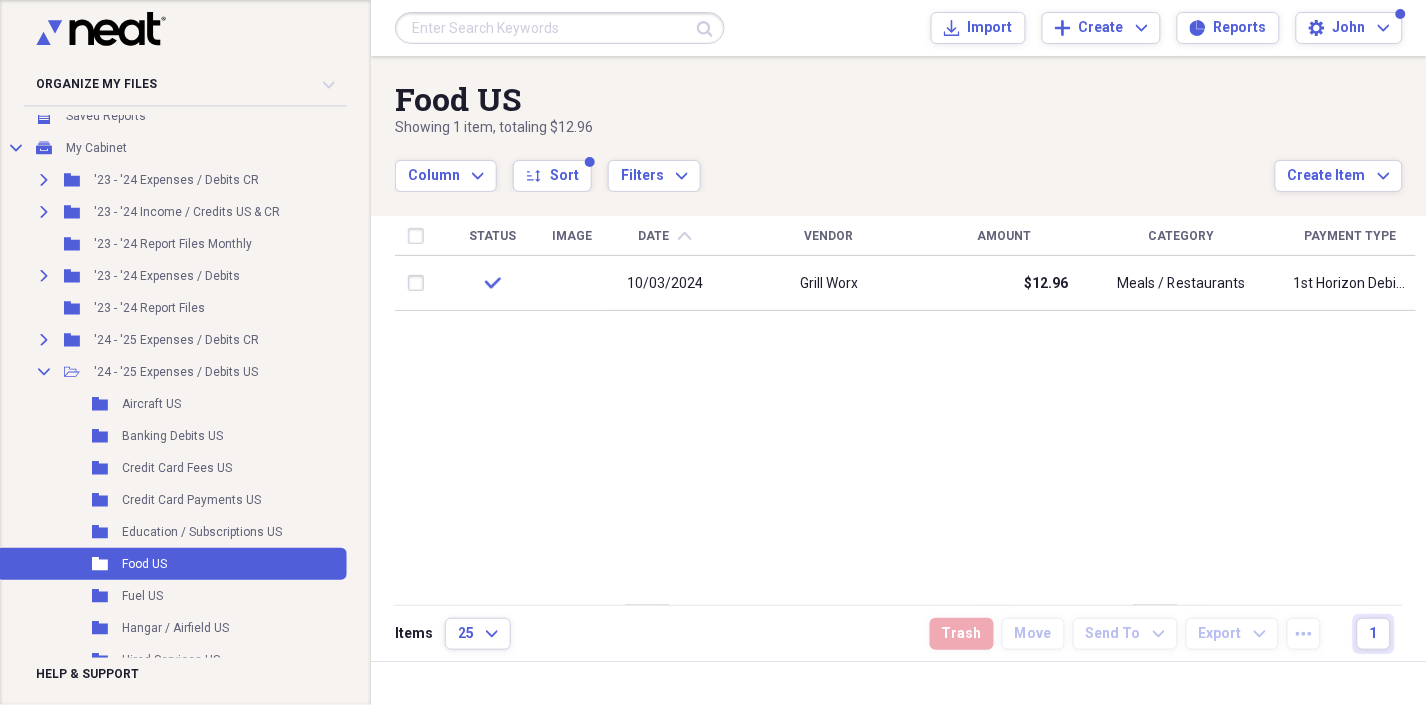 drag, startPoint x: 1282, startPoint y: 232, endPoint x: 1265, endPoint y: 232, distance: 17 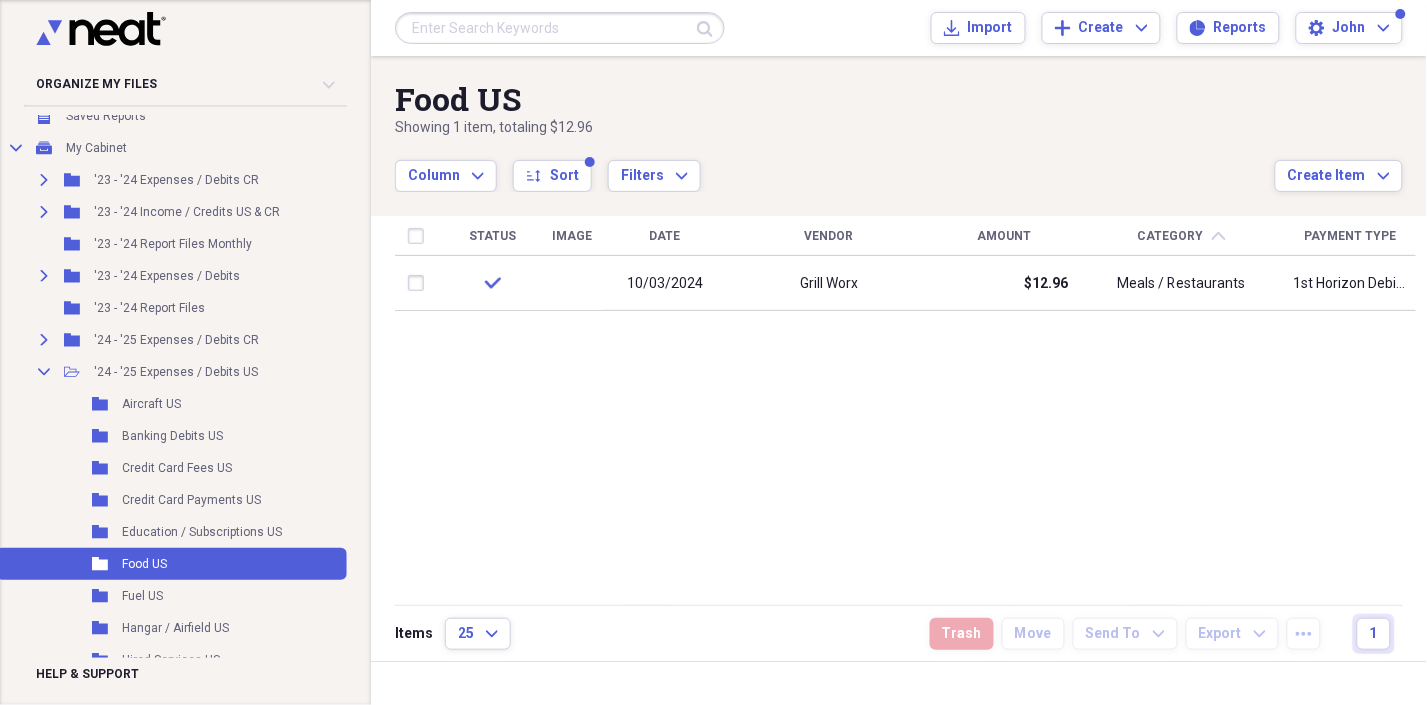 drag, startPoint x: 1081, startPoint y: 231, endPoint x: 1043, endPoint y: 238, distance: 38.63936 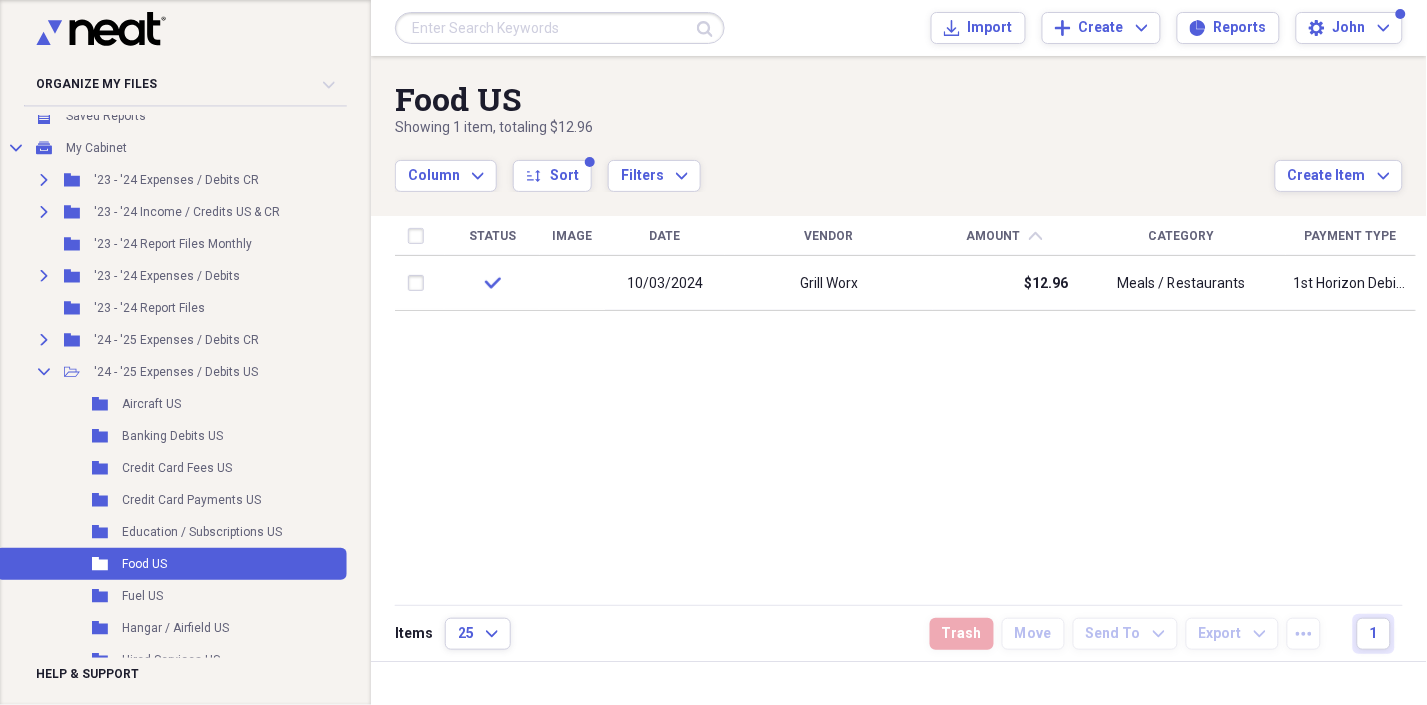 click on "Category" at bounding box center (1181, 236) 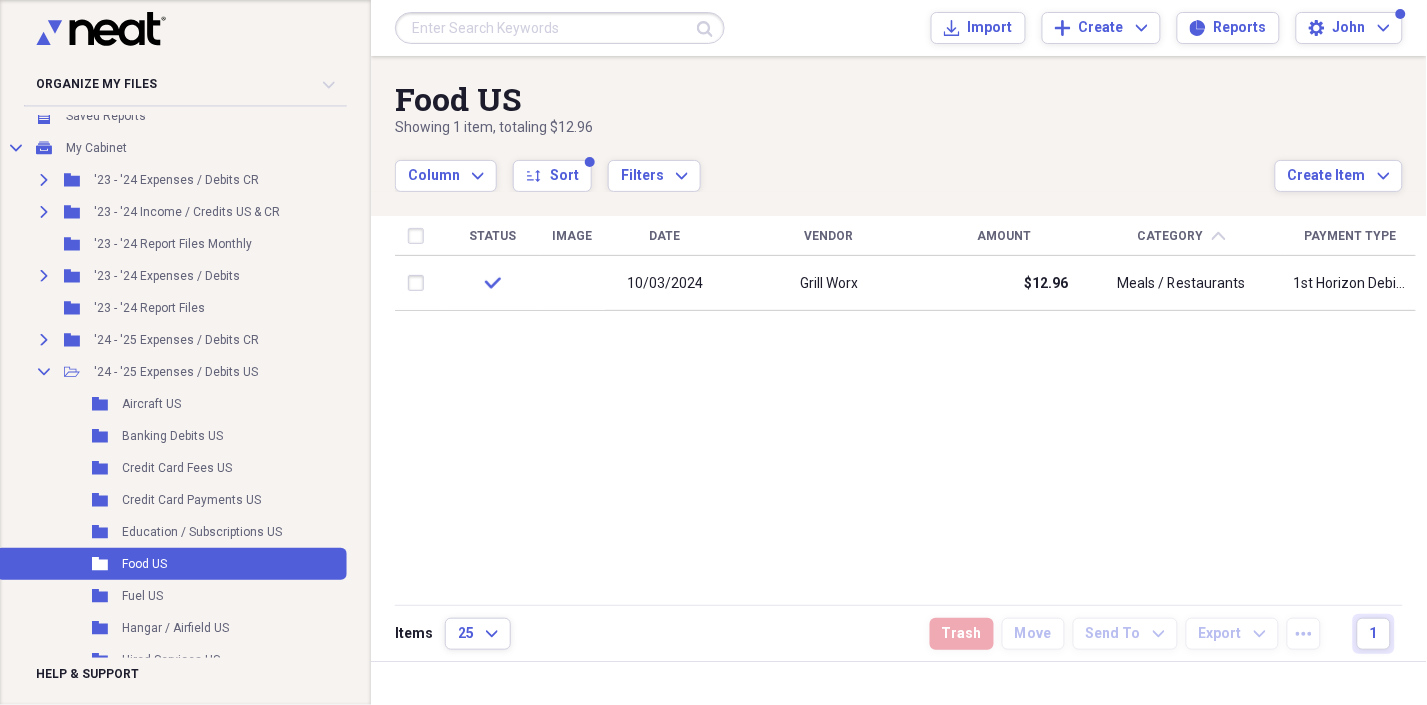 drag, startPoint x: 1103, startPoint y: 236, endPoint x: 1080, endPoint y: 242, distance: 23.769728 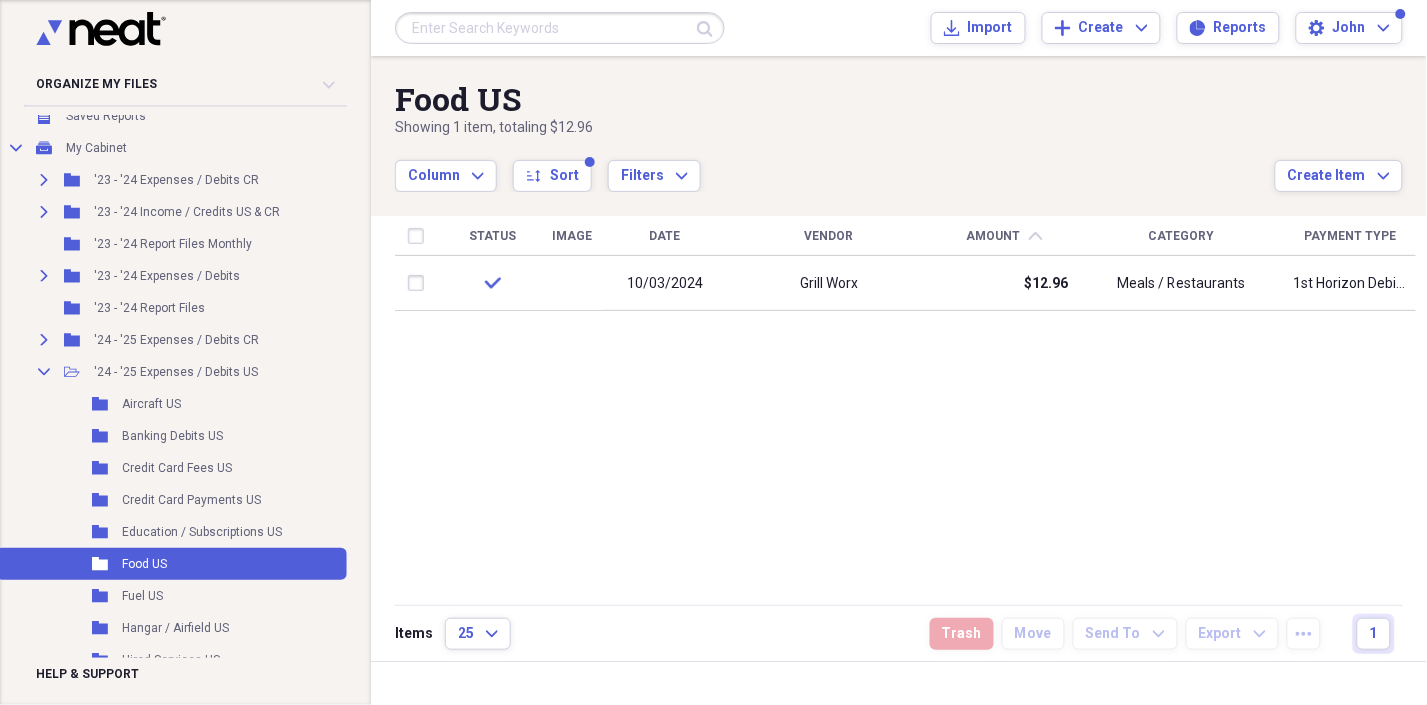 drag, startPoint x: 954, startPoint y: 228, endPoint x: 943, endPoint y: 230, distance: 11.18034 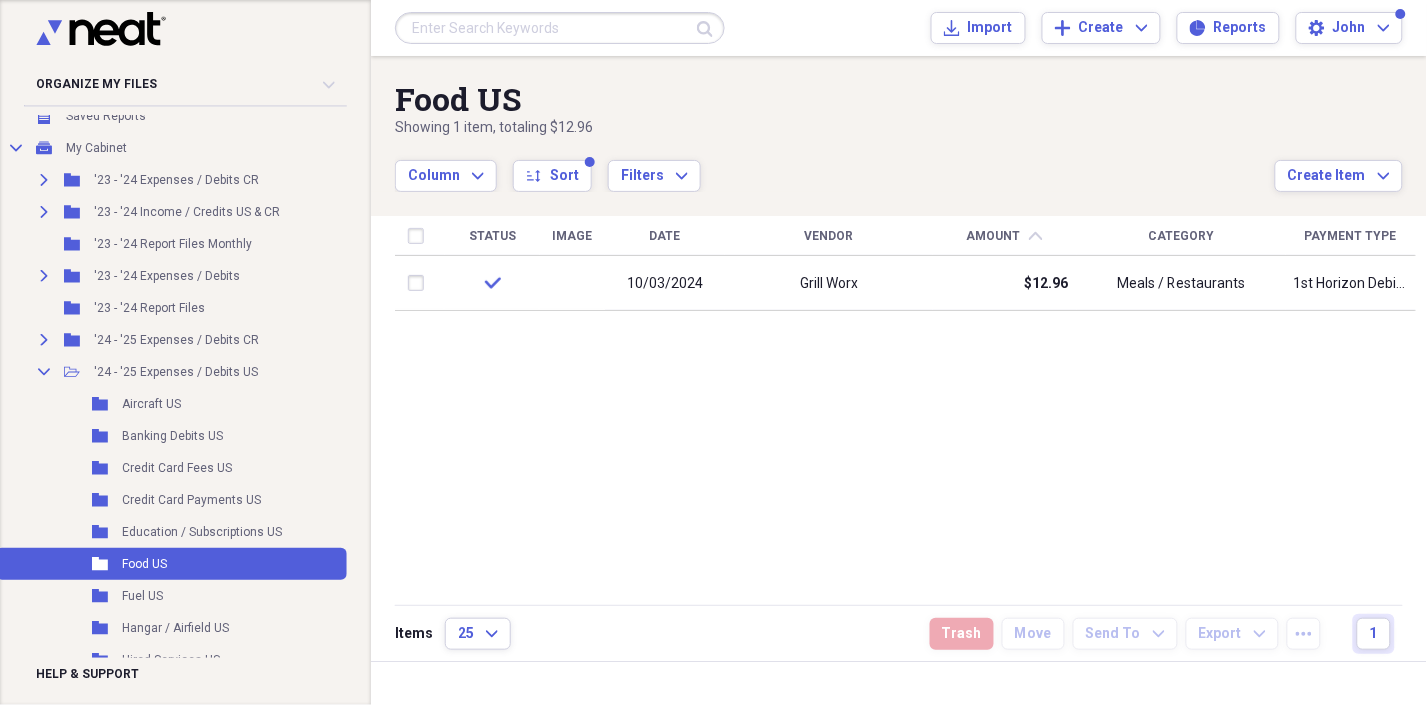 drag, startPoint x: 1075, startPoint y: 230, endPoint x: 1045, endPoint y: 242, distance: 32.31099 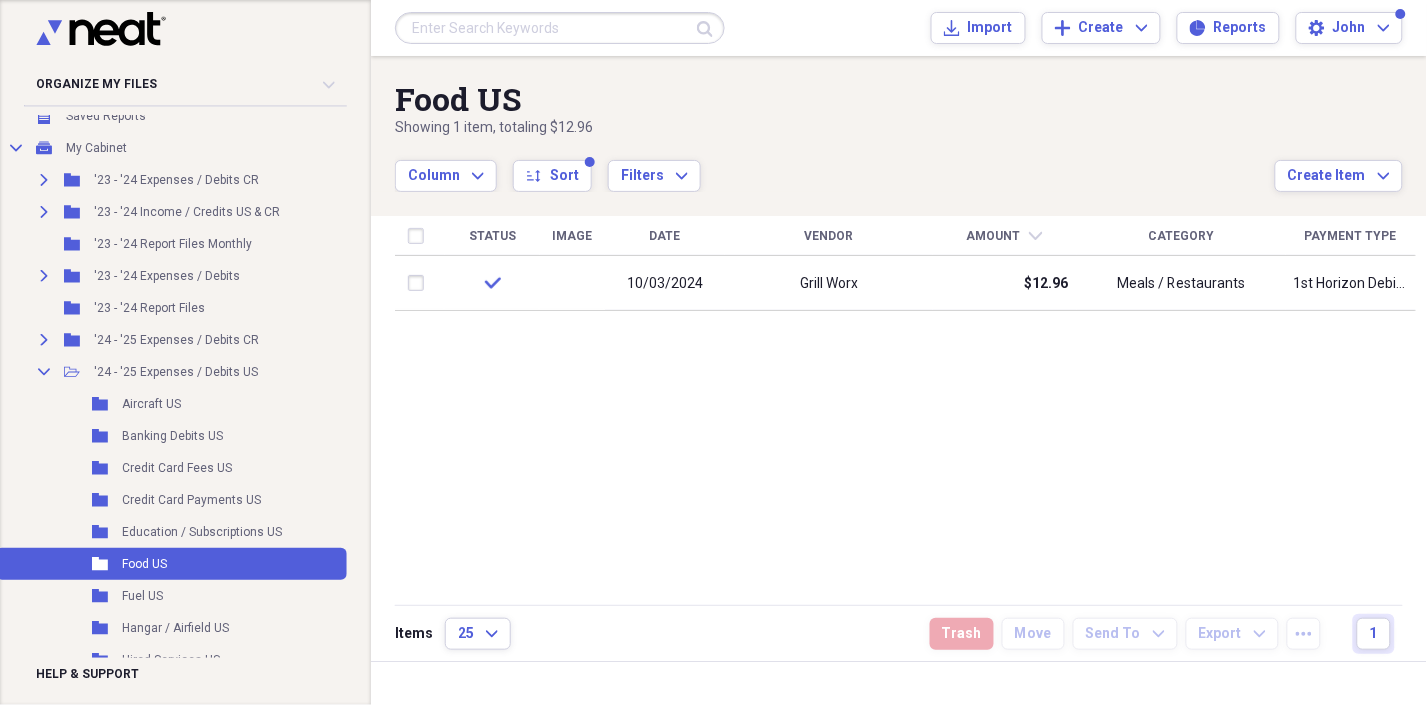 click on "Date" at bounding box center [665, 236] 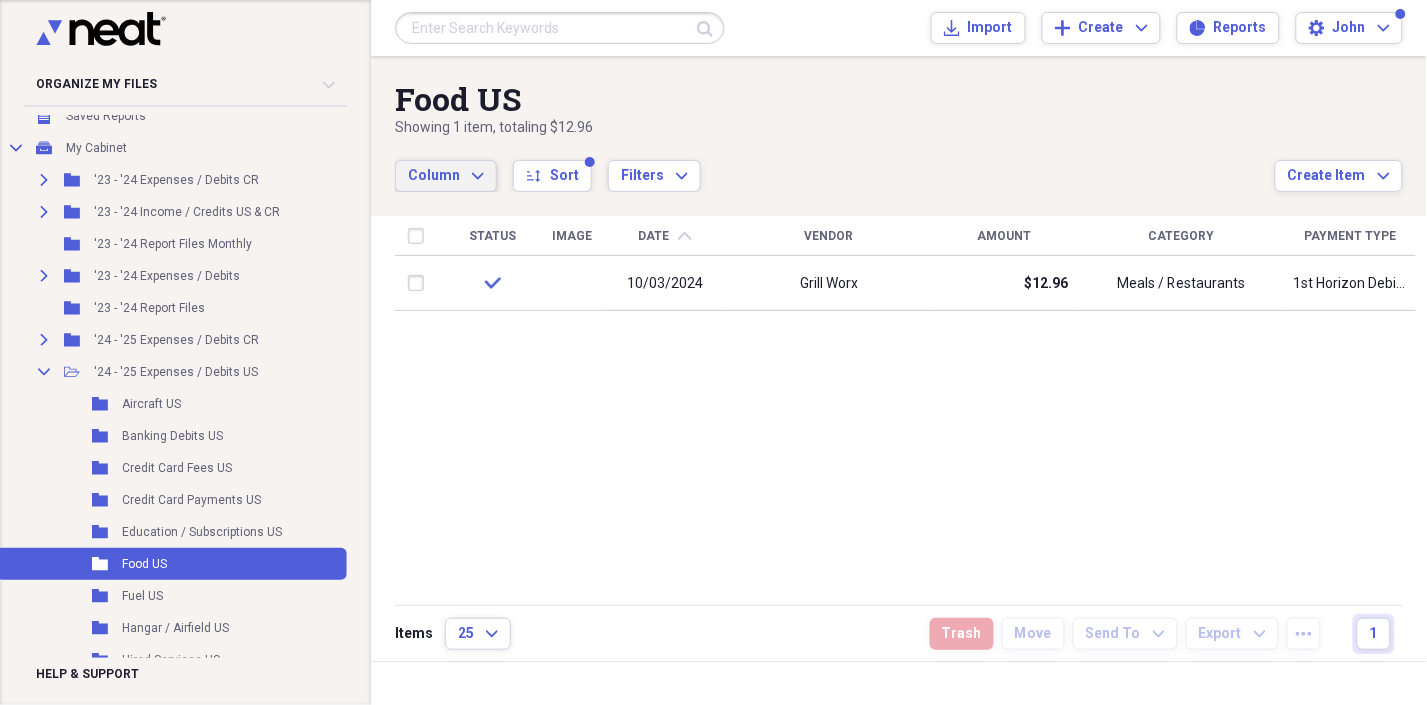 click on "Expand" 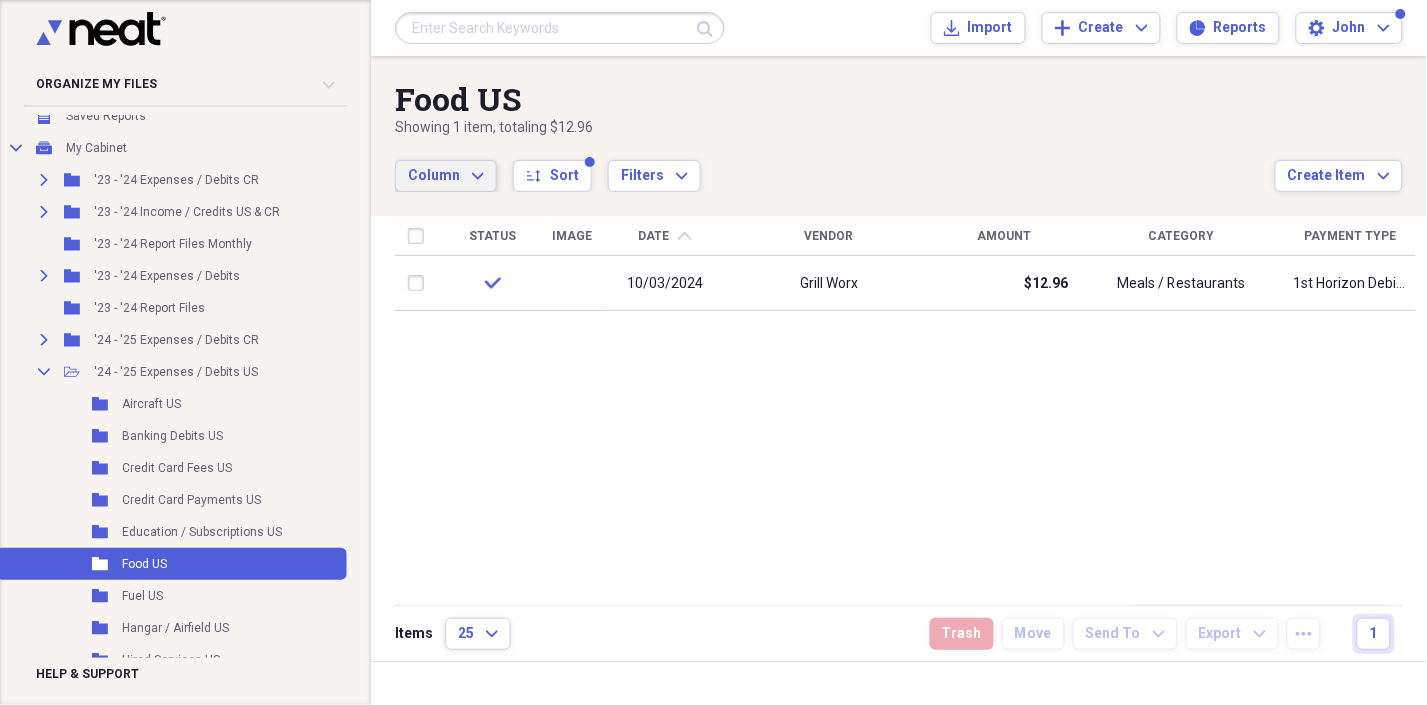 click on "Showing 1 item , totaling $12.96" at bounding box center [835, 128] 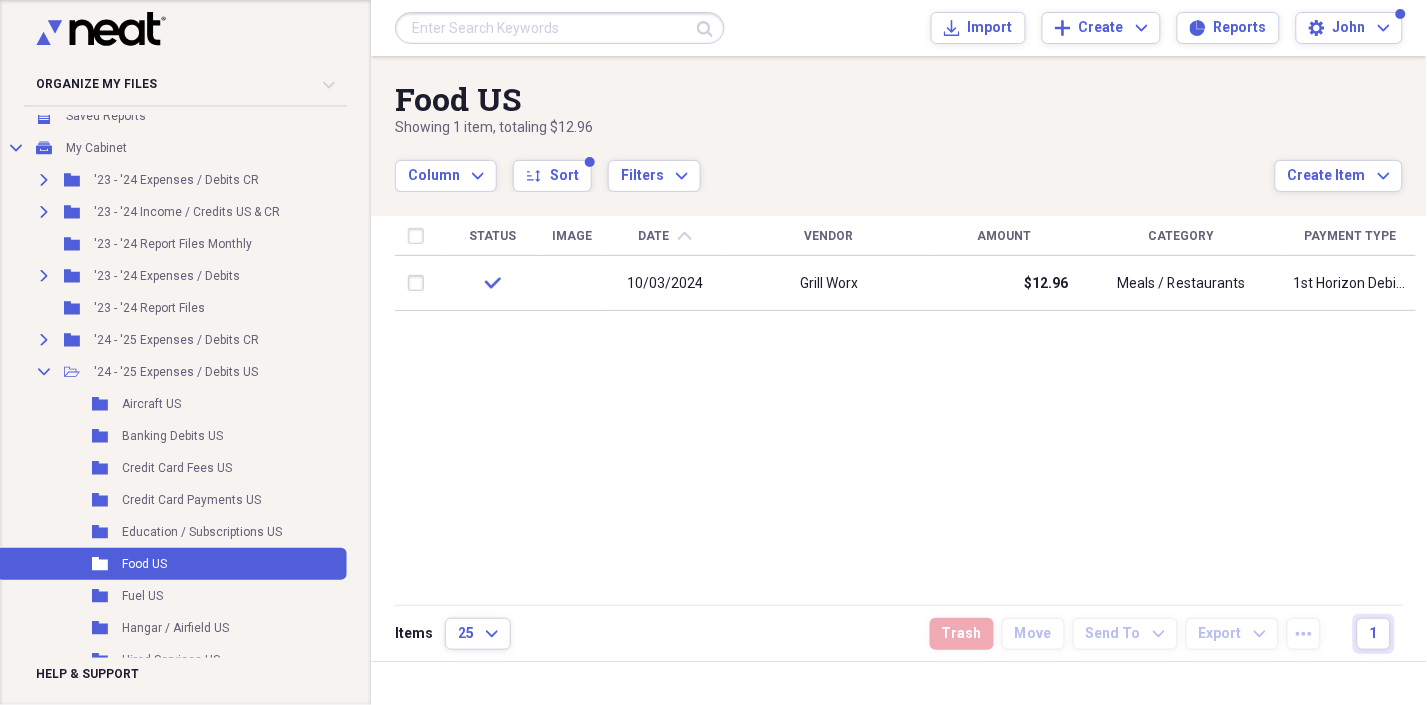 drag, startPoint x: 908, startPoint y: 224, endPoint x: 937, endPoint y: 132, distance: 96.462425 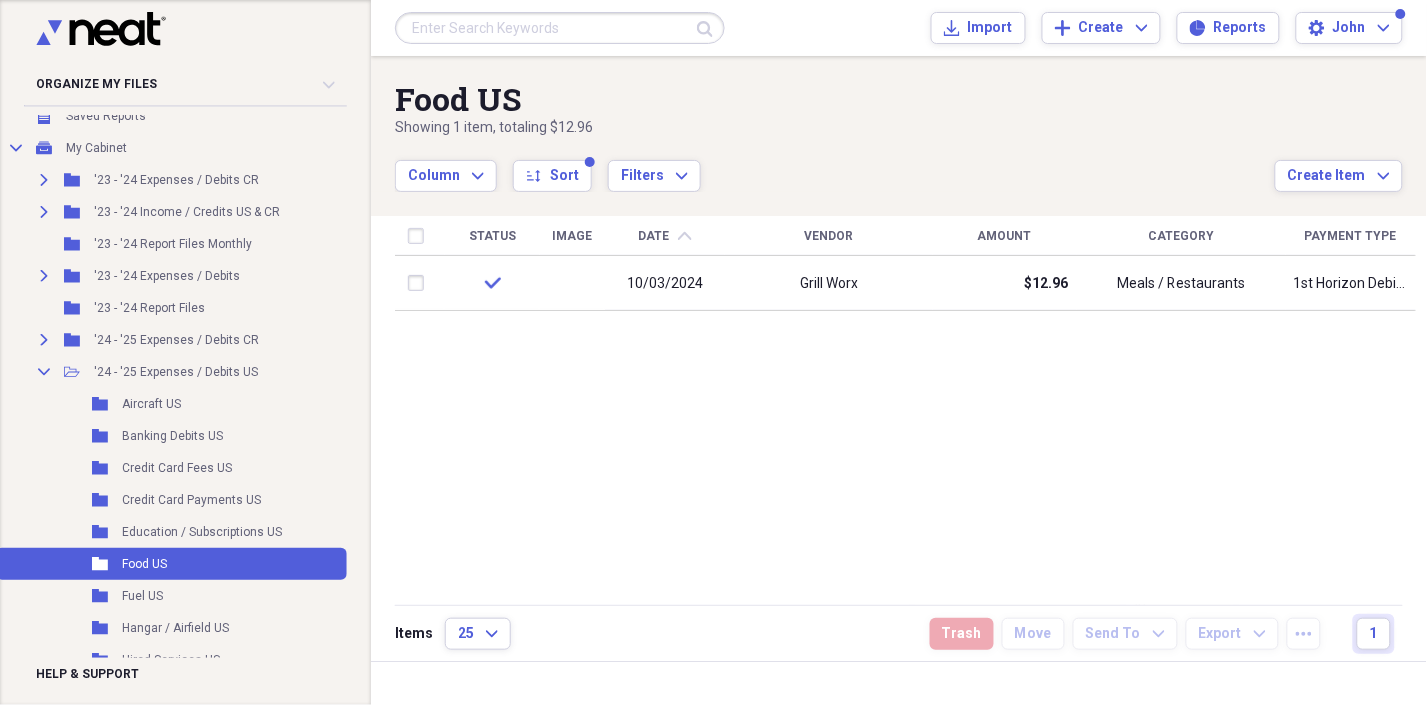 click on "Image" at bounding box center [573, 236] 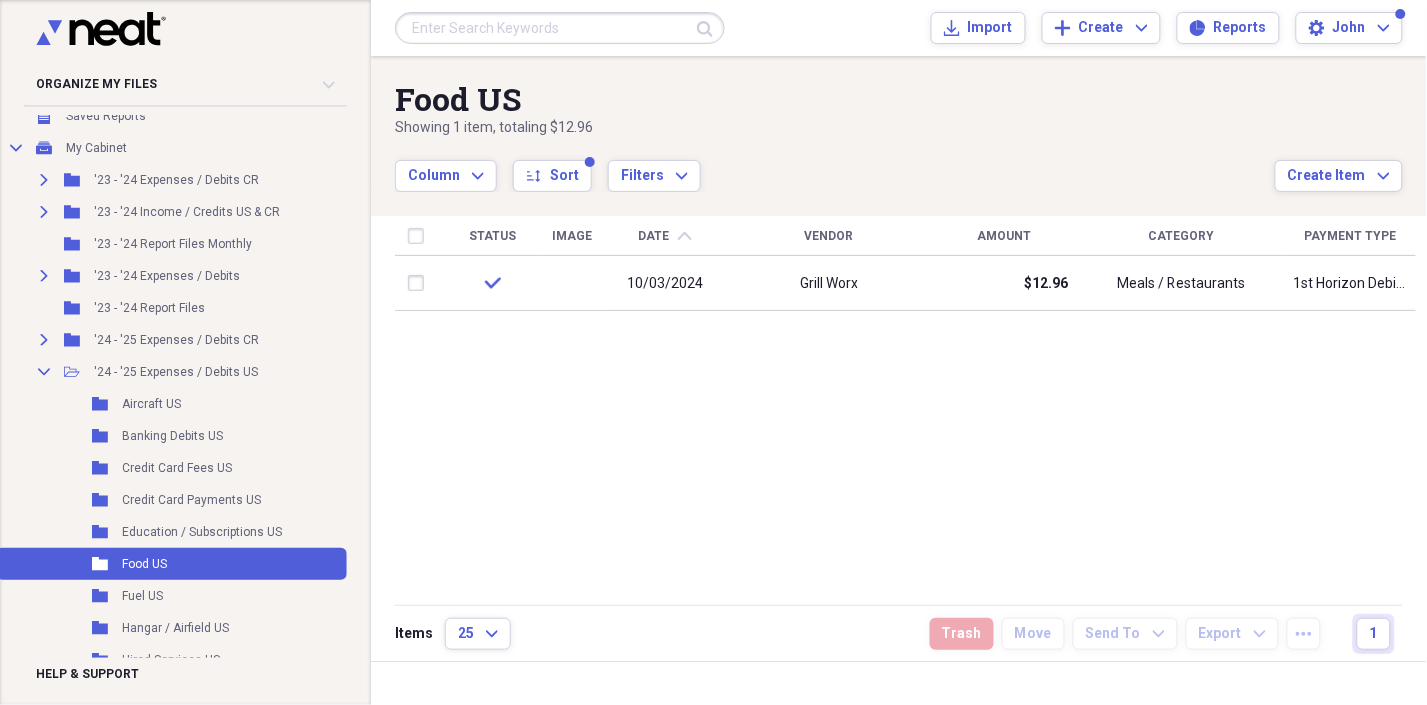drag, startPoint x: 618, startPoint y: 241, endPoint x: 566, endPoint y: 247, distance: 52.34501 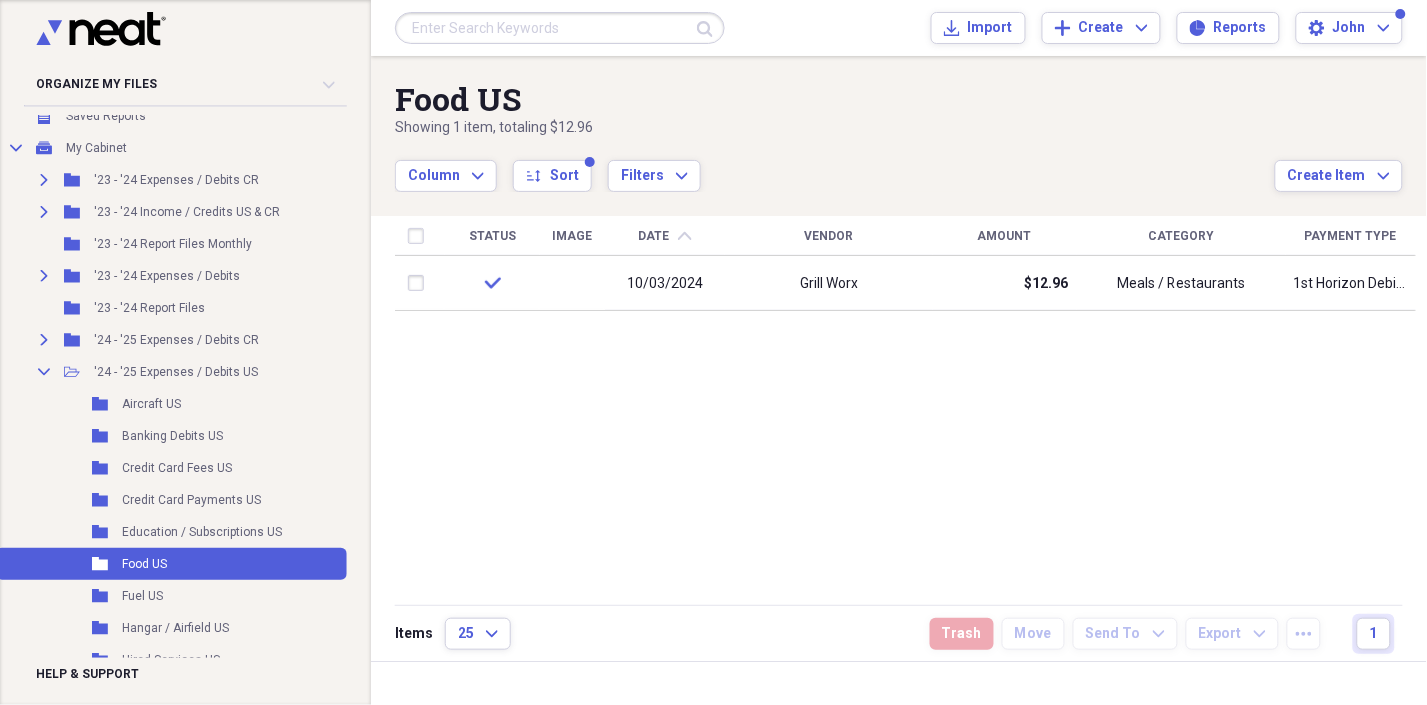 click on "Status Image Date chevron-up Vendor Amount Category Payment Type check [DATE] Grill Worx $[PRICE] Meals / Restaurants 1st Horizon Debit - [PHONE]" at bounding box center [905, 410] 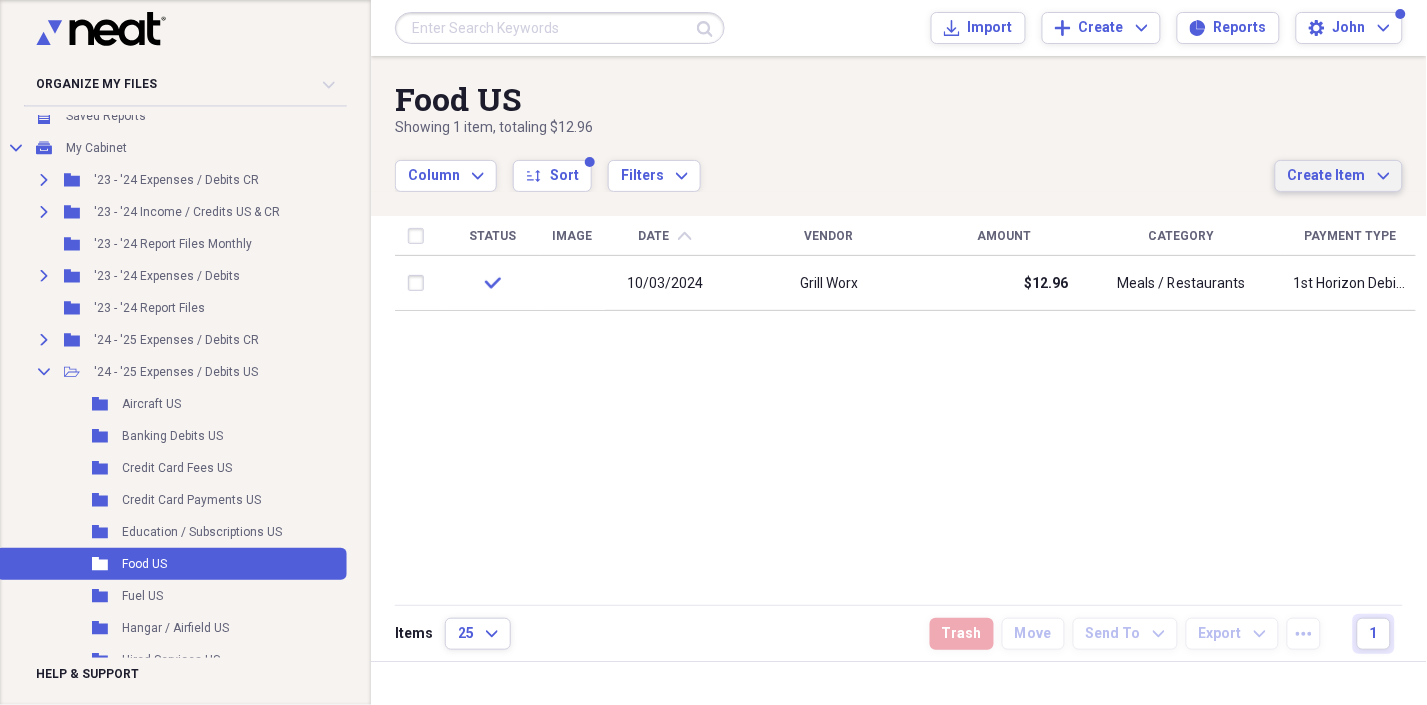 click on "Create Item Expand" at bounding box center [1339, 176] 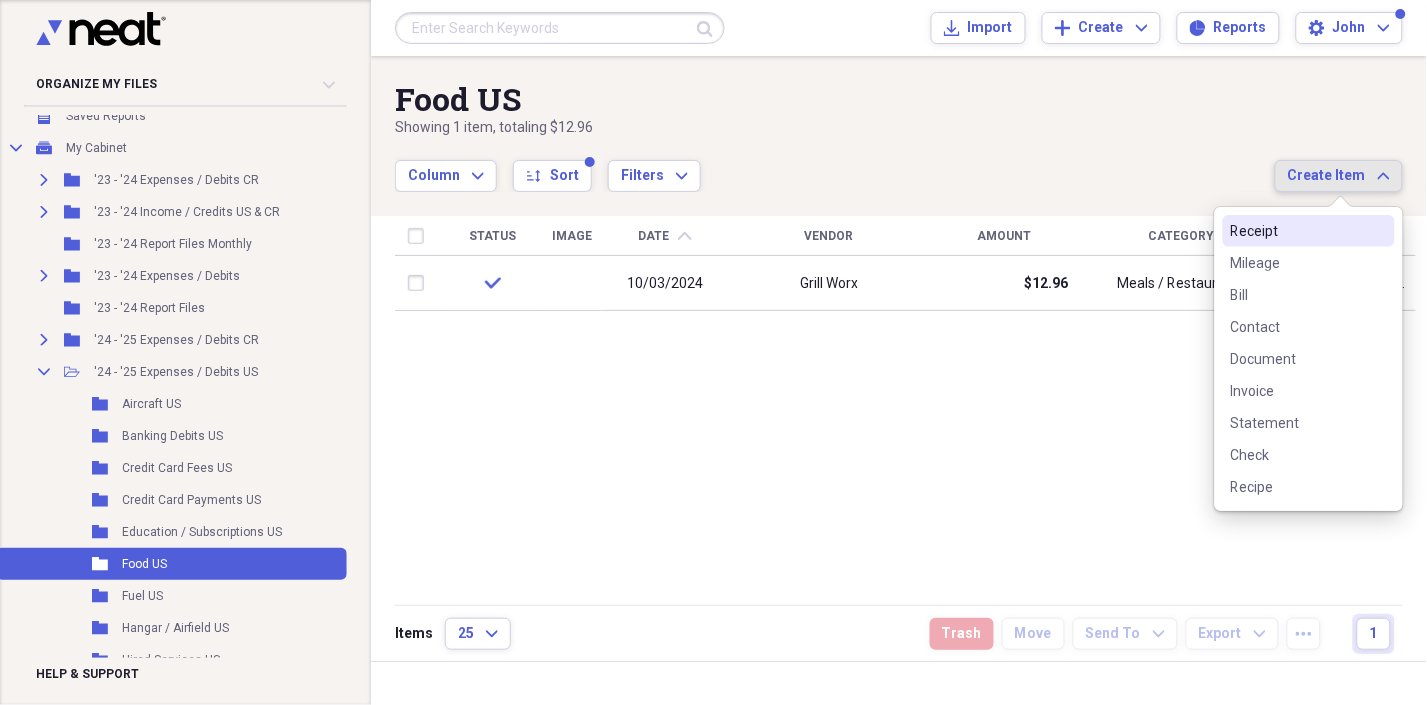 click on "Receipt" at bounding box center (1297, 231) 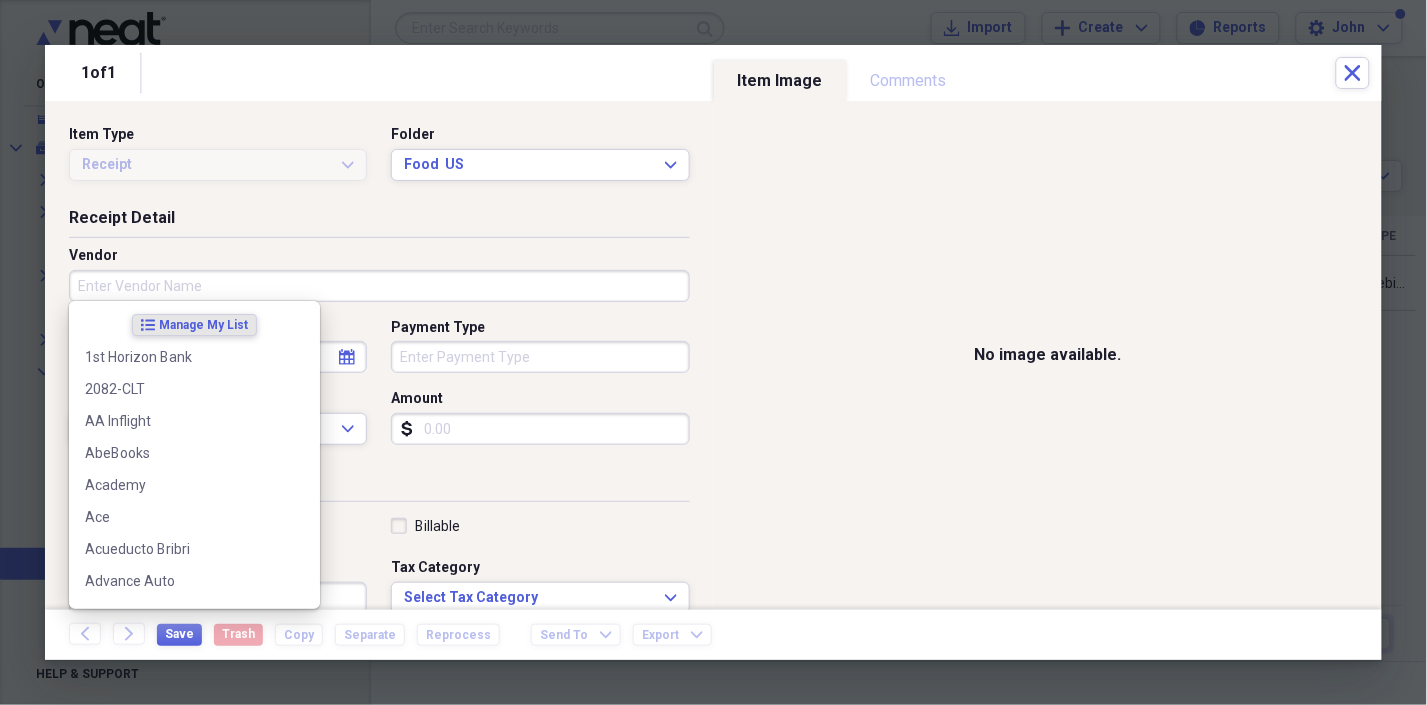 click on "Vendor" at bounding box center [379, 286] 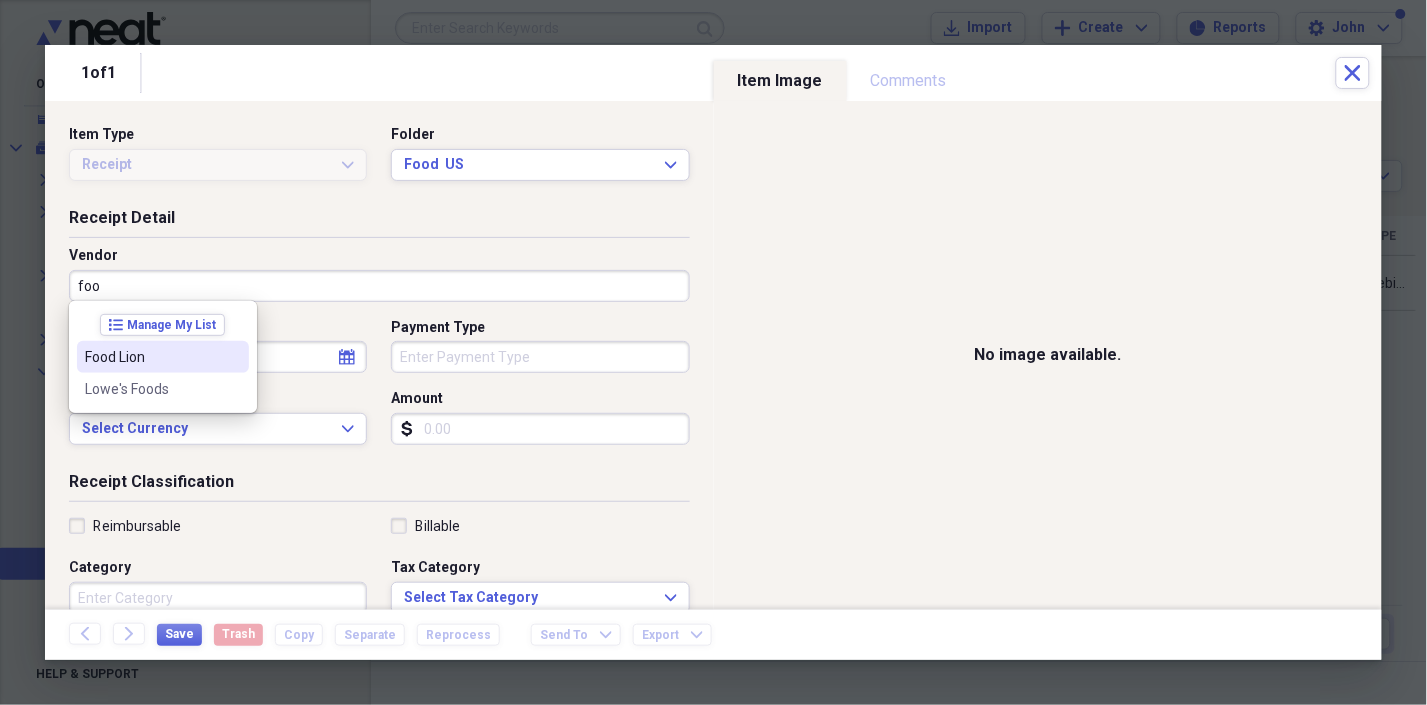 click on "Food Lion" at bounding box center [151, 357] 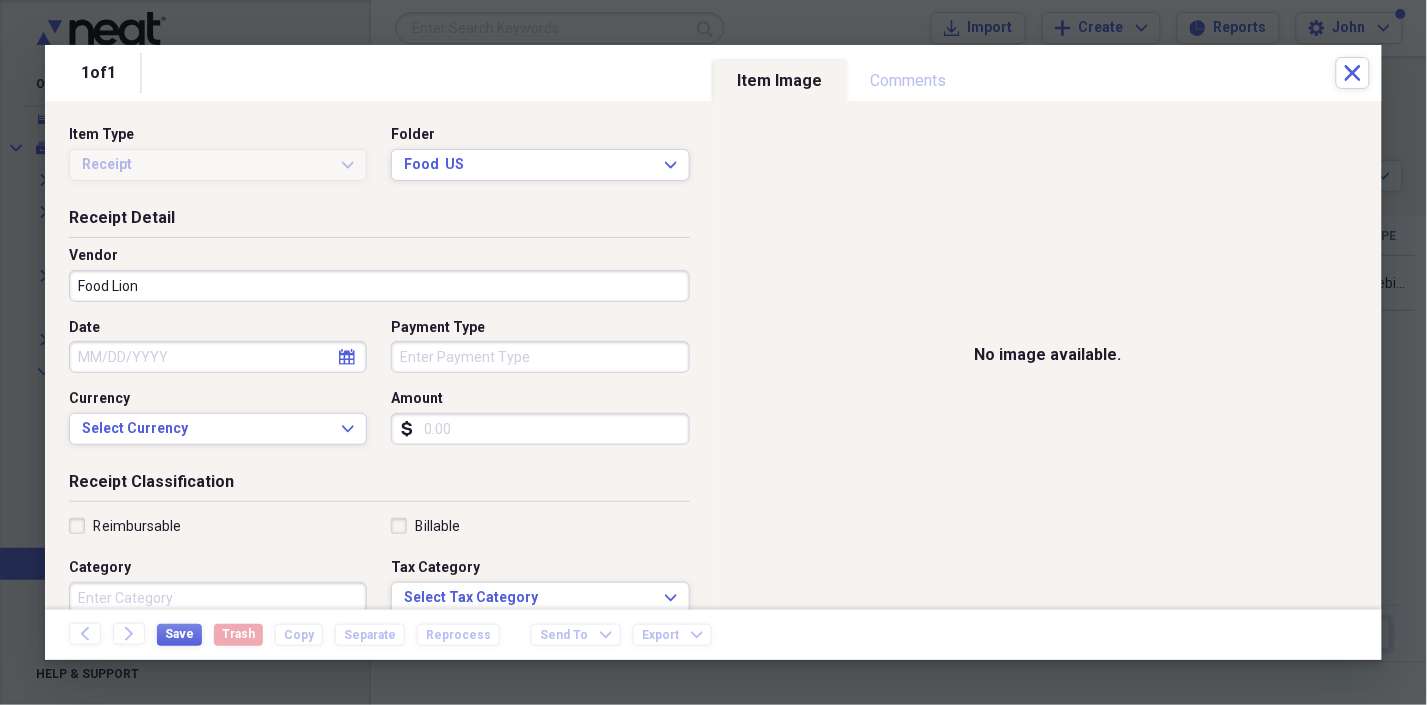 select on "7" 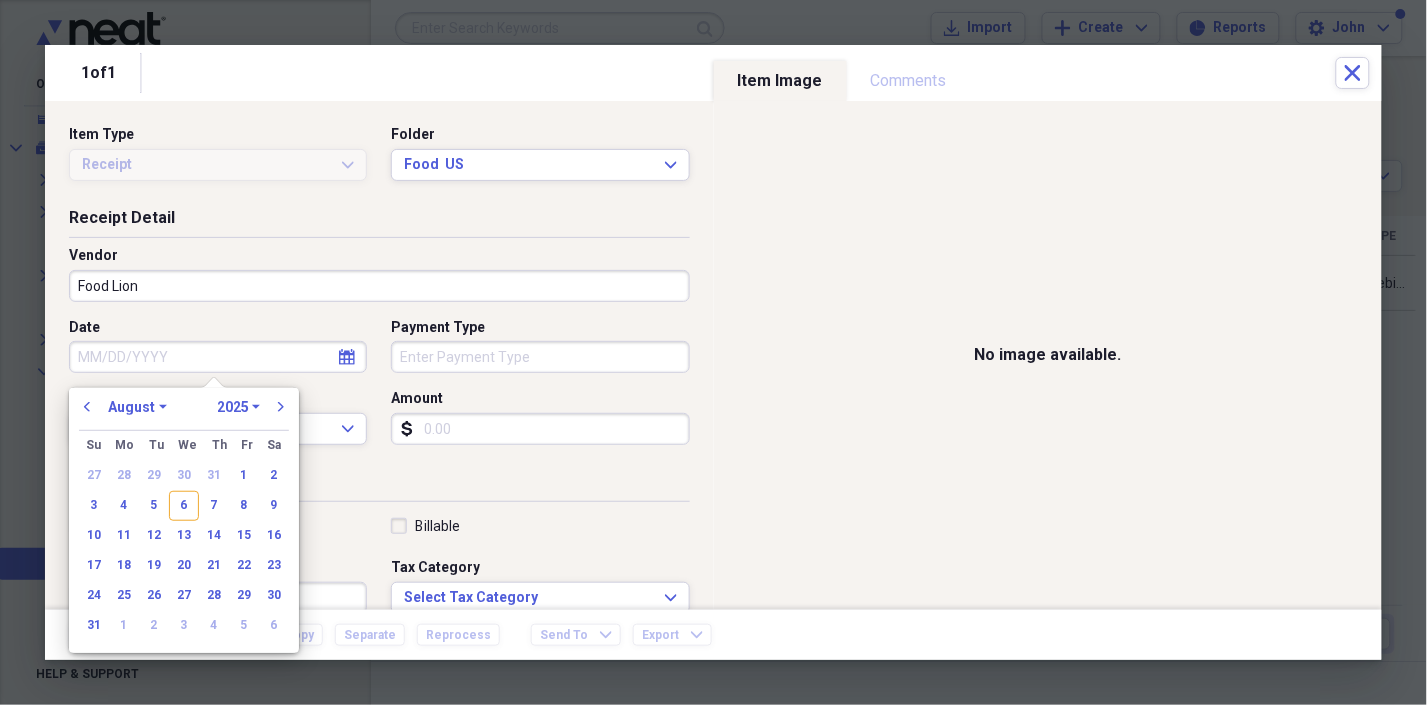 click on "Date" at bounding box center (218, 357) 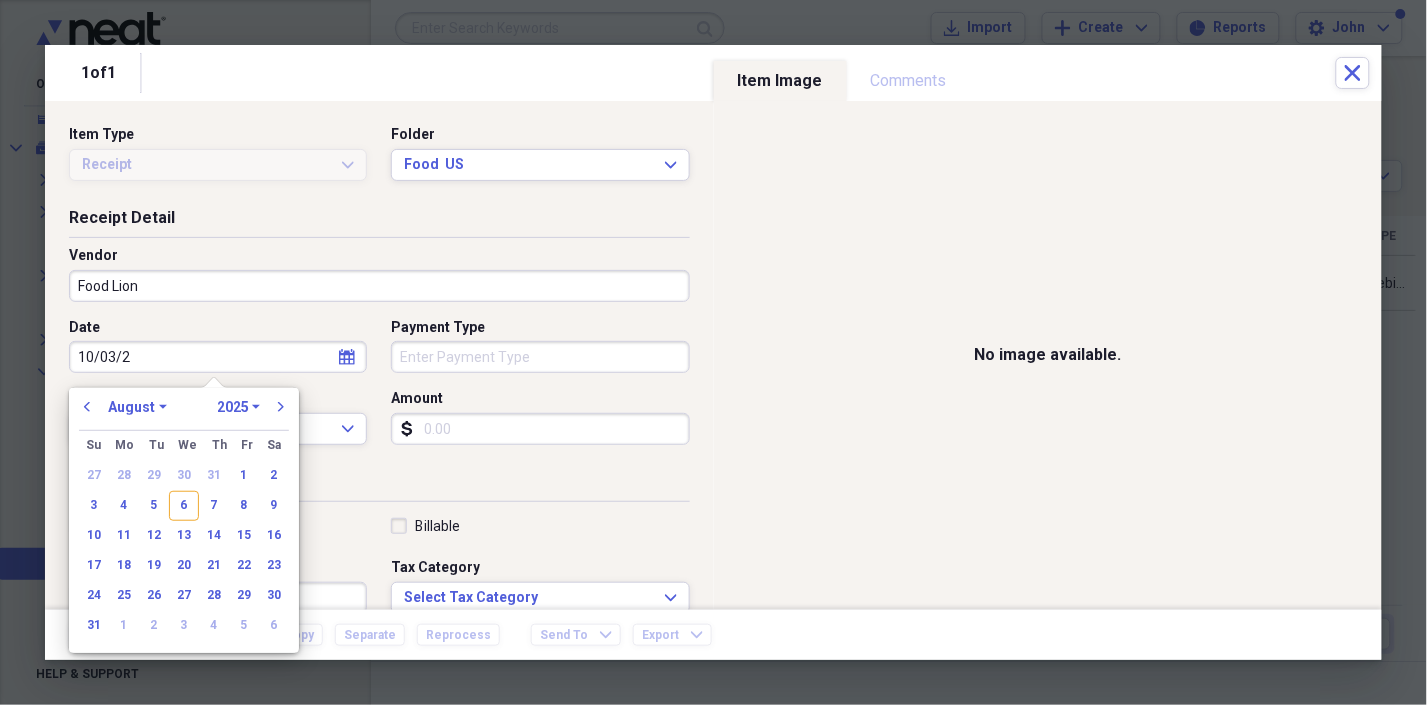 type on "10/03/20" 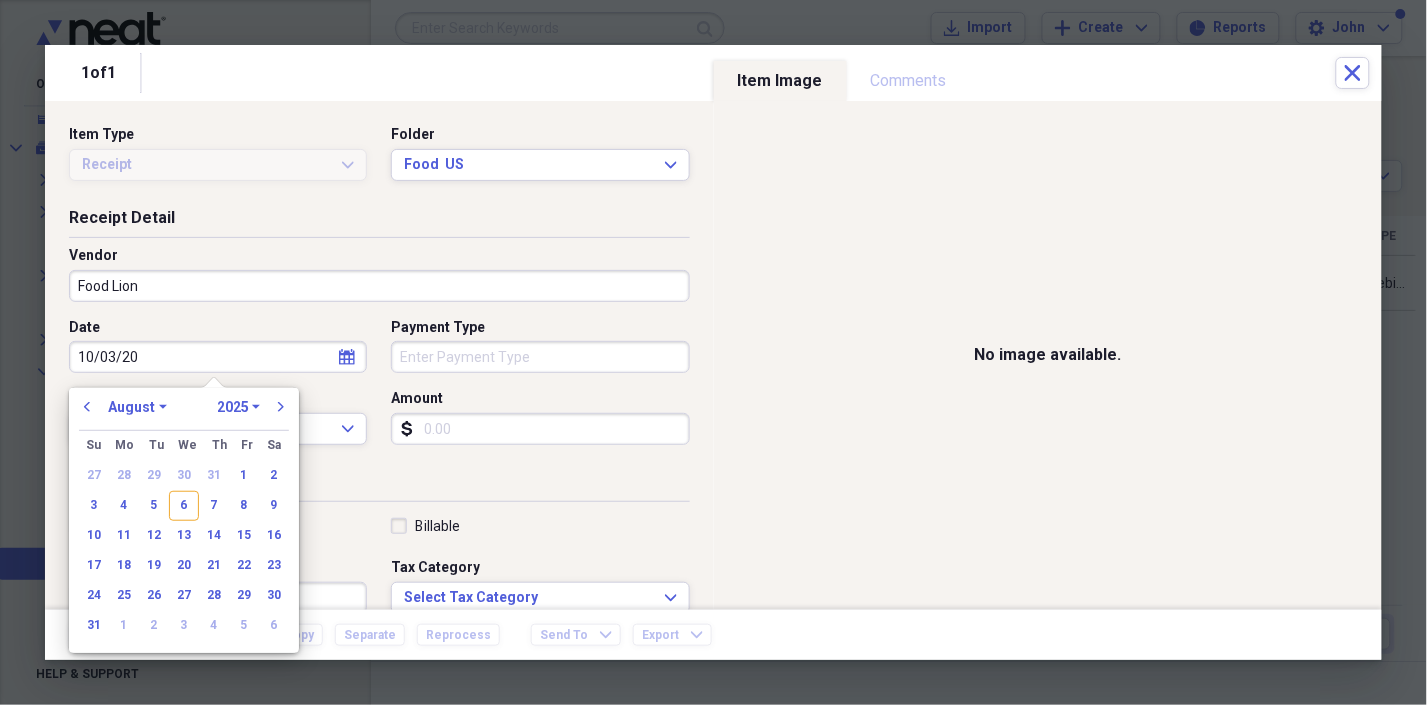 select on "9" 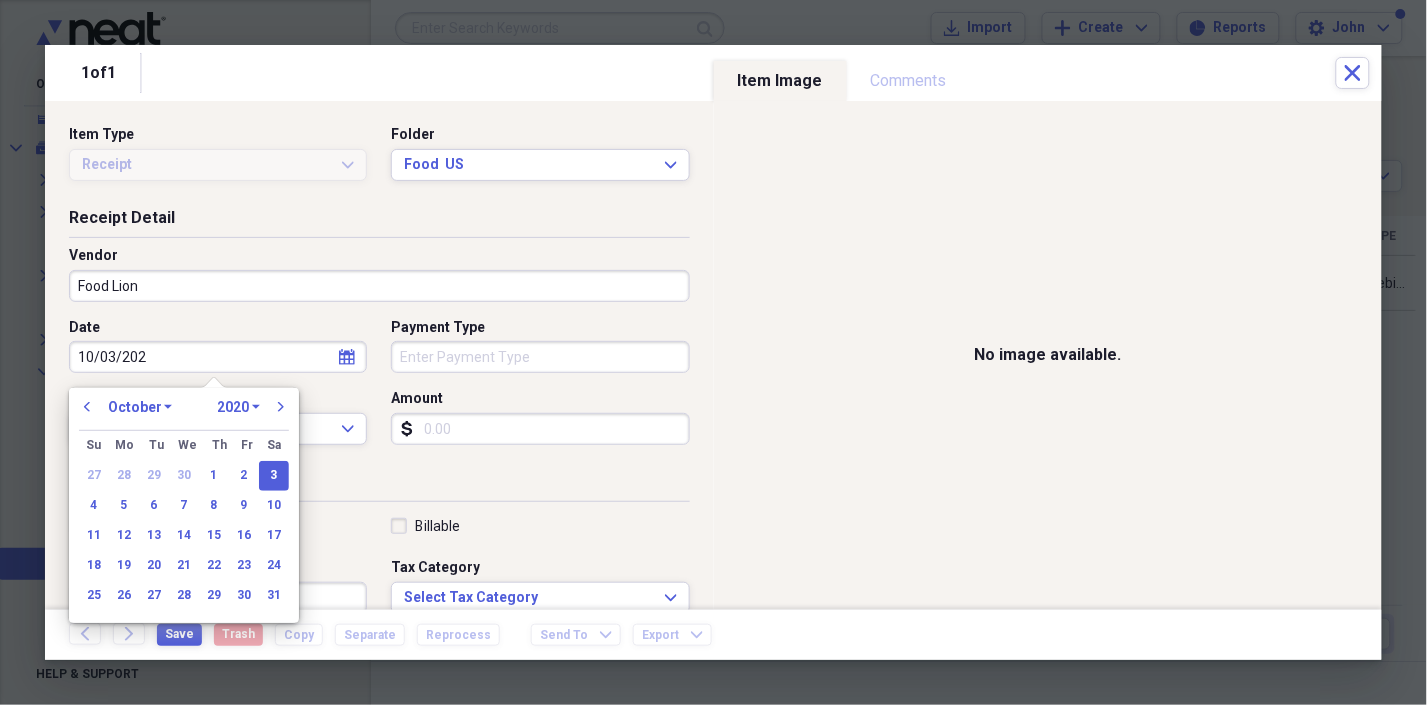 type on "10/03/2024" 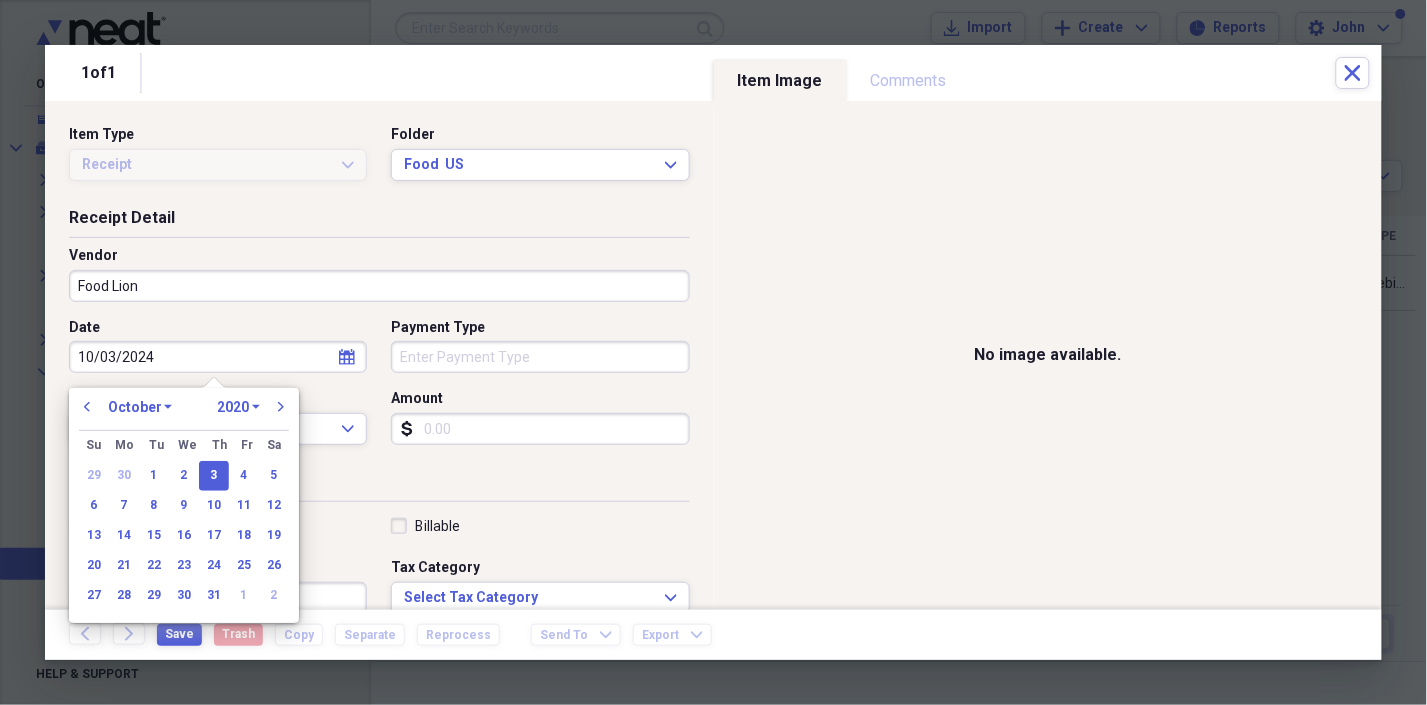 select on "2024" 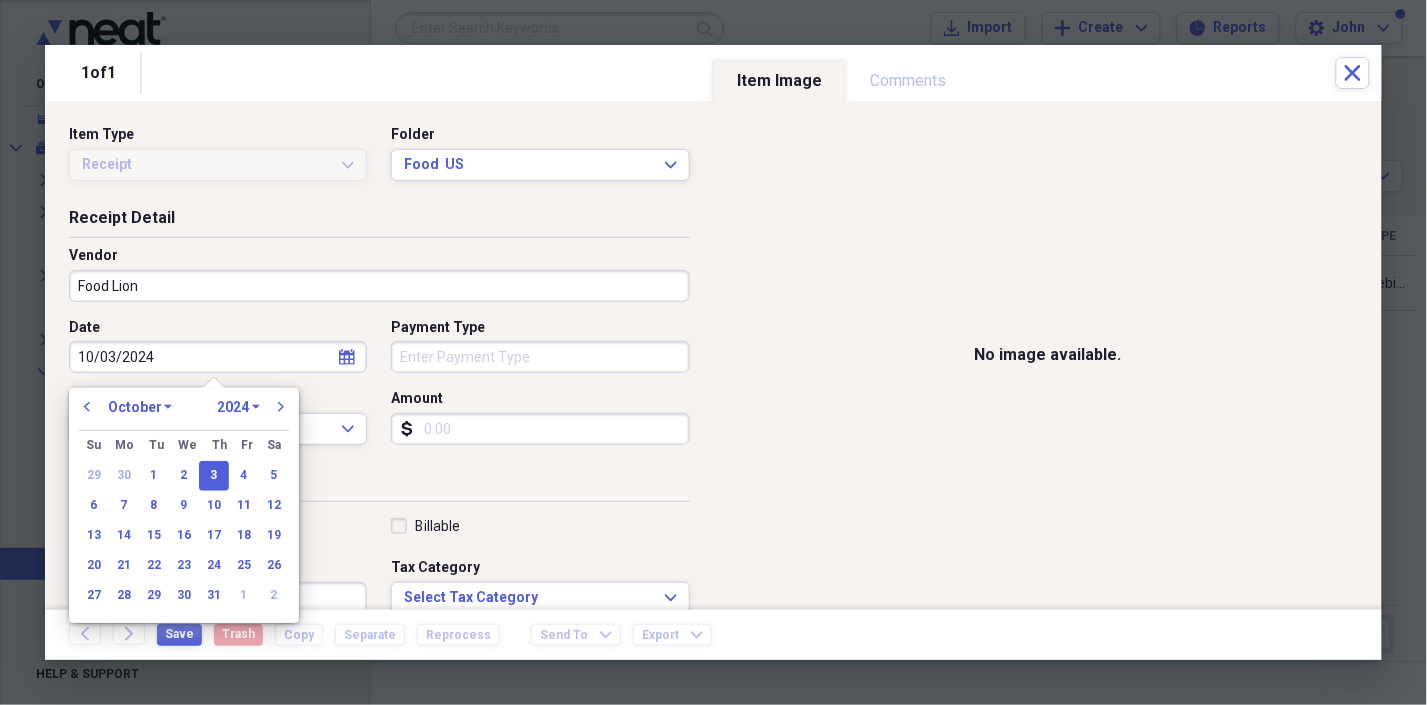 click on "10/03/2024" at bounding box center (218, 357) 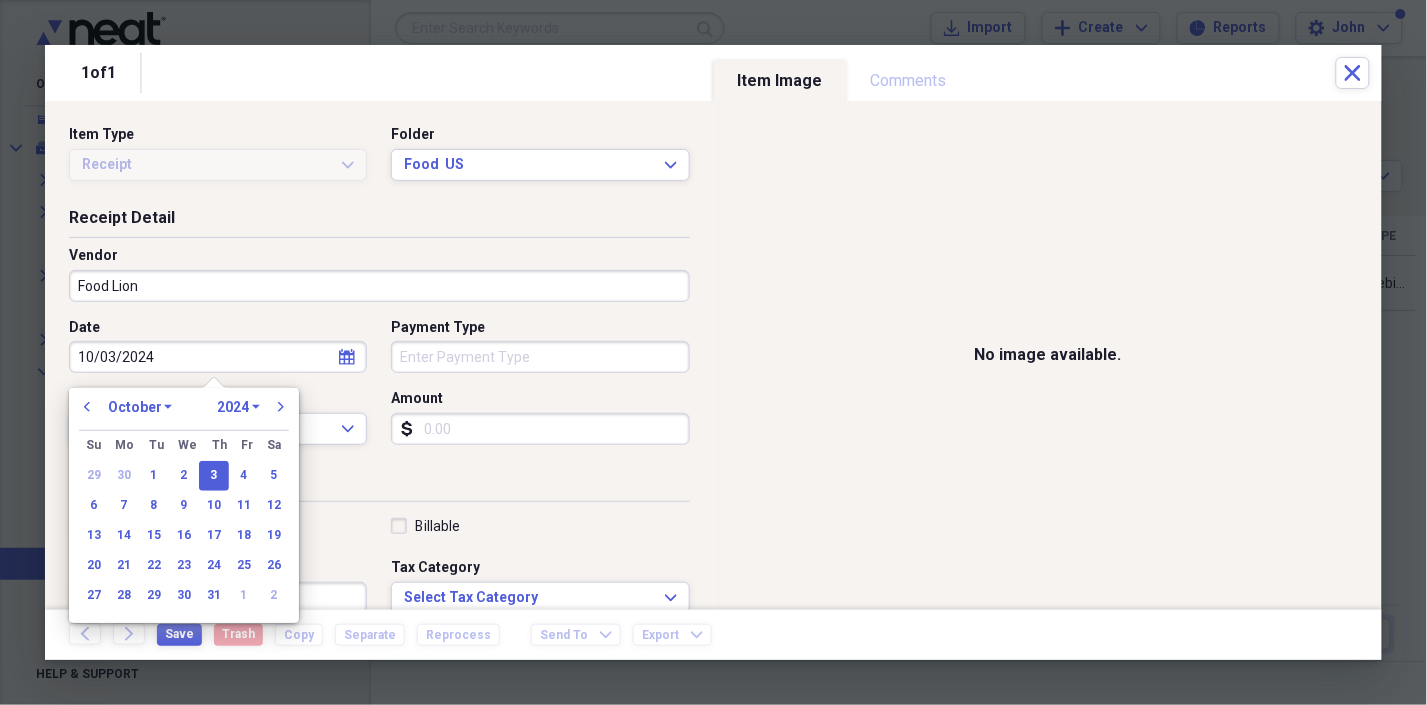 type on "10/03/2024" 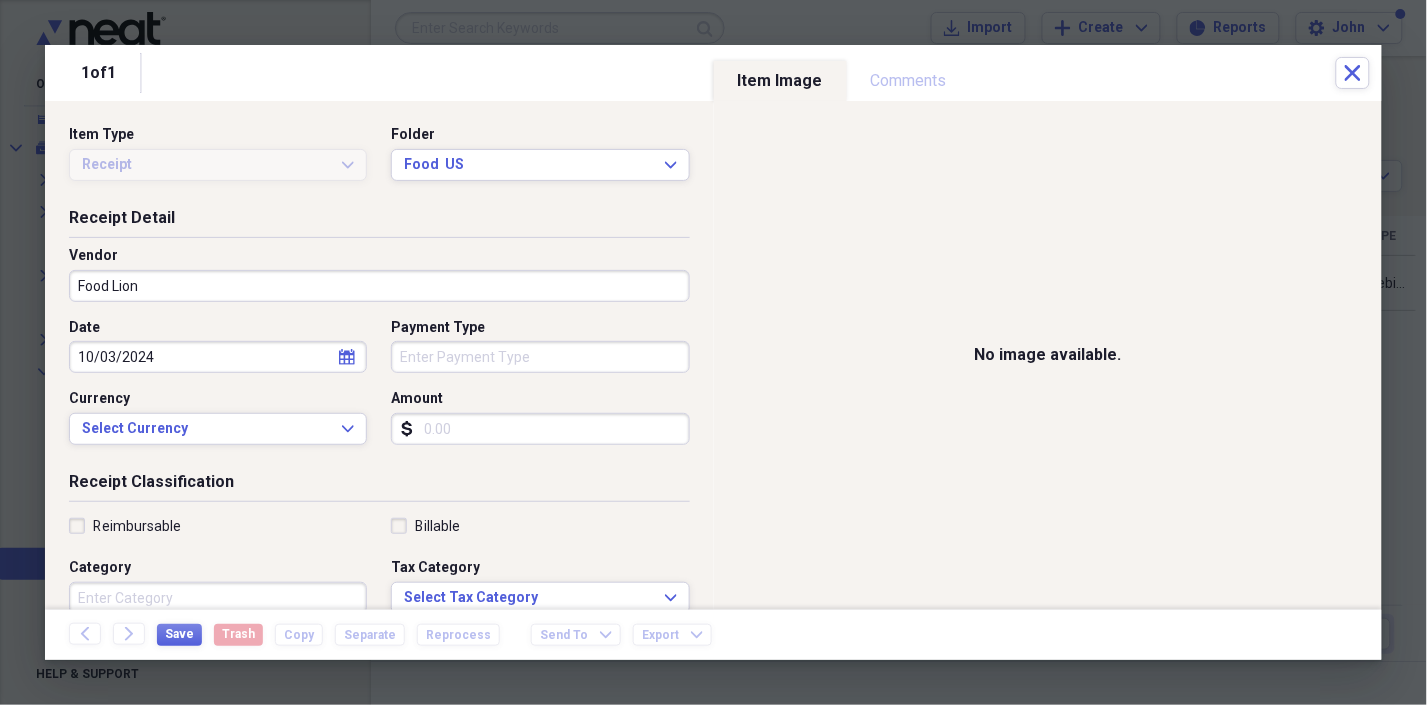 click on "Payment Type" at bounding box center [540, 357] 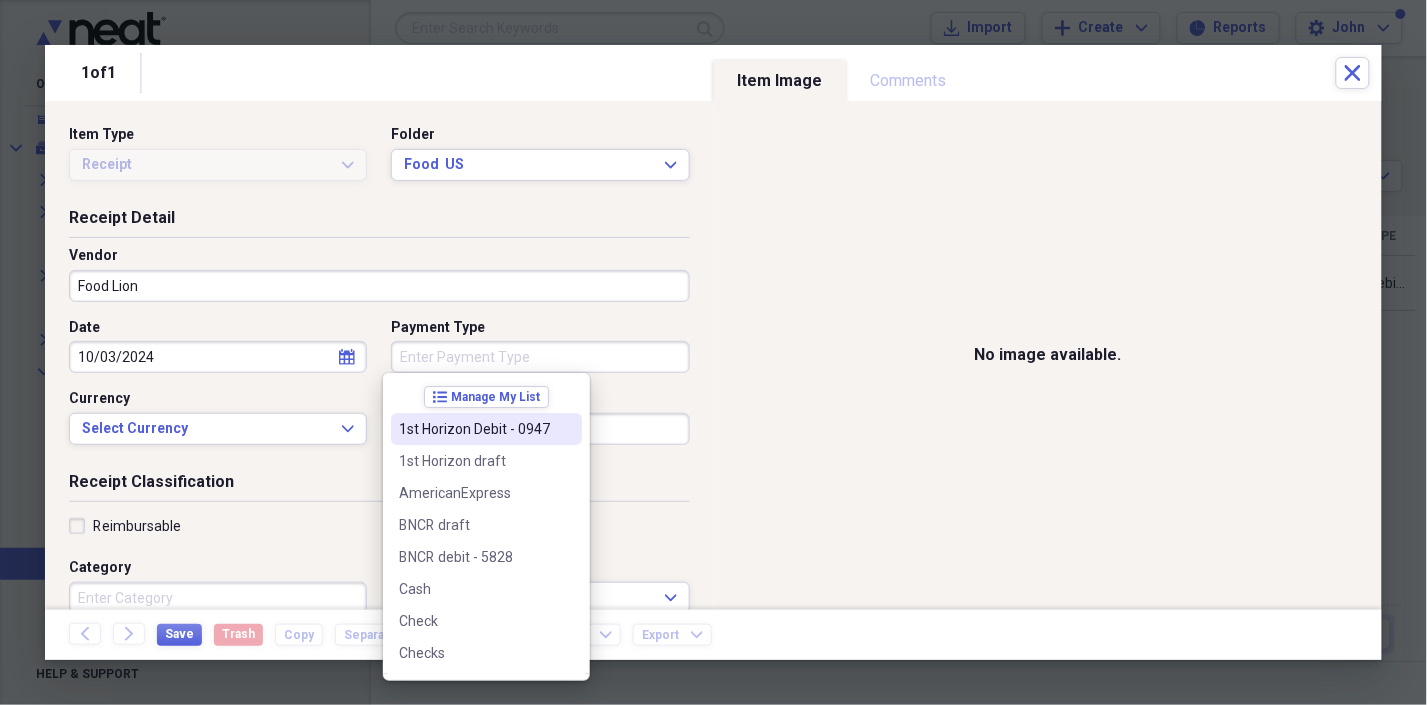 click on "1st Horizon Debit - 0947" at bounding box center [474, 429] 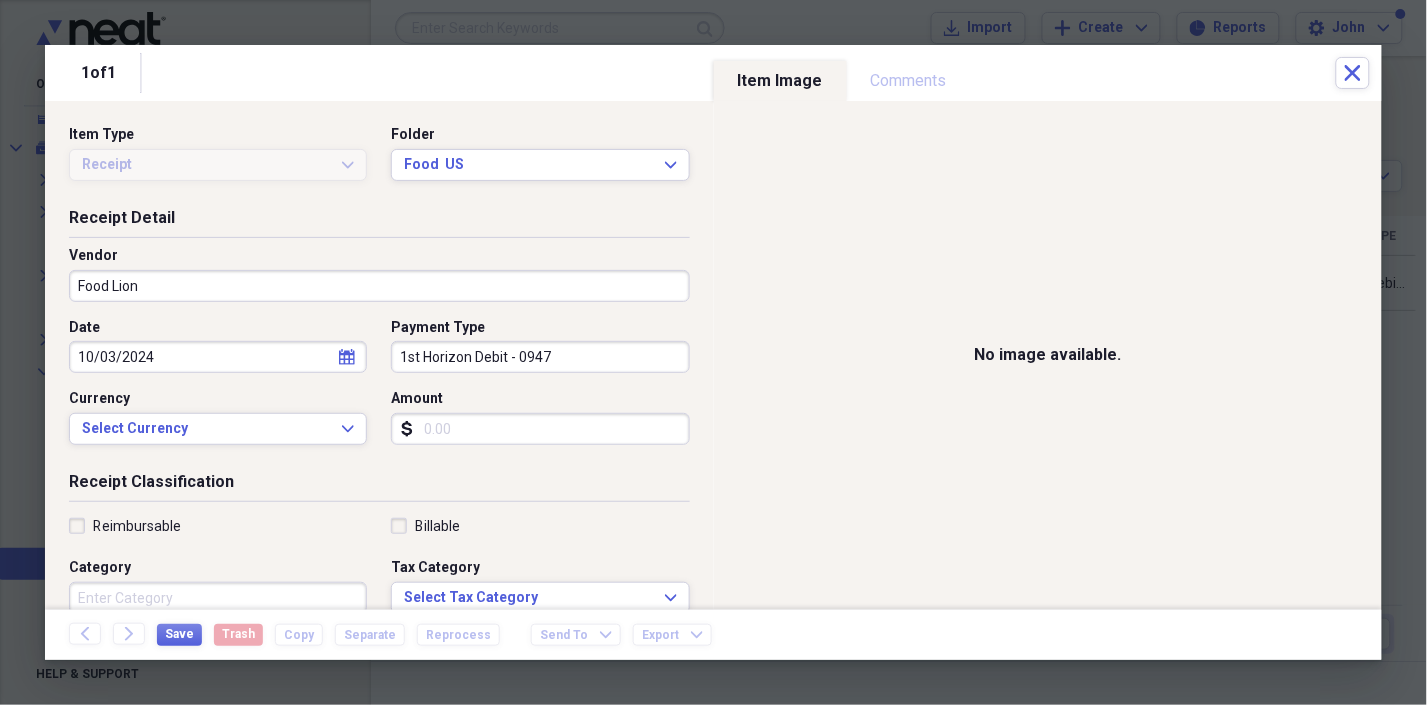 scroll, scrollTop: 111, scrollLeft: 0, axis: vertical 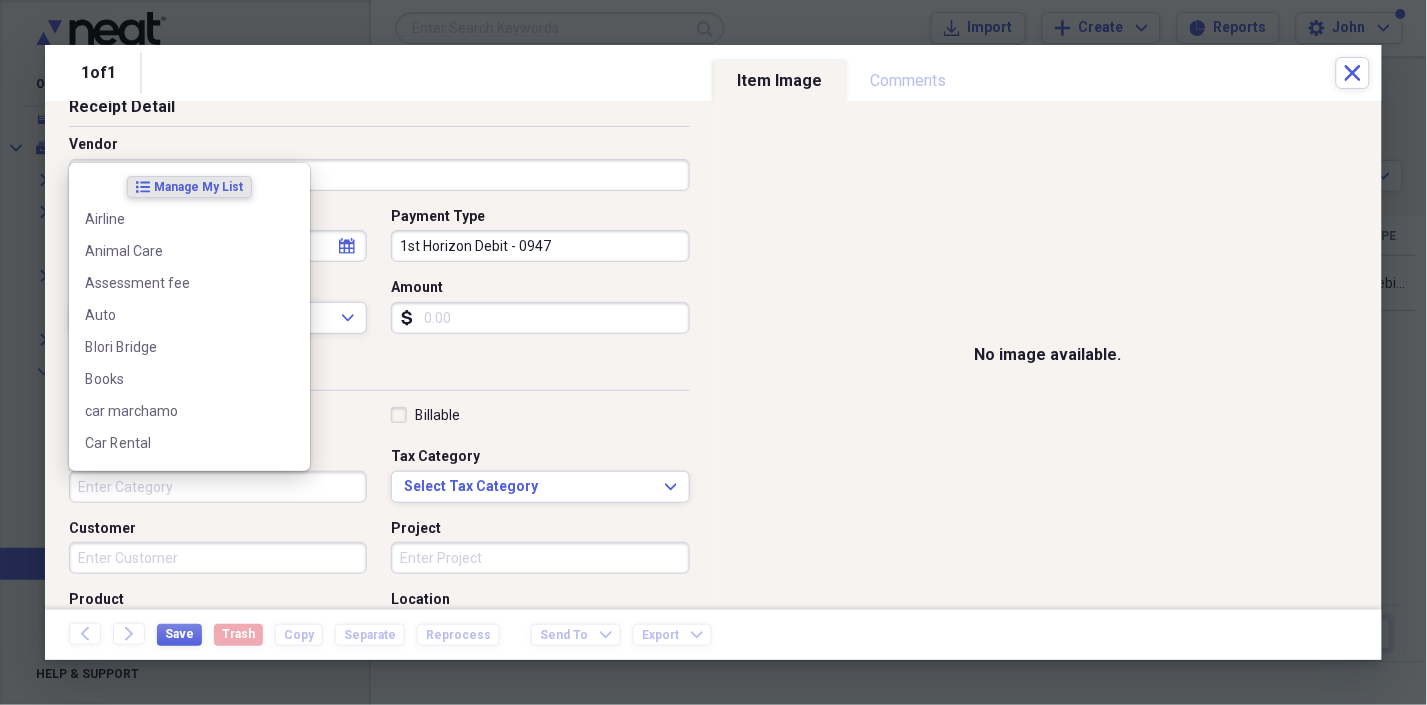click on "Category" at bounding box center (218, 487) 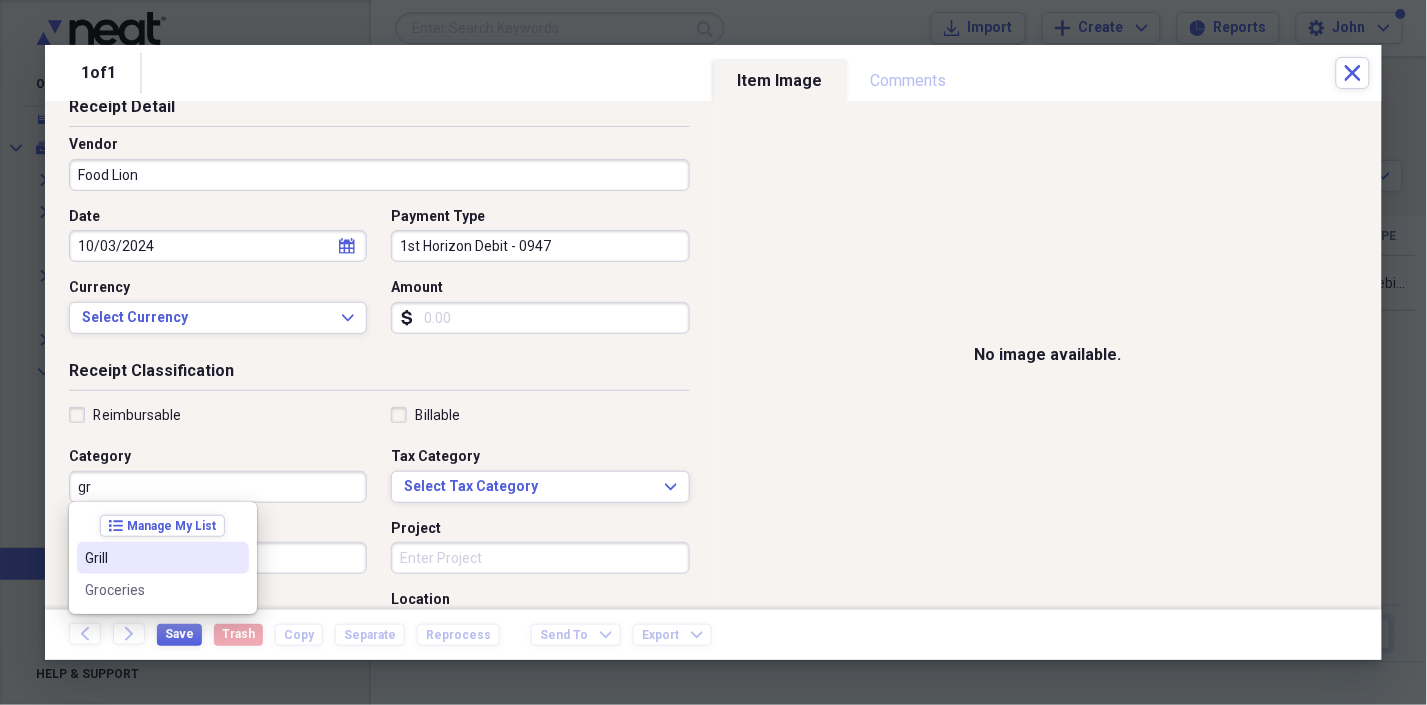 click on "Grill" at bounding box center [151, 558] 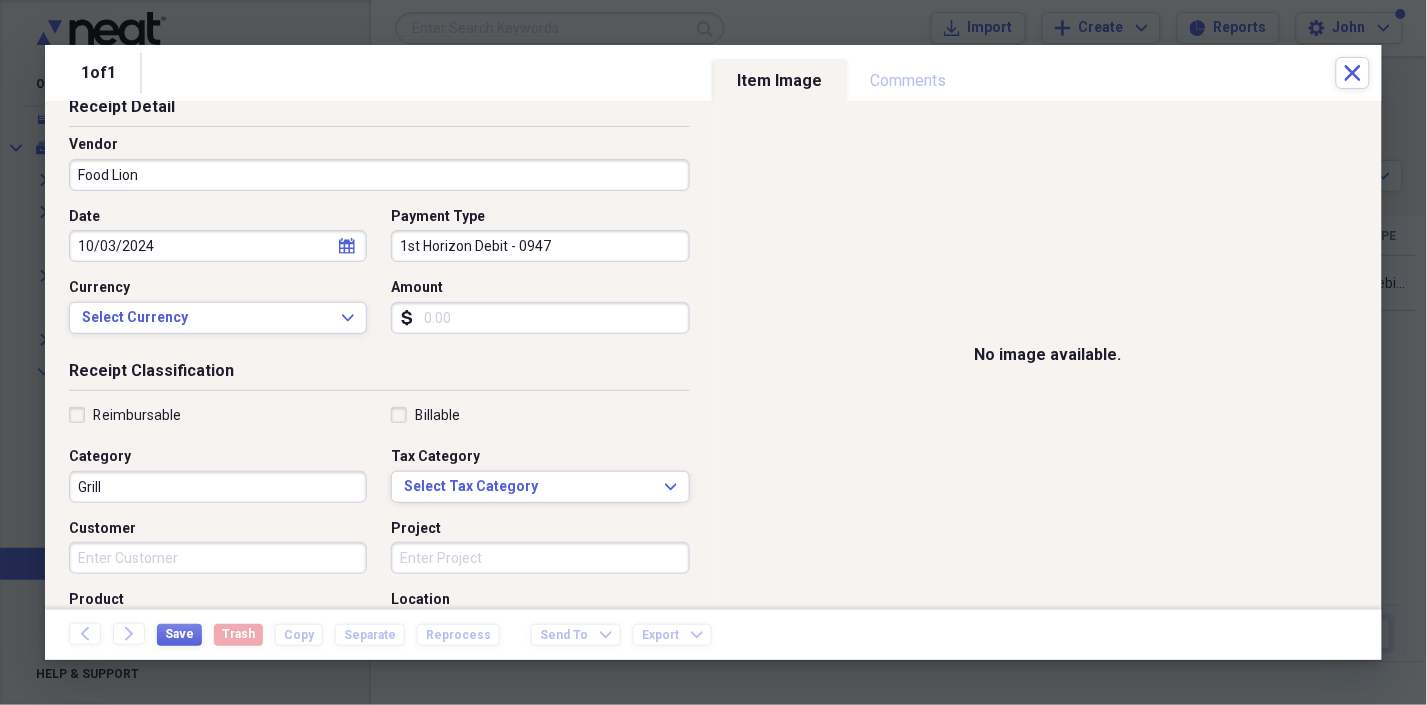 click on "Grill" at bounding box center [218, 487] 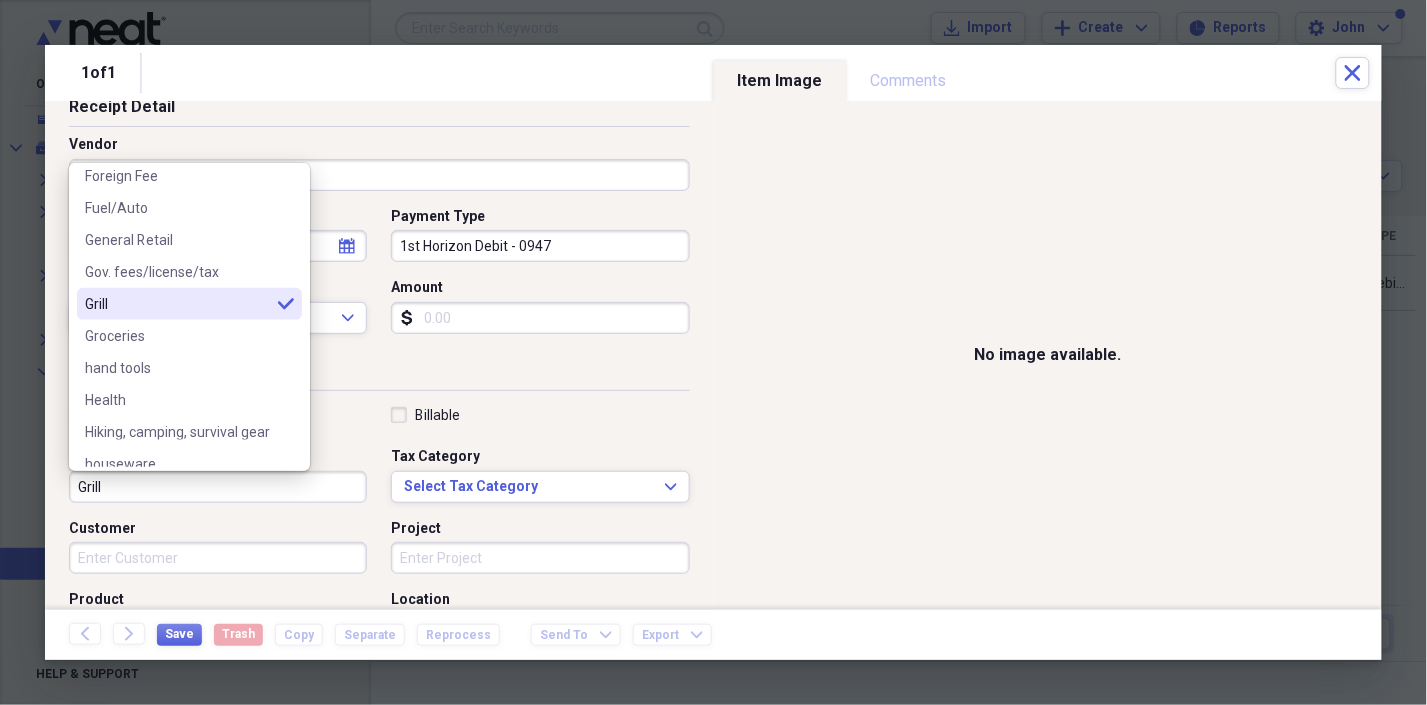 scroll, scrollTop: 0, scrollLeft: 0, axis: both 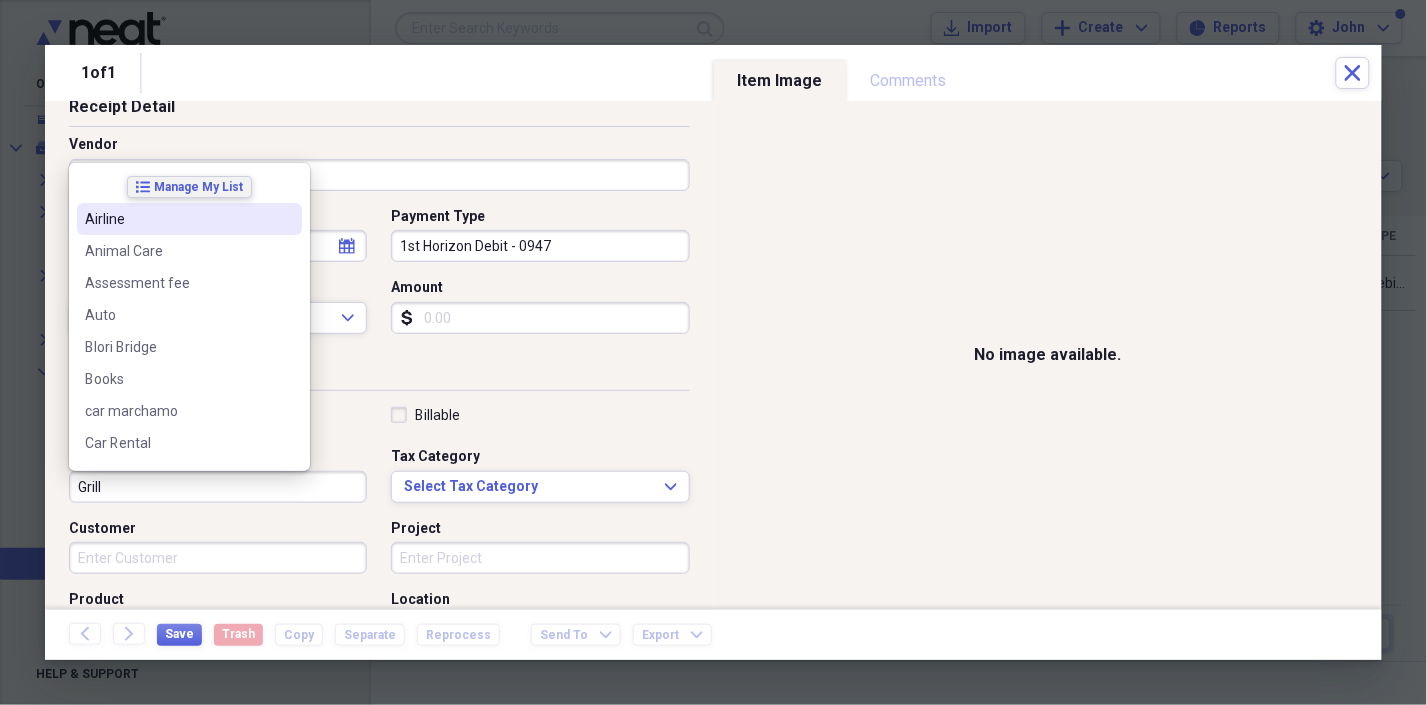 click on "Manage My List" at bounding box center [198, 187] 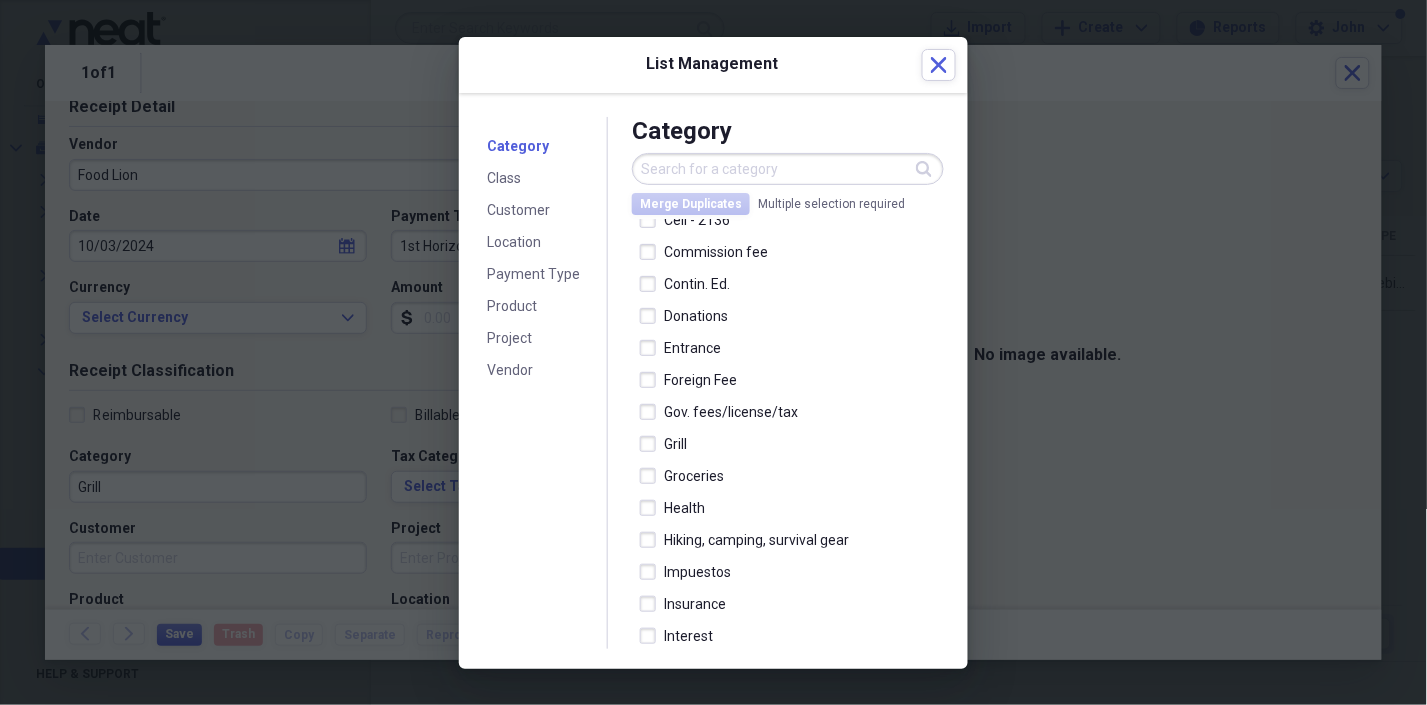 scroll, scrollTop: 222, scrollLeft: 0, axis: vertical 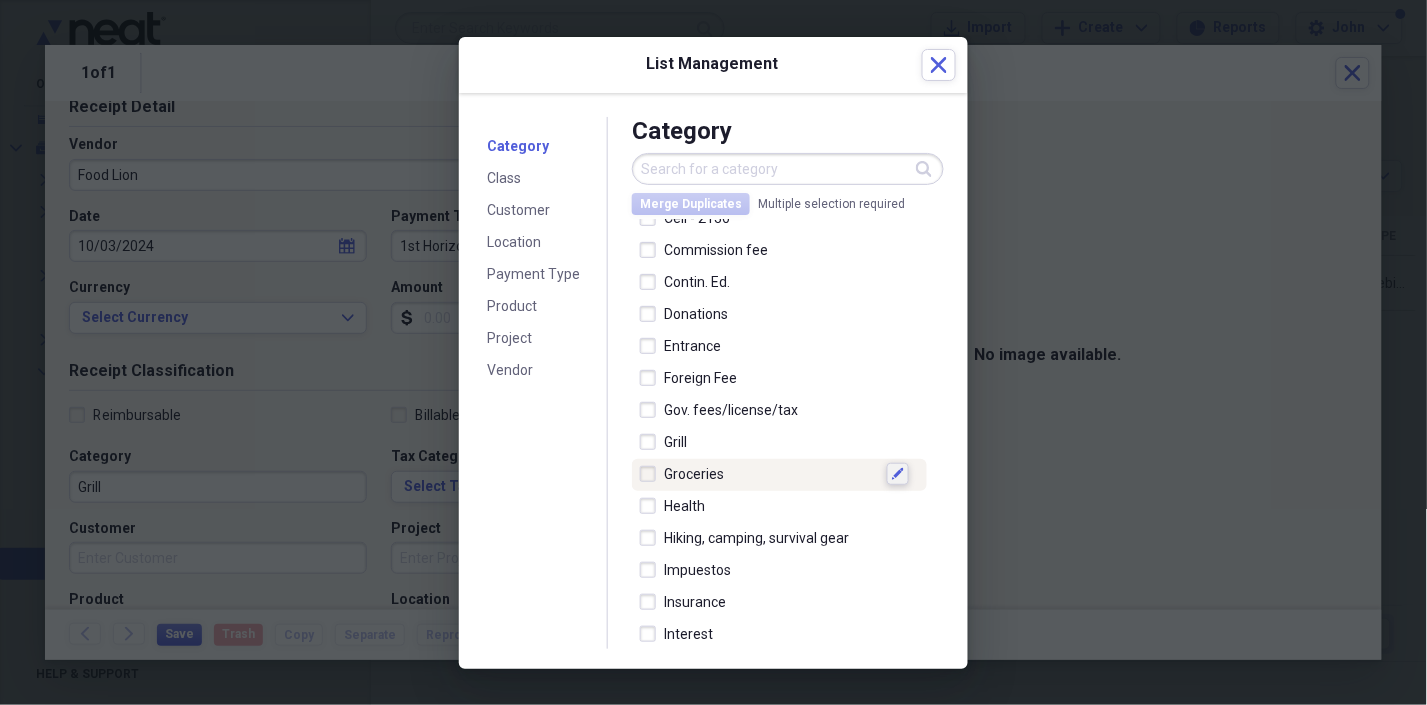 click on "Edit" 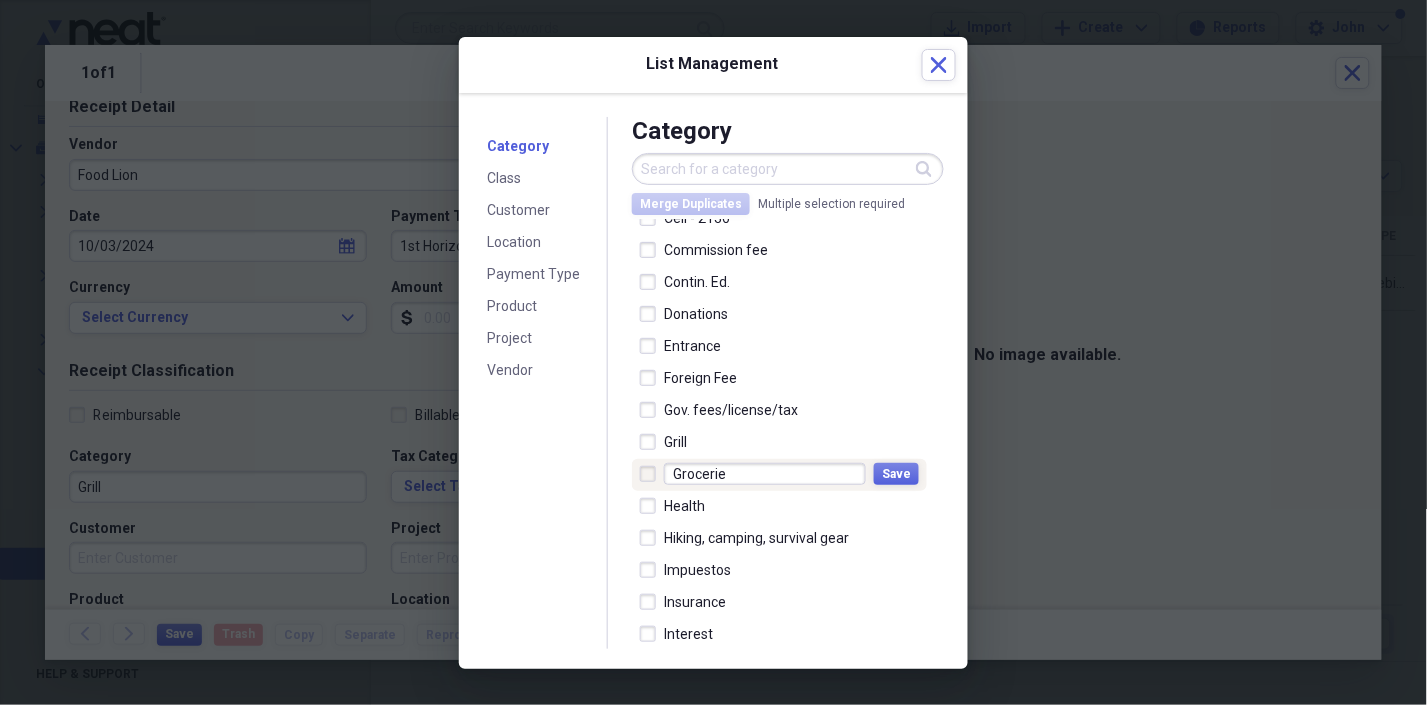 type on "Groceries" 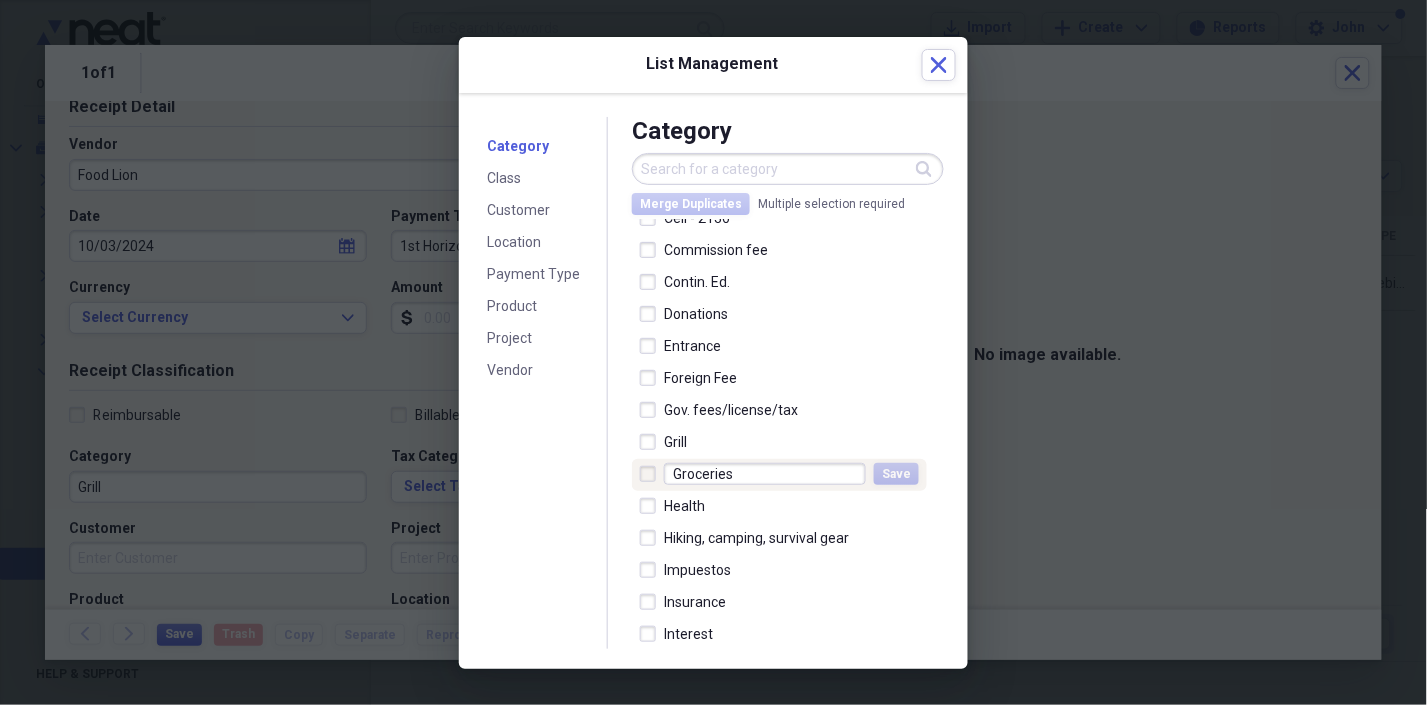 click on "Category Class Customer Location Payment Type Product Project Vendor" at bounding box center [545, 383] 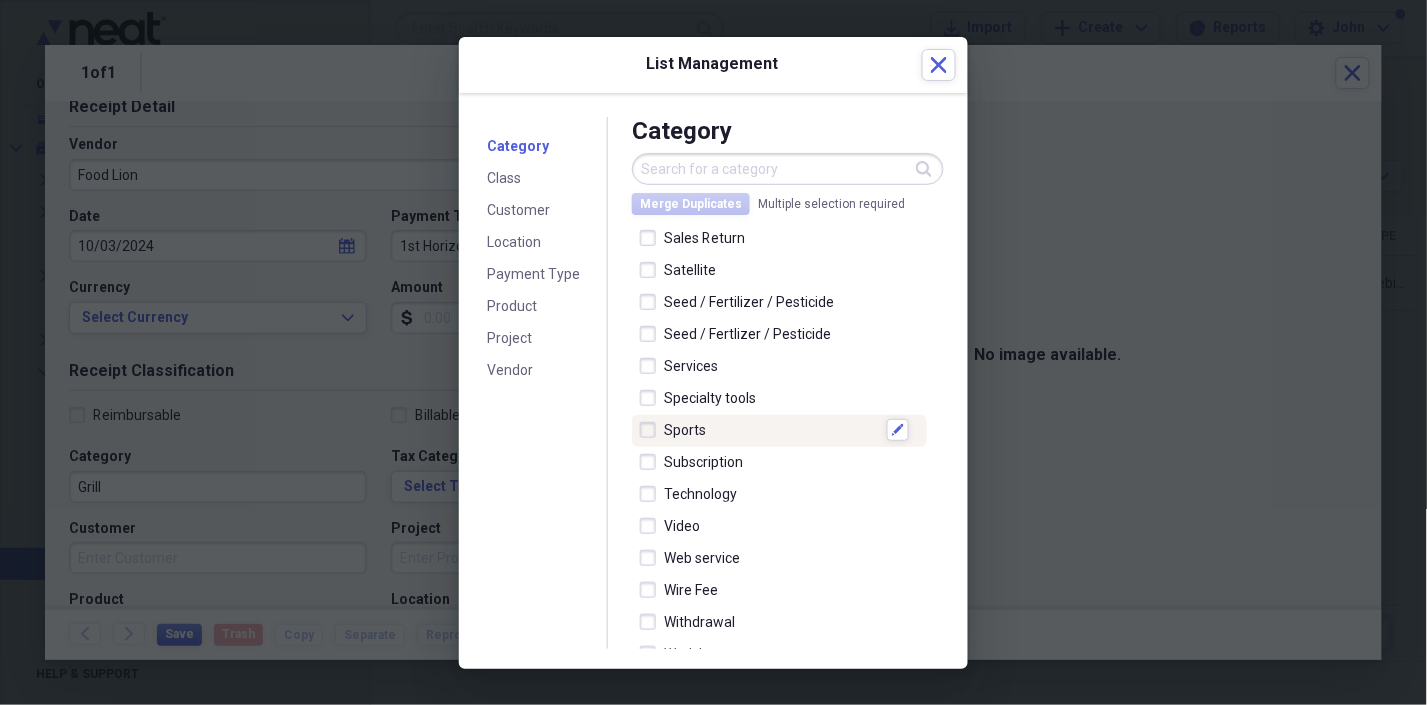 scroll, scrollTop: 1444, scrollLeft: 0, axis: vertical 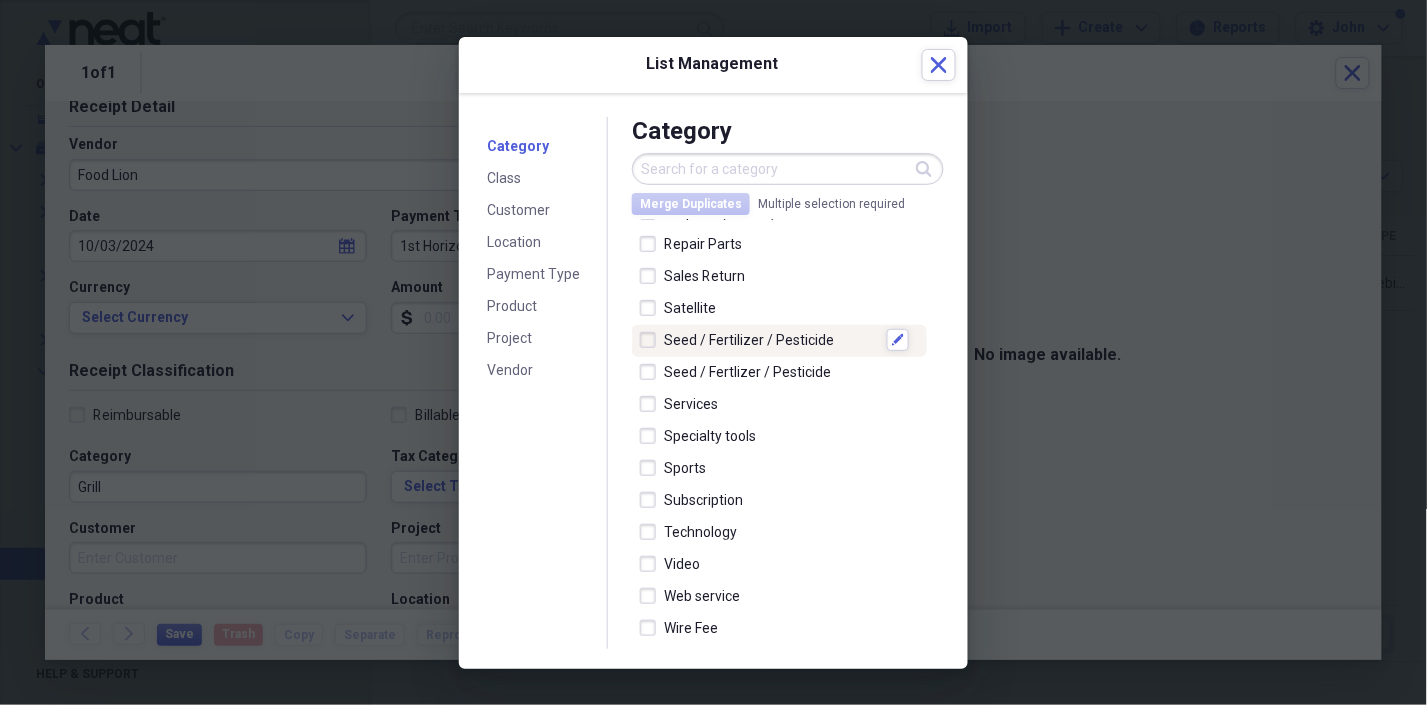 click at bounding box center (652, 340) 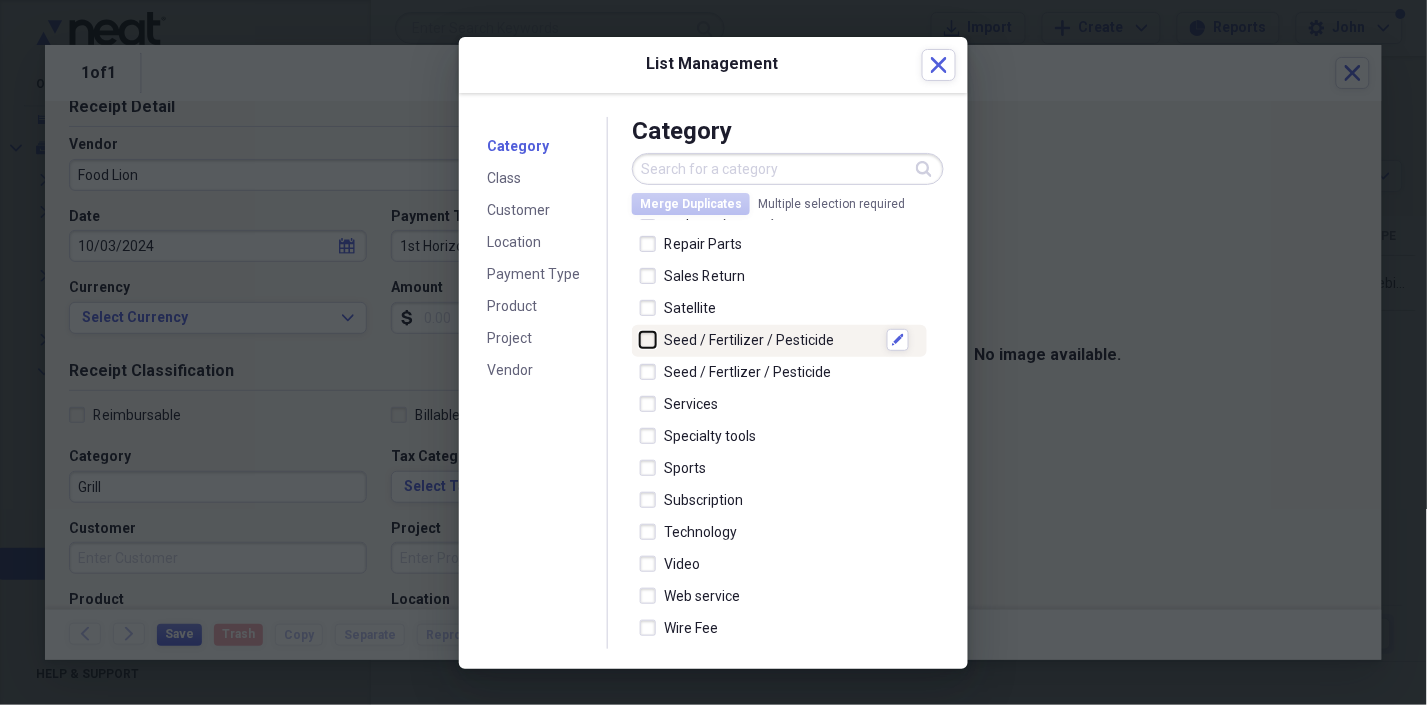 click at bounding box center [640, 340] 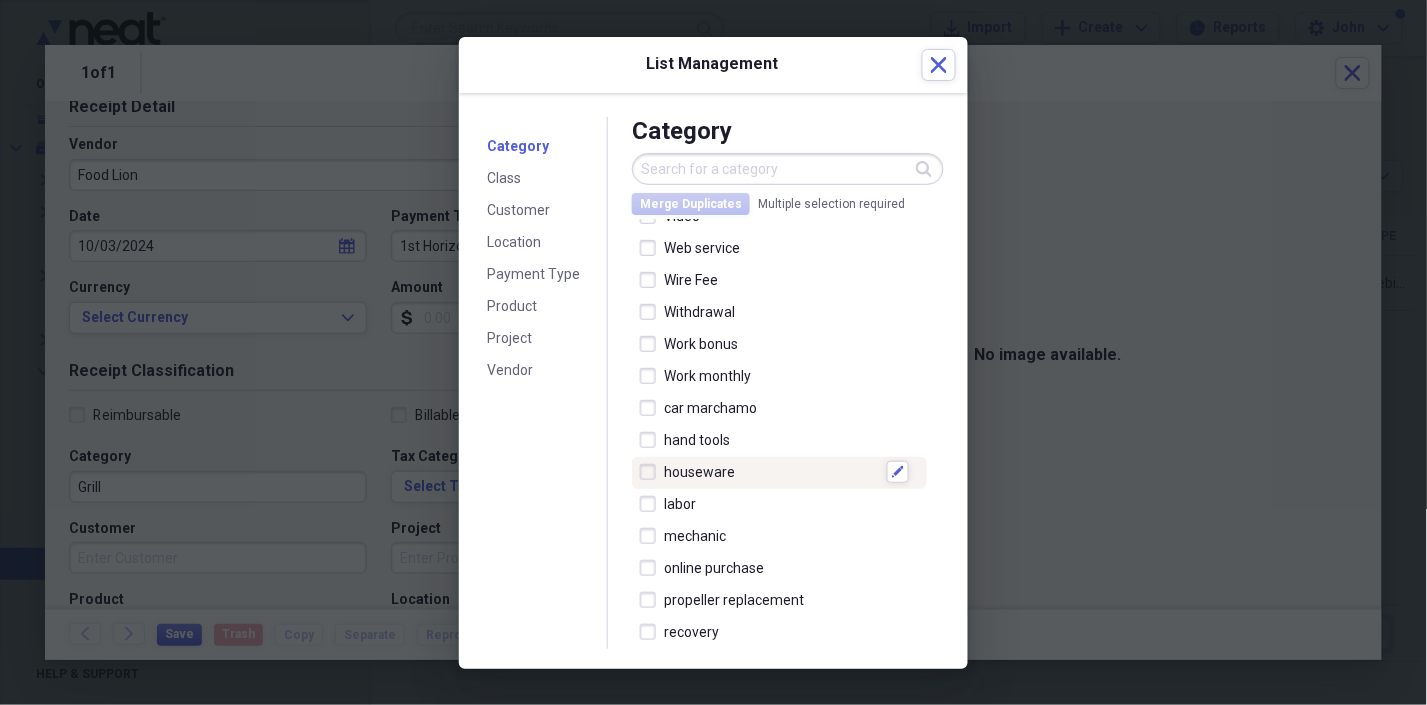 scroll, scrollTop: 1458, scrollLeft: 0, axis: vertical 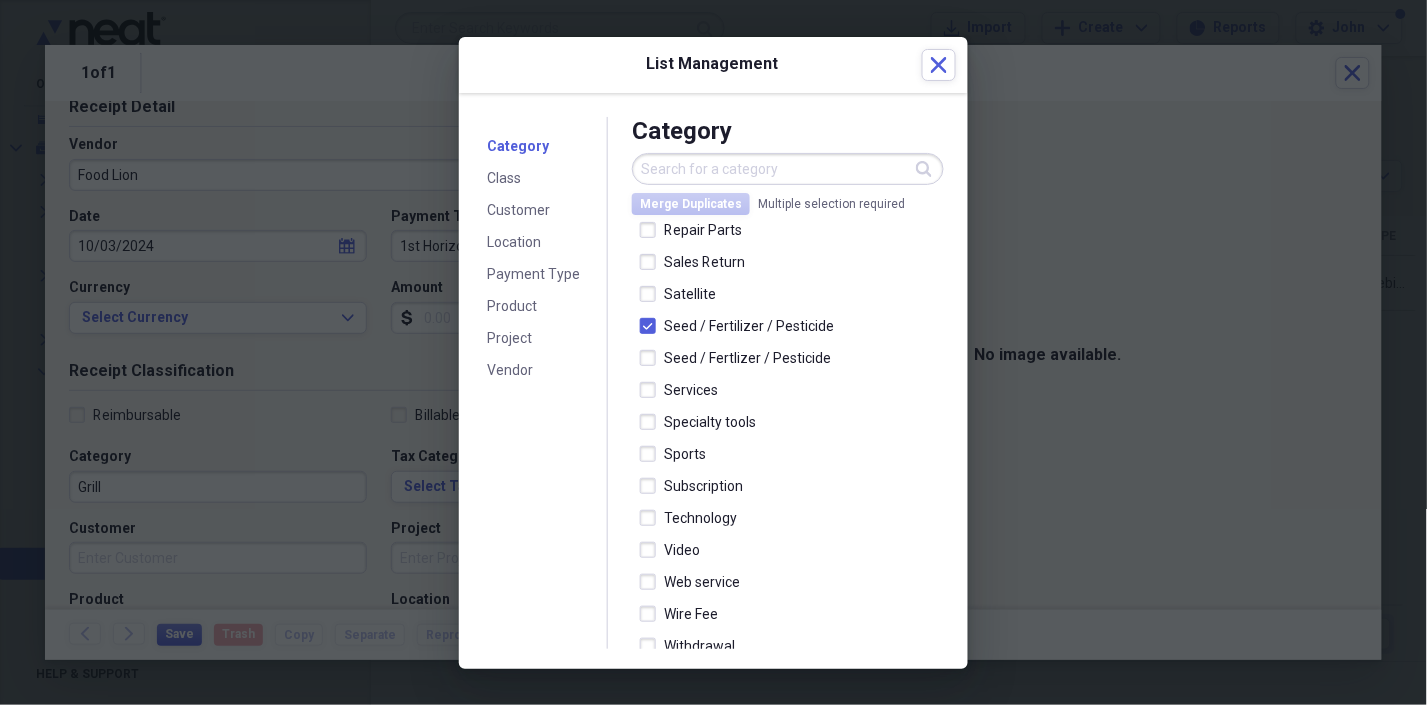 drag, startPoint x: 842, startPoint y: 474, endPoint x: 1113, endPoint y: 538, distance: 278.45465 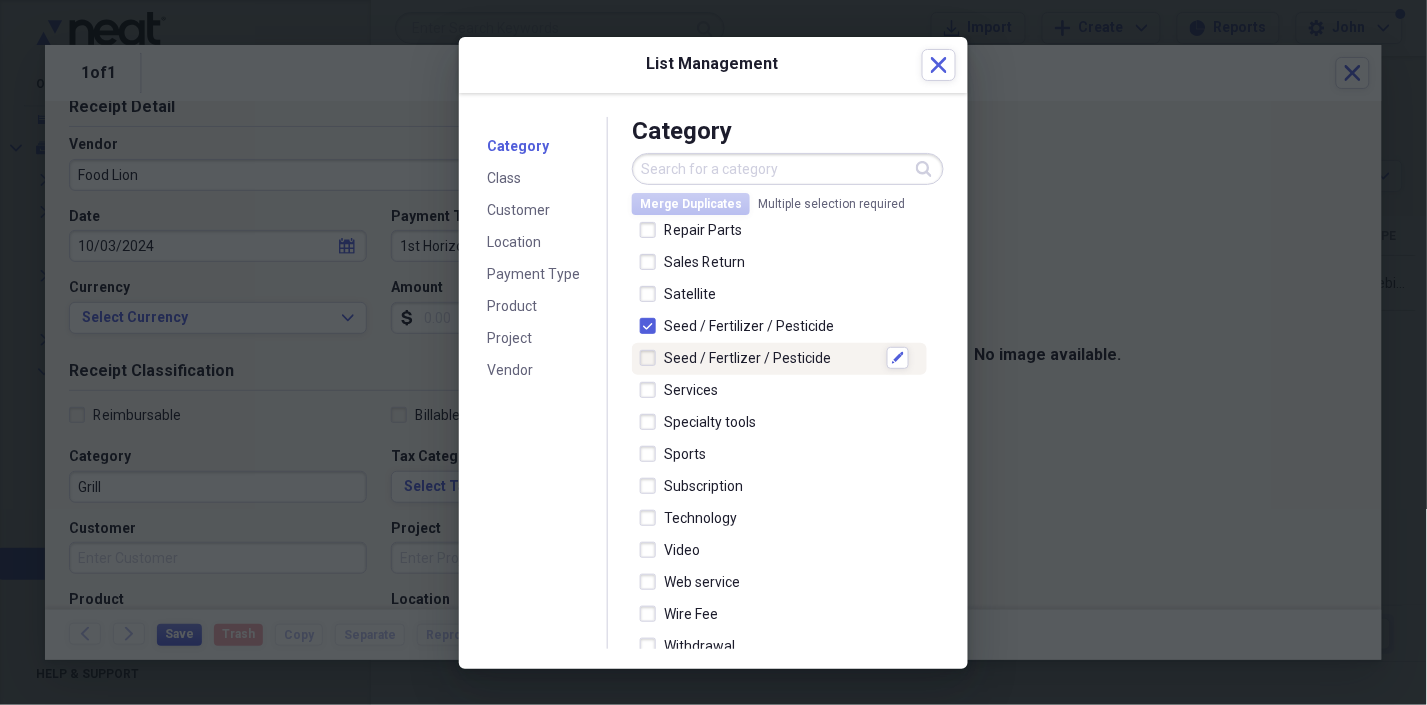 drag, startPoint x: 725, startPoint y: 351, endPoint x: 1184, endPoint y: 452, distance: 469.98087 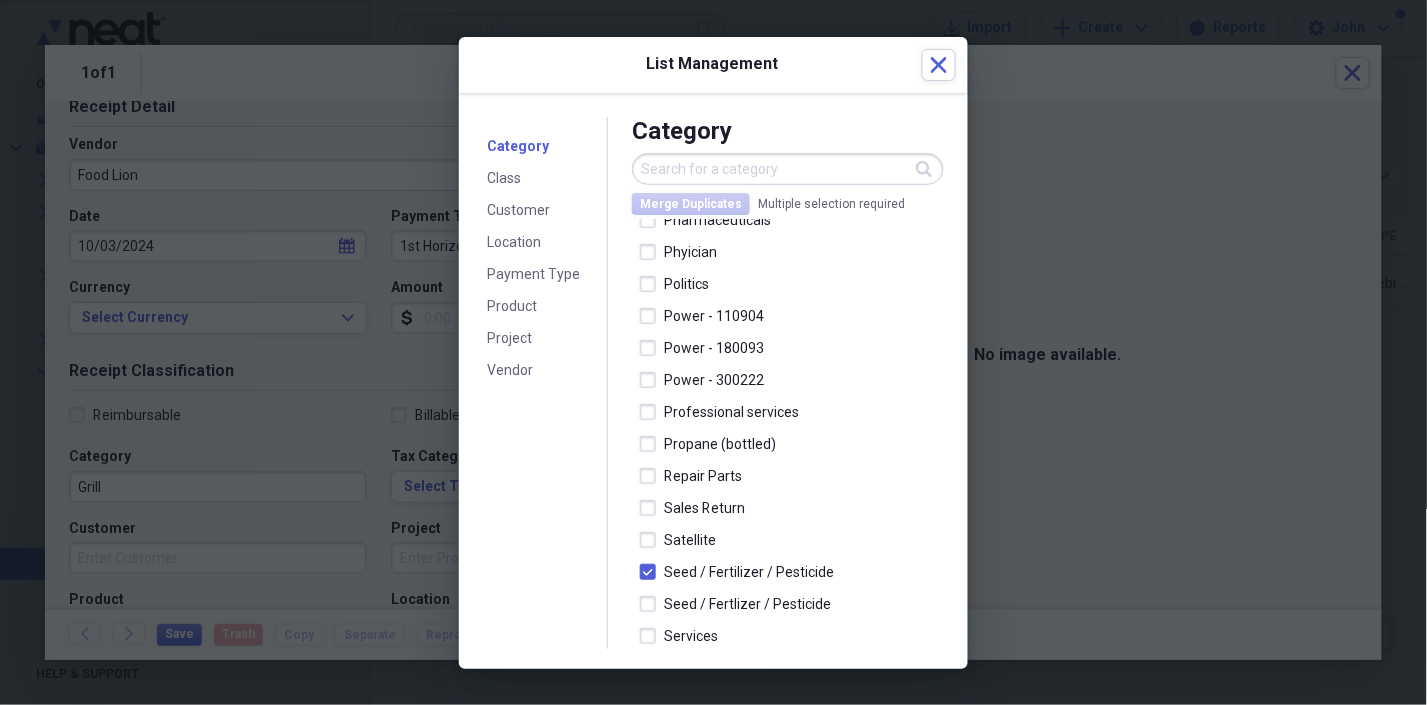 scroll, scrollTop: 1346, scrollLeft: 0, axis: vertical 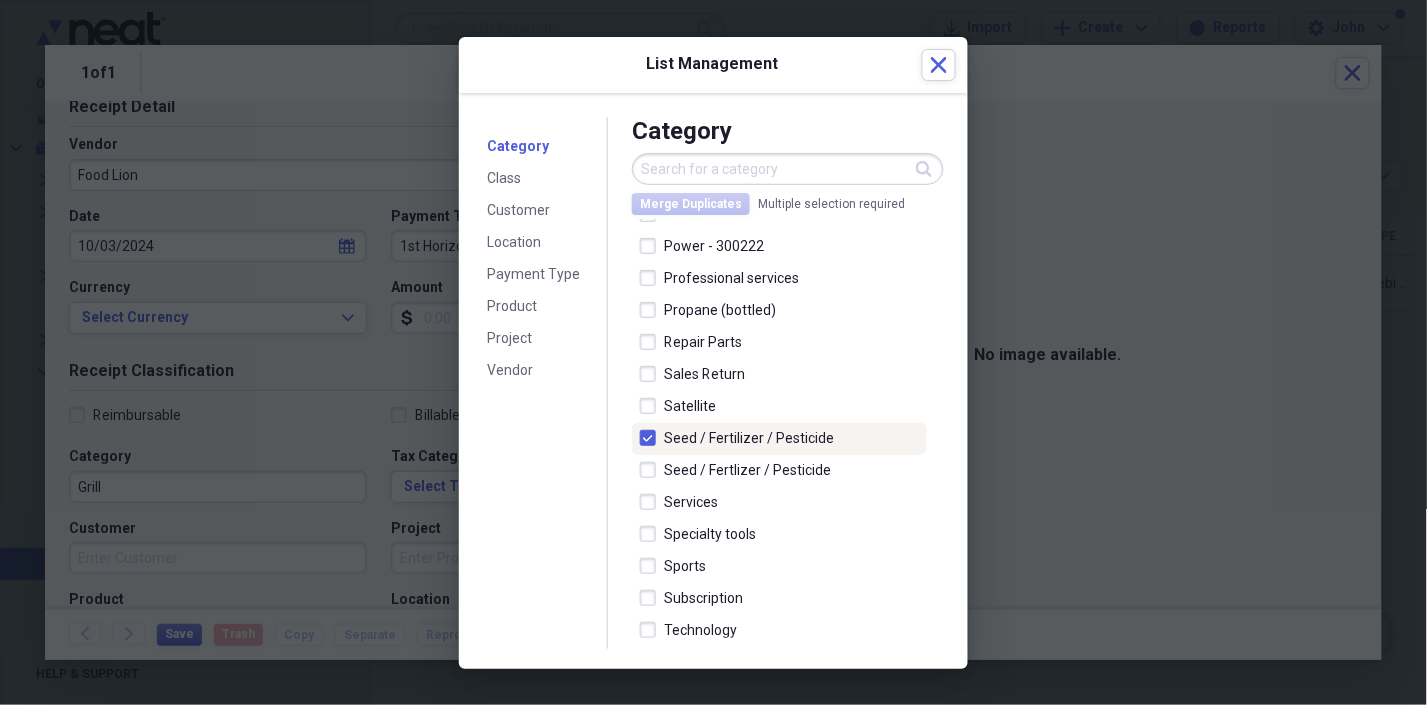 click on "Seed / Fertilizer / Pesticide" at bounding box center [771, 438] 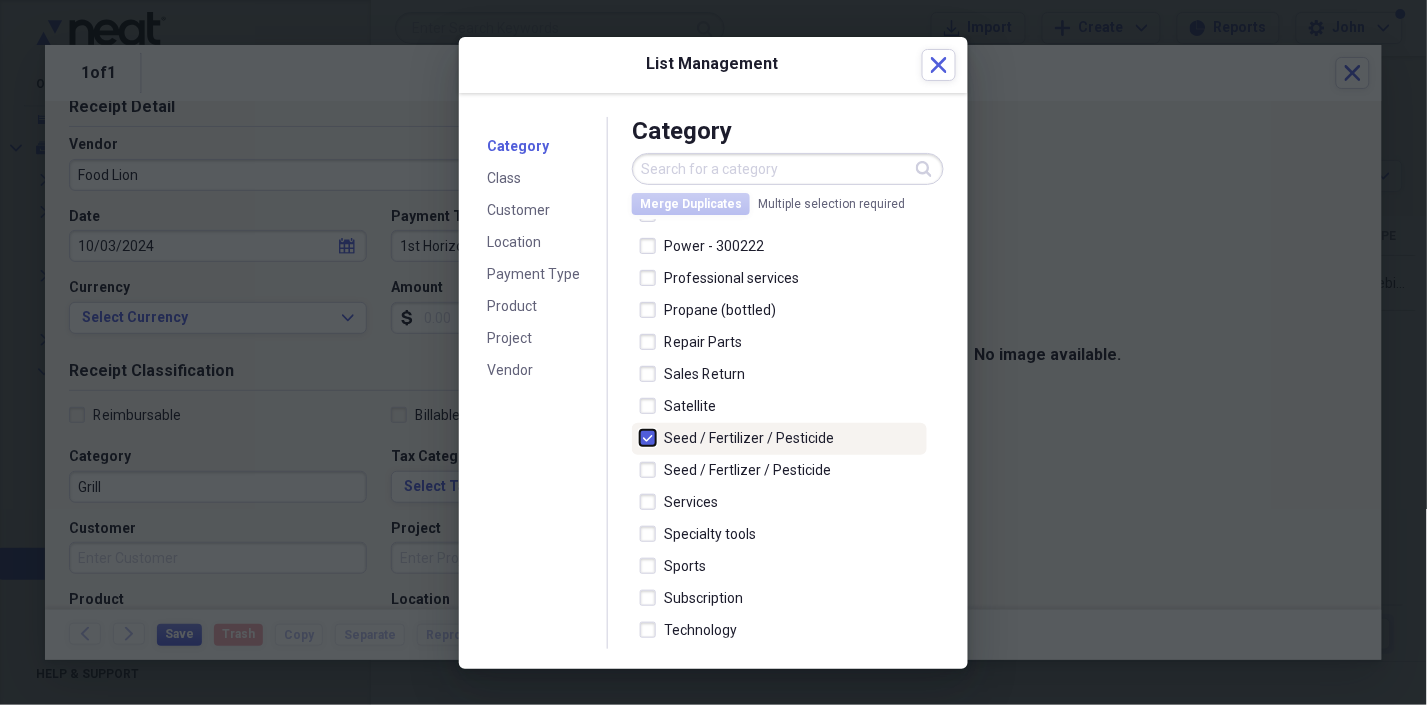 click at bounding box center (640, 438) 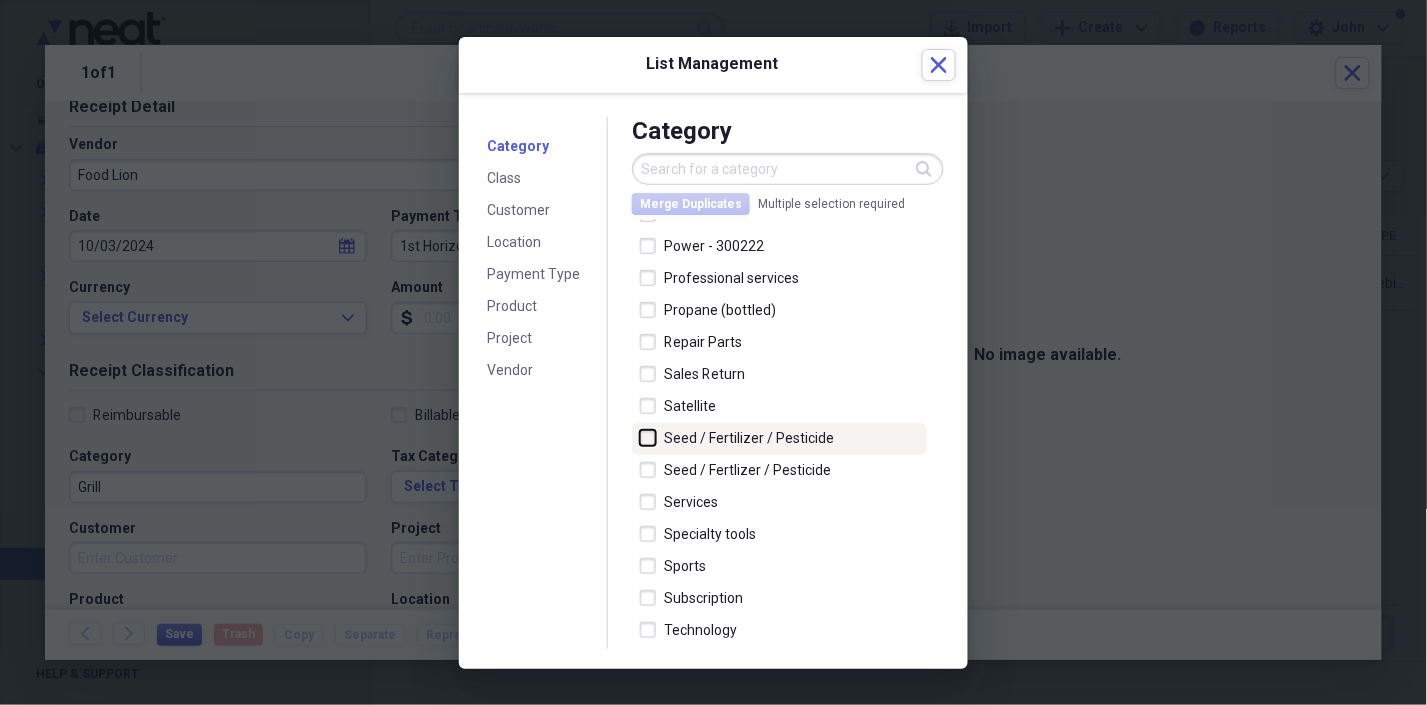 checkbox on "false" 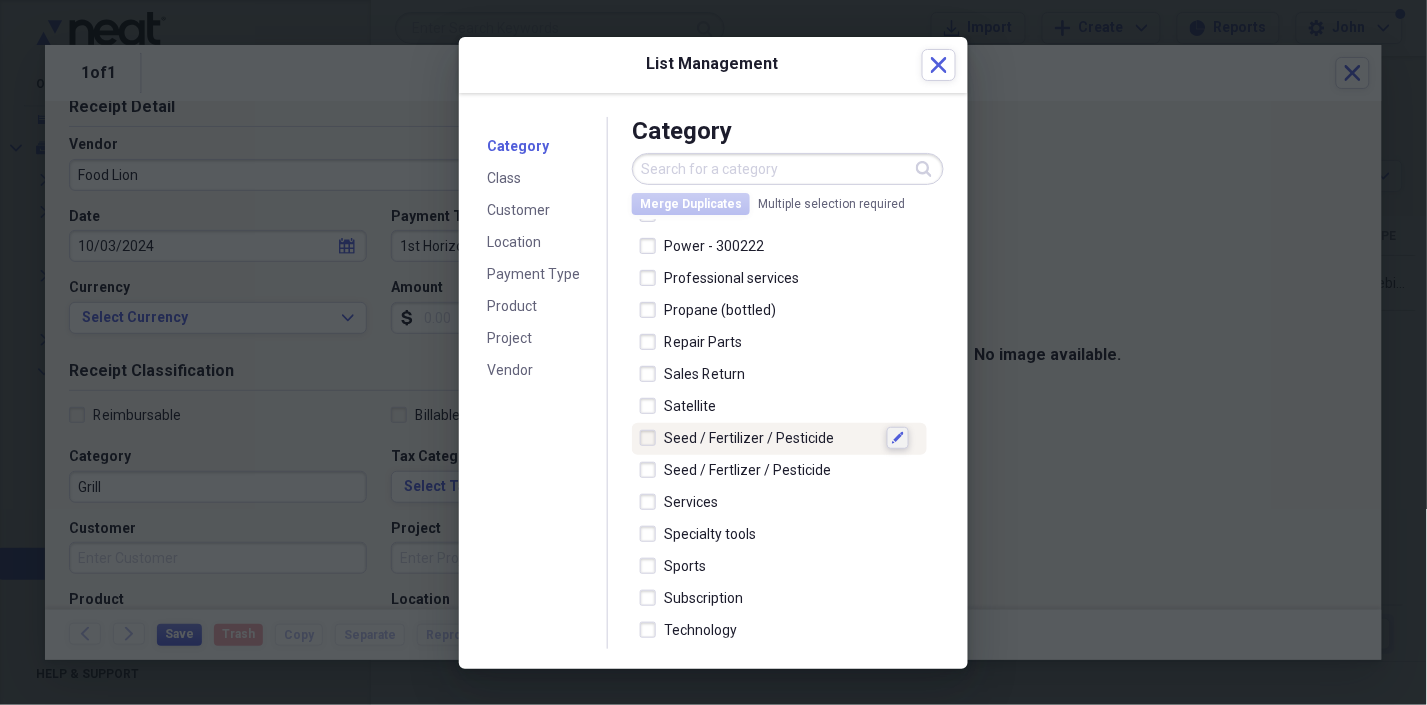 click on "Edit" 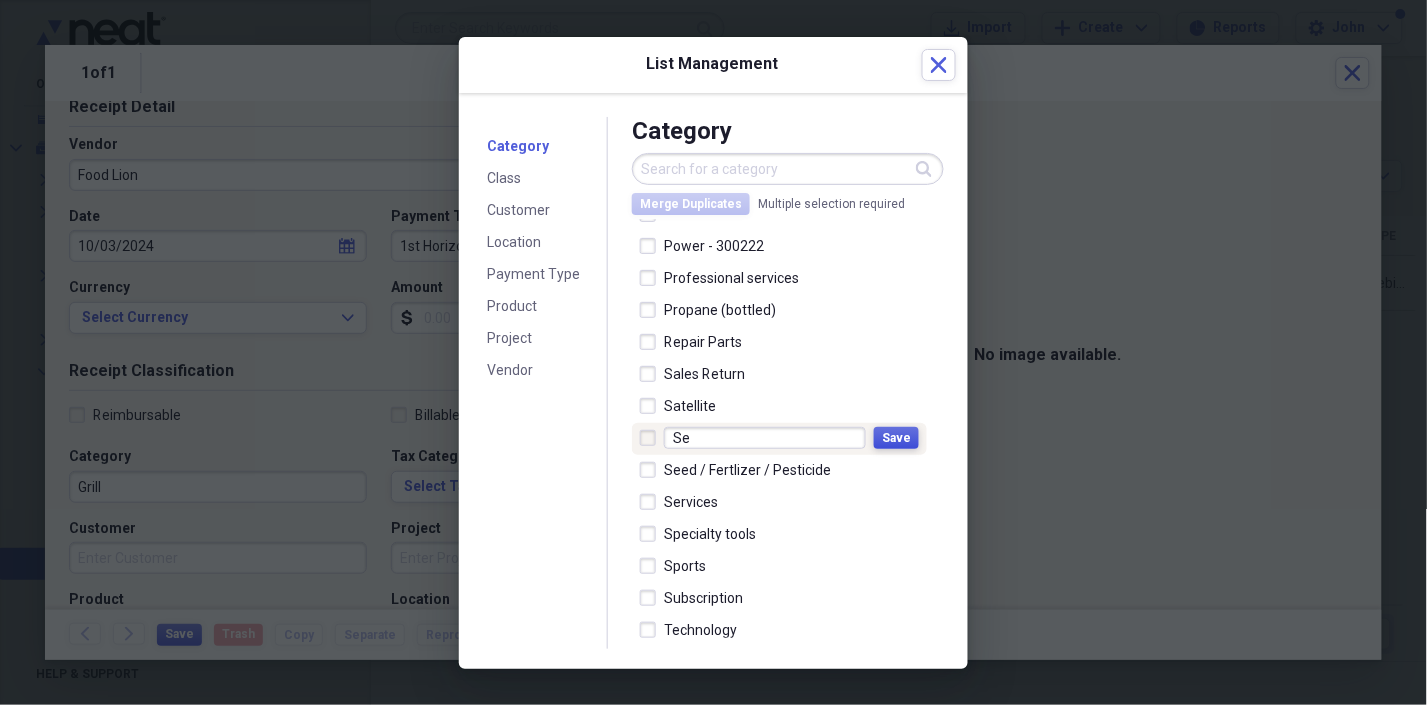 type on "S" 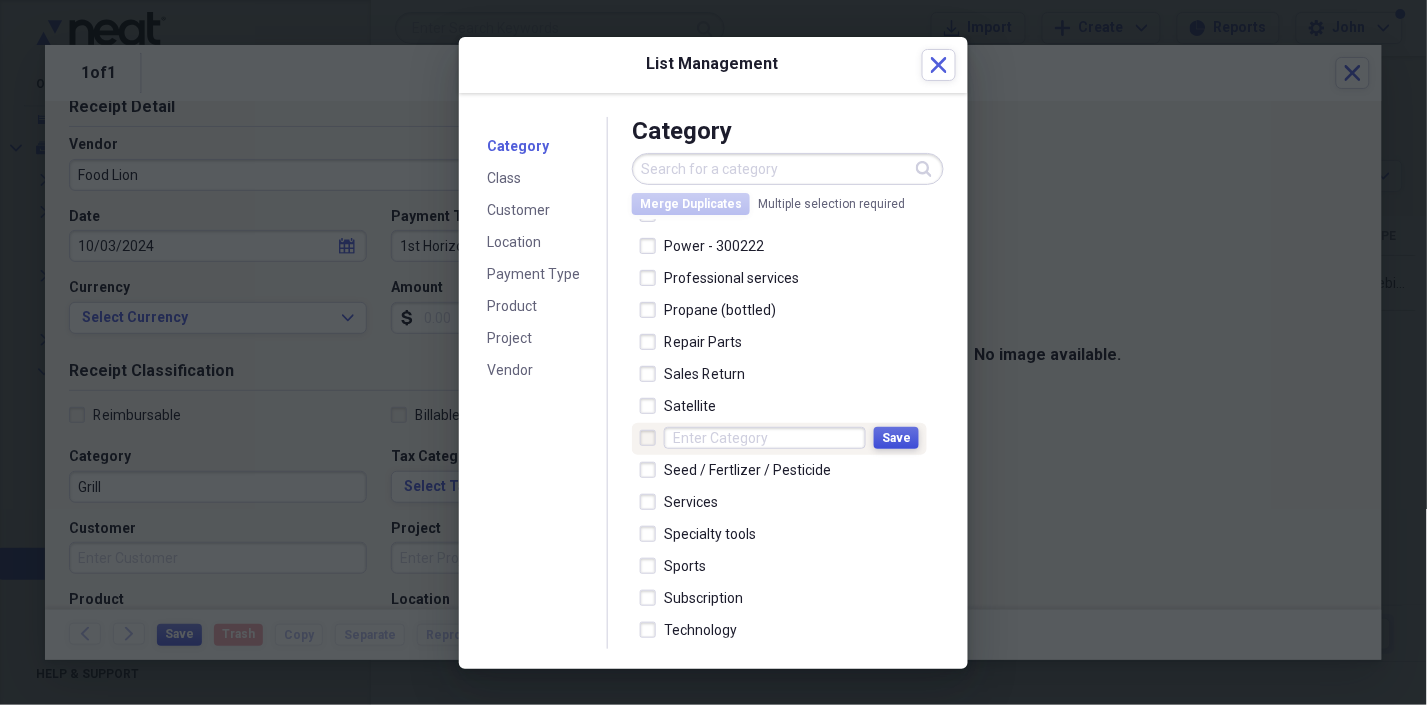 type 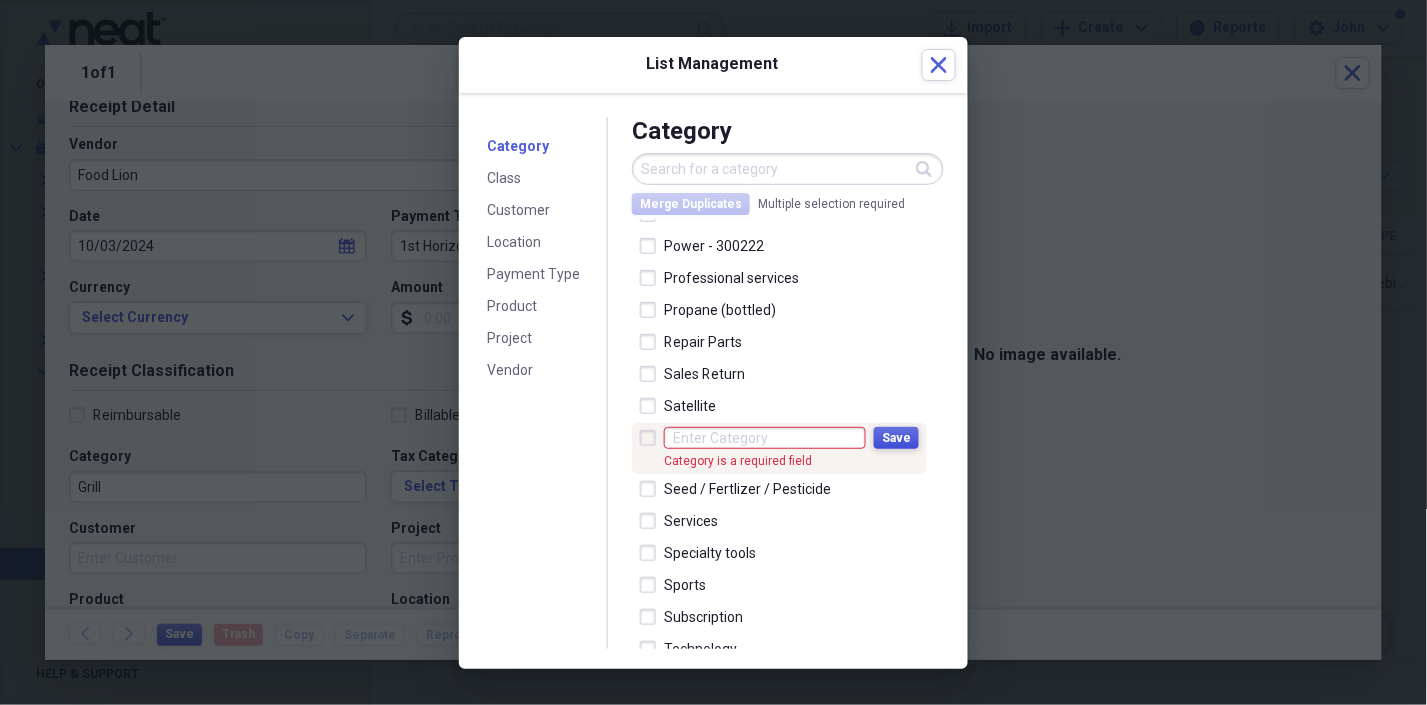 click on "Save" at bounding box center [896, 438] 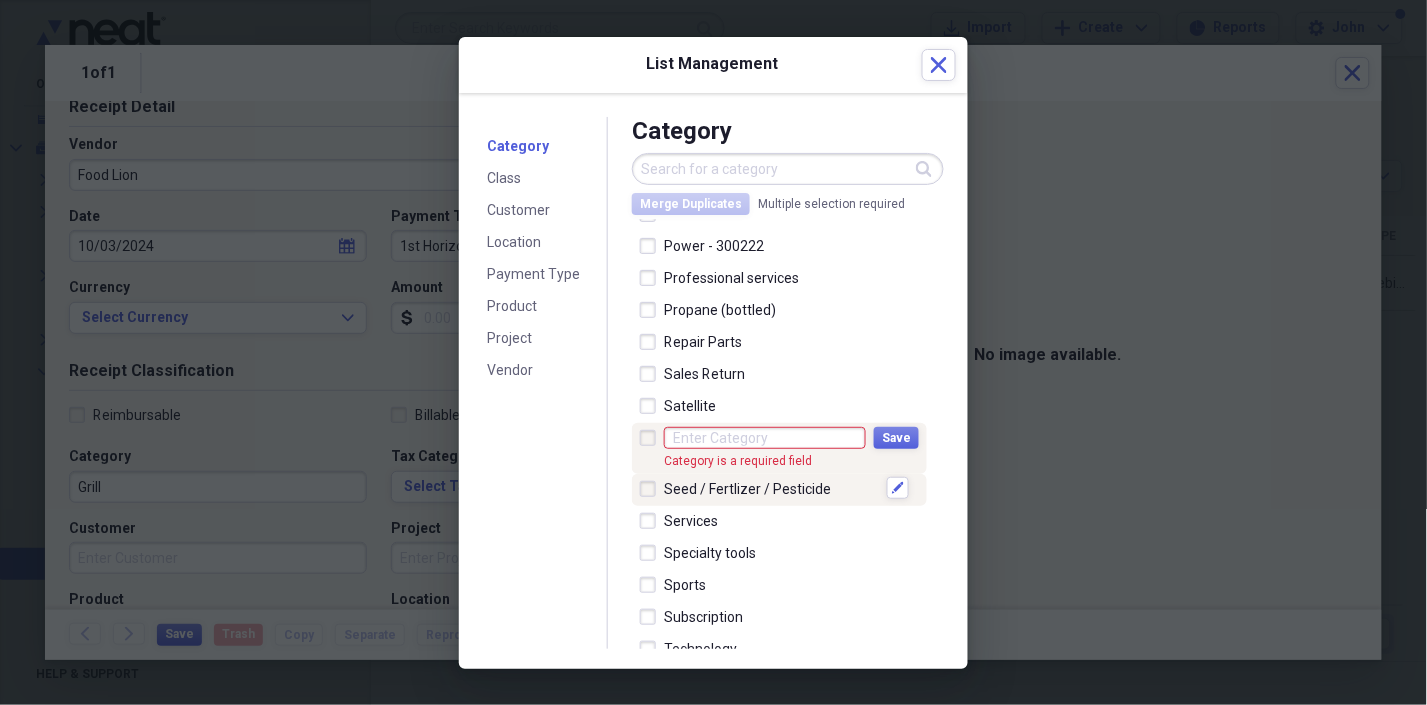 click on "Seed / Fertlizer / Pesticide Edit" at bounding box center [779, 490] 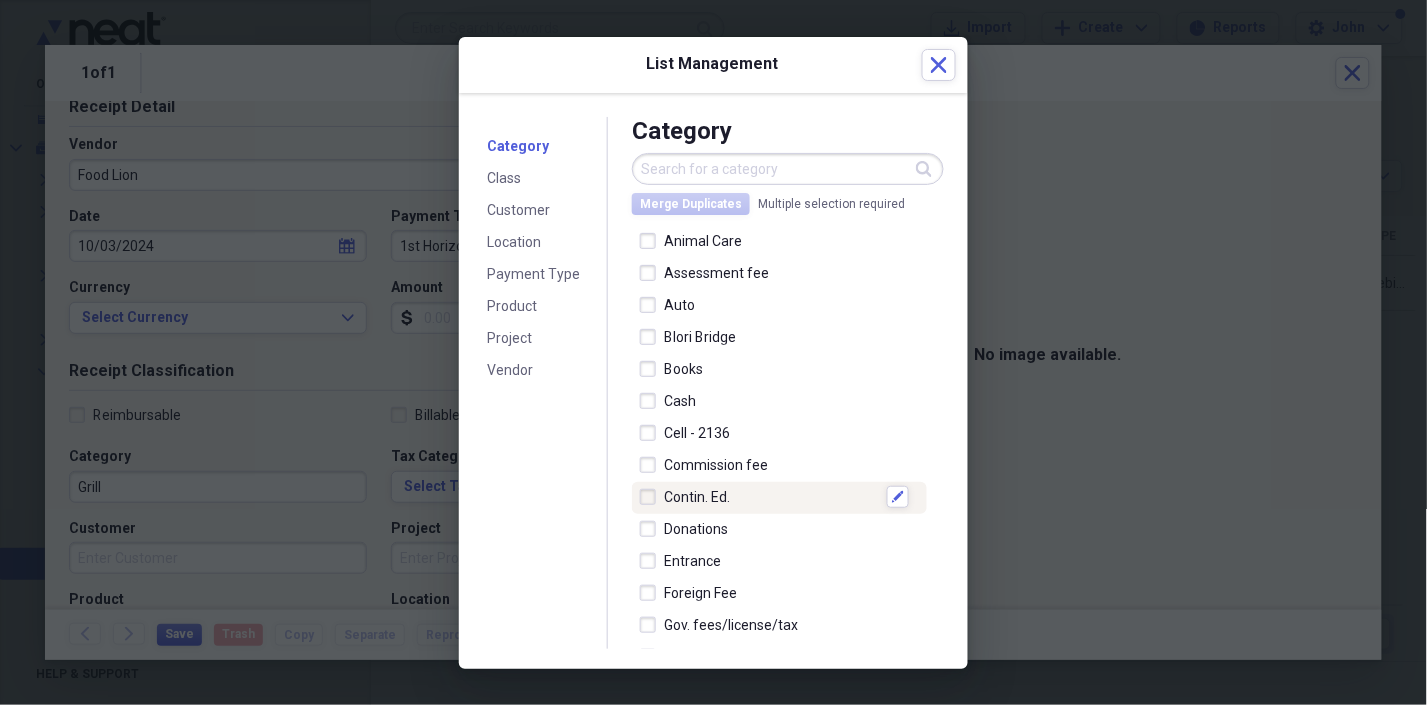 scroll, scrollTop: 0, scrollLeft: 0, axis: both 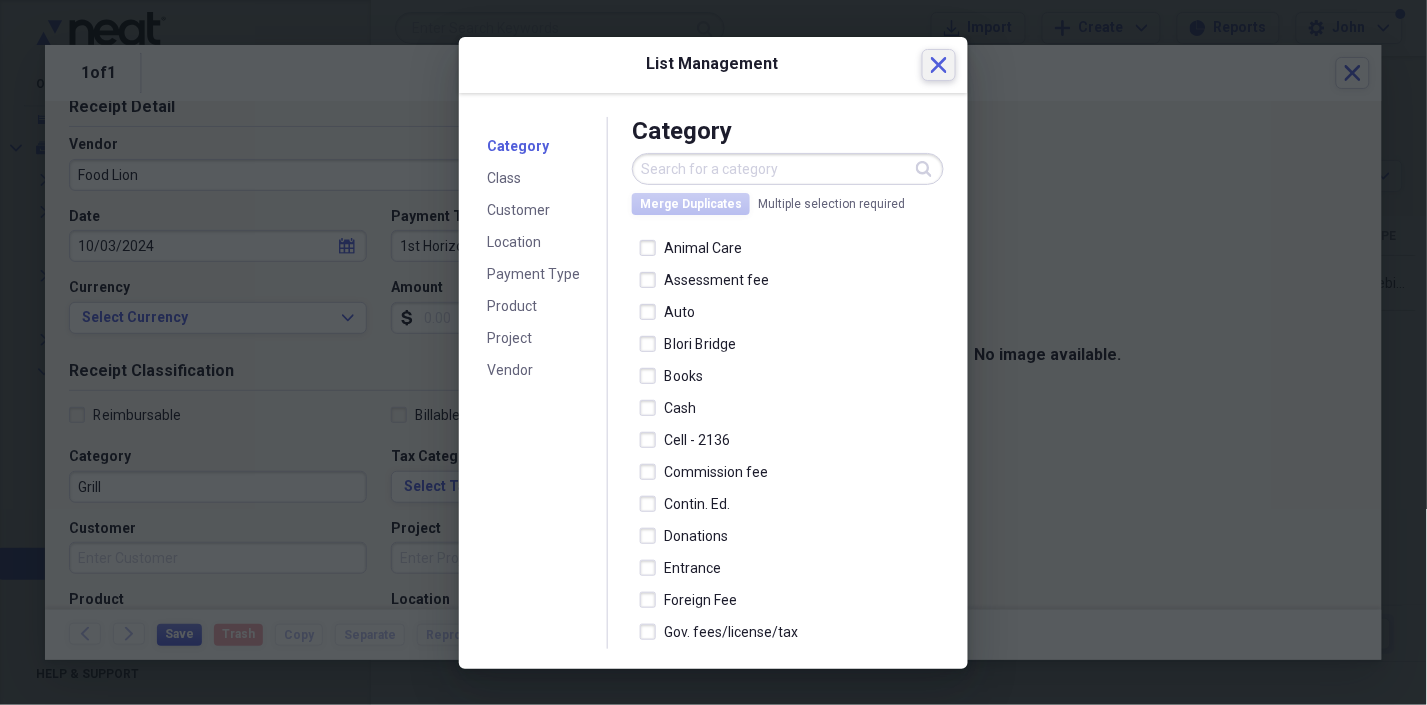 click on "Close" at bounding box center (939, 65) 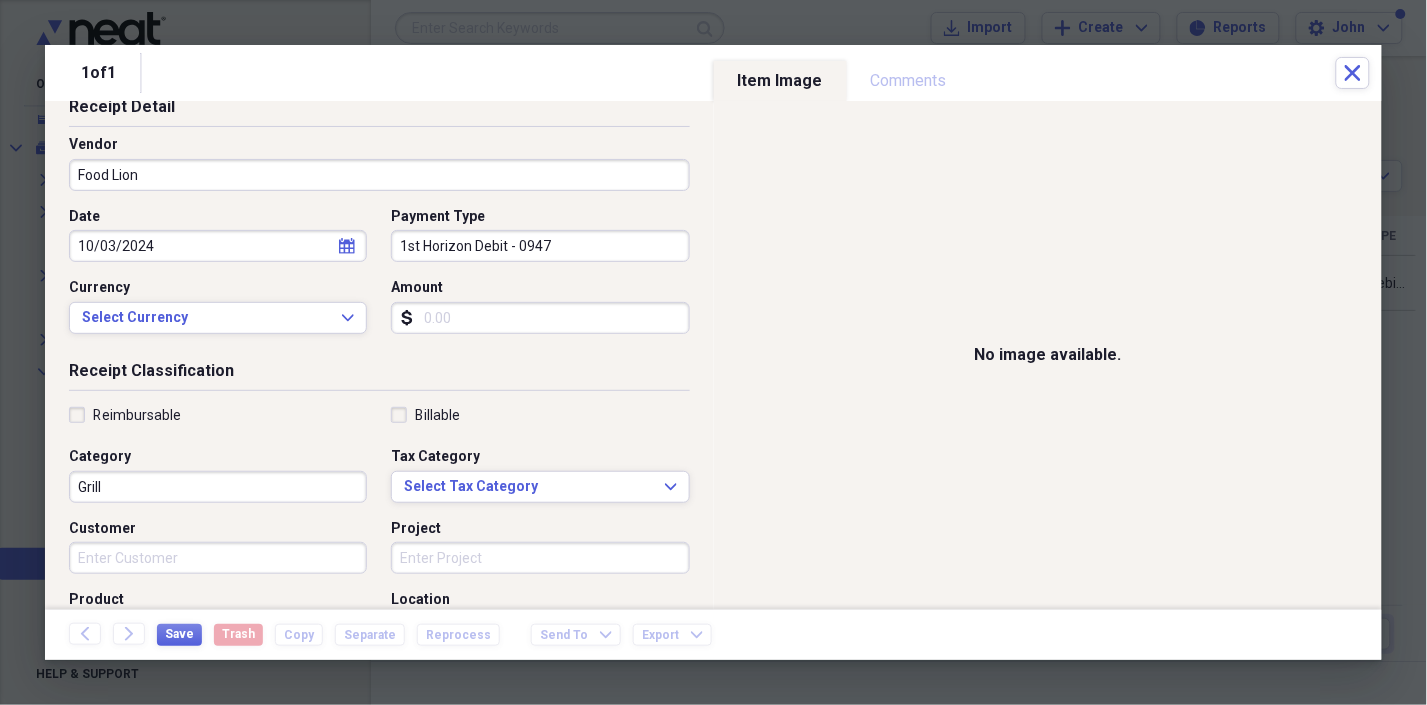 click on "Amount" at bounding box center [540, 318] 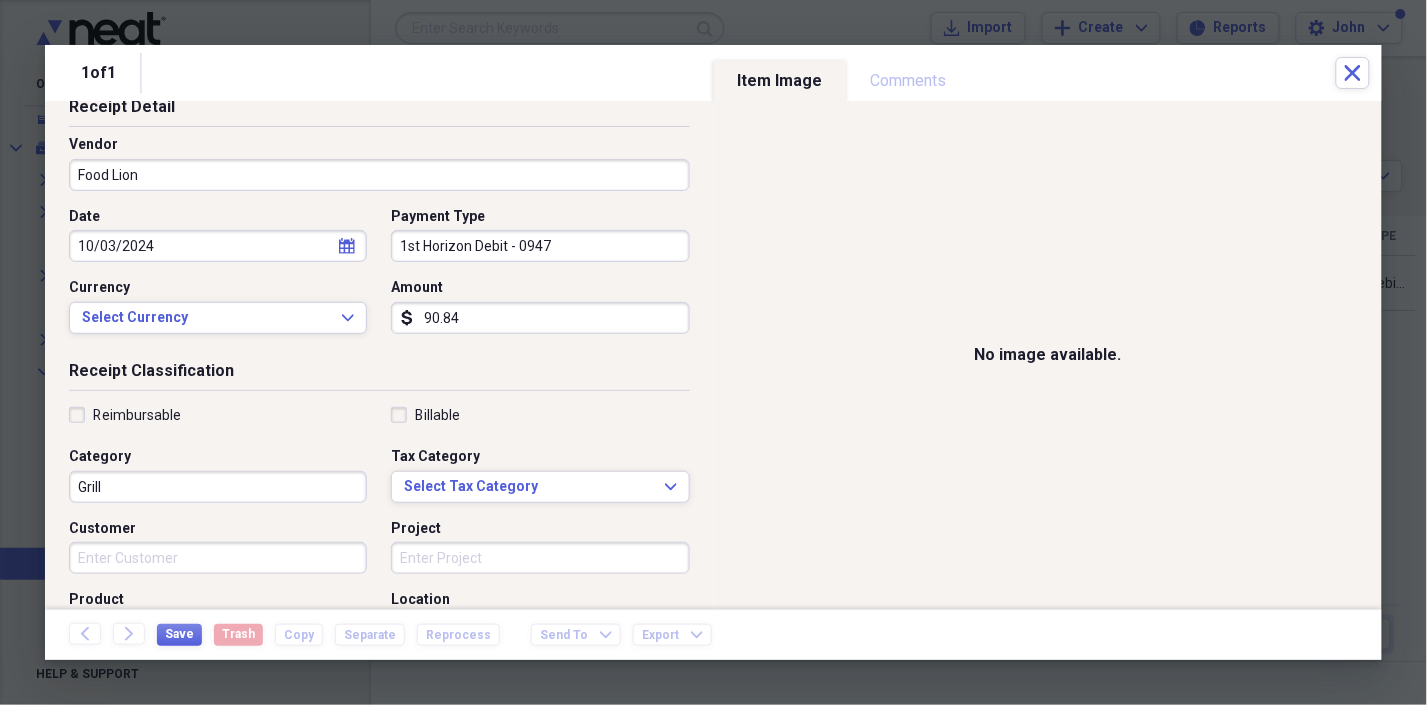 type on "90.84" 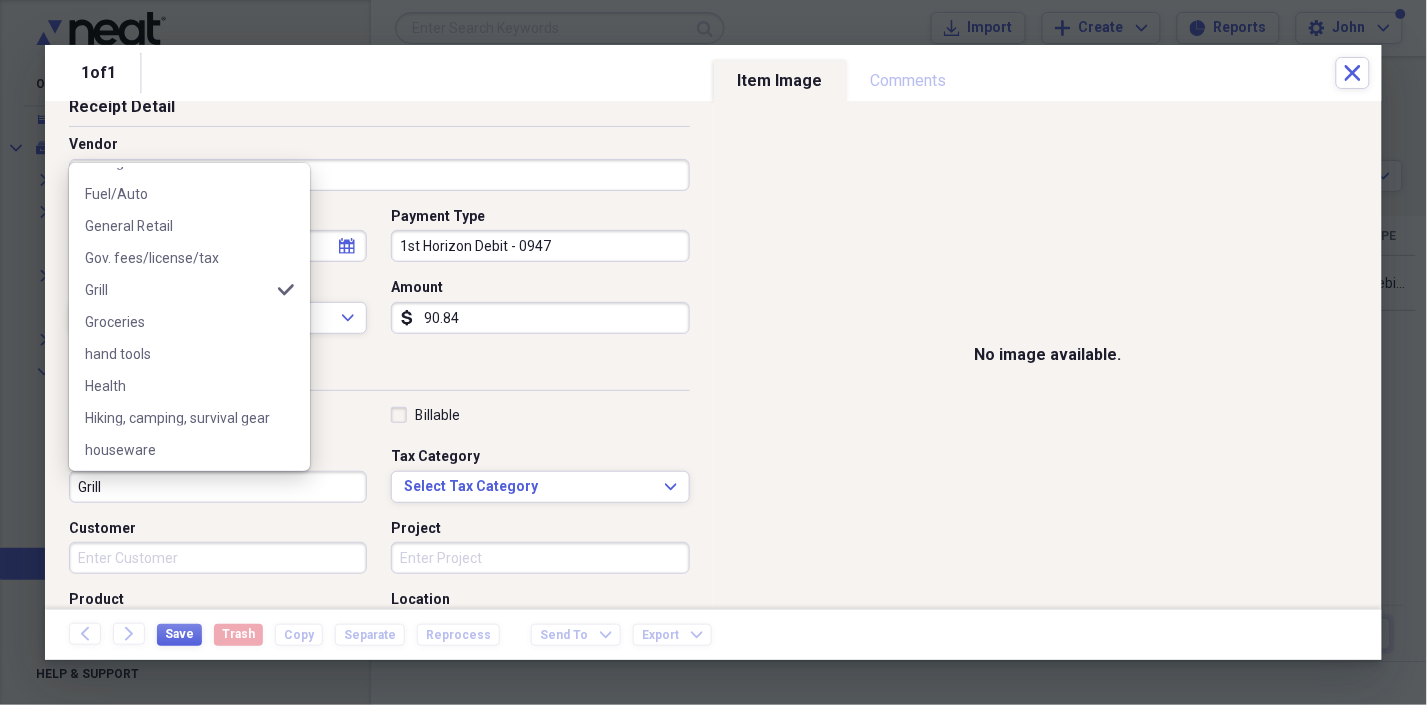 scroll, scrollTop: 555, scrollLeft: 0, axis: vertical 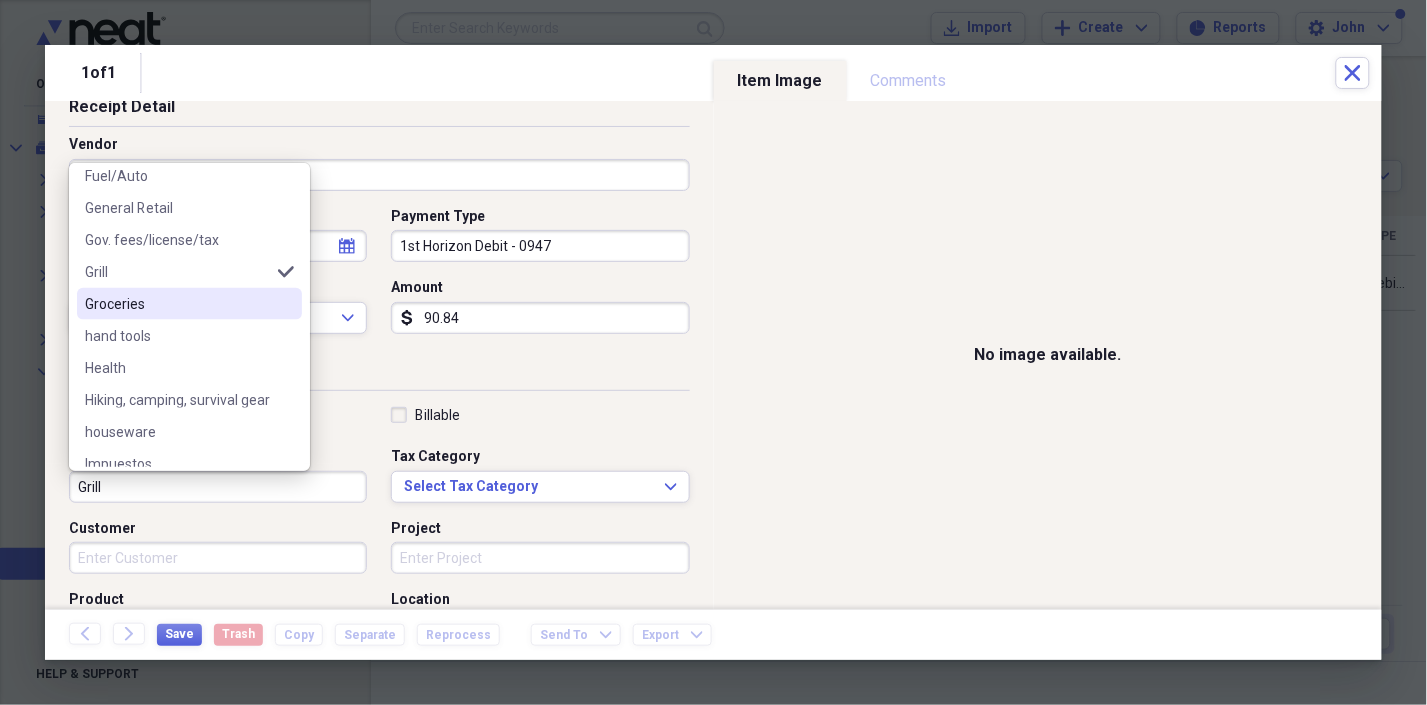 click on "Groceries" at bounding box center [177, 304] 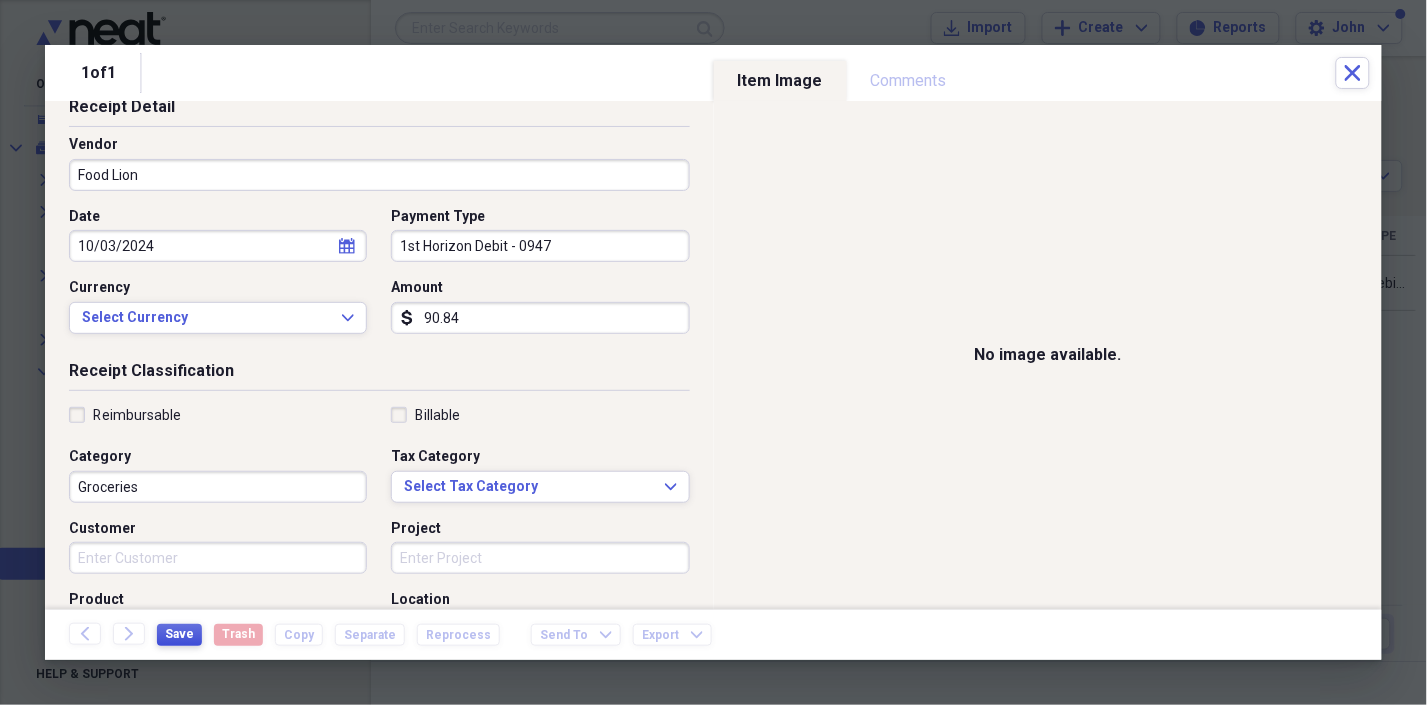 click on "Save" at bounding box center [179, 634] 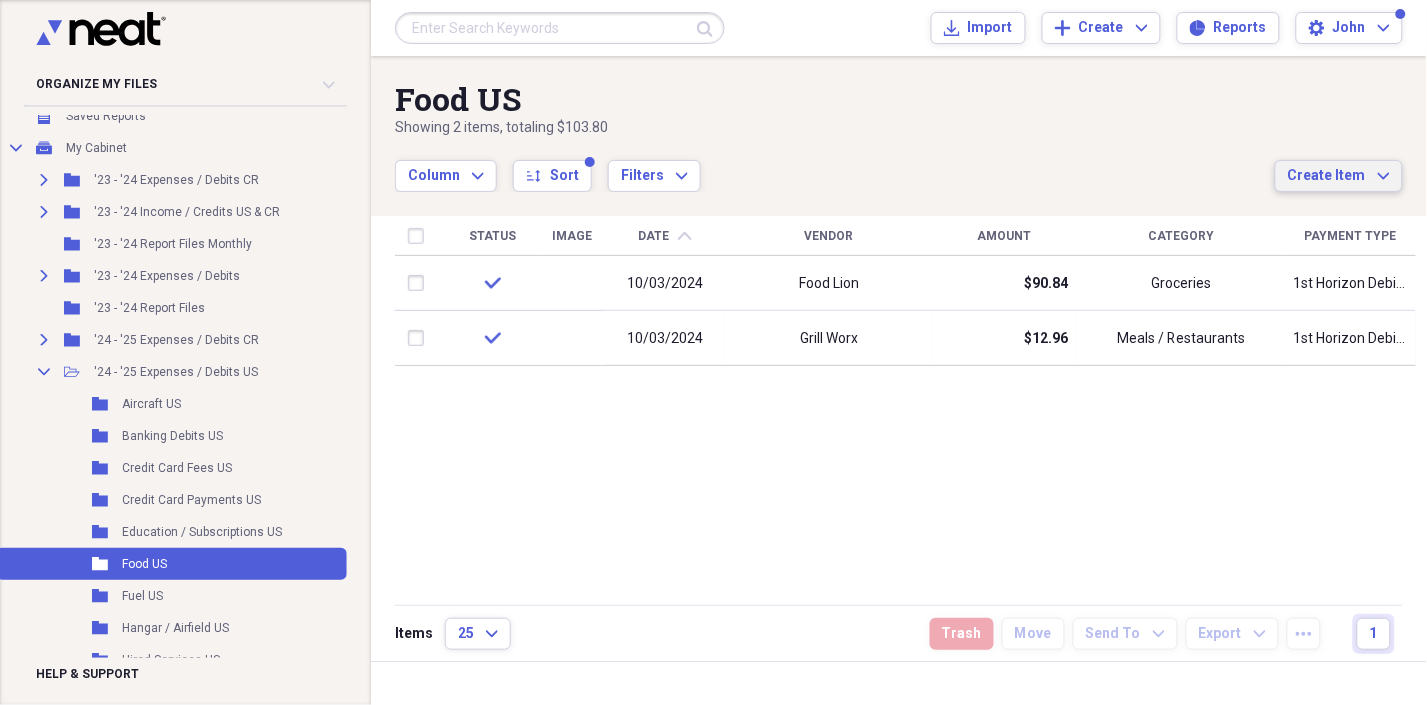 click on "Create Item" at bounding box center (1327, 176) 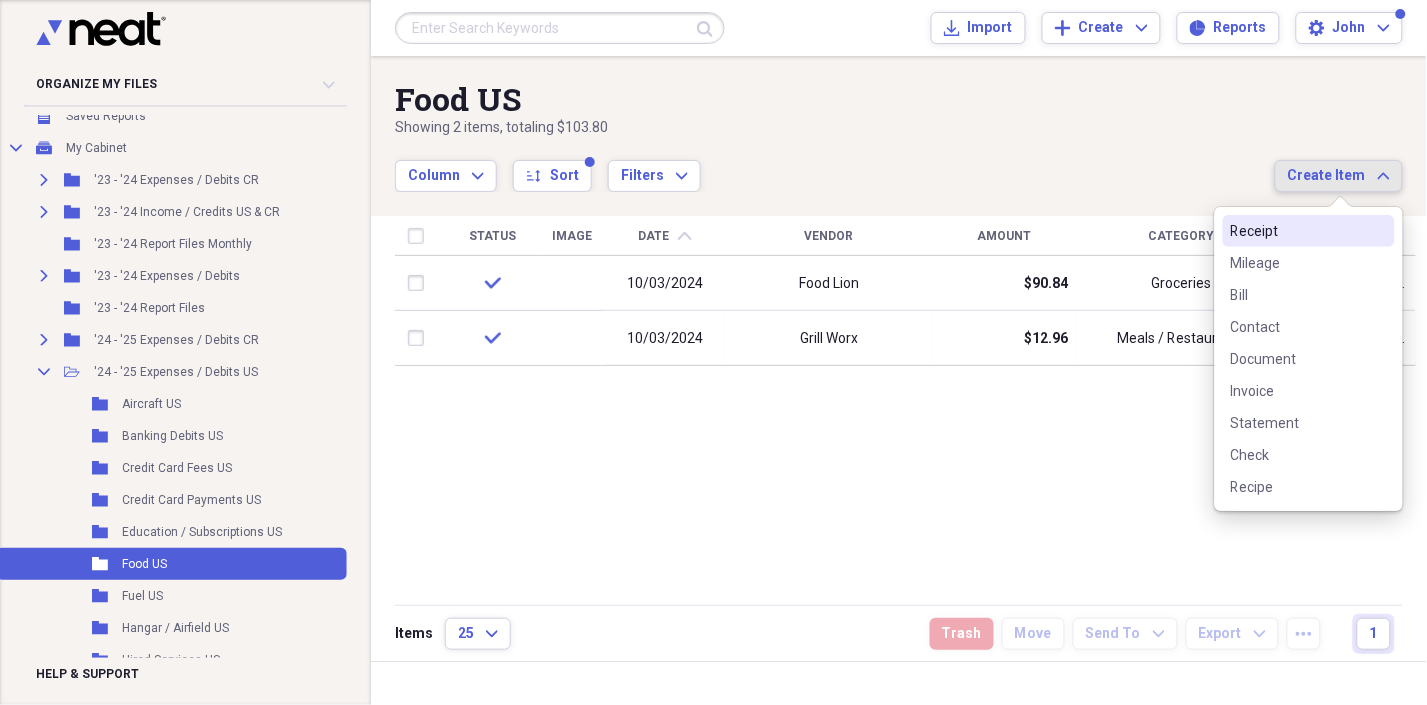 click on "Receipt" at bounding box center [1297, 231] 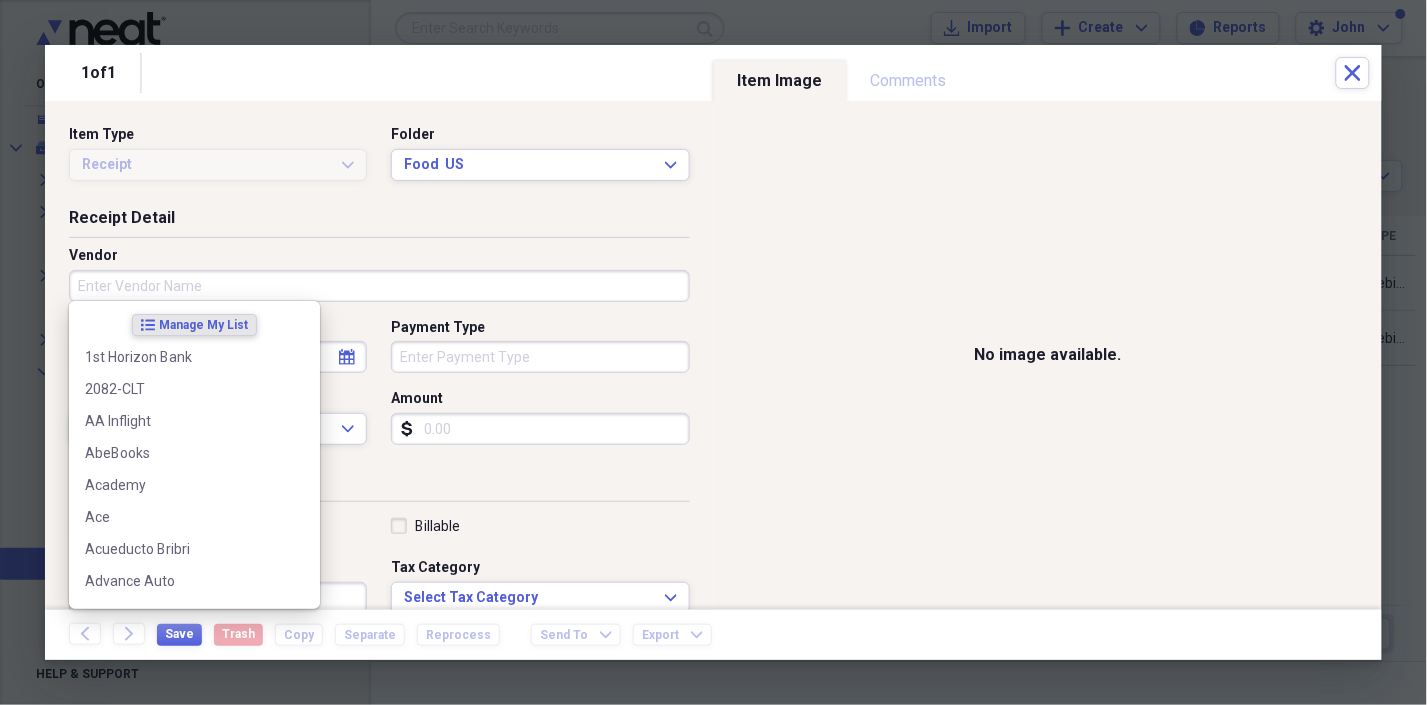 click on "Vendor" at bounding box center [379, 286] 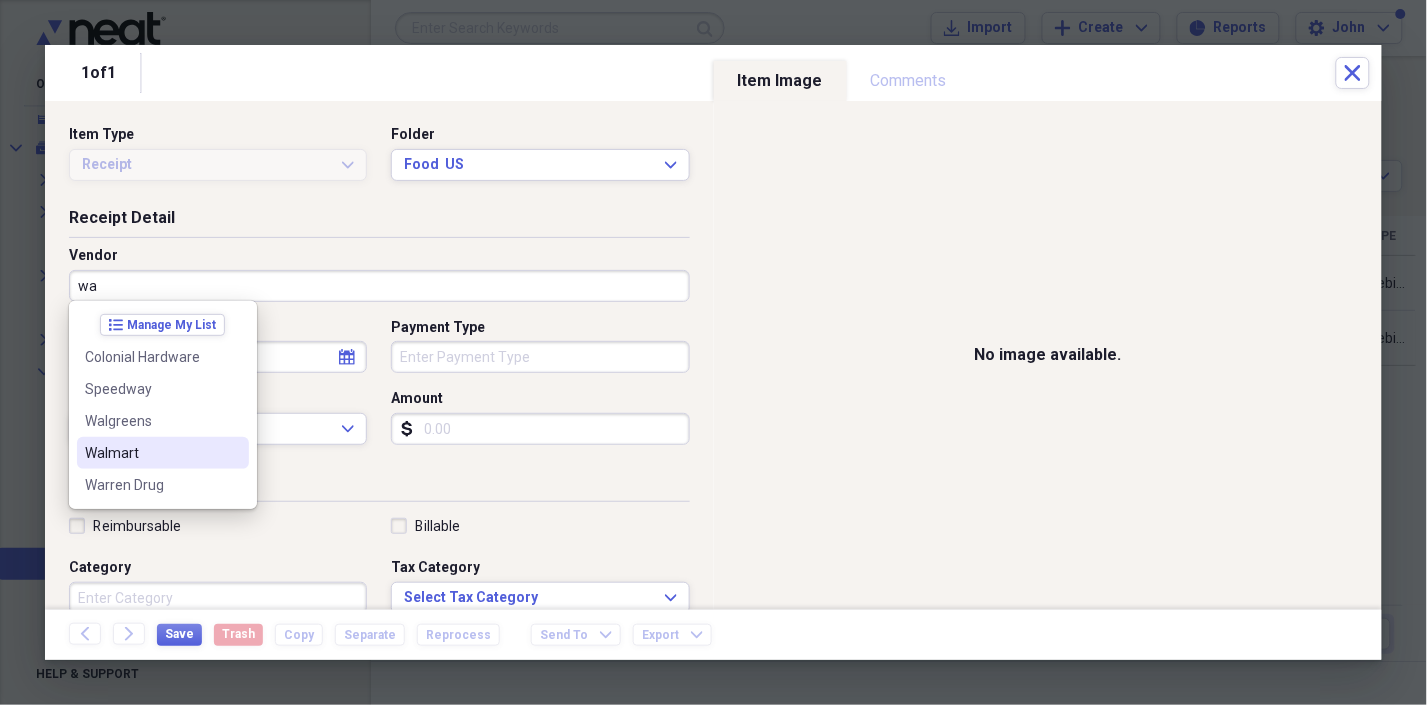 click on "Walmart" at bounding box center [151, 453] 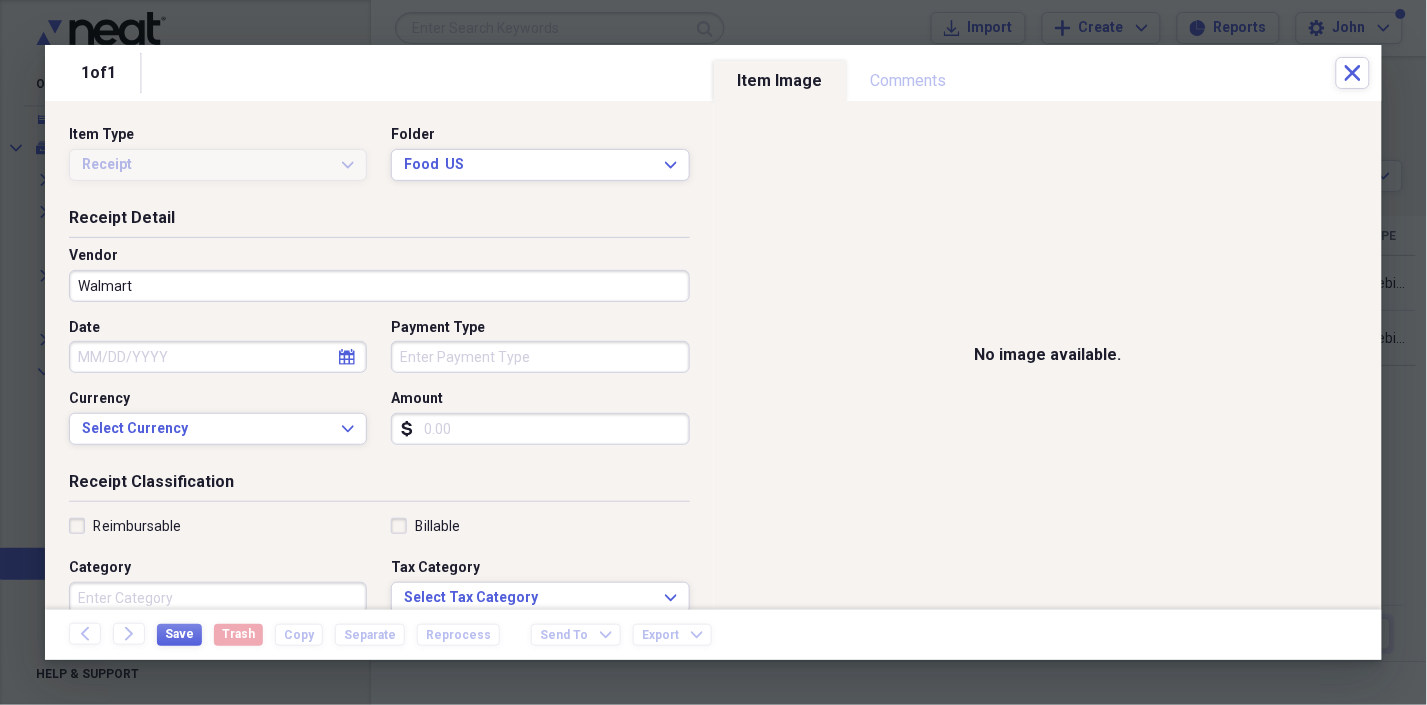 click 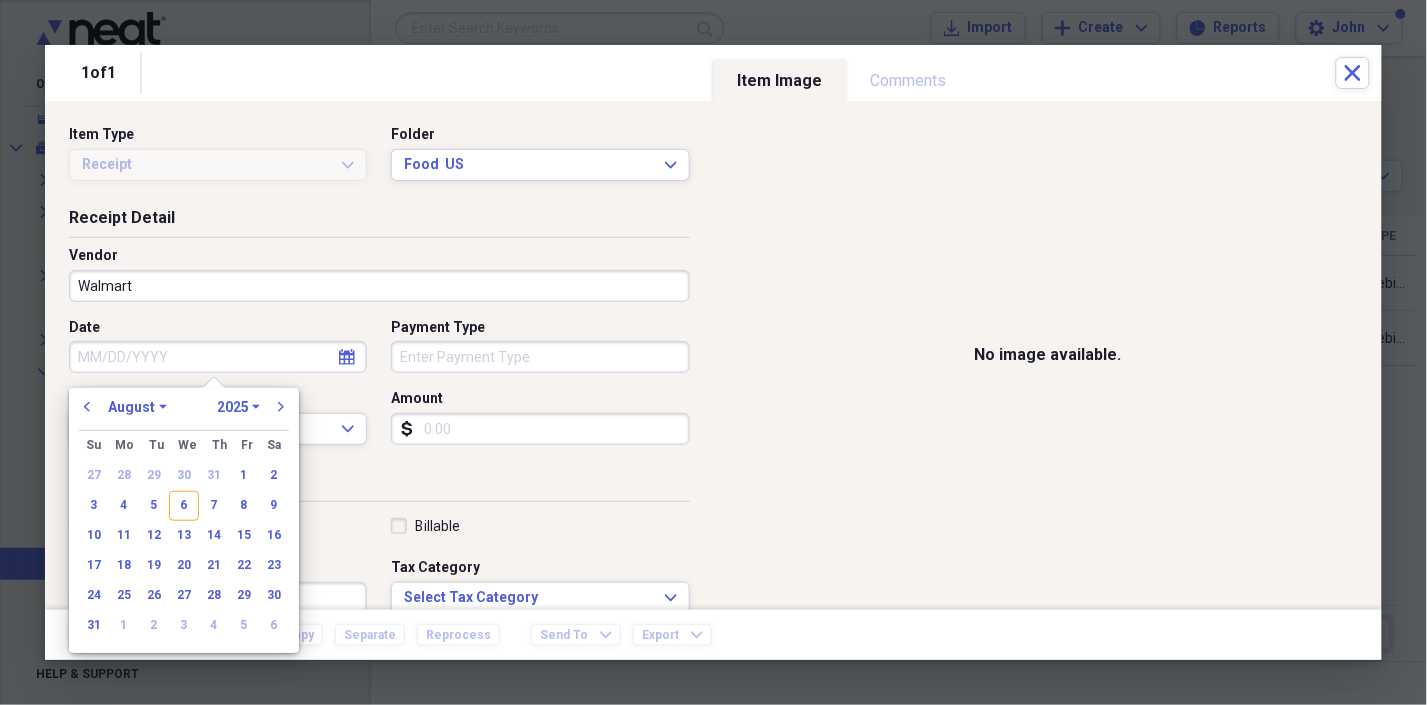 click on "1970 1971 1972 1973 1974 1975 1976 1977 1978 1979 1980 1981 1982 1983 1984 1985 1986 1987 1988 1989 1990 1991 1992 1993 1994 1995 1996 1997 1998 1999 2000 2001 2002 2003 2004 2005 2006 2007 2008 2009 2010 2011 2012 2013 2014 2015 2016 2017 2018 2019 2020 2021 2022 2023 2024 2025 2026 2027 2028 2029 2030 2031 2032 2033 2034 2035" at bounding box center [238, 407] 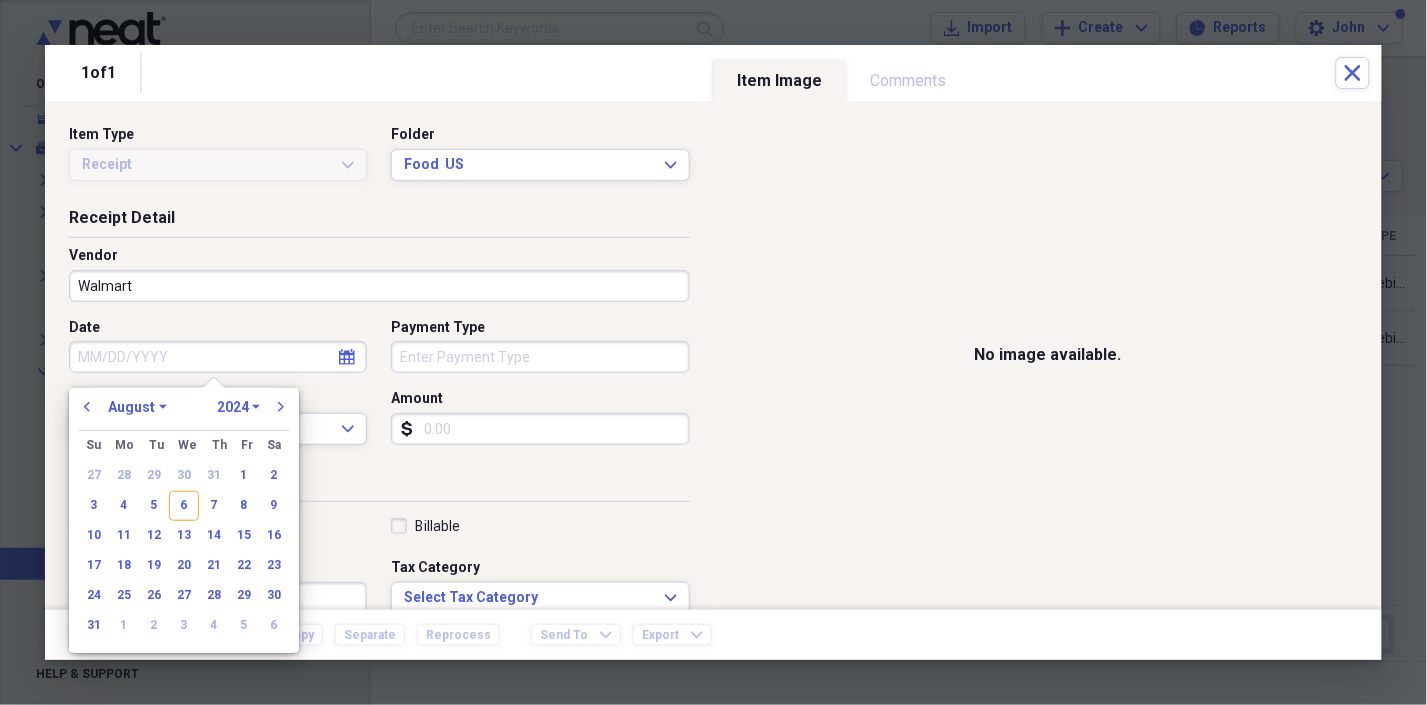 click on "1970 1971 1972 1973 1974 1975 1976 1977 1978 1979 1980 1981 1982 1983 1984 1985 1986 1987 1988 1989 1990 1991 1992 1993 1994 1995 1996 1997 1998 1999 2000 2001 2002 2003 2004 2005 2006 2007 2008 2009 2010 2011 2012 2013 2014 2015 2016 2017 2018 2019 2020 2021 2022 2023 2024 2025 2026 2027 2028 2029 2030 2031 2032 2033 2034 2035" at bounding box center [238, 407] 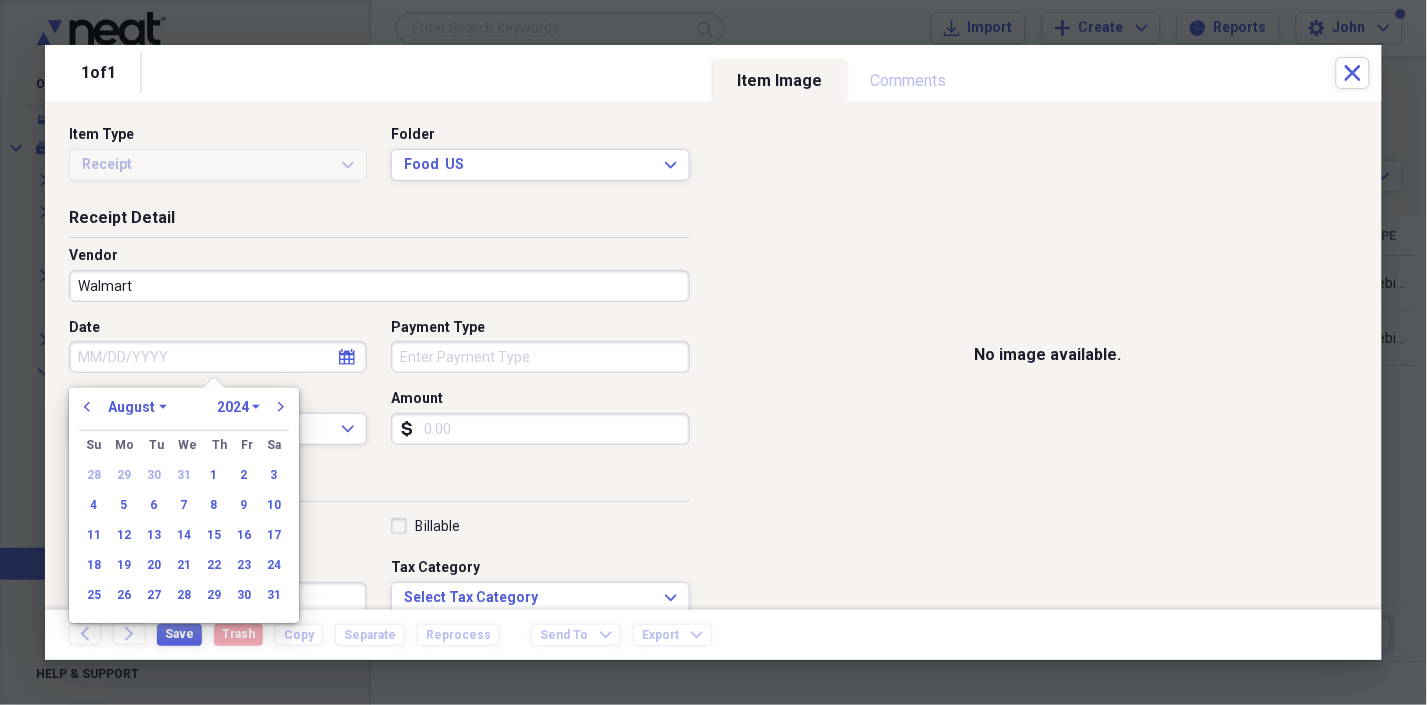 click on "January February March April May June July August September October November December" at bounding box center [137, 407] 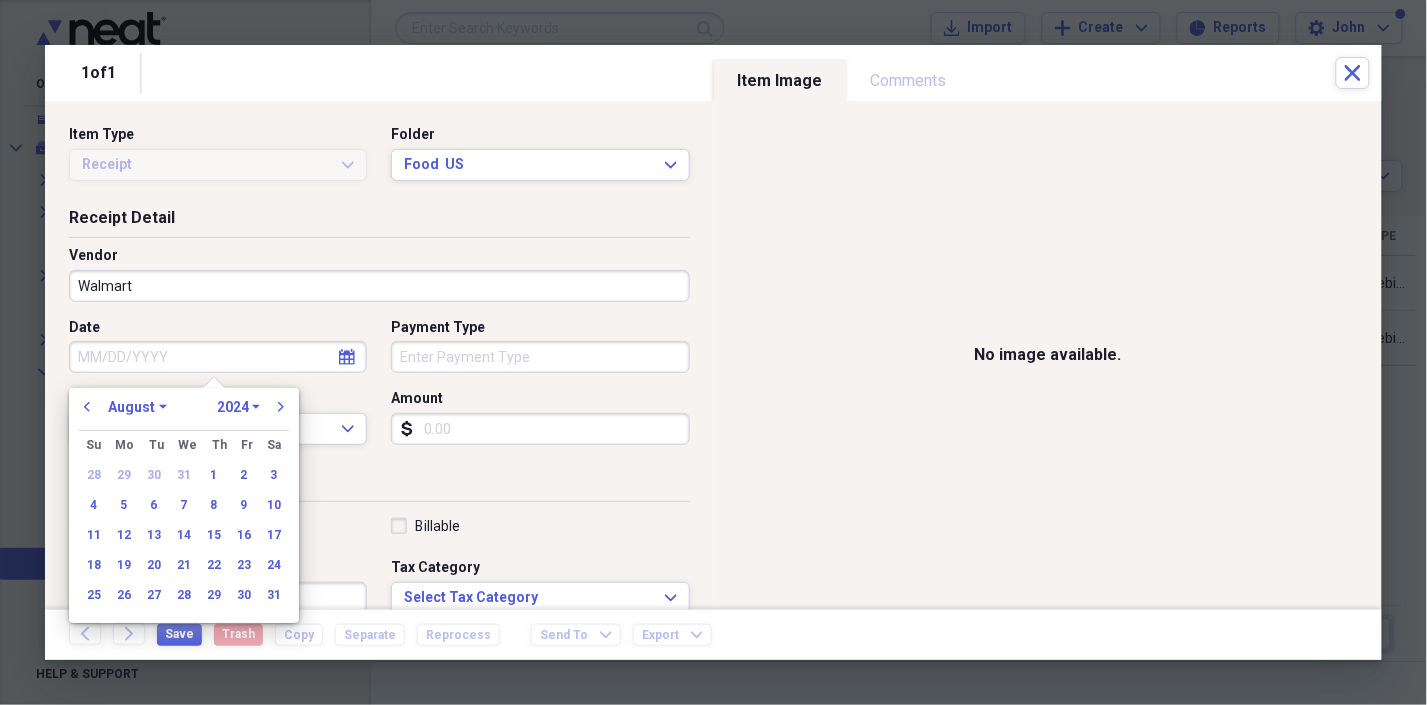 select on "9" 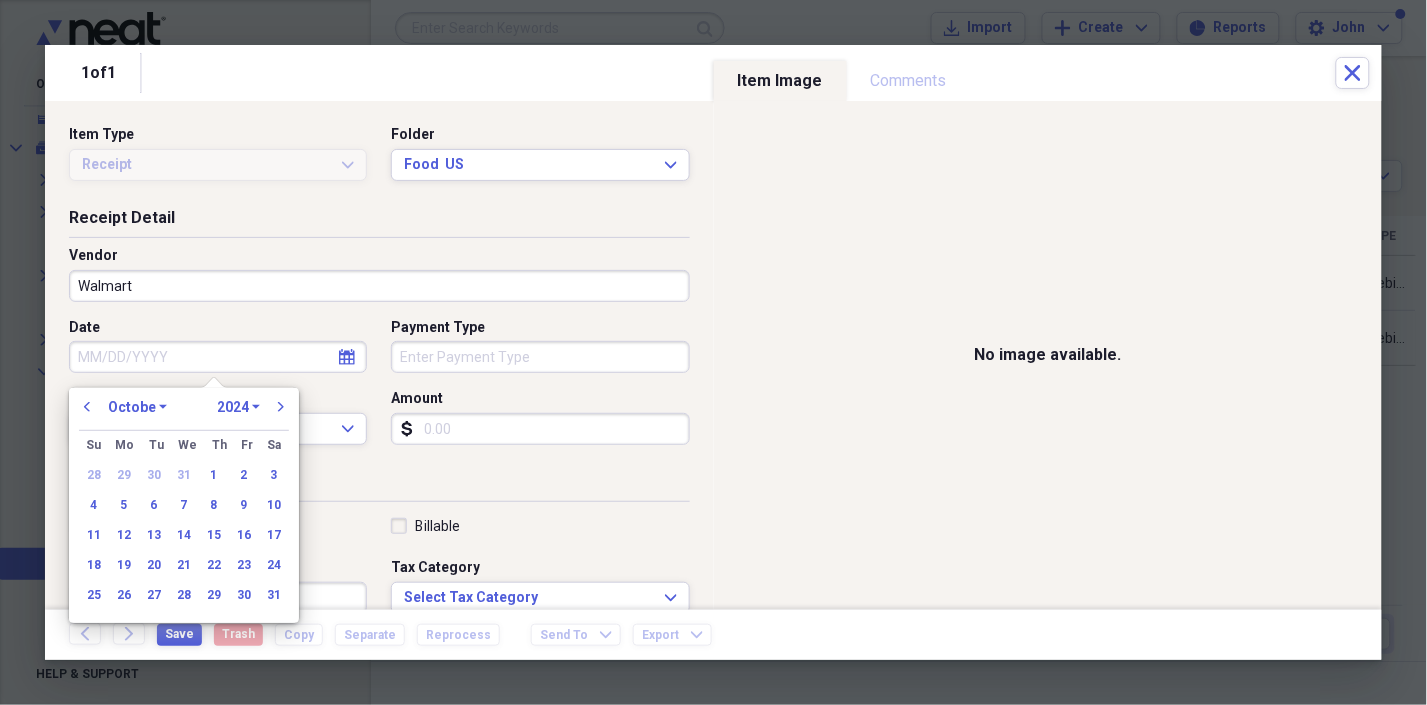 click on "January February March April May June July August September October November December" at bounding box center [137, 407] 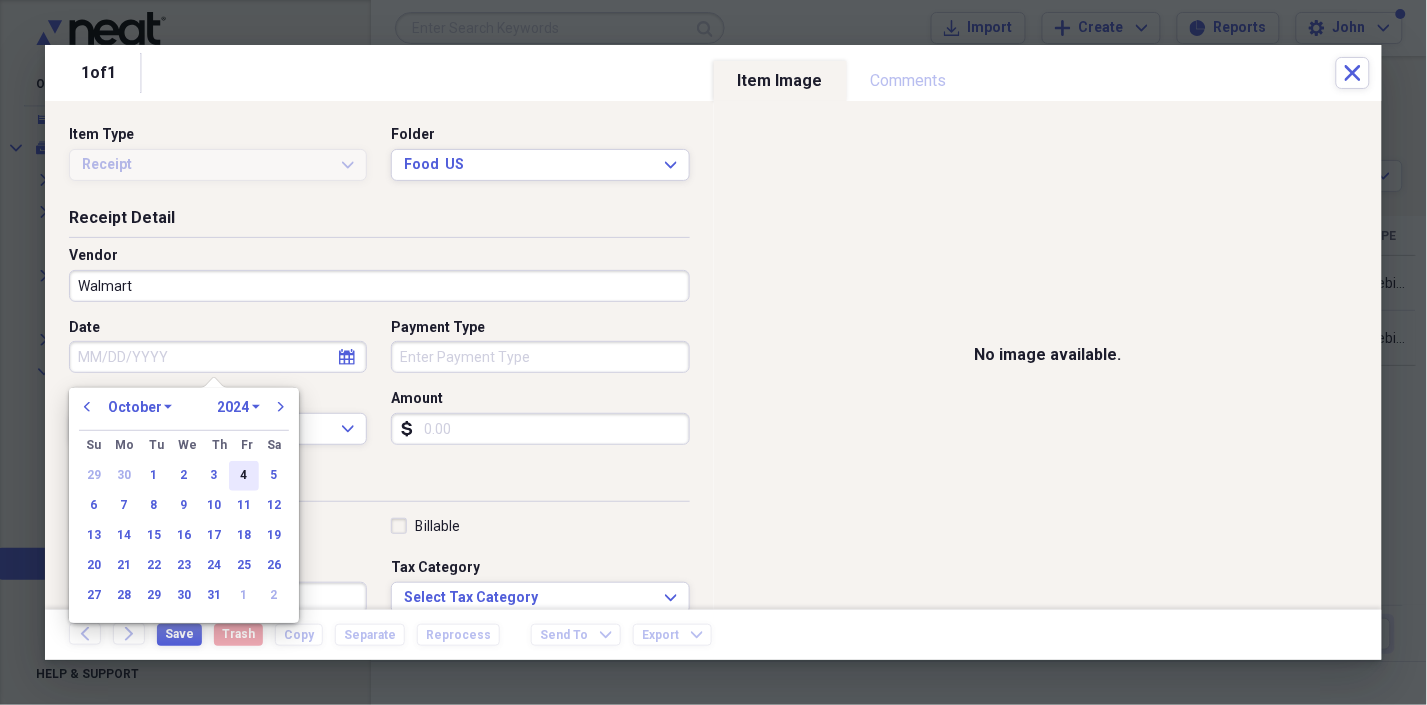 click on "4" at bounding box center (244, 476) 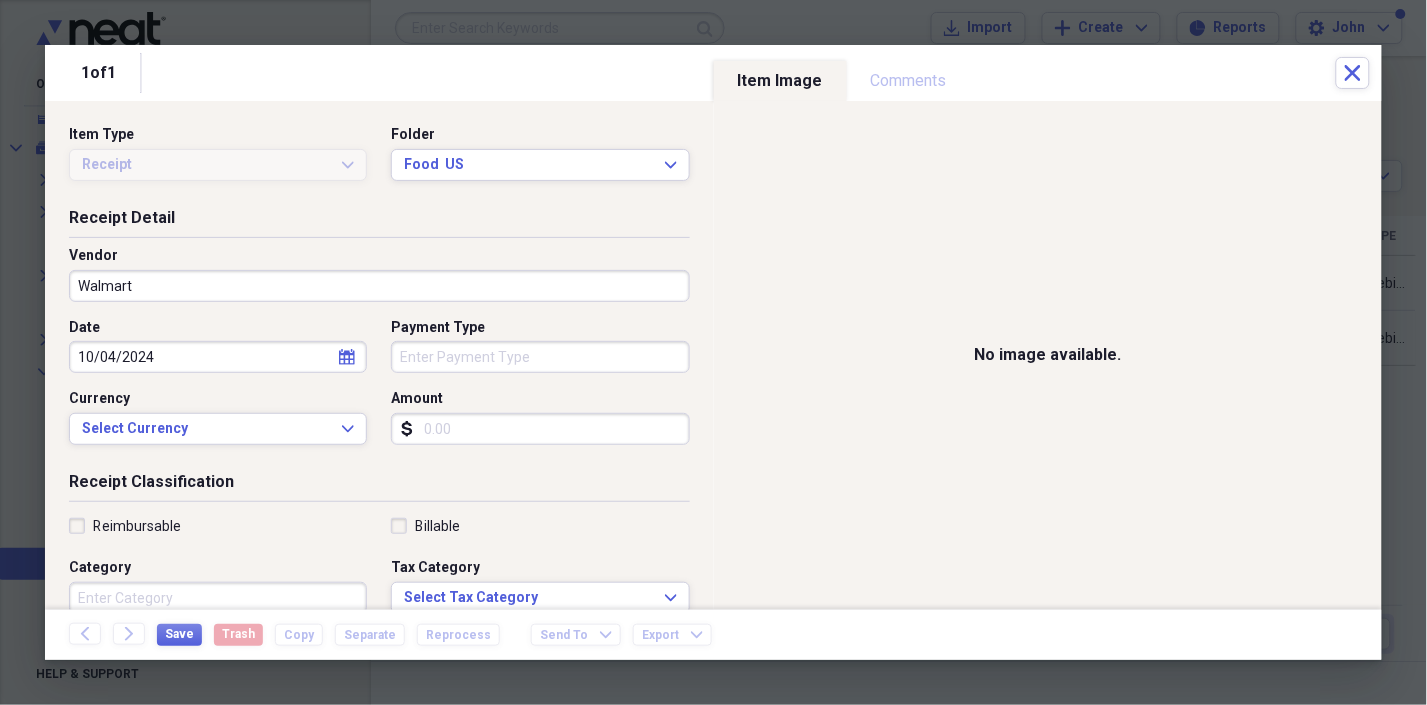 click on "Payment Type" at bounding box center [540, 357] 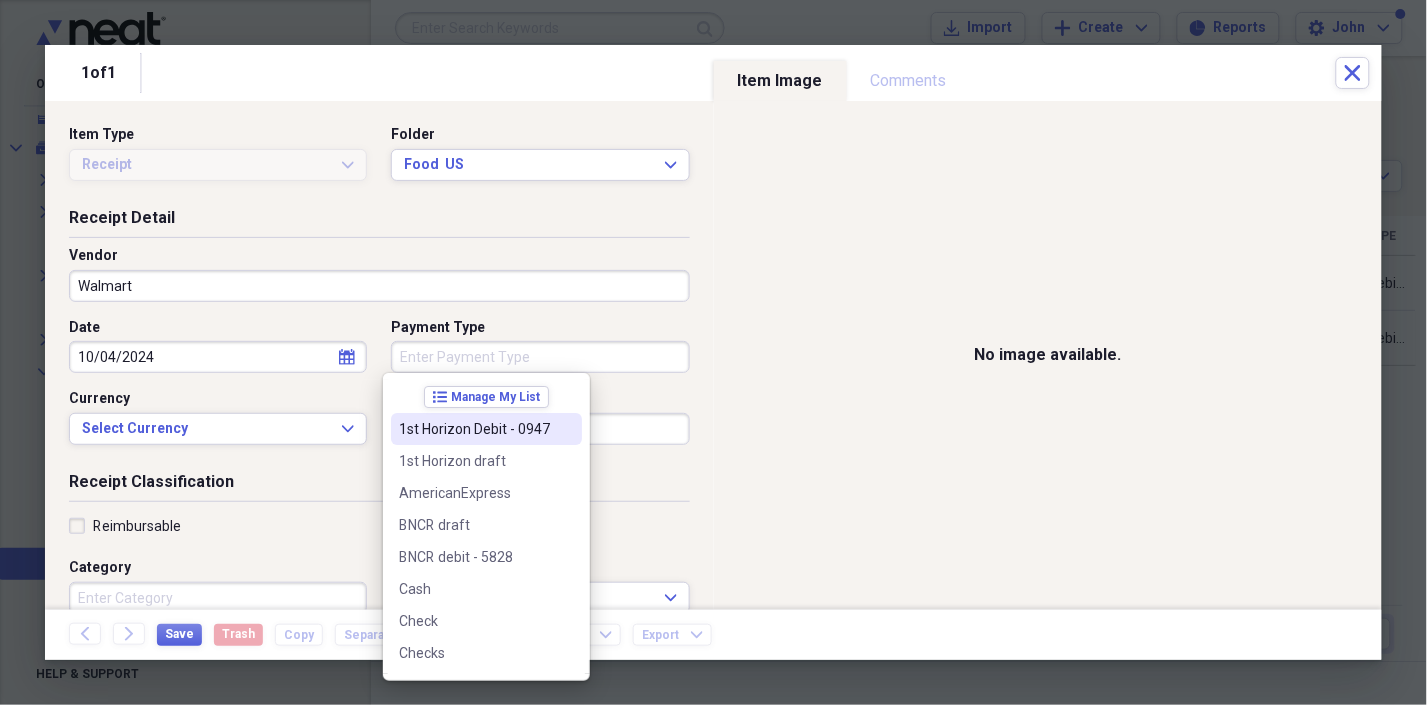 click on "1st Horizon Debit - 0947" at bounding box center (474, 429) 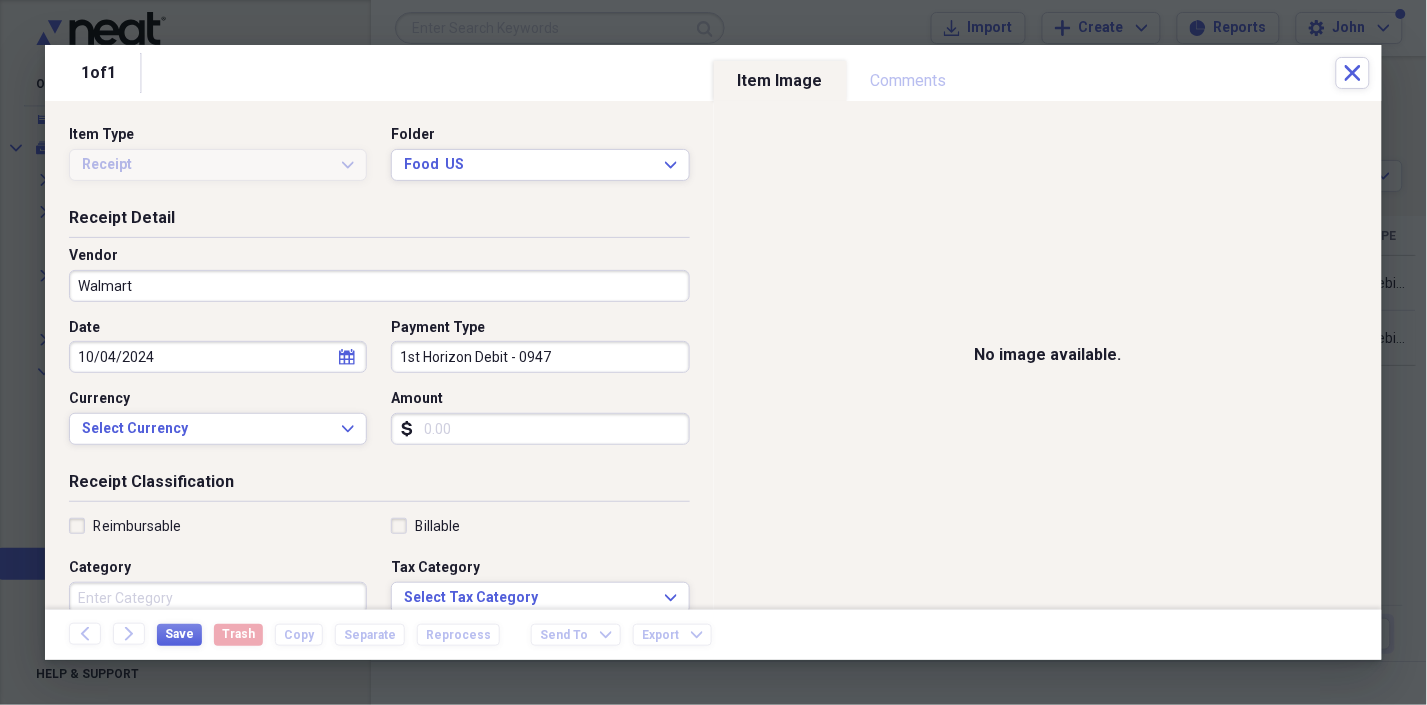 click on "Amount" at bounding box center (540, 429) 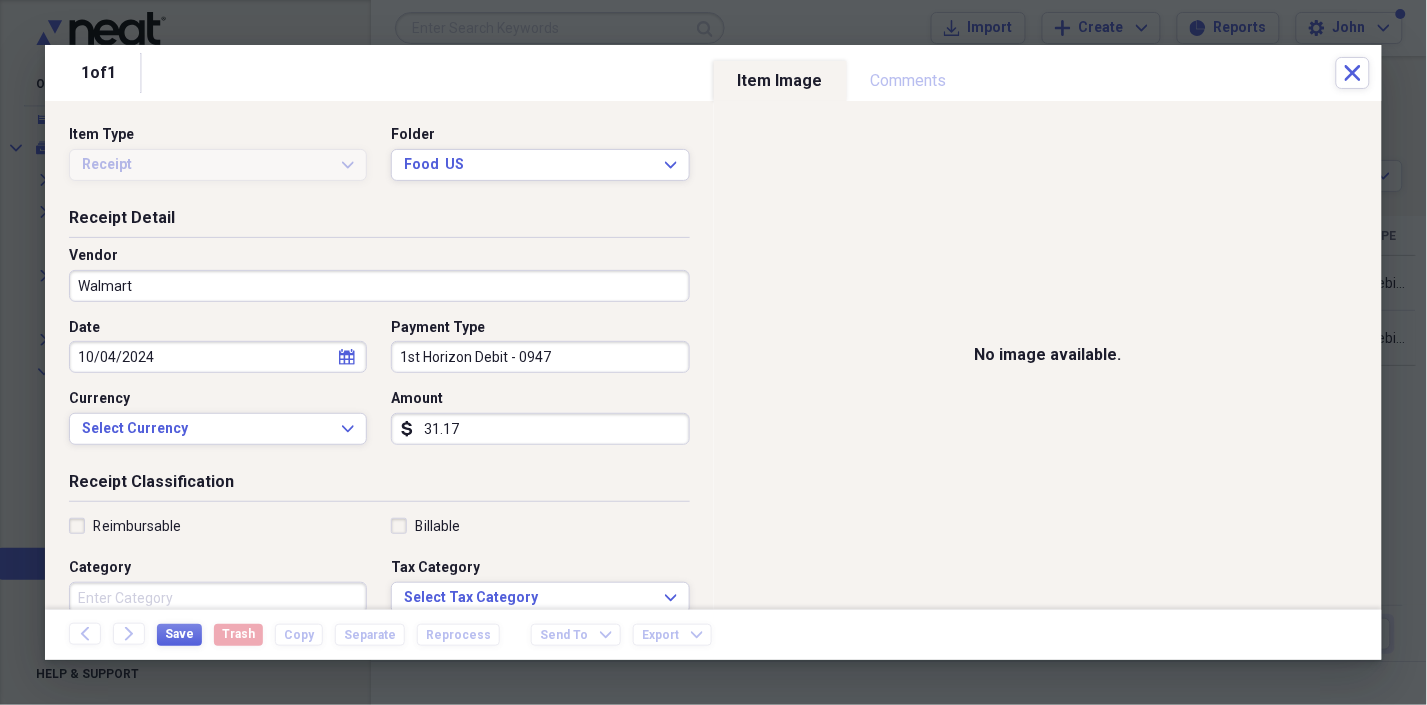 type on "31.17" 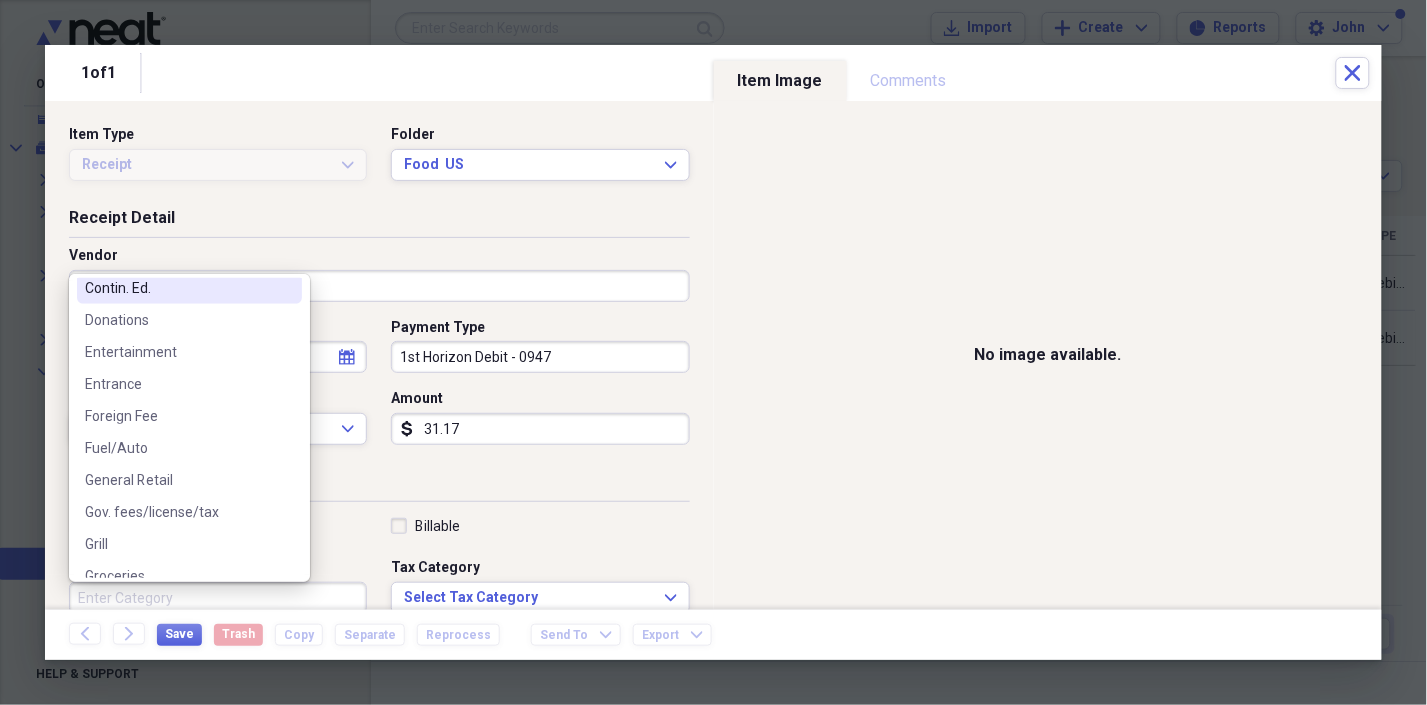scroll, scrollTop: 444, scrollLeft: 0, axis: vertical 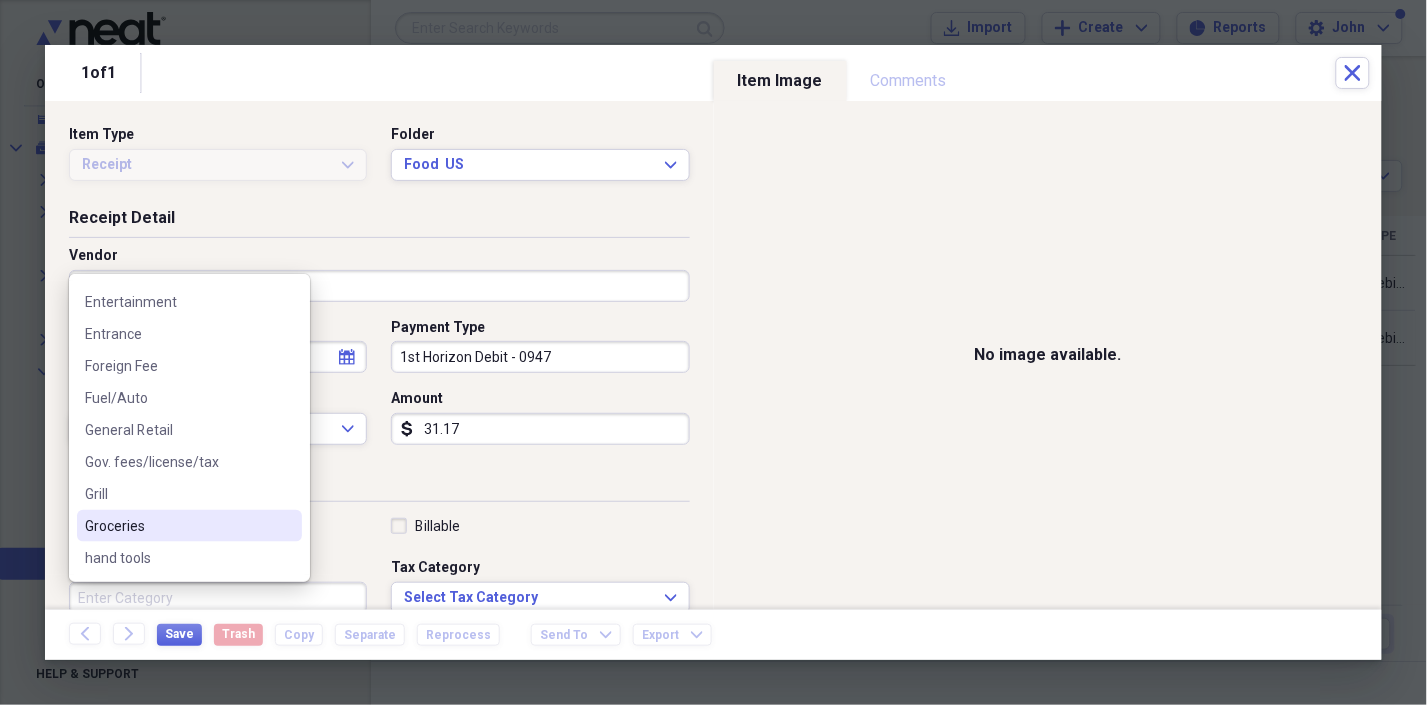 click on "Groceries" at bounding box center [177, 526] 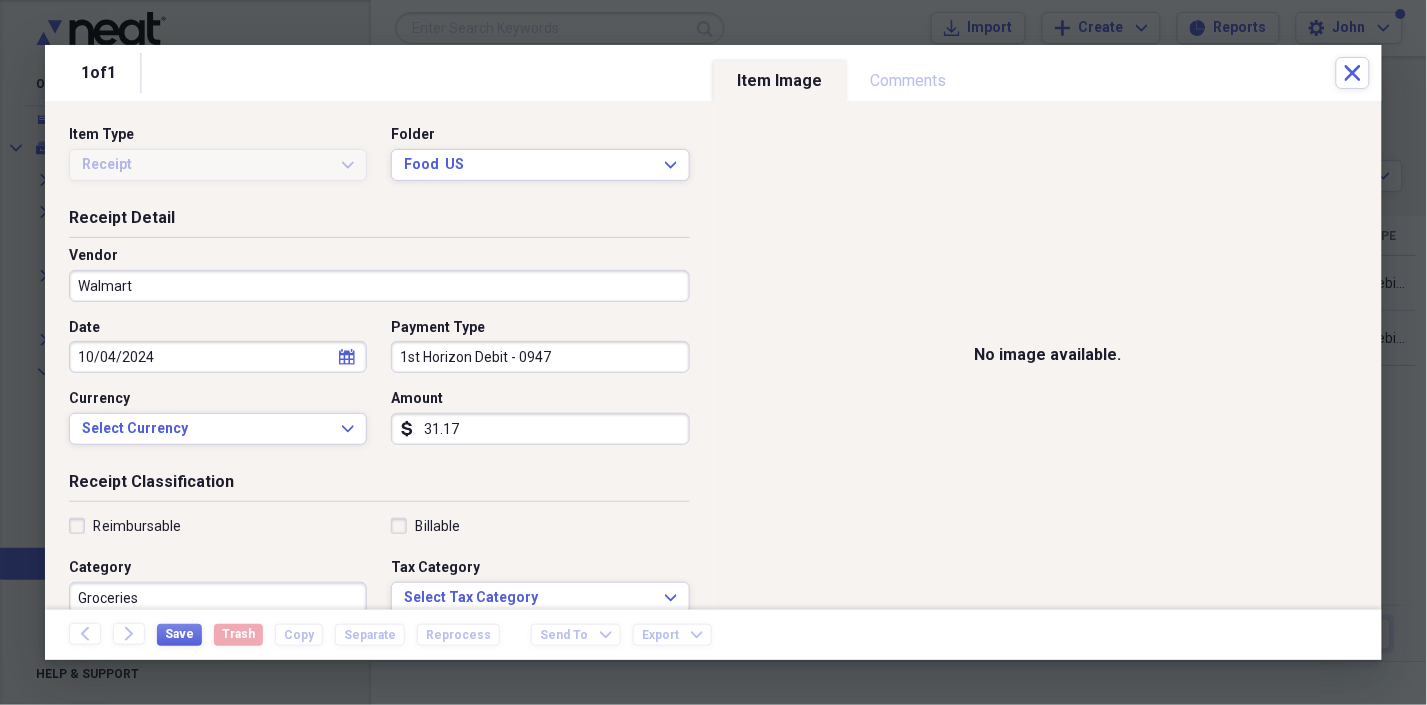 scroll, scrollTop: 3, scrollLeft: 0, axis: vertical 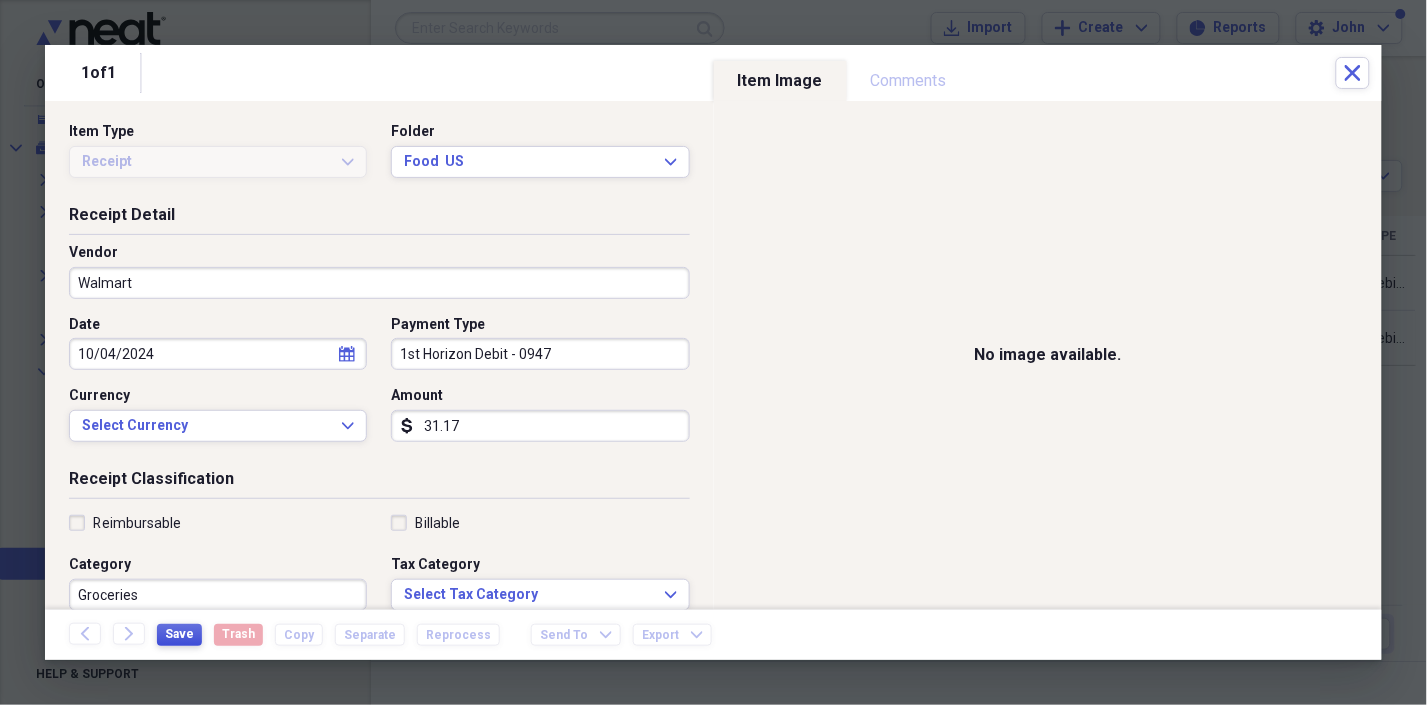click on "Save" at bounding box center (179, 634) 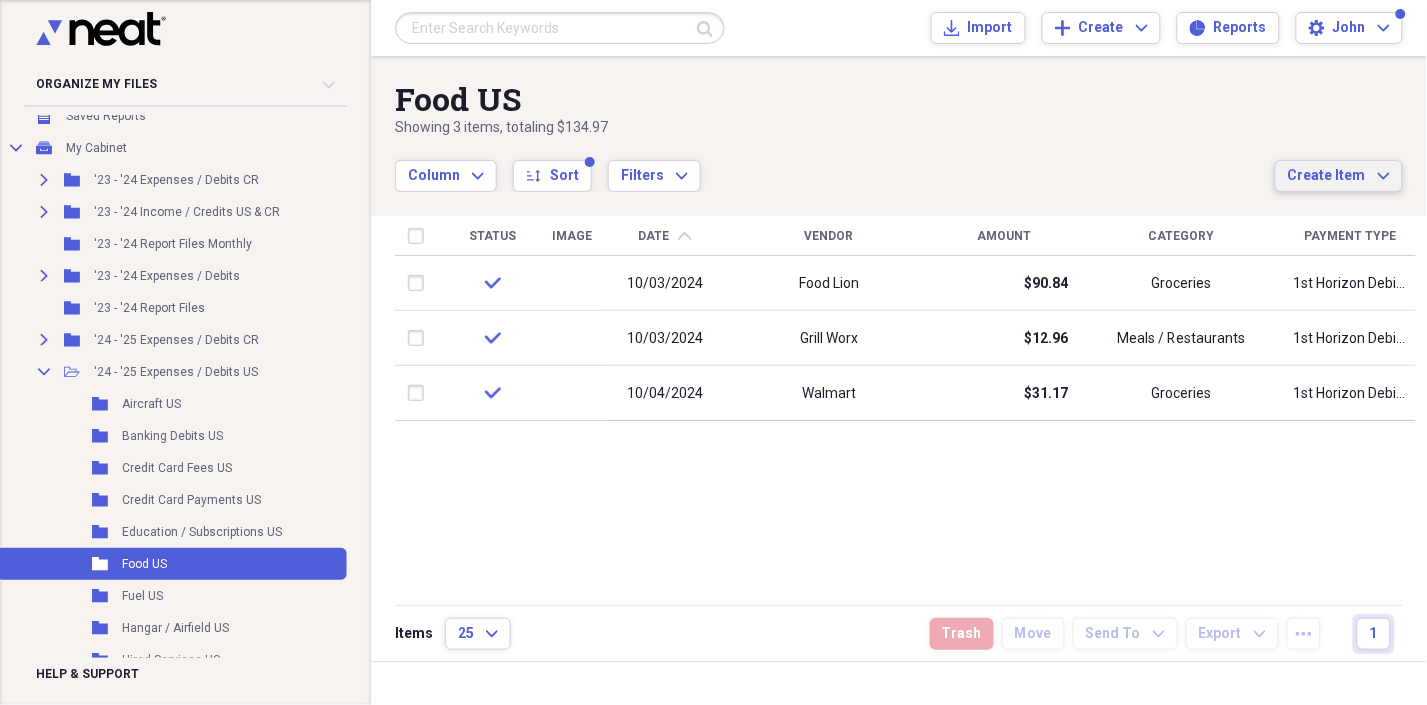 click on "Create Item Expand" at bounding box center (1339, 176) 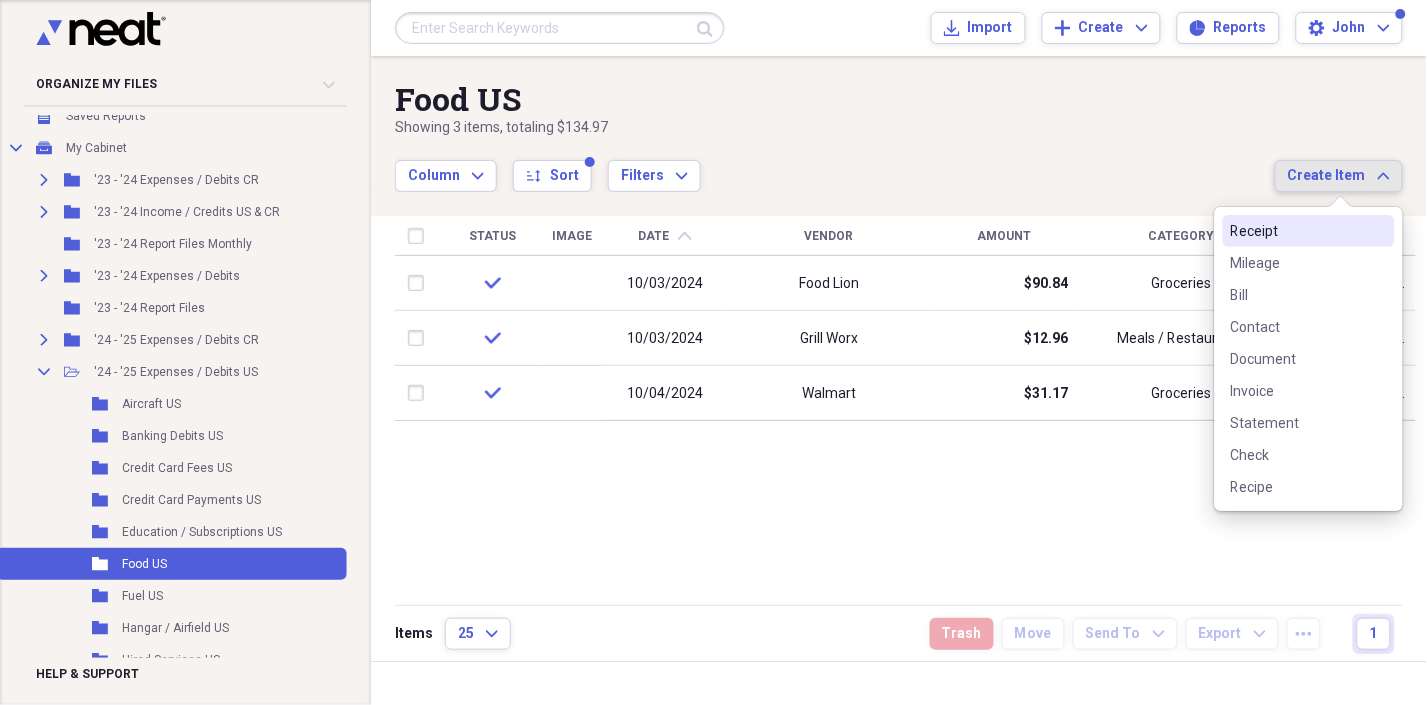 click on "Receipt" at bounding box center (1297, 231) 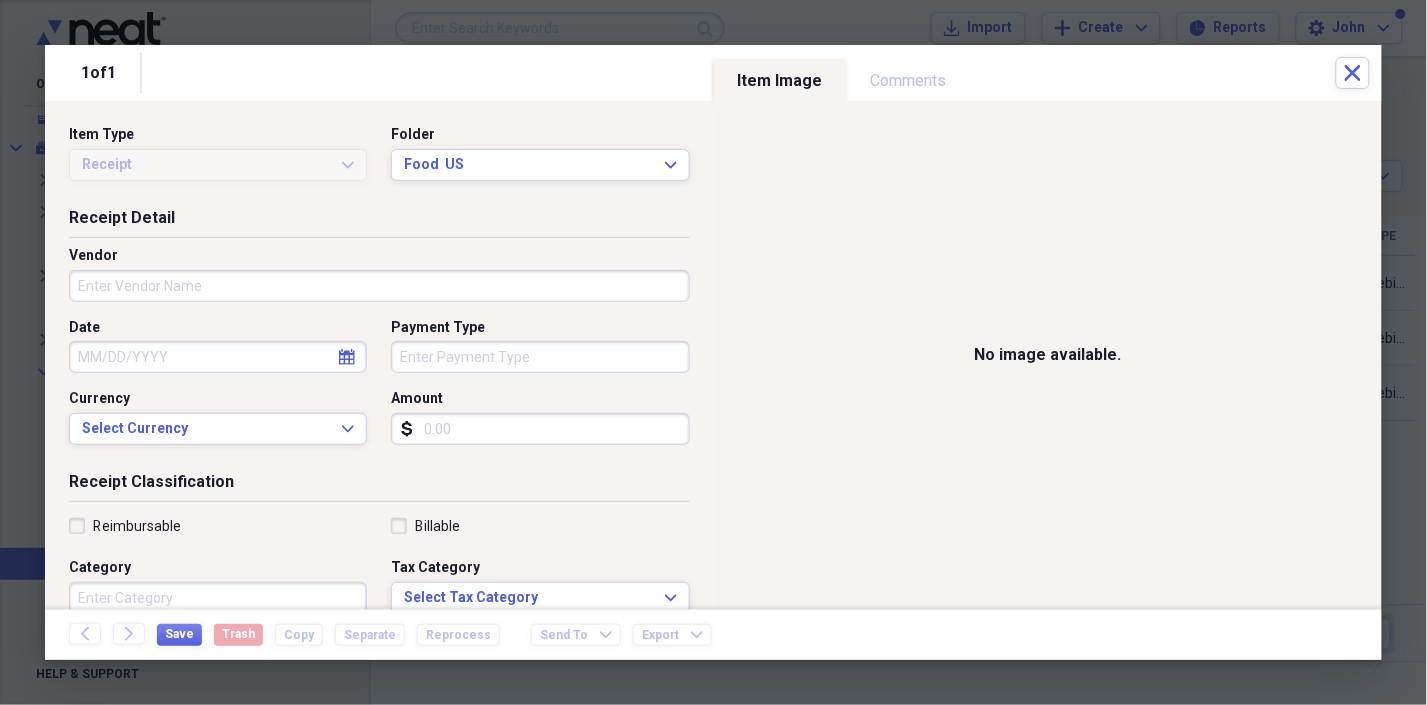 click on "Vendor" at bounding box center (379, 286) 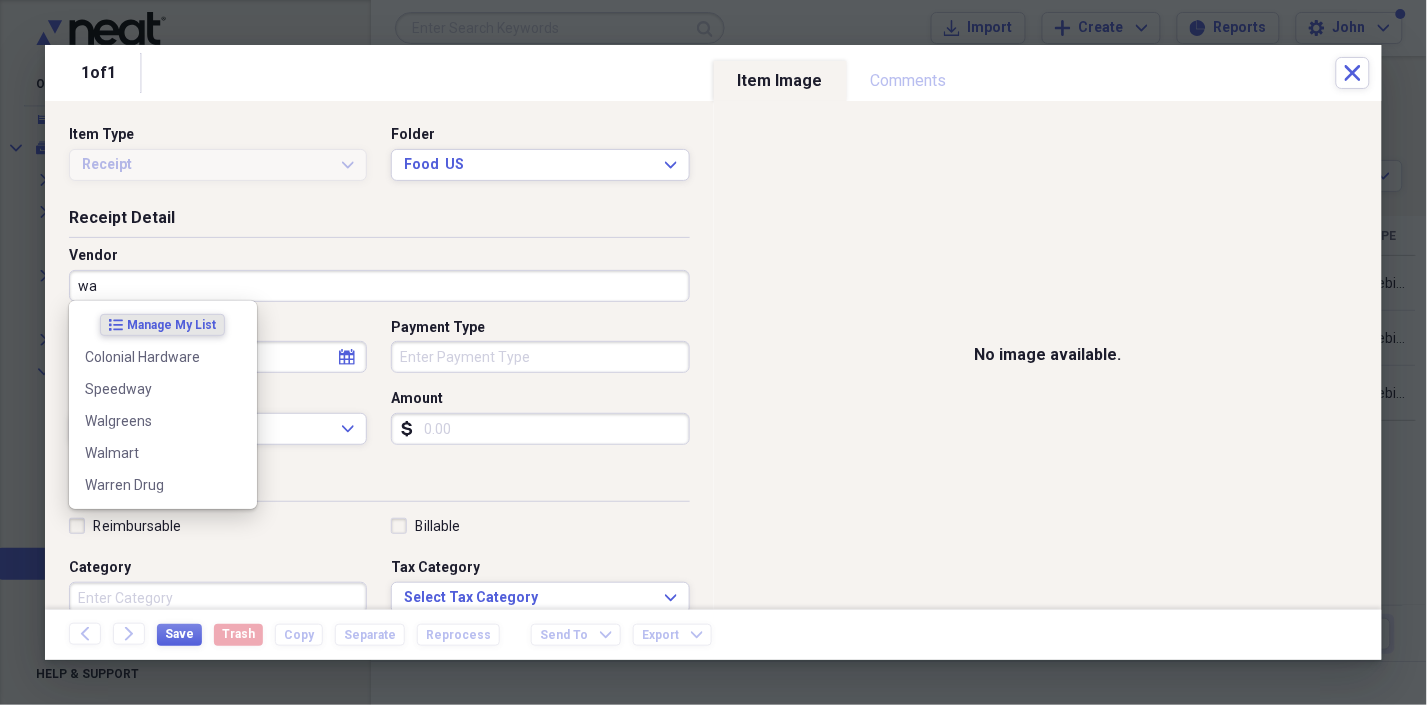 type on "w" 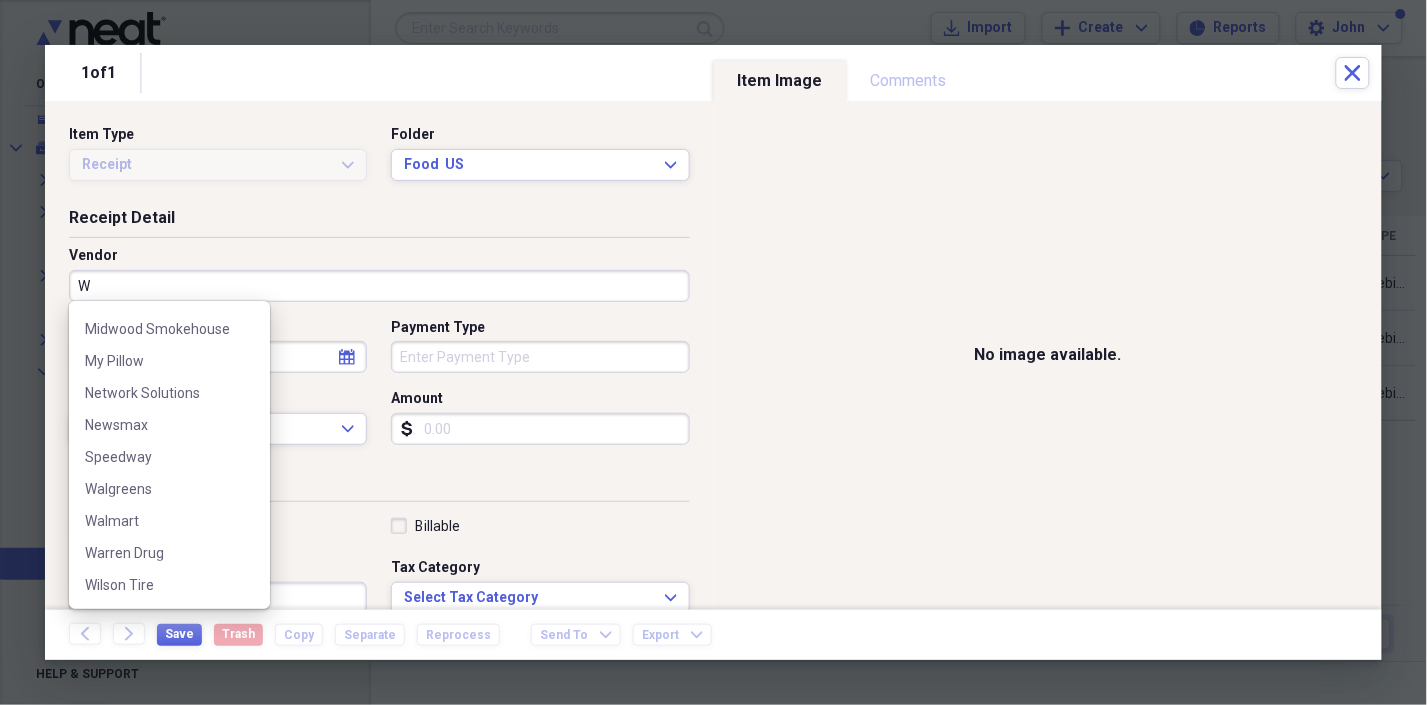 scroll, scrollTop: 0, scrollLeft: 0, axis: both 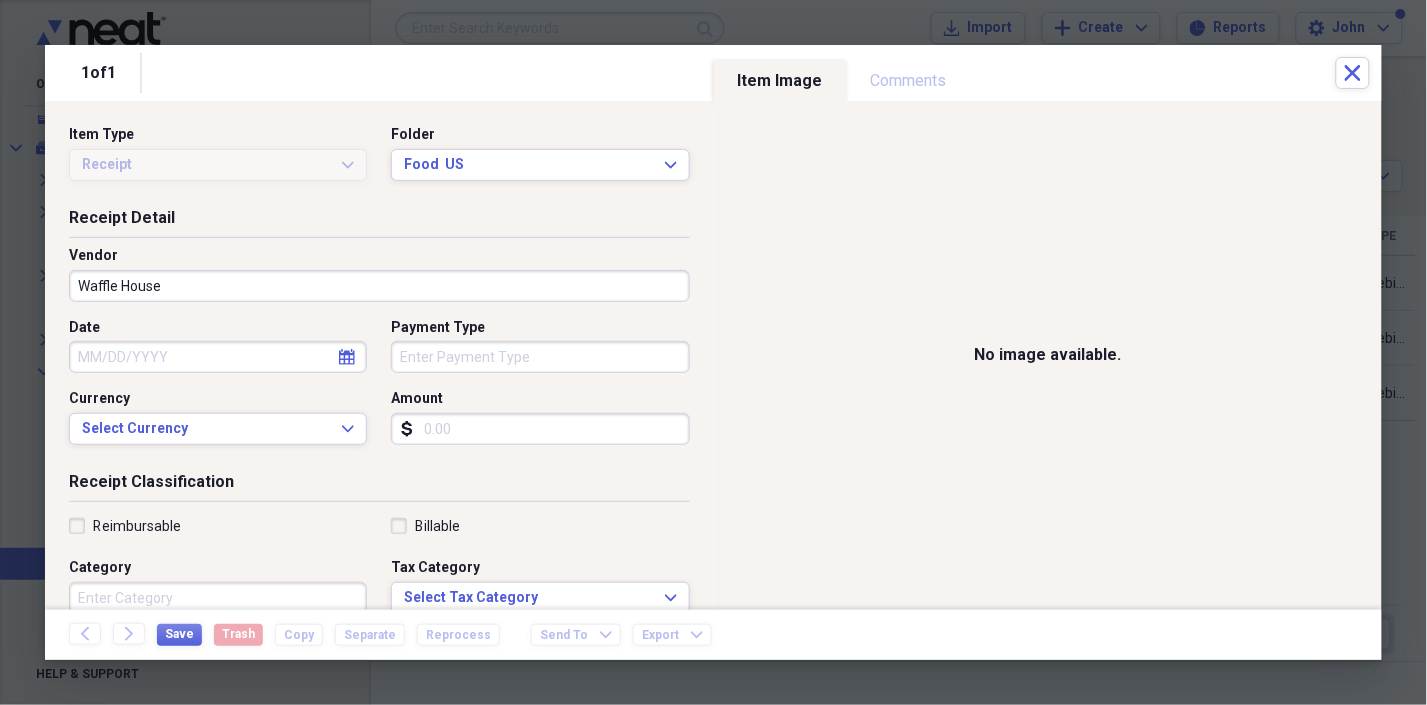 type on "Waffle House" 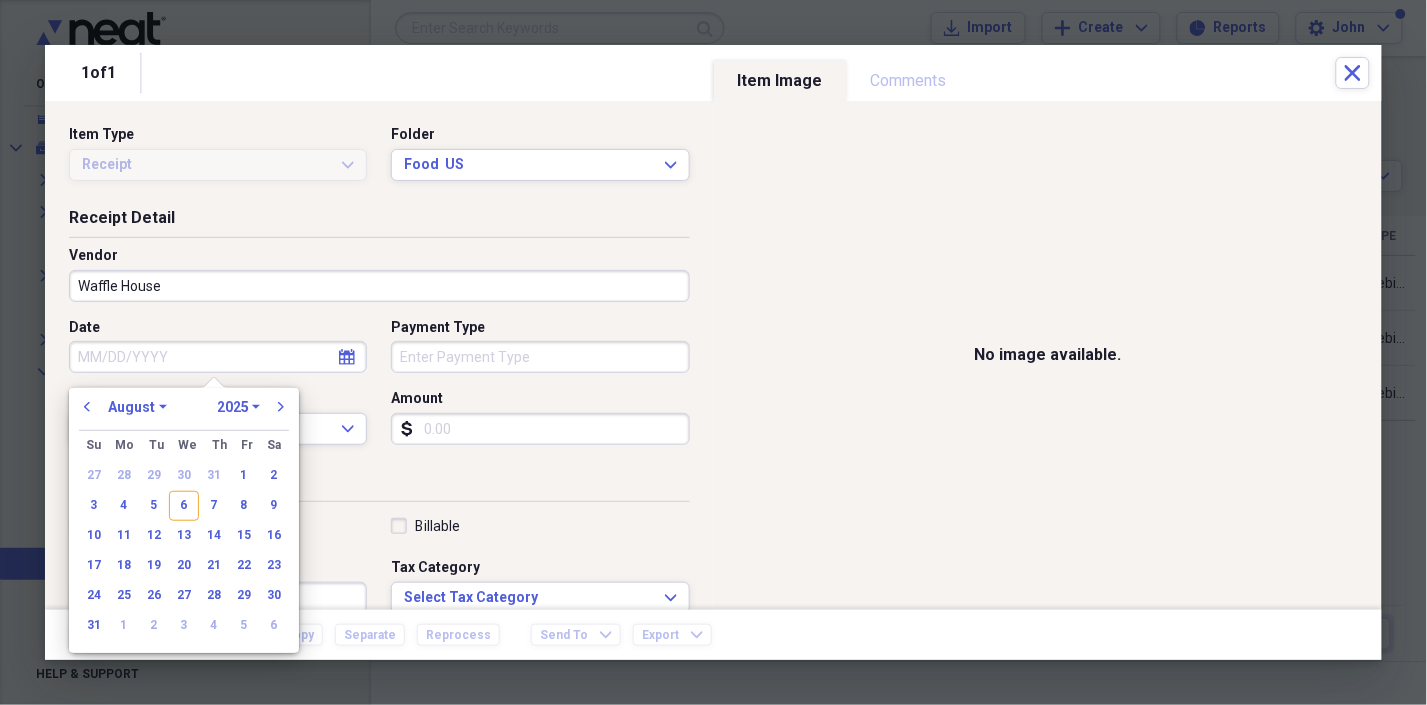 click on "Date" at bounding box center (218, 357) 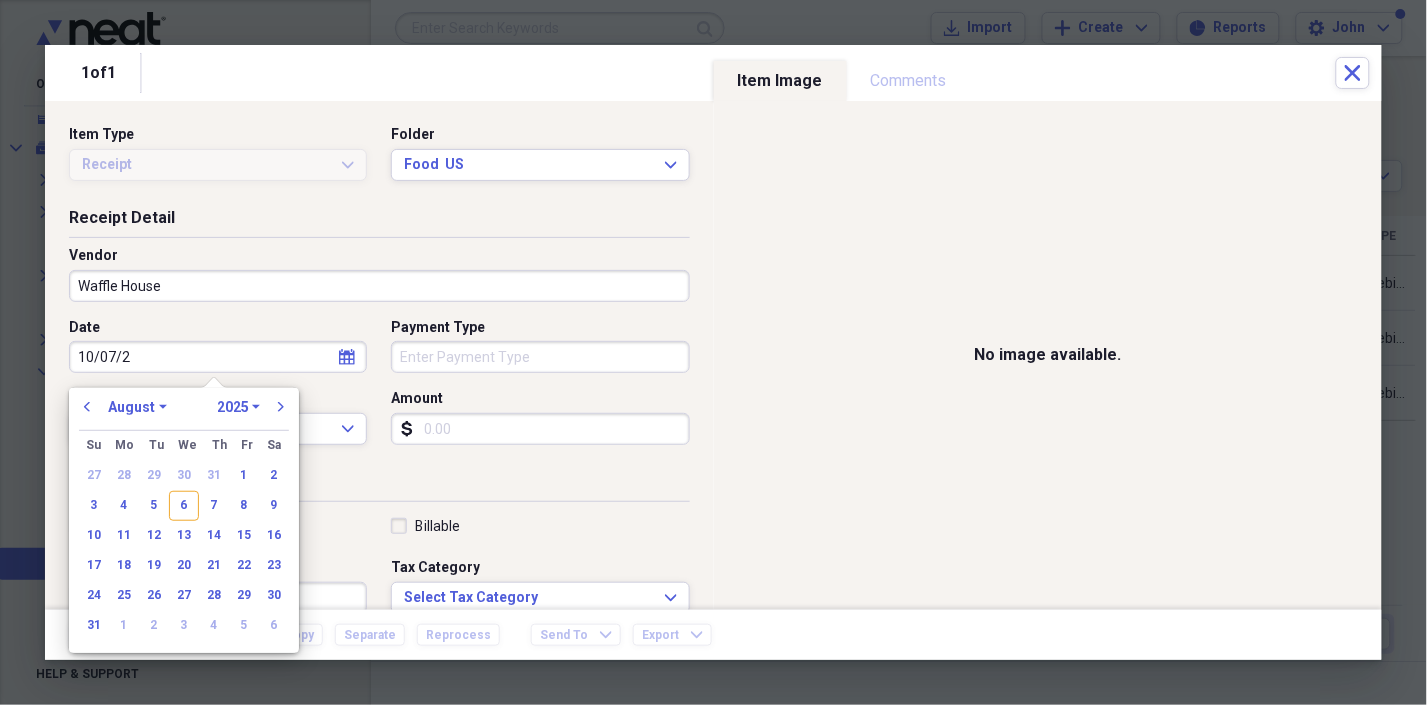 type on "10/07/20" 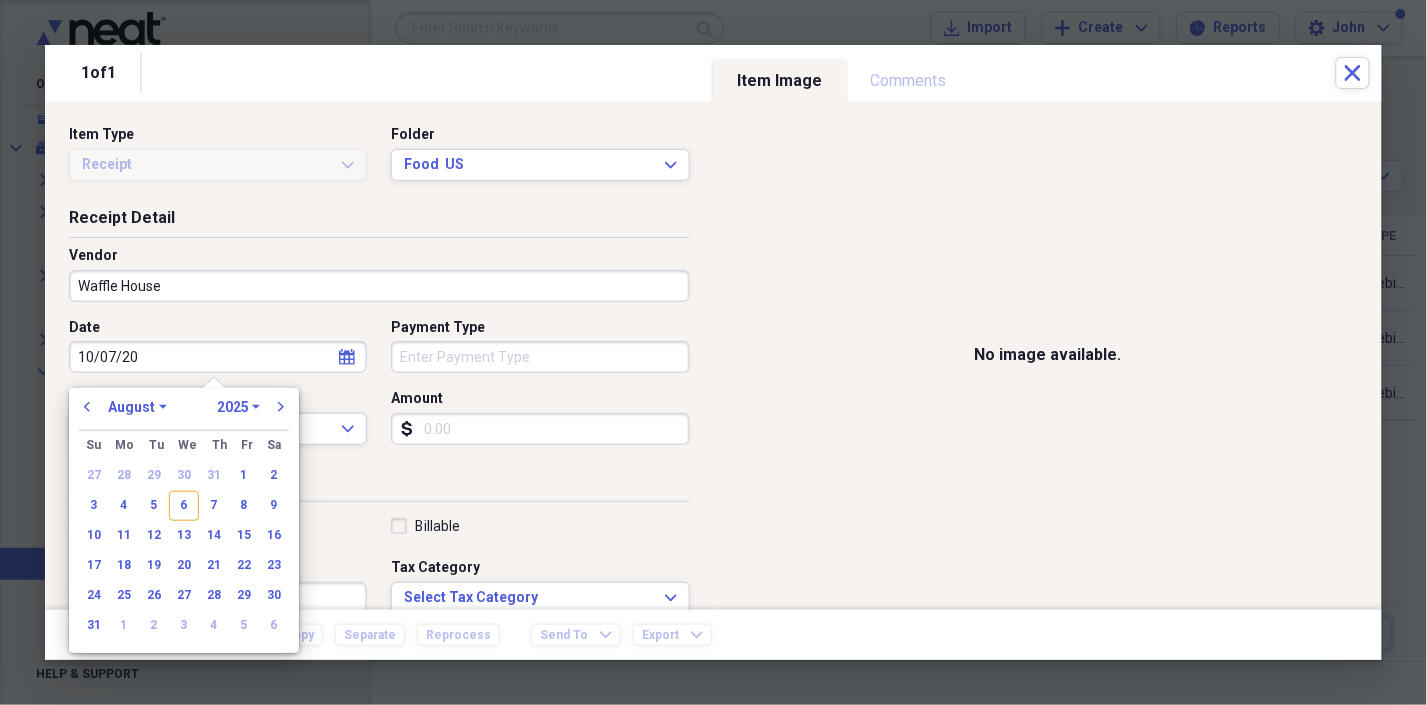 select on "9" 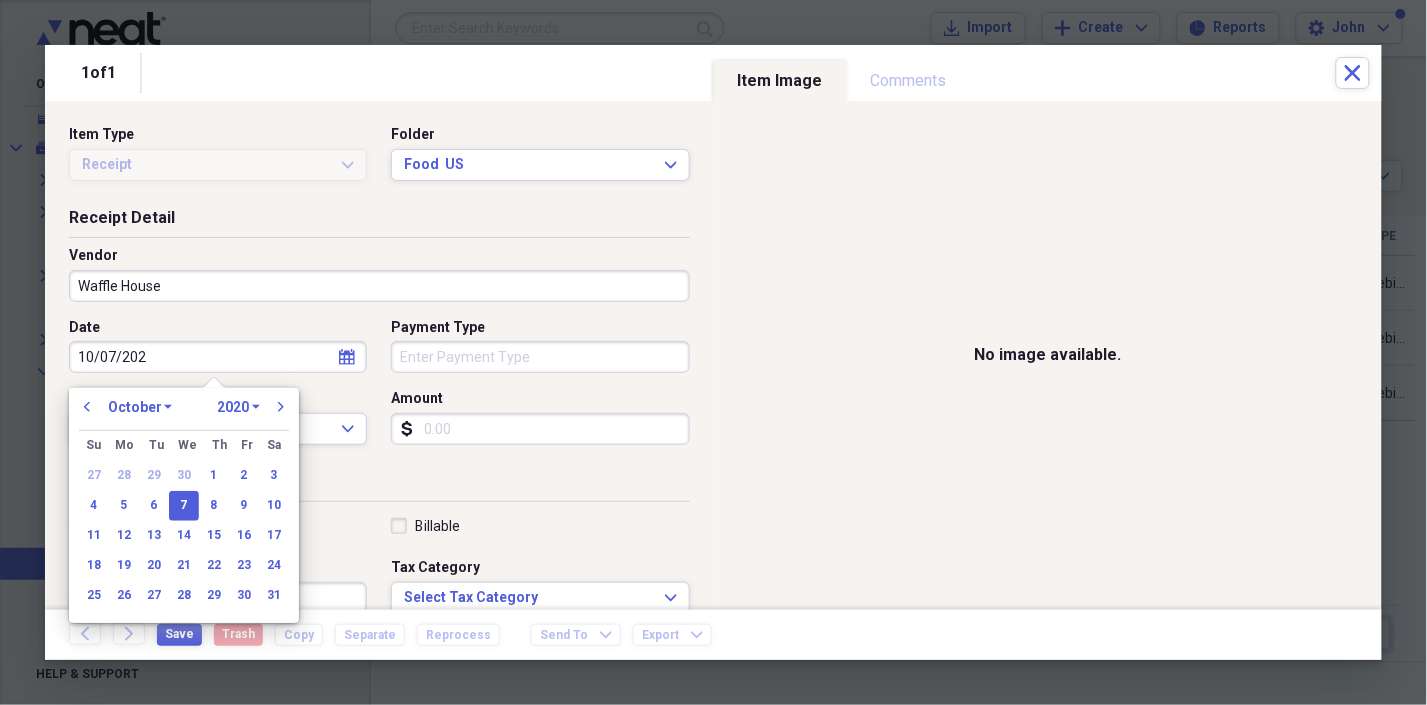 type on "10/07/2024" 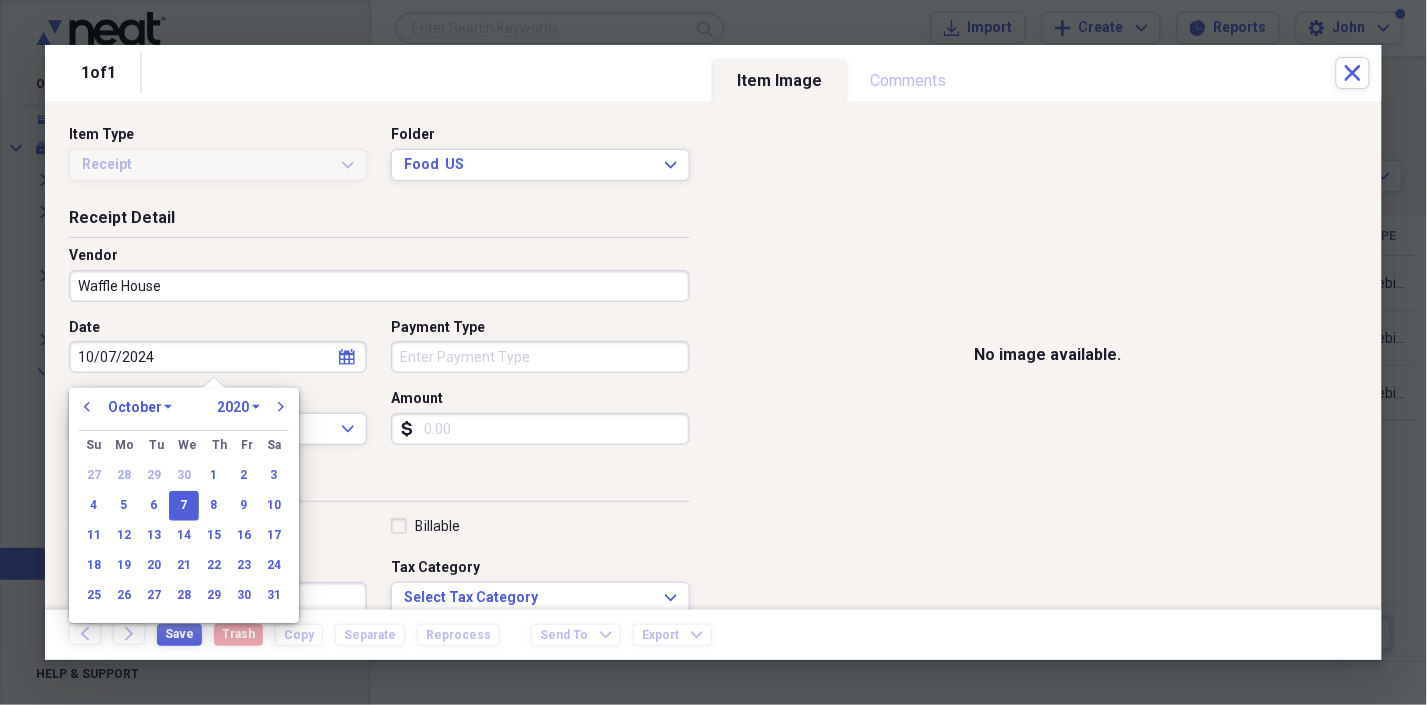 select on "2024" 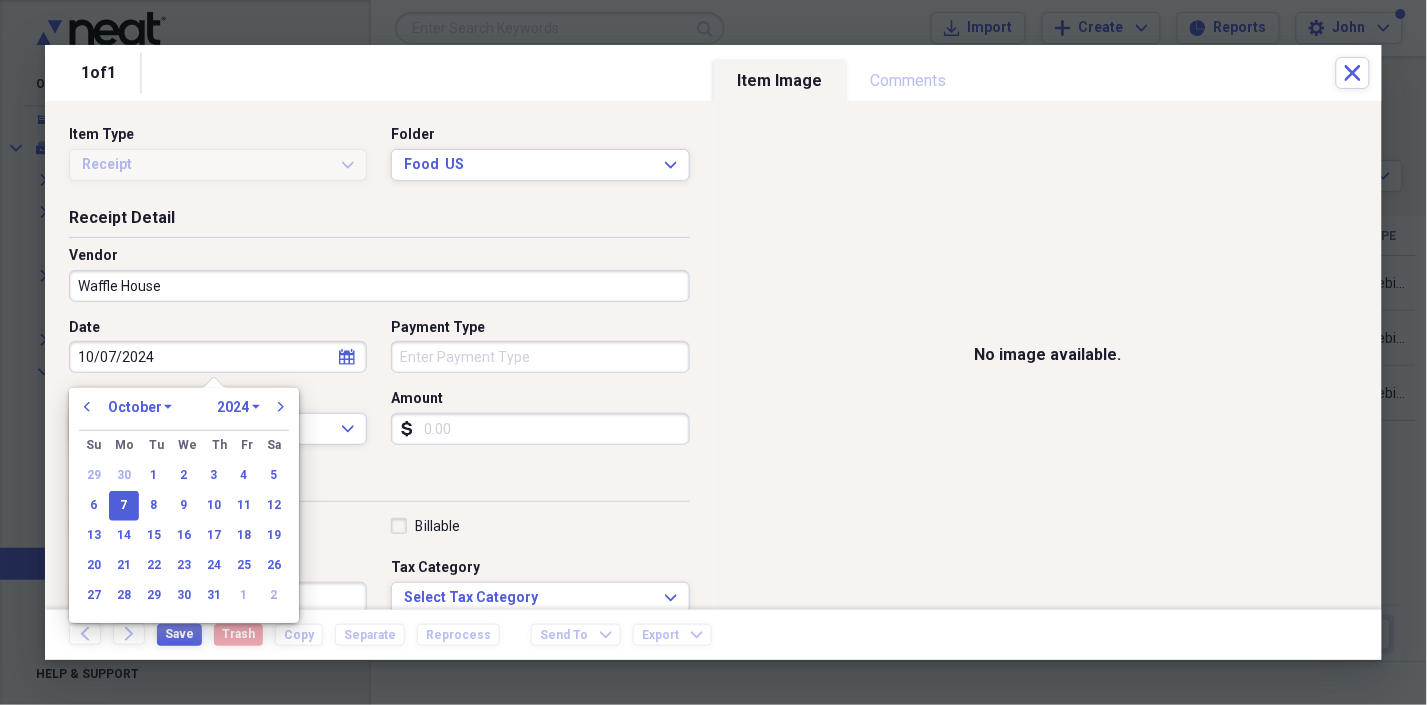 type on "10/07/2024" 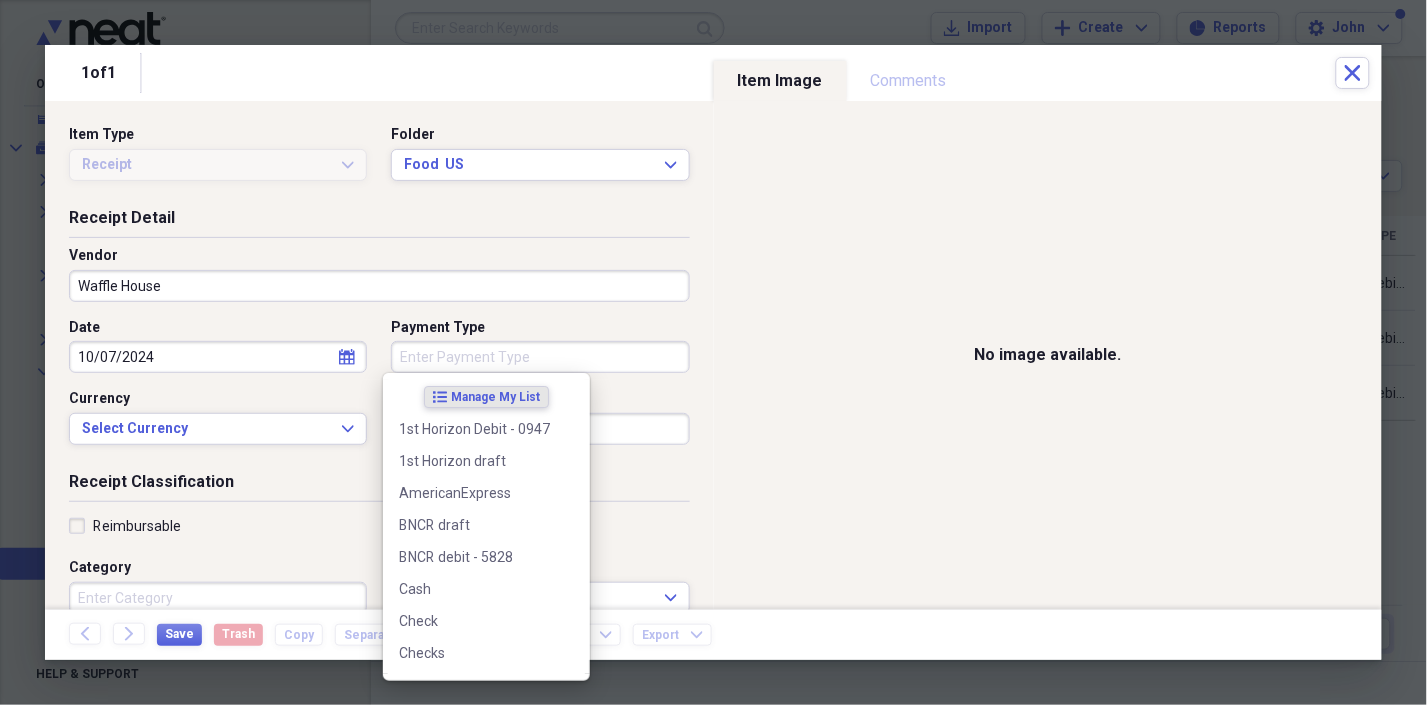 click on "Payment Type" at bounding box center [540, 357] 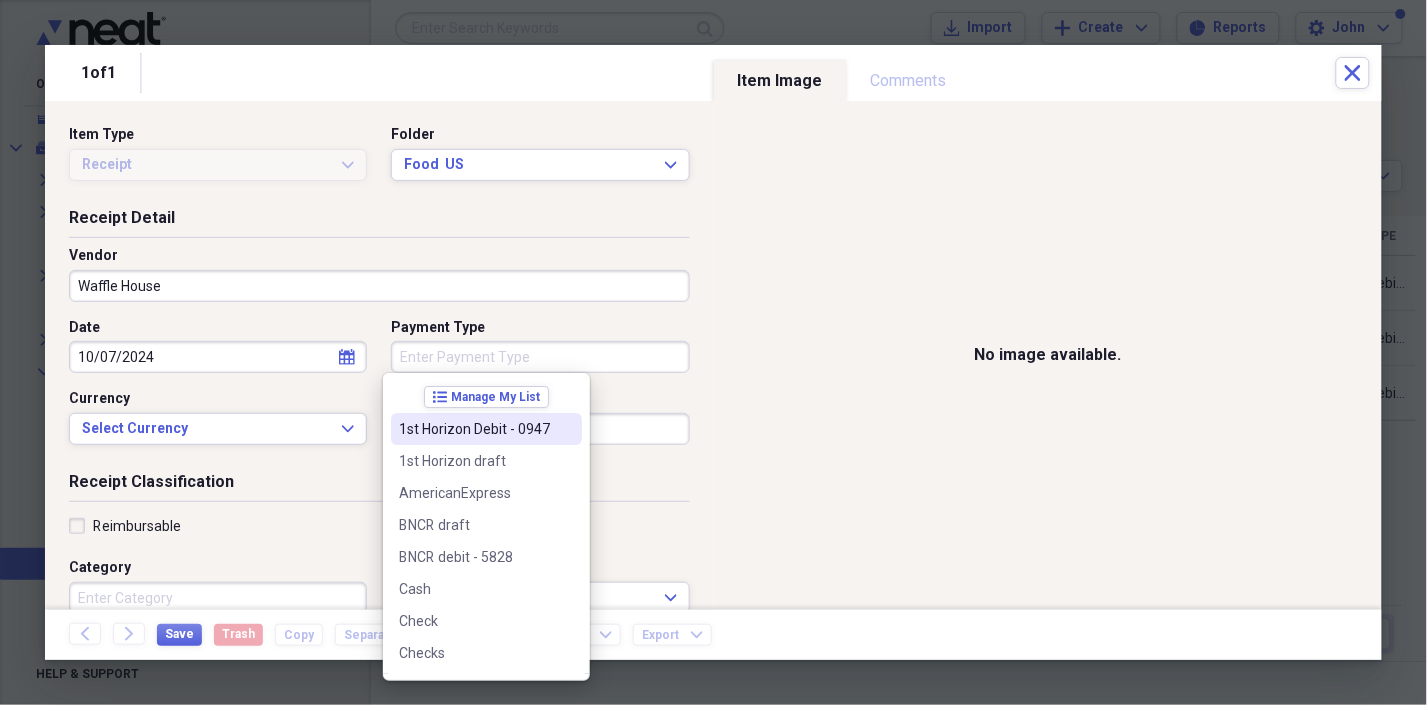 click on "1st Horizon Debit - 0947" at bounding box center (474, 429) 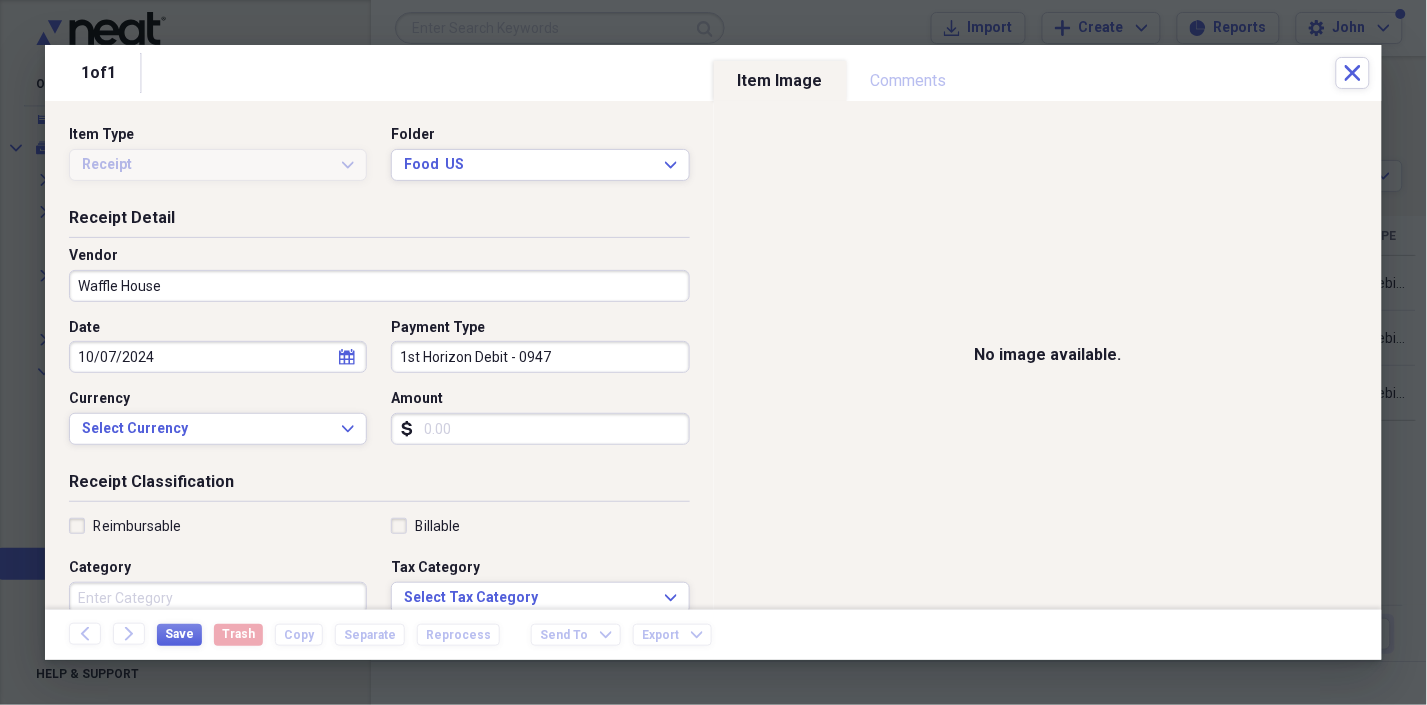 click on "Amount" at bounding box center (540, 429) 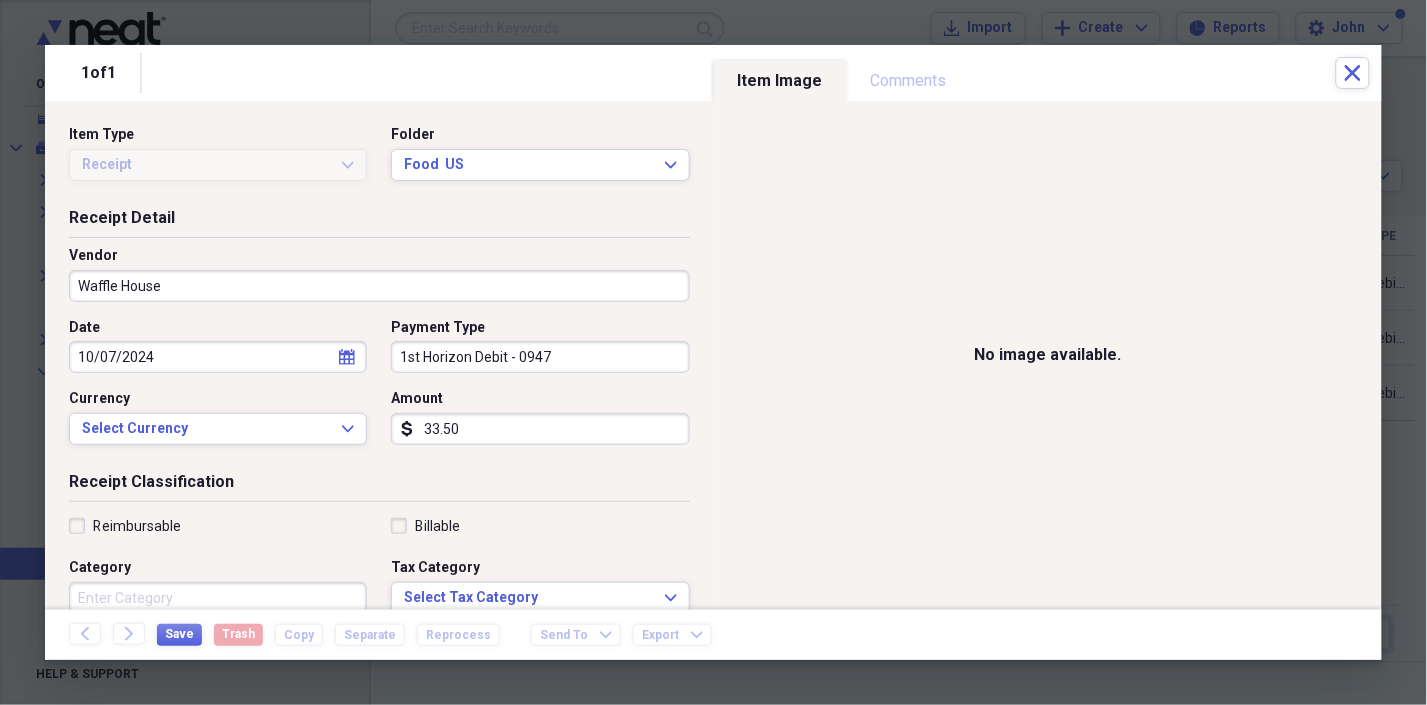 type on "33.50" 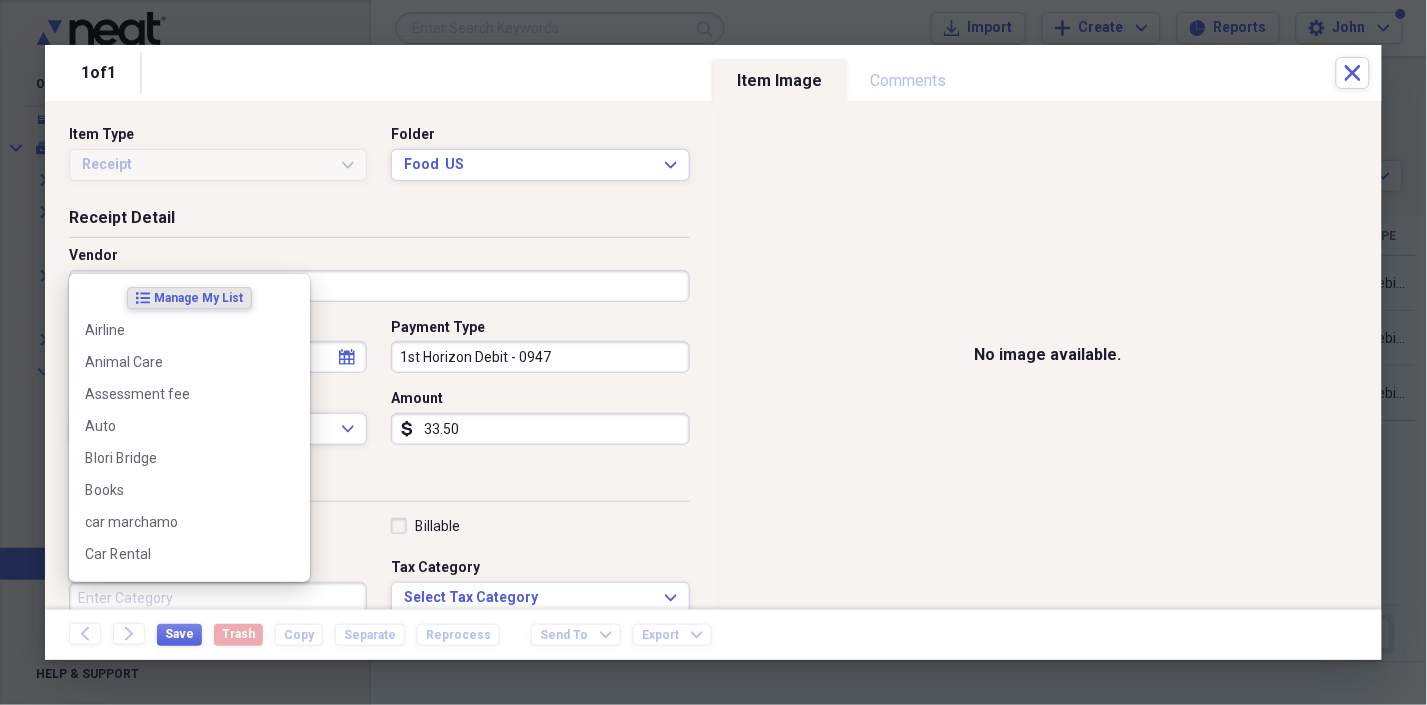 click on "Category" at bounding box center (218, 598) 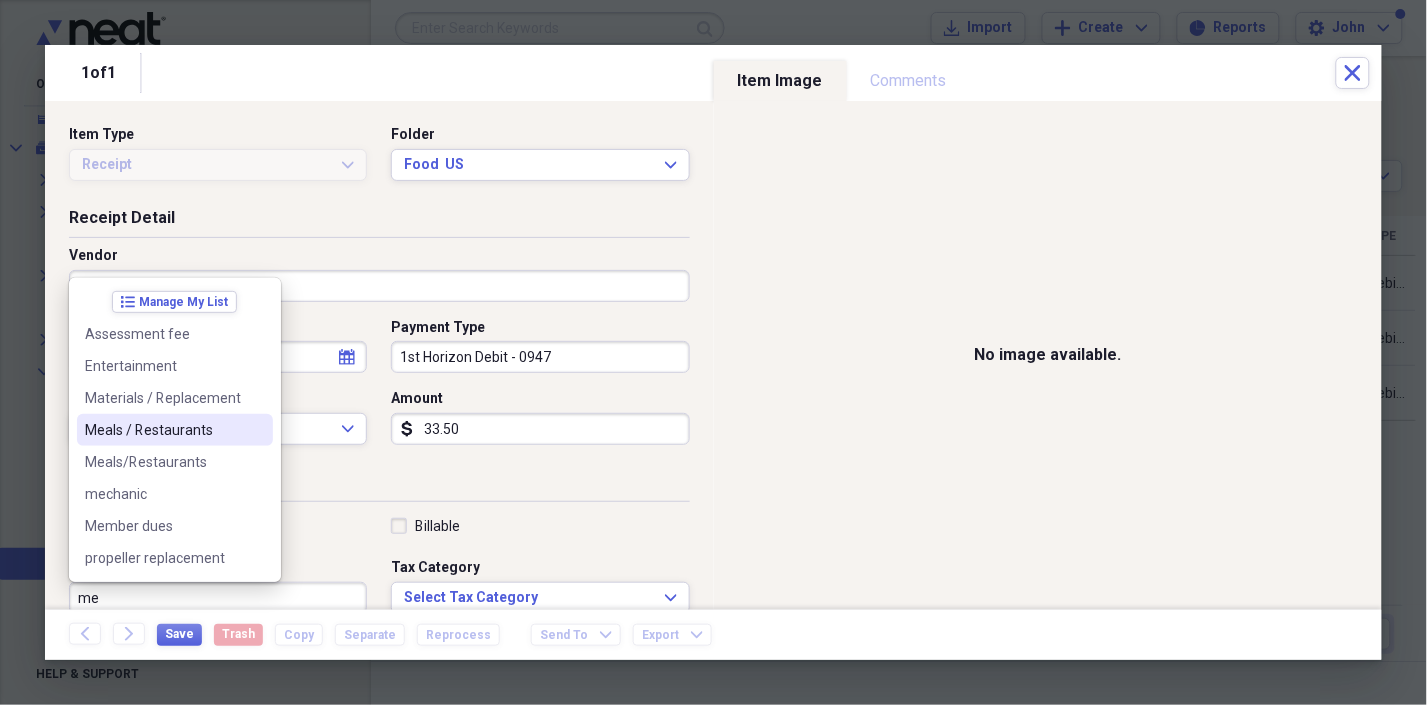 click on "Meals / Restaurants" at bounding box center [163, 430] 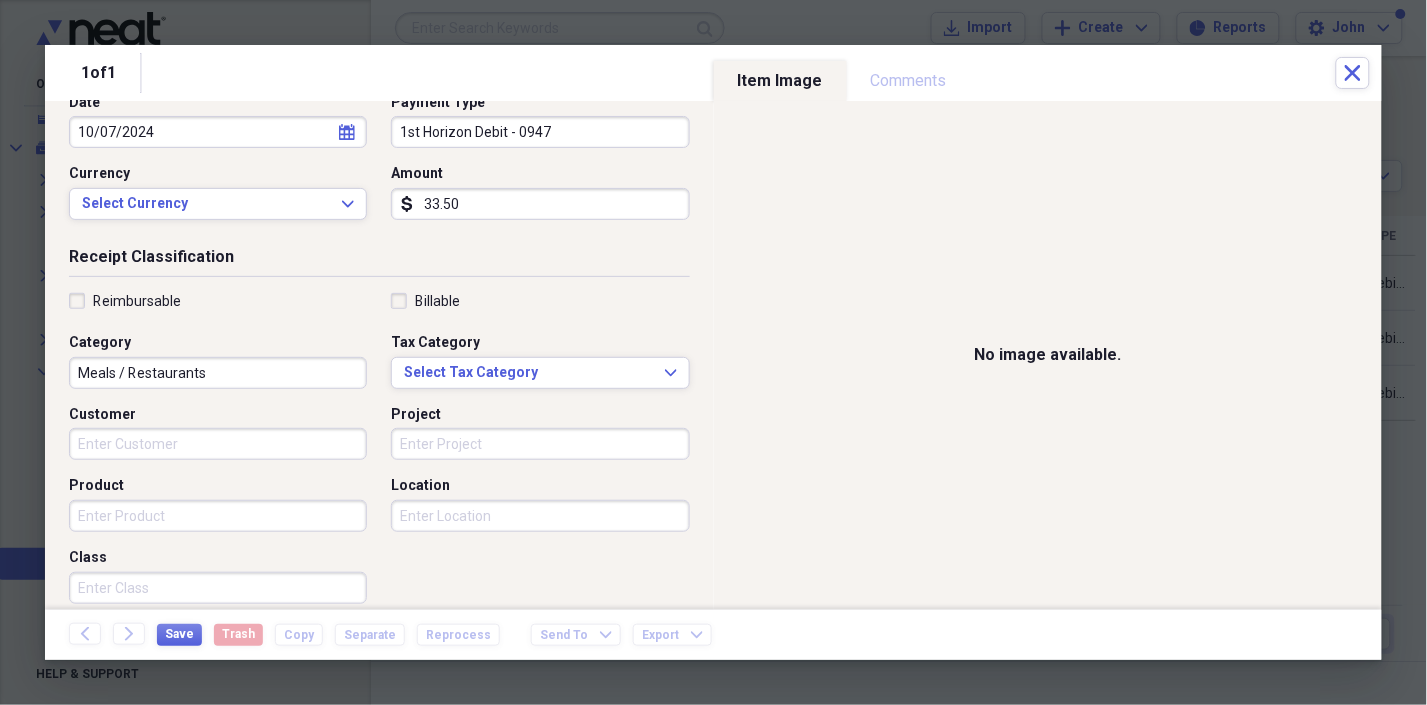 scroll, scrollTop: 114, scrollLeft: 0, axis: vertical 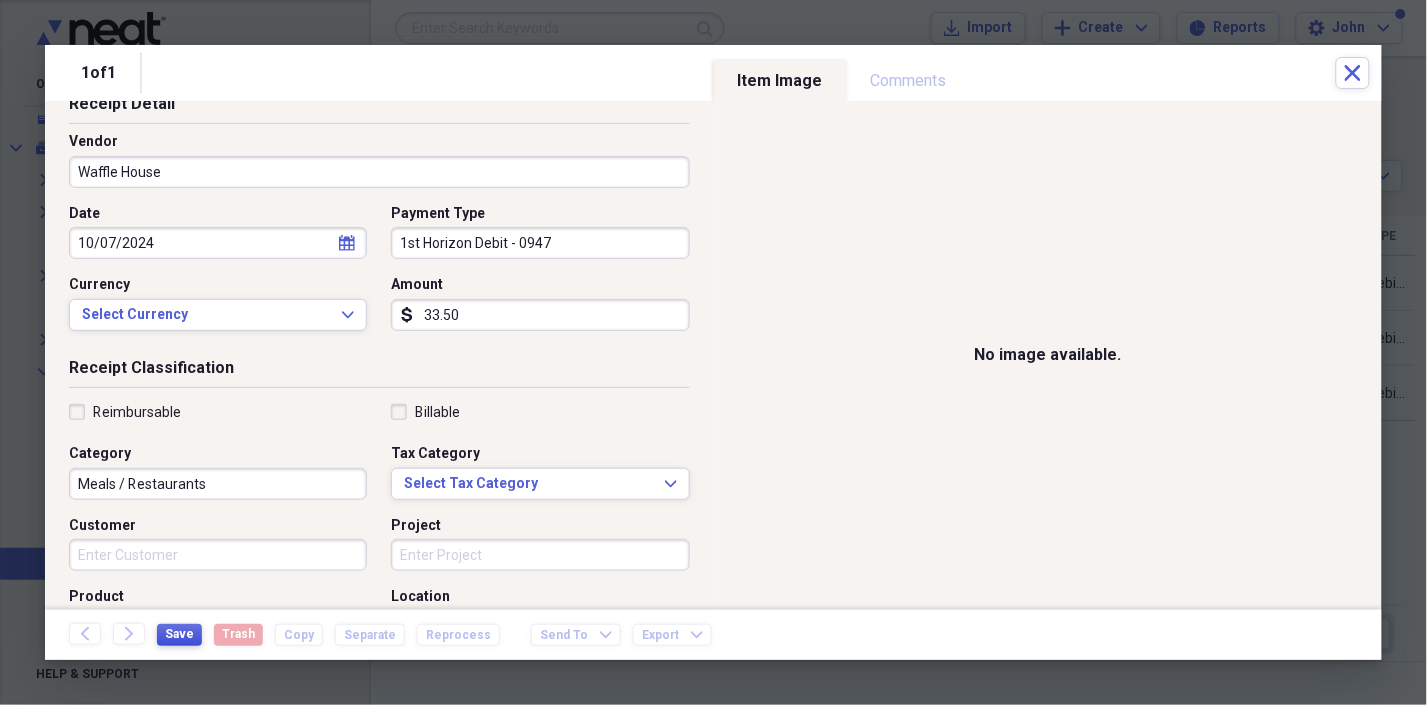 click on "Save" at bounding box center [179, 634] 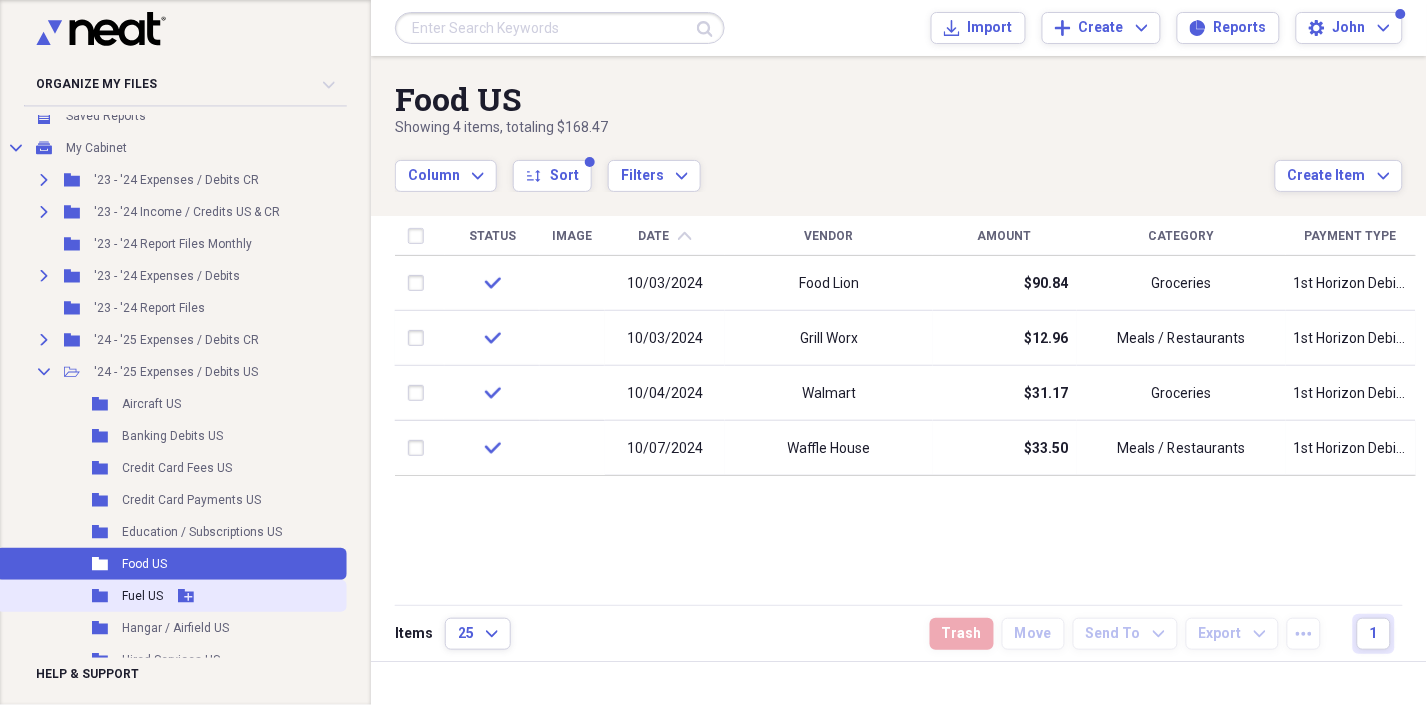 click on "Fuel  US" at bounding box center [142, 596] 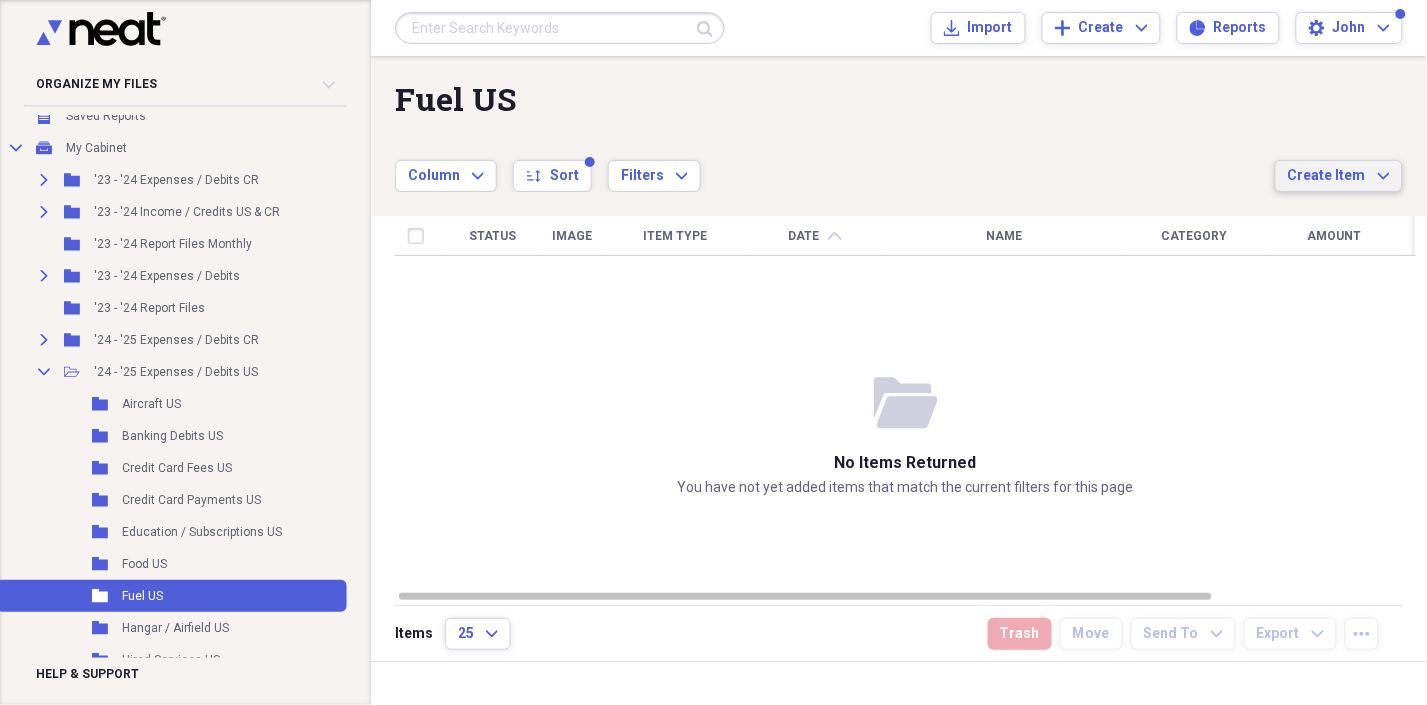 click on "Expand" 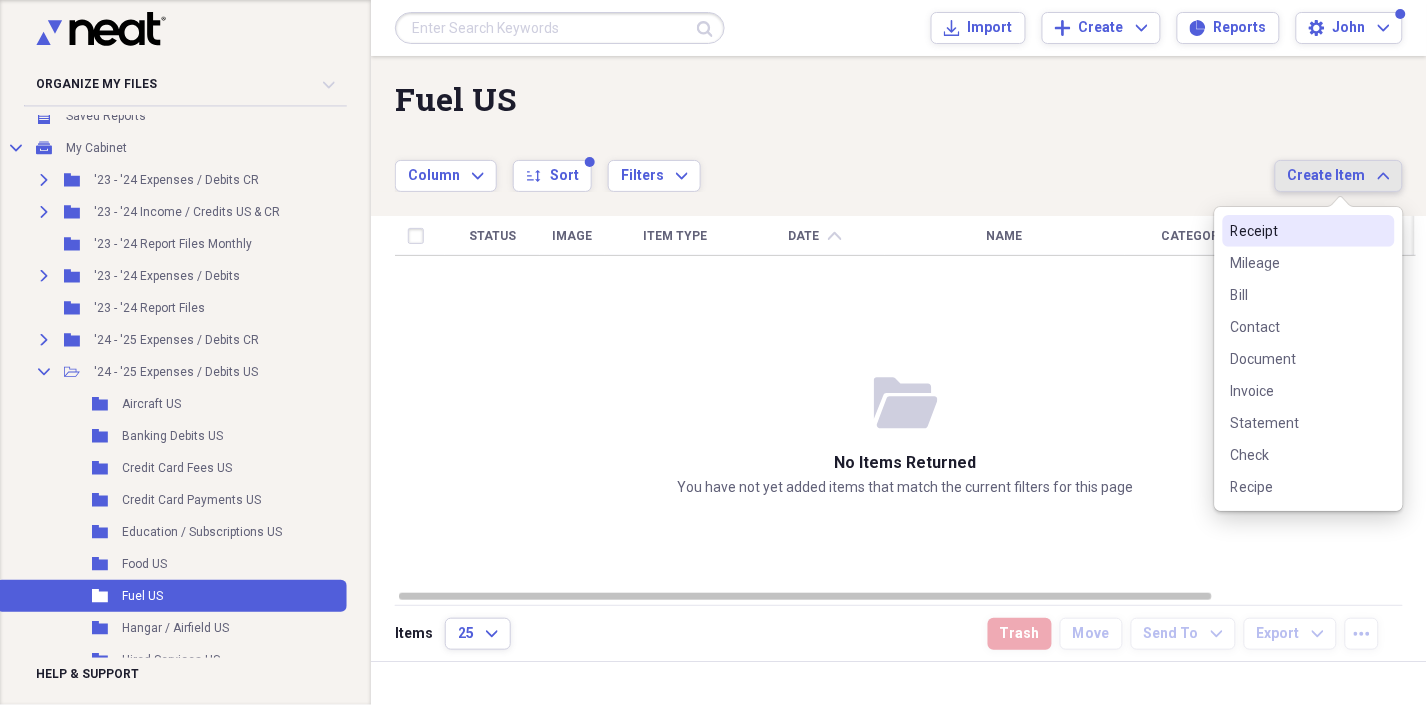 click on "Receipt" at bounding box center [1297, 231] 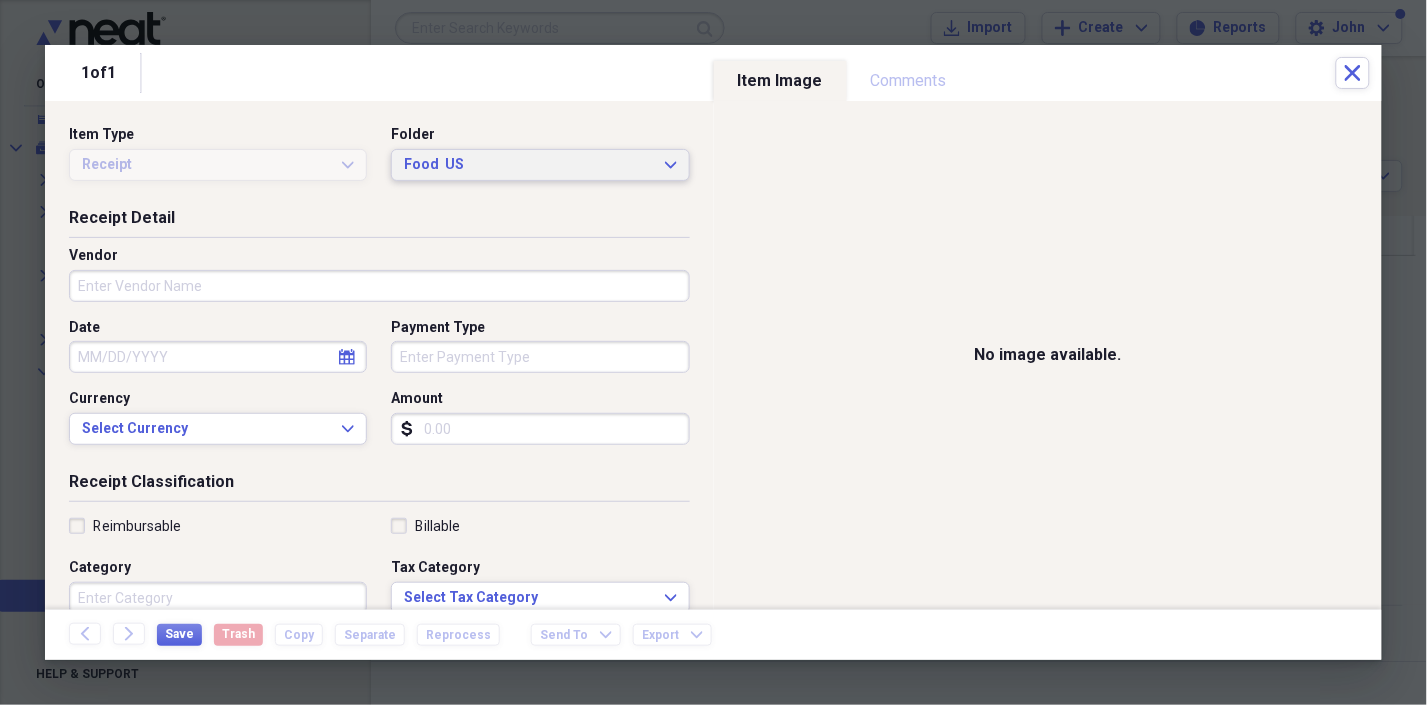 click on "Expand" 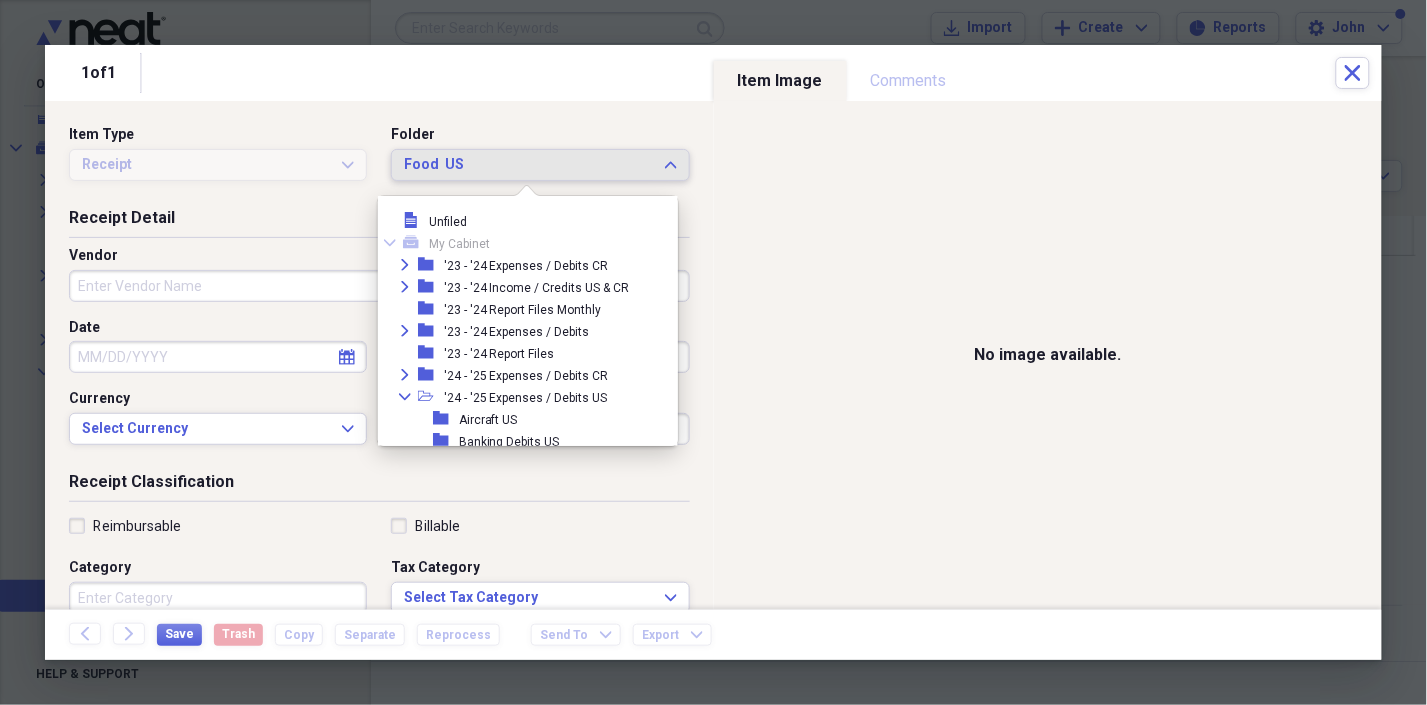 scroll, scrollTop: 208, scrollLeft: 0, axis: vertical 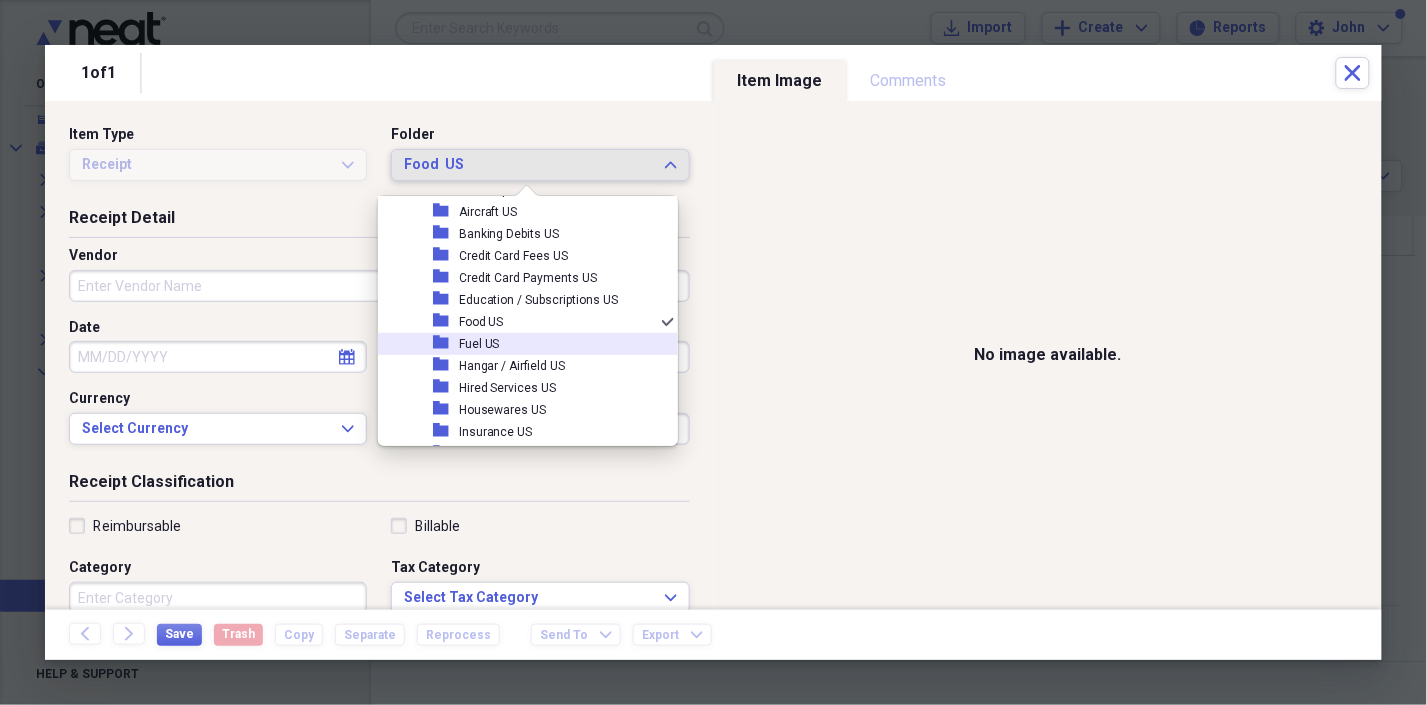 click on "folder Fuel  US" at bounding box center [520, 344] 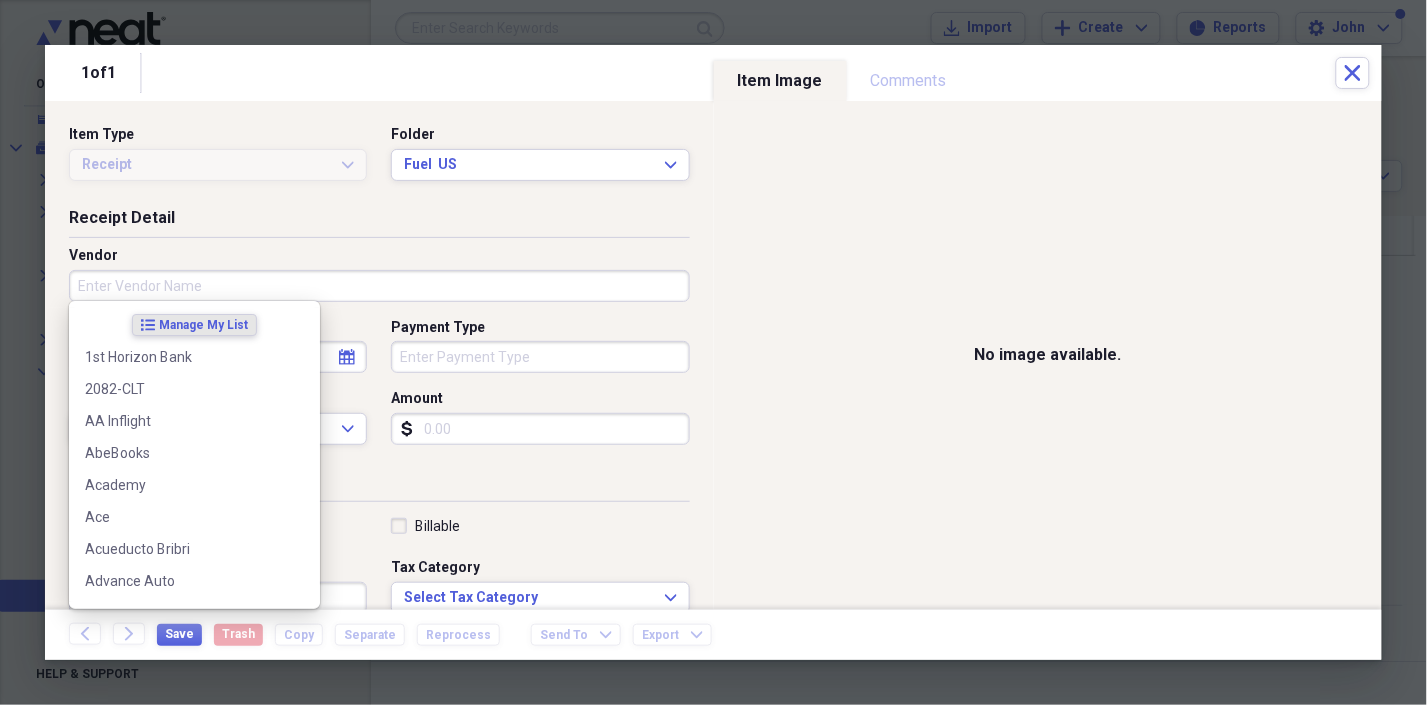 click on "Vendor" at bounding box center (379, 286) 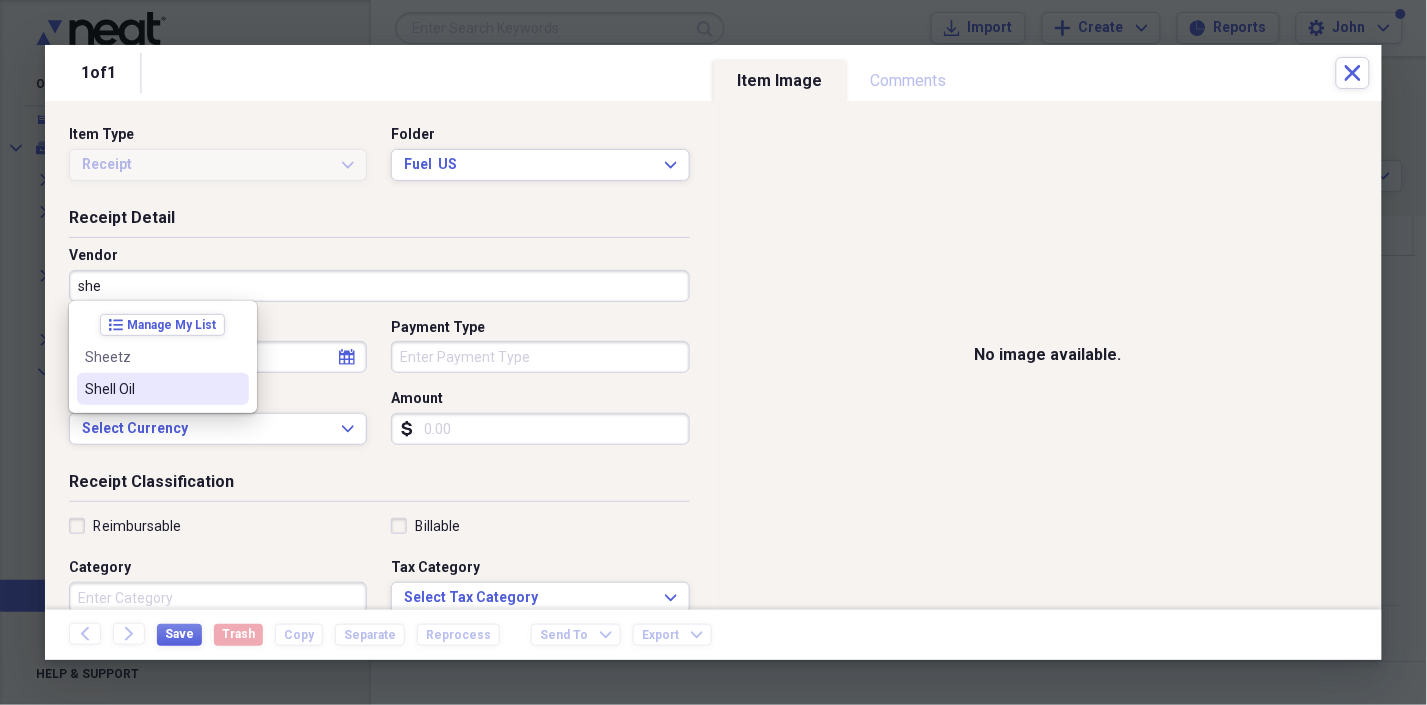 click on "Shell Oil" at bounding box center [151, 389] 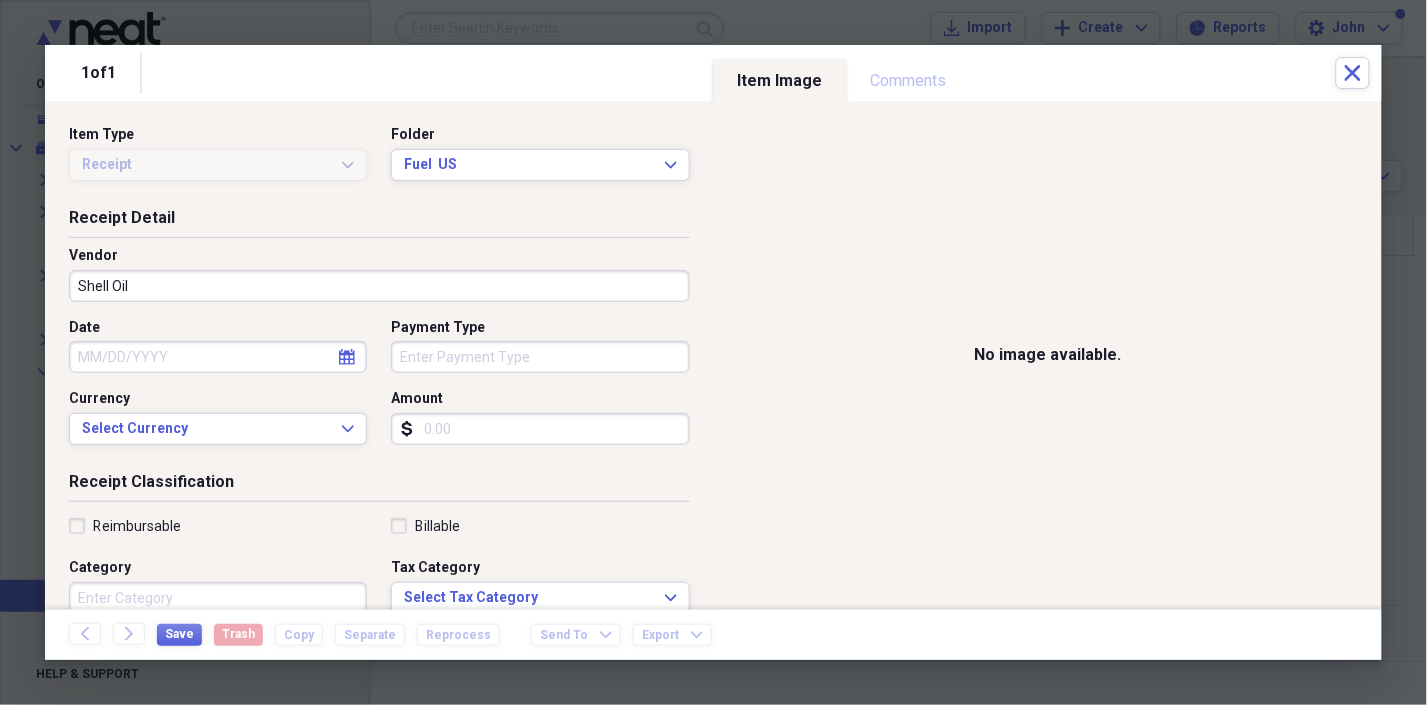 click on "calendar" 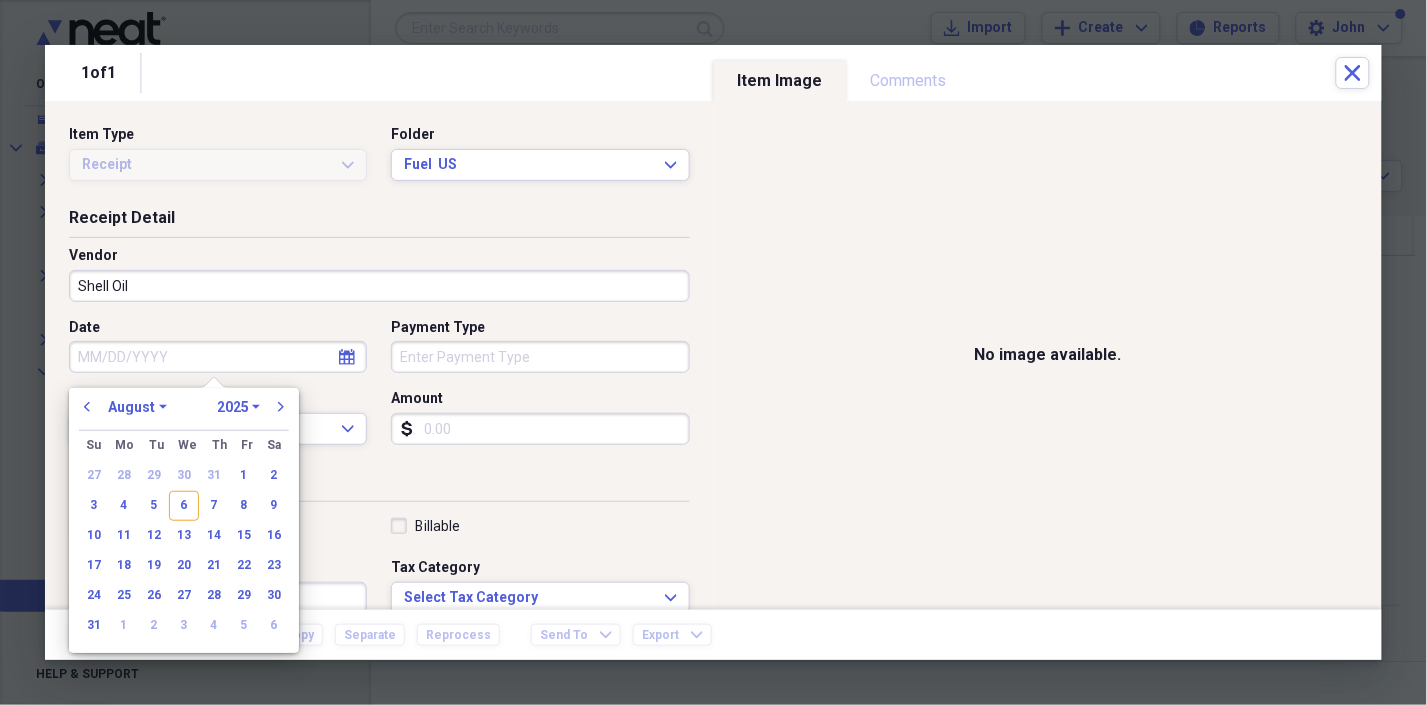 click on "1970 1971 1972 1973 1974 1975 1976 1977 1978 1979 1980 1981 1982 1983 1984 1985 1986 1987 1988 1989 1990 1991 1992 1993 1994 1995 1996 1997 1998 1999 2000 2001 2002 2003 2004 2005 2006 2007 2008 2009 2010 2011 2012 2013 2014 2015 2016 2017 2018 2019 2020 2021 2022 2023 2024 2025 2026 2027 2028 2029 2030 2031 2032 2033 2034 2035" at bounding box center (238, 407) 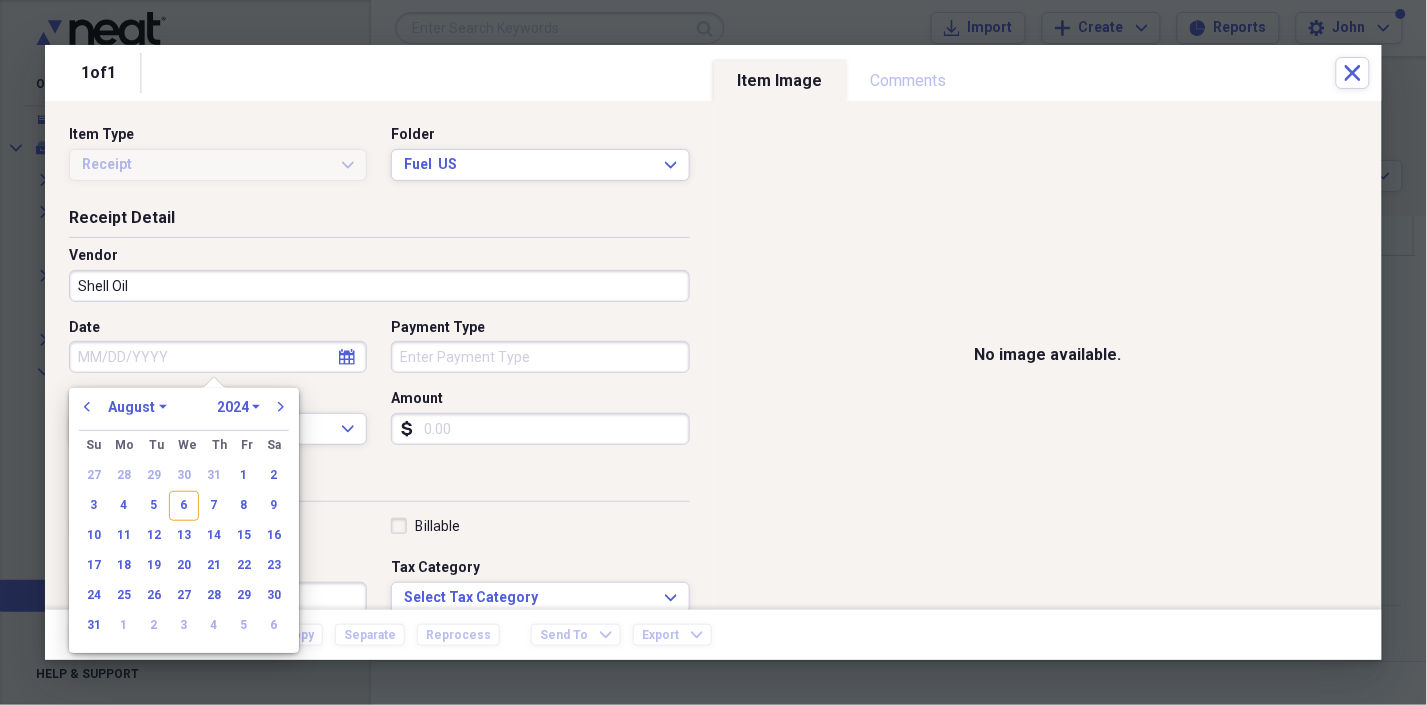 click on "1970 1971 1972 1973 1974 1975 1976 1977 1978 1979 1980 1981 1982 1983 1984 1985 1986 1987 1988 1989 1990 1991 1992 1993 1994 1995 1996 1997 1998 1999 2000 2001 2002 2003 2004 2005 2006 2007 2008 2009 2010 2011 2012 2013 2014 2015 2016 2017 2018 2019 2020 2021 2022 2023 2024 2025 2026 2027 2028 2029 2030 2031 2032 2033 2034 2035" at bounding box center (238, 407) 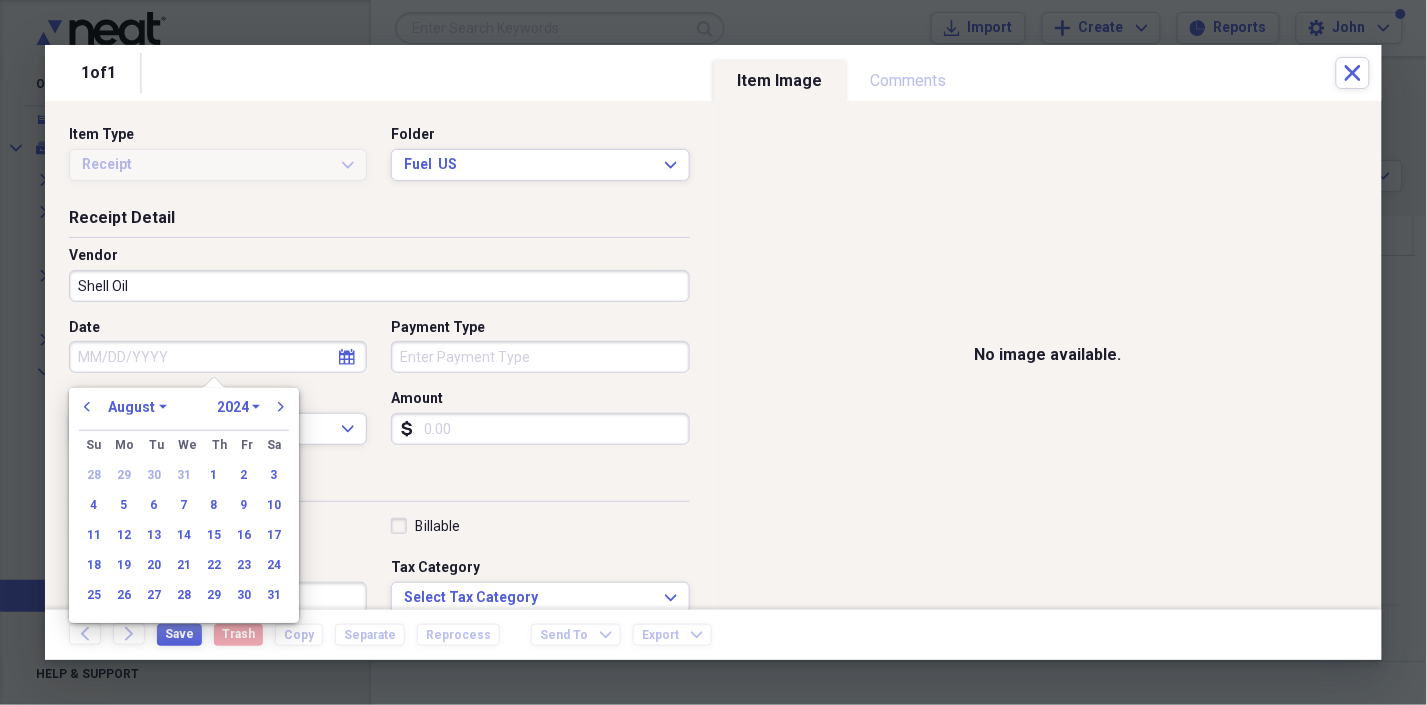 click on "January February March April May June July August September October November December" at bounding box center (137, 407) 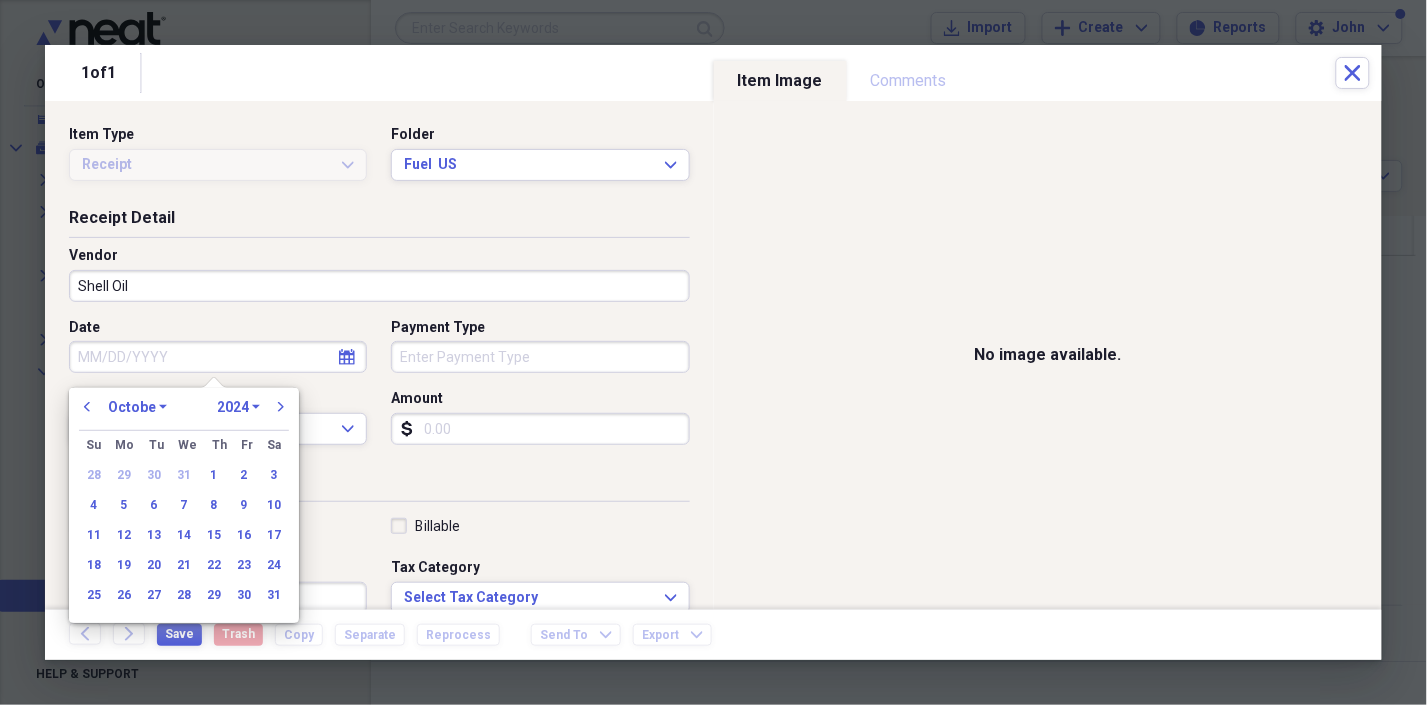 click on "January February March April May June July August September October November December" at bounding box center [137, 407] 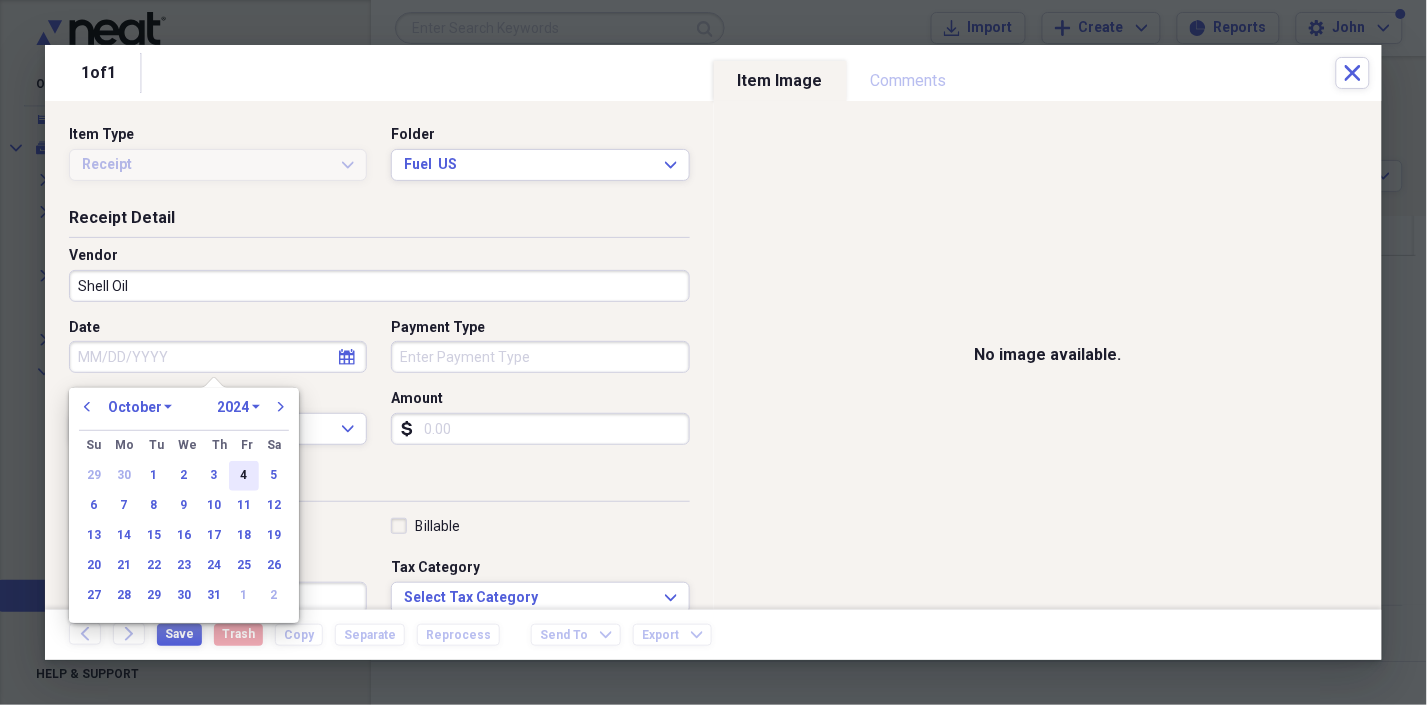 click on "4" at bounding box center (244, 476) 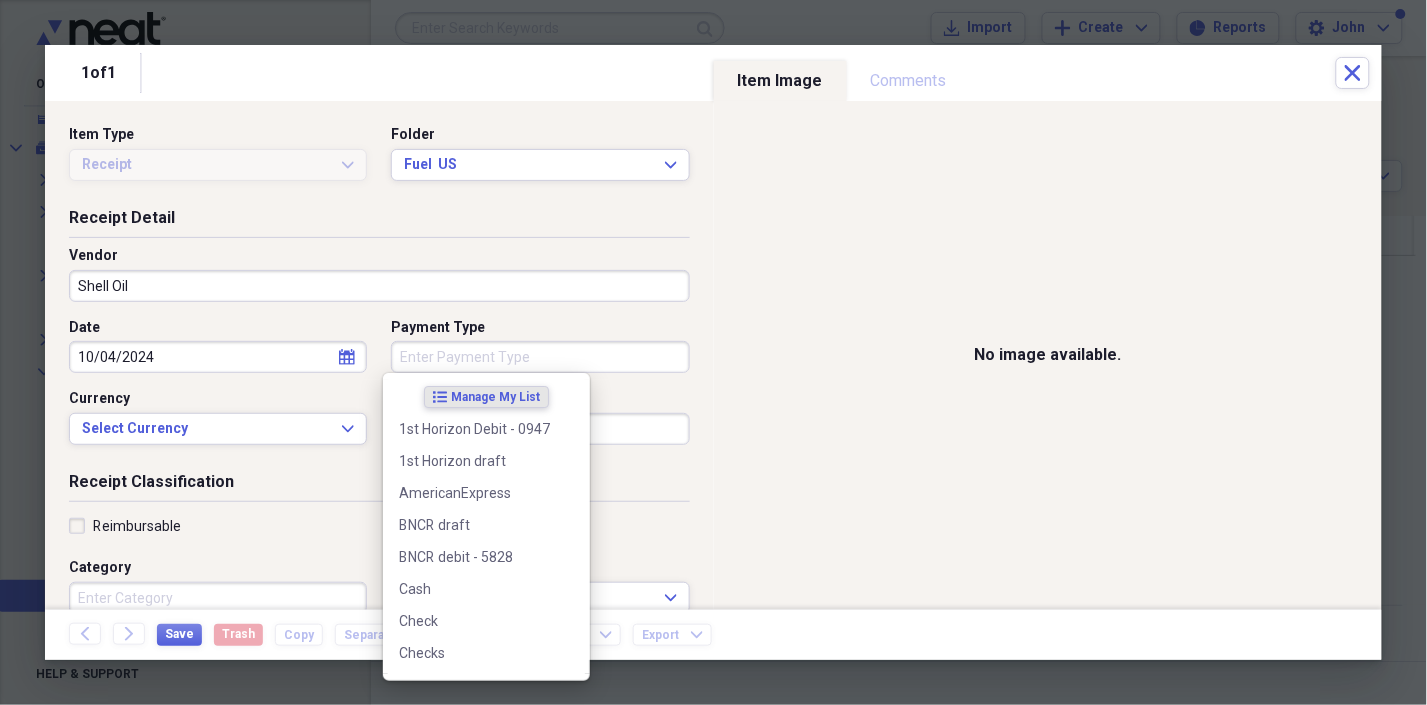 click on "Payment Type" at bounding box center [540, 357] 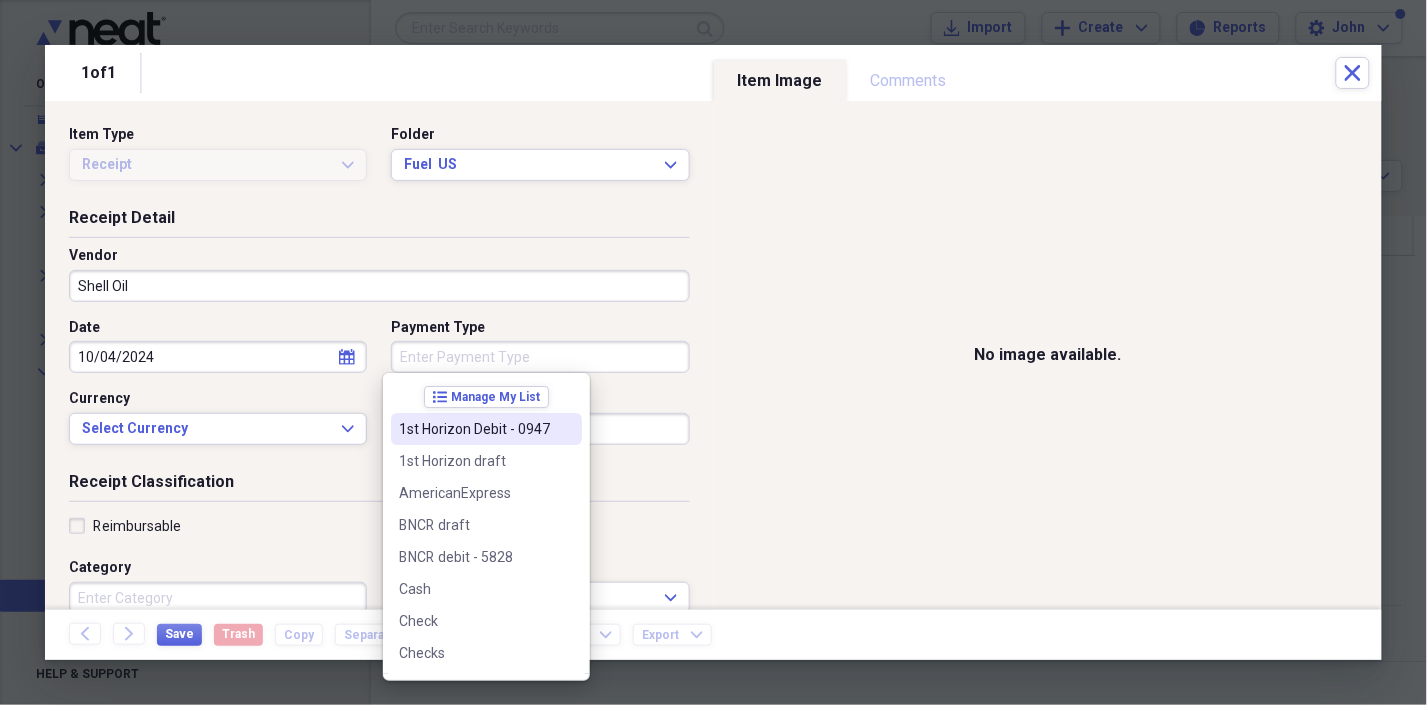 click on "1st Horizon Debit - 0947" at bounding box center (474, 429) 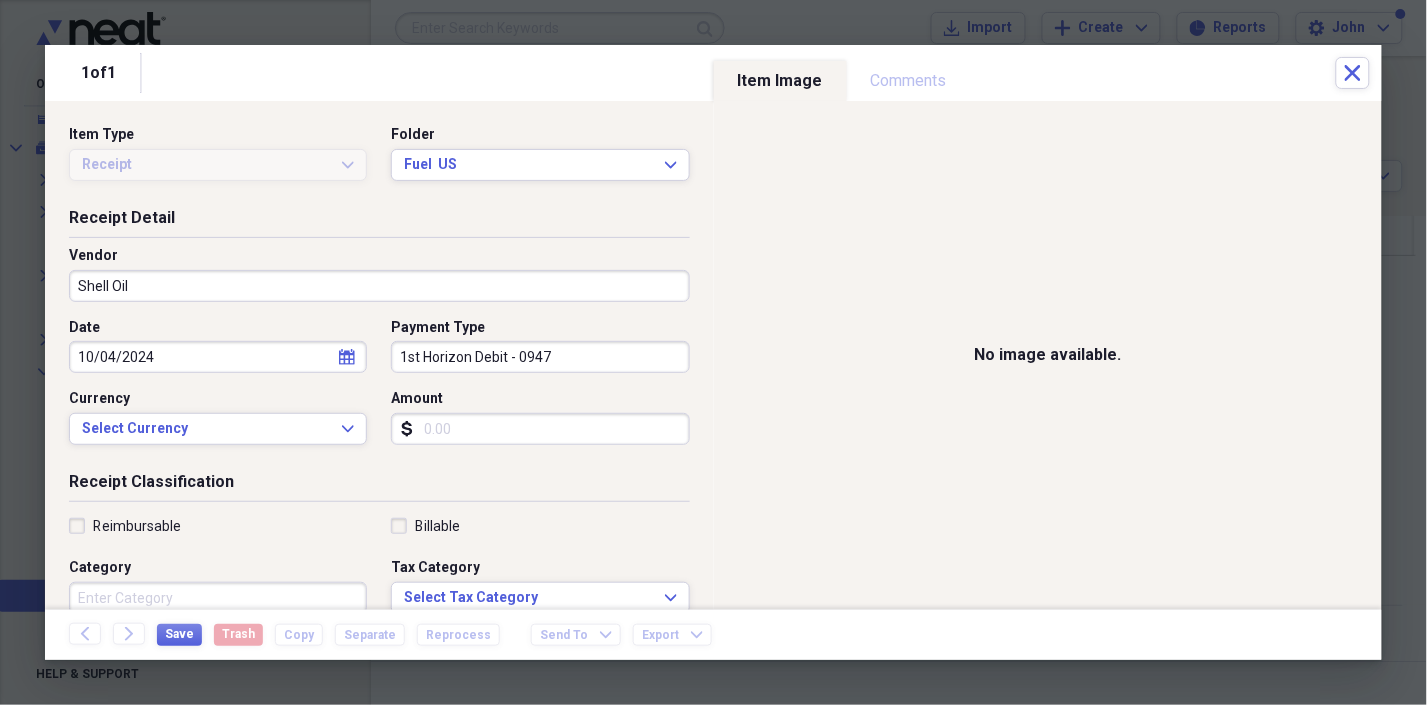 click on "Amount" at bounding box center [540, 429] 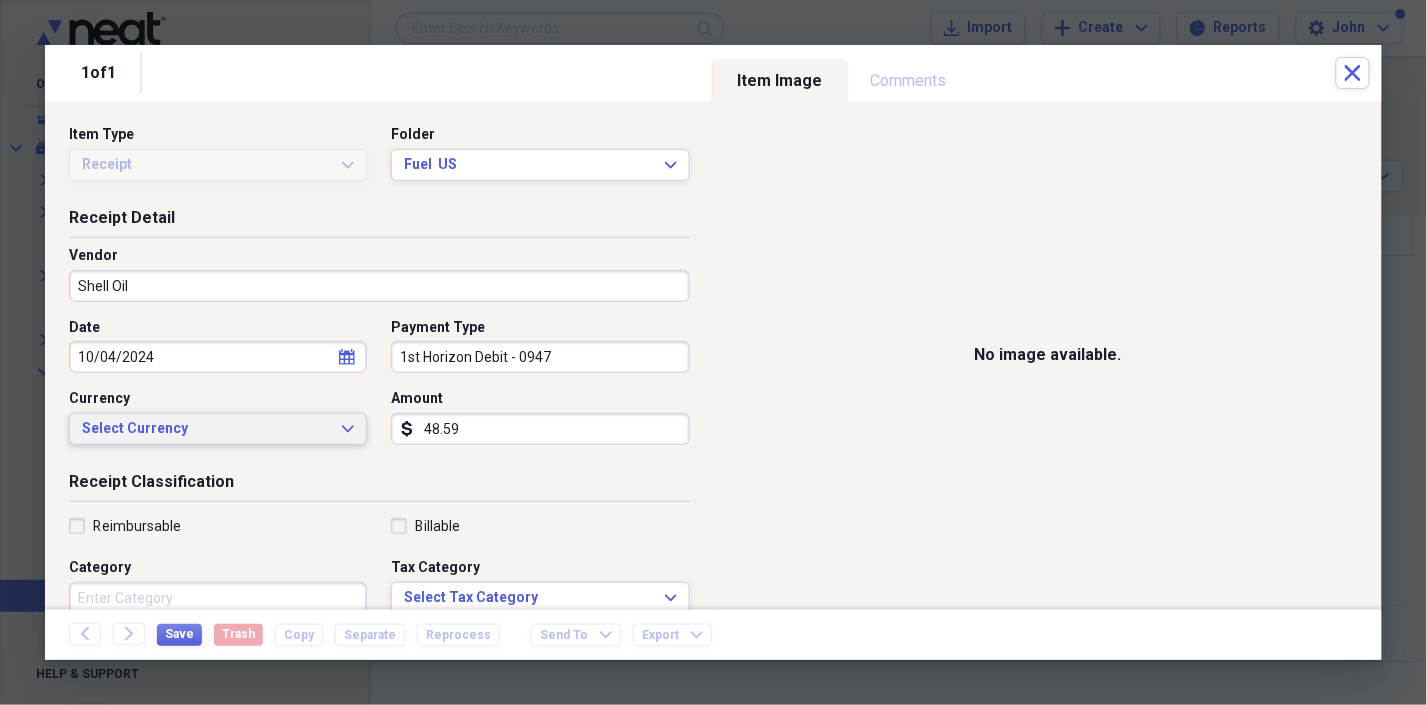 type on "48.59" 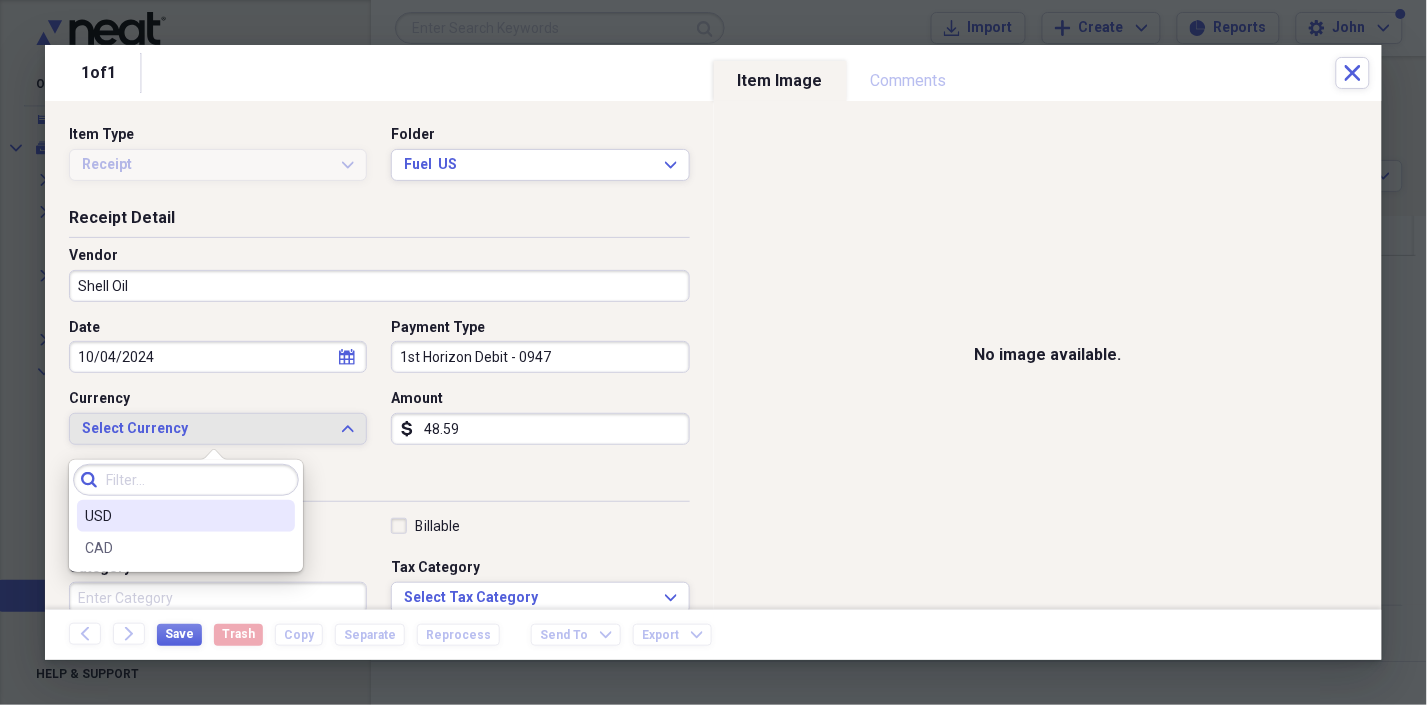 click on "USD" at bounding box center (174, 516) 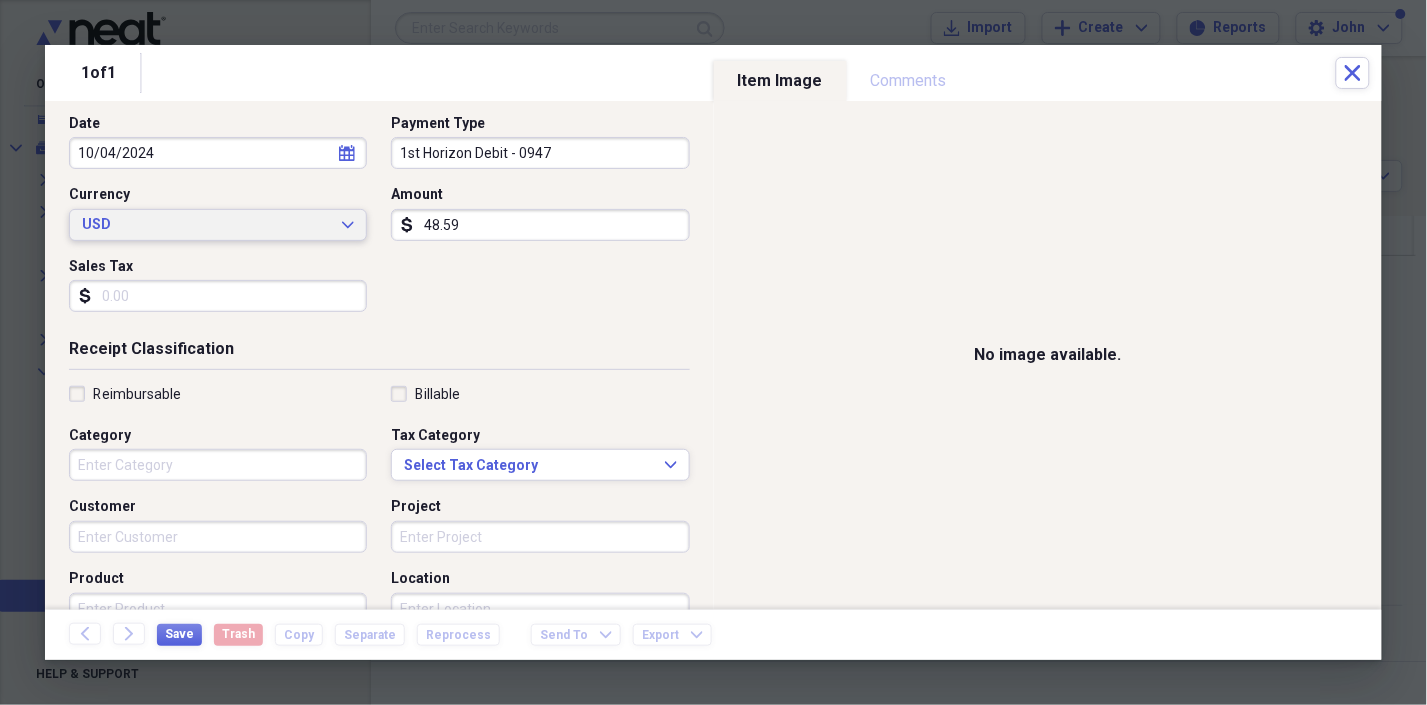 scroll, scrollTop: 222, scrollLeft: 0, axis: vertical 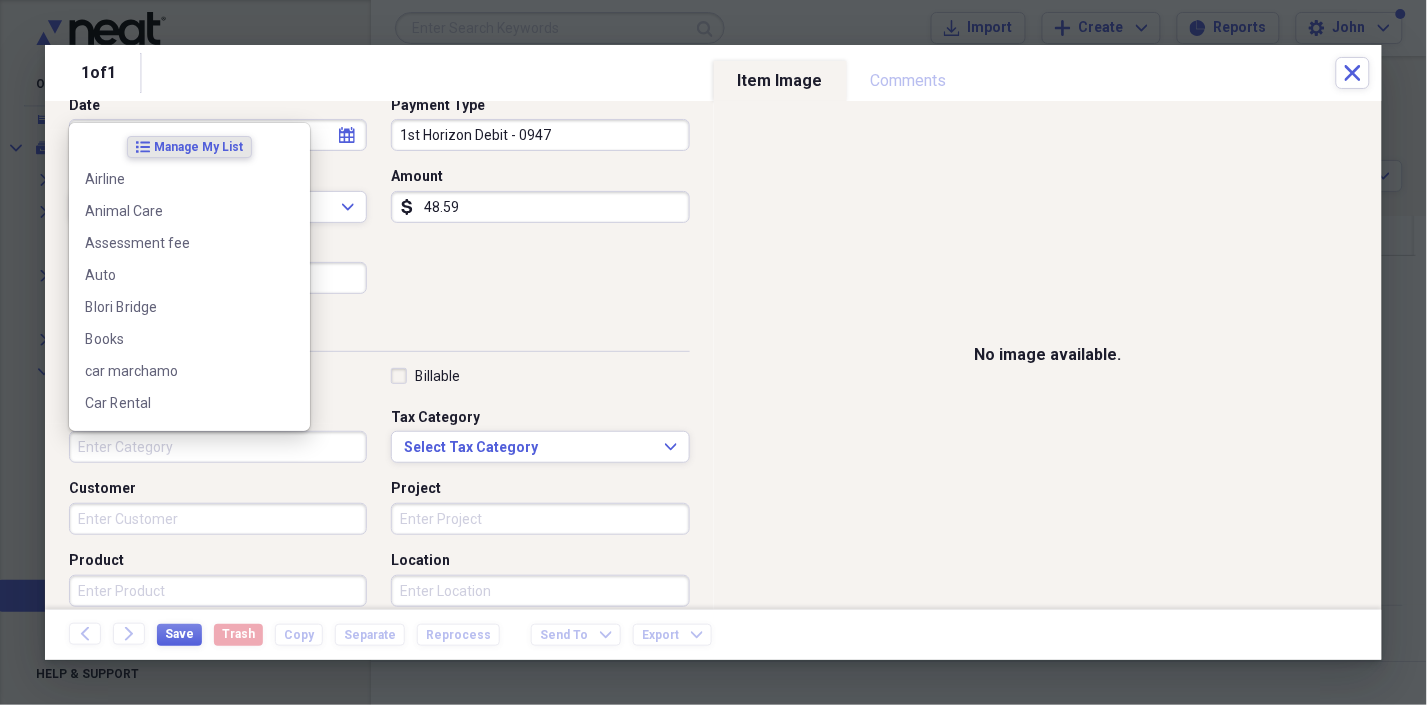 click on "Category" at bounding box center (218, 447) 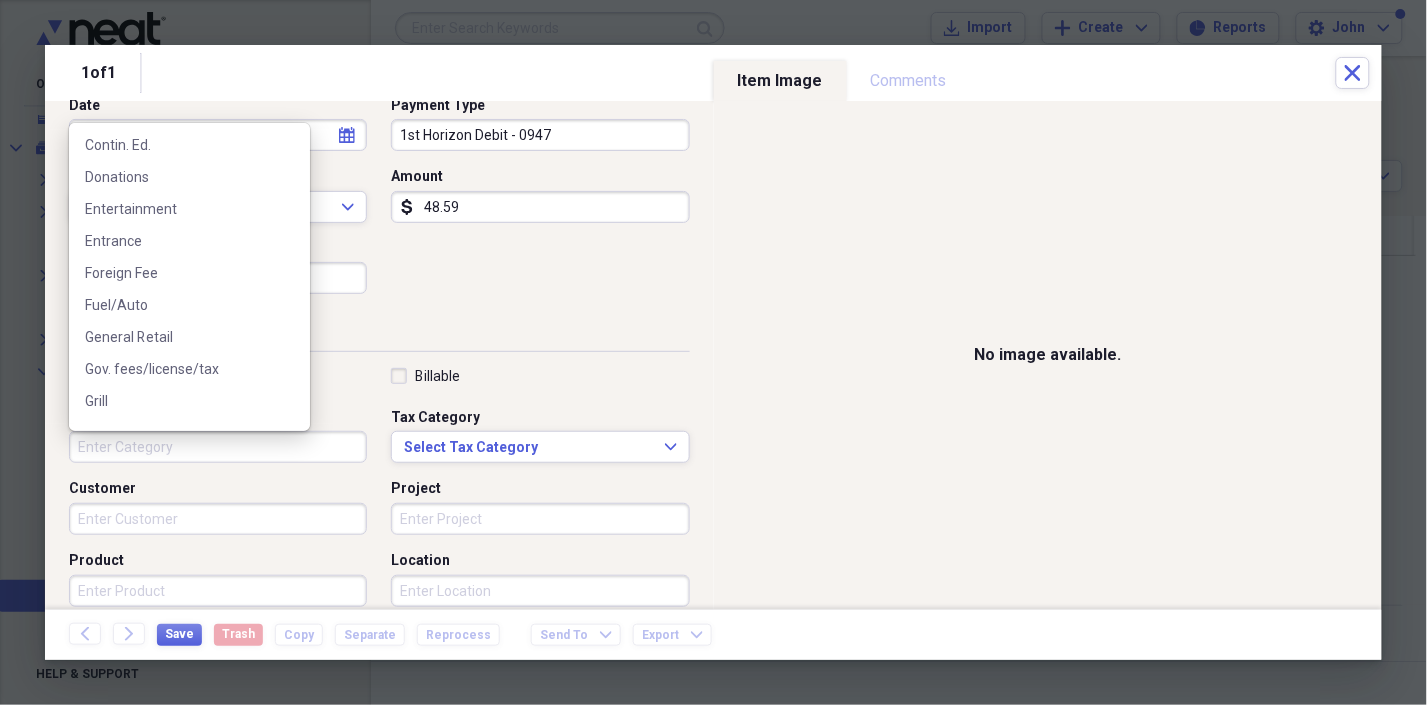 scroll, scrollTop: 400, scrollLeft: 0, axis: vertical 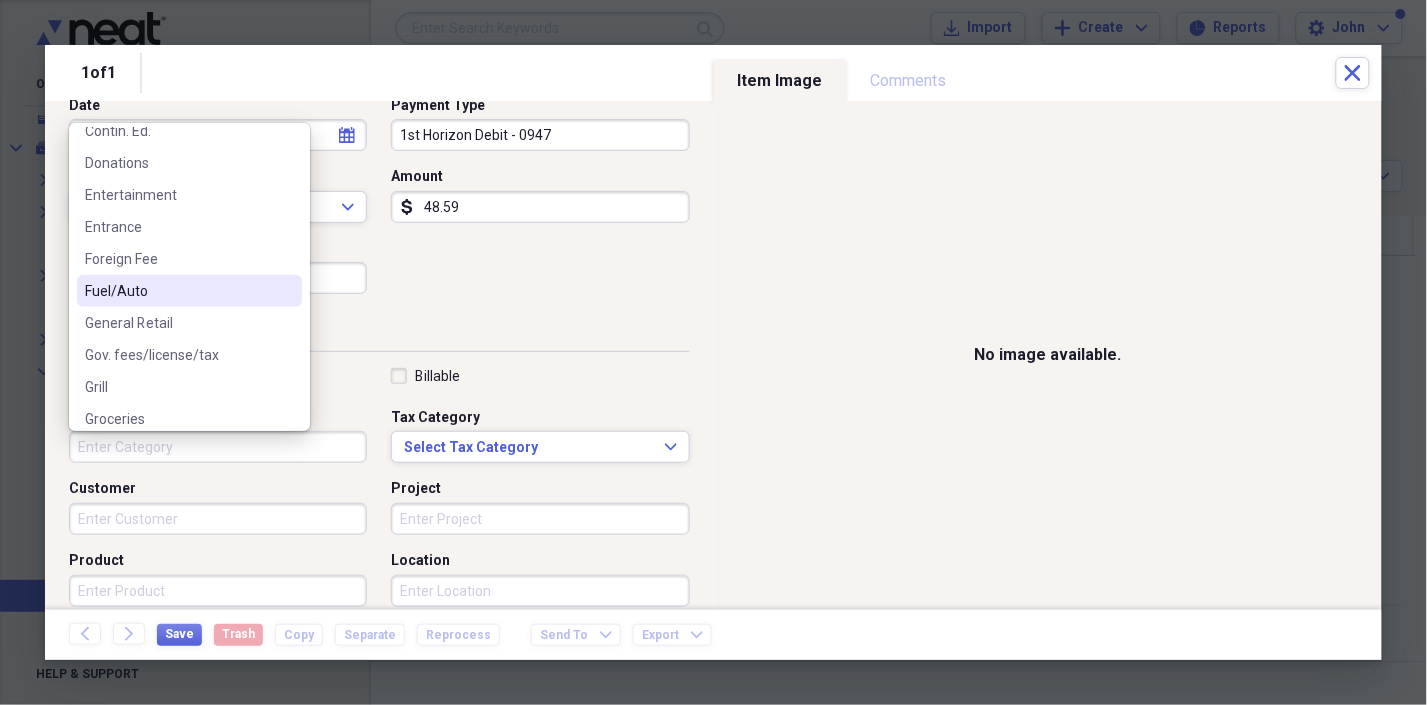 click on "Fuel/Auto" at bounding box center (177, 291) 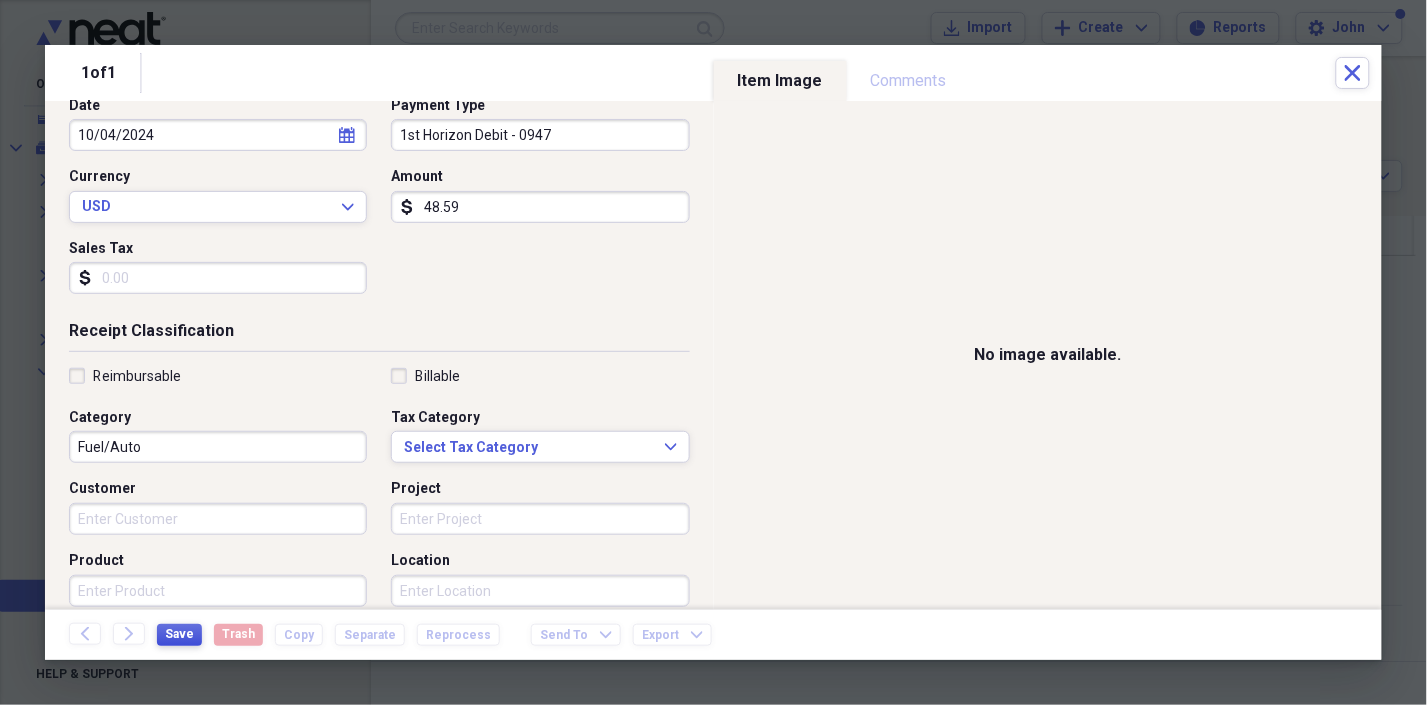 click on "Save" at bounding box center (179, 634) 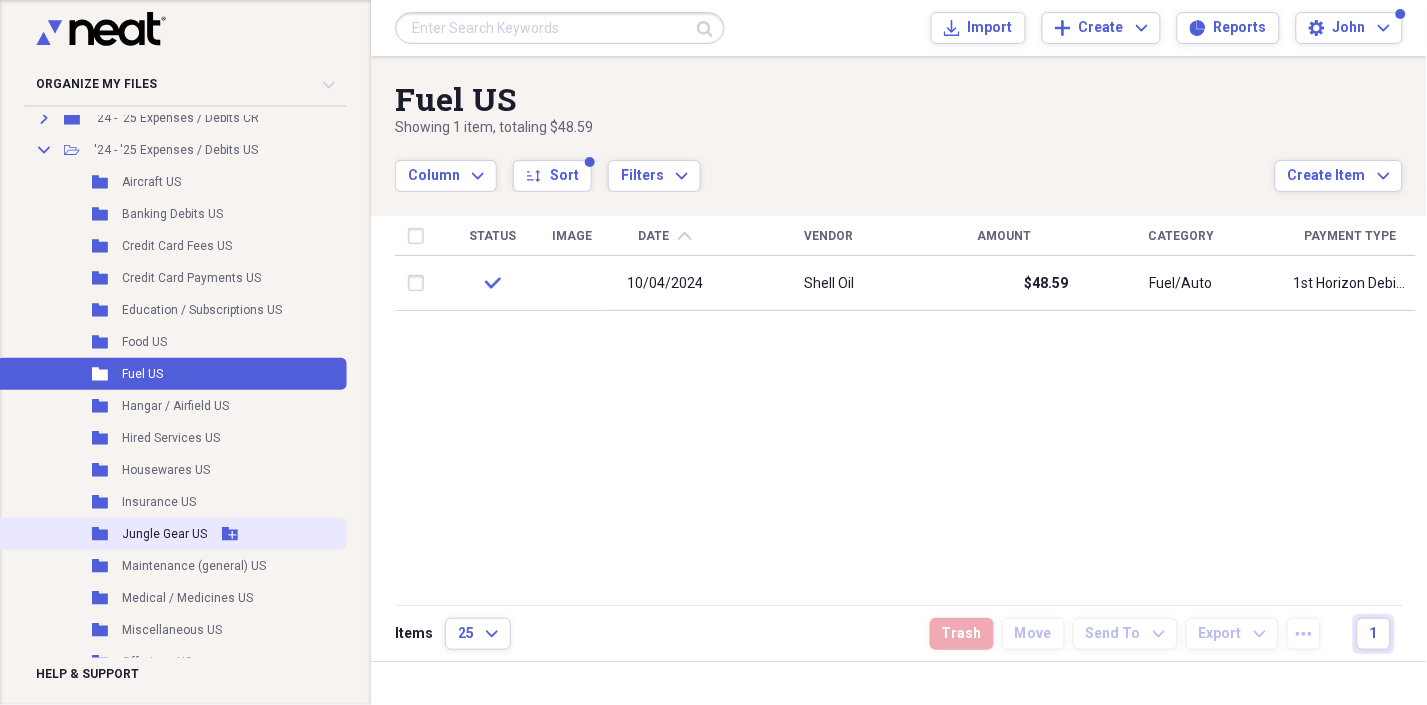 scroll, scrollTop: 444, scrollLeft: 0, axis: vertical 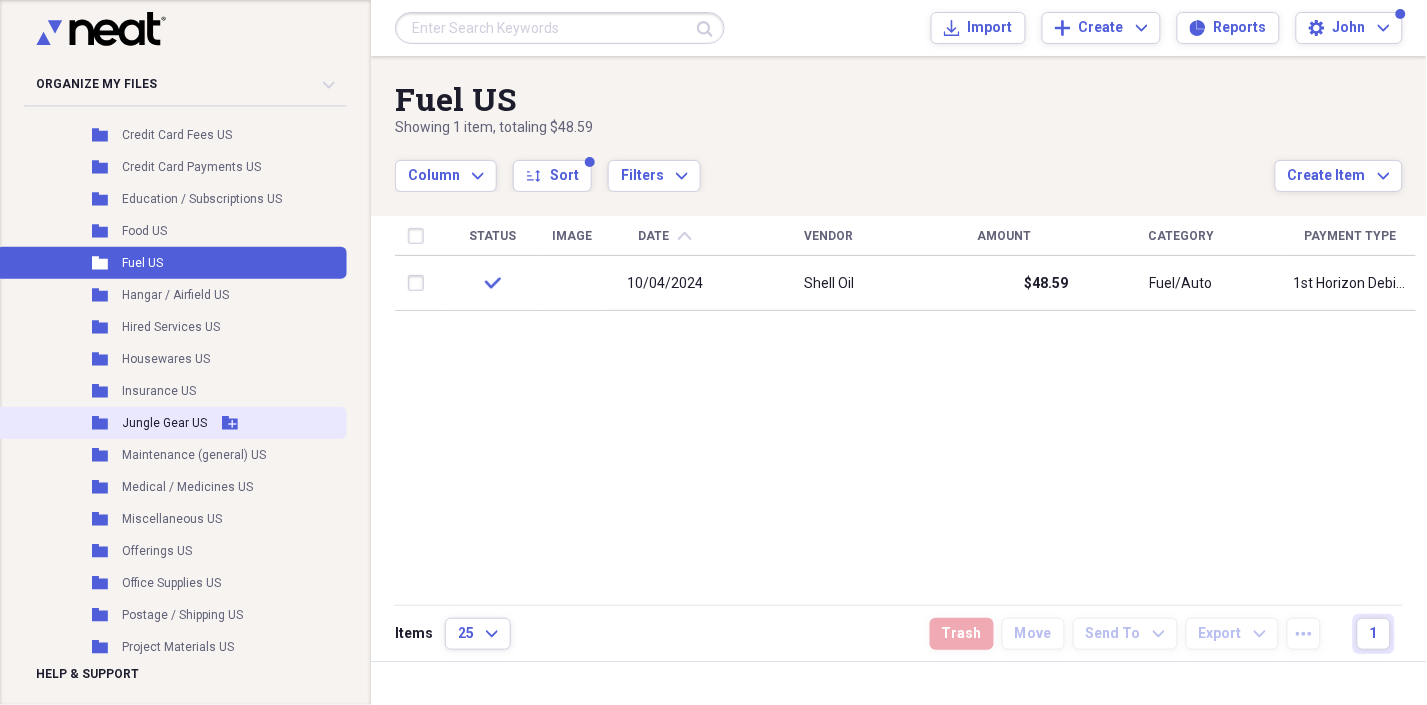 click on "Jungle Gear  US" at bounding box center (164, 423) 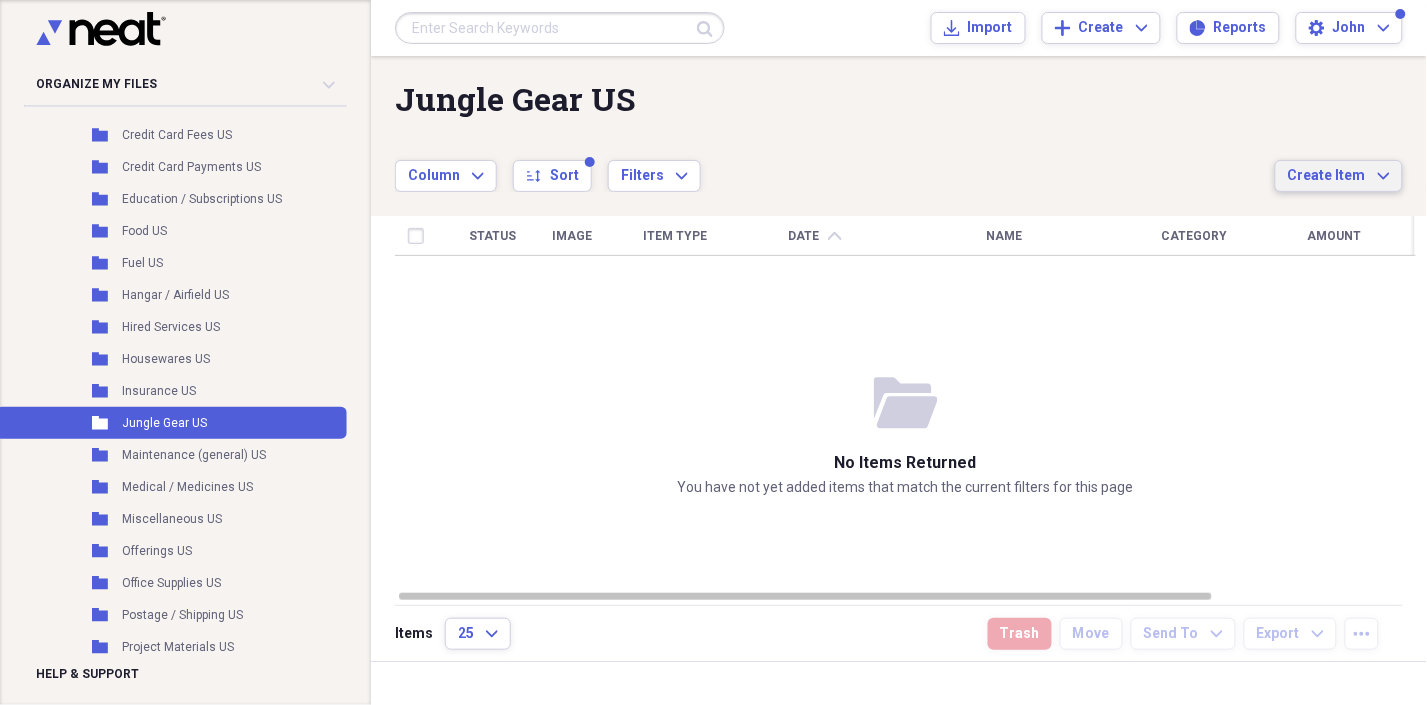click 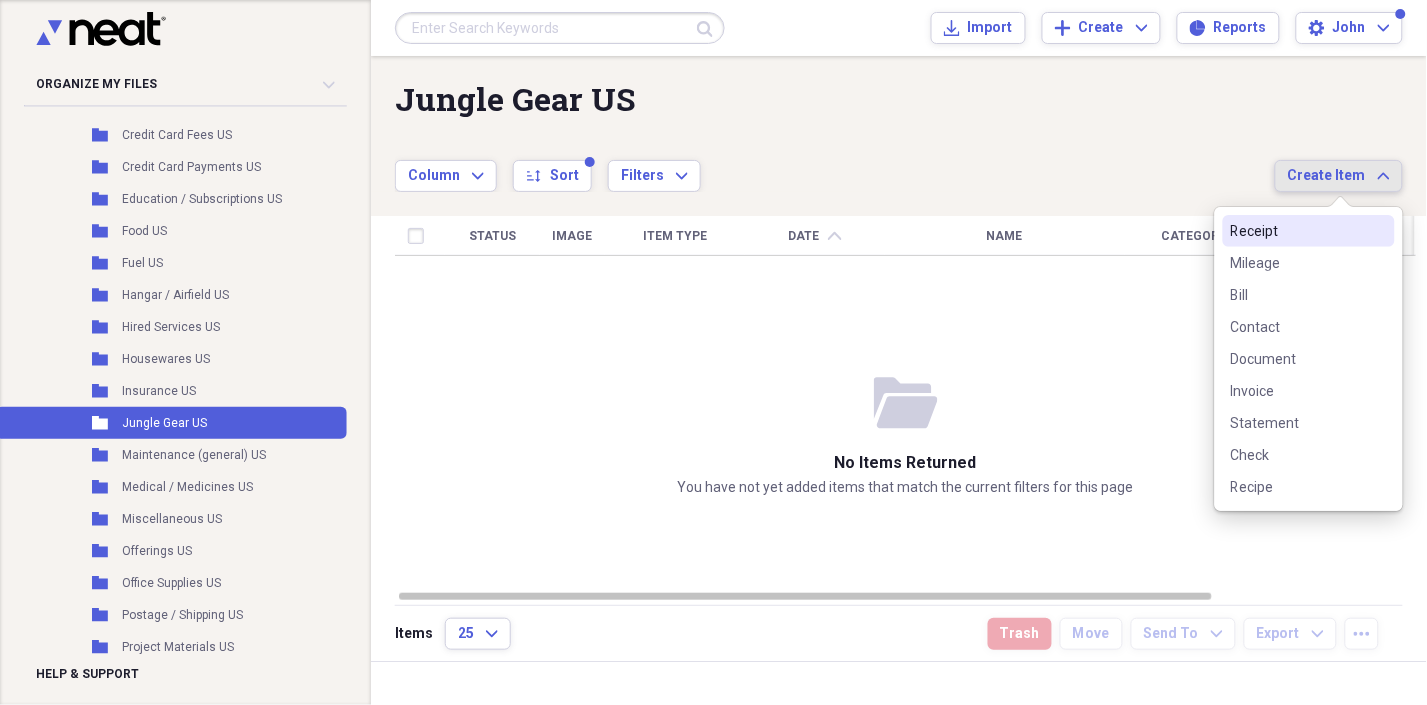 click on "Receipt" at bounding box center [1297, 231] 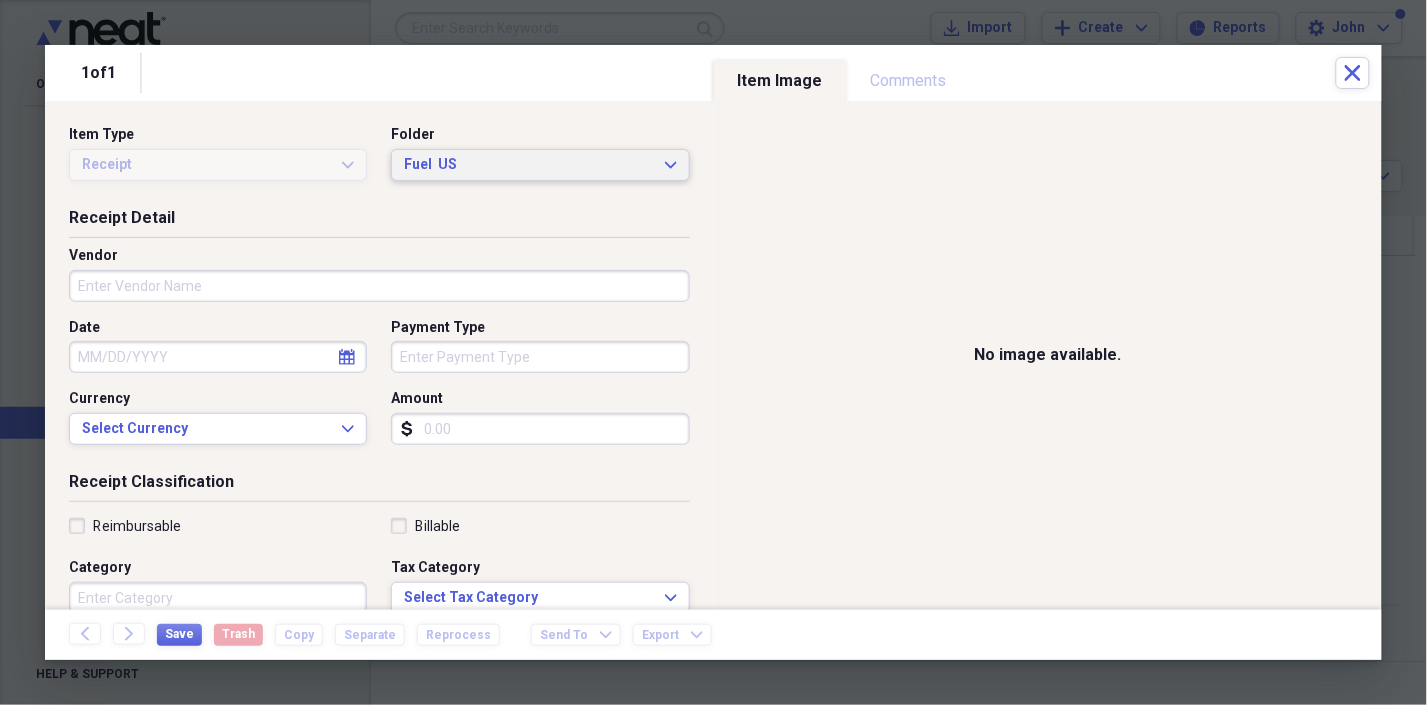 click on "Expand" 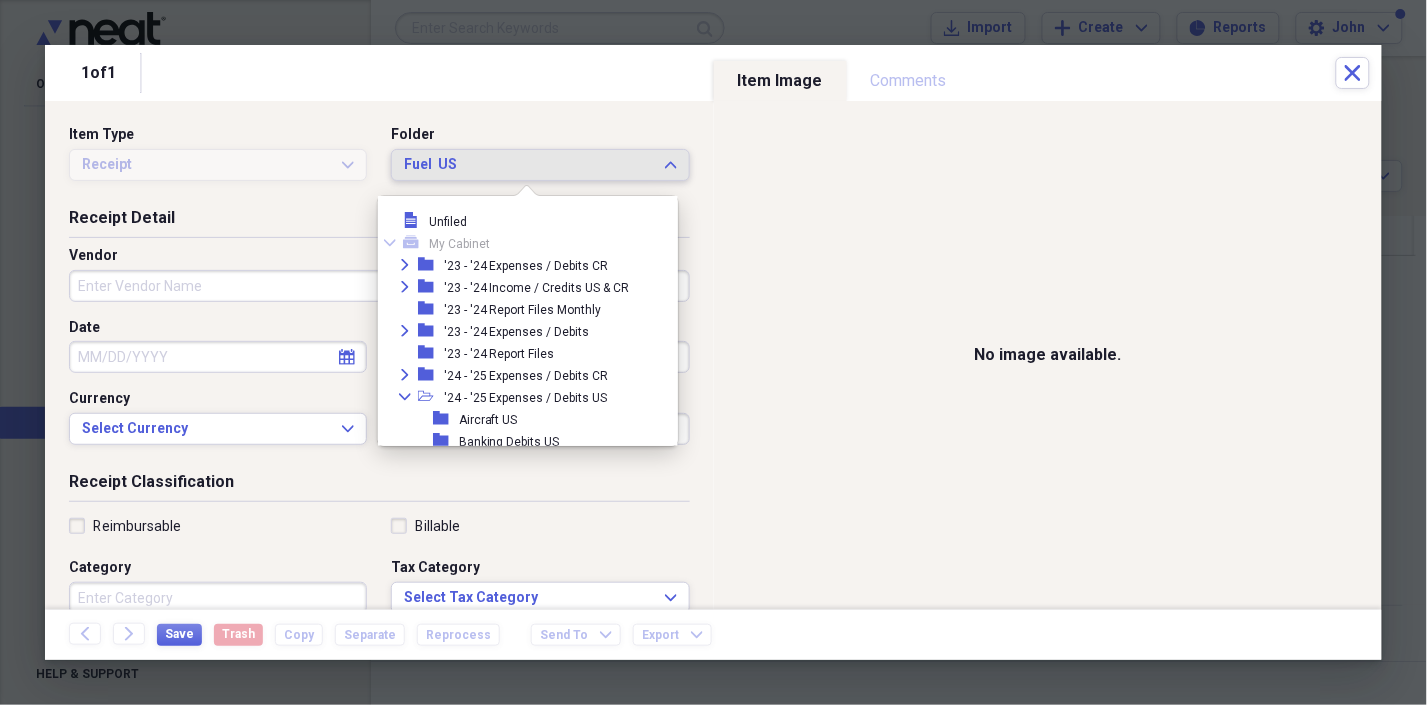 scroll, scrollTop: 231, scrollLeft: 0, axis: vertical 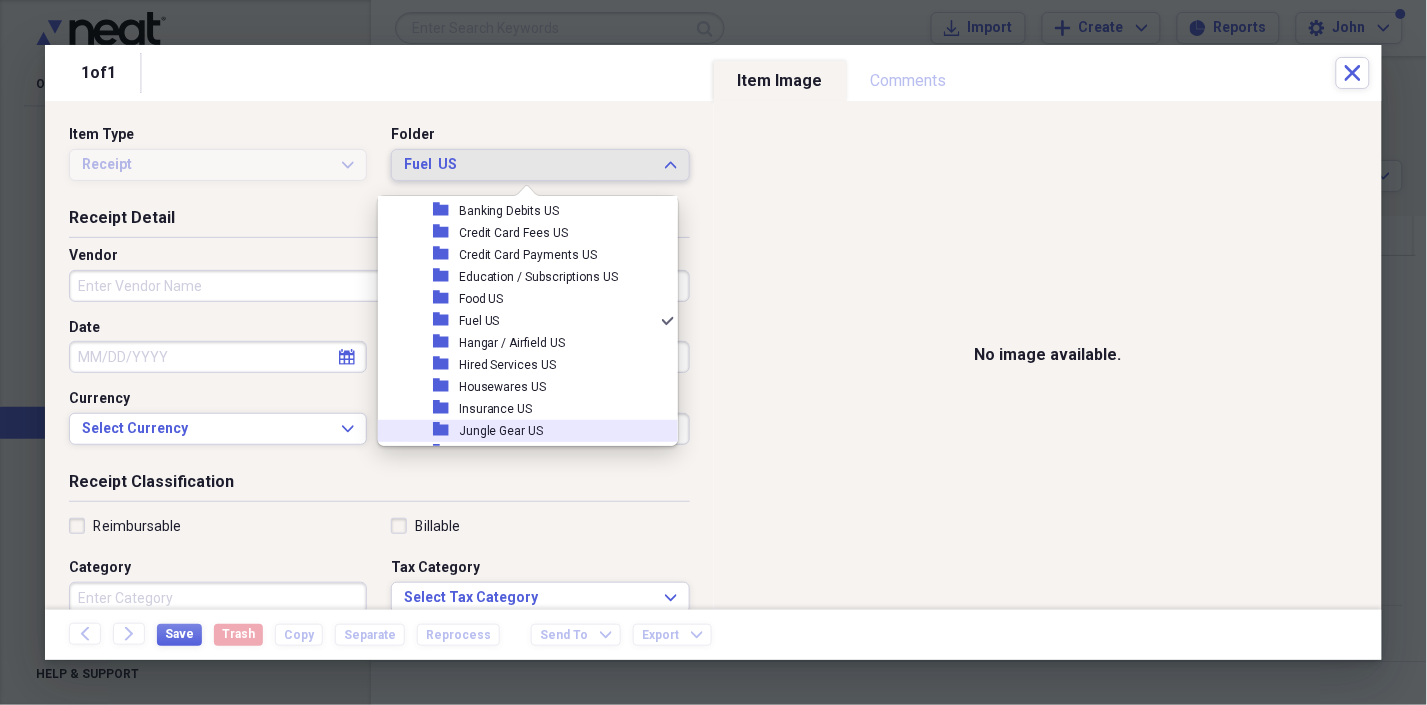 click on "Jungle Gear  US" at bounding box center [501, 431] 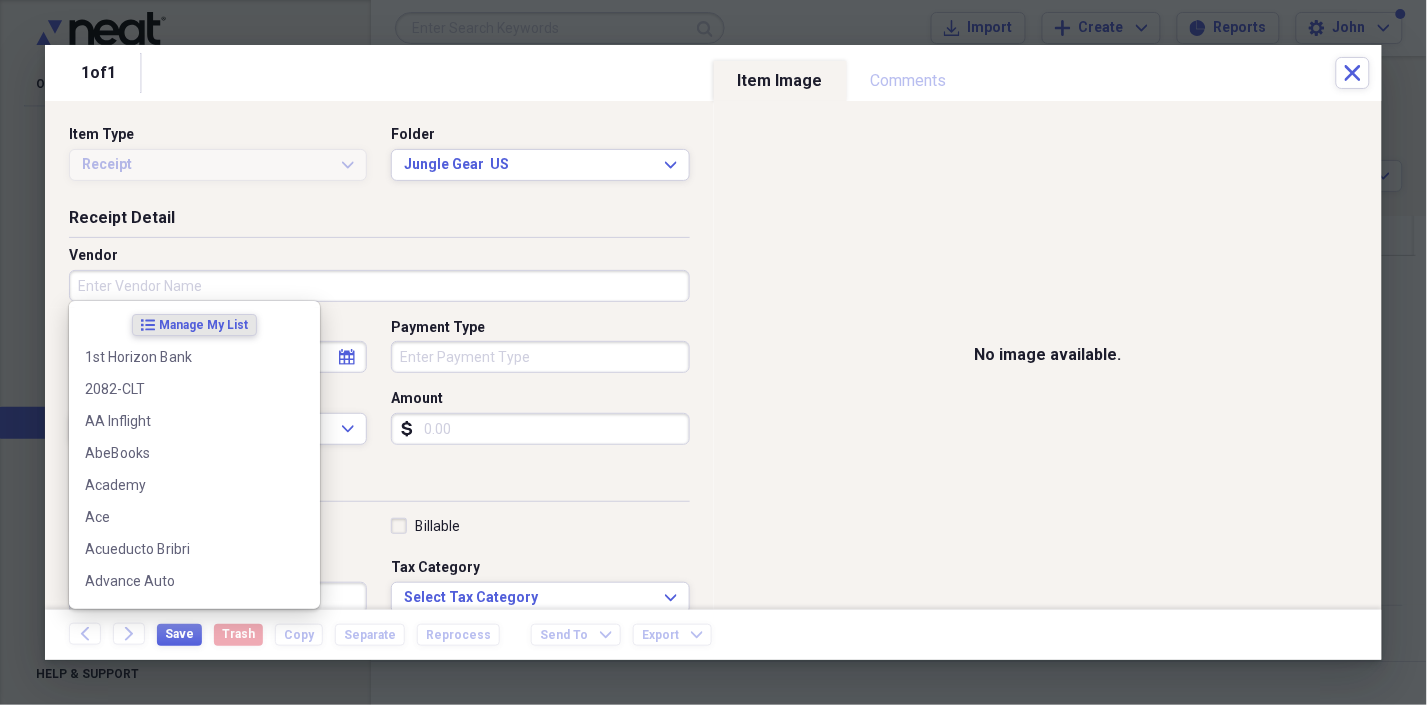 click on "Vendor" at bounding box center (379, 286) 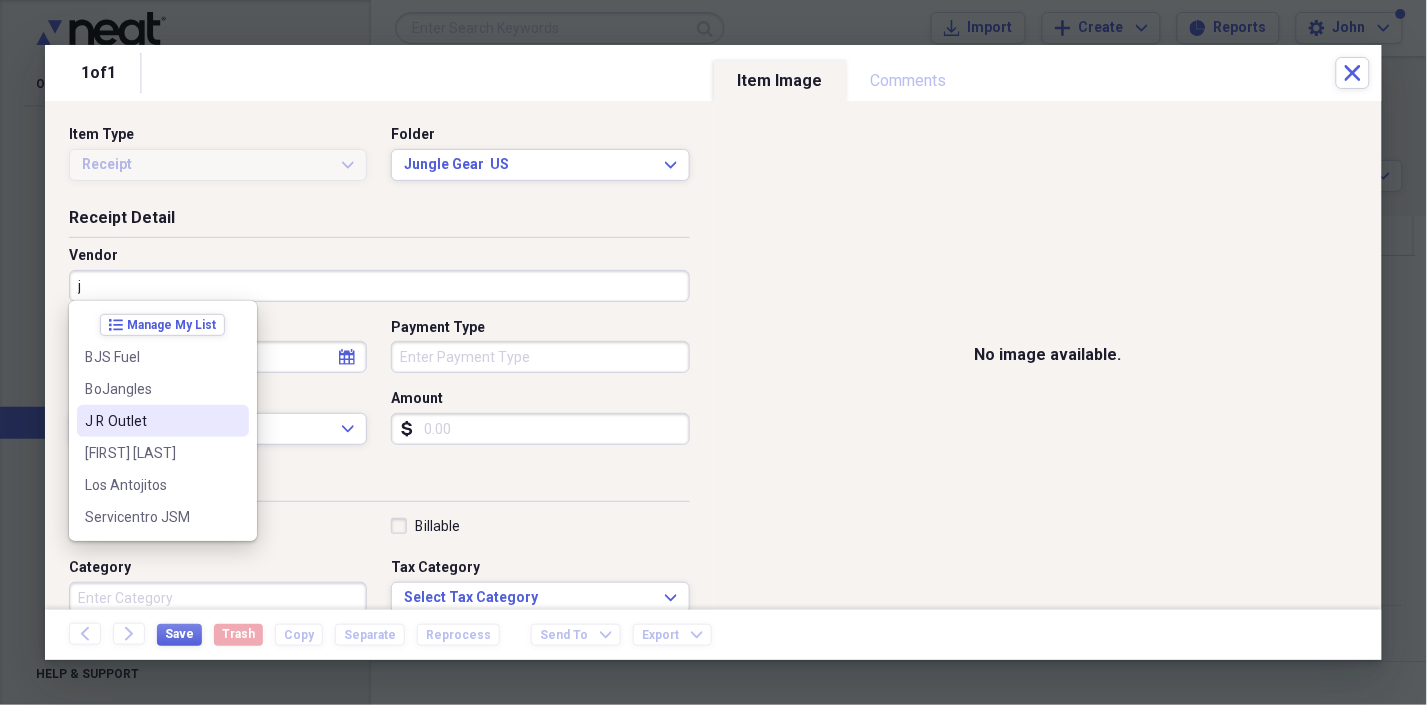 click on "J R Outlet" at bounding box center [151, 421] 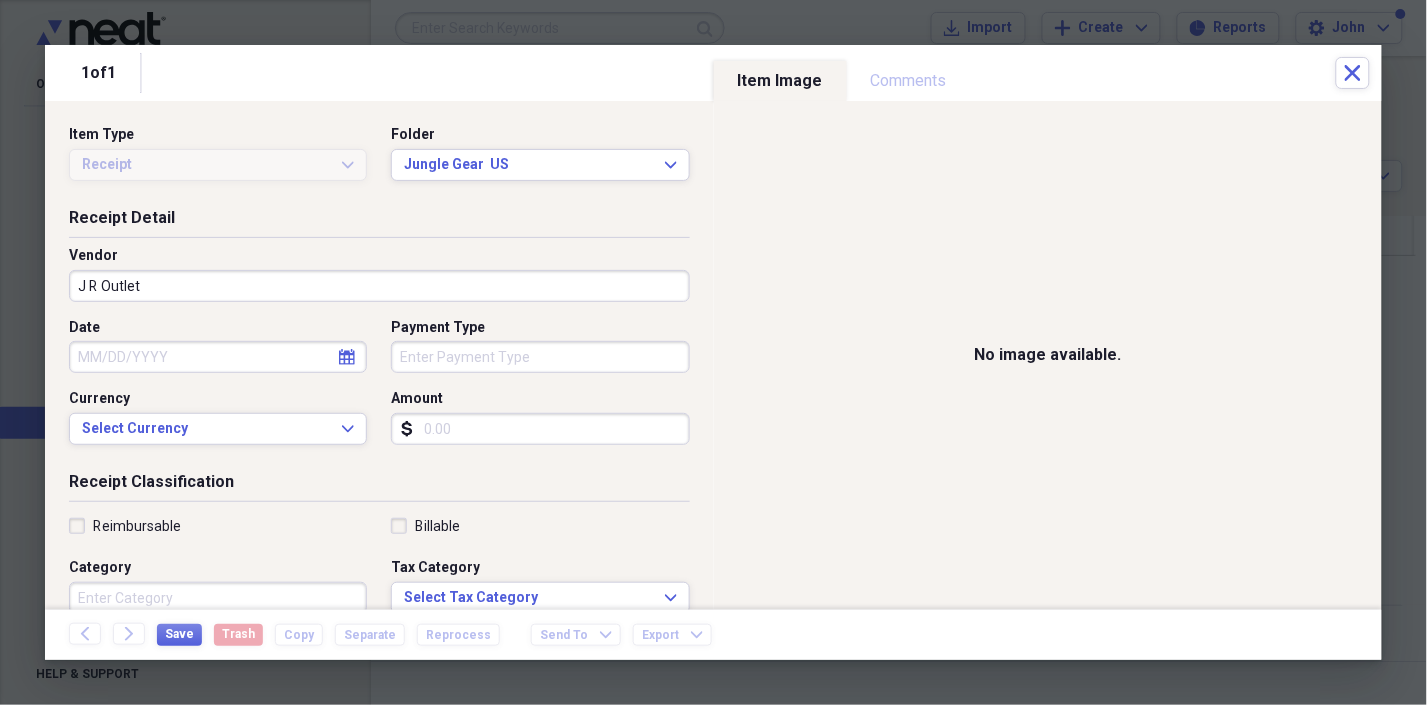 click on "calendar" 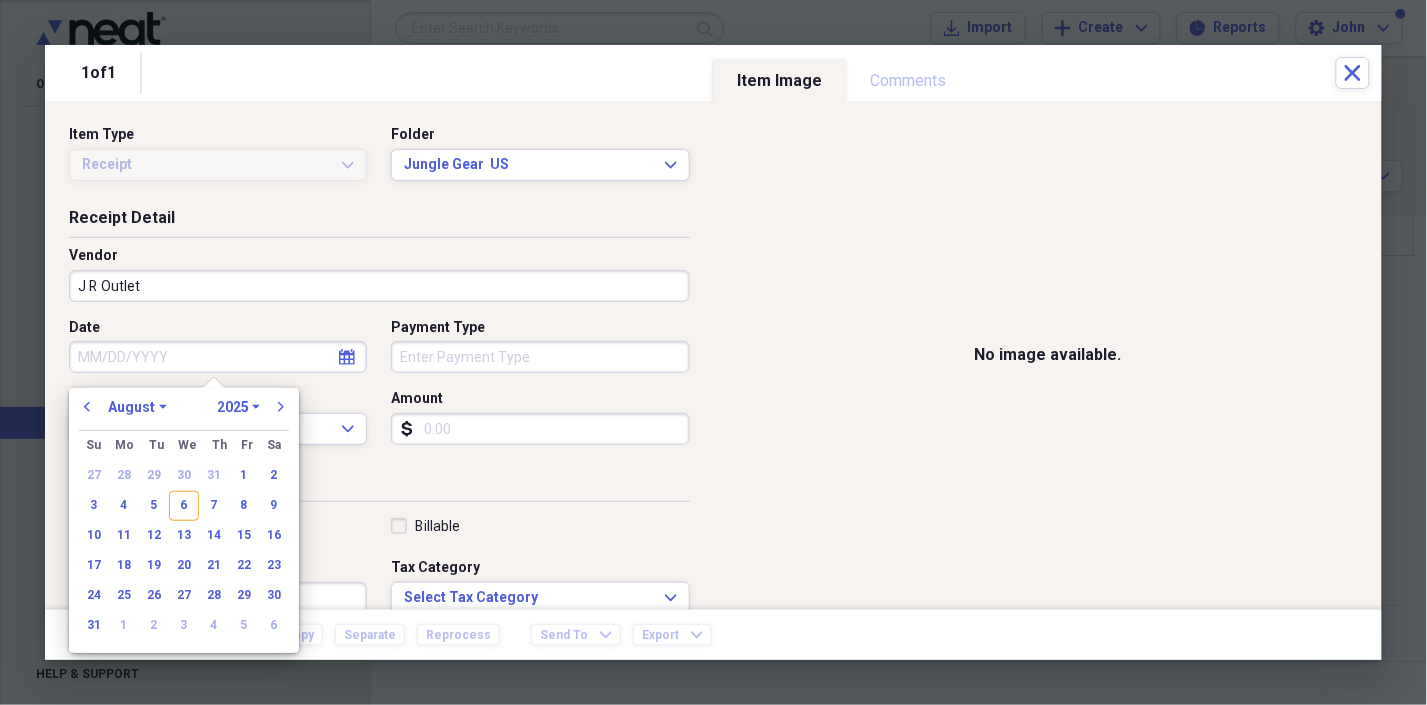 click on "1970 1971 1972 1973 1974 1975 1976 1977 1978 1979 1980 1981 1982 1983 1984 1985 1986 1987 1988 1989 1990 1991 1992 1993 1994 1995 1996 1997 1998 1999 2000 2001 2002 2003 2004 2005 2006 2007 2008 2009 2010 2011 2012 2013 2014 2015 2016 2017 2018 2019 2020 2021 2022 2023 2024 2025 2026 2027 2028 2029 2030 2031 2032 2033 2034 2035" at bounding box center [238, 407] 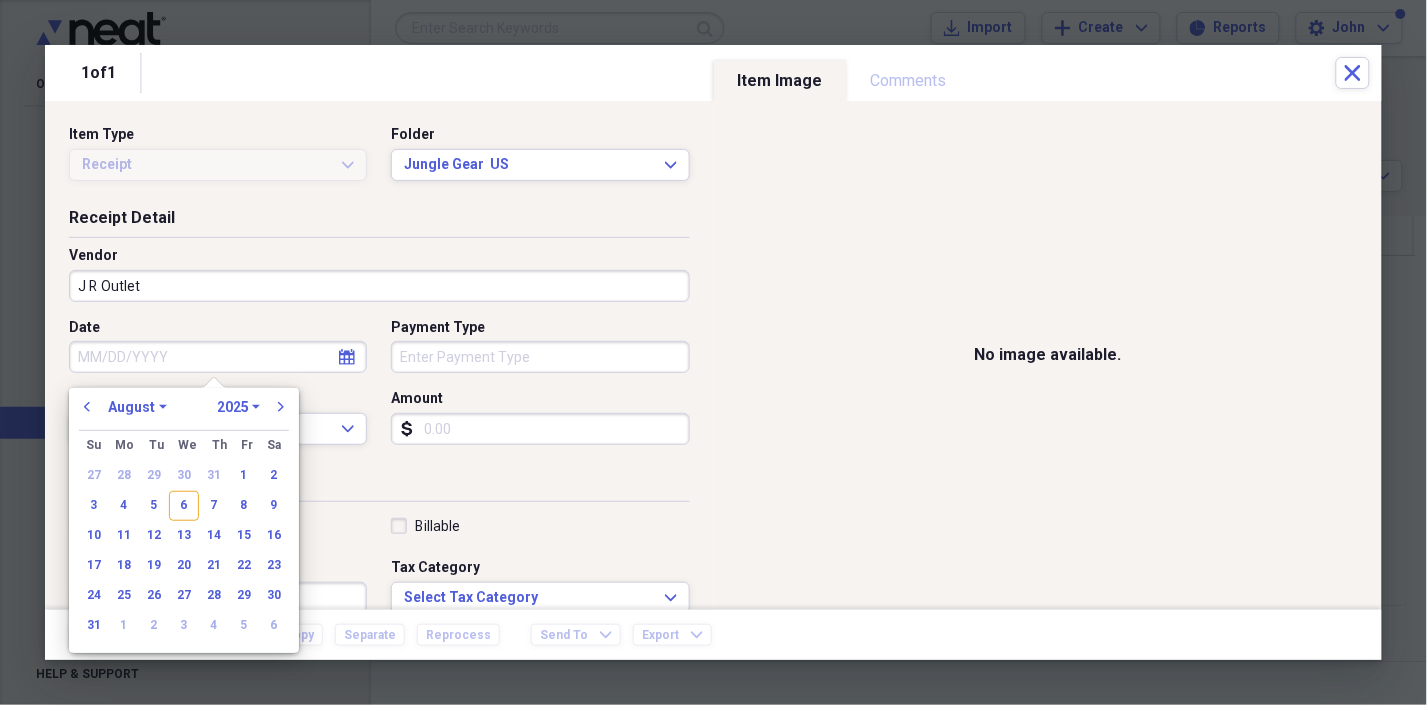 select on "2024" 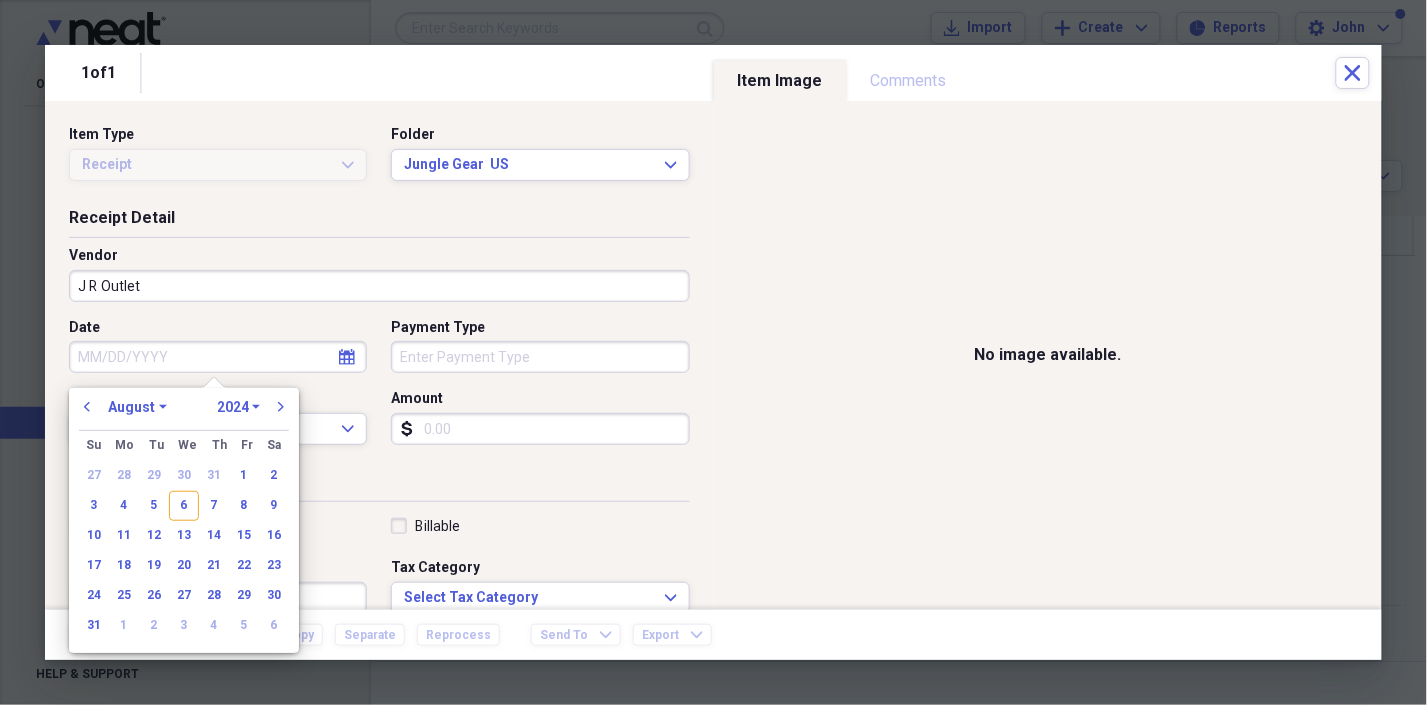 click on "1970 1971 1972 1973 1974 1975 1976 1977 1978 1979 1980 1981 1982 1983 1984 1985 1986 1987 1988 1989 1990 1991 1992 1993 1994 1995 1996 1997 1998 1999 2000 2001 2002 2003 2004 2005 2006 2007 2008 2009 2010 2011 2012 2013 2014 2015 2016 2017 2018 2019 2020 2021 2022 2023 2024 2025 2026 2027 2028 2029 2030 2031 2032 2033 2034 2035" at bounding box center (238, 407) 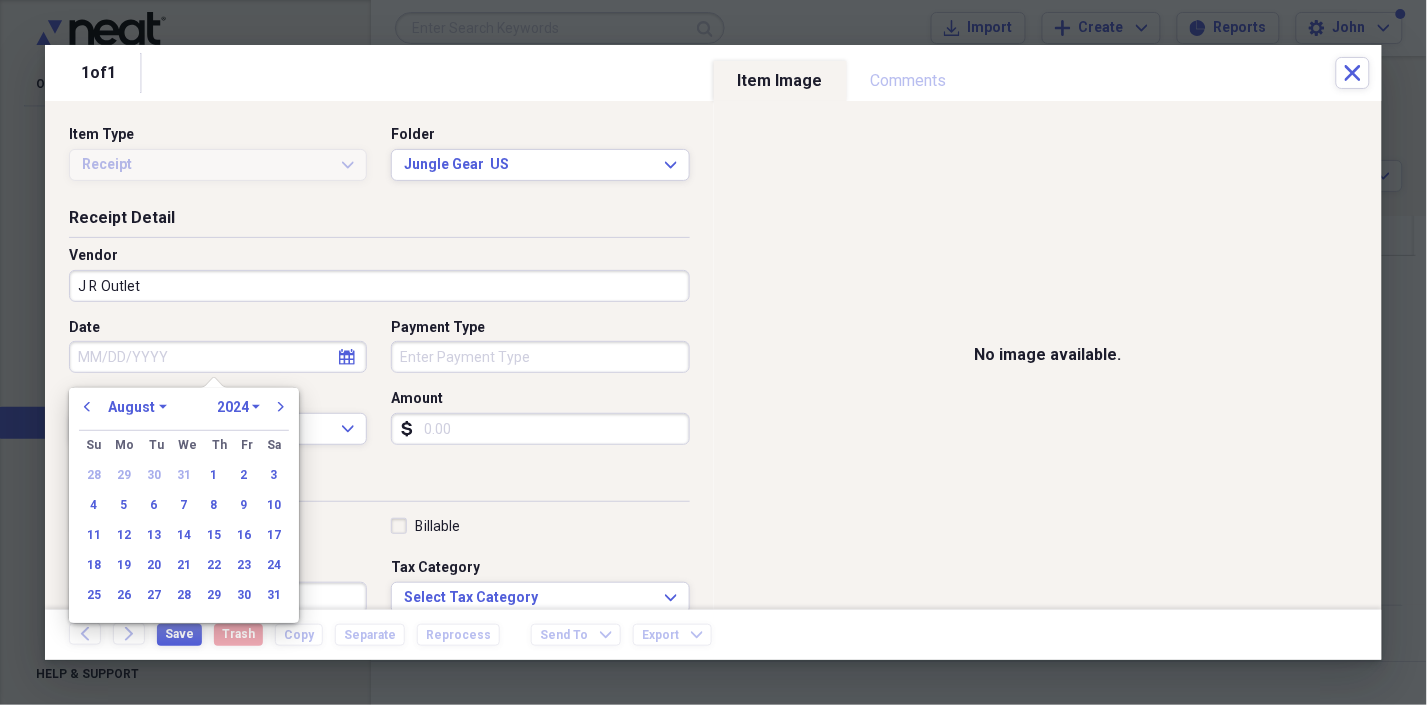 click on "January February March April May June July August September October November December" at bounding box center [137, 407] 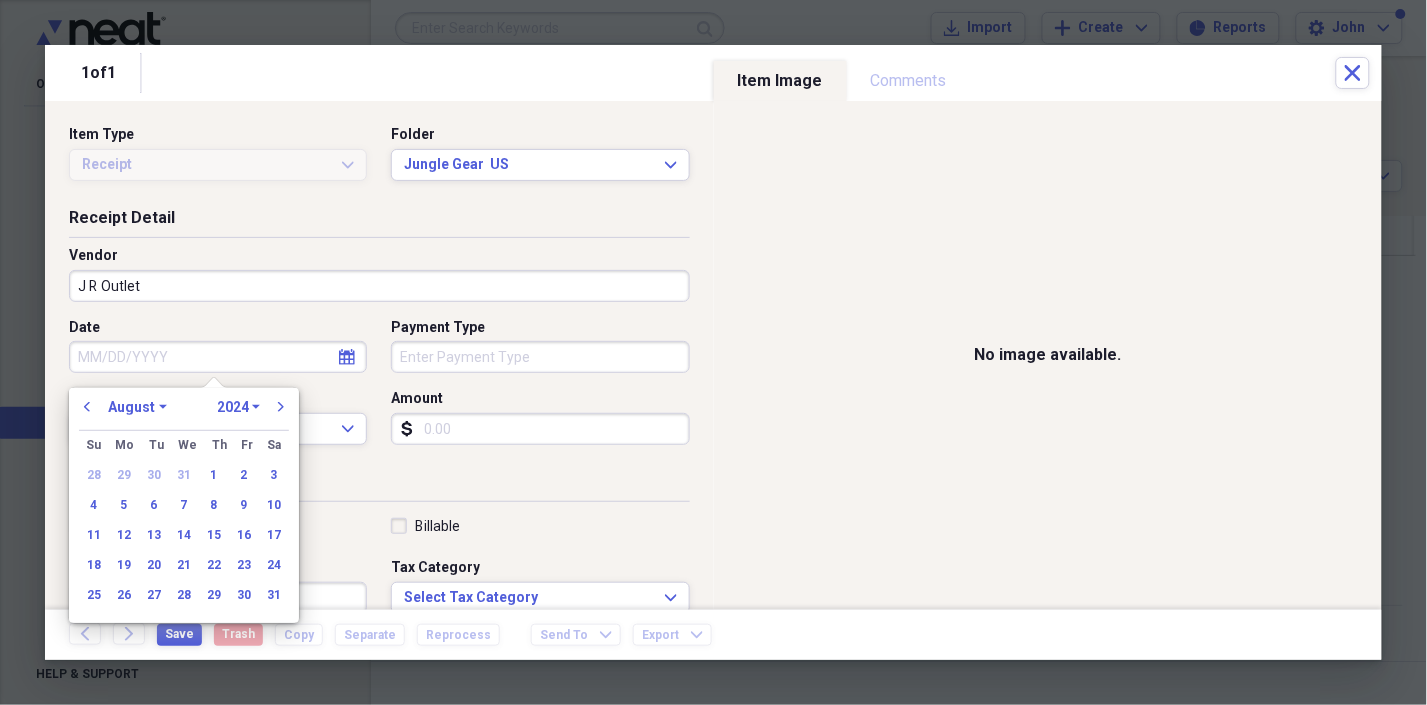select on "9" 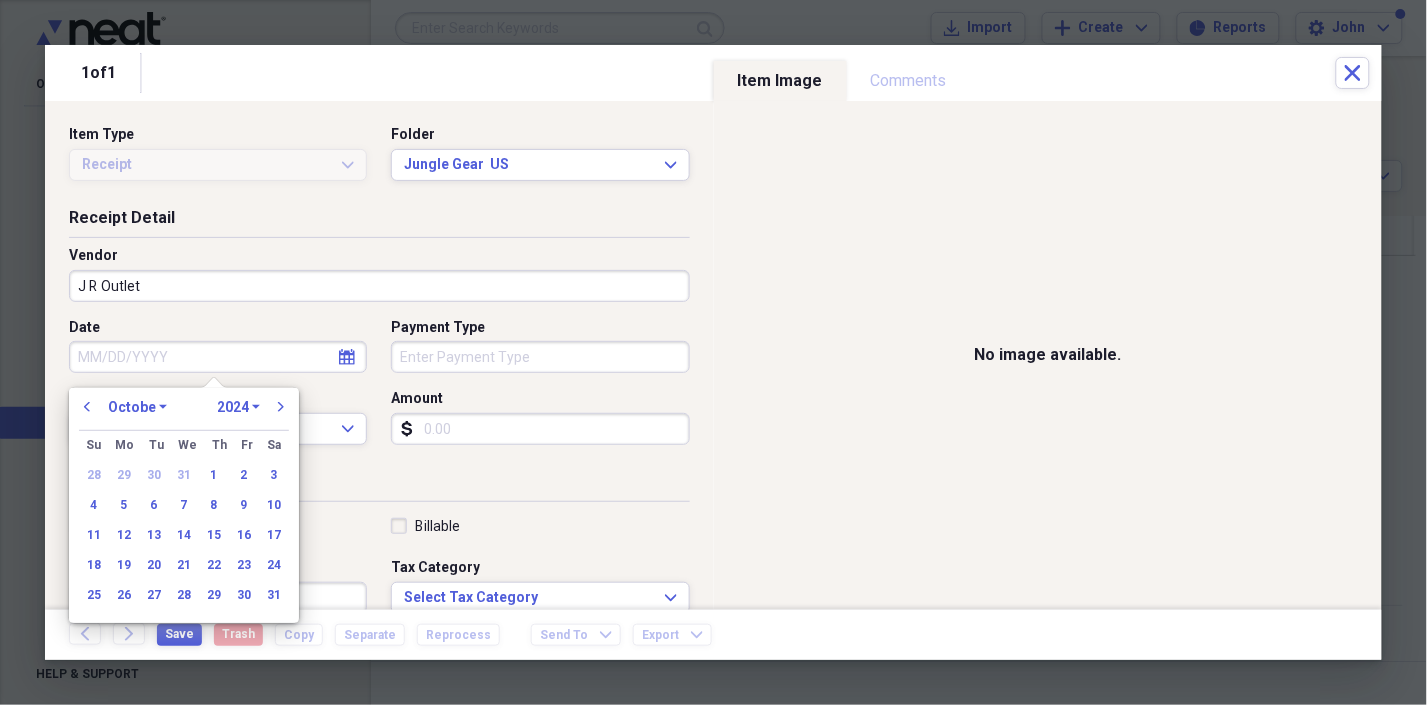 click on "January February March April May June July August September October November December" at bounding box center [137, 407] 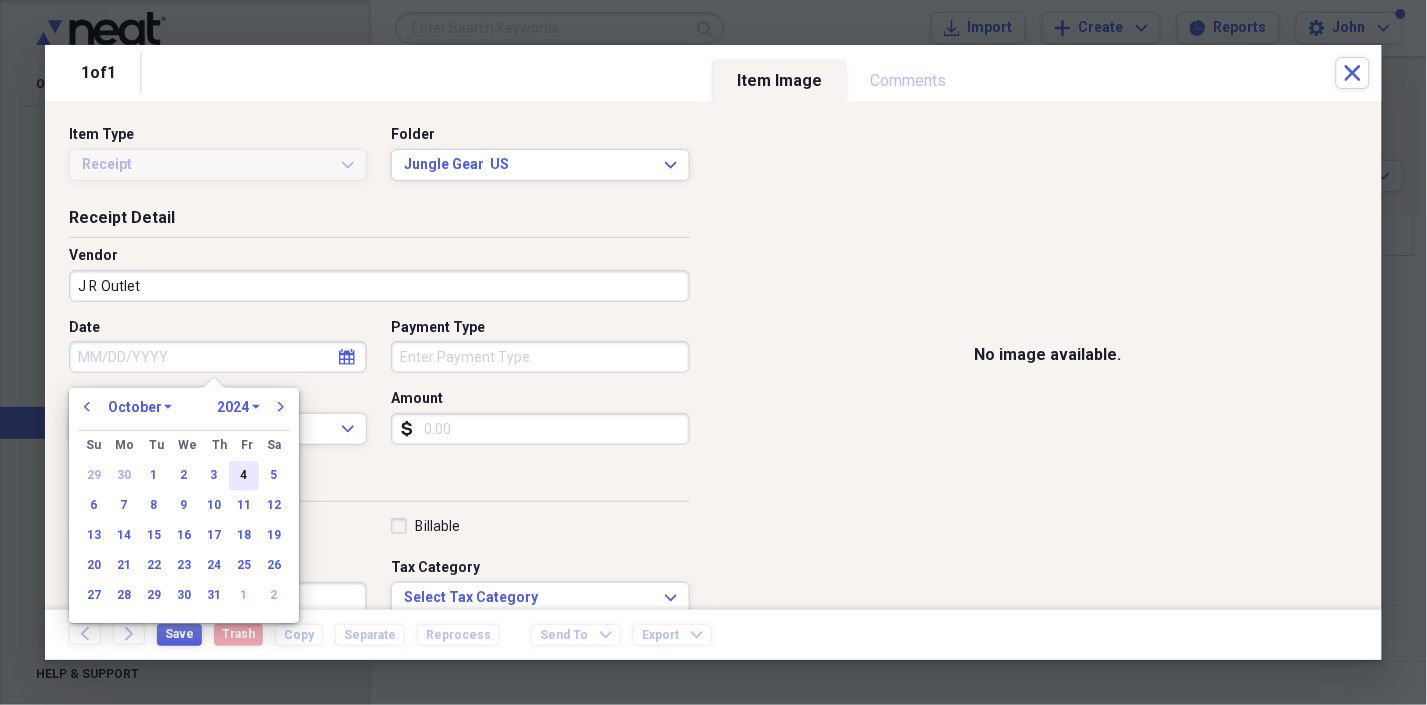 click on "4" at bounding box center (244, 476) 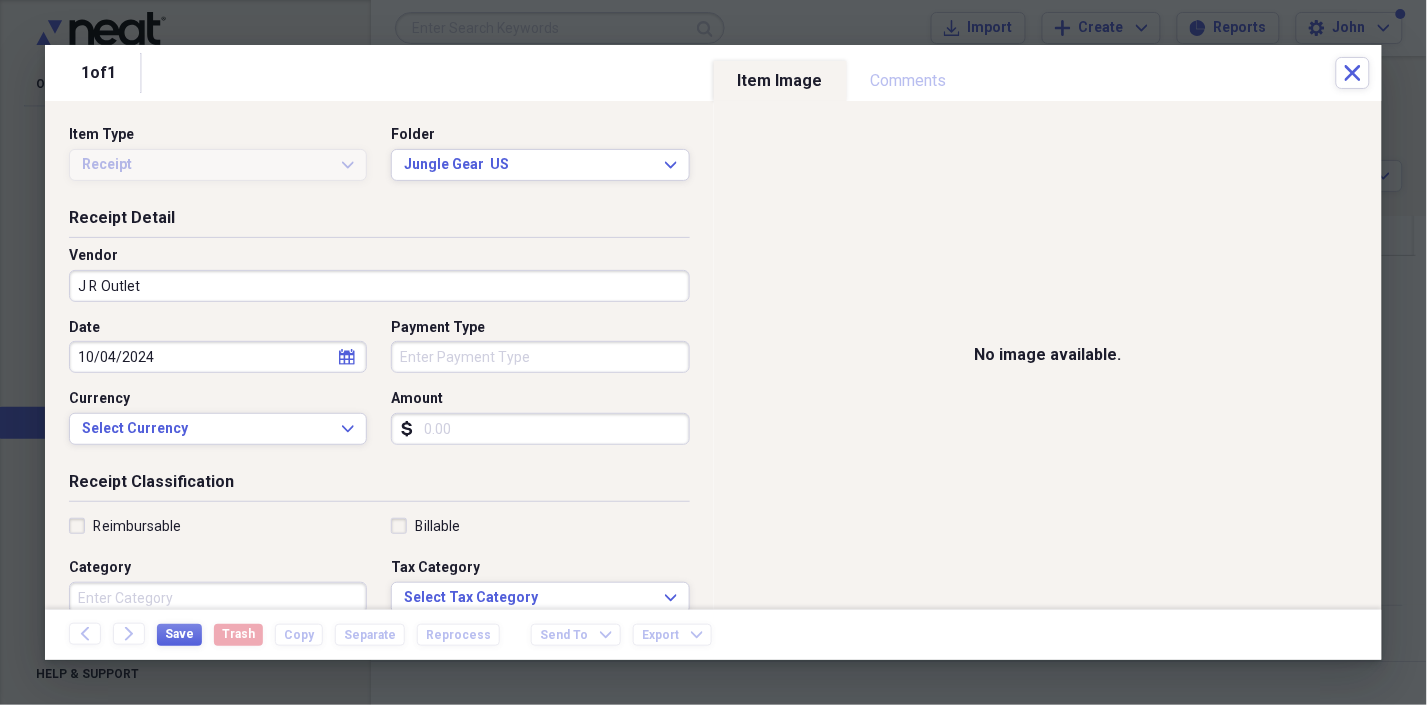 click on "Payment Type" at bounding box center (540, 357) 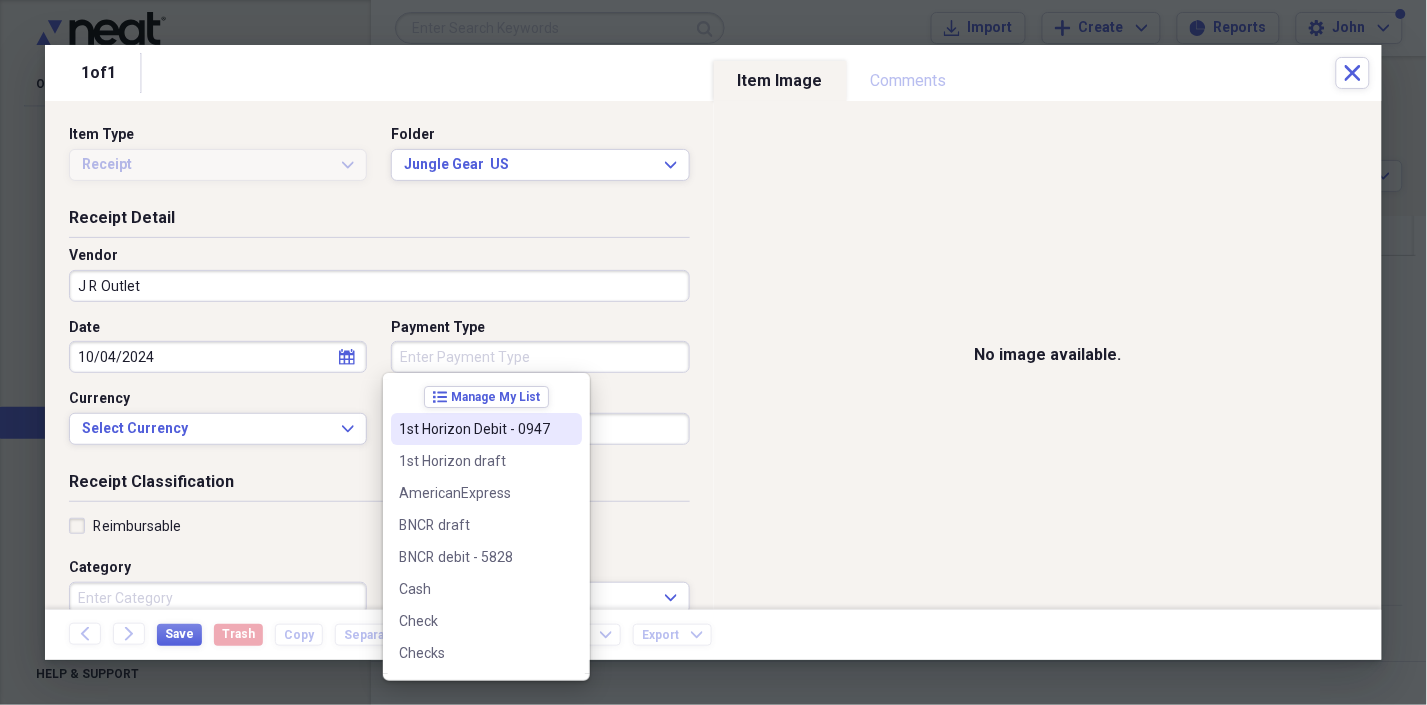 click on "1st Horizon Debit - 0947" at bounding box center [474, 429] 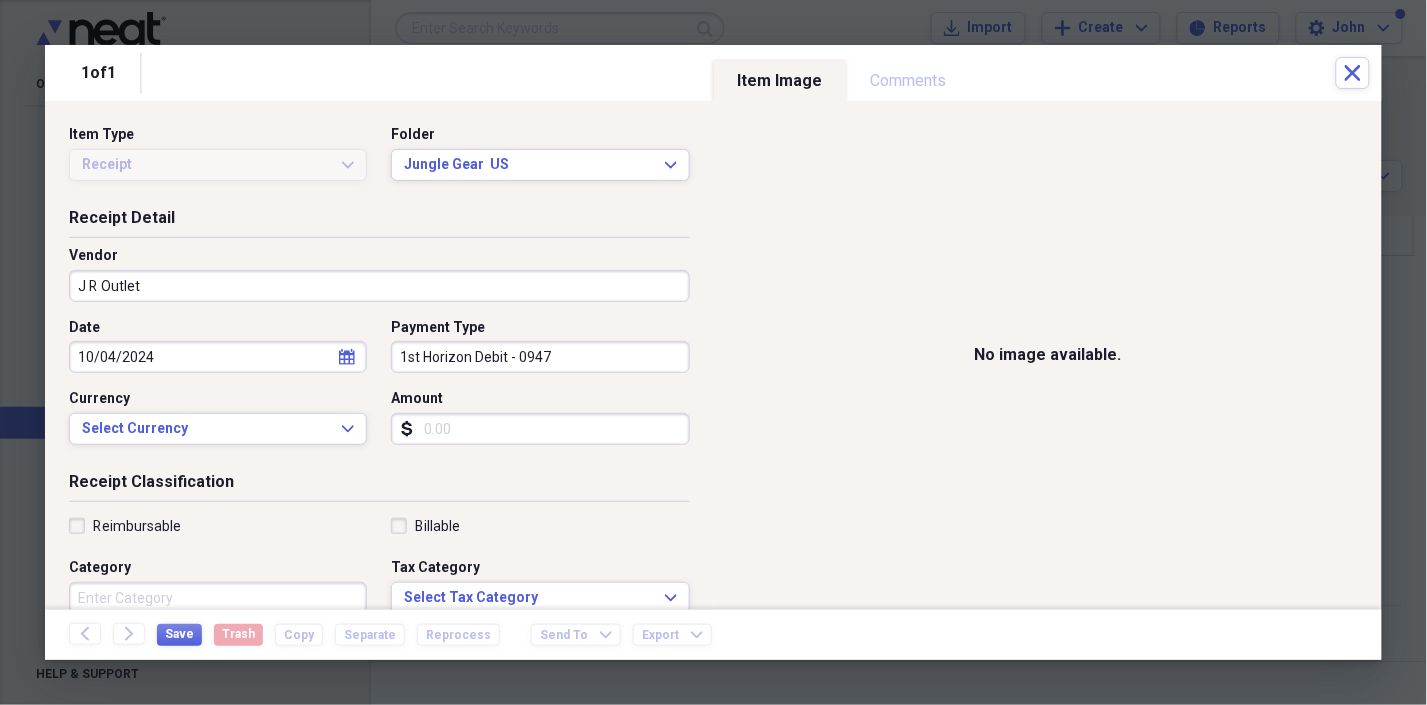click on "Amount" at bounding box center [540, 429] 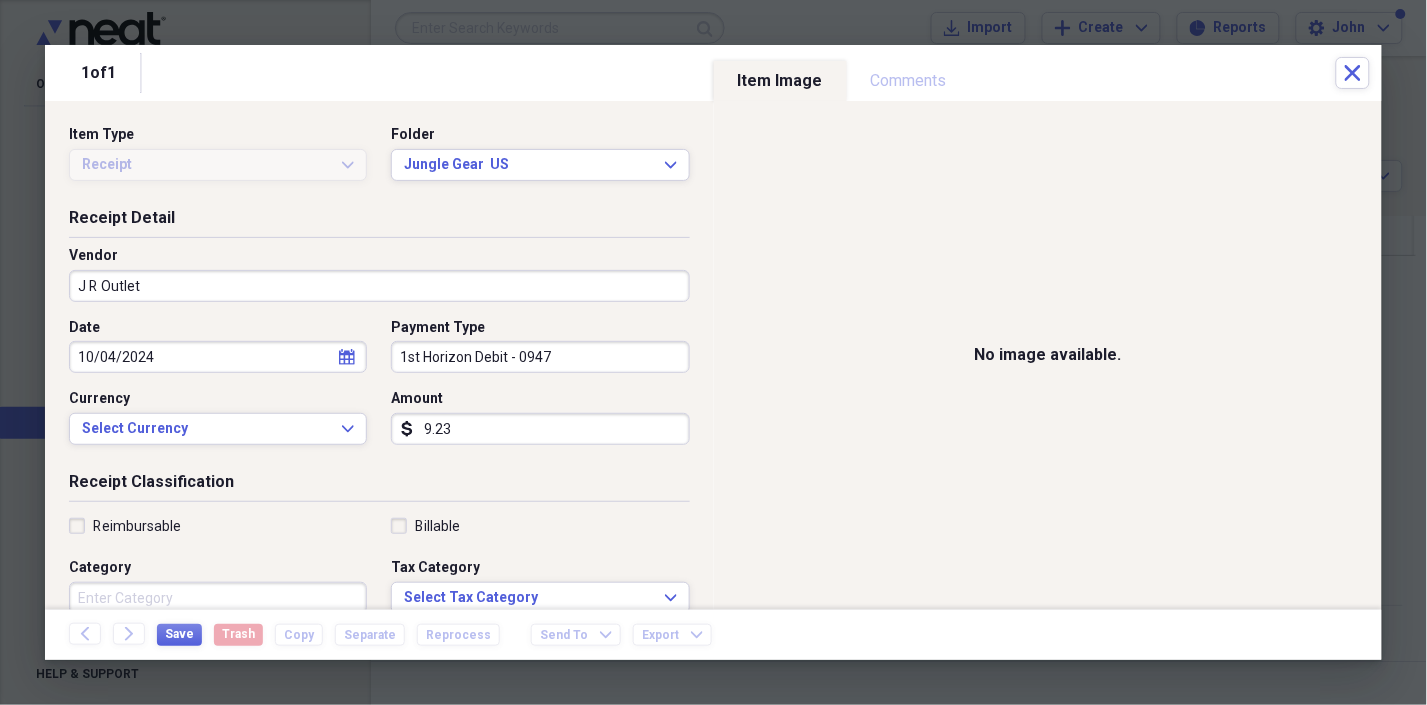 type on "9.23" 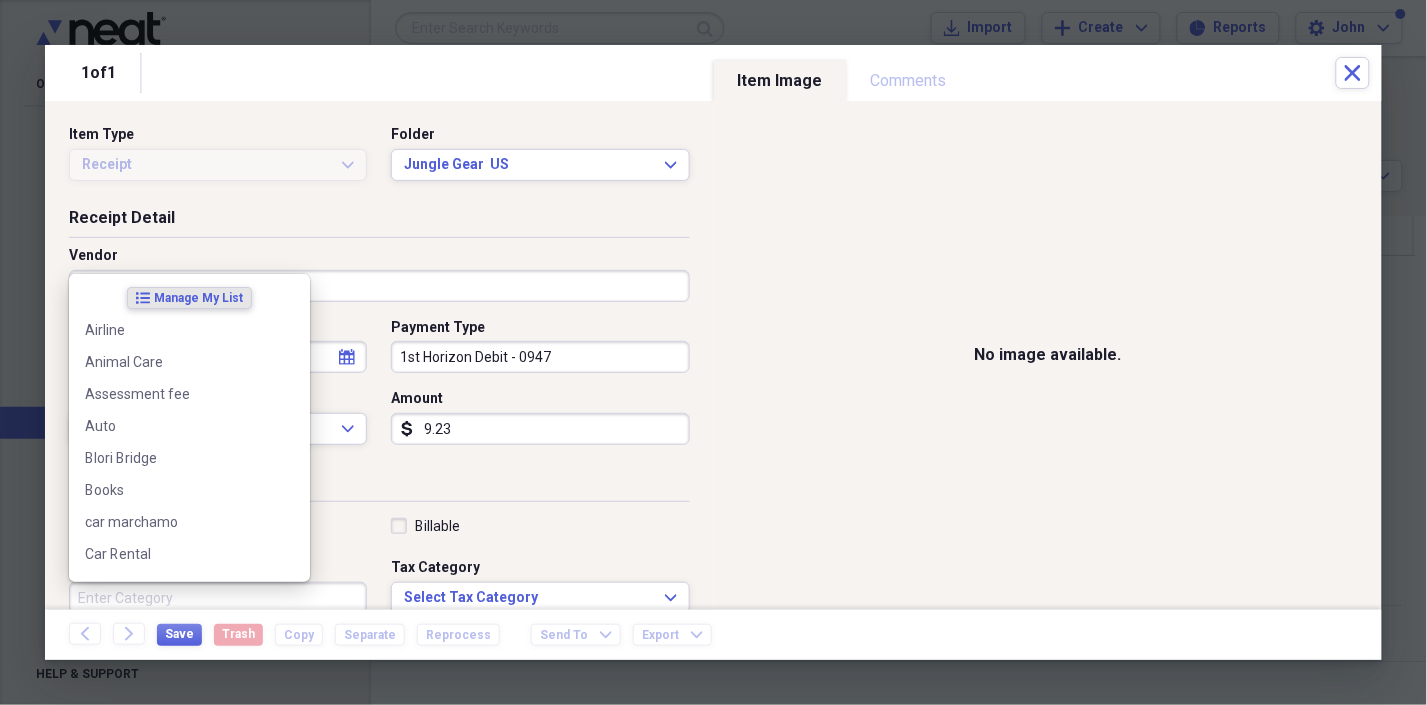click on "Category" at bounding box center (218, 598) 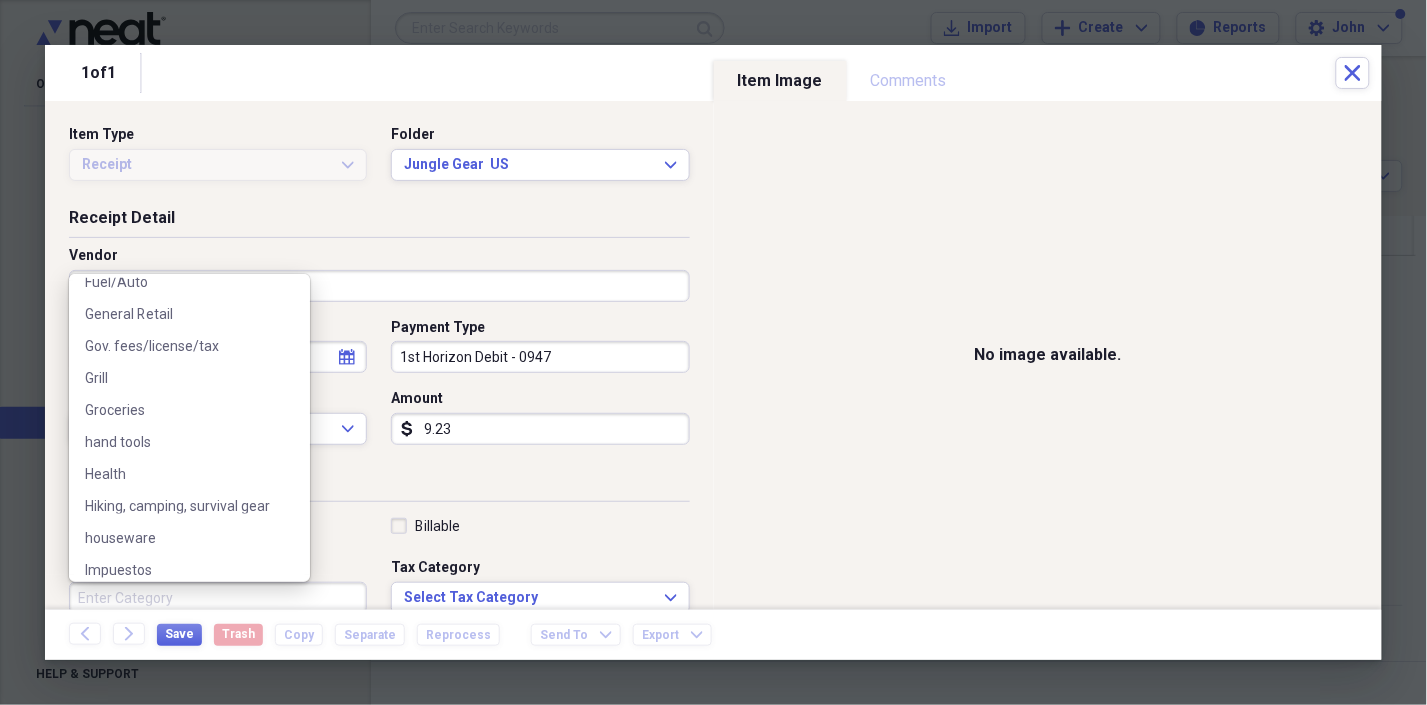 scroll, scrollTop: 626, scrollLeft: 0, axis: vertical 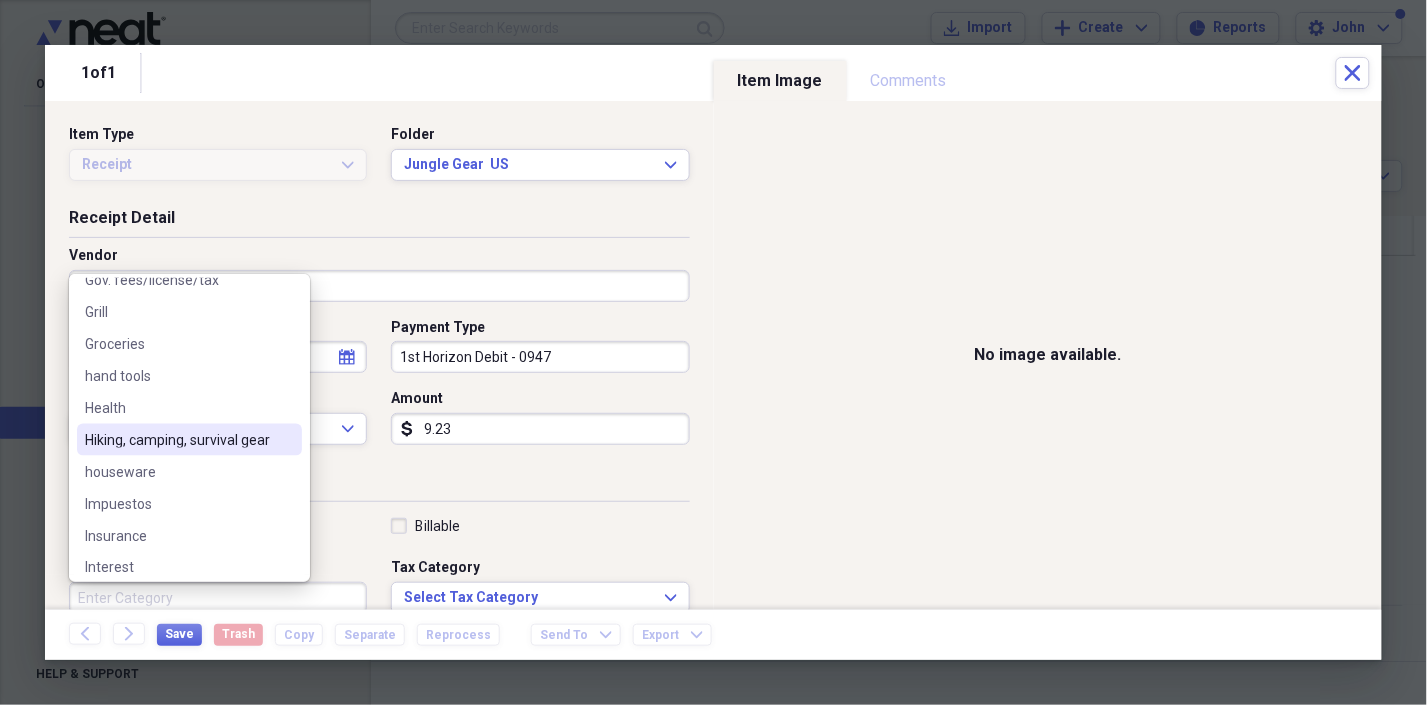 click on "Hiking, camping, survival gear" at bounding box center (177, 440) 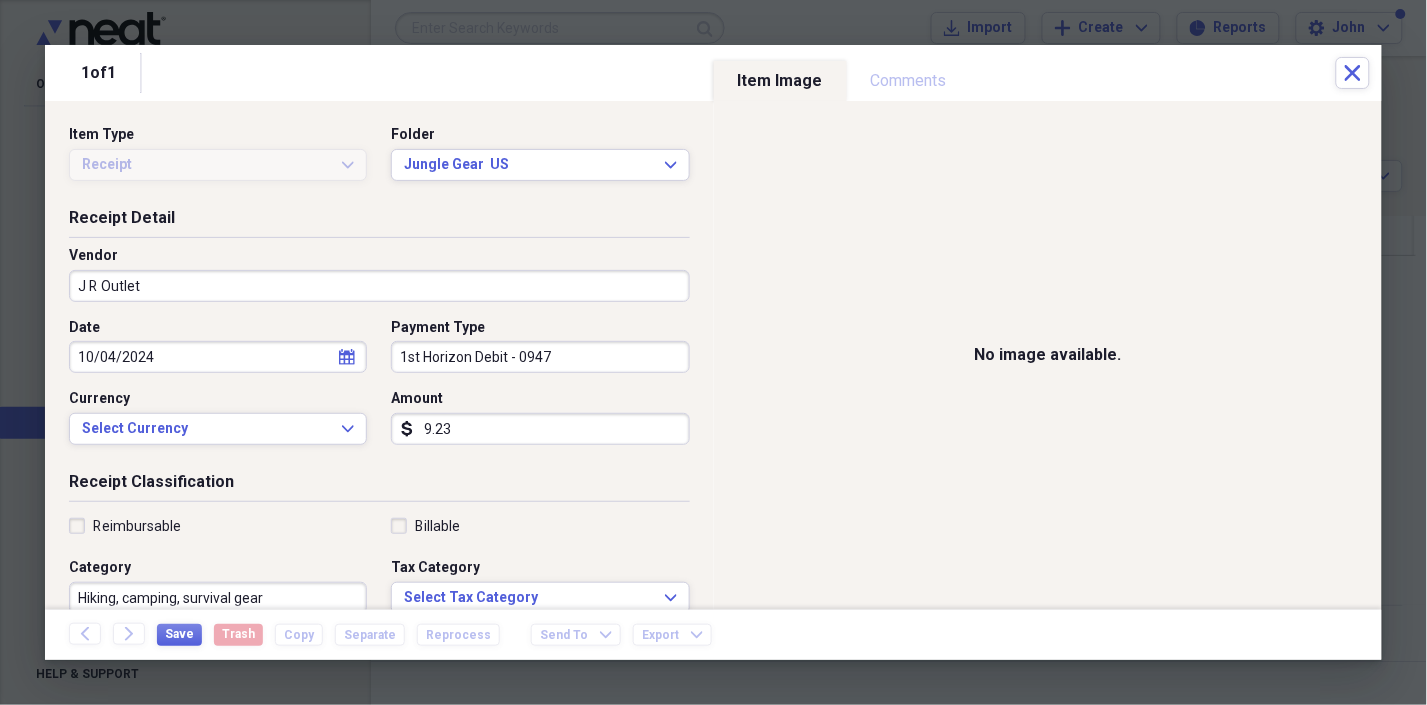 scroll, scrollTop: 3, scrollLeft: 0, axis: vertical 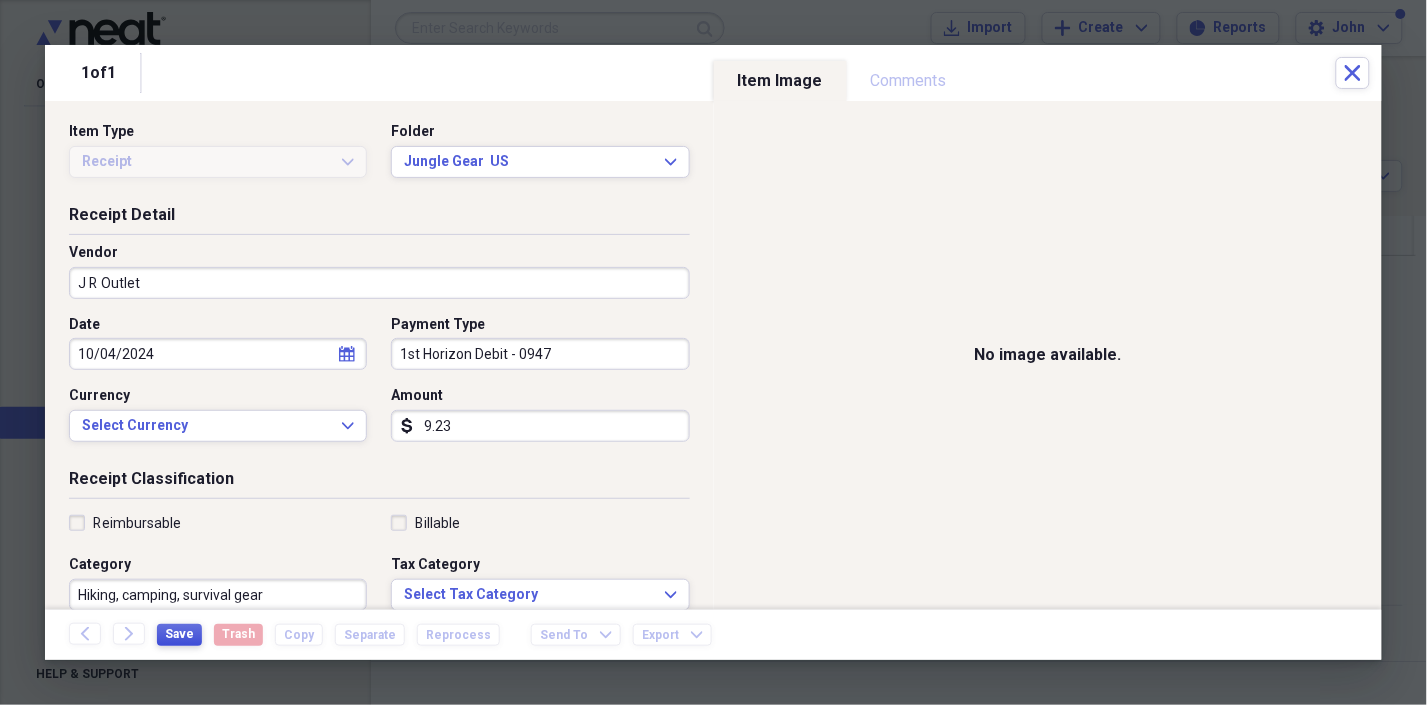 click on "Save" at bounding box center [179, 634] 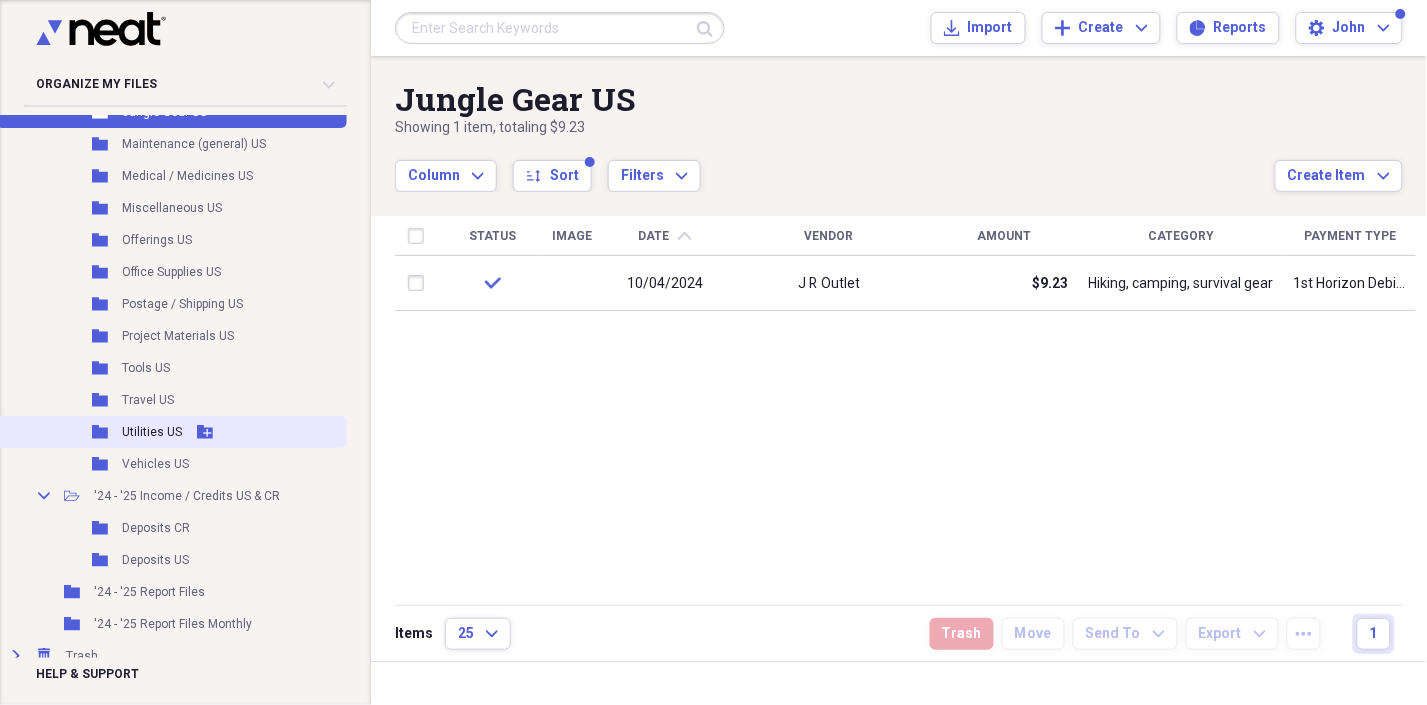 scroll, scrollTop: 767, scrollLeft: 0, axis: vertical 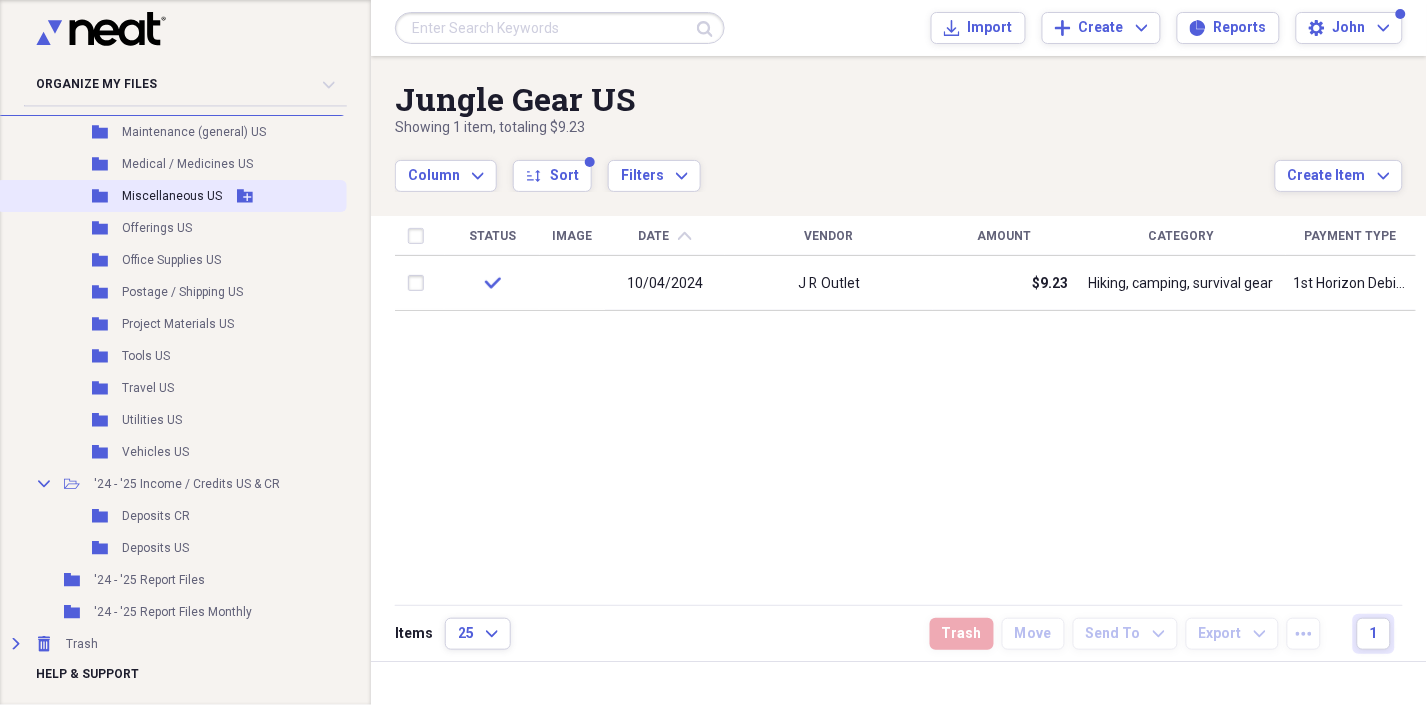 click on "Miscellaneous  US" at bounding box center [172, 196] 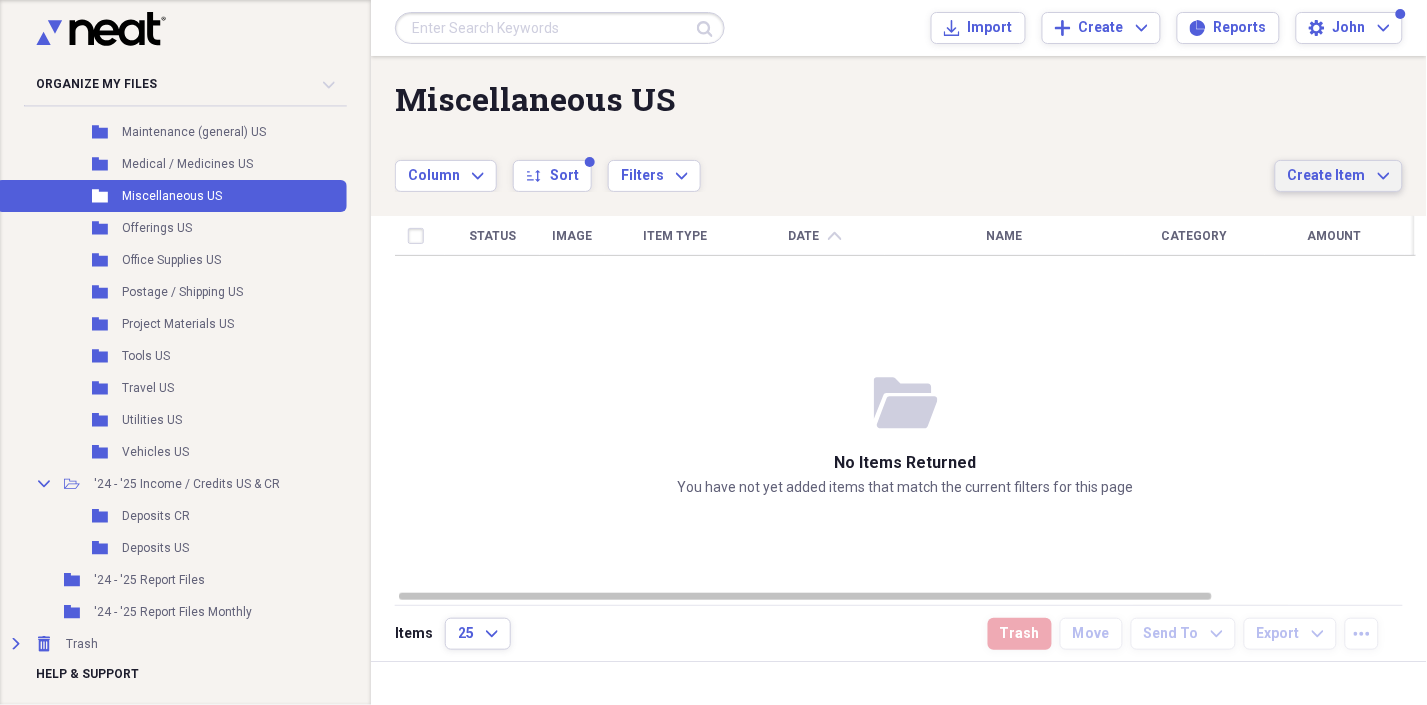 click on "Expand" 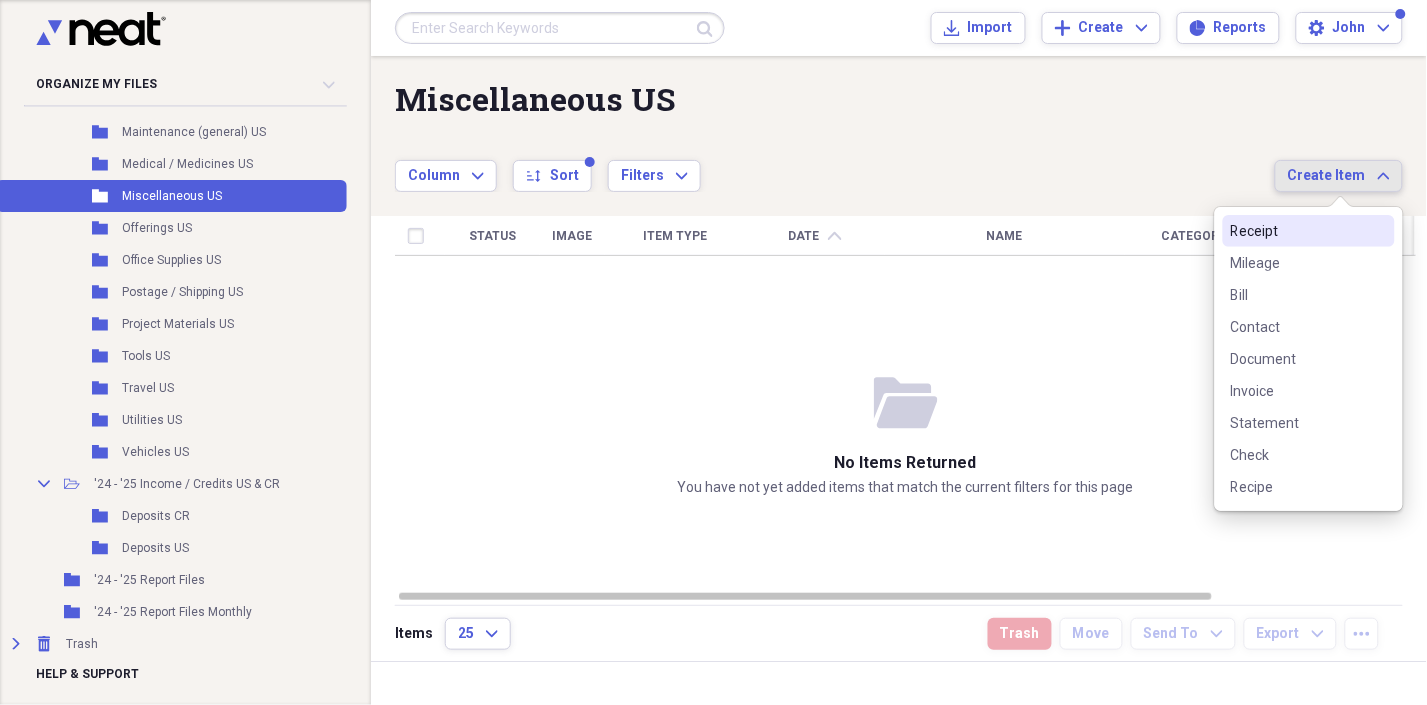 click on "Receipt" at bounding box center [1297, 231] 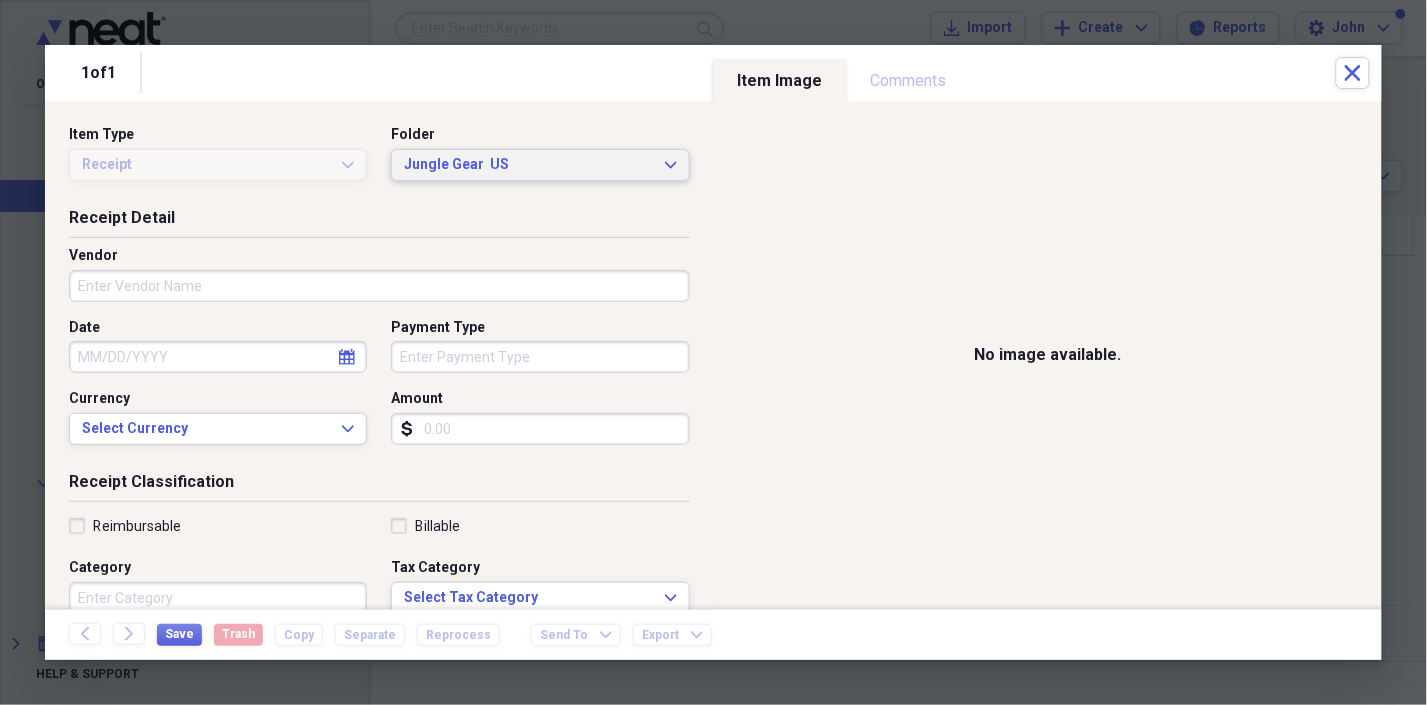 click on "Expand" 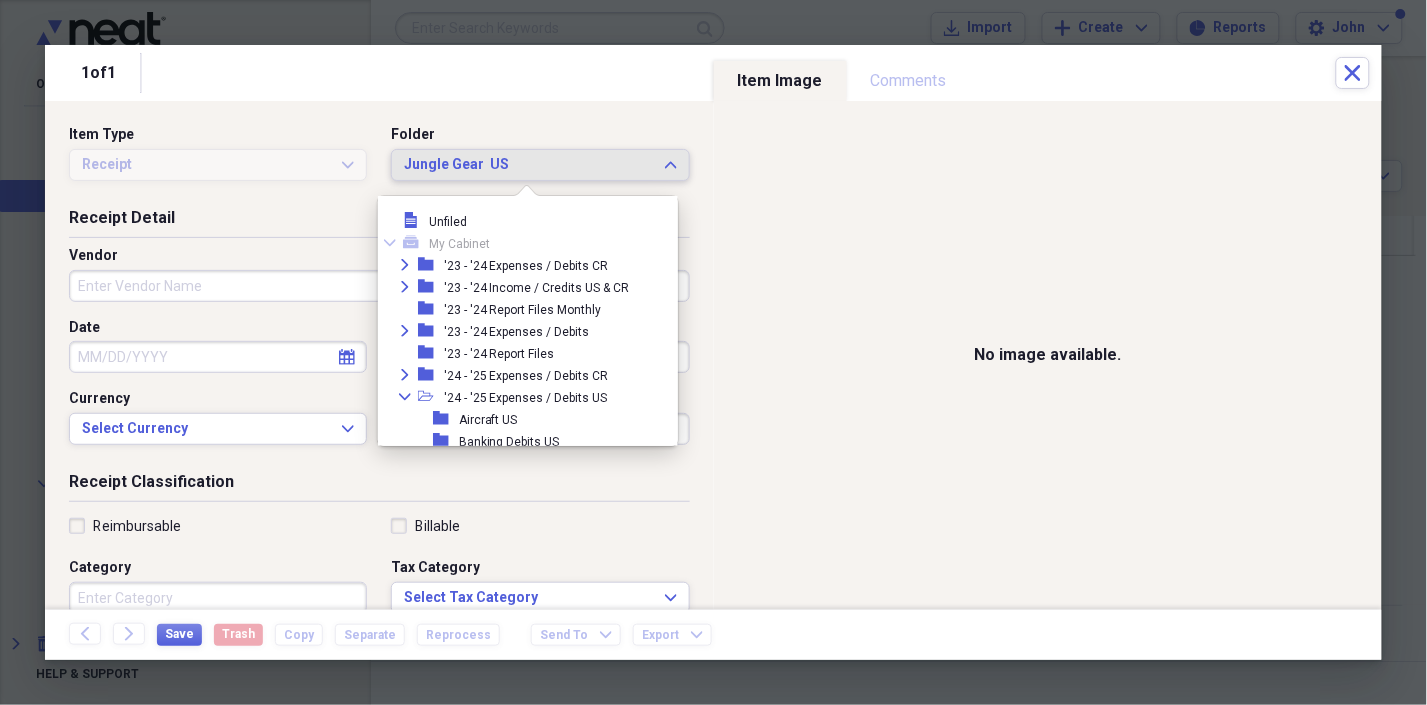 scroll, scrollTop: 341, scrollLeft: 0, axis: vertical 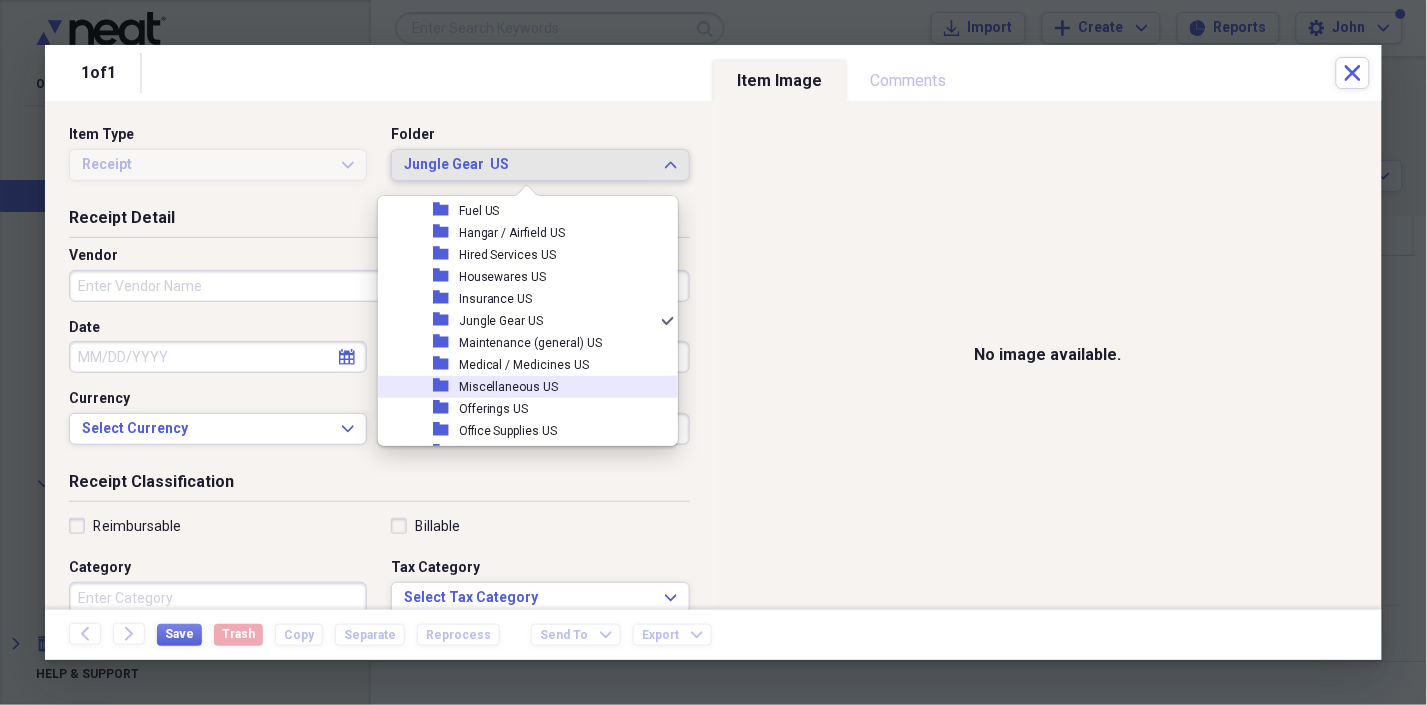 click on "Miscellaneous  US" at bounding box center (509, 387) 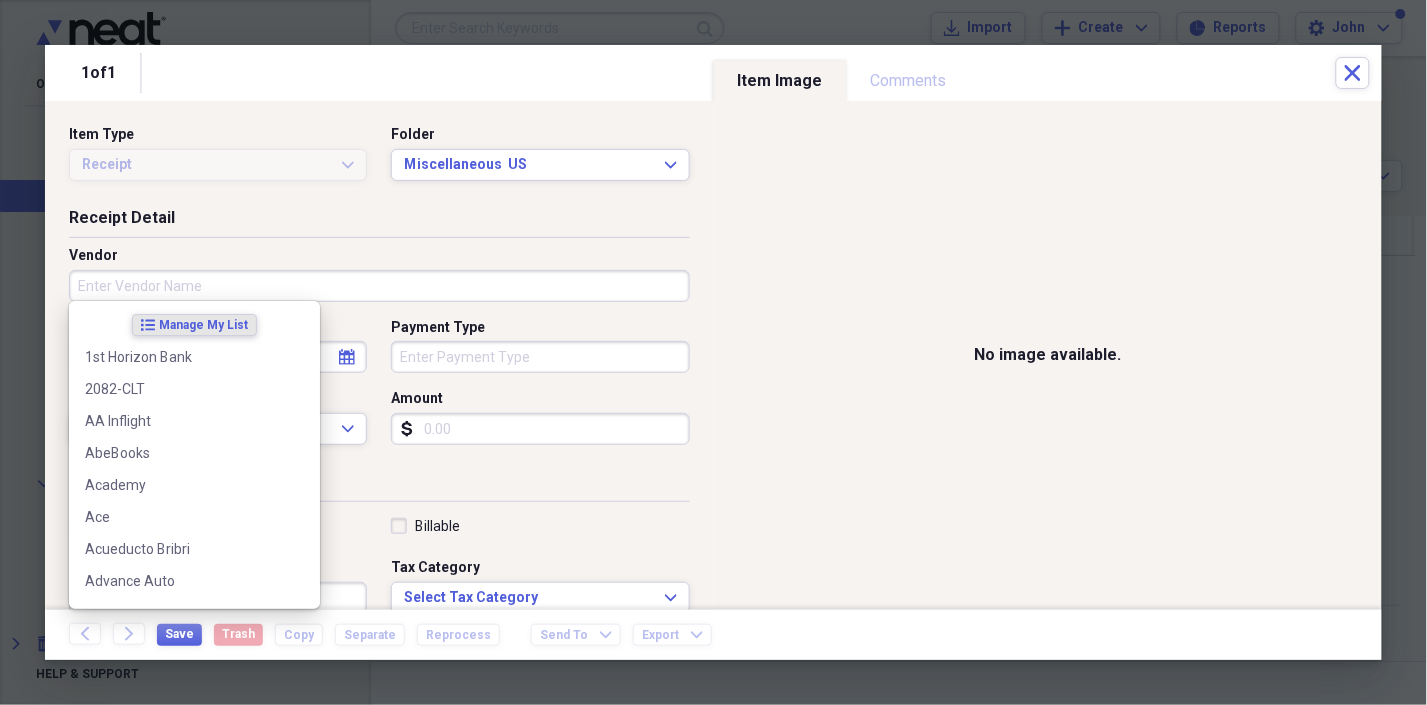 click on "Vendor" at bounding box center [379, 286] 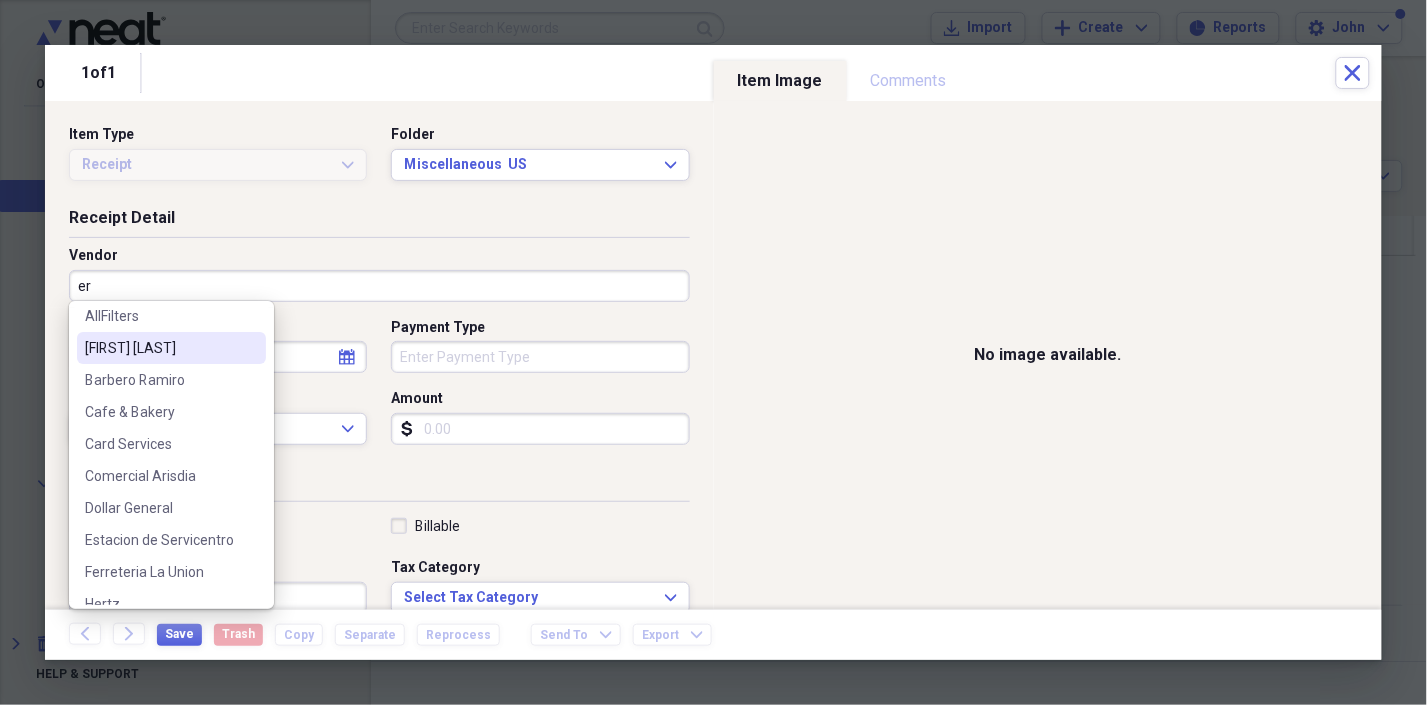 scroll, scrollTop: 111, scrollLeft: 0, axis: vertical 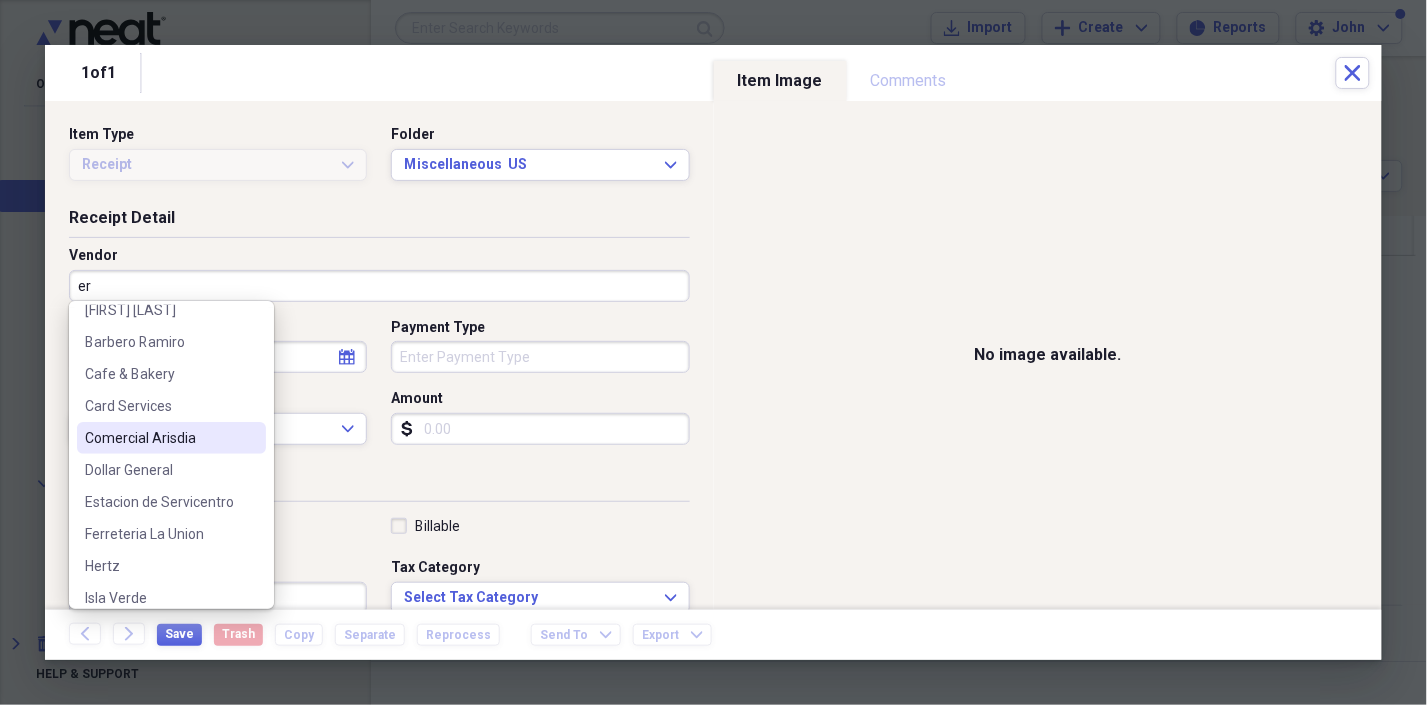 type on "e" 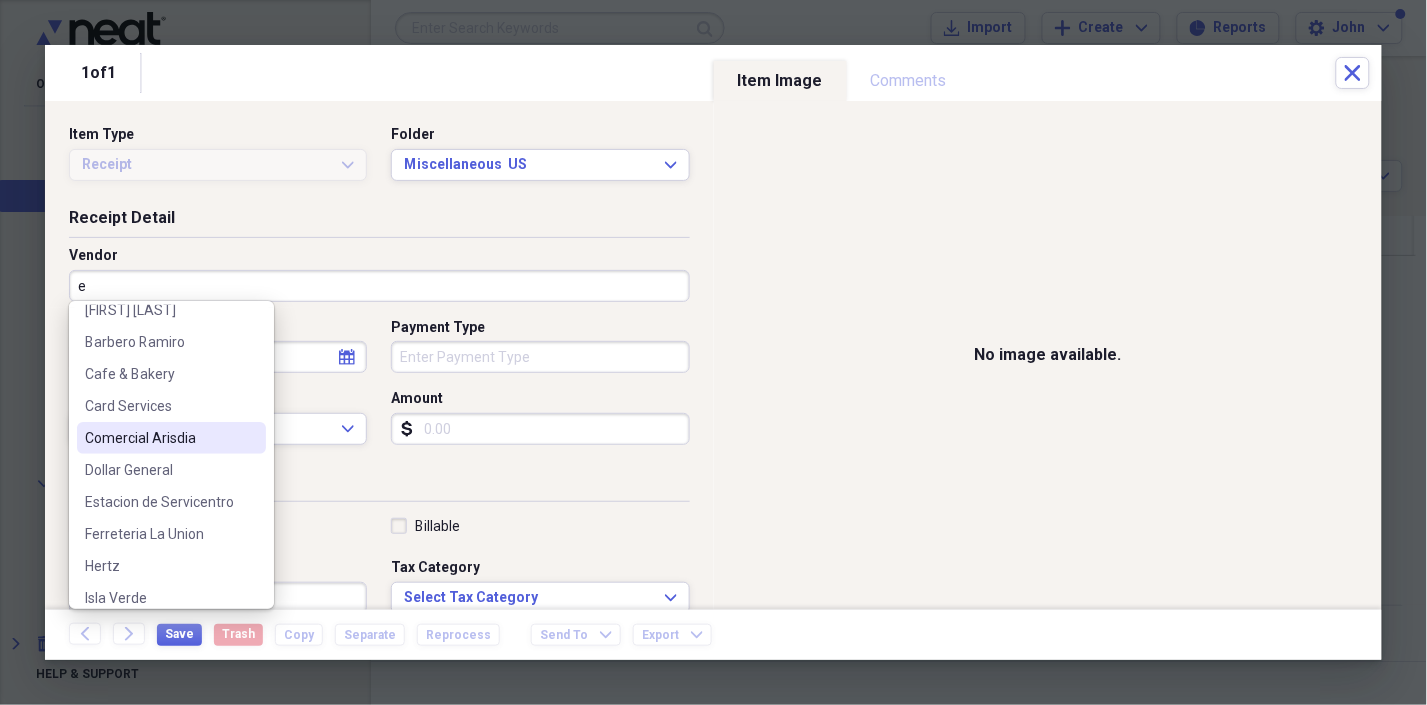 scroll, scrollTop: 0, scrollLeft: 0, axis: both 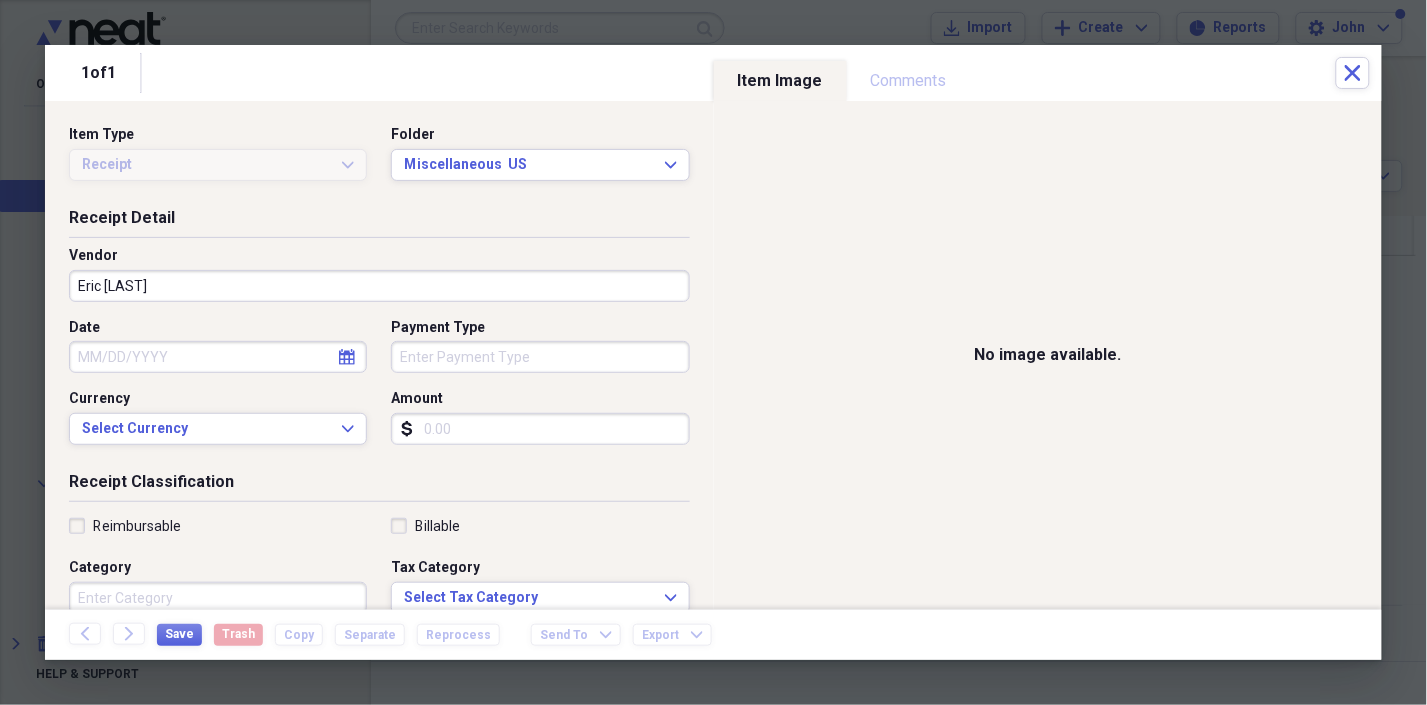 type on "Eric [LAST]" 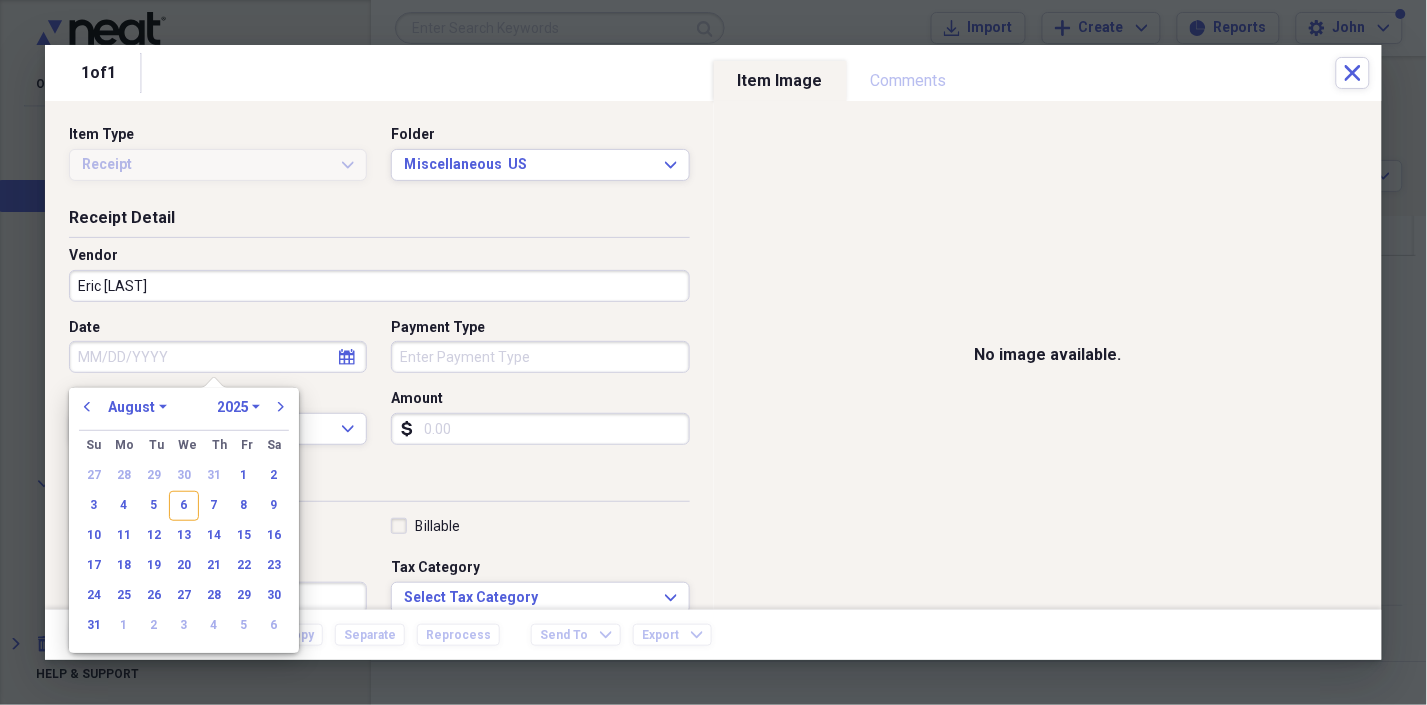 click on "1970 1971 1972 1973 1974 1975 1976 1977 1978 1979 1980 1981 1982 1983 1984 1985 1986 1987 1988 1989 1990 1991 1992 1993 1994 1995 1996 1997 1998 1999 2000 2001 2002 2003 2004 2005 2006 2007 2008 2009 2010 2011 2012 2013 2014 2015 2016 2017 2018 2019 2020 2021 2022 2023 2024 2025 2026 2027 2028 2029 2030 2031 2032 2033 2034 2035" at bounding box center [238, 407] 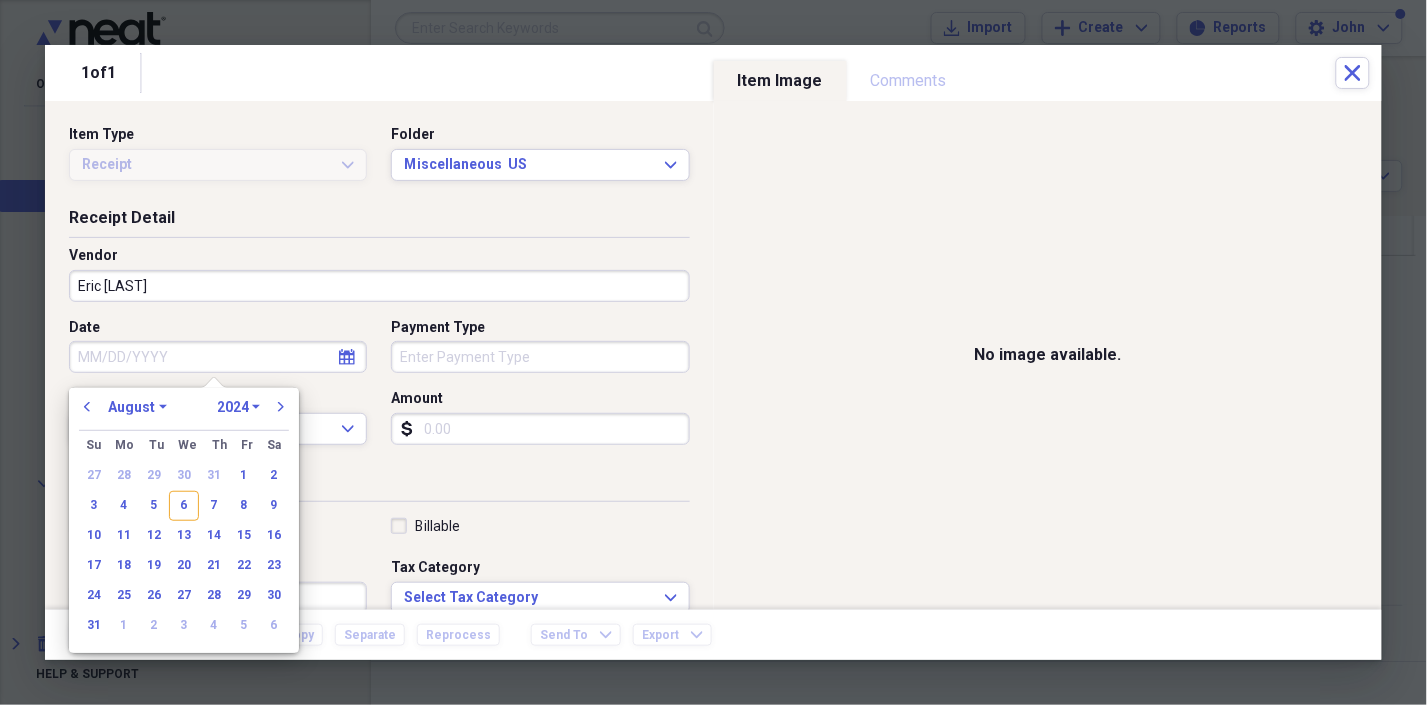 click on "1970 1971 1972 1973 1974 1975 1976 1977 1978 1979 1980 1981 1982 1983 1984 1985 1986 1987 1988 1989 1990 1991 1992 1993 1994 1995 1996 1997 1998 1999 2000 2001 2002 2003 2004 2005 2006 2007 2008 2009 2010 2011 2012 2013 2014 2015 2016 2017 2018 2019 2020 2021 2022 2023 2024 2025 2026 2027 2028 2029 2030 2031 2032 2033 2034 2035" at bounding box center [238, 407] 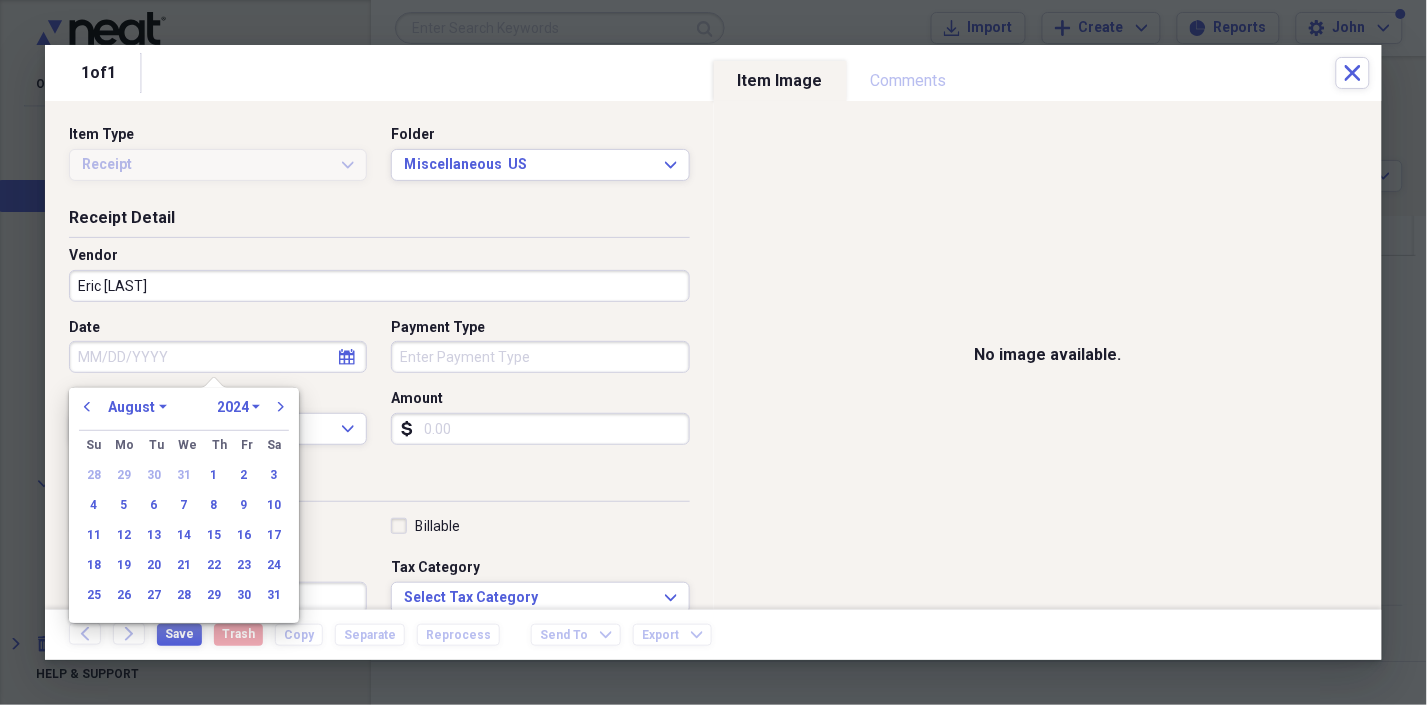 click on "January February March April May June July August September October November December" at bounding box center [137, 407] 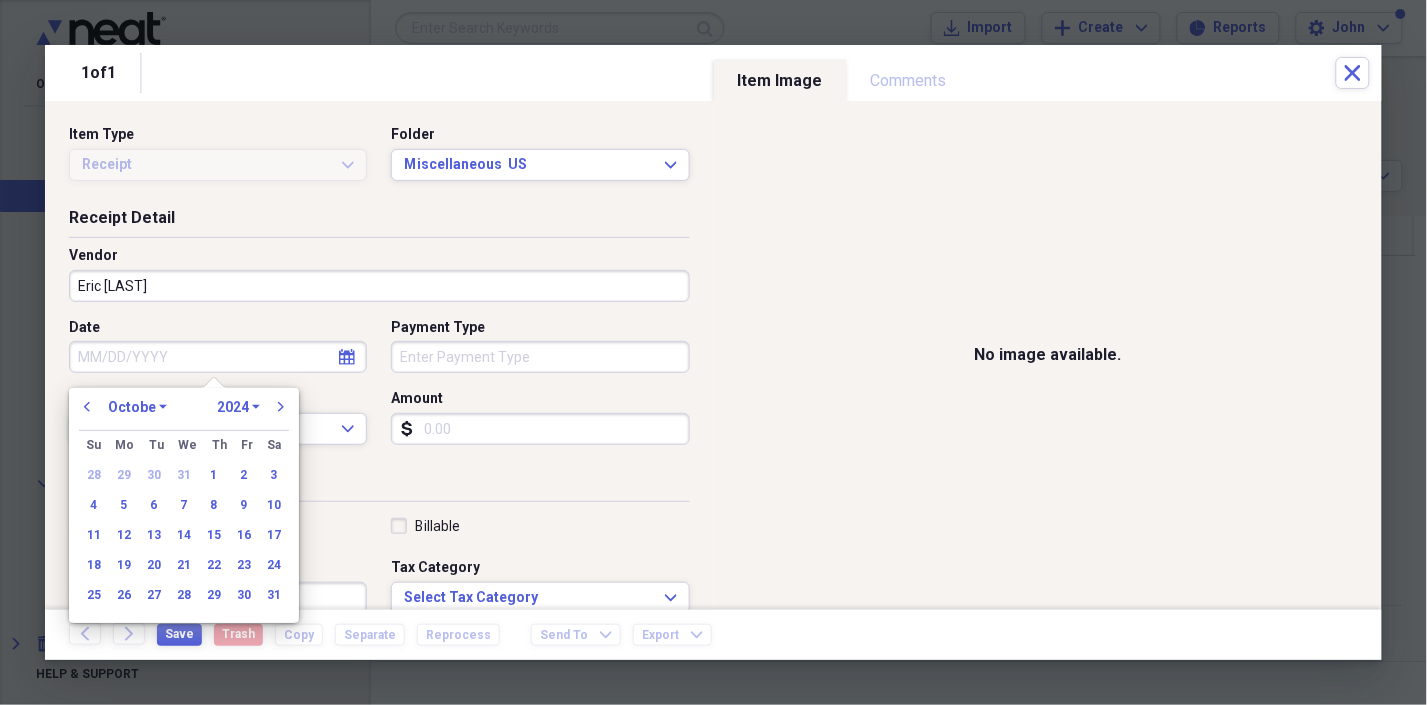 click on "January February March April May June July August September October November December" at bounding box center [137, 407] 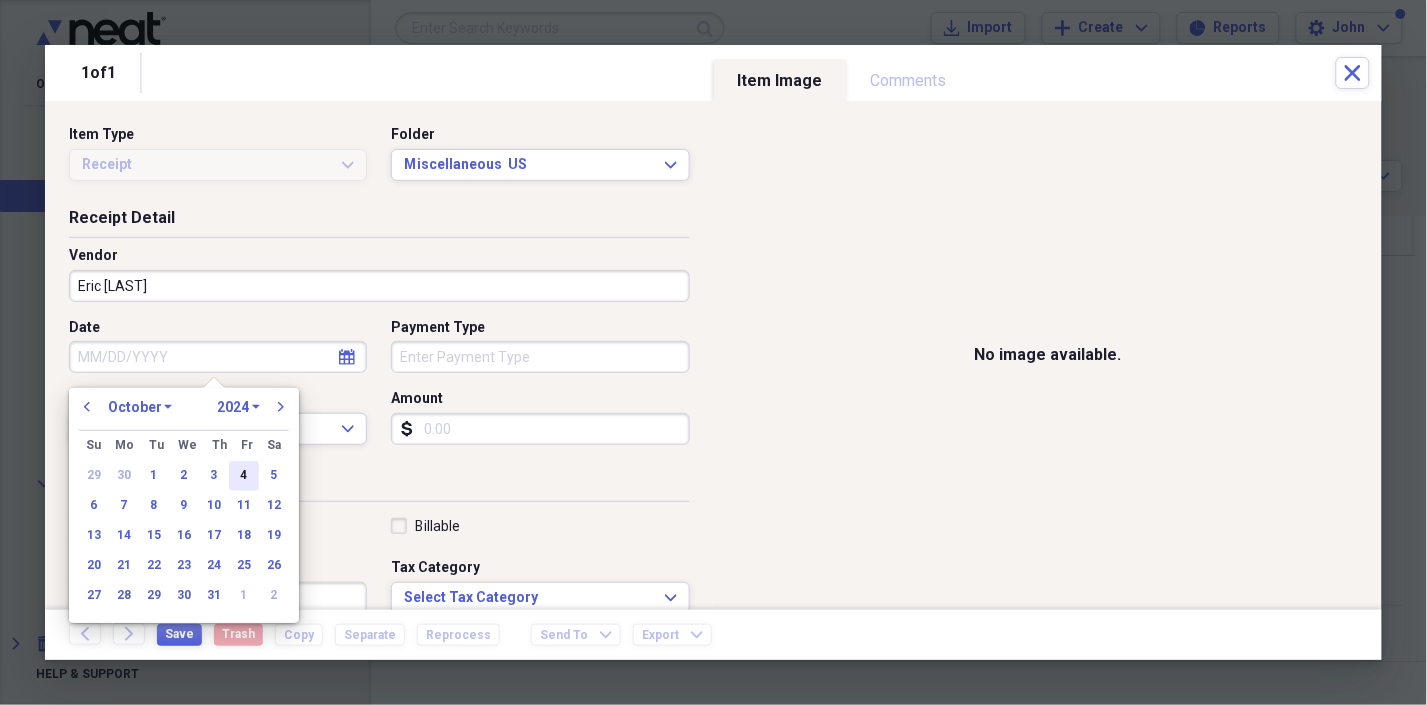 click on "4" at bounding box center [244, 476] 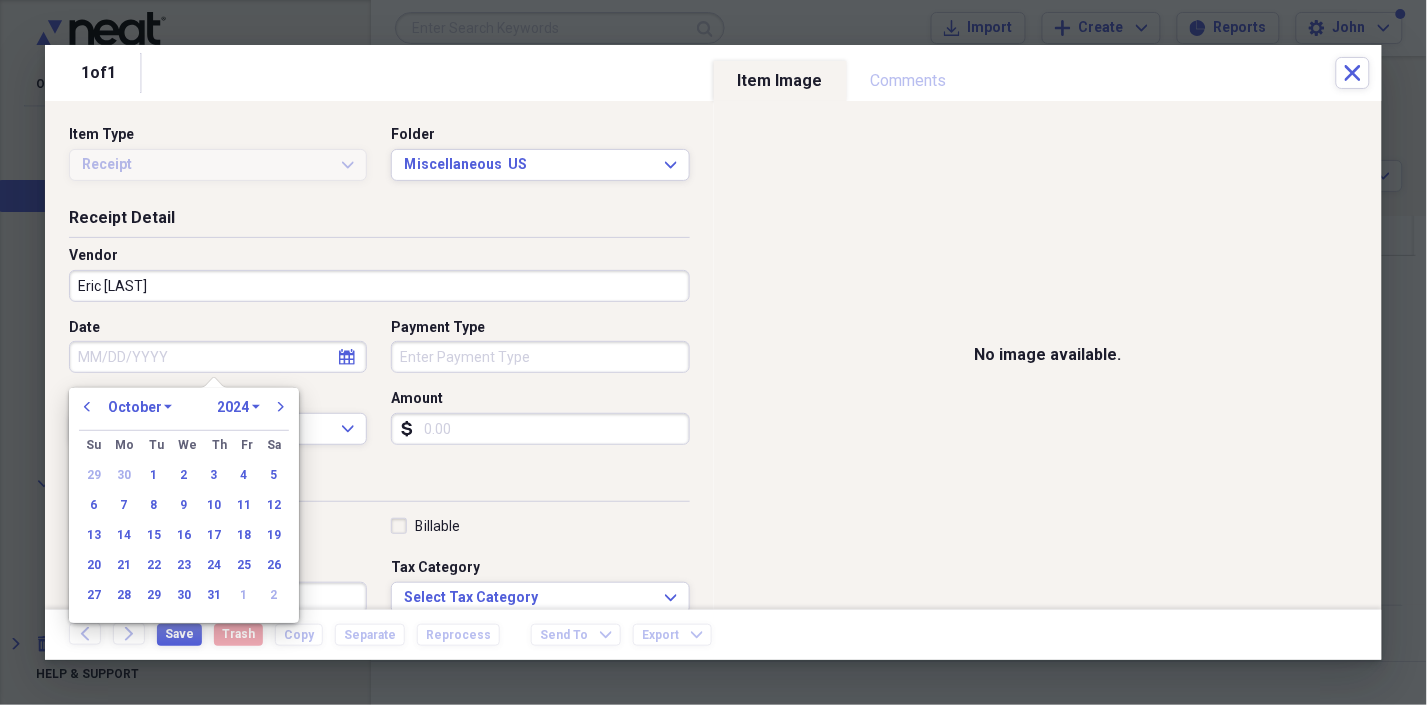 type on "10/04/2024" 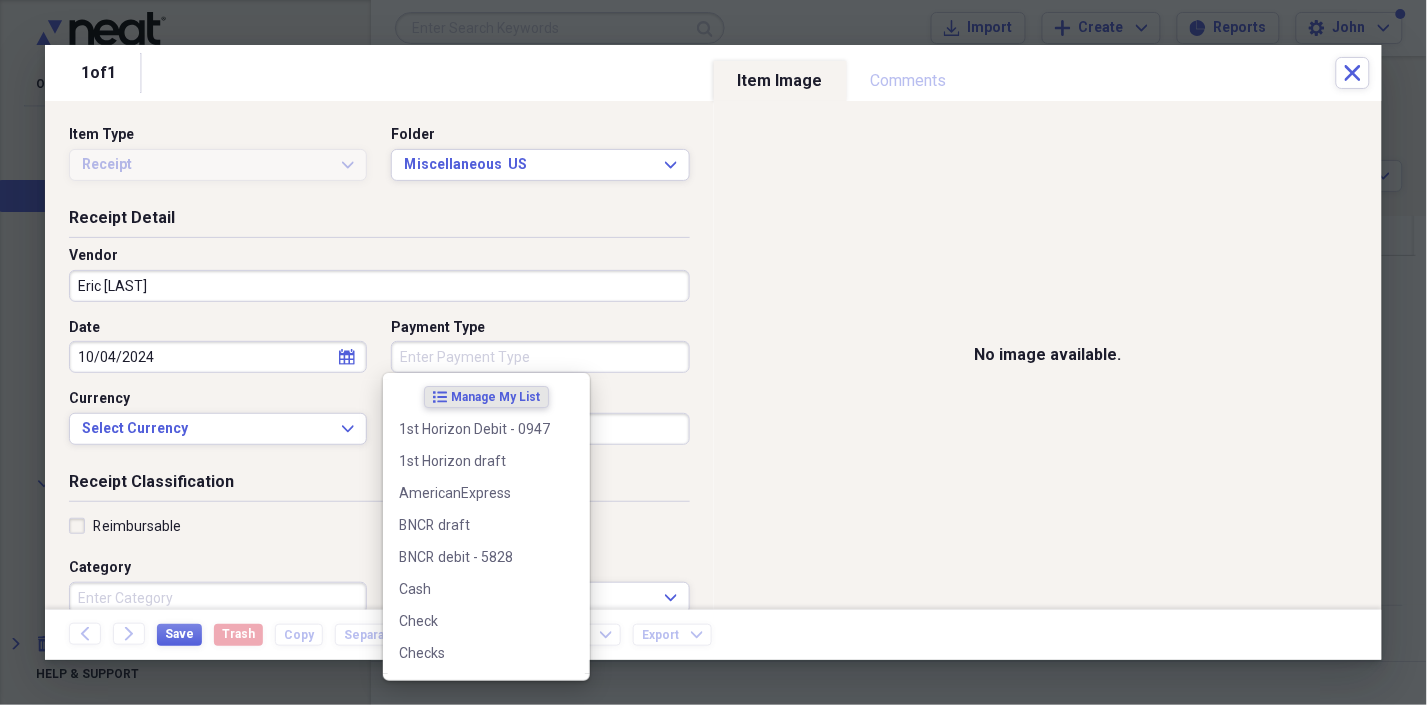 click on "Payment Type" at bounding box center (540, 357) 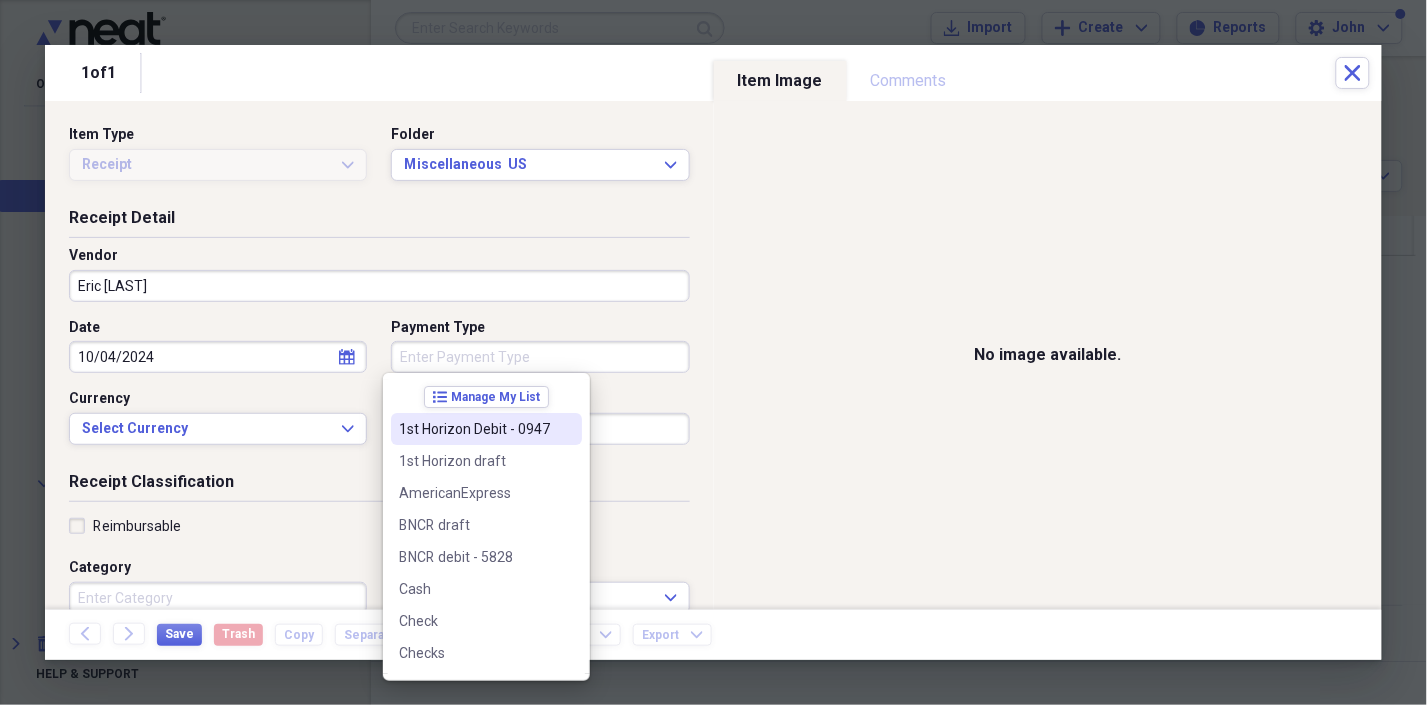 click on "1st Horizon Debit - 0947" at bounding box center [474, 429] 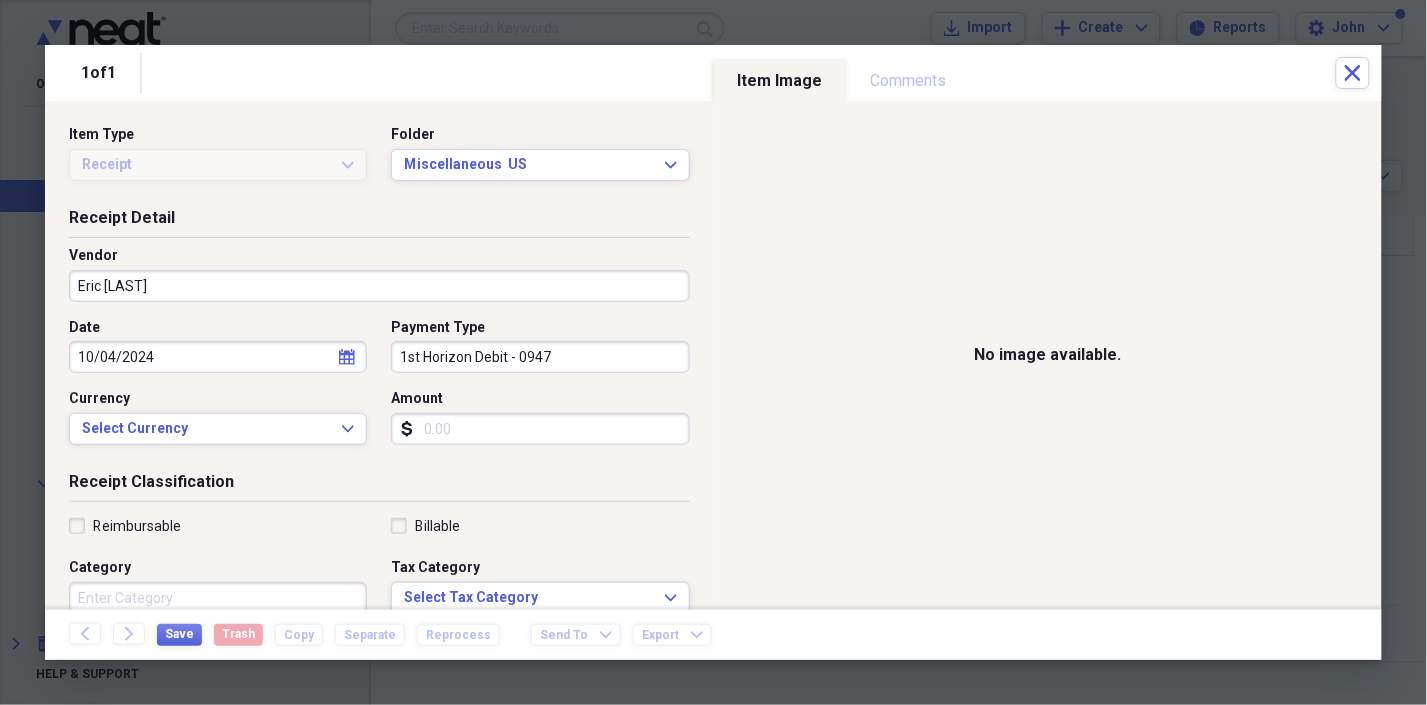 click on "Amount" at bounding box center (540, 429) 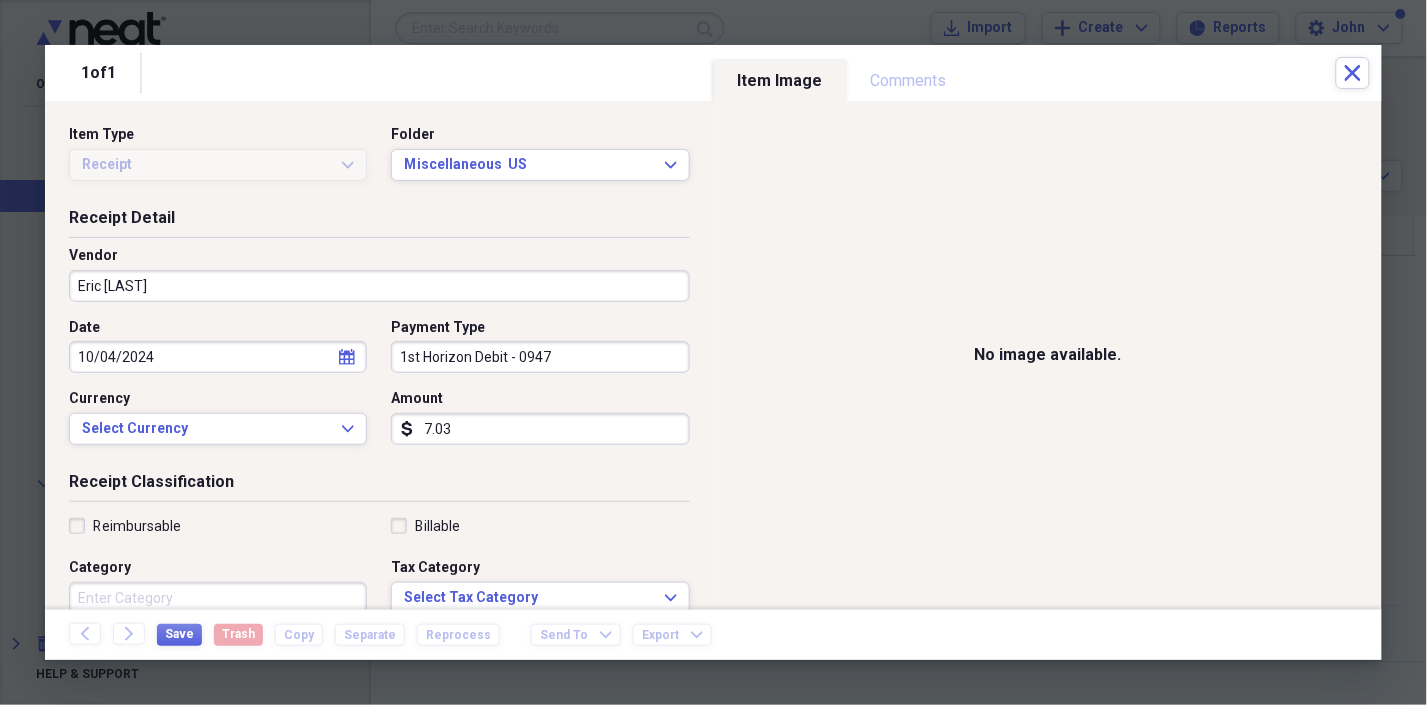 type on "7.03" 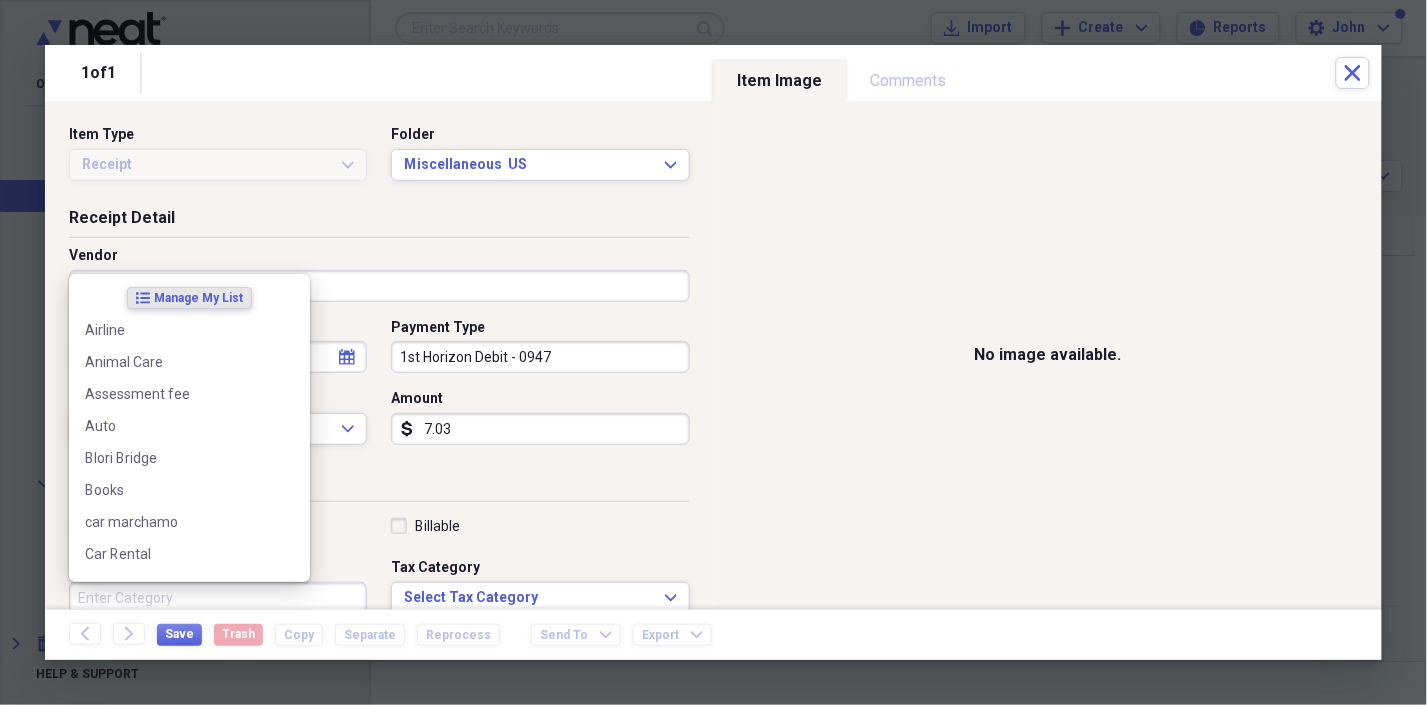 click on "Category" at bounding box center [218, 598] 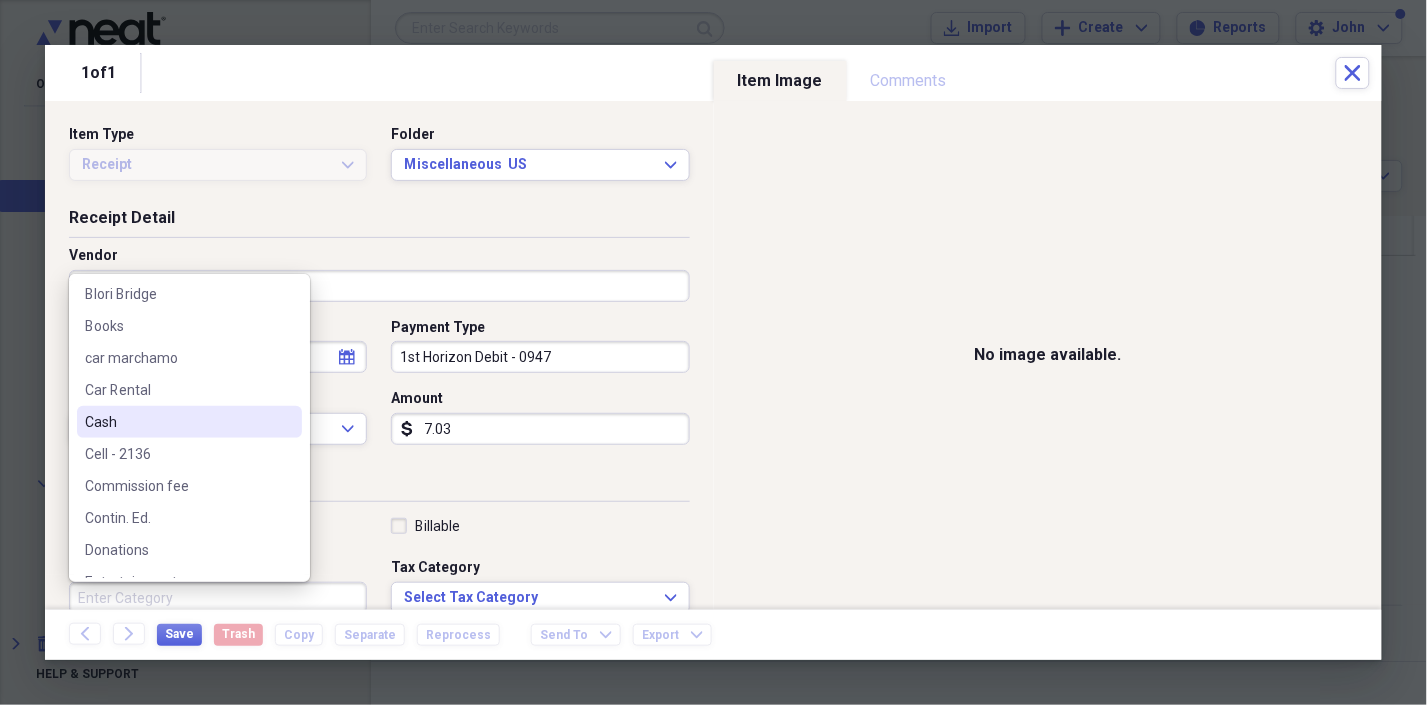 scroll, scrollTop: 222, scrollLeft: 0, axis: vertical 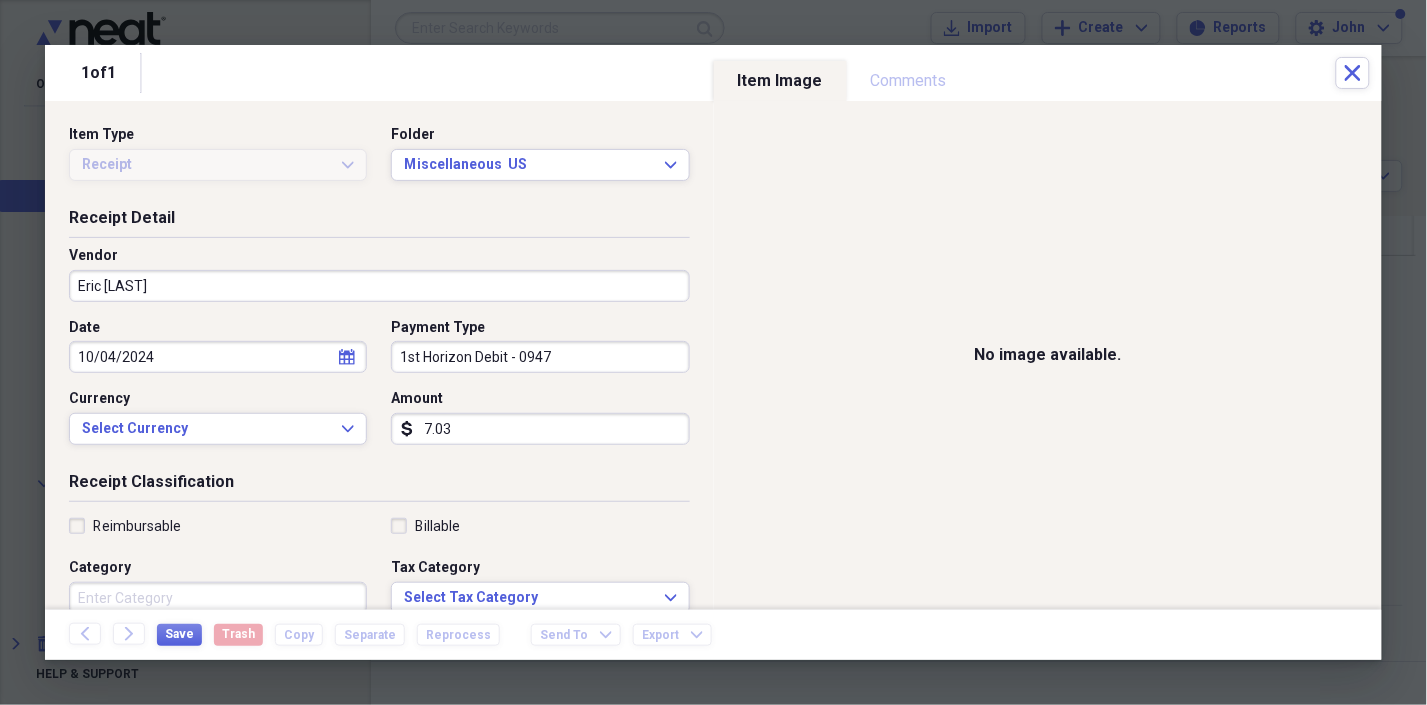 click on "Receipt Detail Vendor Eric [LAST] Date [DATE] calendar Calendar Payment Type 1st Horizon Debit - [PHONE] Currency Select Currency Expand Amount dollar-sign [PRICE]" at bounding box center [379, 339] 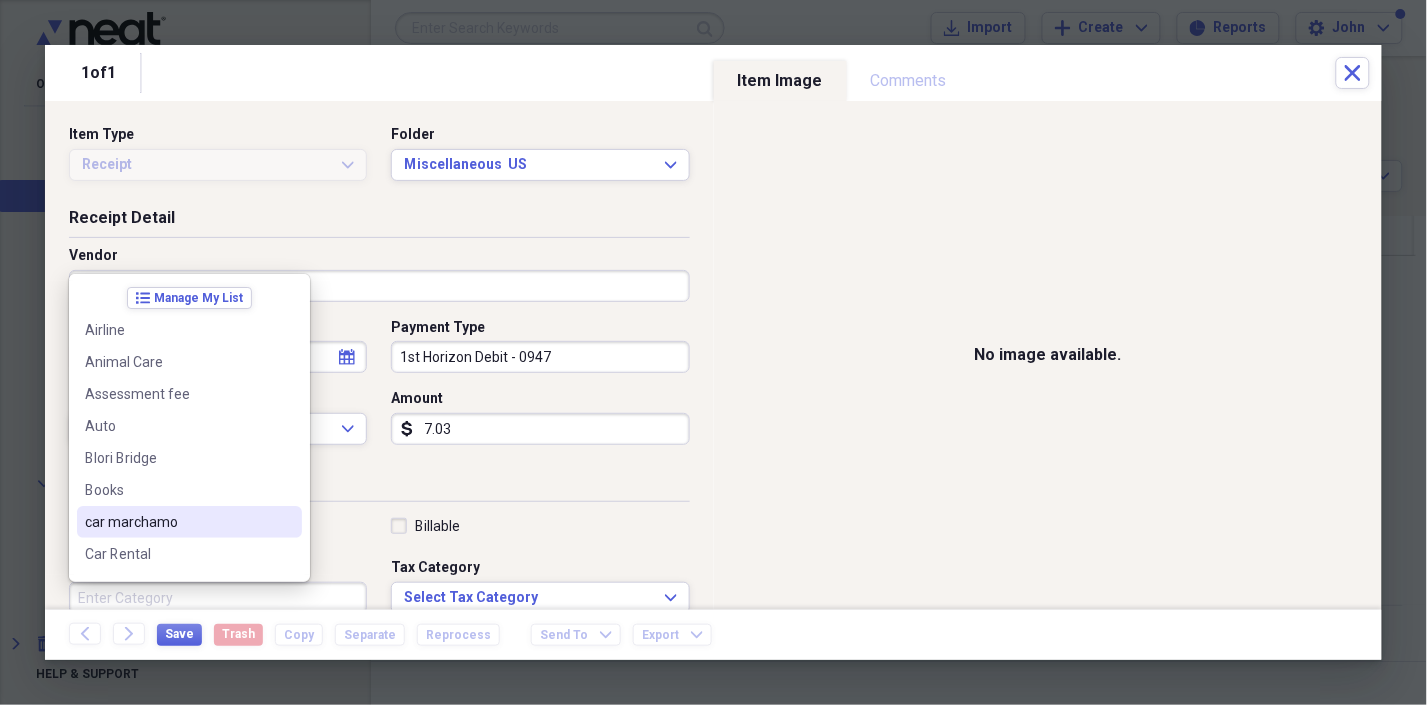 click on "Category" at bounding box center [218, 598] 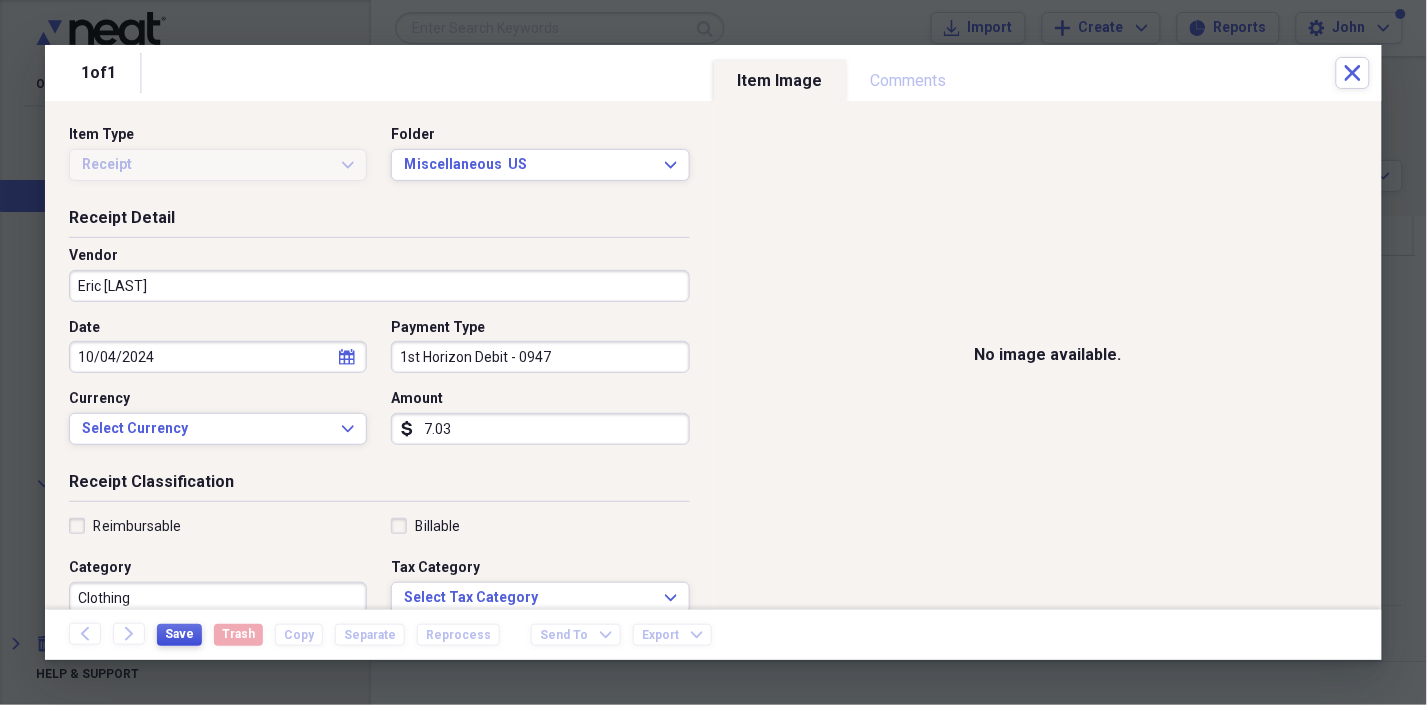 type on "Clothing" 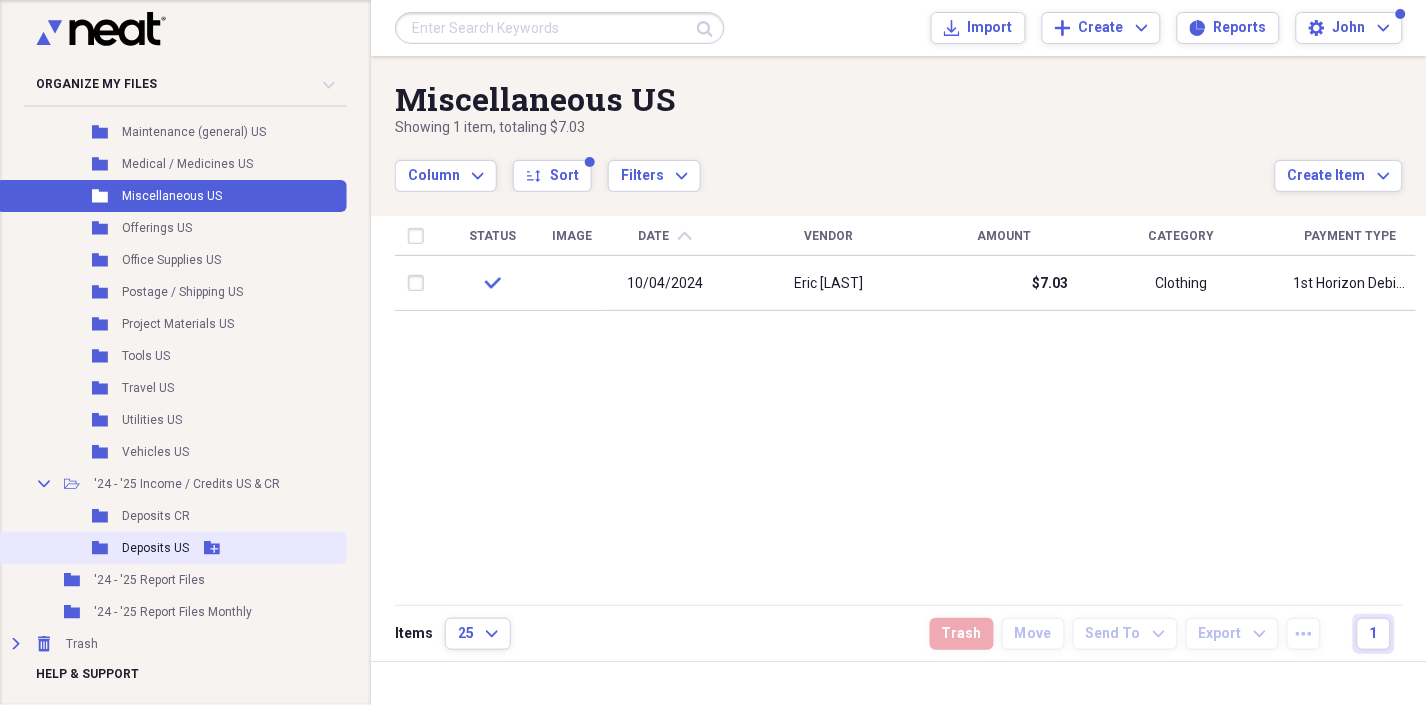 click on "Deposits  US" at bounding box center [155, 548] 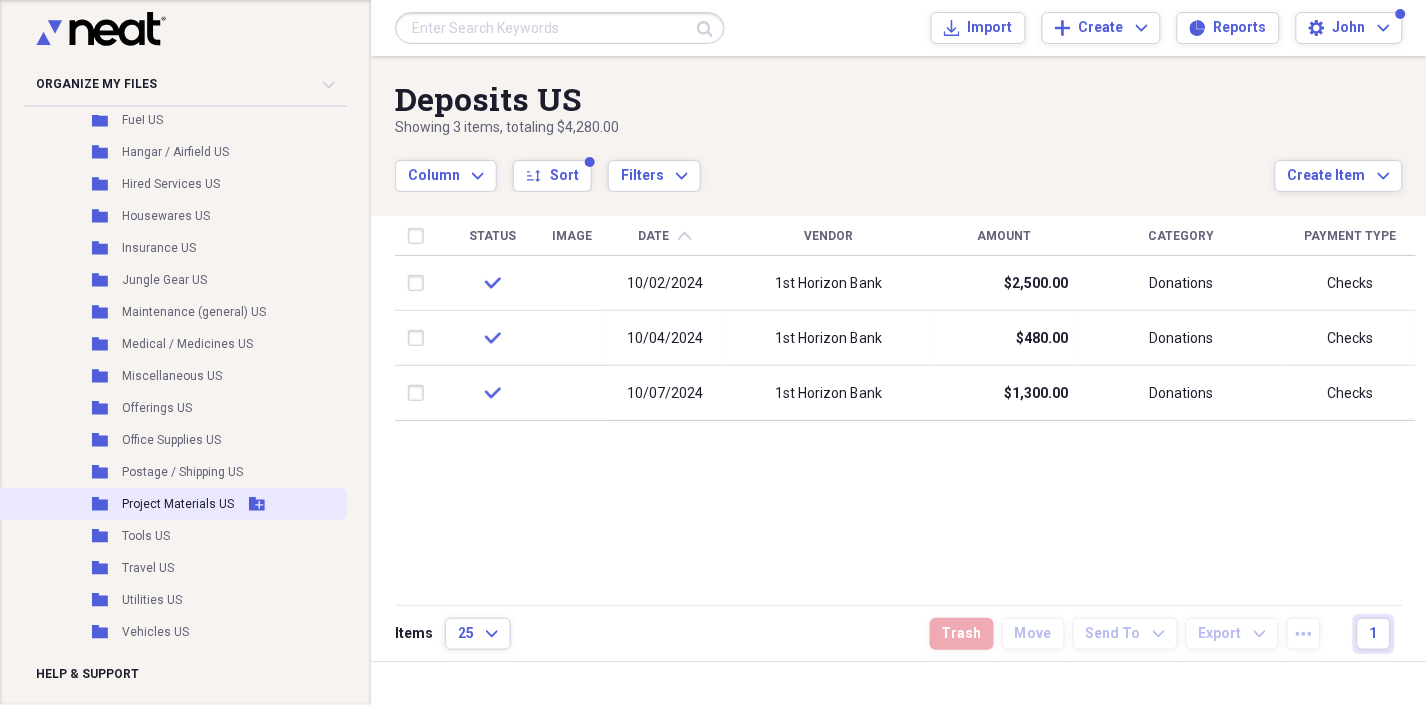 scroll, scrollTop: 545, scrollLeft: 0, axis: vertical 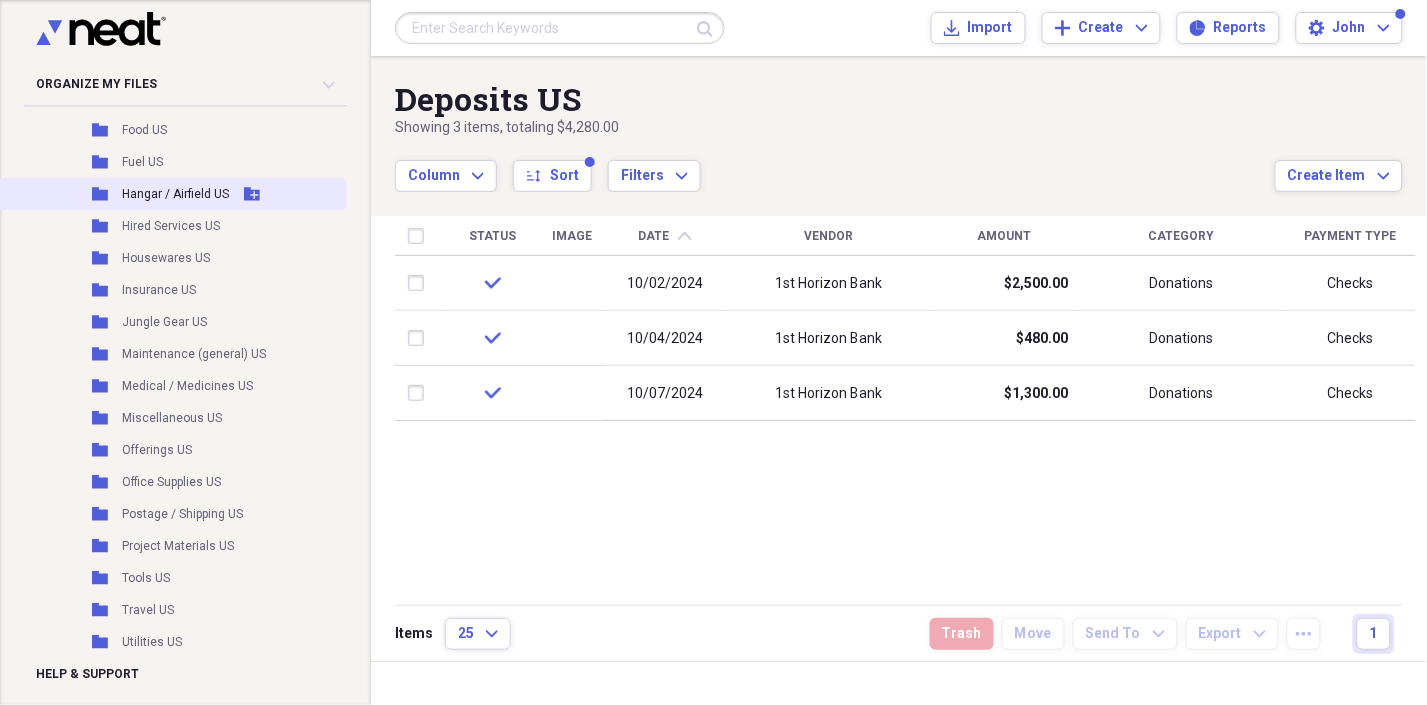 click on "Hangar / Airfield  US" at bounding box center [175, 194] 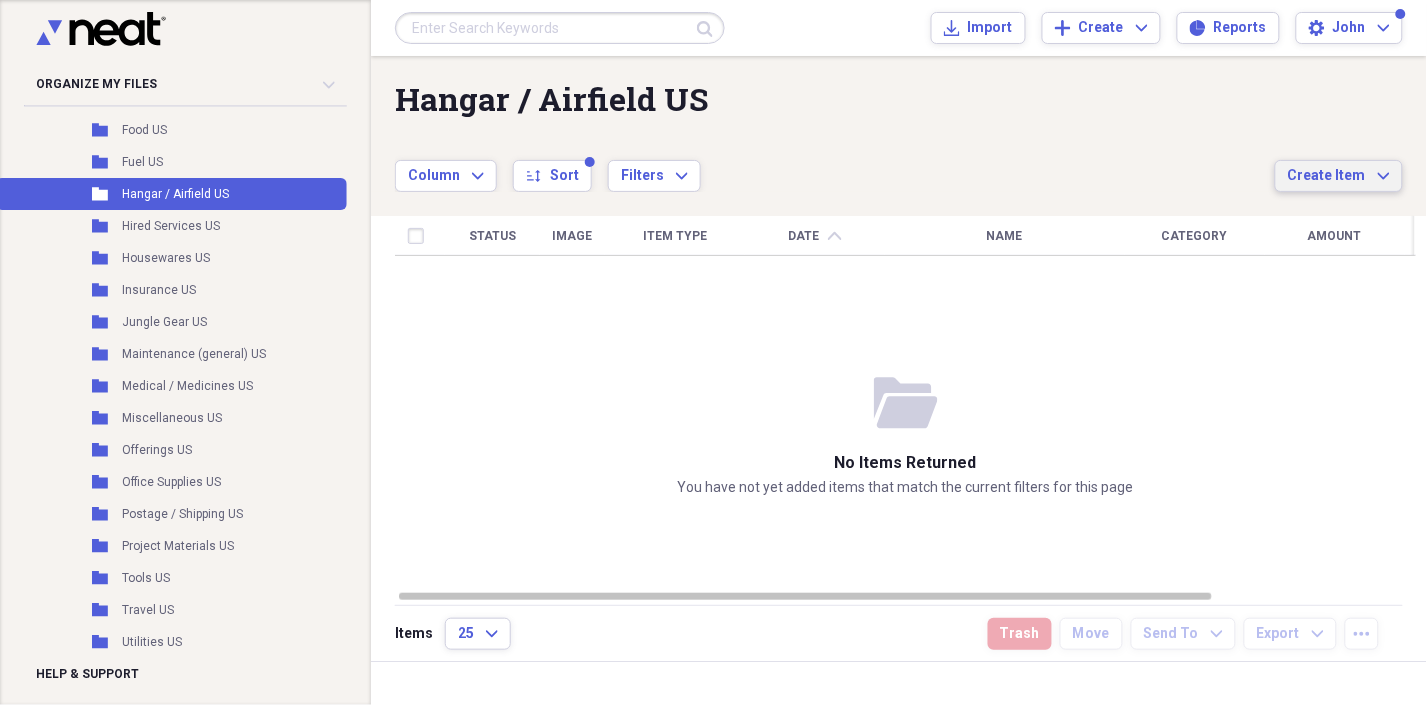 click on "Create Item" at bounding box center (1327, 176) 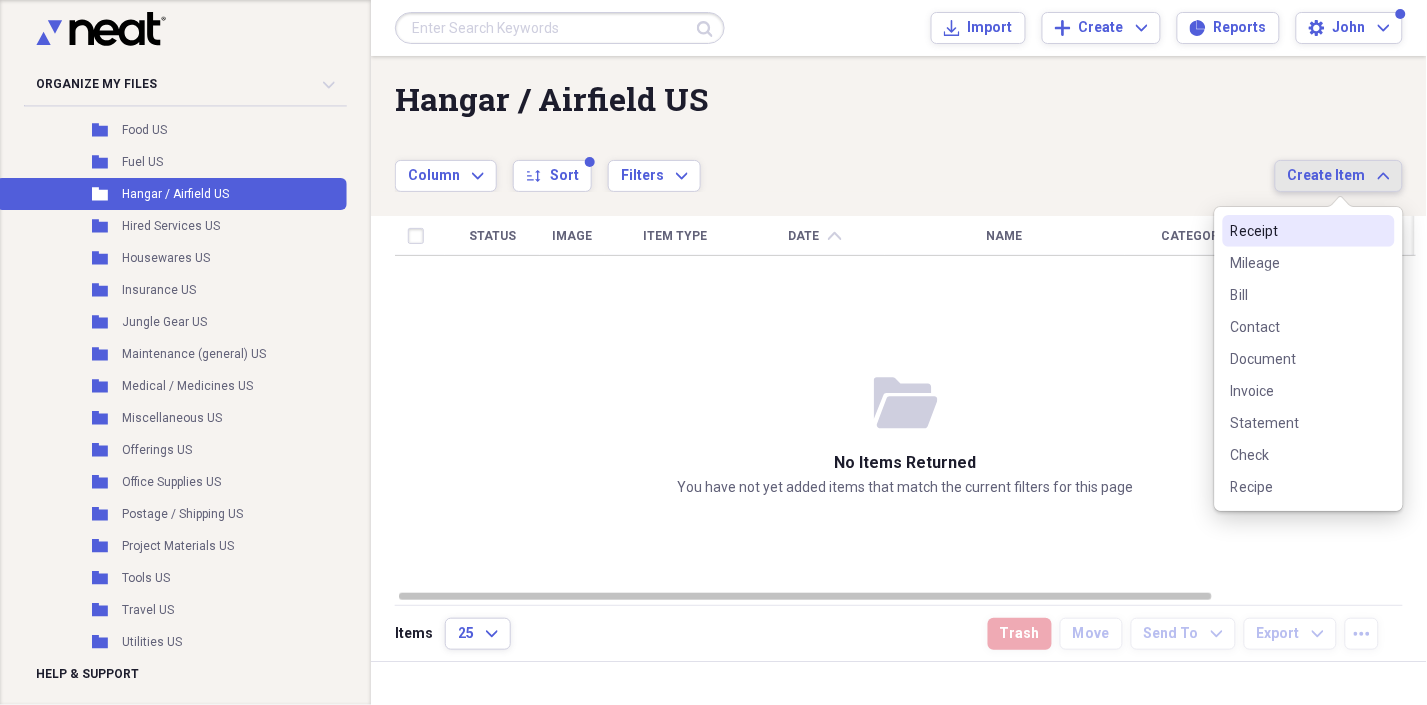 click on "Receipt" at bounding box center [1297, 231] 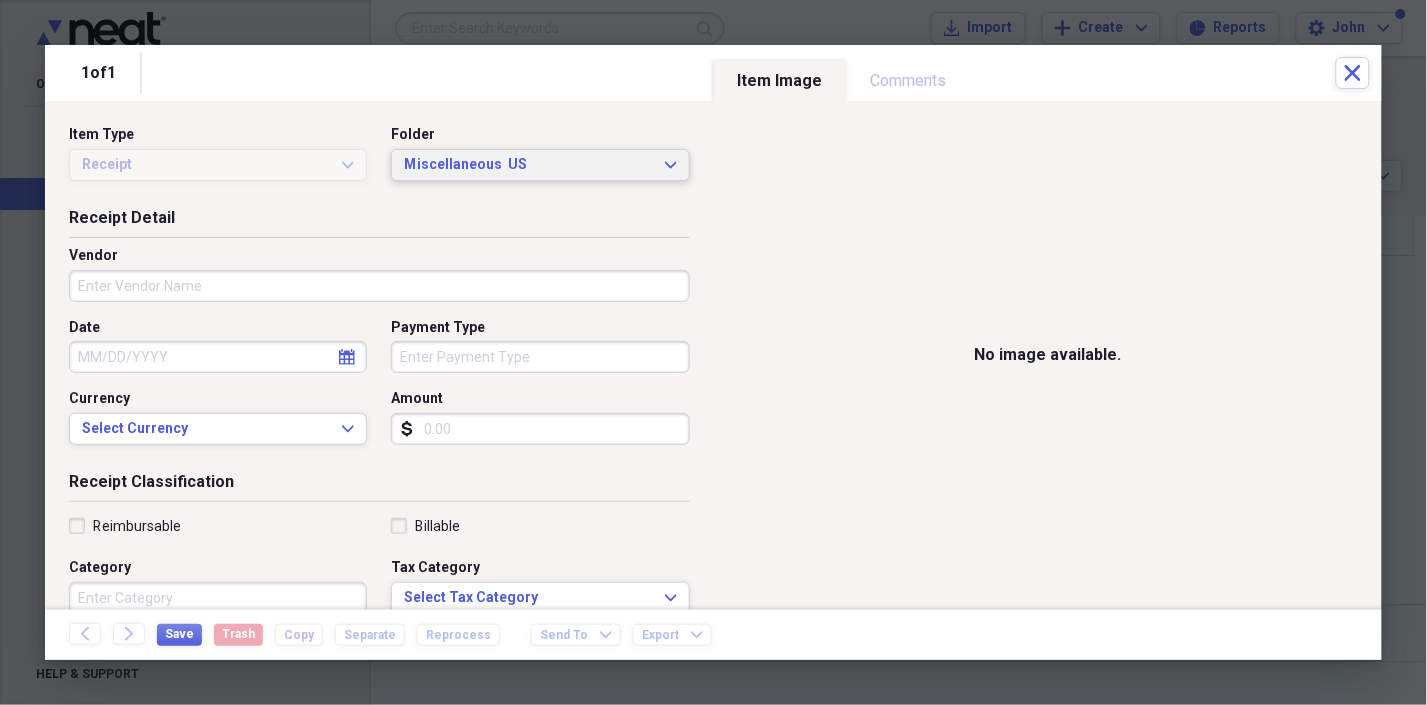 click on "Expand" 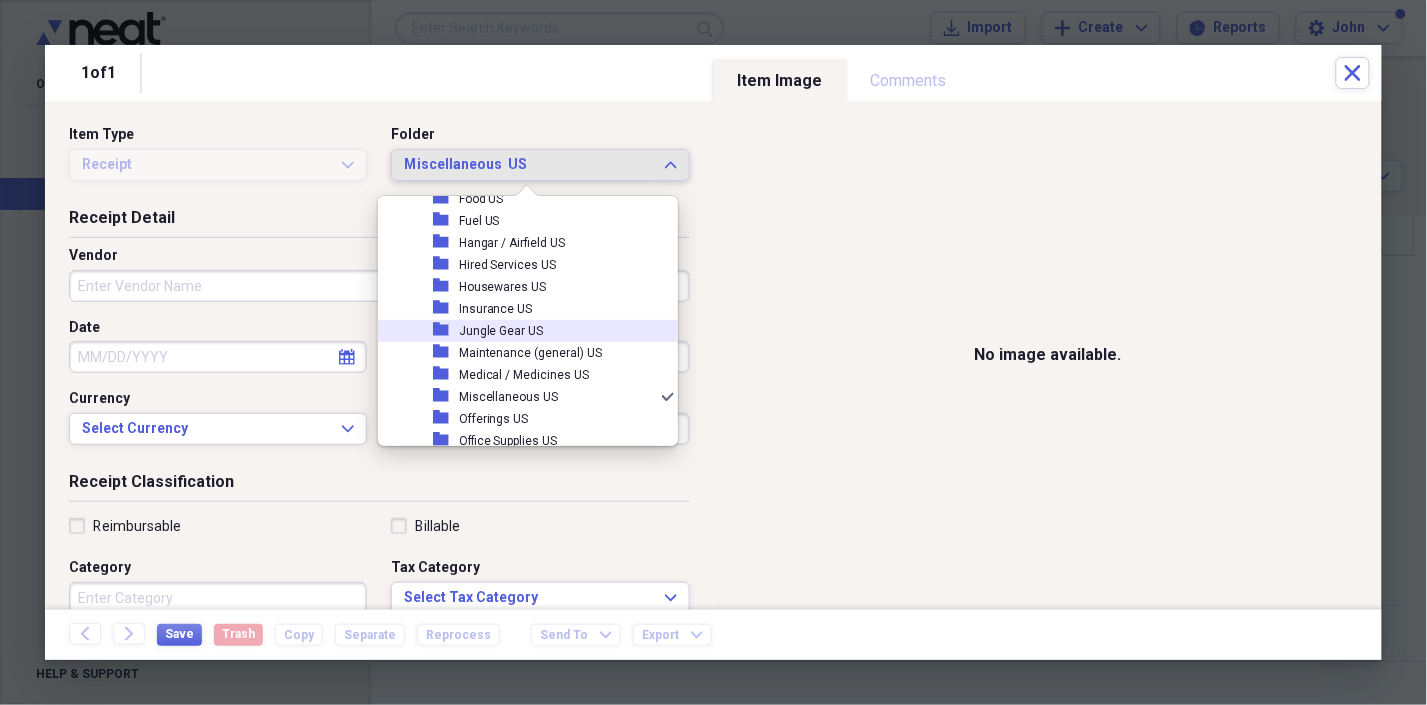 scroll, scrollTop: 295, scrollLeft: 0, axis: vertical 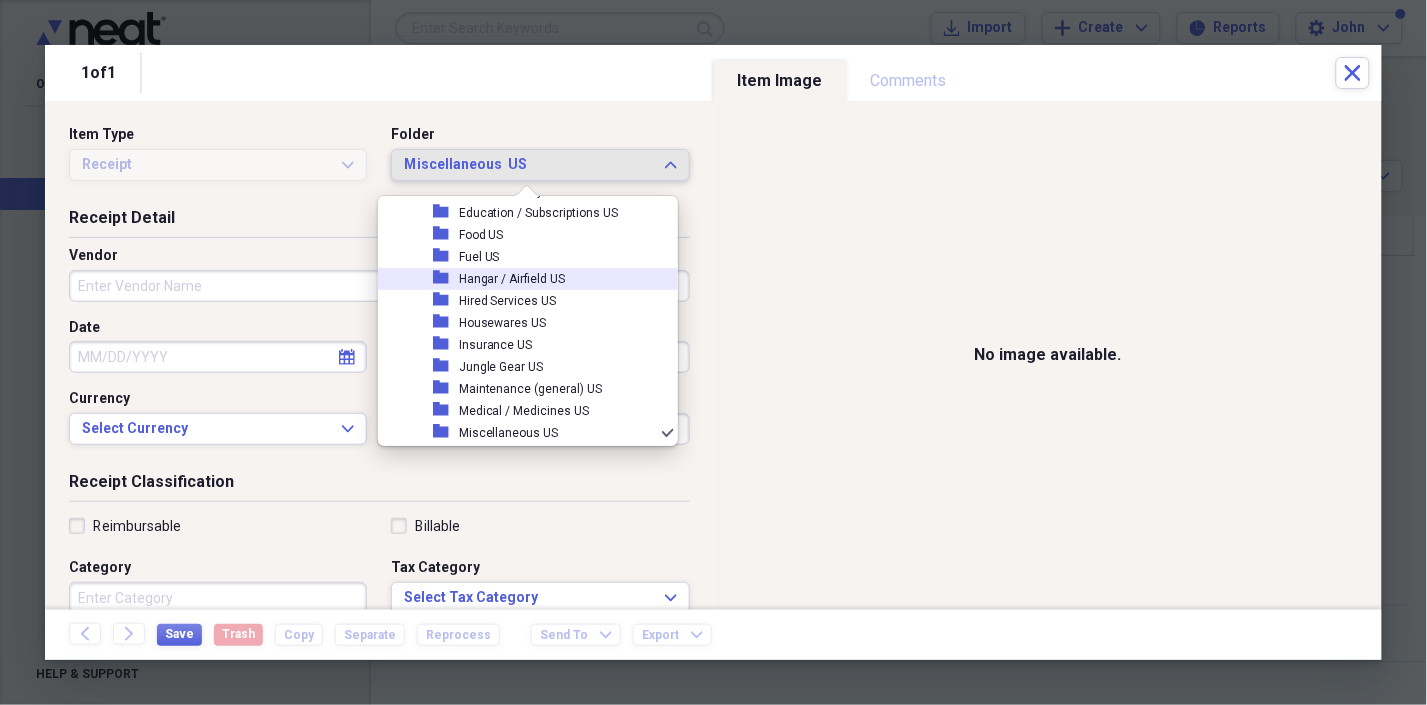 click on "Hangar / Airfield  US" at bounding box center [512, 279] 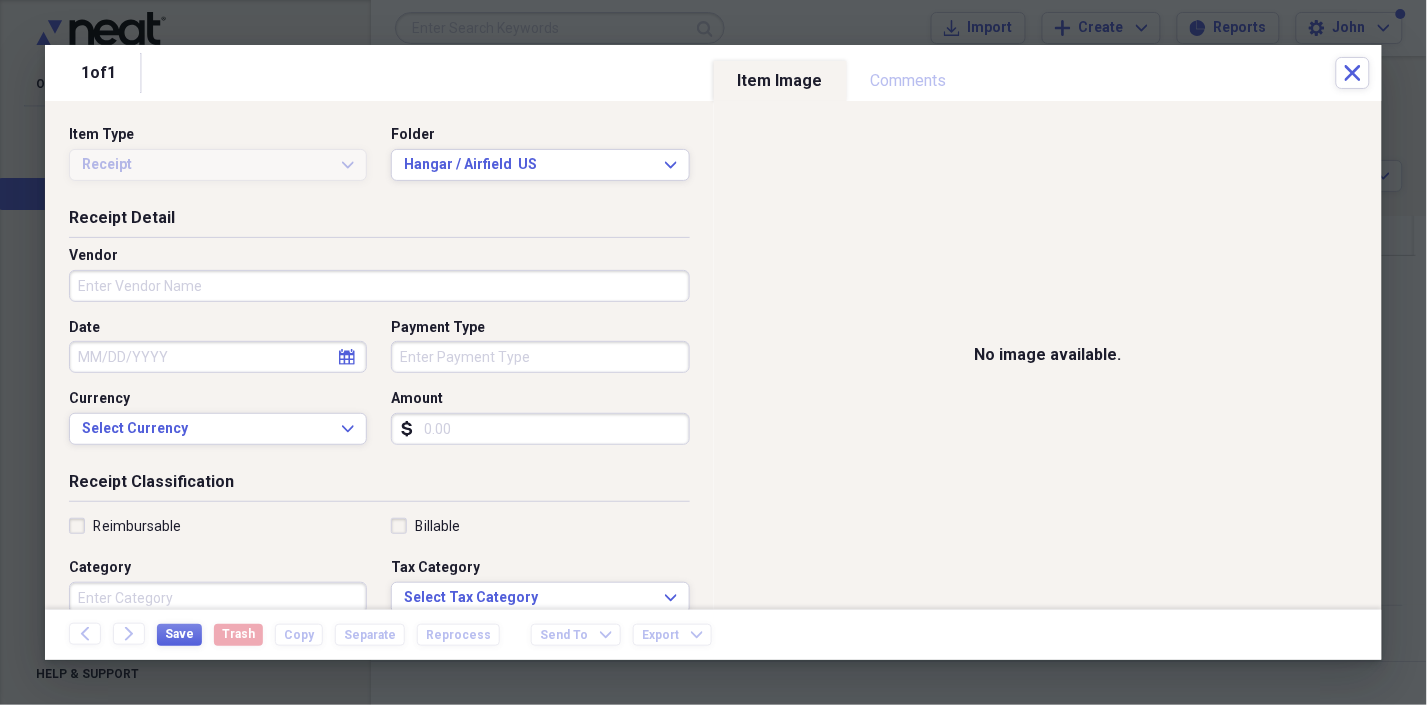 click on "Vendor" at bounding box center (379, 286) 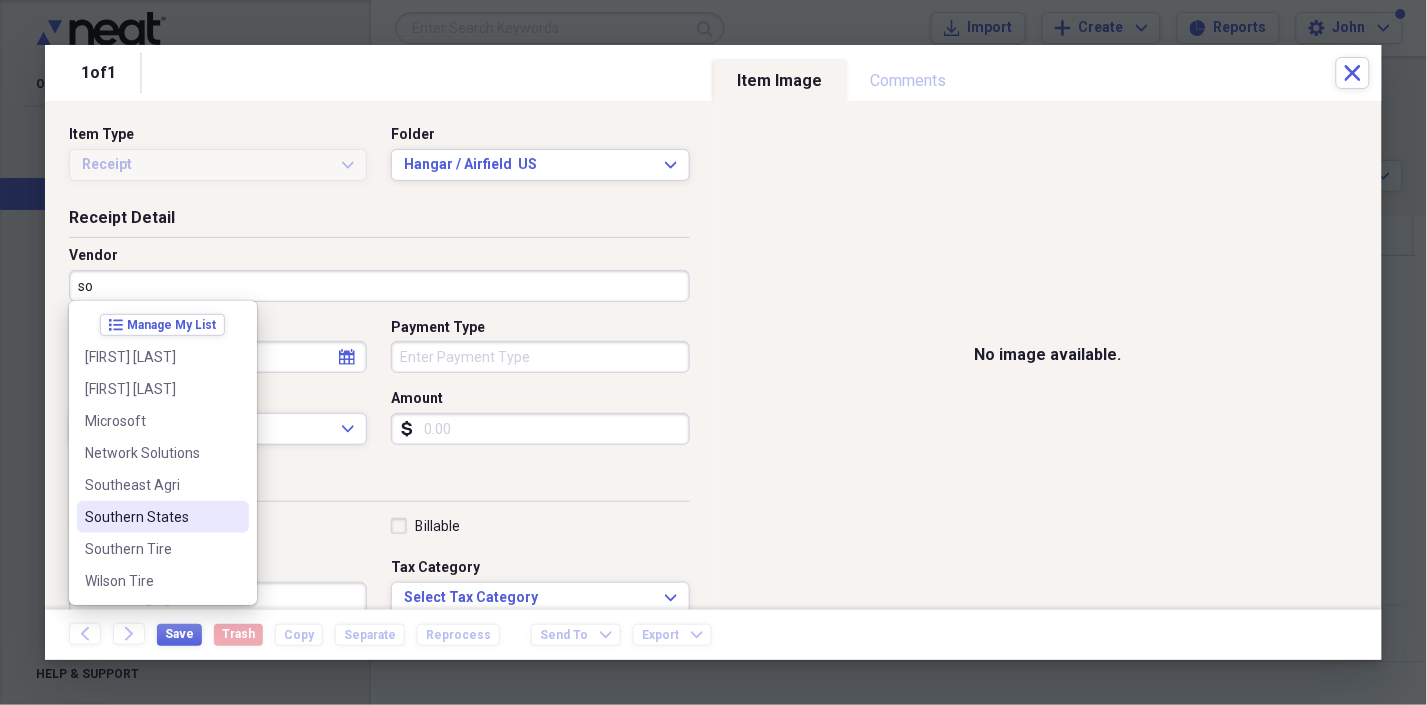 click on "Southern States" at bounding box center (151, 517) 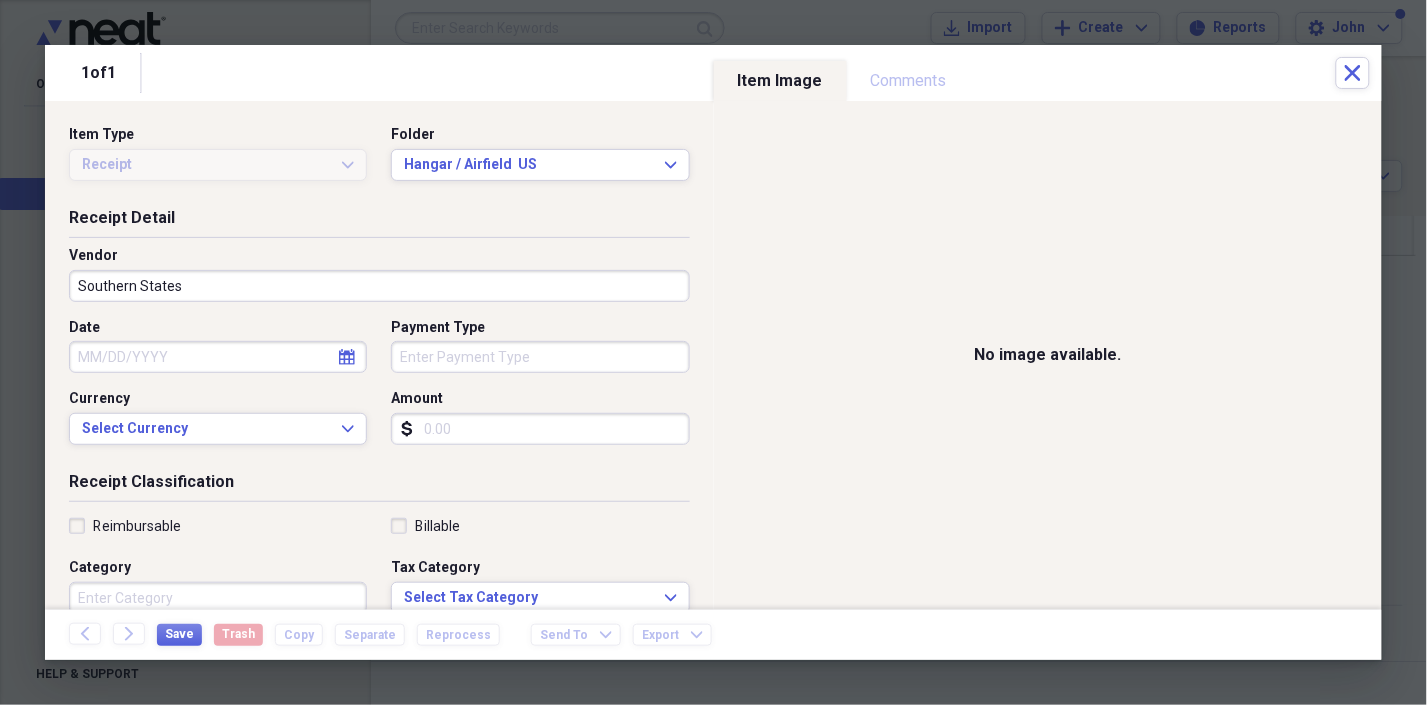 click on "calendar Calendar" at bounding box center [347, 357] 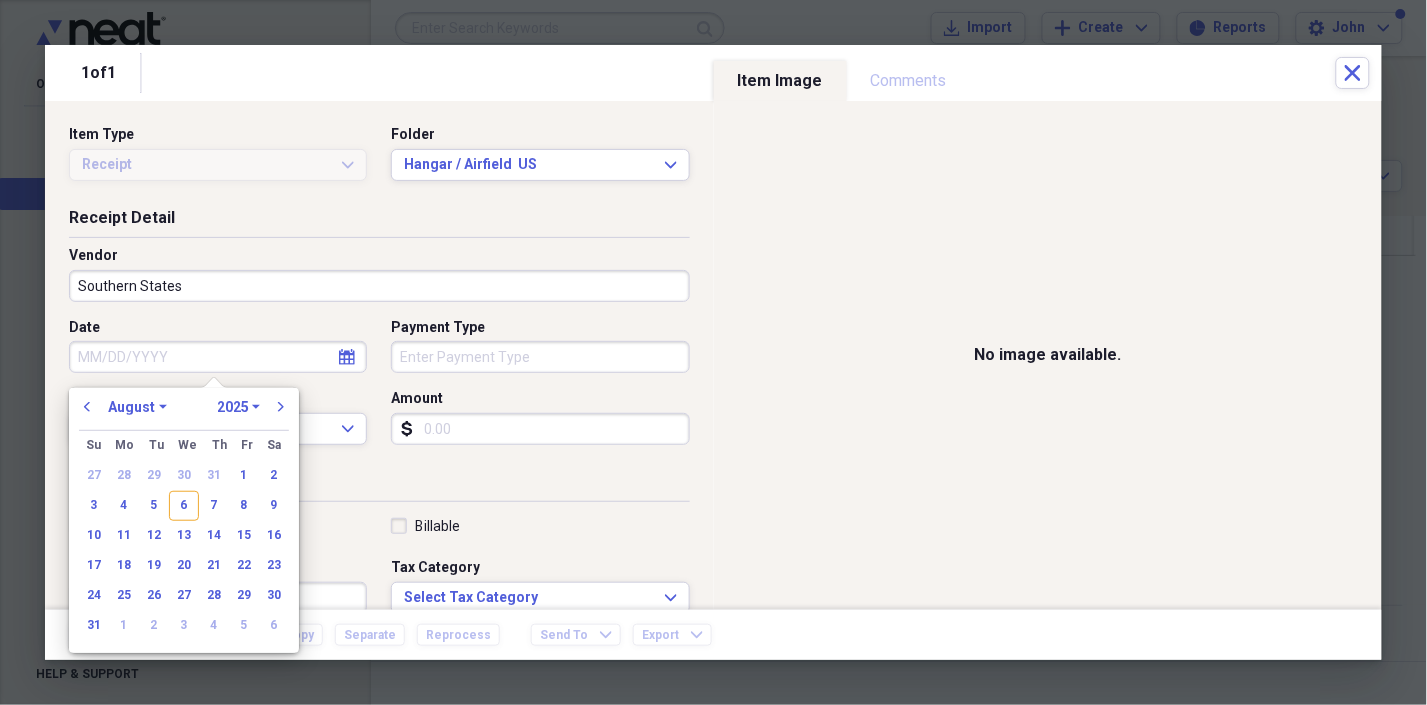 click on "1970 1971 1972 1973 1974 1975 1976 1977 1978 1979 1980 1981 1982 1983 1984 1985 1986 1987 1988 1989 1990 1991 1992 1993 1994 1995 1996 1997 1998 1999 2000 2001 2002 2003 2004 2005 2006 2007 2008 2009 2010 2011 2012 2013 2014 2015 2016 2017 2018 2019 2020 2021 2022 2023 2024 2025 2026 2027 2028 2029 2030 2031 2032 2033 2034 2035" at bounding box center (238, 407) 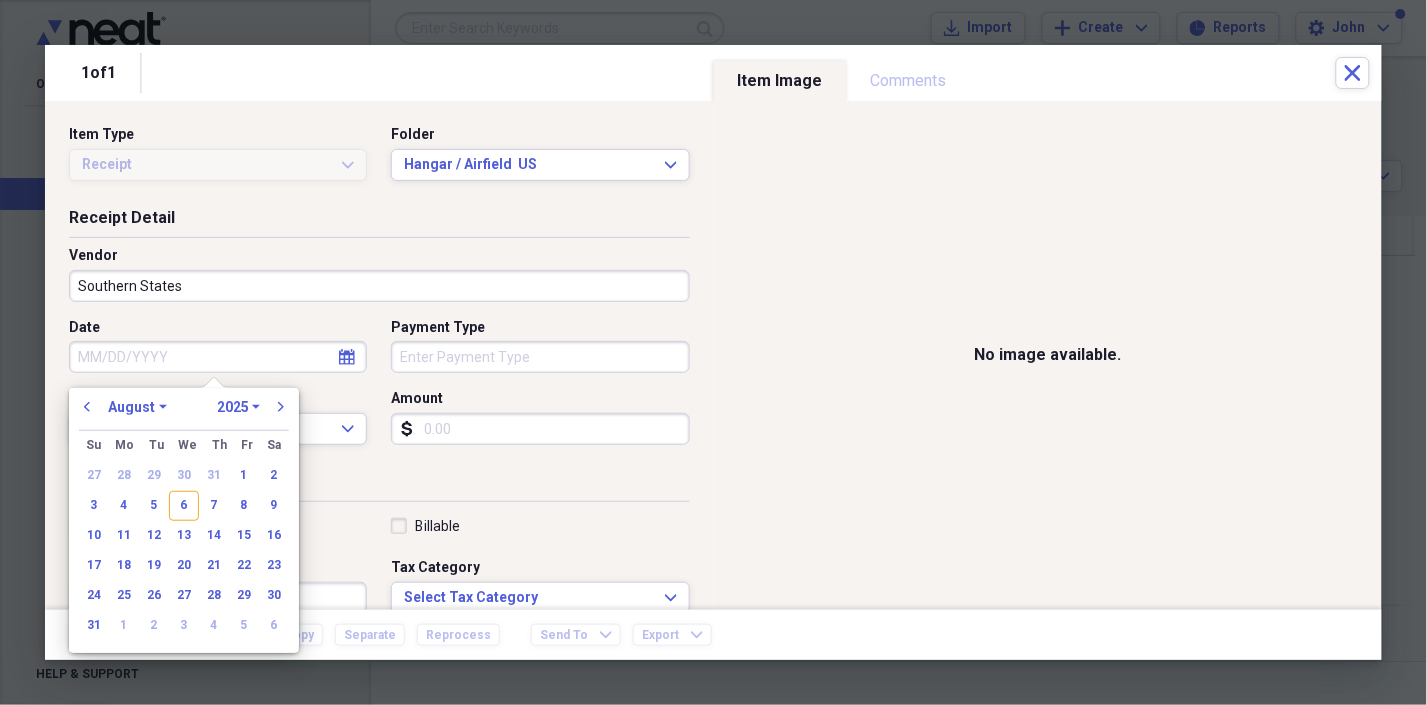 select on "2024" 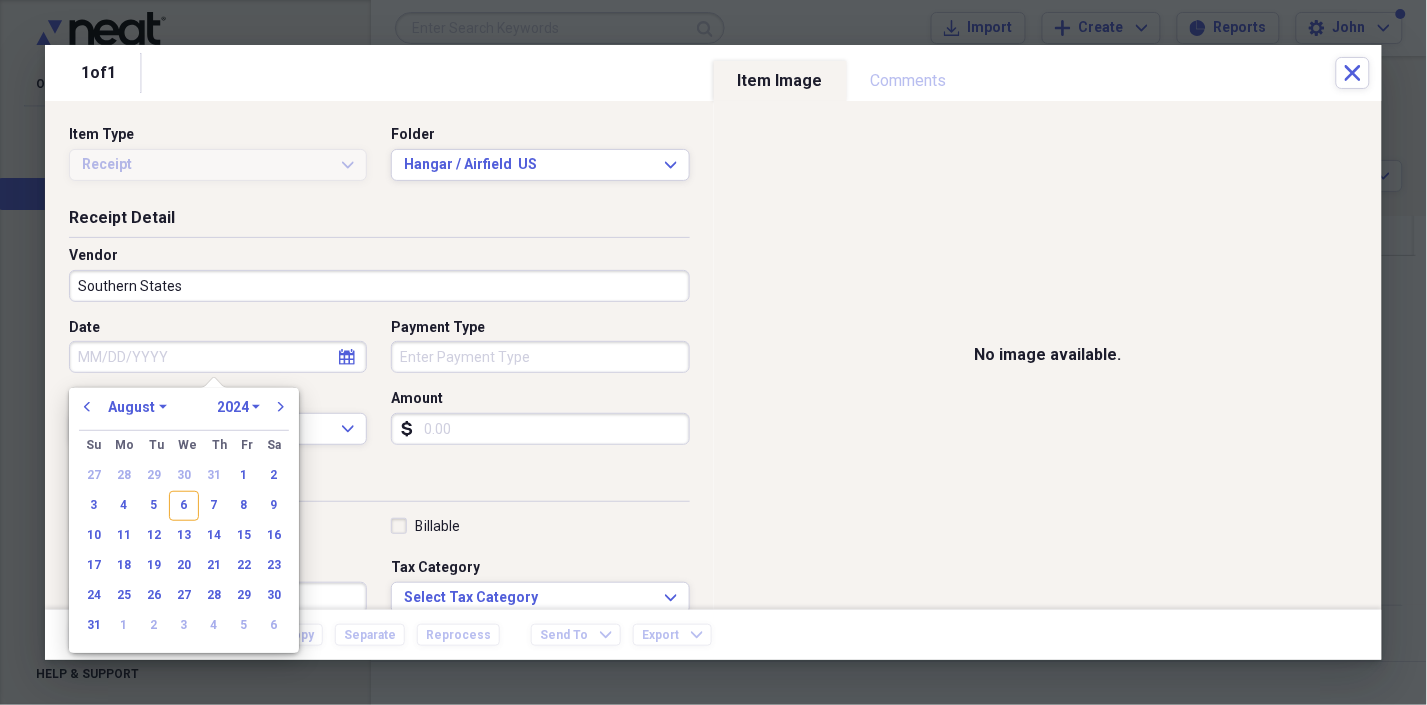 click on "1970 1971 1972 1973 1974 1975 1976 1977 1978 1979 1980 1981 1982 1983 1984 1985 1986 1987 1988 1989 1990 1991 1992 1993 1994 1995 1996 1997 1998 1999 2000 2001 2002 2003 2004 2005 2006 2007 2008 2009 2010 2011 2012 2013 2014 2015 2016 2017 2018 2019 2020 2021 2022 2023 2024 2025 2026 2027 2028 2029 2030 2031 2032 2033 2034 2035" at bounding box center [238, 407] 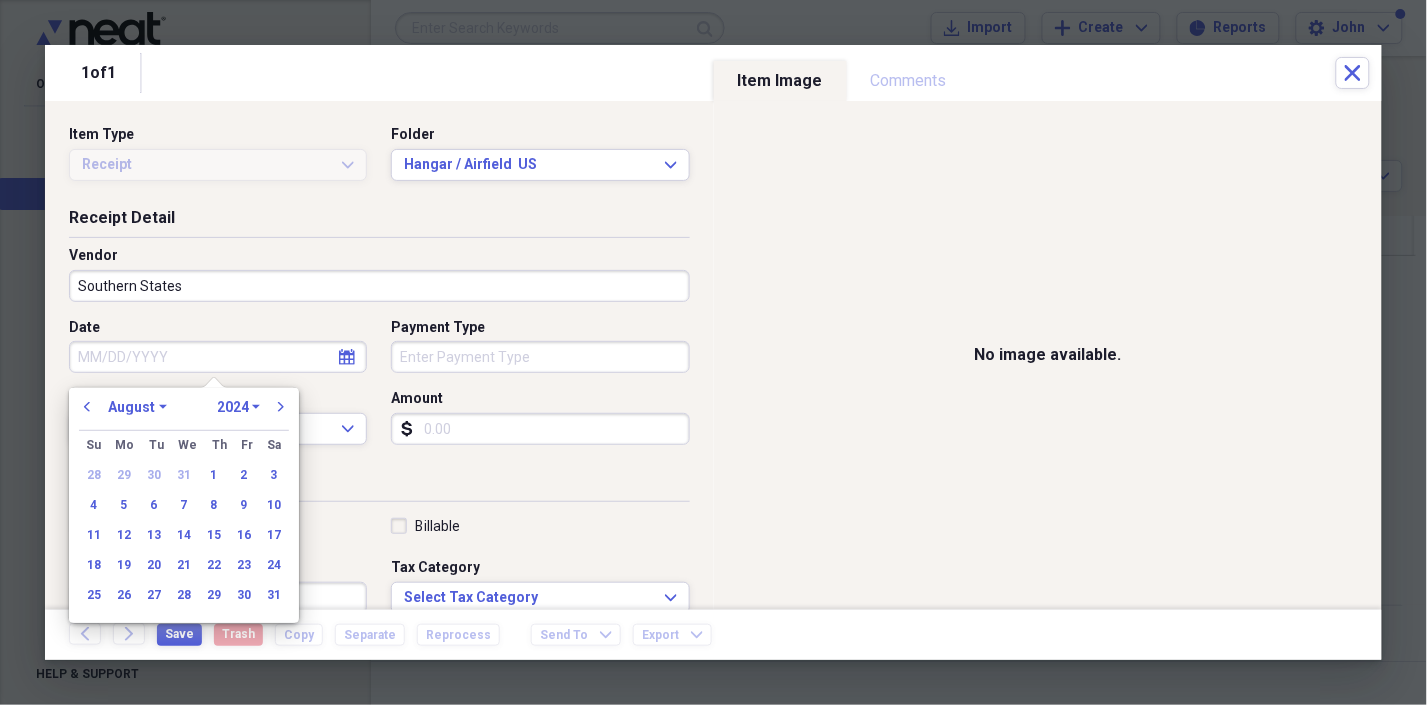 click on "January February March April May June July August September October November December" at bounding box center [137, 407] 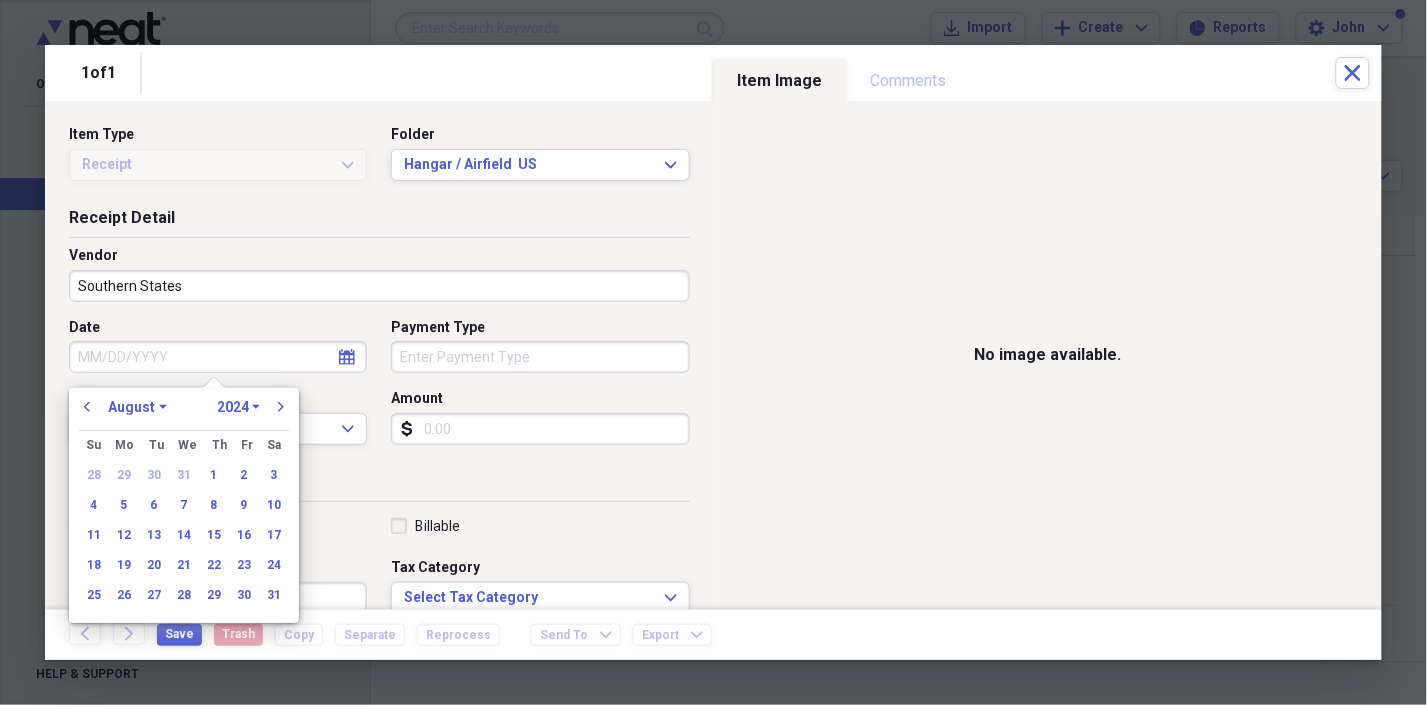 select on "9" 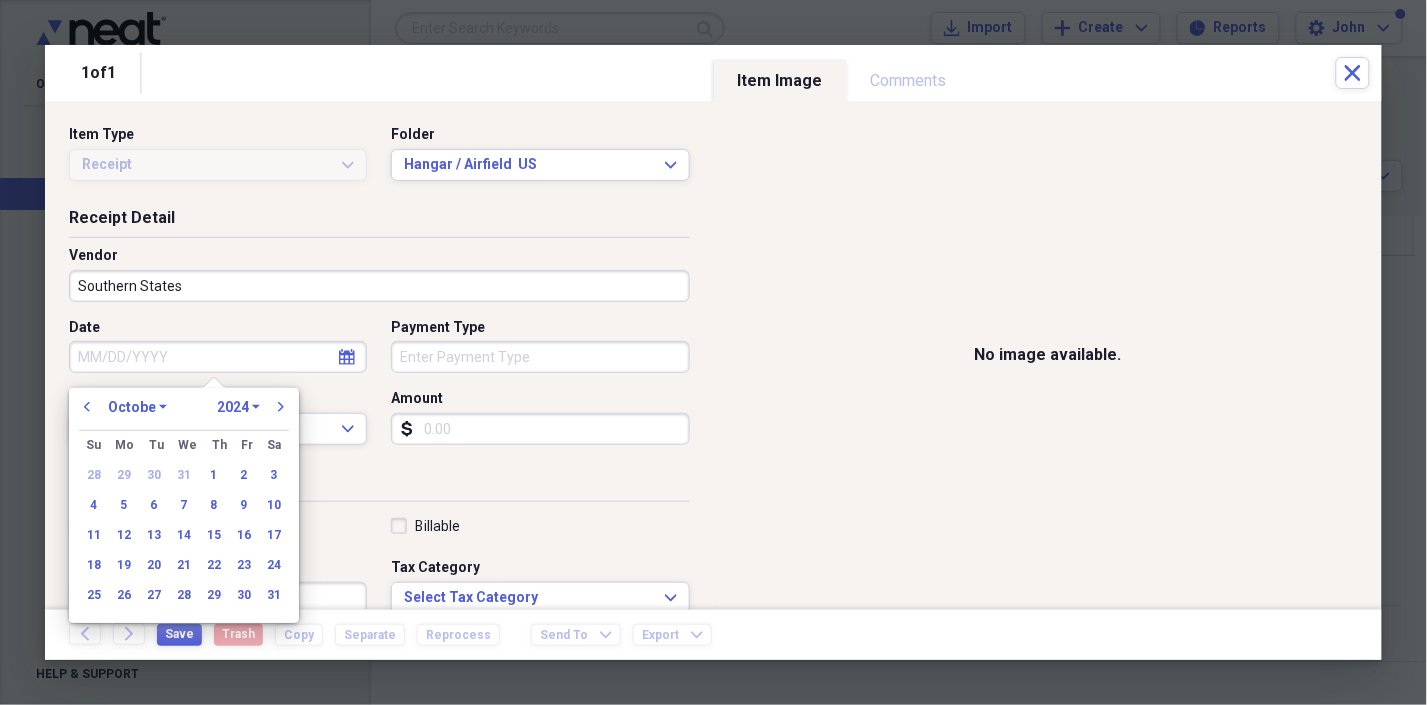 click on "January February March April May June July August September October November December" at bounding box center [137, 407] 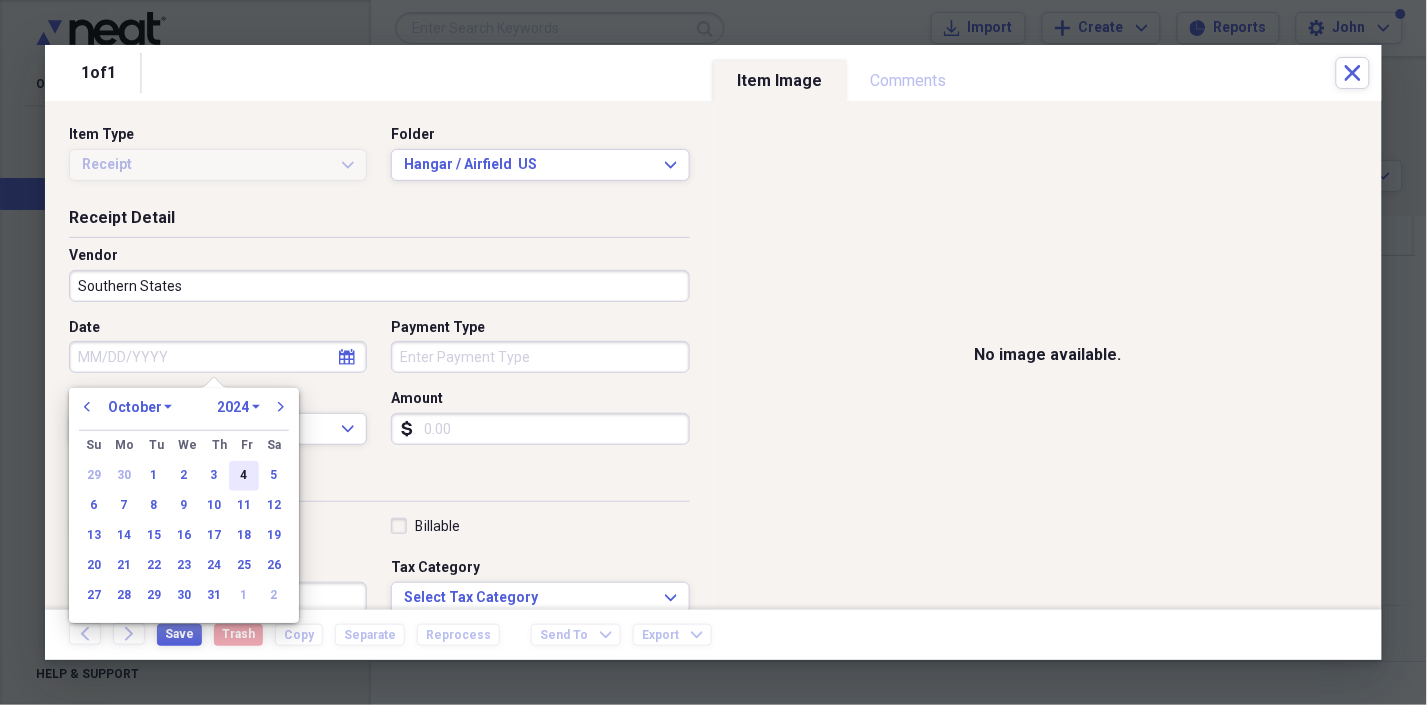 click on "4" at bounding box center [244, 476] 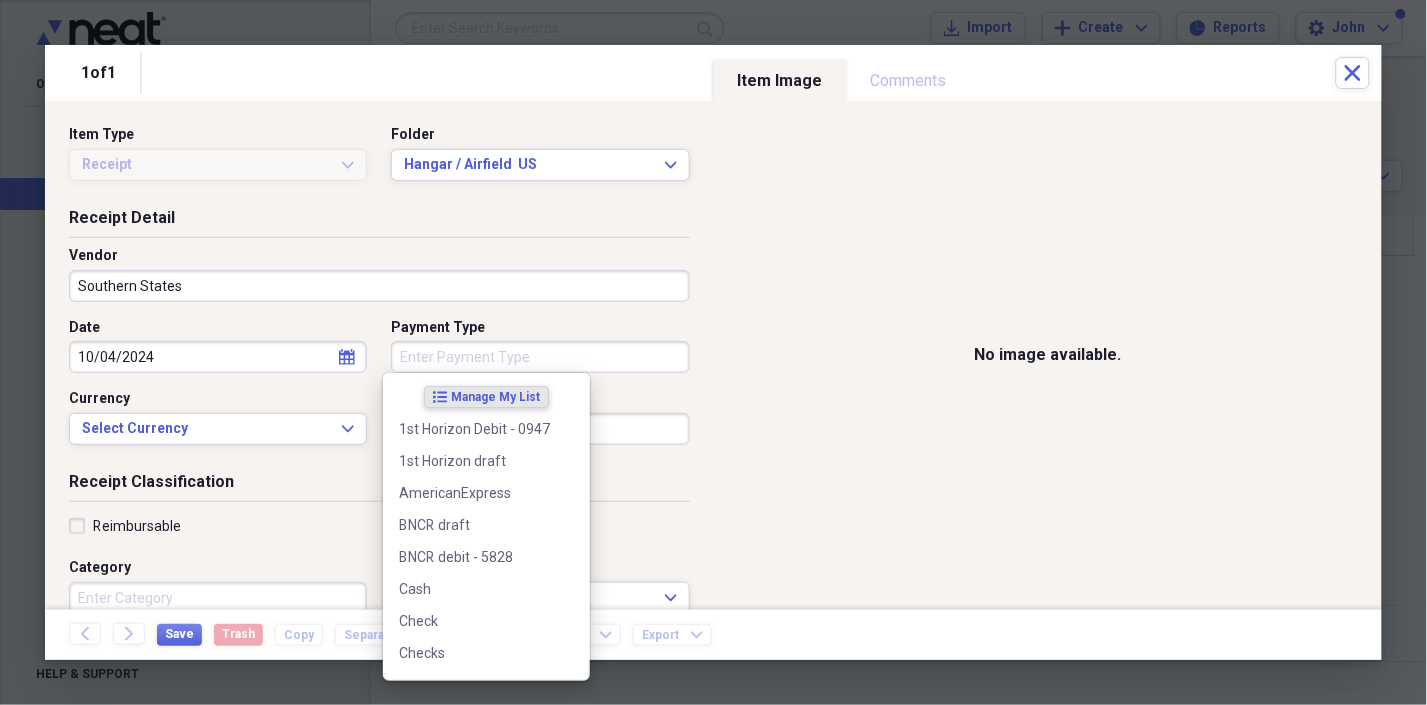 click on "Payment Type" at bounding box center [540, 357] 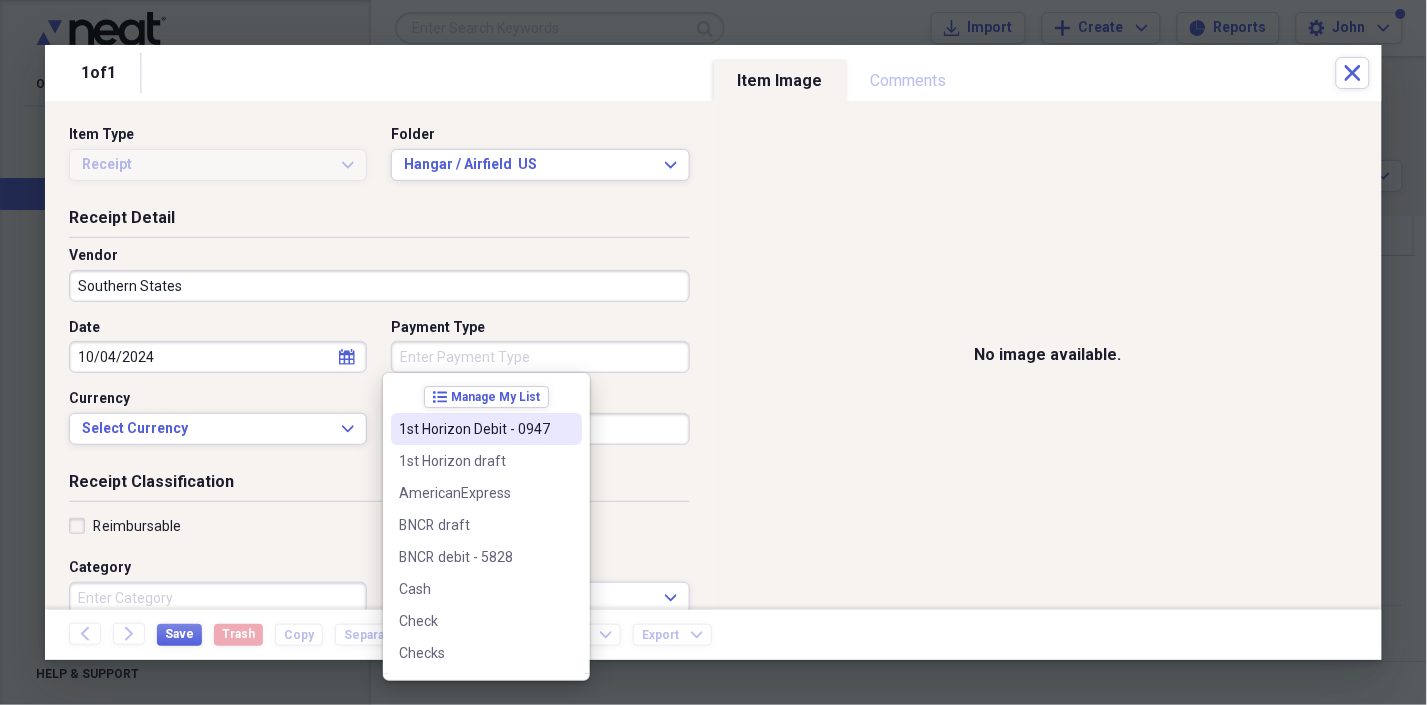 click on "1st Horizon Debit - 0947" at bounding box center (474, 429) 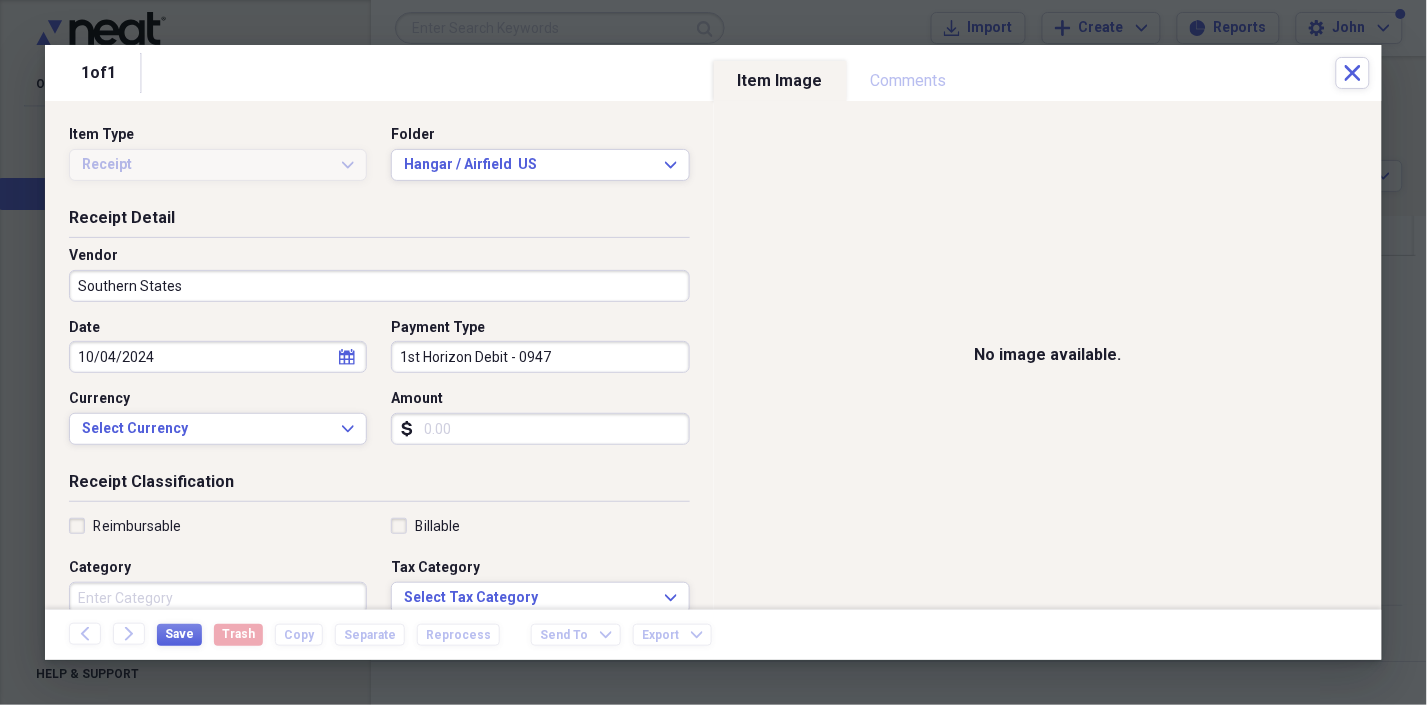 click on "Amount" at bounding box center [540, 429] 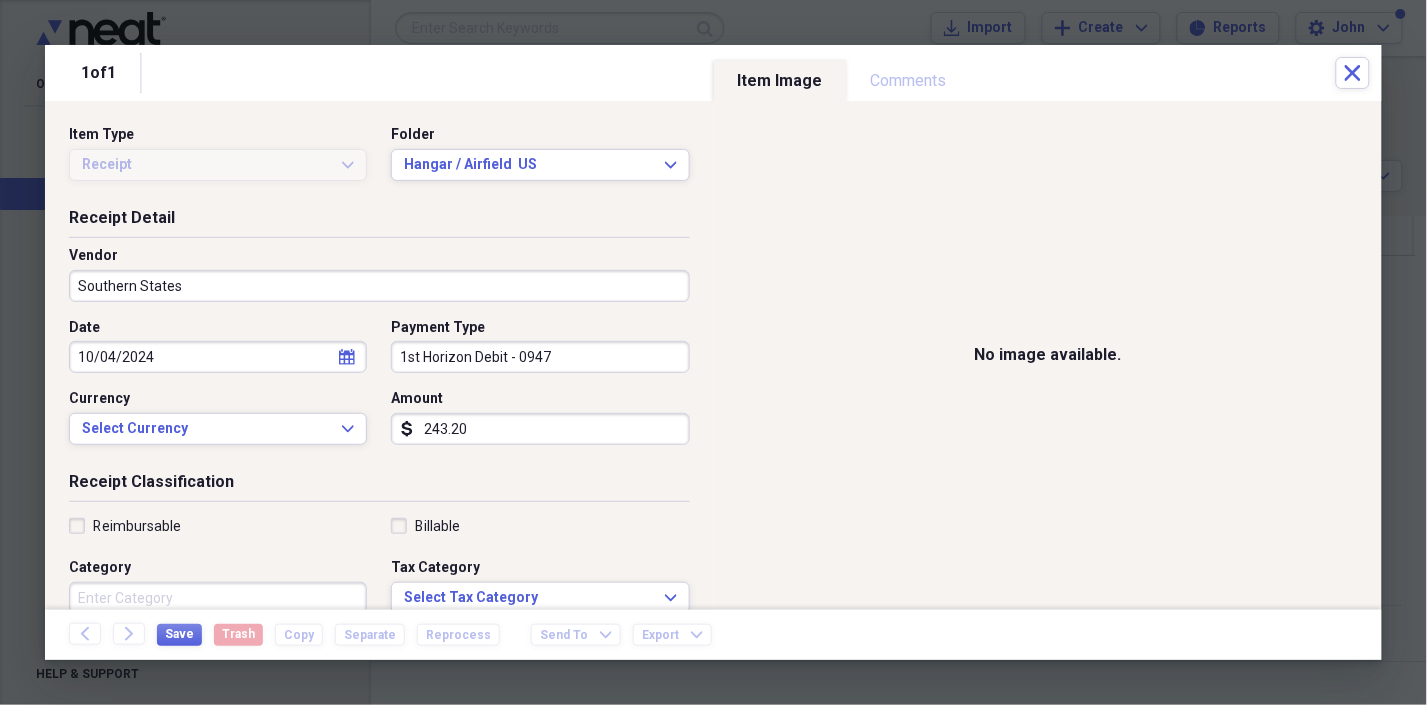 type on "243.20" 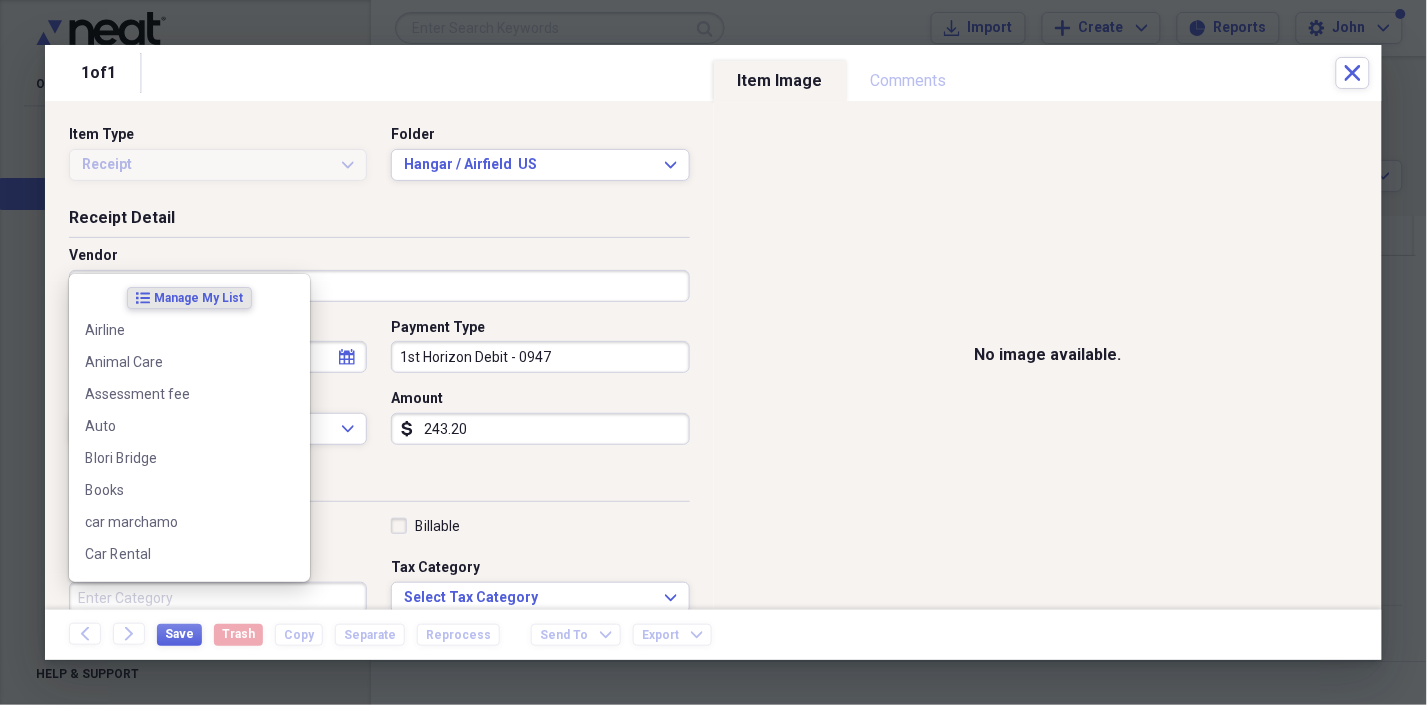 click on "Category" at bounding box center (218, 598) 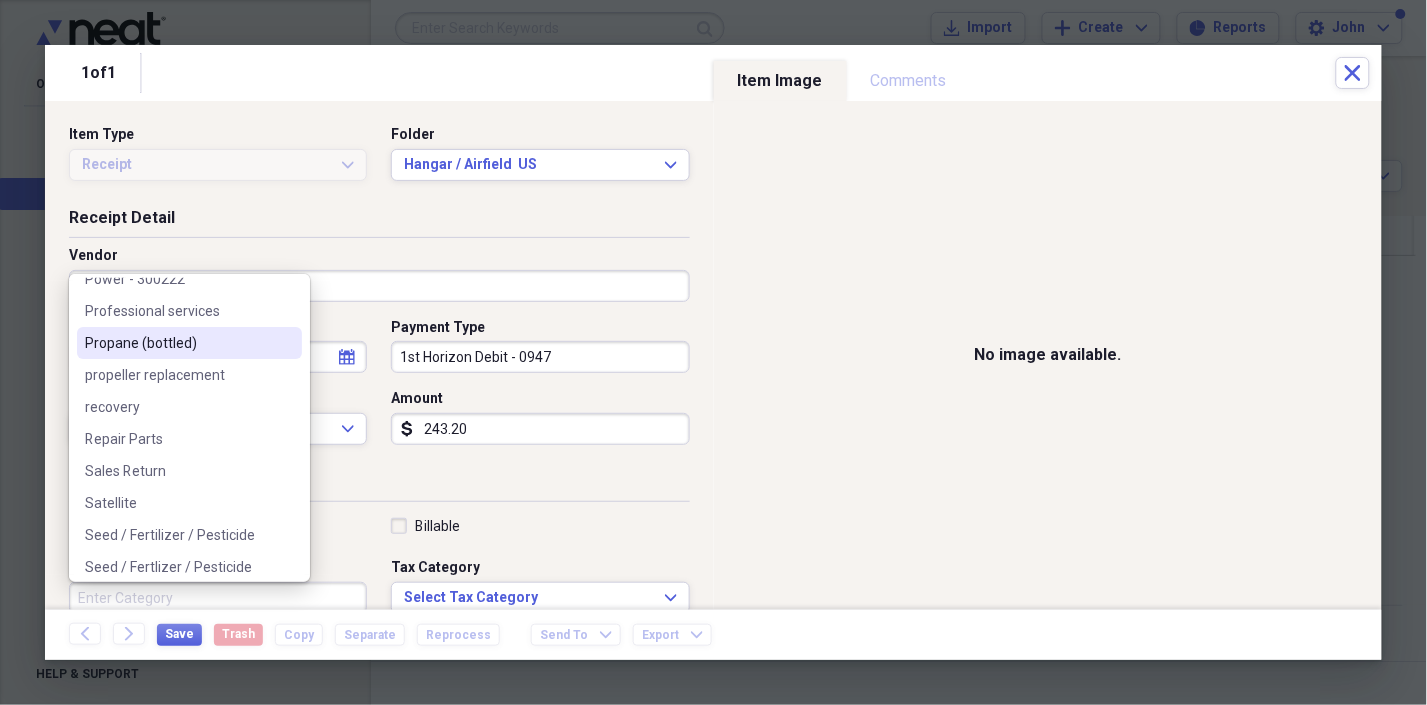 scroll, scrollTop: 2000, scrollLeft: 0, axis: vertical 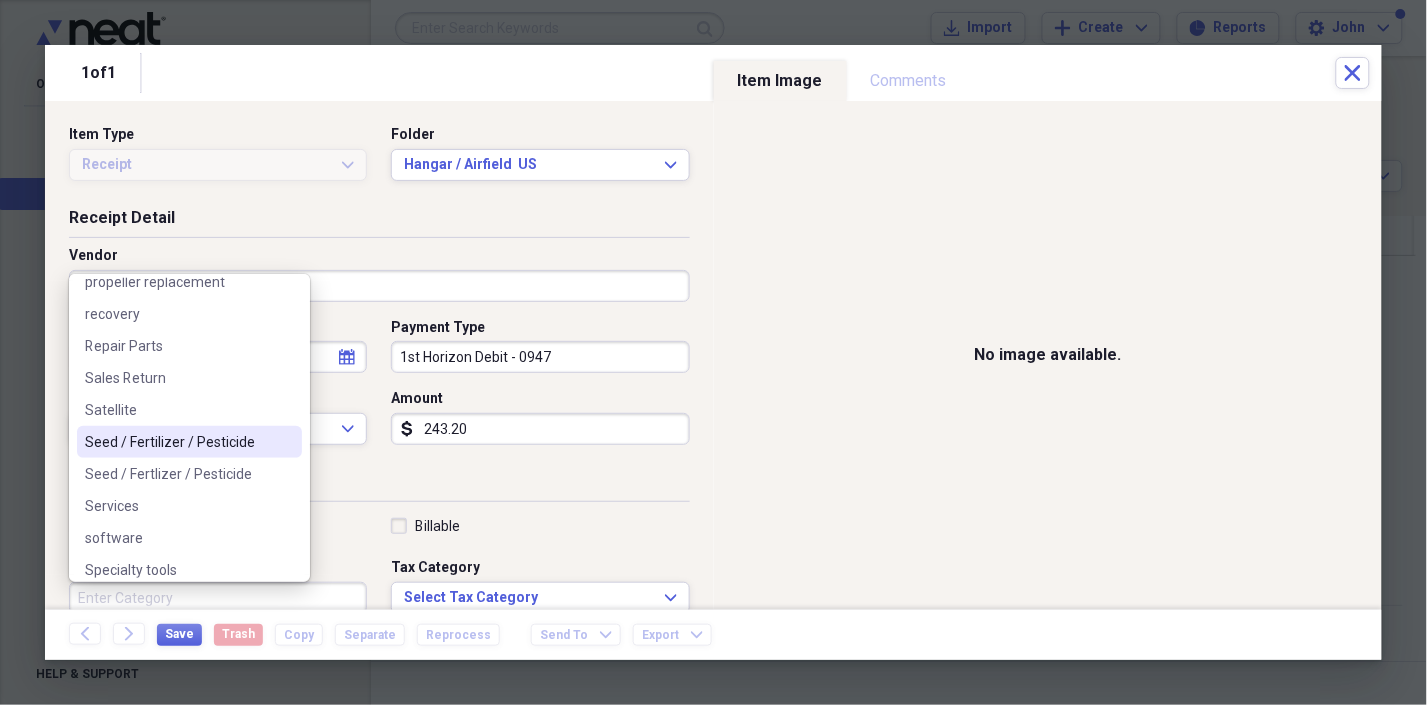 click on "Seed / Fertilizer / Pesticide" at bounding box center (177, 442) 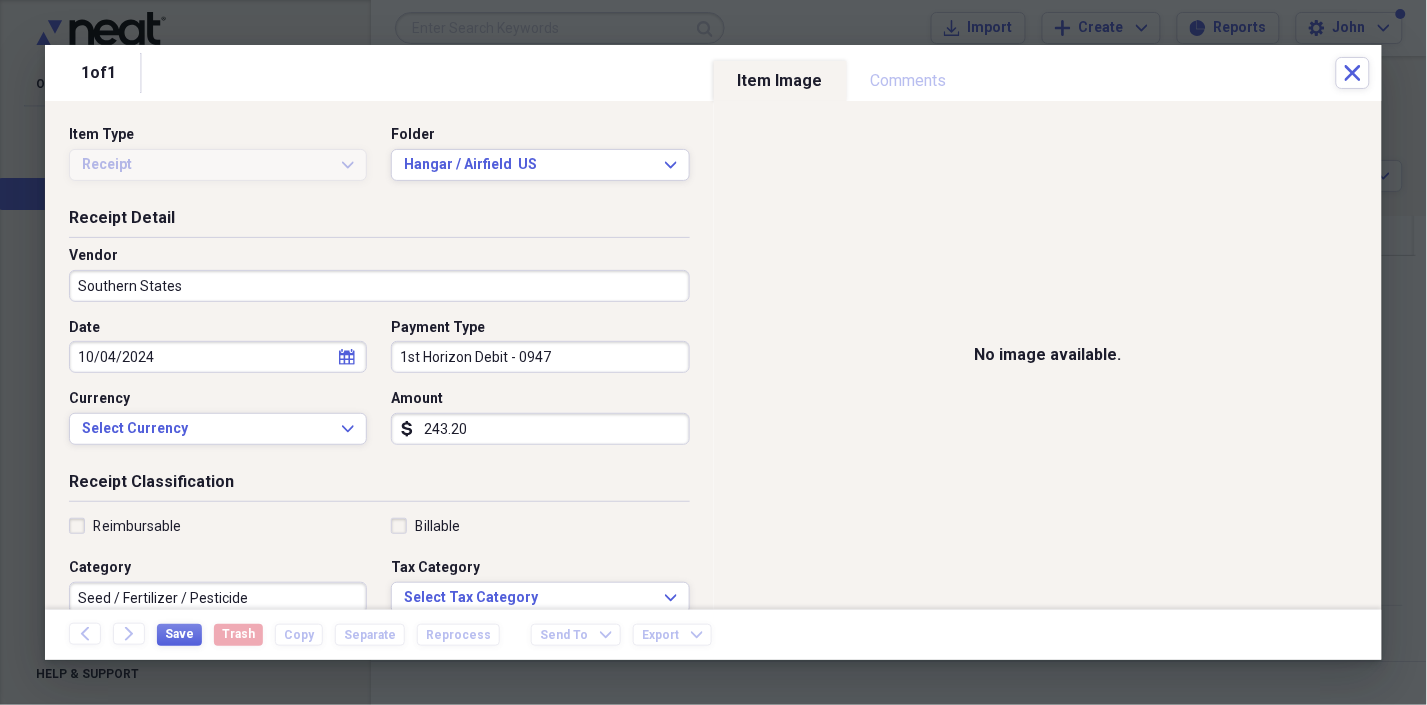 scroll, scrollTop: 3, scrollLeft: 0, axis: vertical 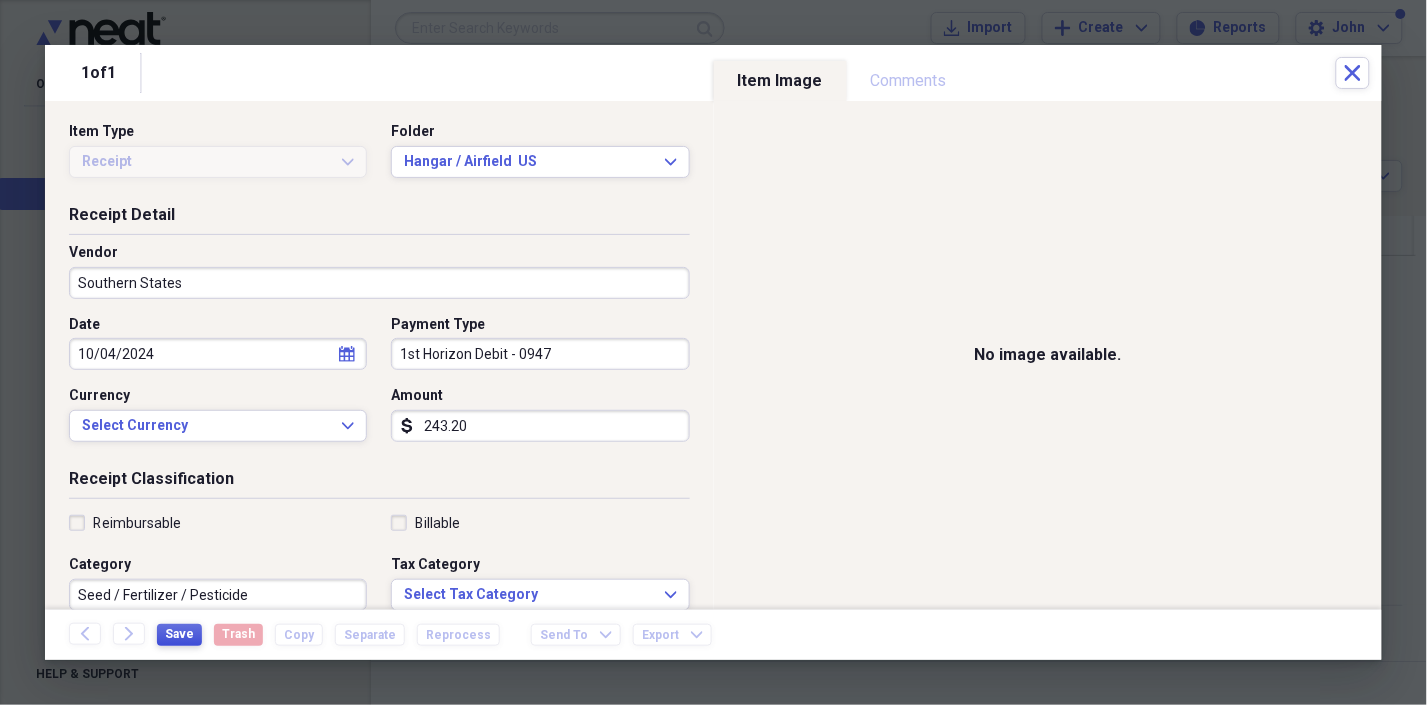 click on "Save" at bounding box center [179, 634] 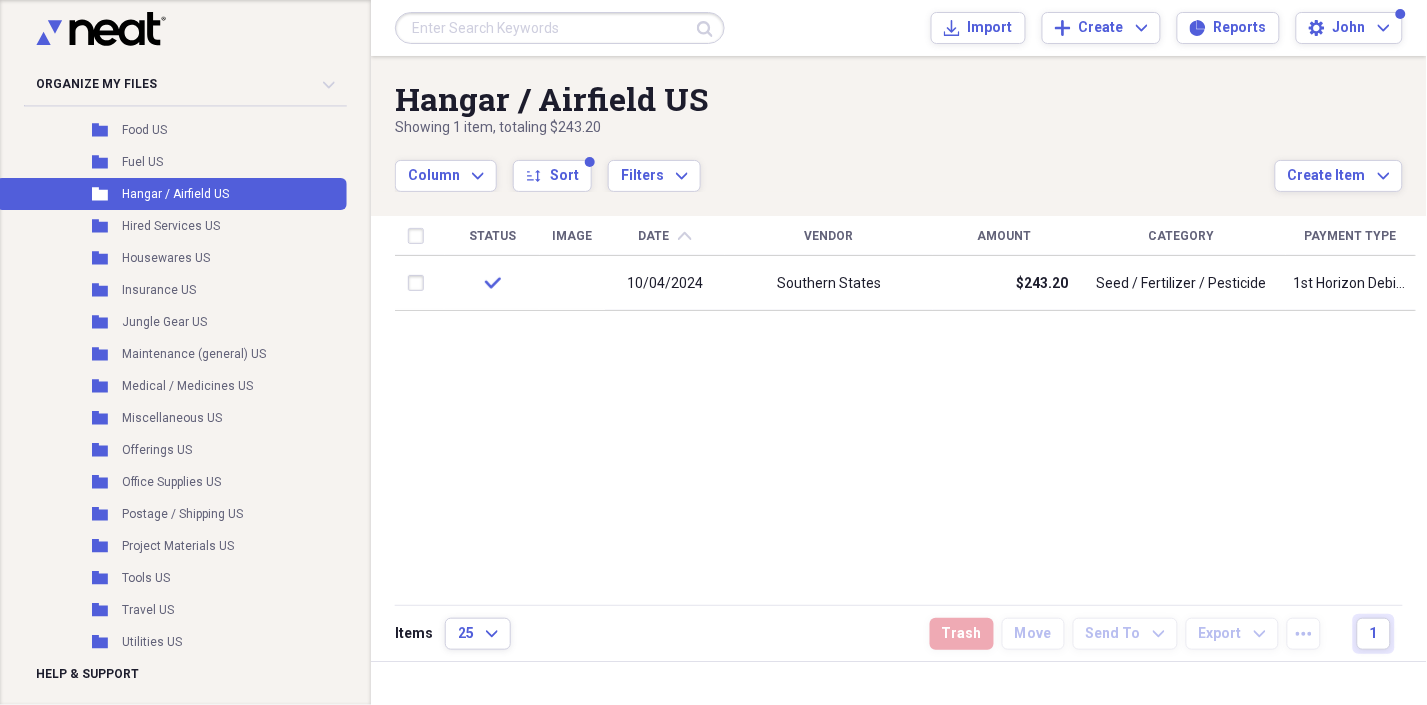 click on "Category" at bounding box center [1182, 236] 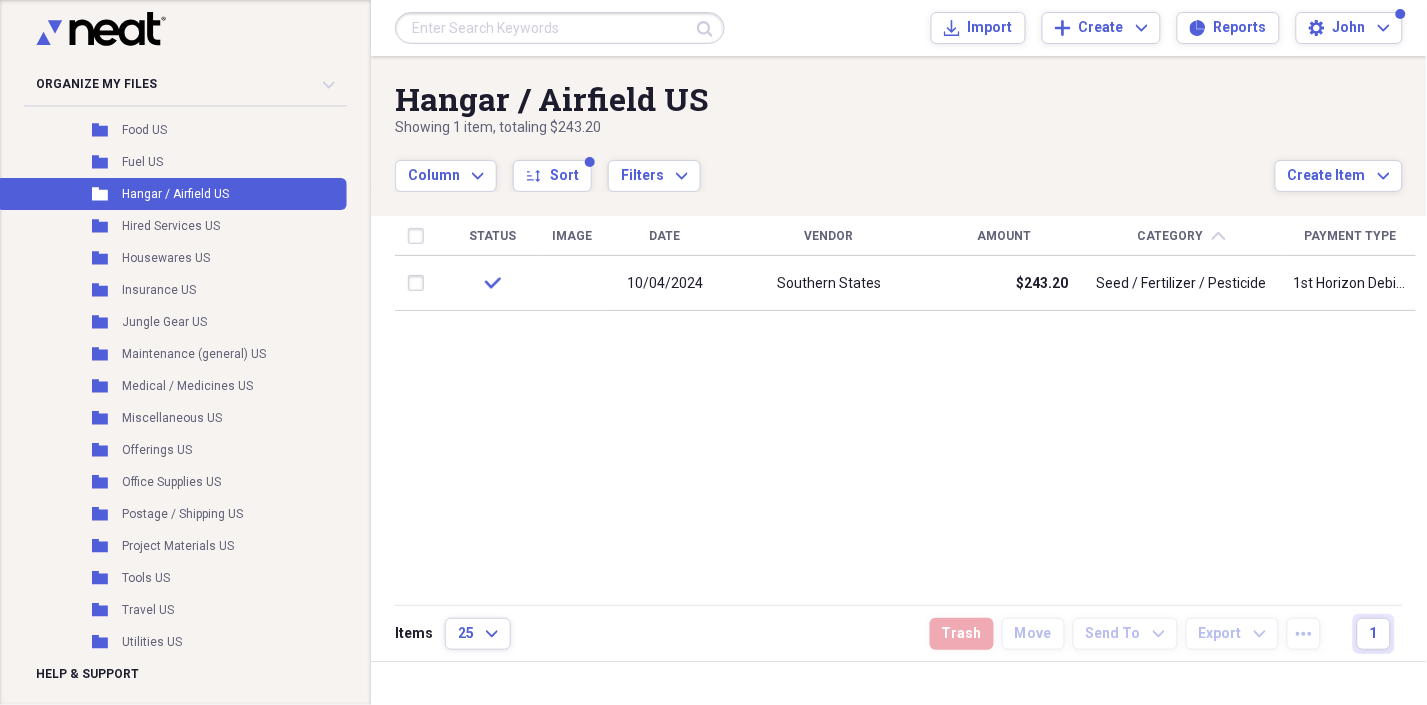 click on "chevron-up" 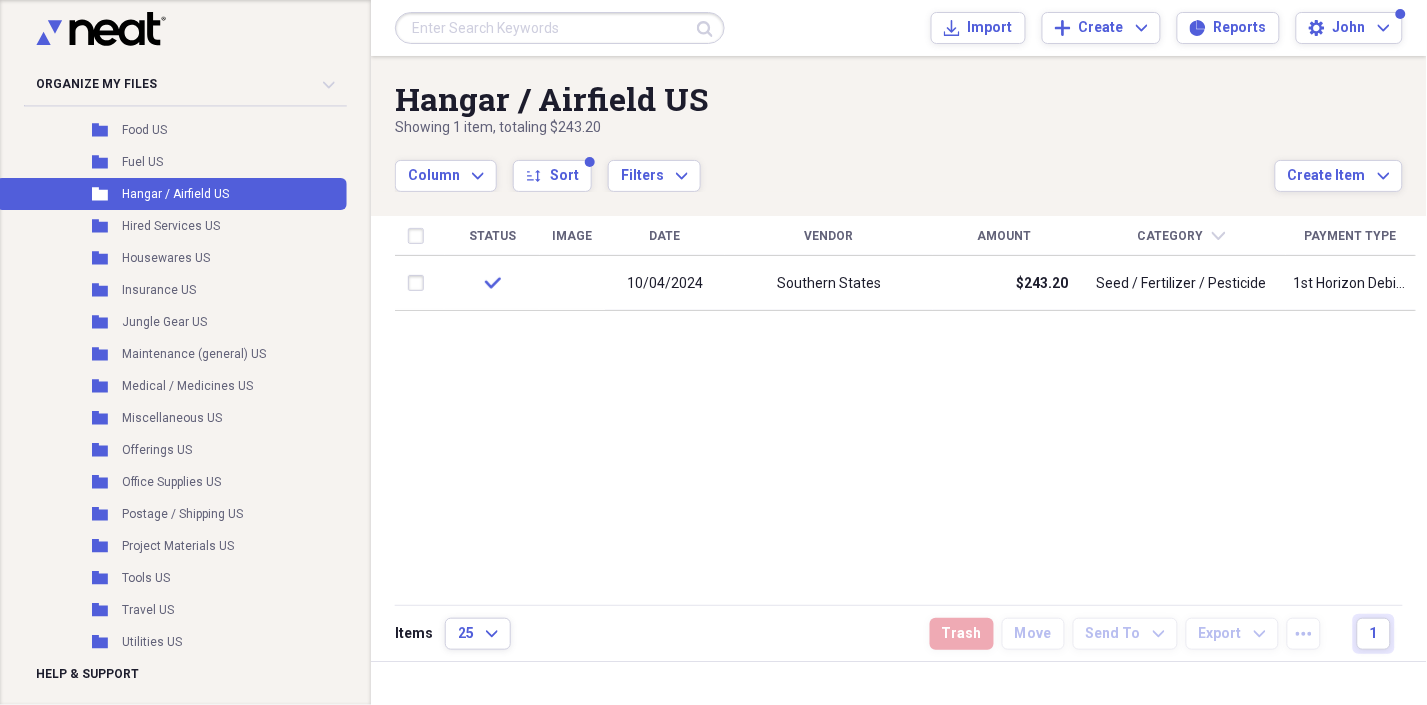click on "Date" at bounding box center (665, 236) 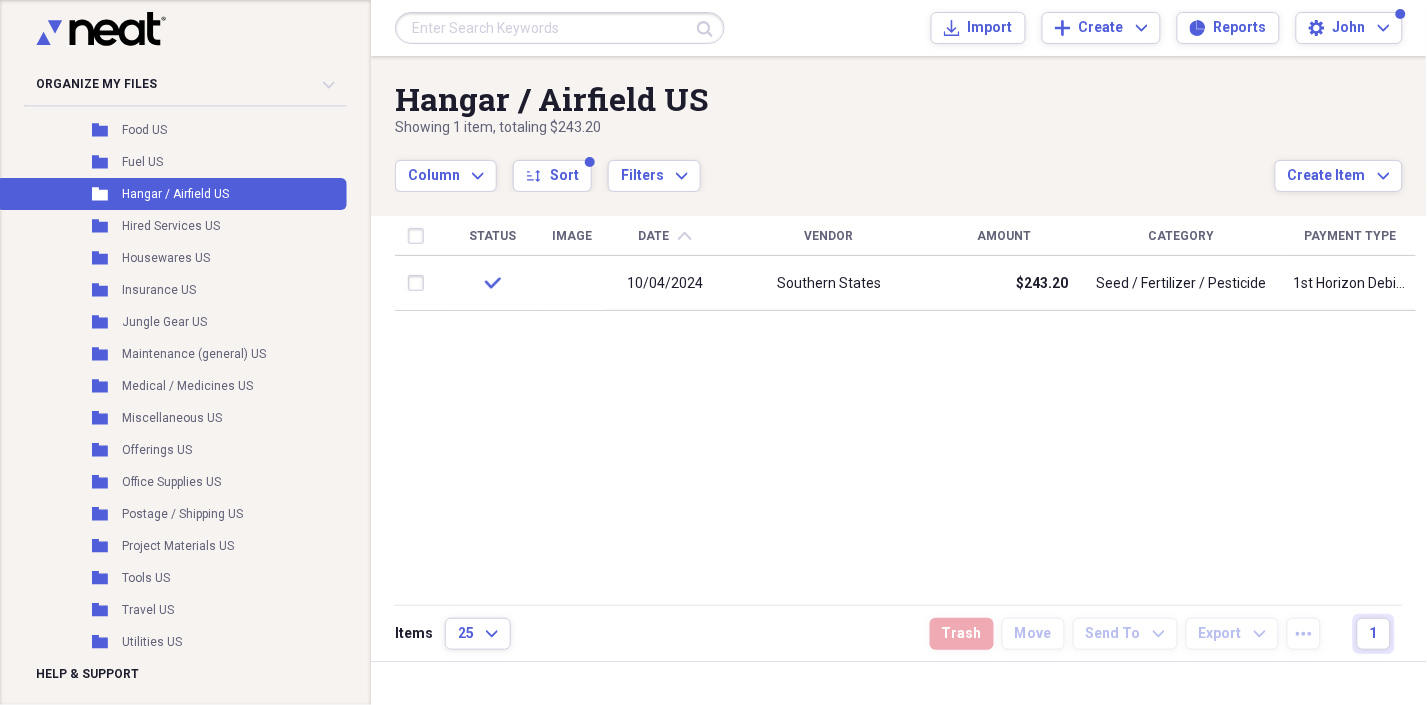 click on "chevron-up" 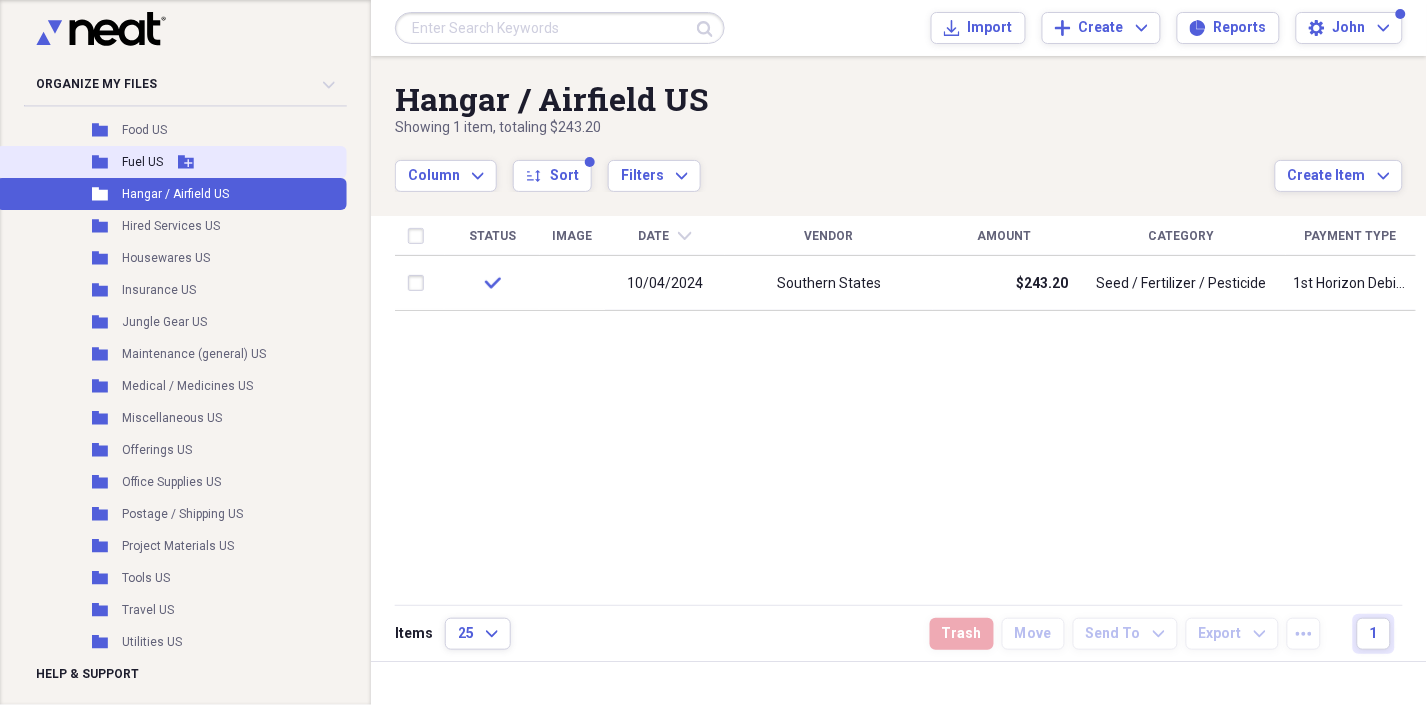click on "Fuel  US" at bounding box center (142, 162) 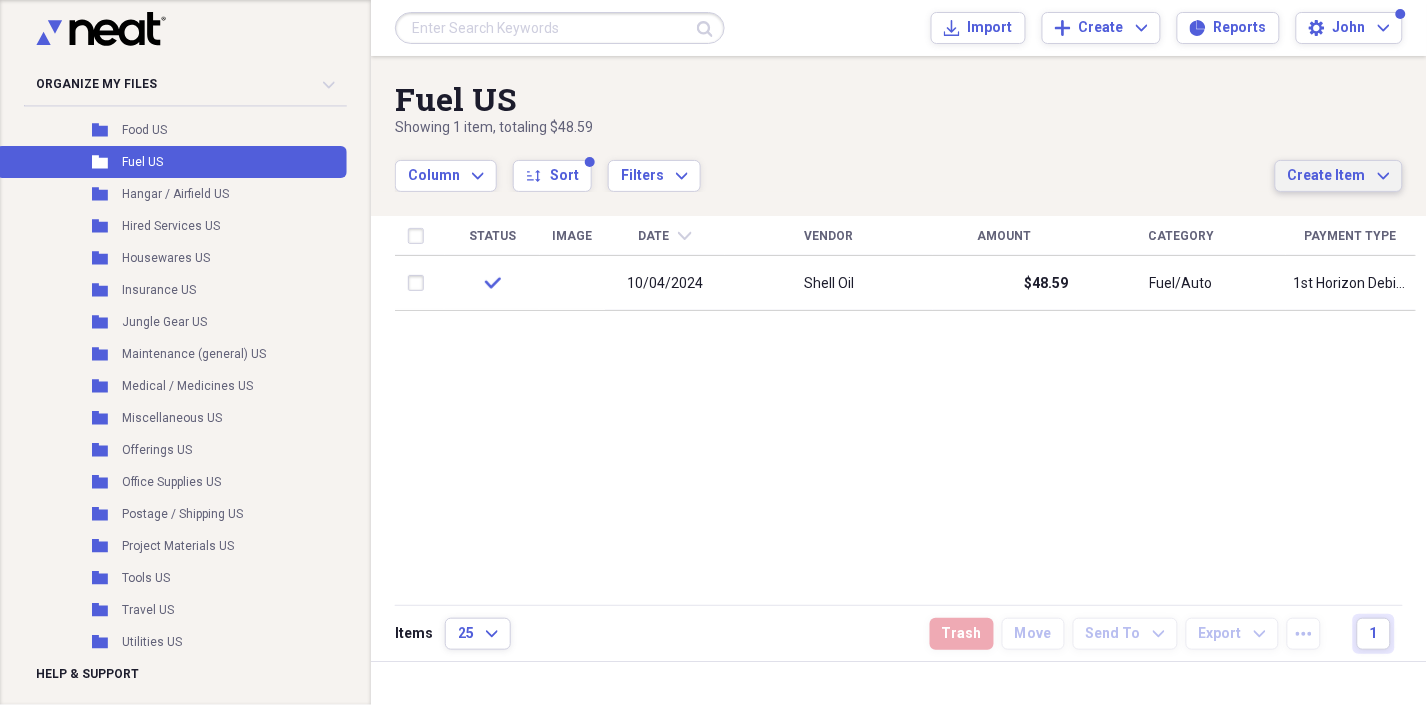 click on "Create Item Expand" at bounding box center (1339, 176) 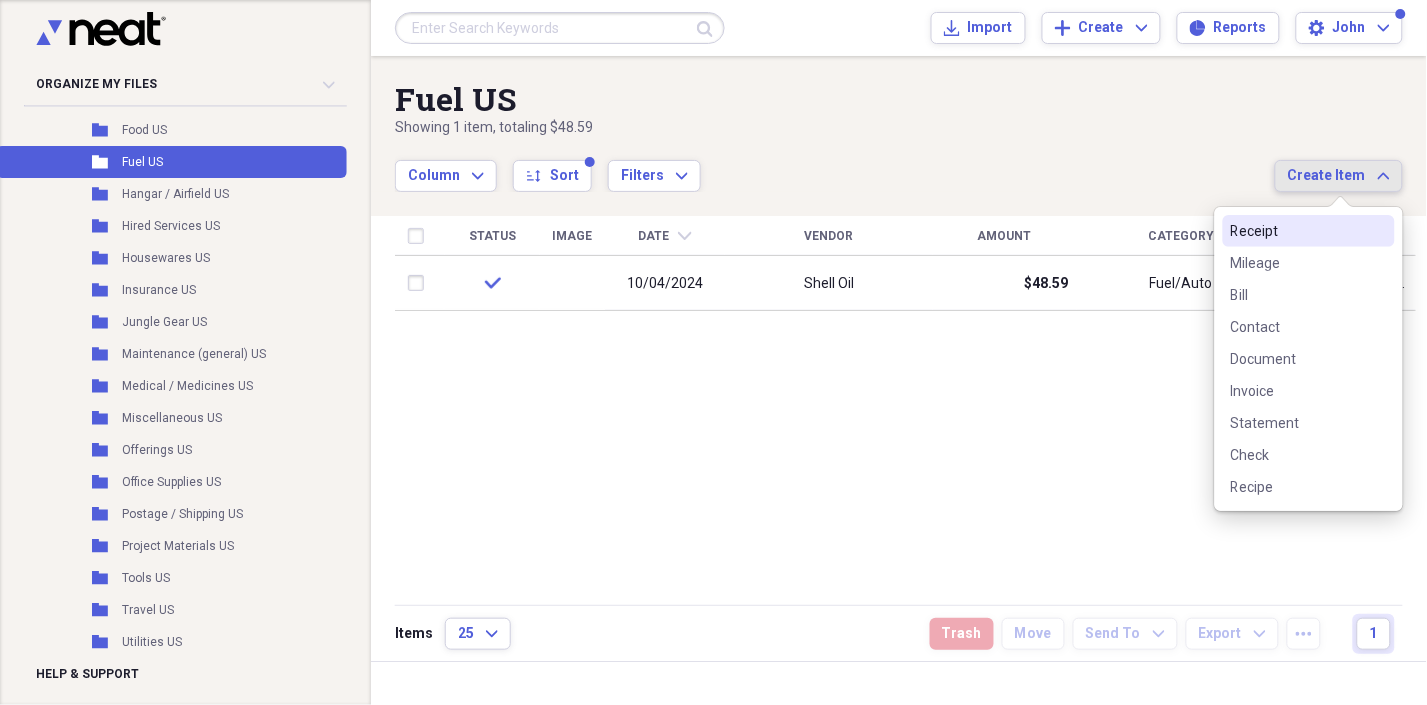 click on "Receipt" at bounding box center [1297, 231] 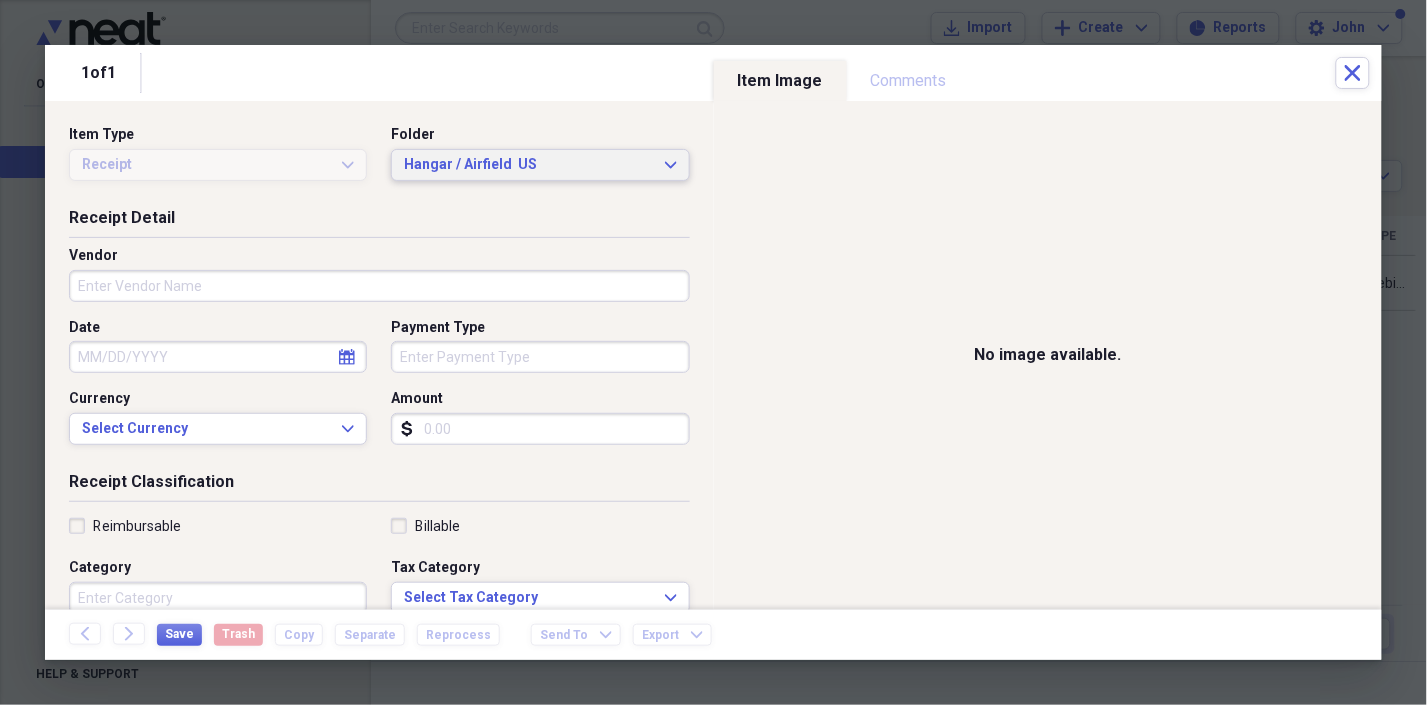 click on "Expand" 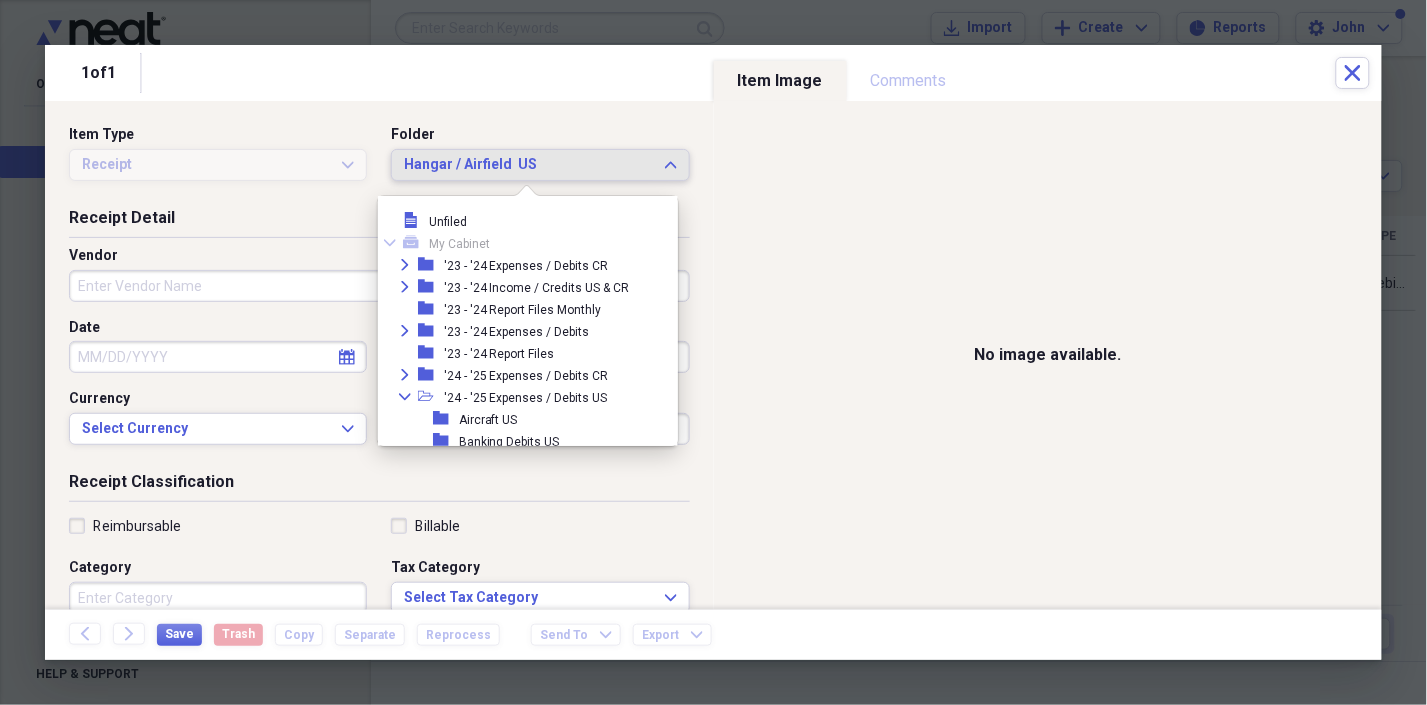 scroll, scrollTop: 253, scrollLeft: 0, axis: vertical 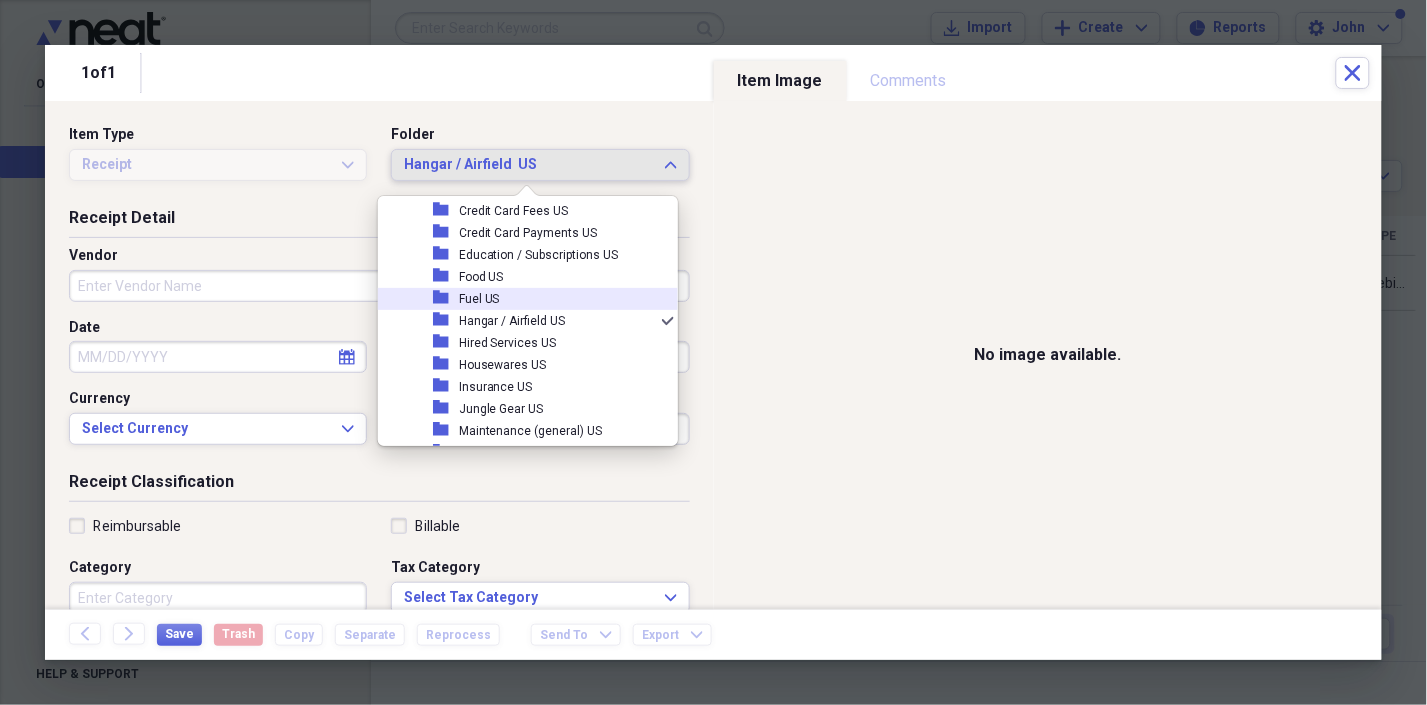 click on "folder Fuel  US" at bounding box center (520, 299) 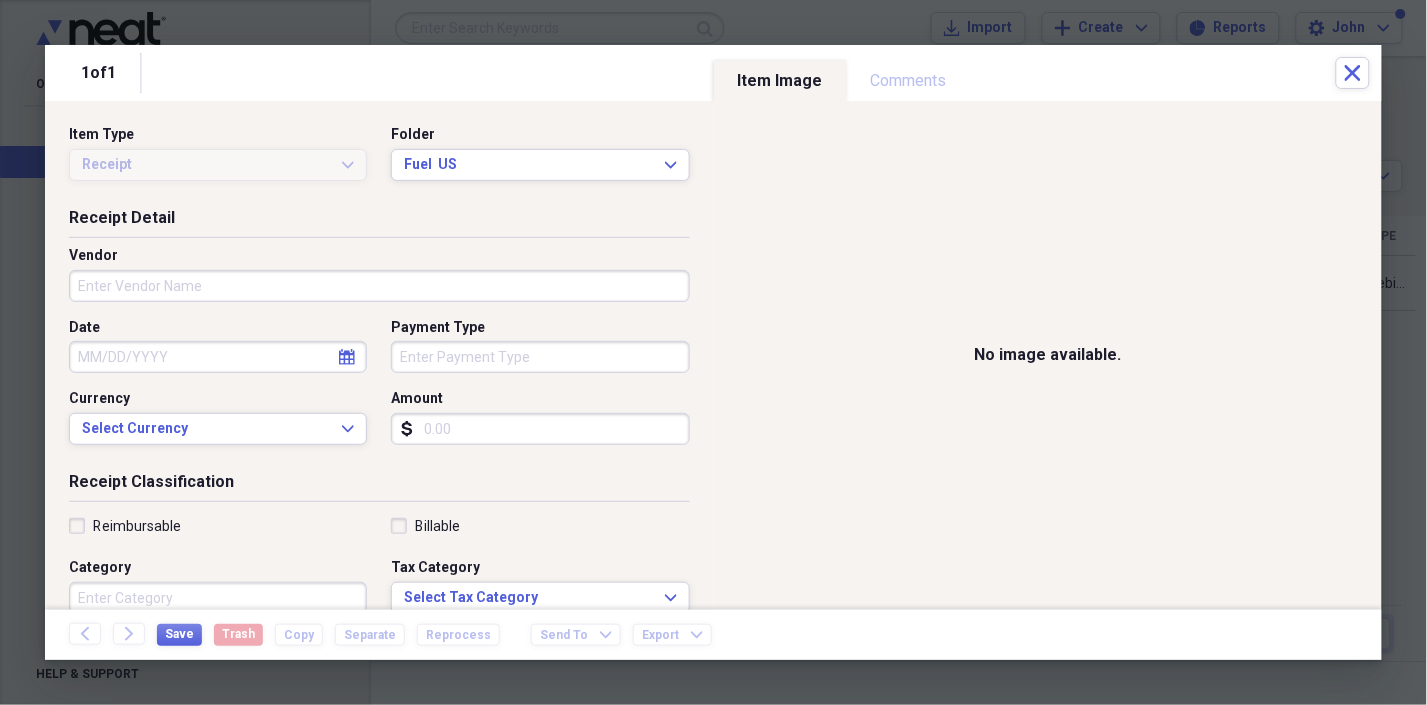click on "Vendor" at bounding box center (379, 286) 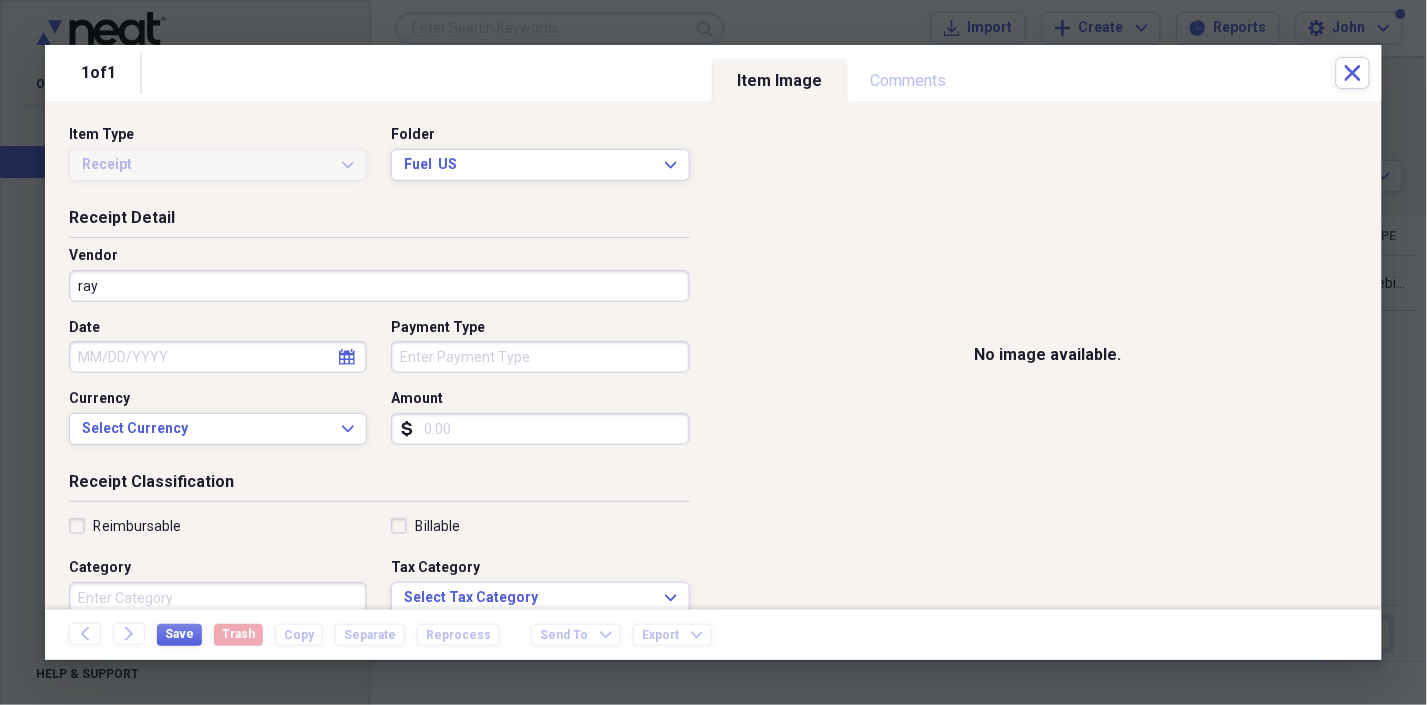 click on "ray" at bounding box center (379, 286) 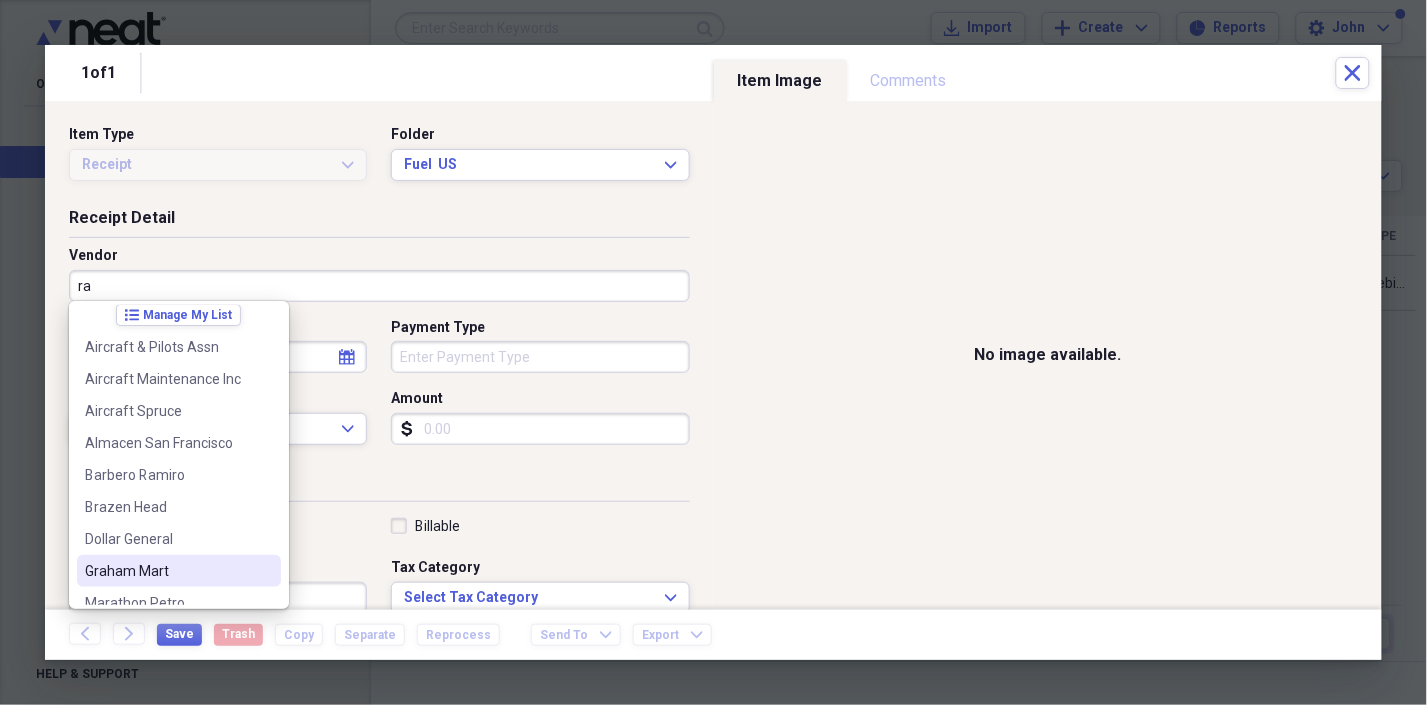 scroll, scrollTop: 0, scrollLeft: 0, axis: both 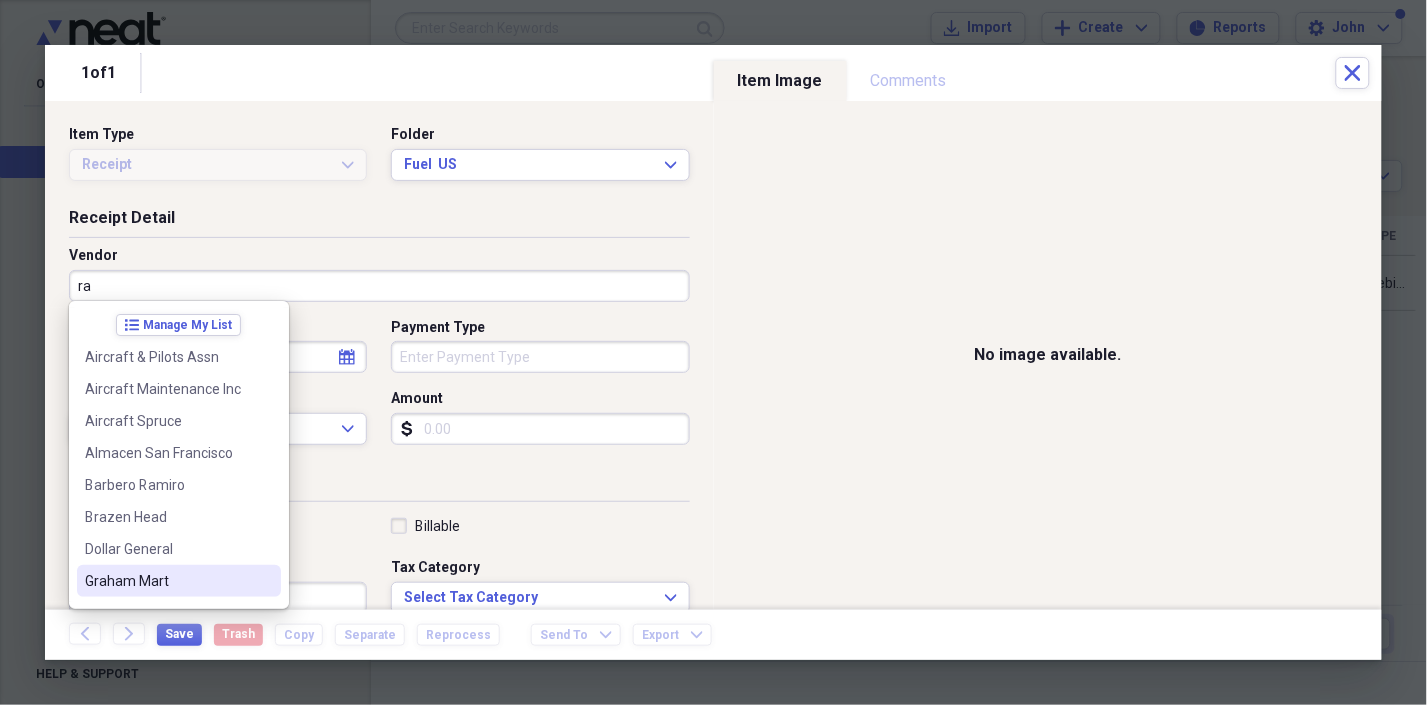 type on "r" 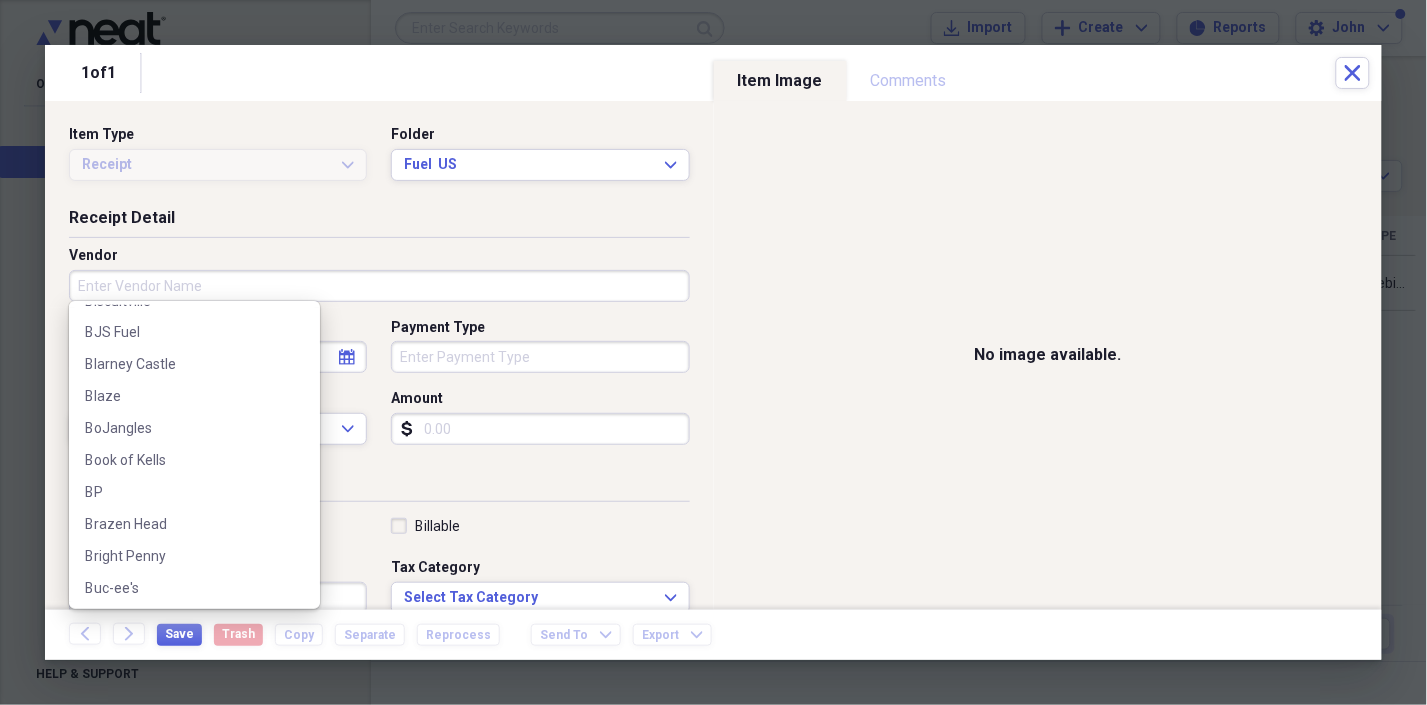 scroll, scrollTop: 0, scrollLeft: 0, axis: both 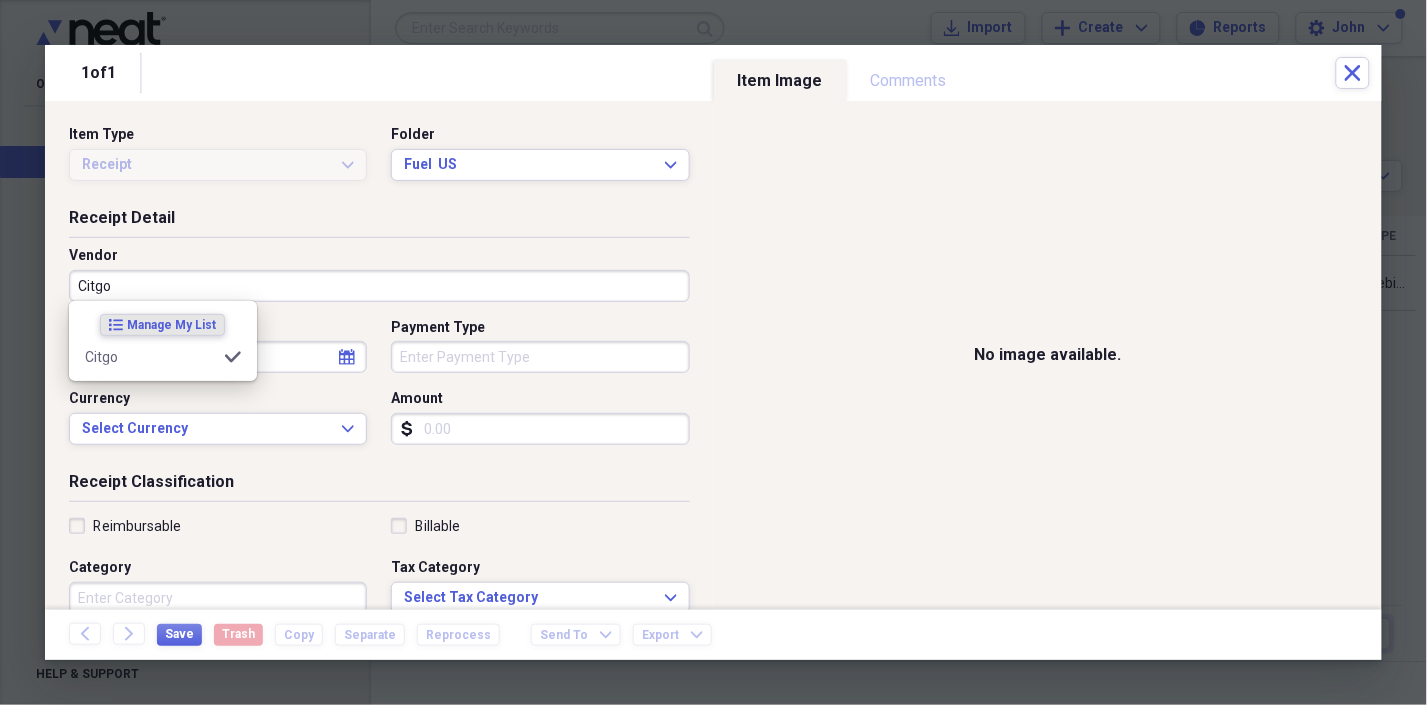 type on "Citgo" 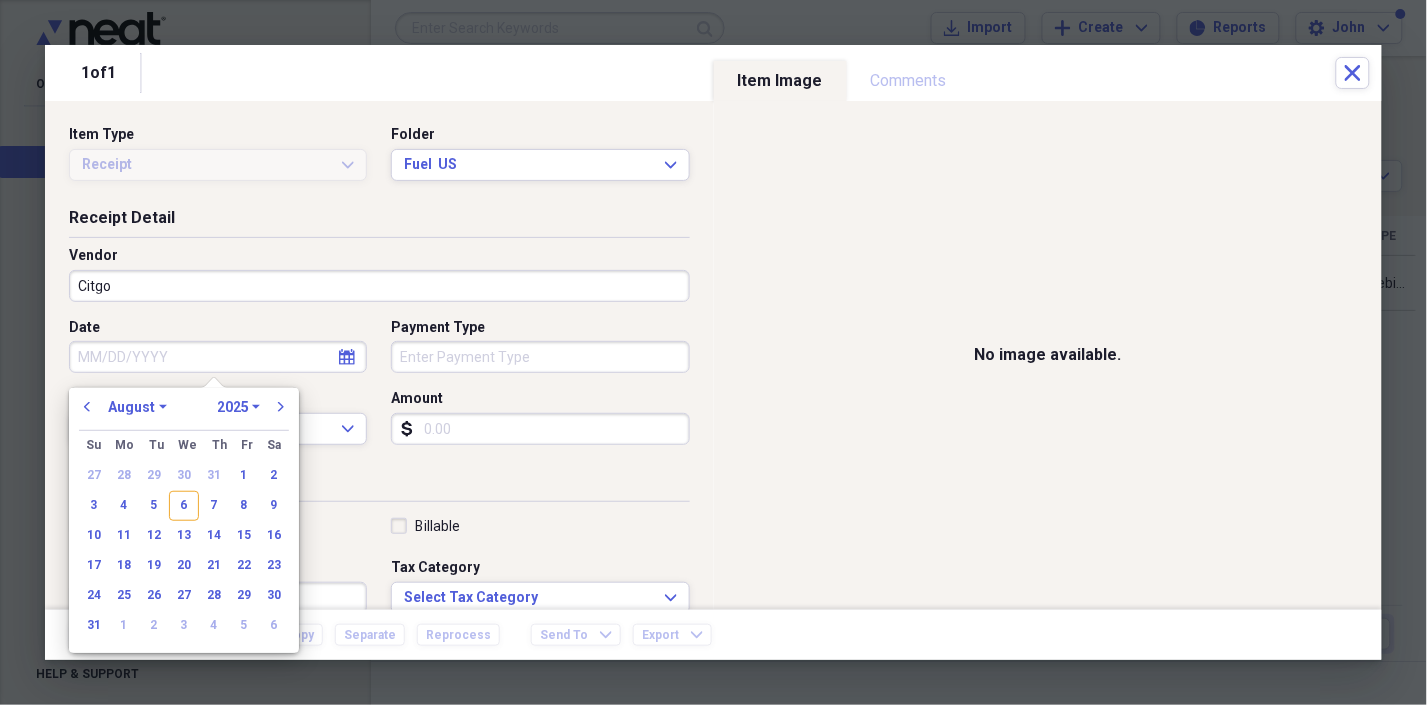 click on "1970 1971 1972 1973 1974 1975 1976 1977 1978 1979 1980 1981 1982 1983 1984 1985 1986 1987 1988 1989 1990 1991 1992 1993 1994 1995 1996 1997 1998 1999 2000 2001 2002 2003 2004 2005 2006 2007 2008 2009 2010 2011 2012 2013 2014 2015 2016 2017 2018 2019 2020 2021 2022 2023 2024 2025 2026 2027 2028 2029 2030 2031 2032 2033 2034 2035" at bounding box center (238, 407) 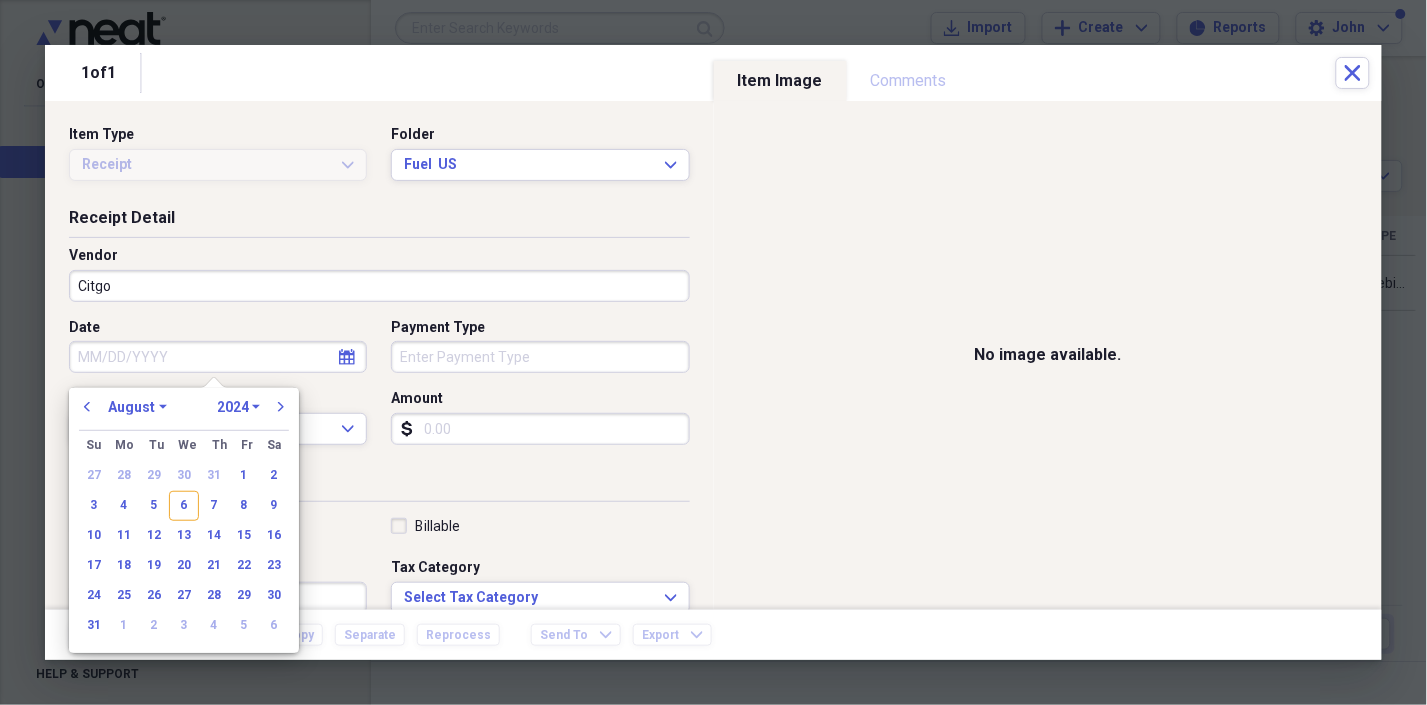 click on "1970 1971 1972 1973 1974 1975 1976 1977 1978 1979 1980 1981 1982 1983 1984 1985 1986 1987 1988 1989 1990 1991 1992 1993 1994 1995 1996 1997 1998 1999 2000 2001 2002 2003 2004 2005 2006 2007 2008 2009 2010 2011 2012 2013 2014 2015 2016 2017 2018 2019 2020 2021 2022 2023 2024 2025 2026 2027 2028 2029 2030 2031 2032 2033 2034 2035" at bounding box center (238, 407) 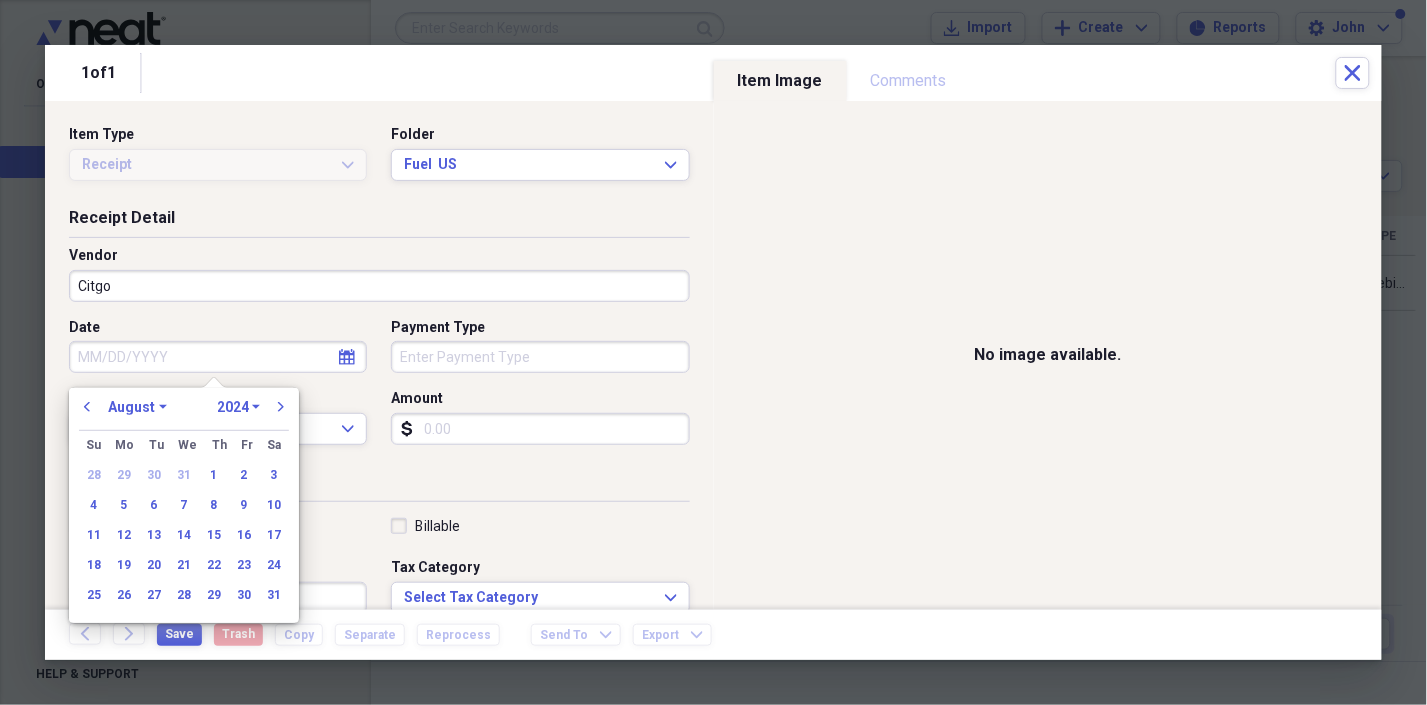 click on "January February March April May June July August September October November December" at bounding box center [137, 407] 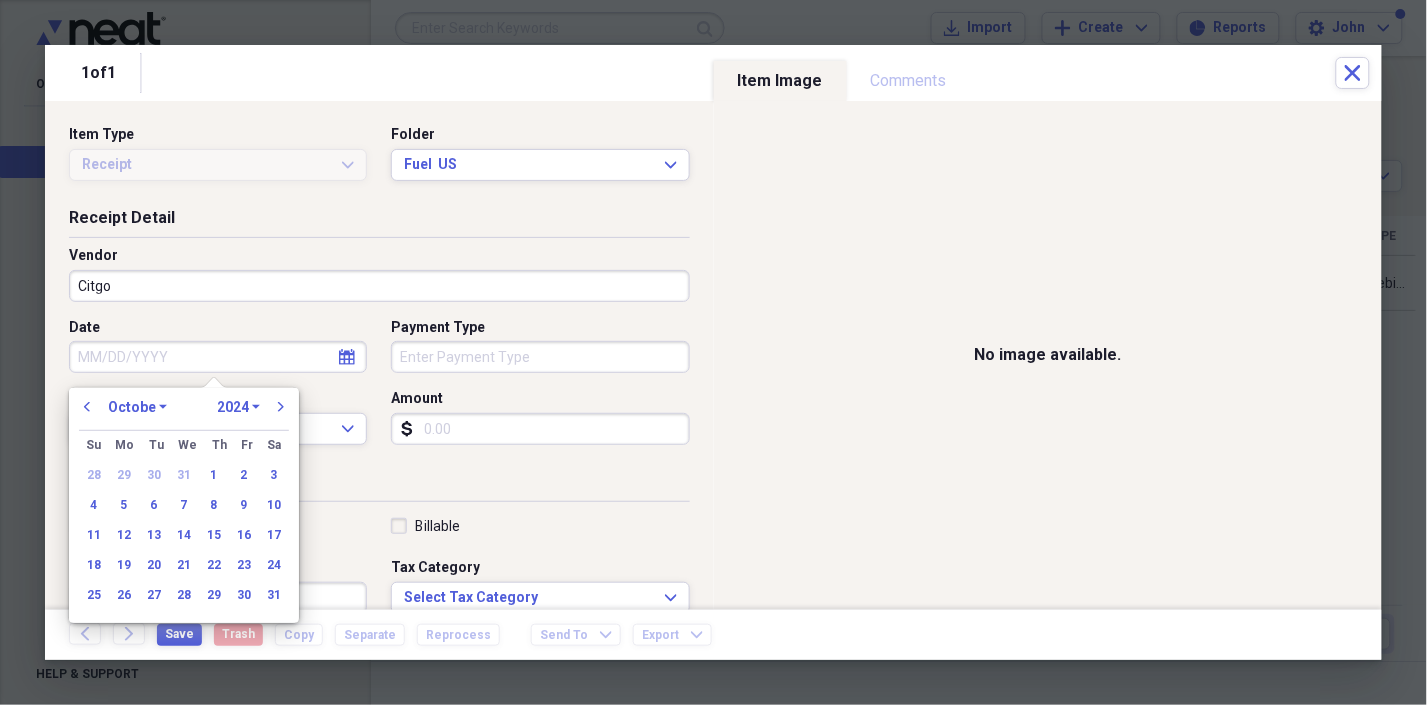 click on "January February March April May June July August September October November December" at bounding box center (137, 407) 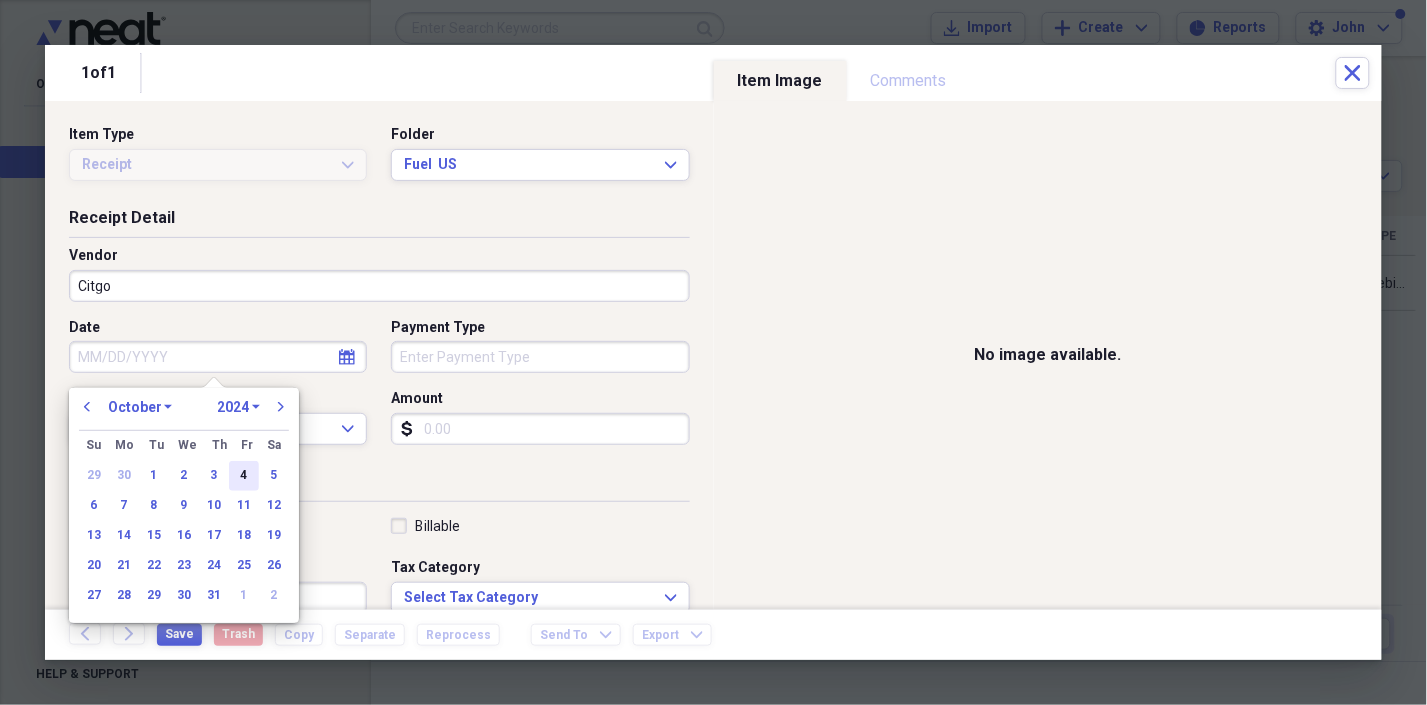 click on "4" at bounding box center (244, 476) 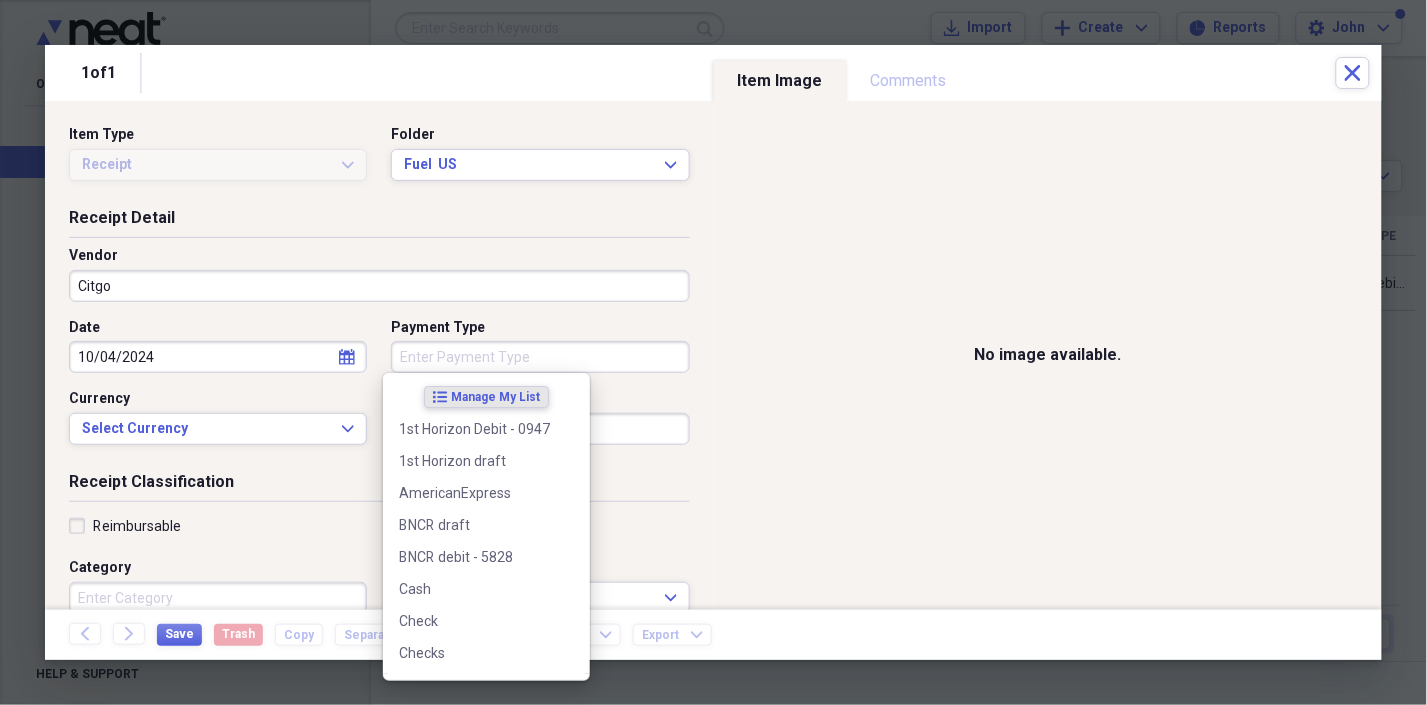 click on "Payment Type" at bounding box center [540, 357] 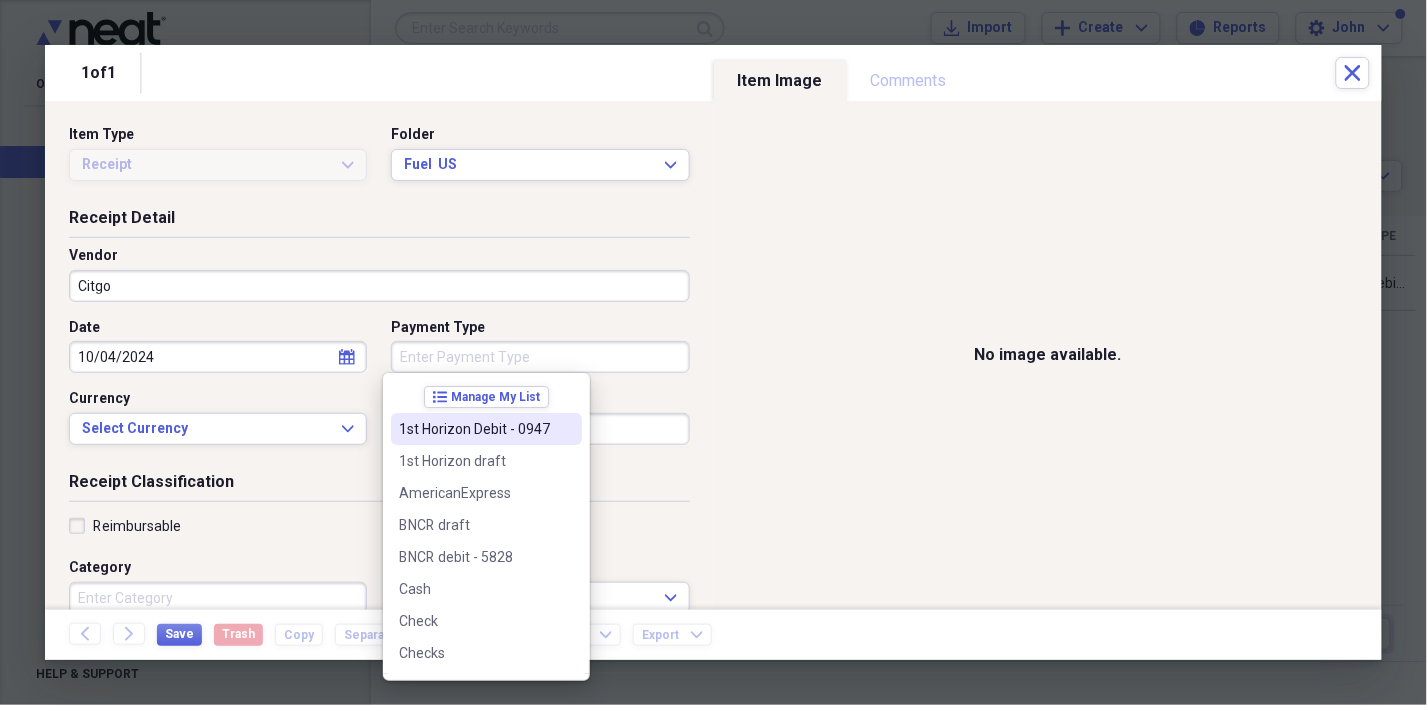 click on "1st Horizon Debit - 0947" at bounding box center (474, 429) 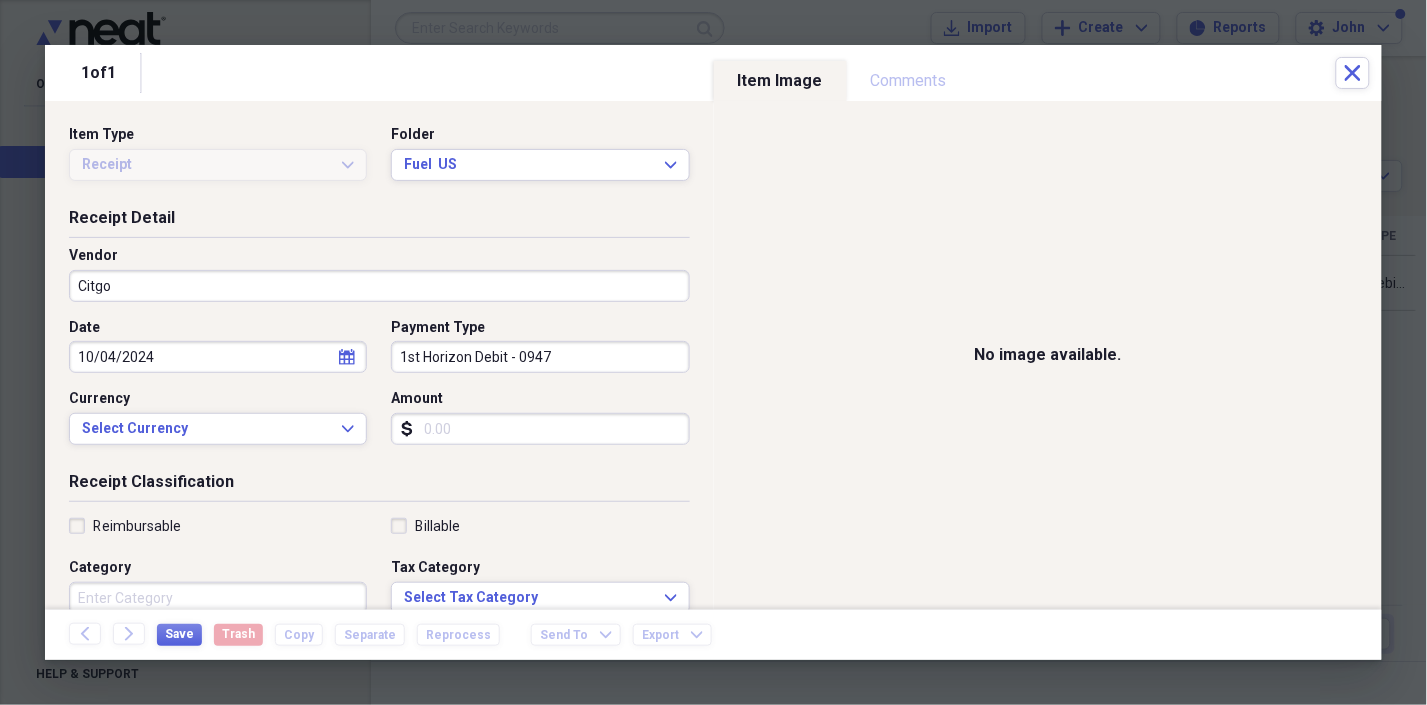 click on "Amount" at bounding box center (540, 429) 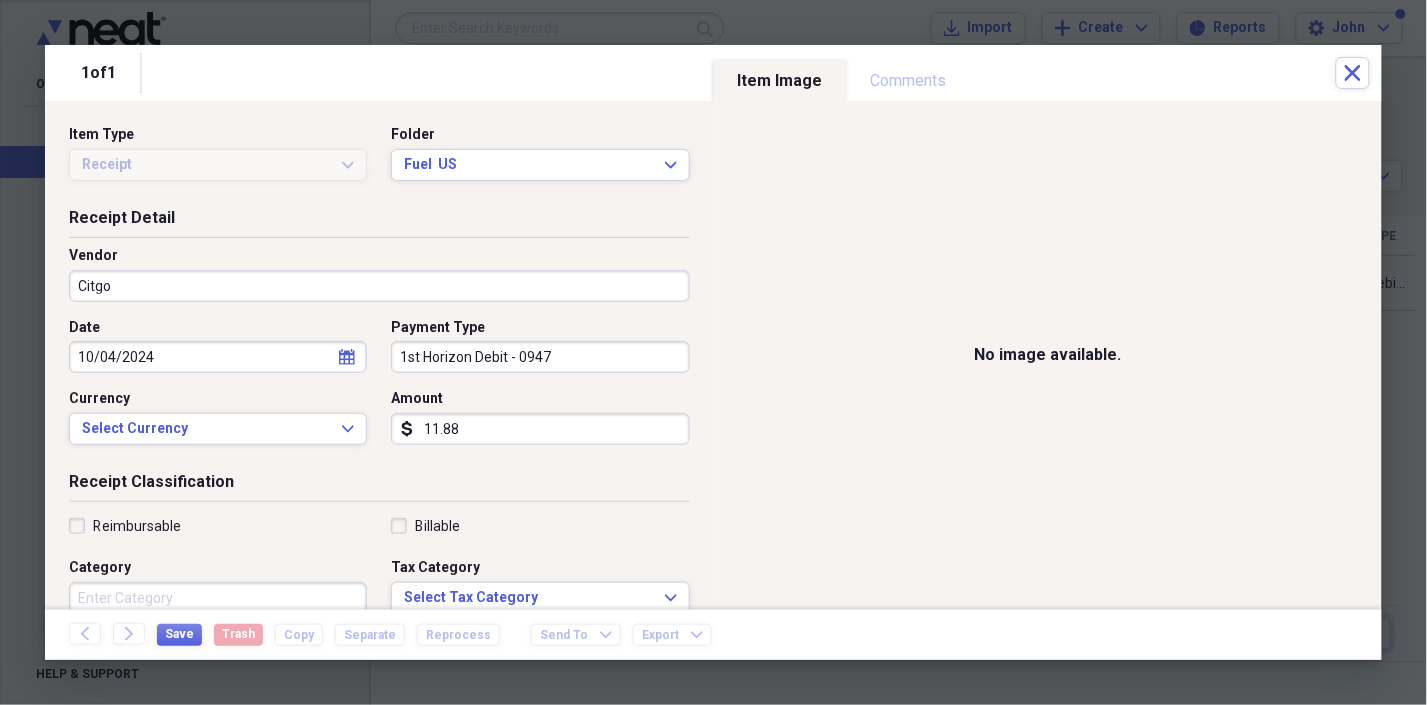 type on "11.88" 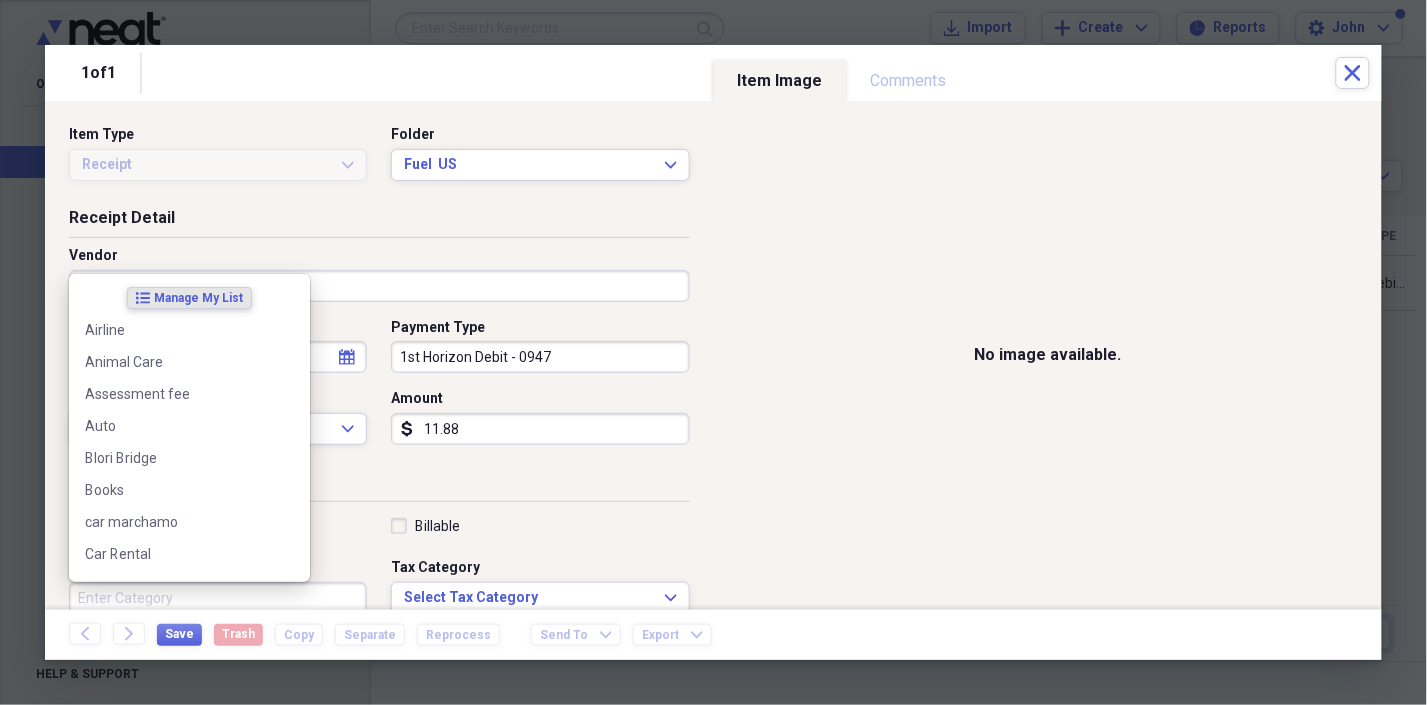 click on "Category" at bounding box center (218, 598) 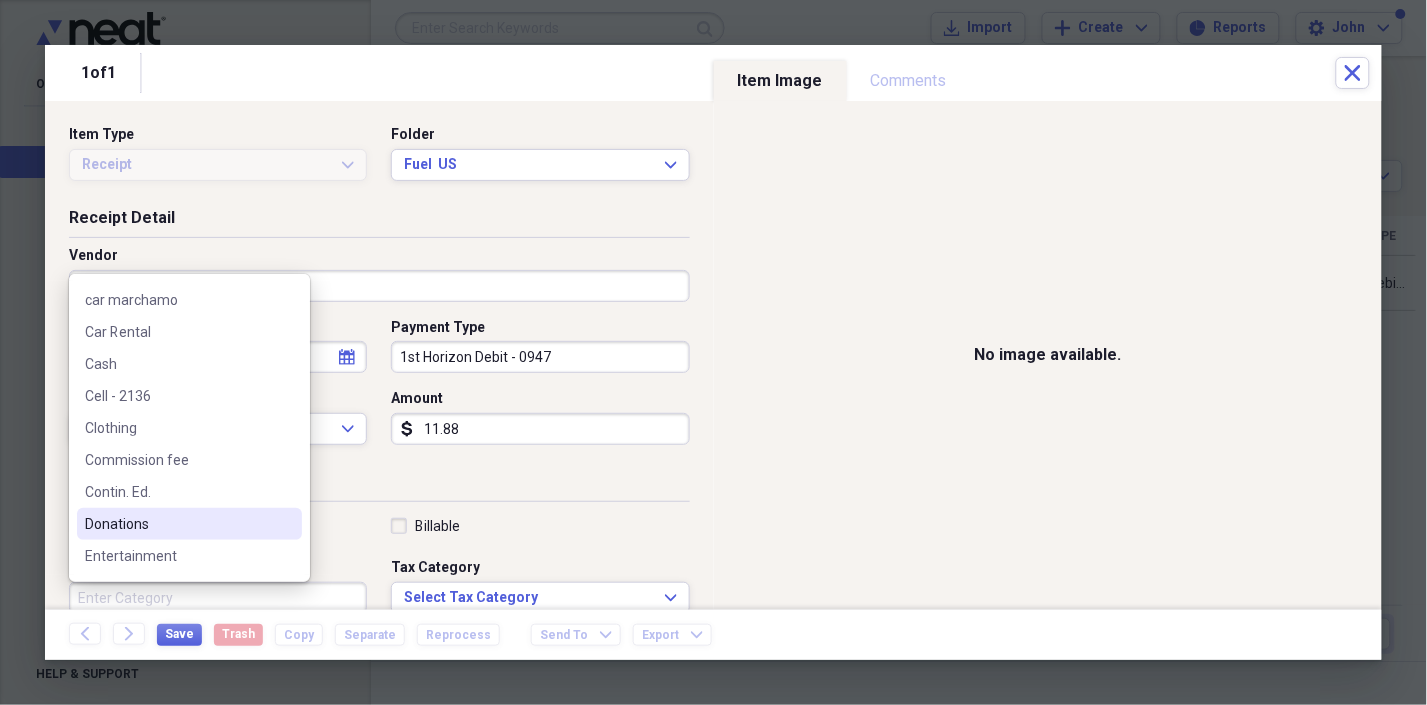 scroll, scrollTop: 333, scrollLeft: 0, axis: vertical 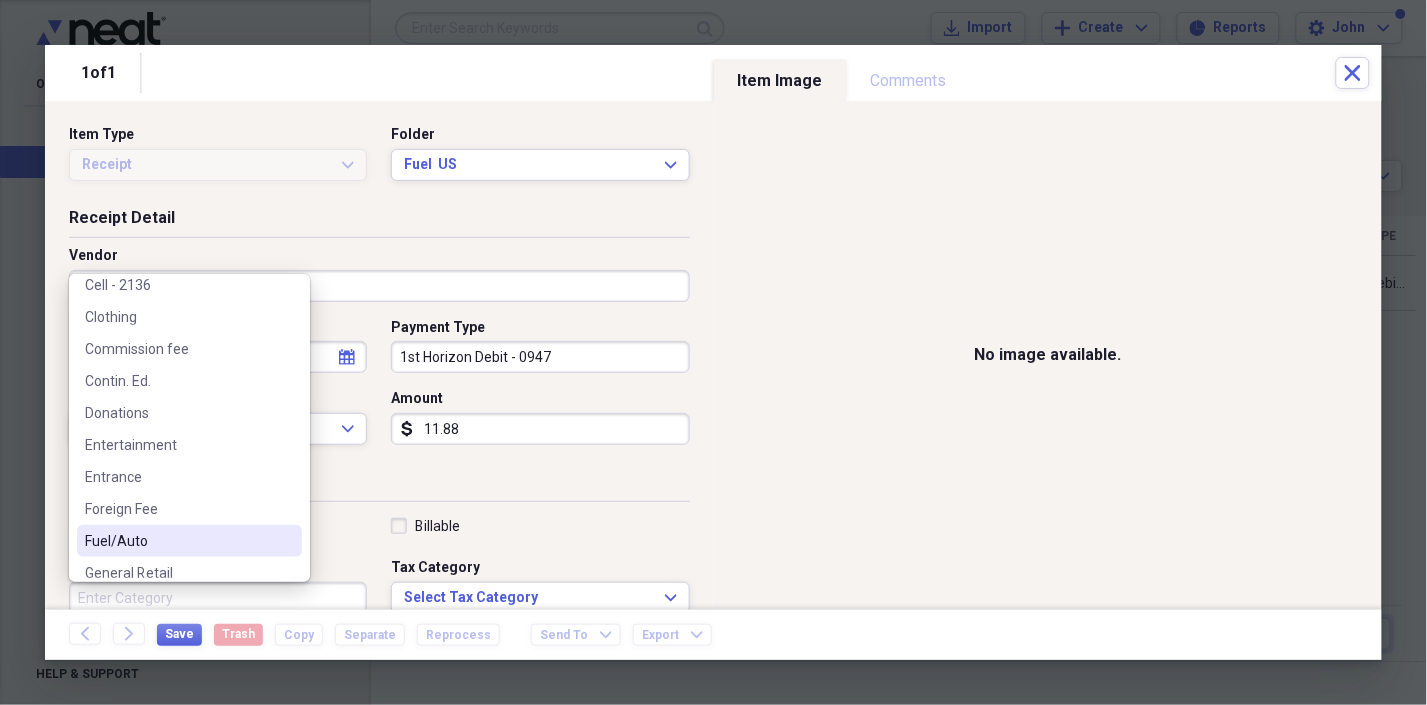 click on "Fuel/Auto" at bounding box center (177, 541) 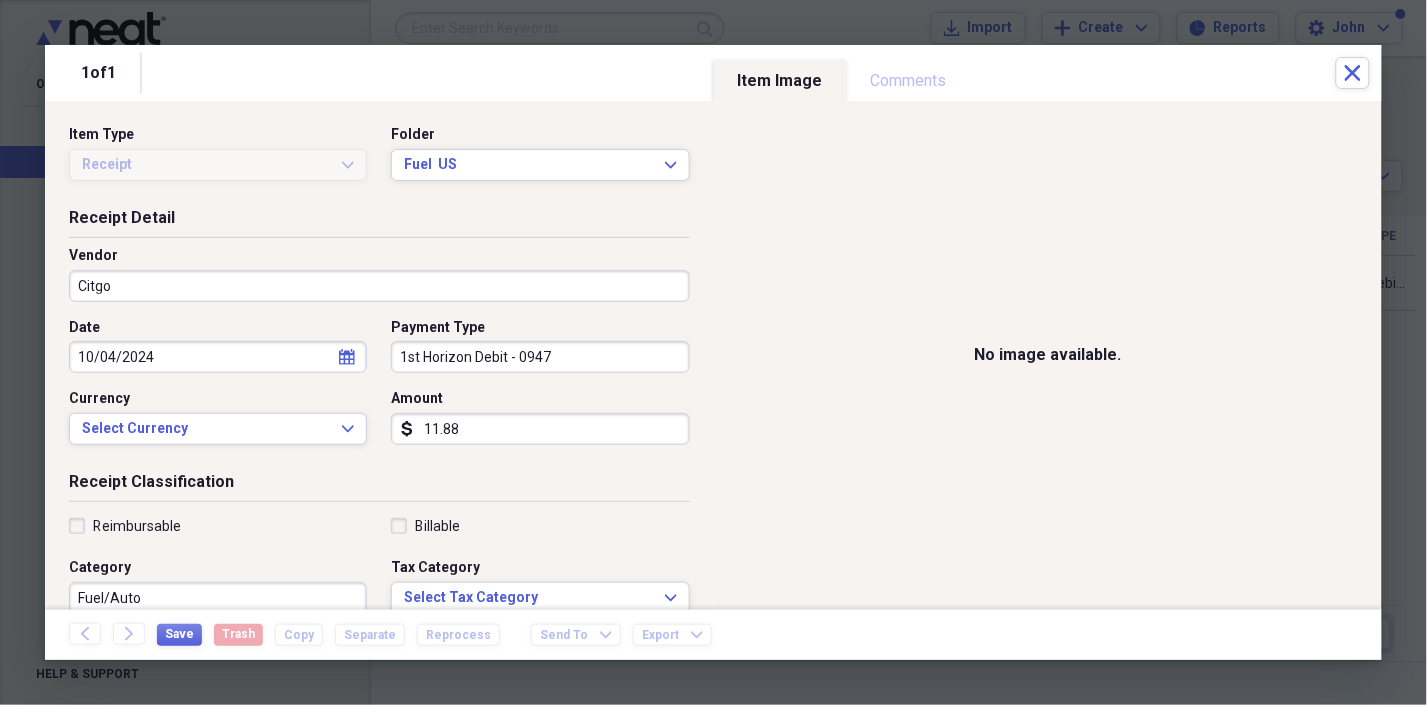 scroll, scrollTop: 3, scrollLeft: 0, axis: vertical 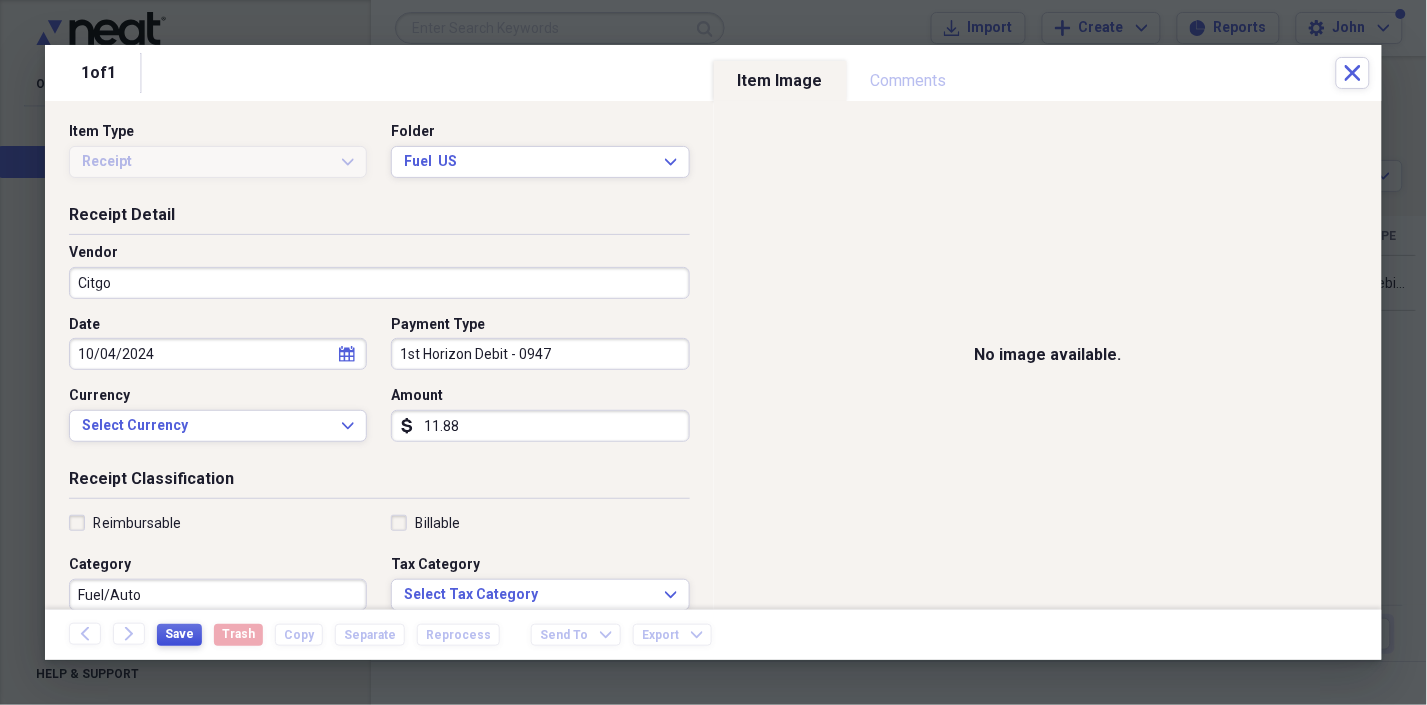 click on "Save" at bounding box center [179, 634] 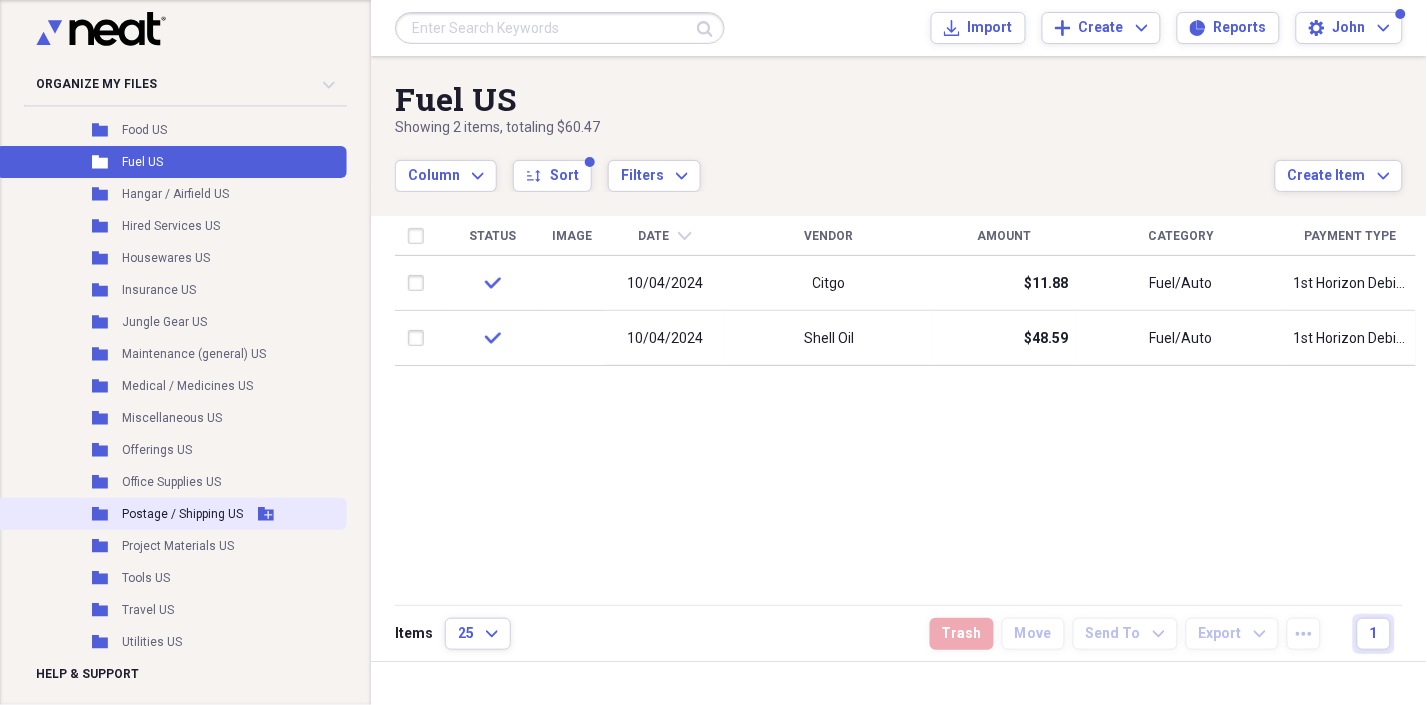 click on "Postage / Shipping  US" at bounding box center (182, 514) 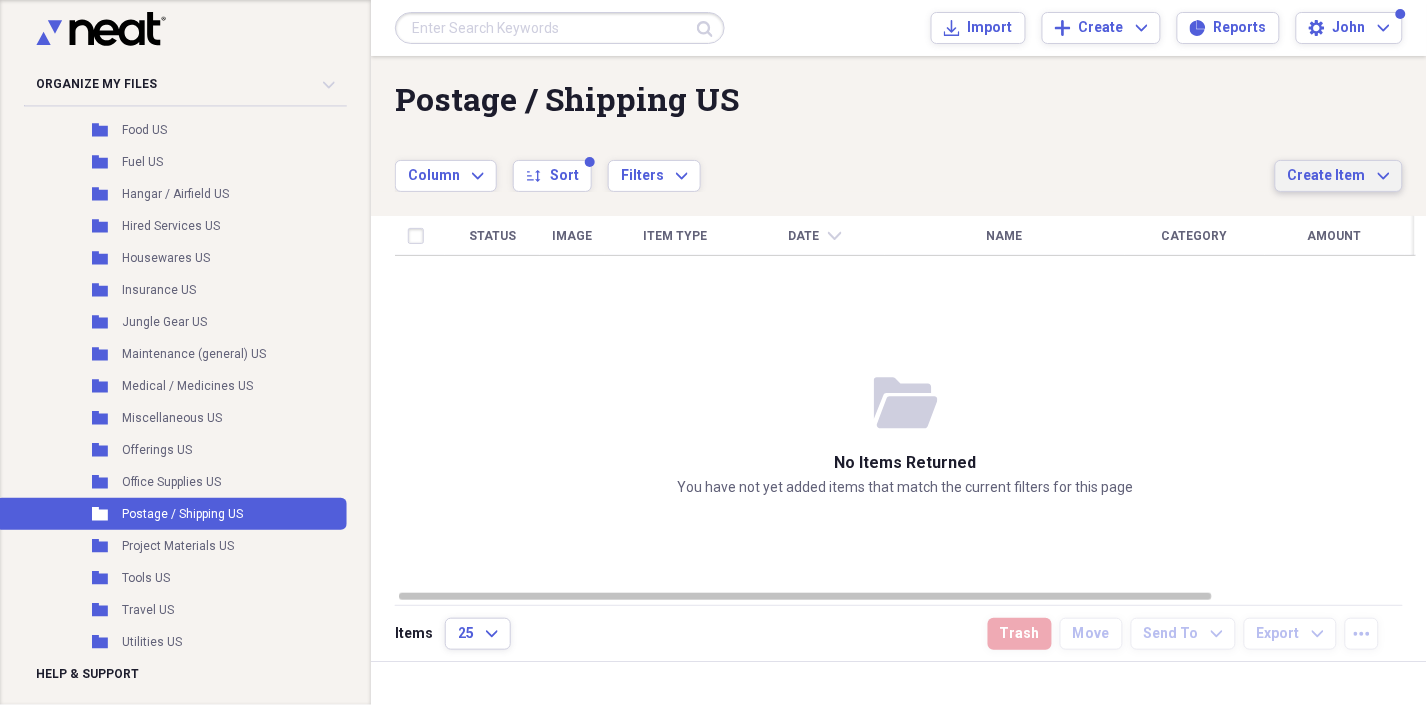 click on "Expand" 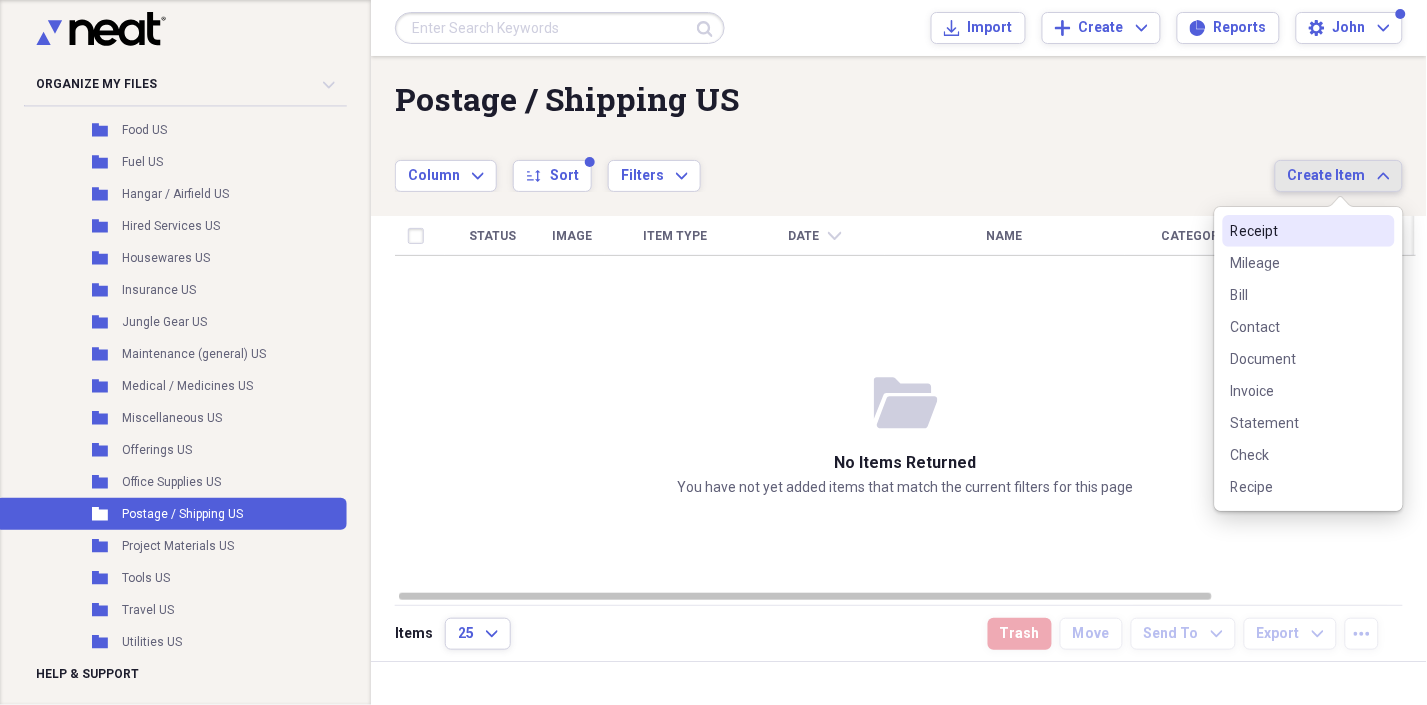 click on "Receipt" at bounding box center [1297, 231] 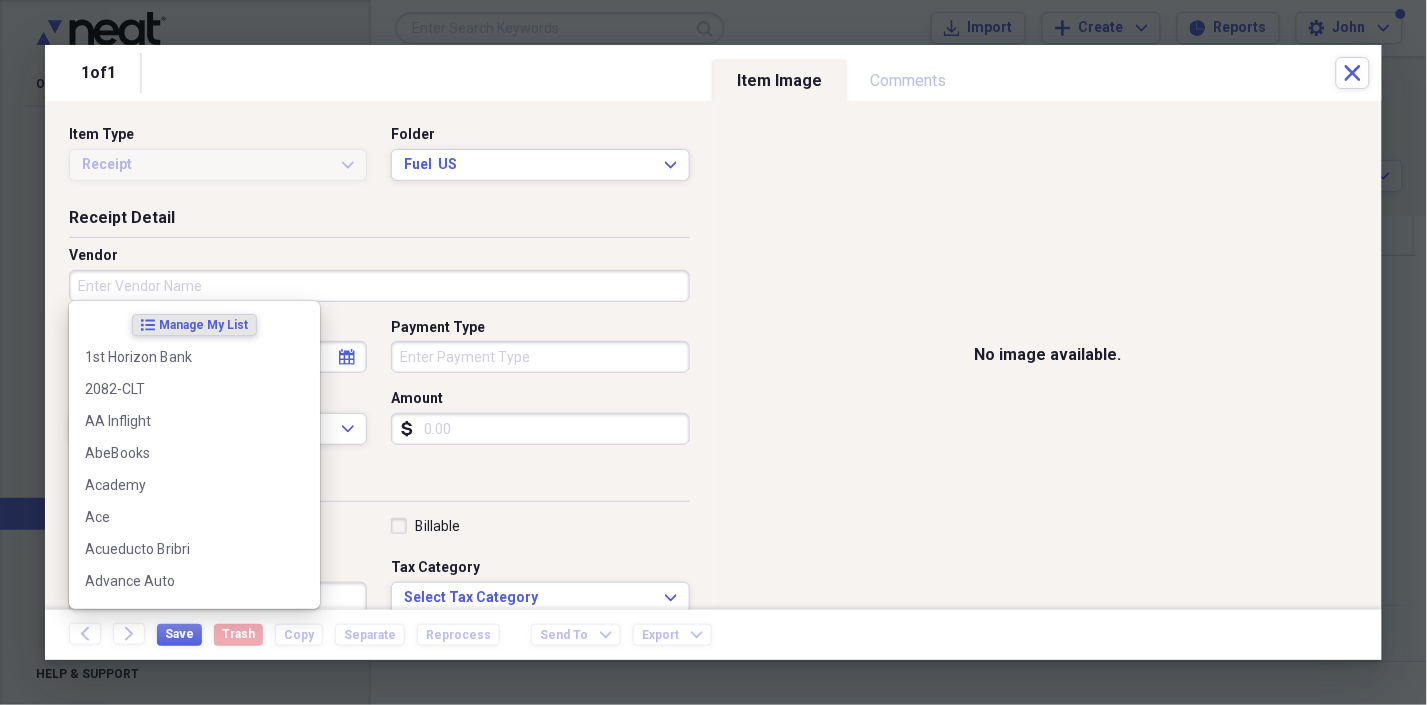 click on "Vendor" at bounding box center [379, 286] 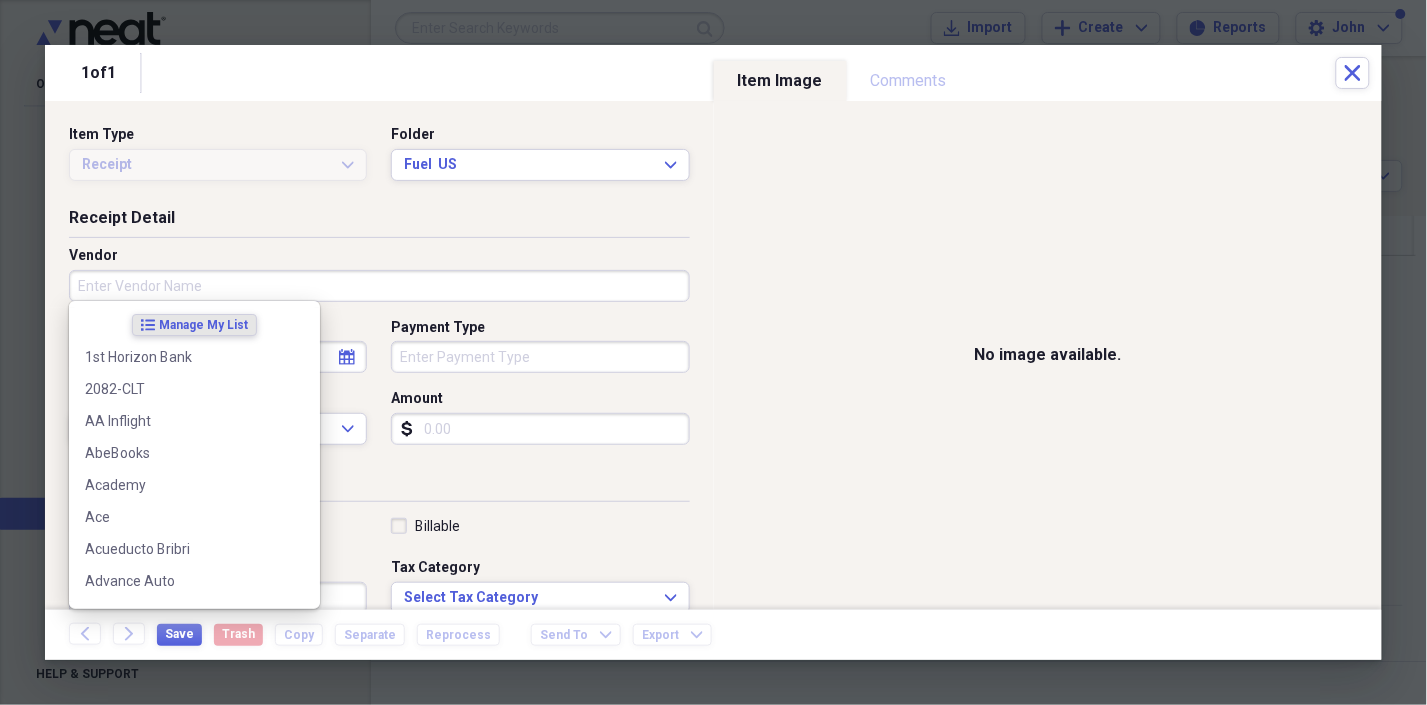 type on "u" 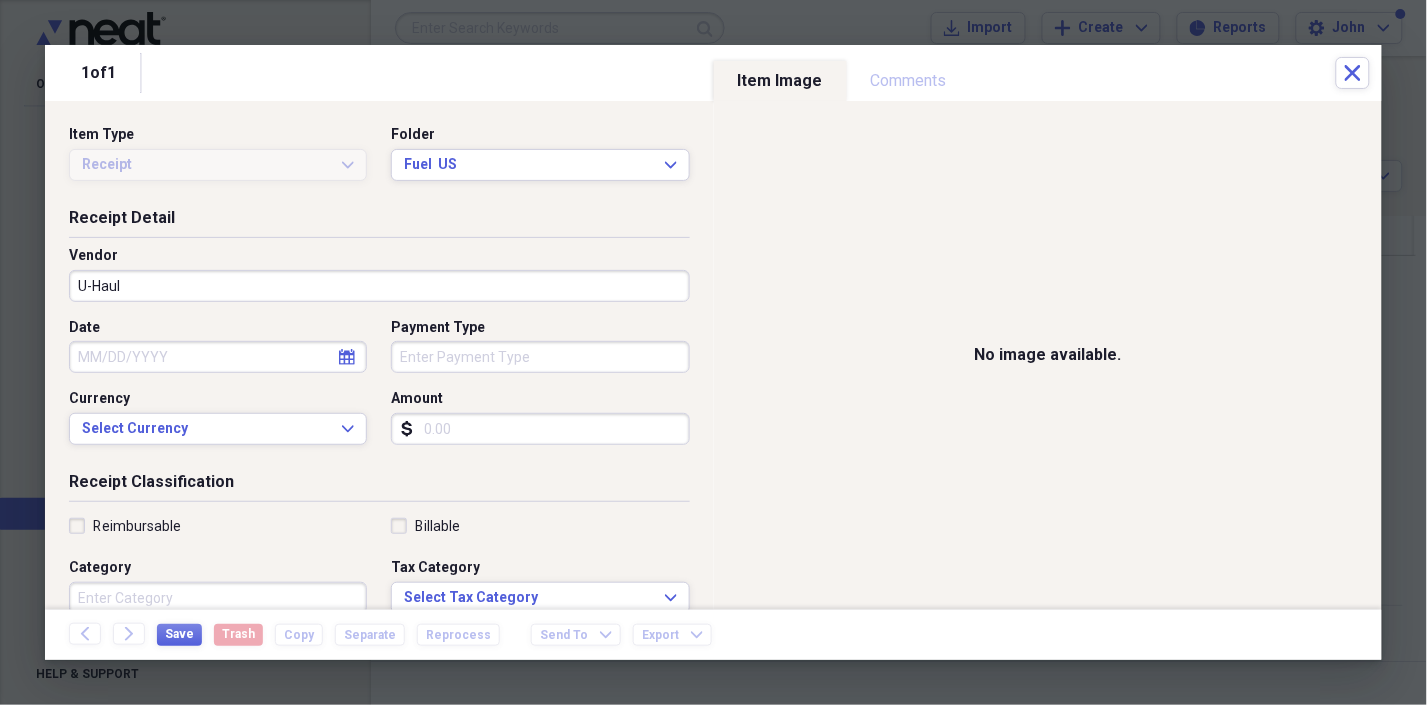 type on "U-Haul" 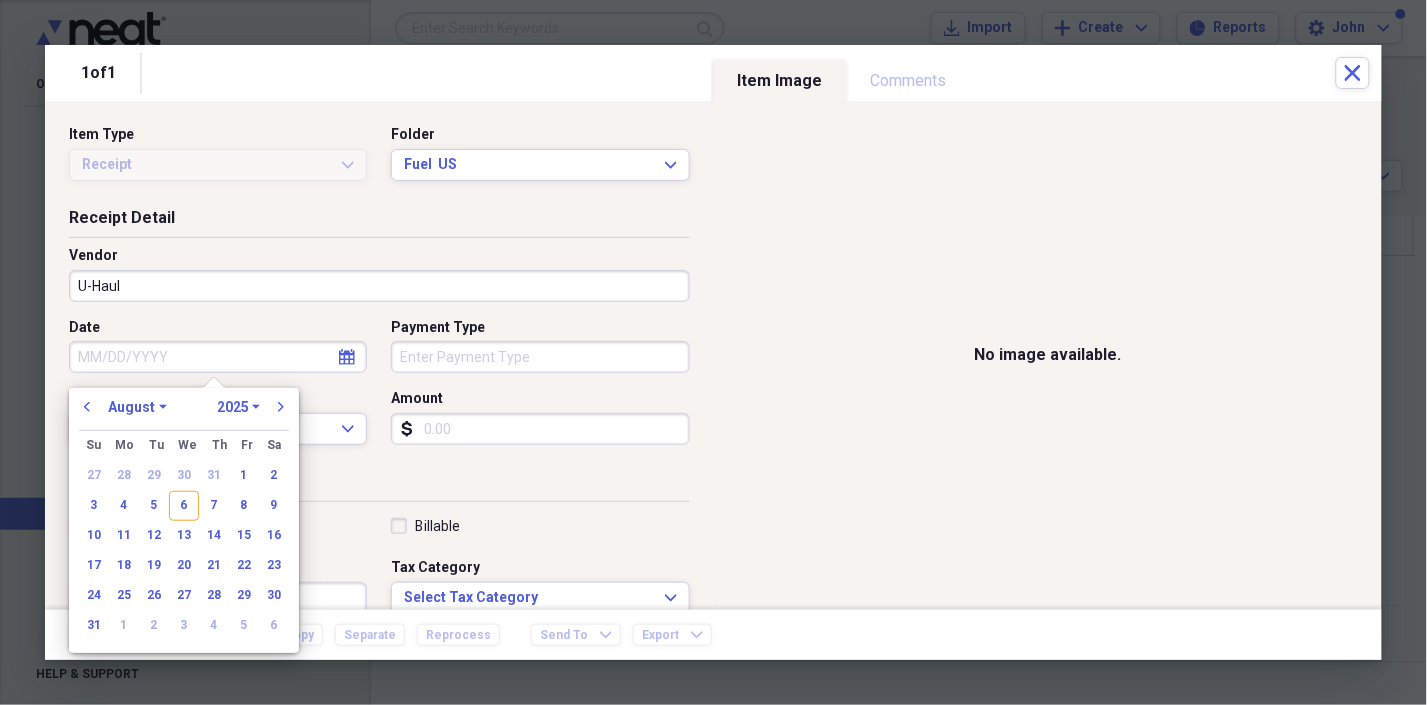 click on "1970 1971 1972 1973 1974 1975 1976 1977 1978 1979 1980 1981 1982 1983 1984 1985 1986 1987 1988 1989 1990 1991 1992 1993 1994 1995 1996 1997 1998 1999 2000 2001 2002 2003 2004 2005 2006 2007 2008 2009 2010 2011 2012 2013 2014 2015 2016 2017 2018 2019 2020 2021 2022 2023 2024 2025 2026 2027 2028 2029 2030 2031 2032 2033 2034 2035" at bounding box center (238, 407) 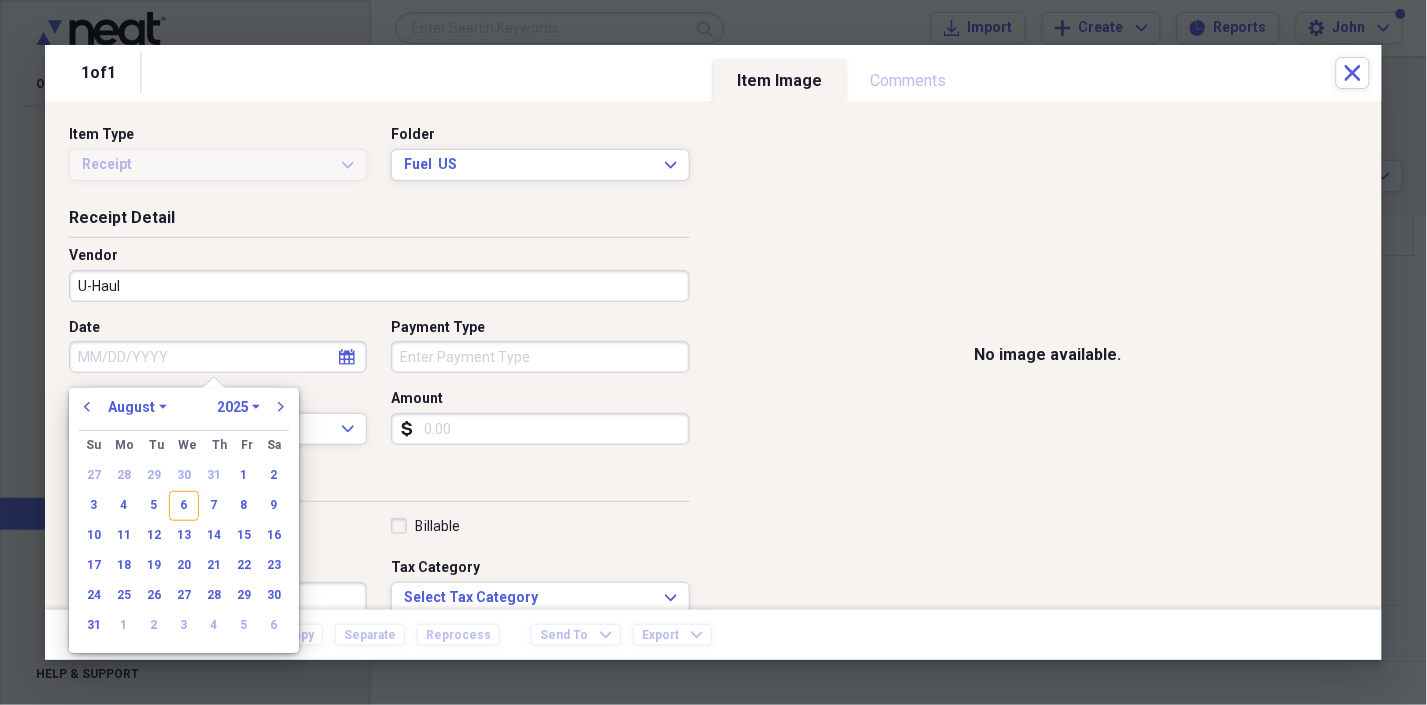 select on "2024" 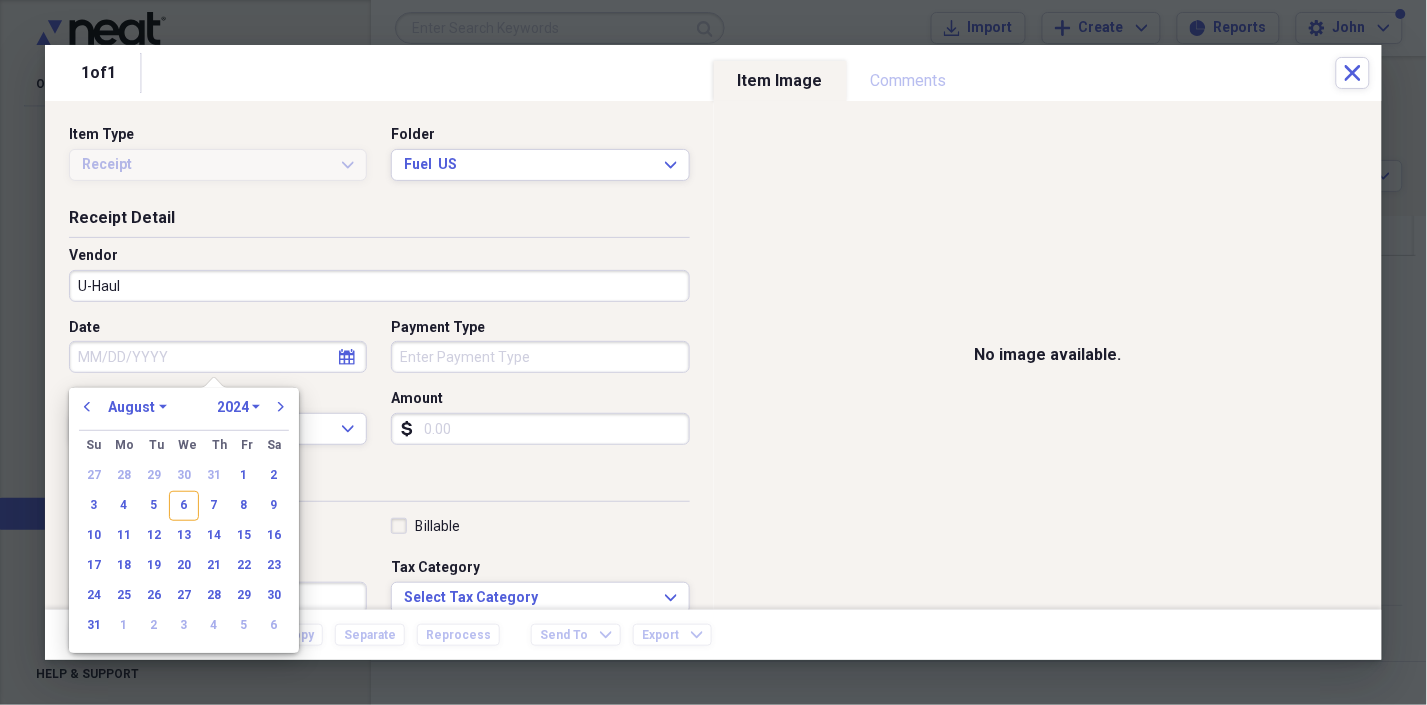 click on "1970 1971 1972 1973 1974 1975 1976 1977 1978 1979 1980 1981 1982 1983 1984 1985 1986 1987 1988 1989 1990 1991 1992 1993 1994 1995 1996 1997 1998 1999 2000 2001 2002 2003 2004 2005 2006 2007 2008 2009 2010 2011 2012 2013 2014 2015 2016 2017 2018 2019 2020 2021 2022 2023 2024 2025 2026 2027 2028 2029 2030 2031 2032 2033 2034 2035" at bounding box center [238, 407] 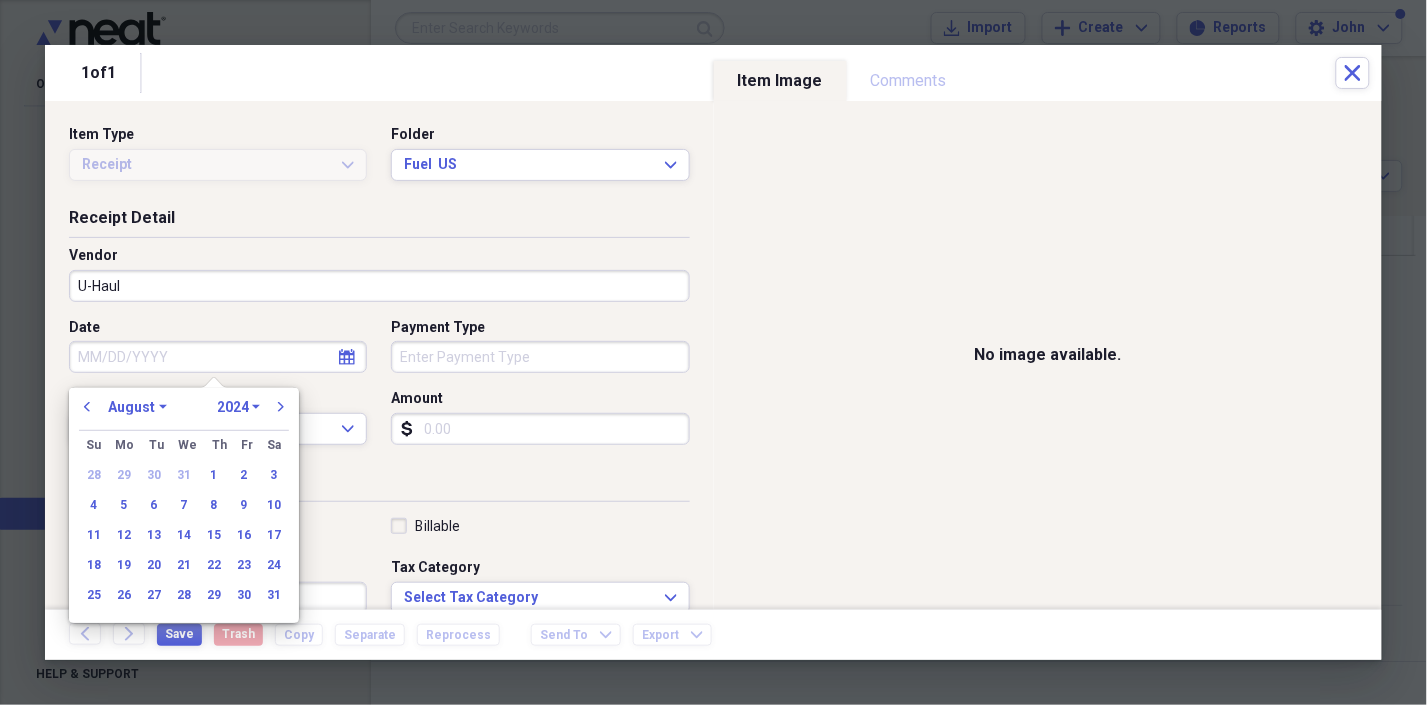 click on "January February March April May June July August September October November December" at bounding box center (137, 407) 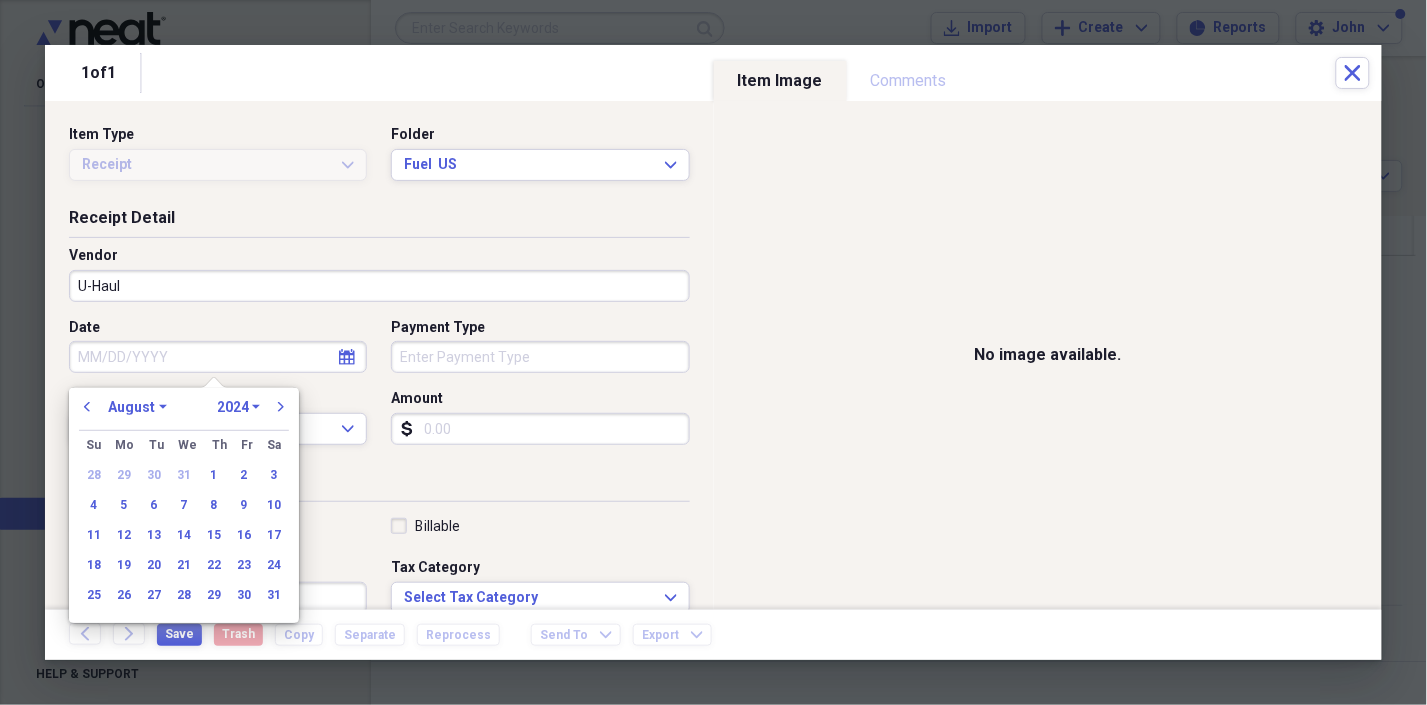 select on "9" 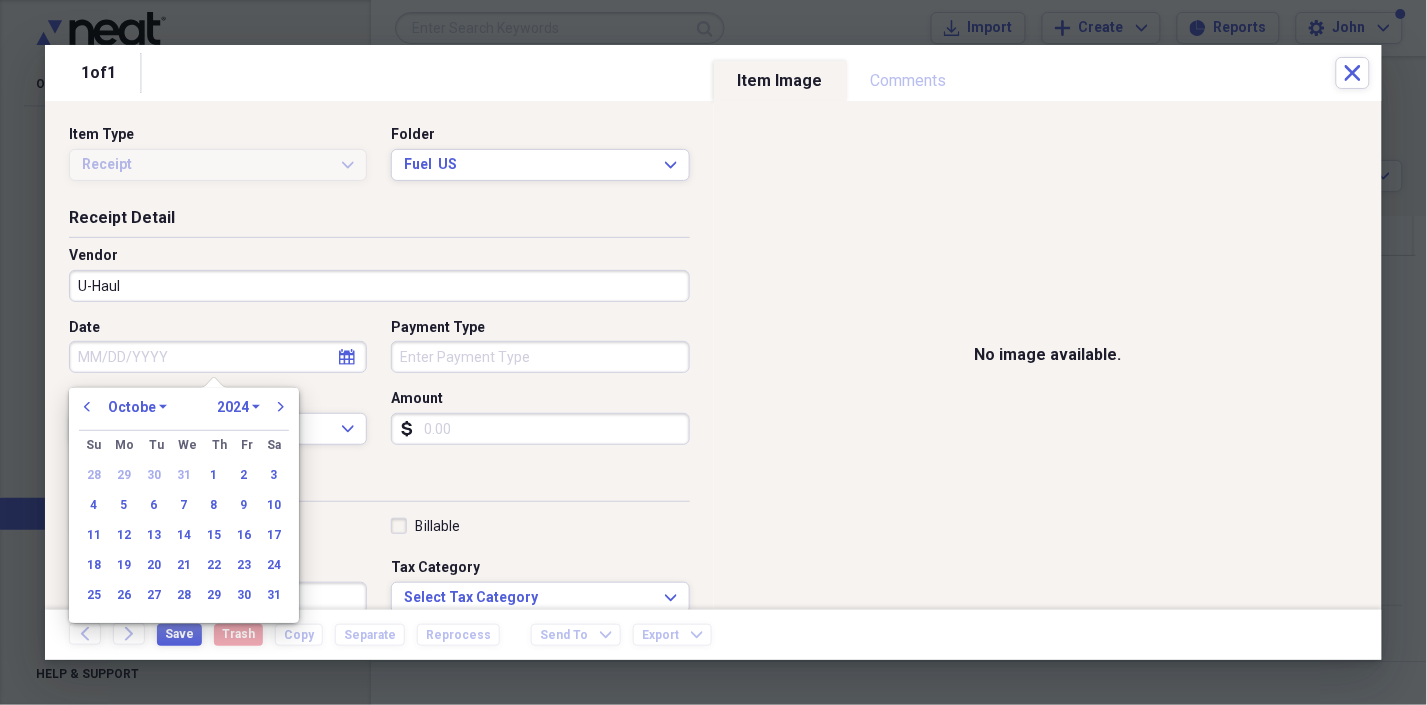 click on "January February March April May June July August September October November December" at bounding box center (137, 407) 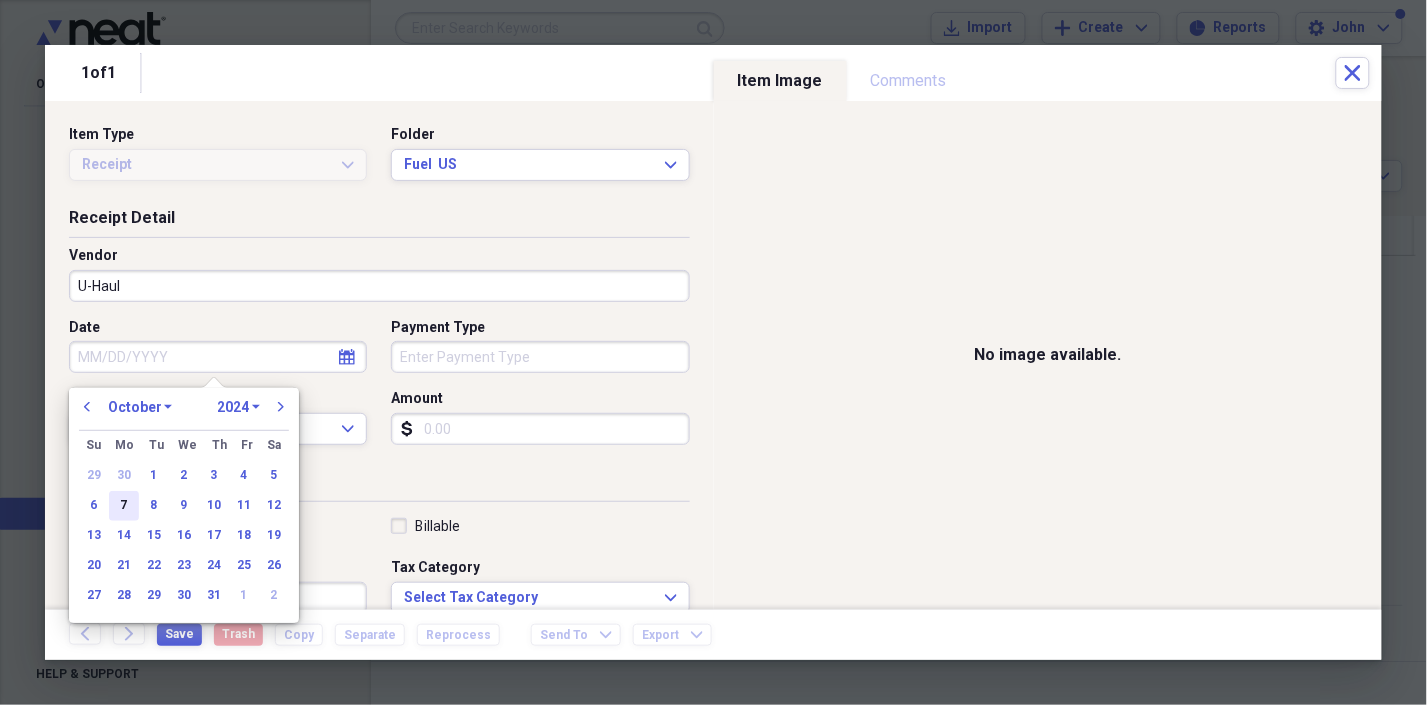 click on "7" at bounding box center [124, 506] 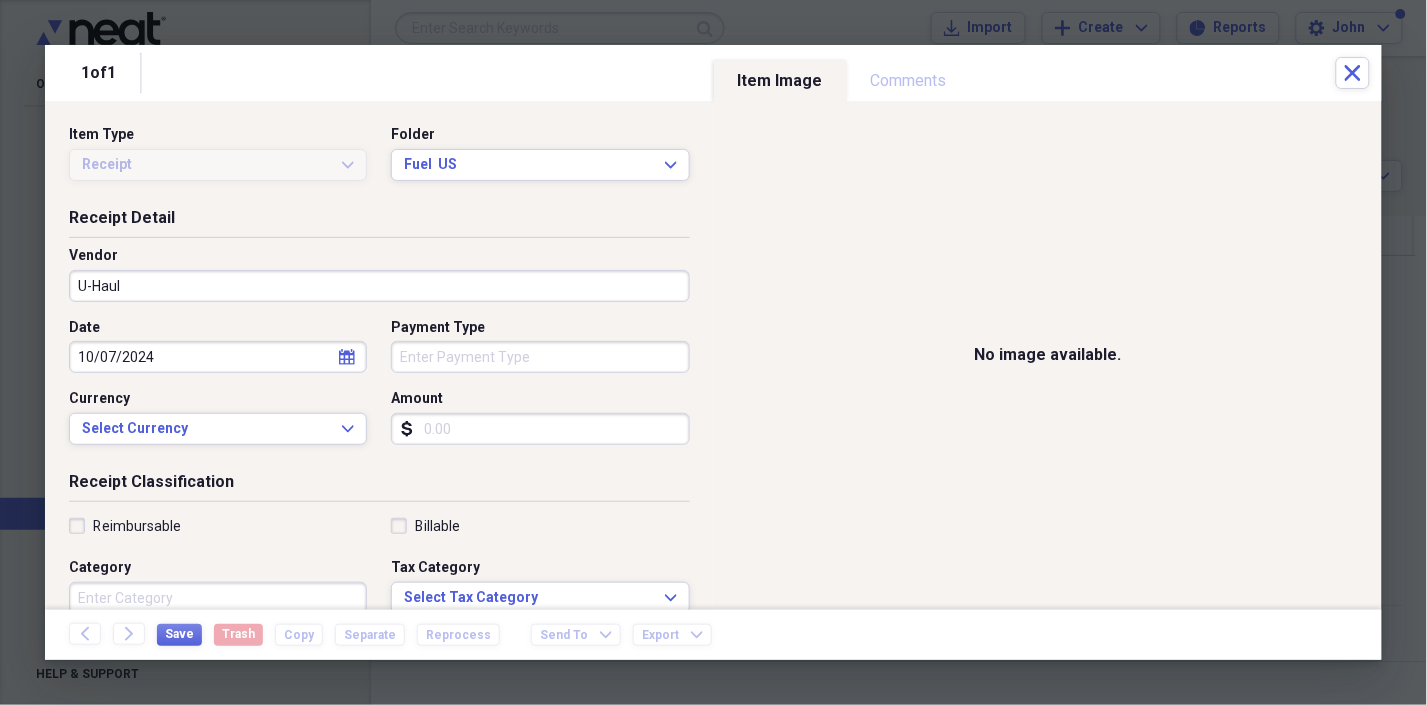 type on "10/07/2024" 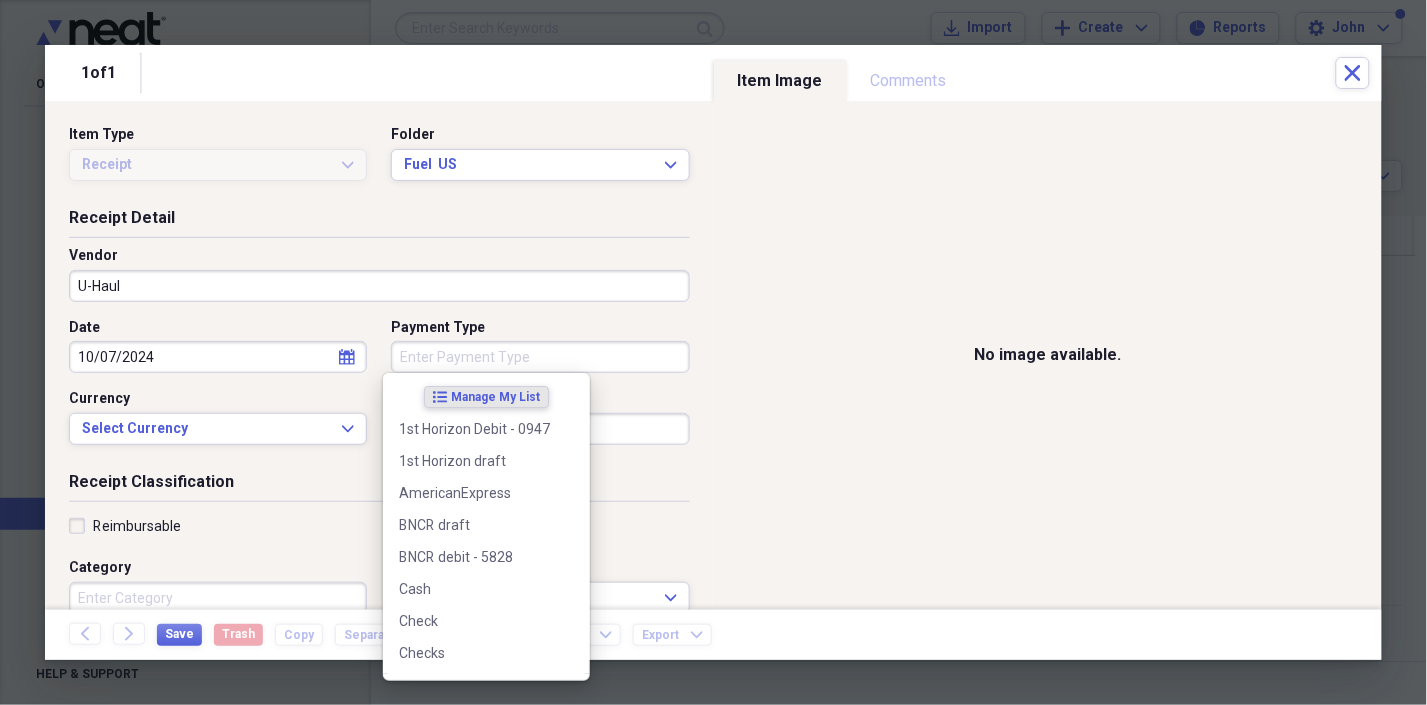 click on "Payment Type" at bounding box center (540, 357) 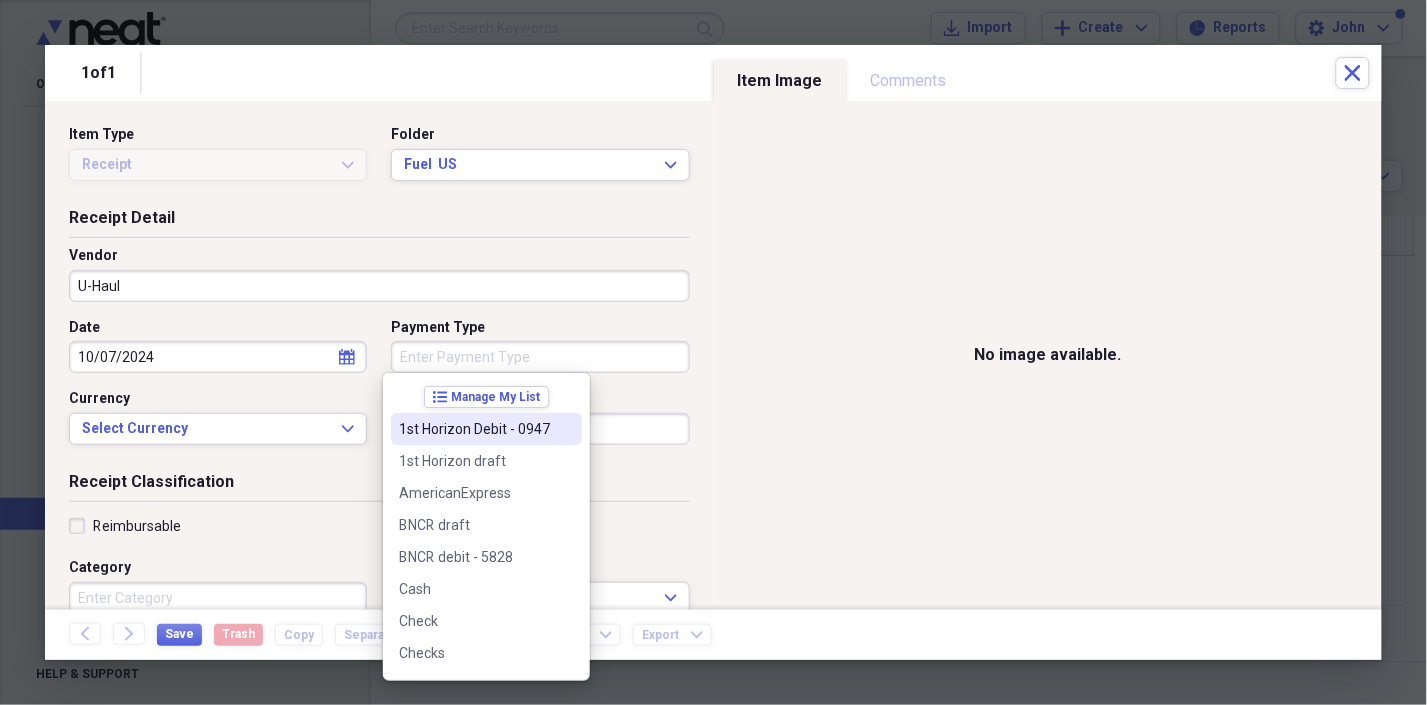 click on "1st Horizon Debit - 0947" at bounding box center (474, 429) 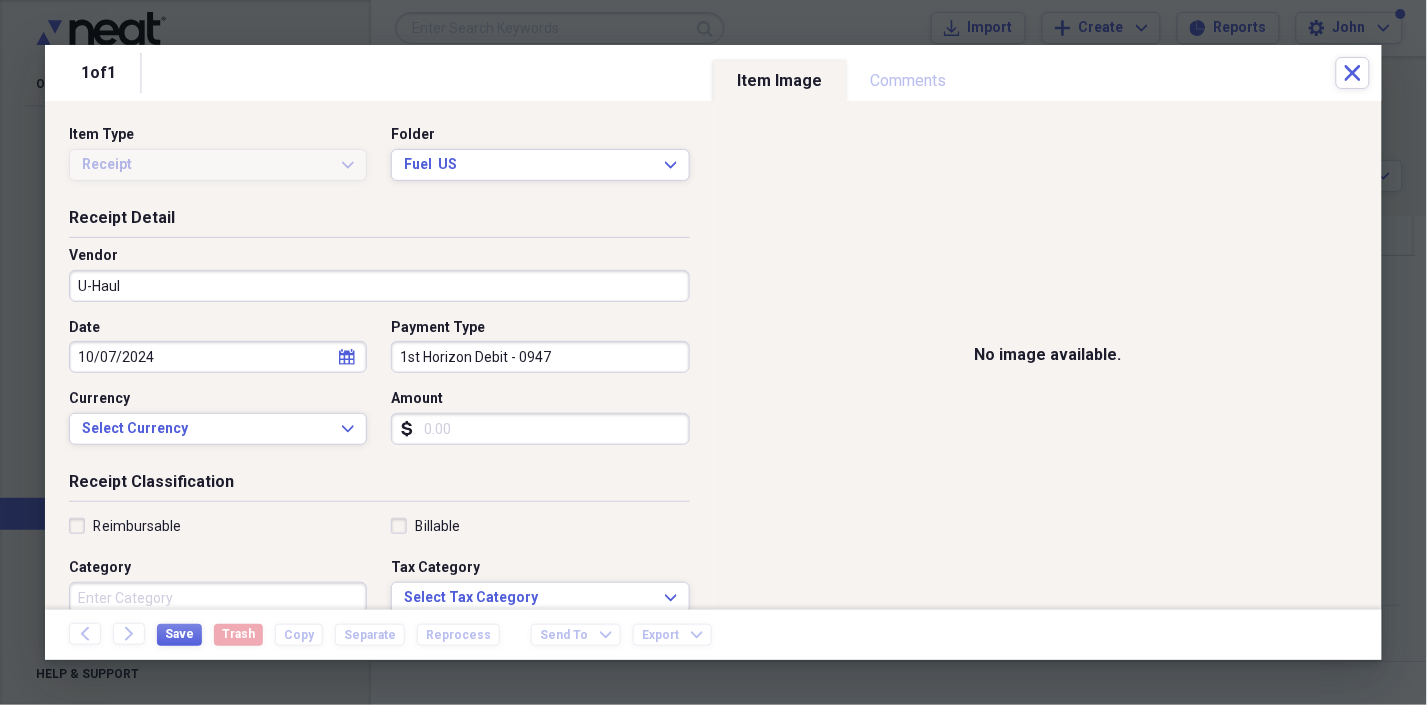 click on "Amount" at bounding box center [540, 429] 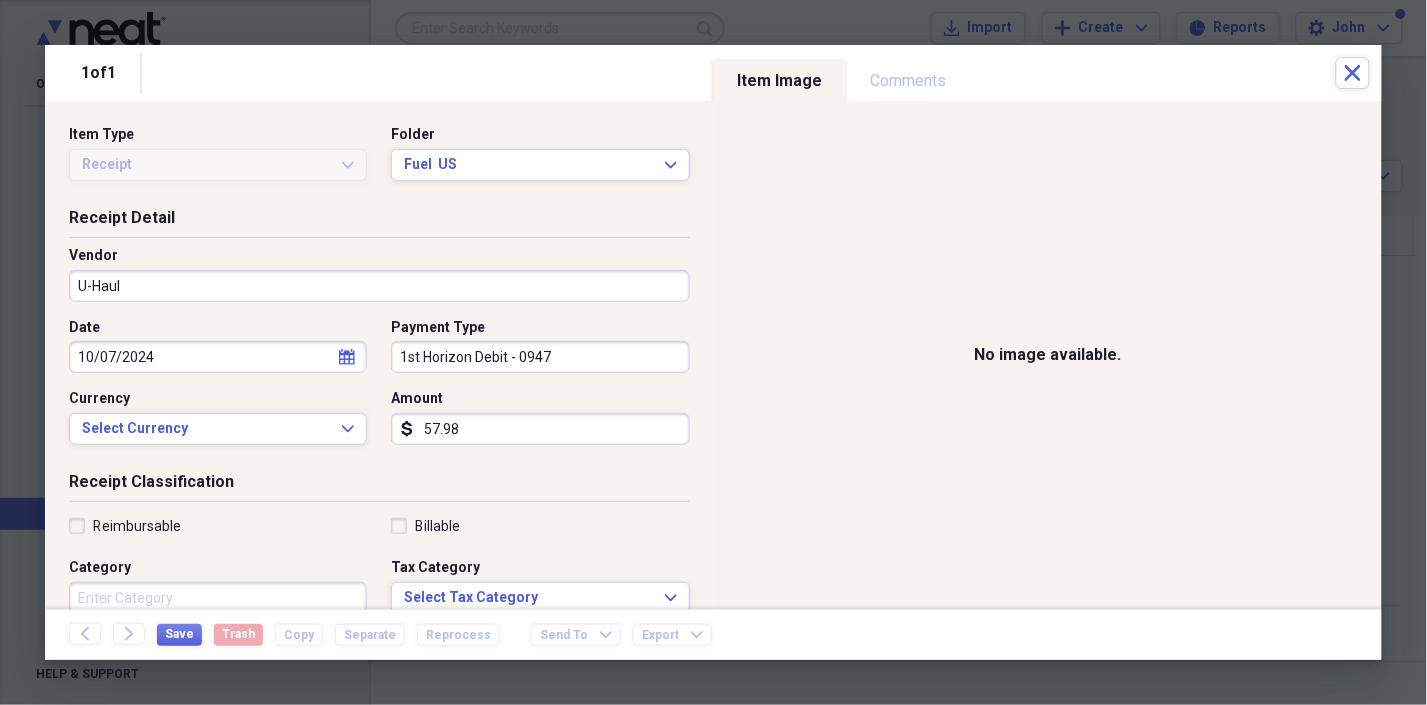 type on "57.98" 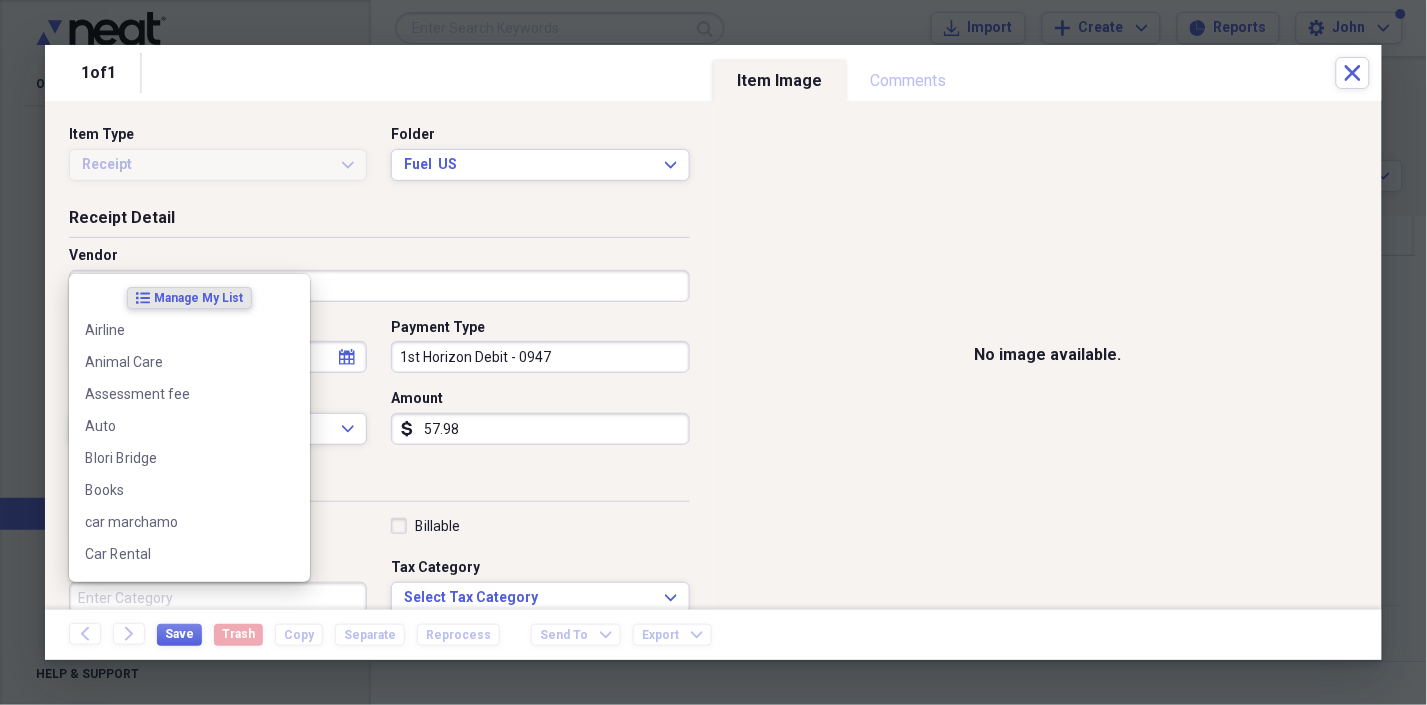 click on "Category" at bounding box center (218, 598) 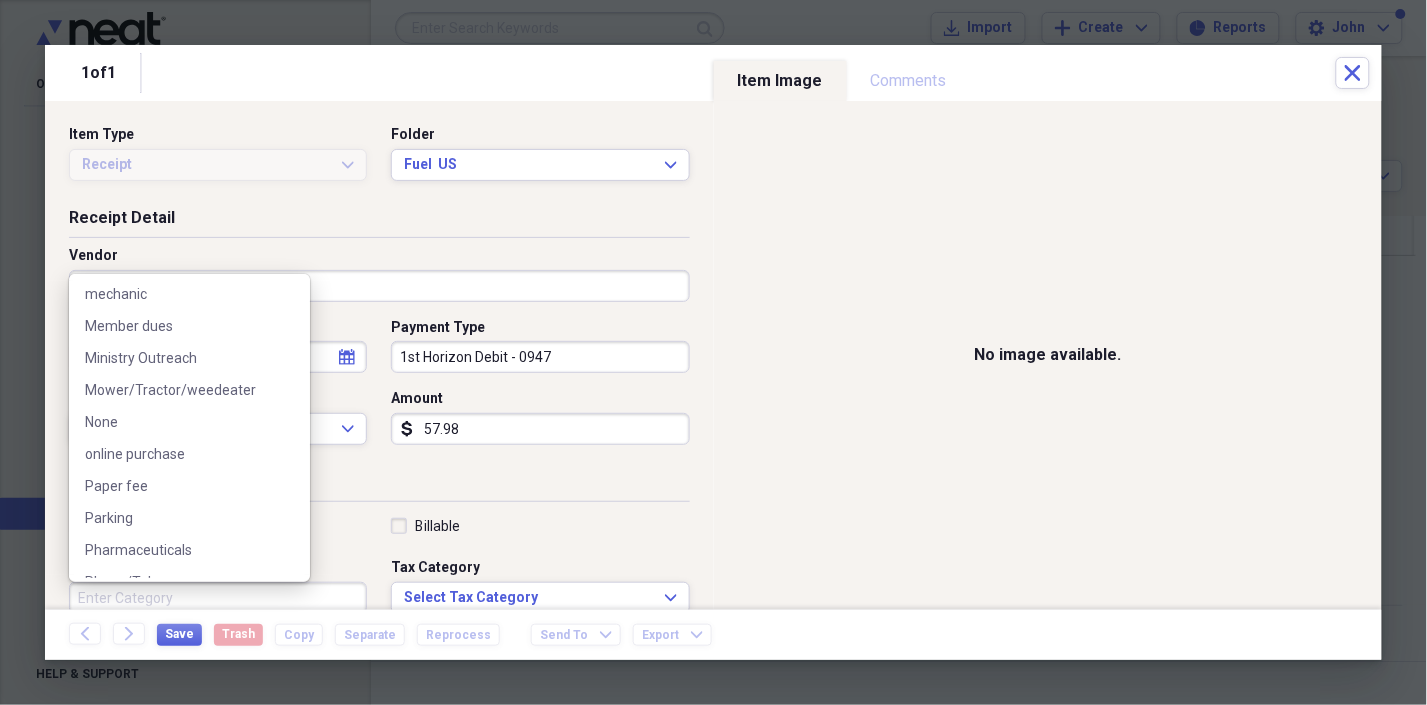 scroll, scrollTop: 1333, scrollLeft: 0, axis: vertical 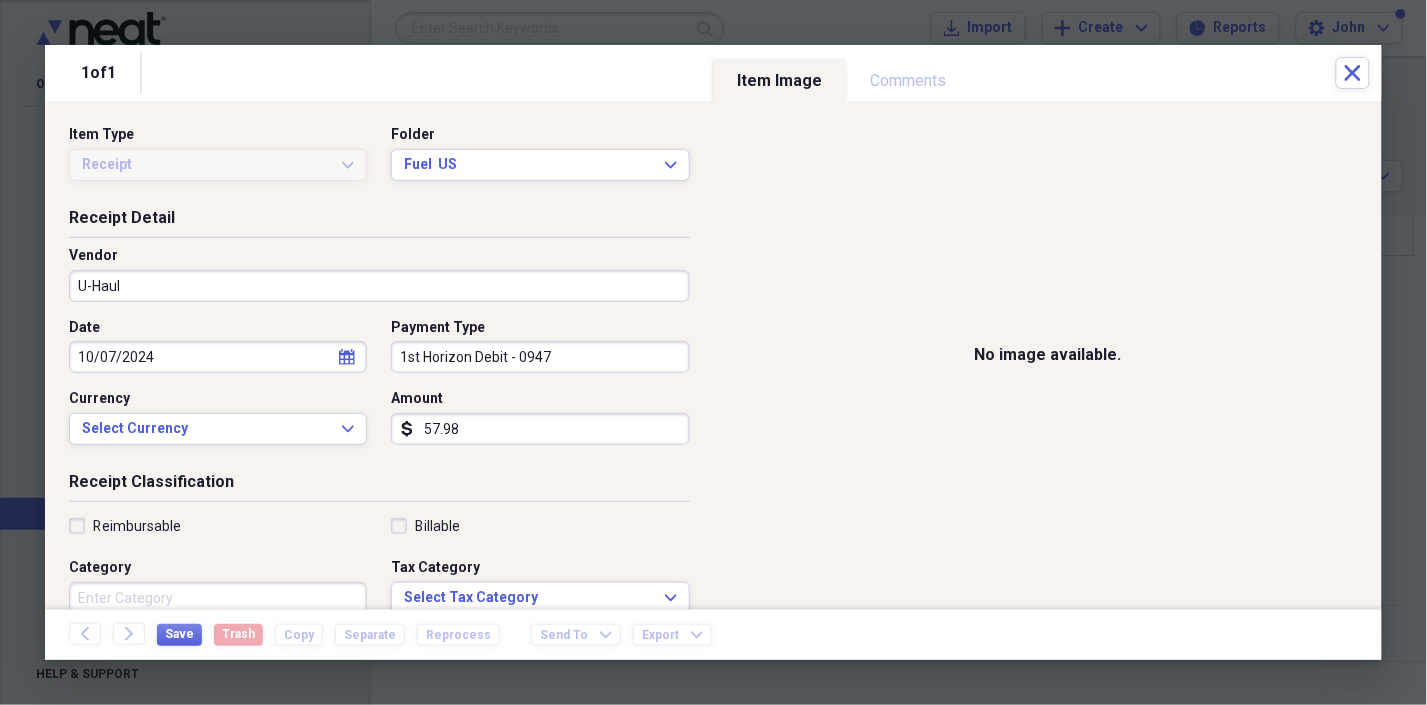 drag, startPoint x: 171, startPoint y: 362, endPoint x: 856, endPoint y: 513, distance: 701.4457 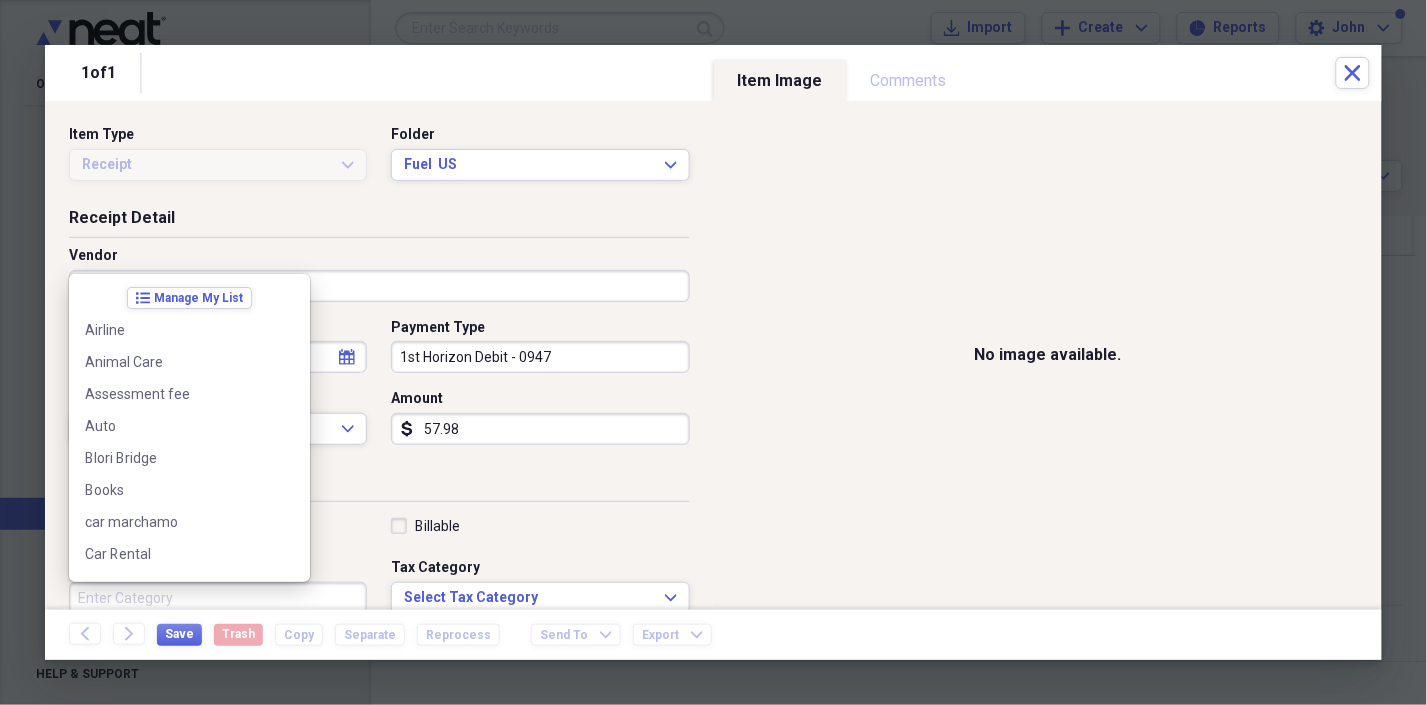 click on "Category" at bounding box center (218, 598) 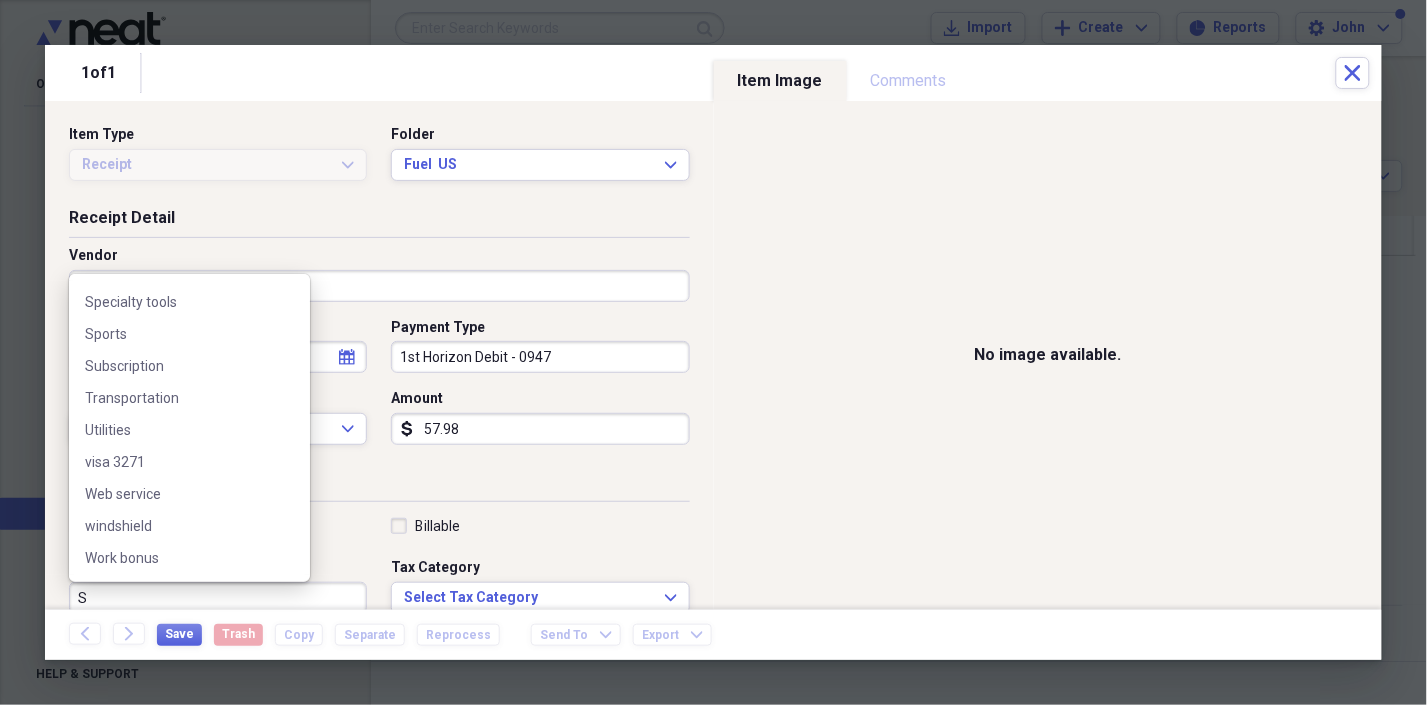 scroll, scrollTop: 0, scrollLeft: 0, axis: both 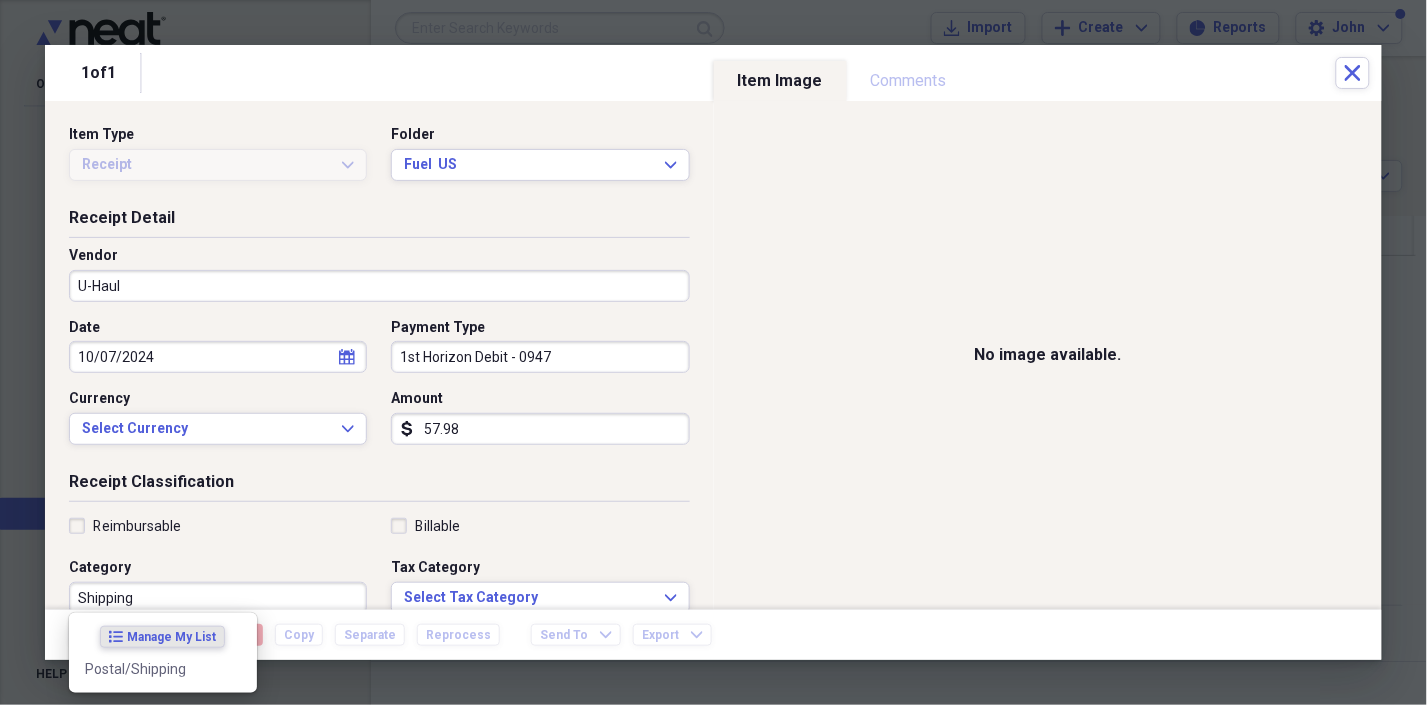 type on "Shipping" 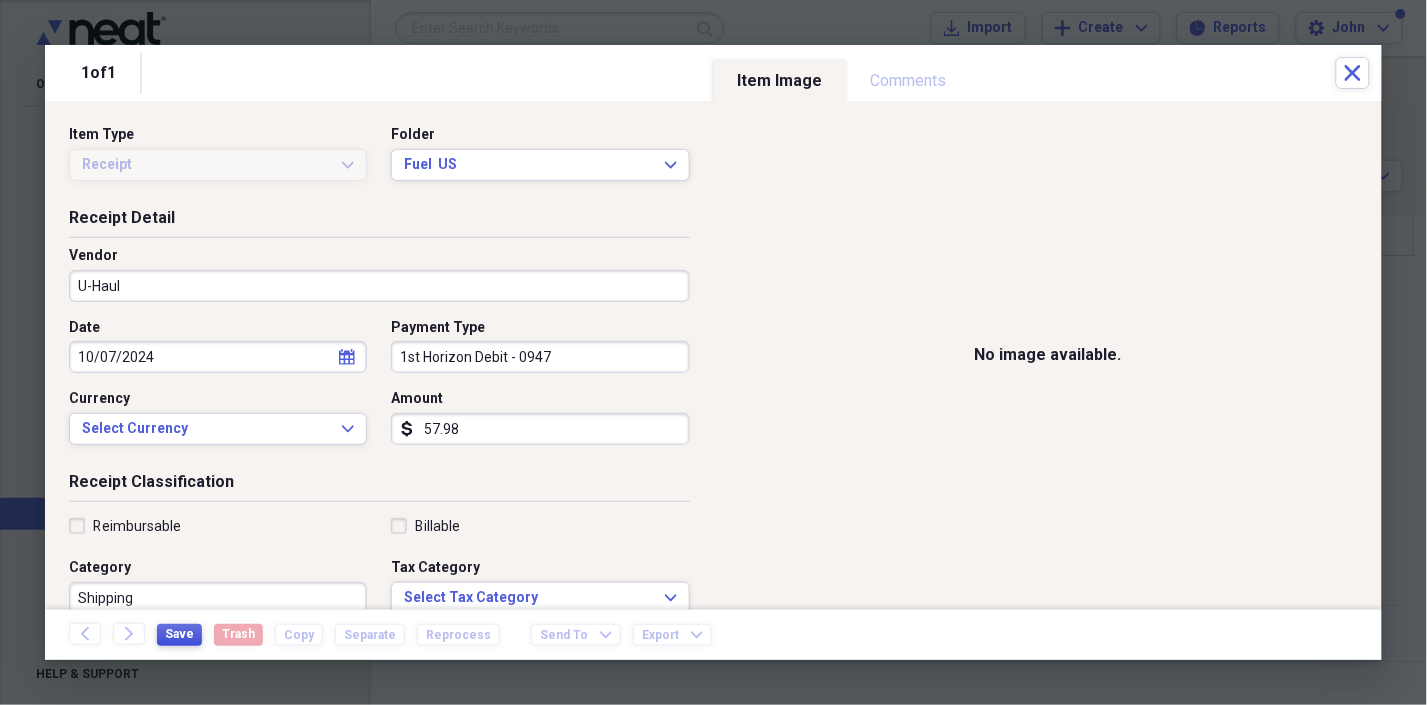 click on "Save" at bounding box center (179, 634) 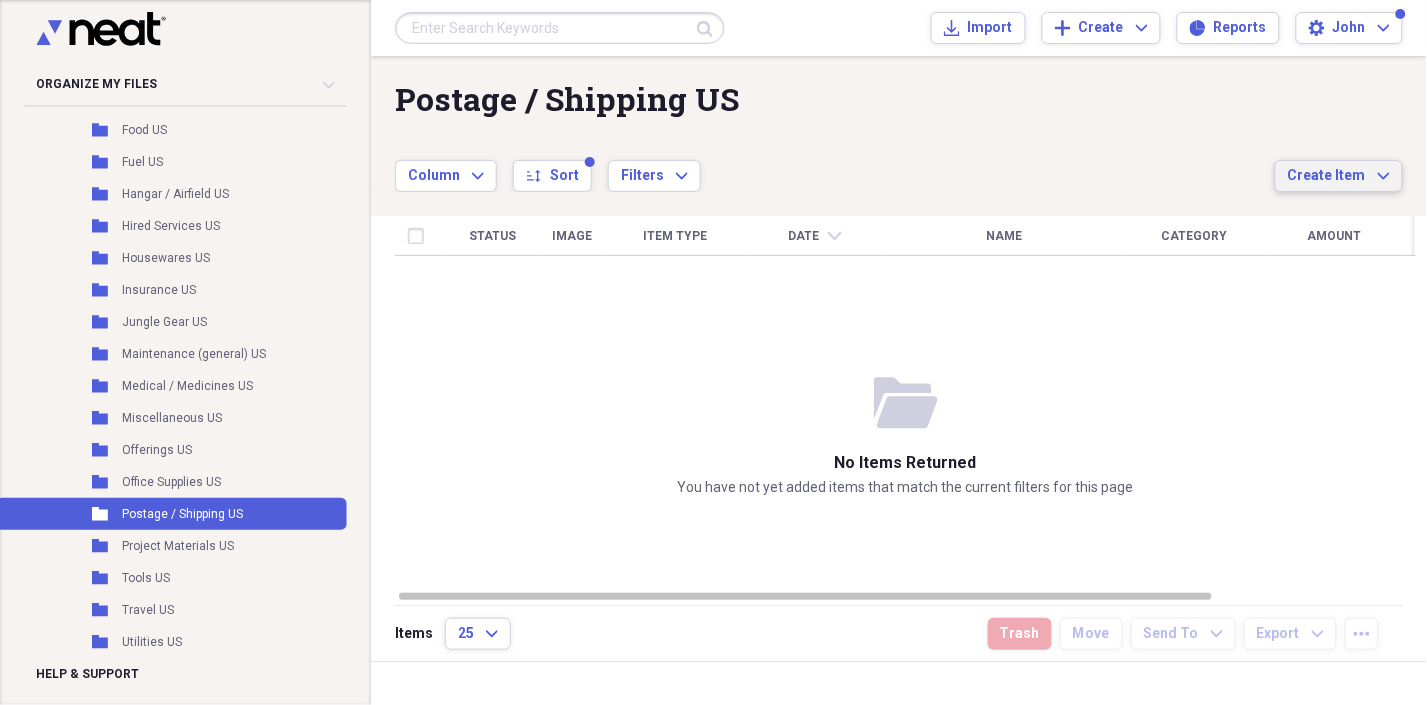 click on "Create Item Expand" at bounding box center (1339, 176) 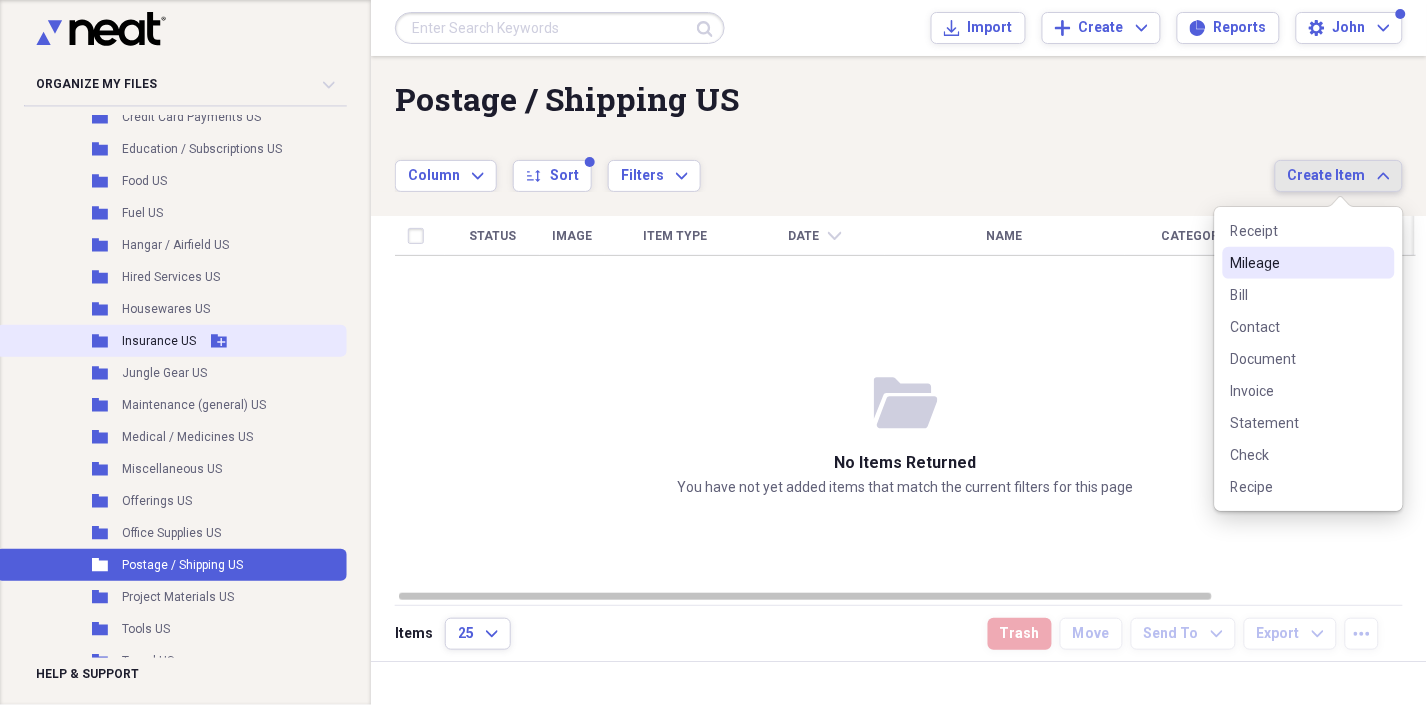 scroll, scrollTop: 545, scrollLeft: 0, axis: vertical 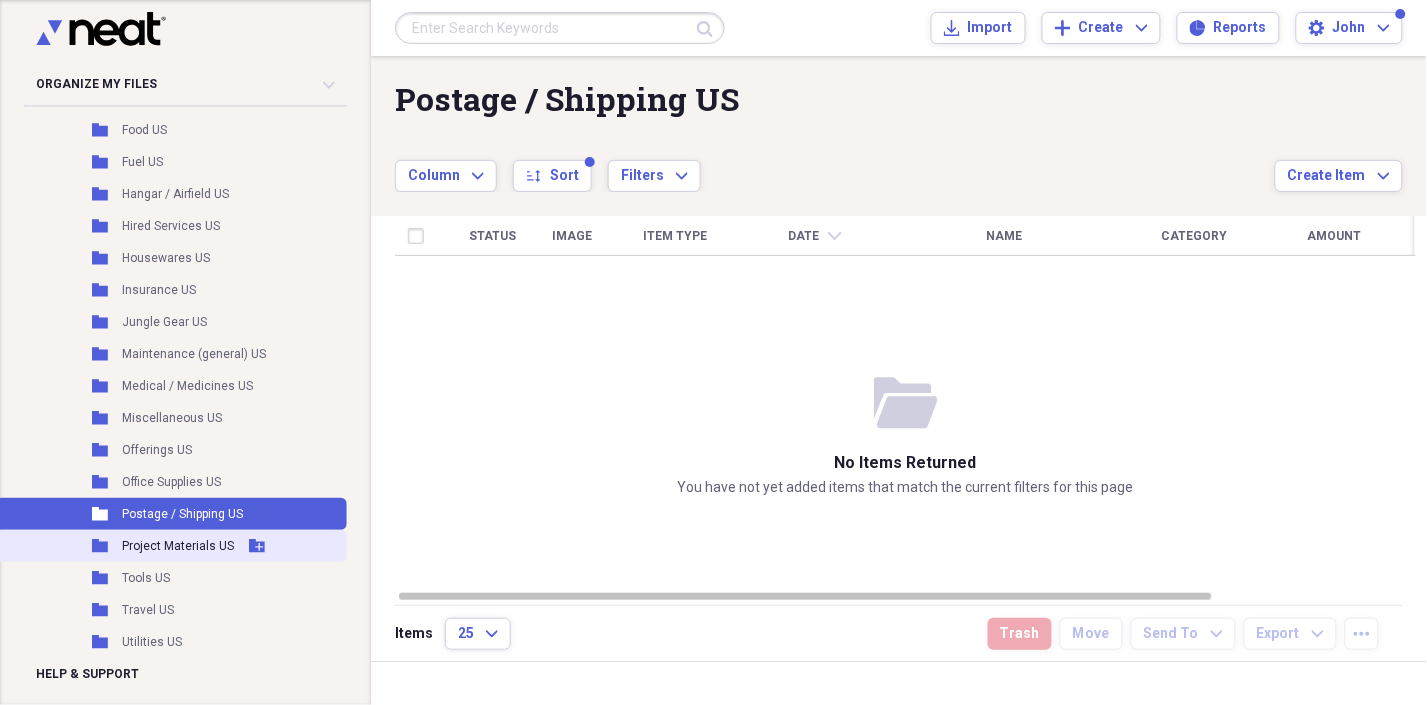 click on "Project Materials  US" at bounding box center (178, 546) 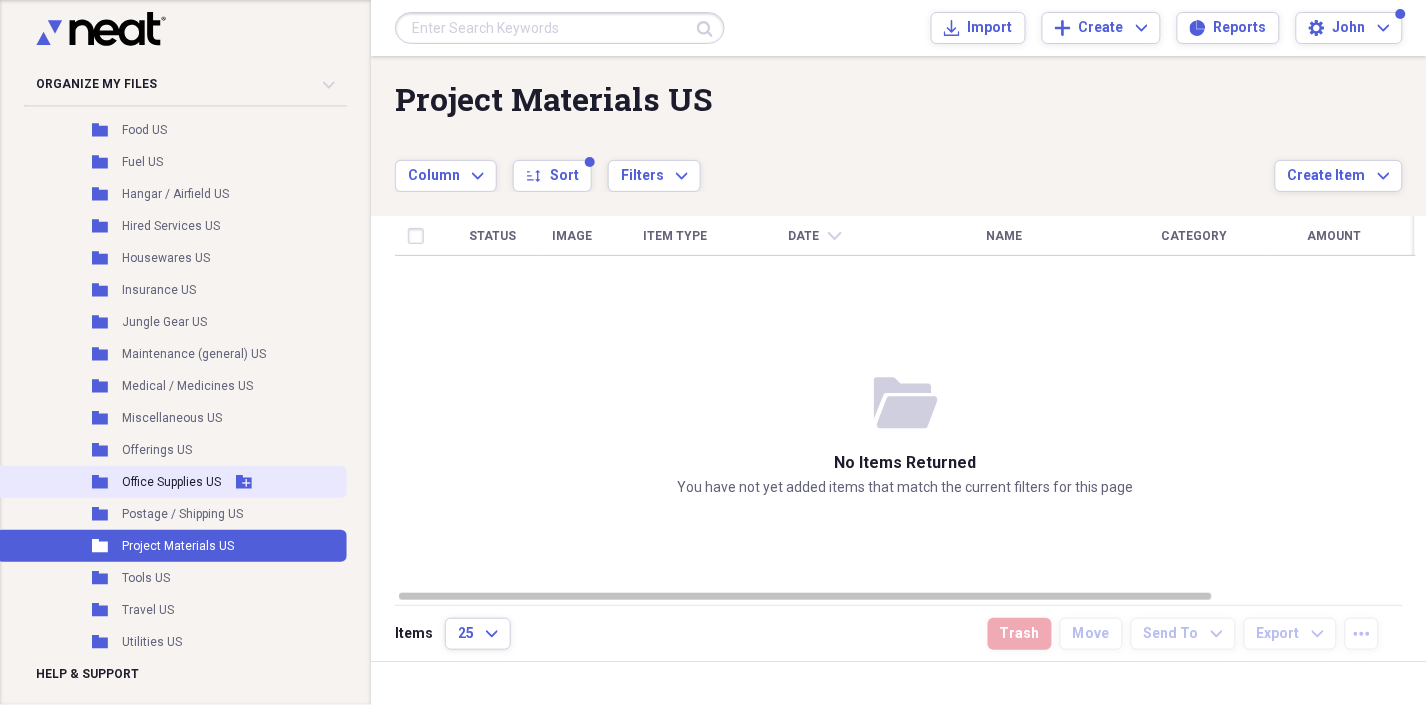click on "Office Supplies  US" at bounding box center [171, 482] 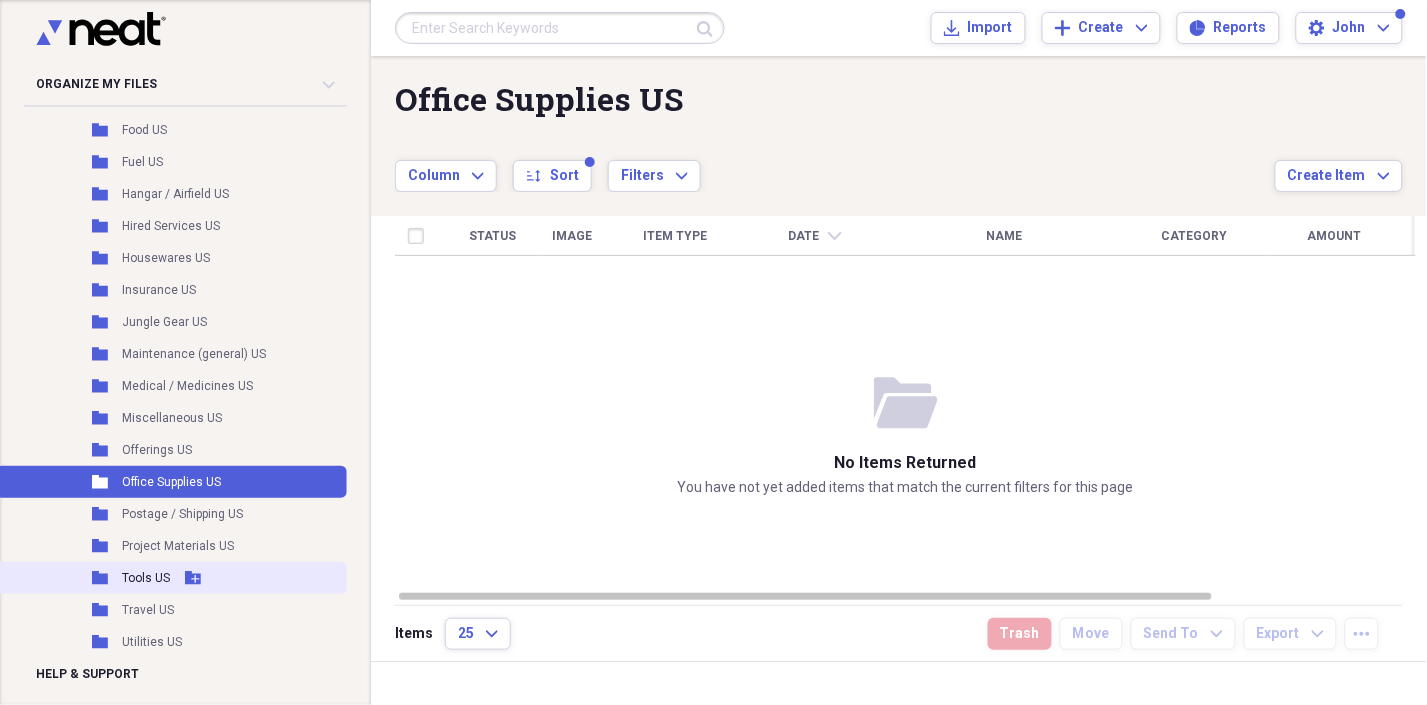 click on "Folder Tools  US Add Folder" at bounding box center [171, 578] 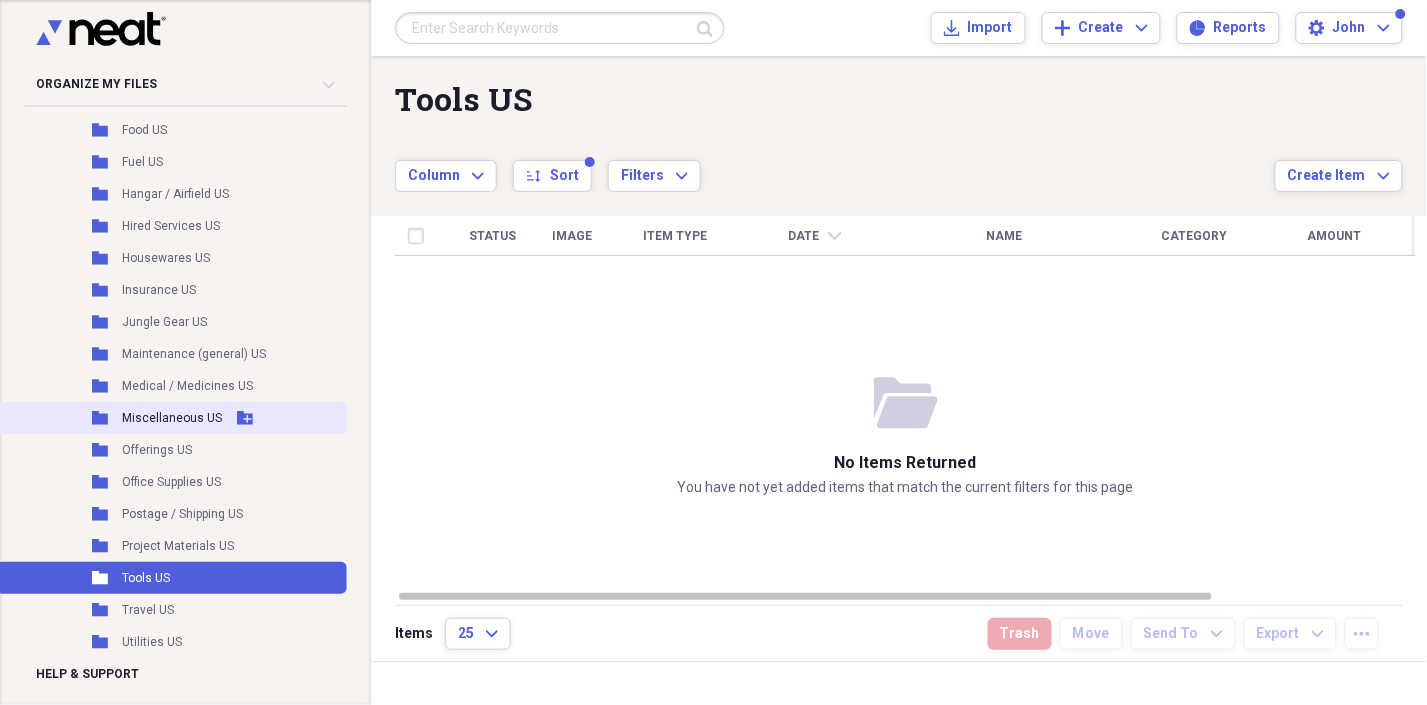 click on "Miscellaneous  US" at bounding box center [172, 418] 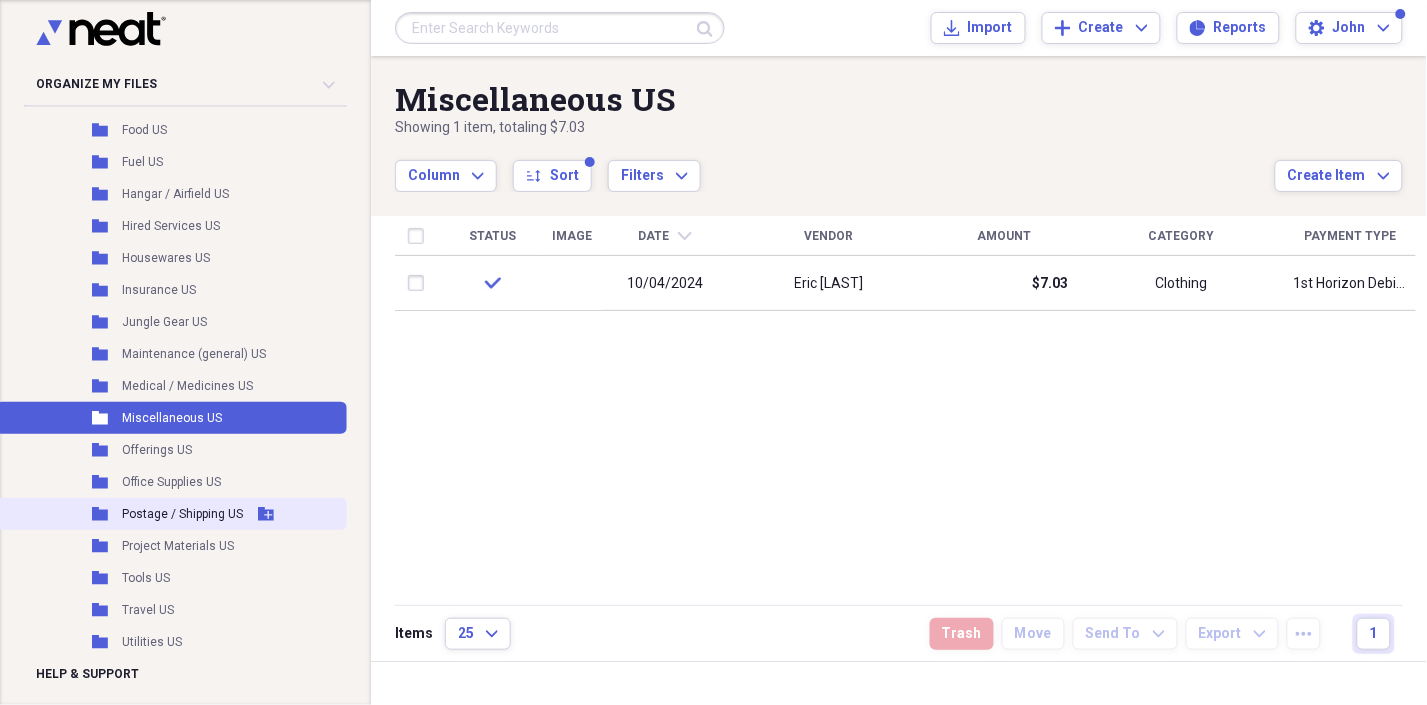 click on "Postage / Shipping  US" at bounding box center (182, 514) 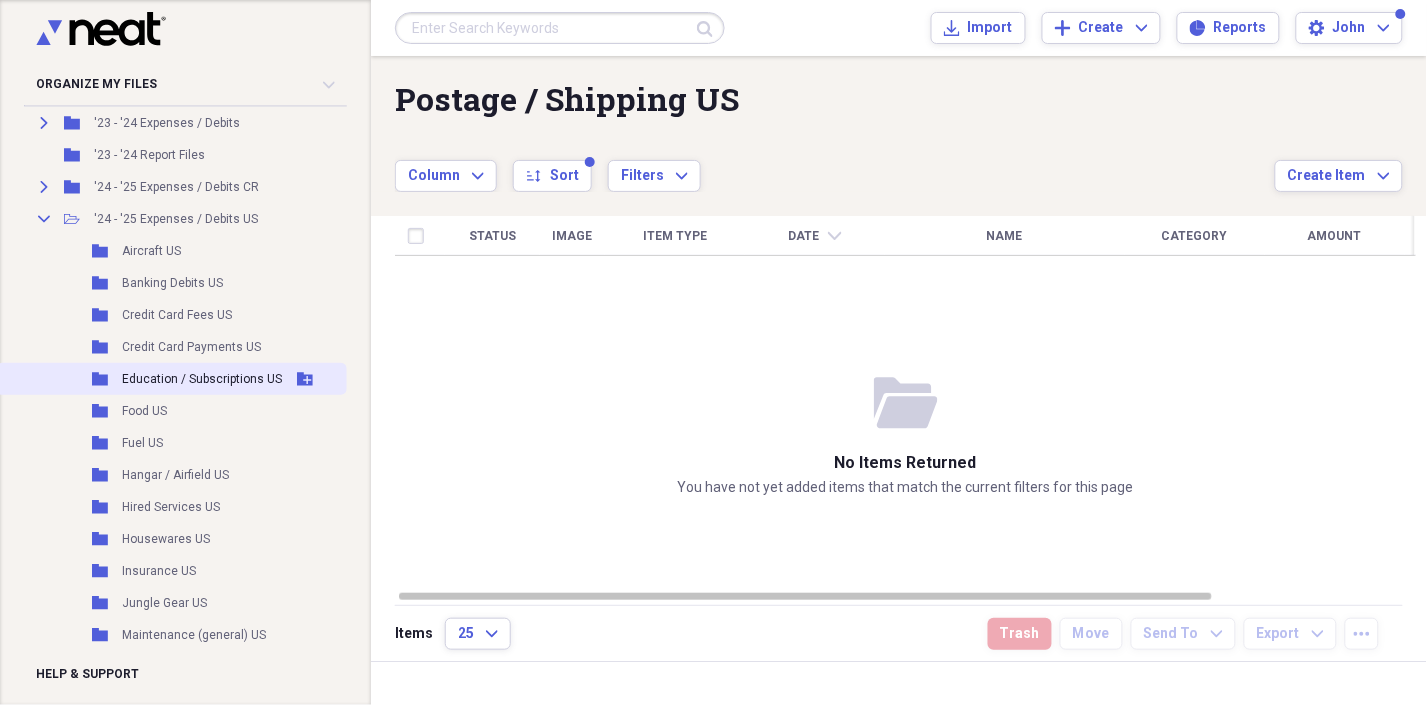 scroll, scrollTop: 101, scrollLeft: 0, axis: vertical 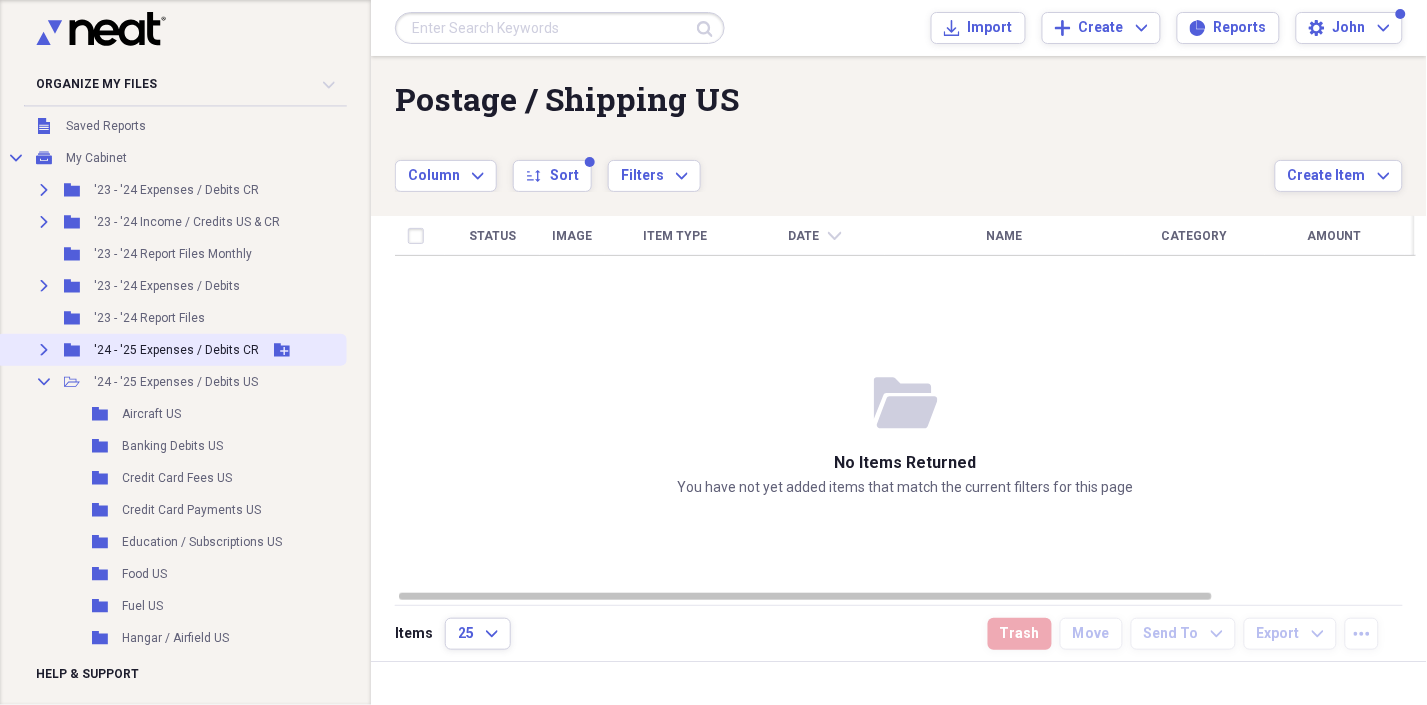 click on "Expand" at bounding box center [44, 350] 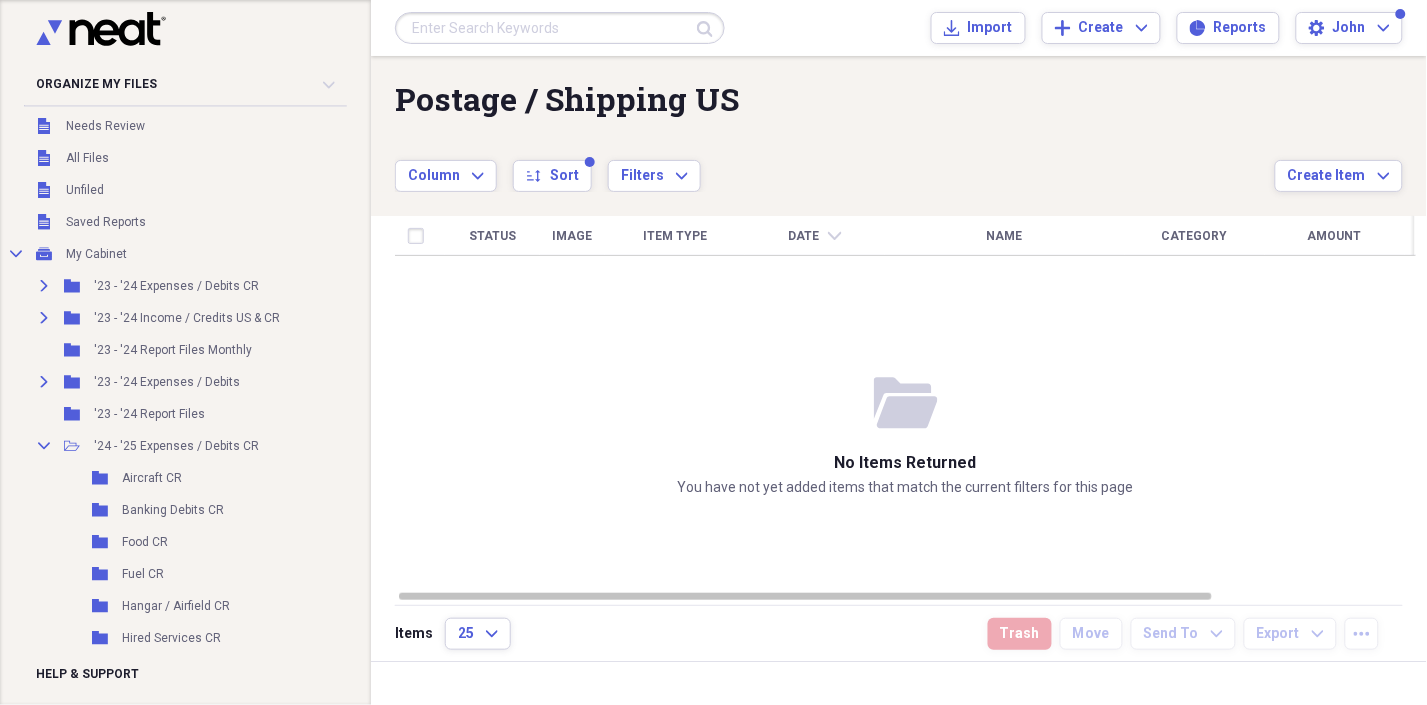 scroll, scrollTop: 0, scrollLeft: 0, axis: both 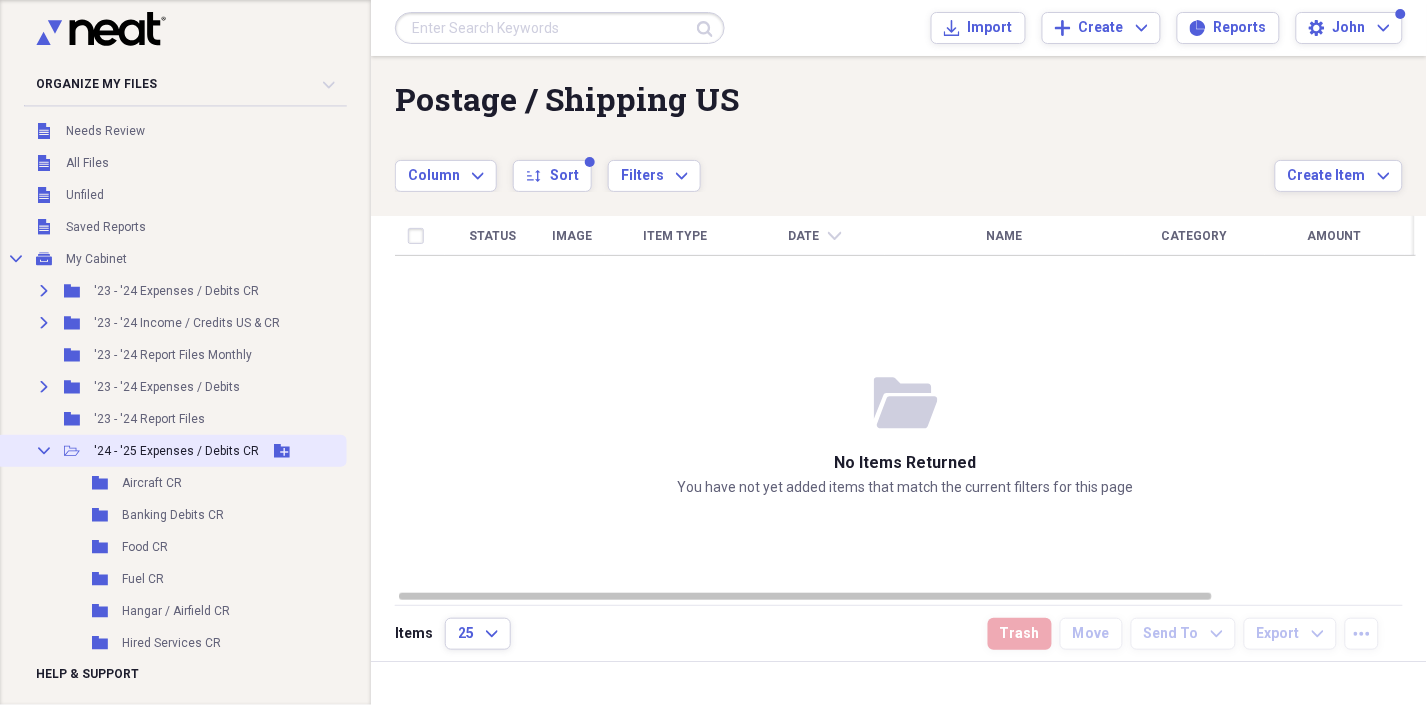 click on "Collapse" at bounding box center (44, 451) 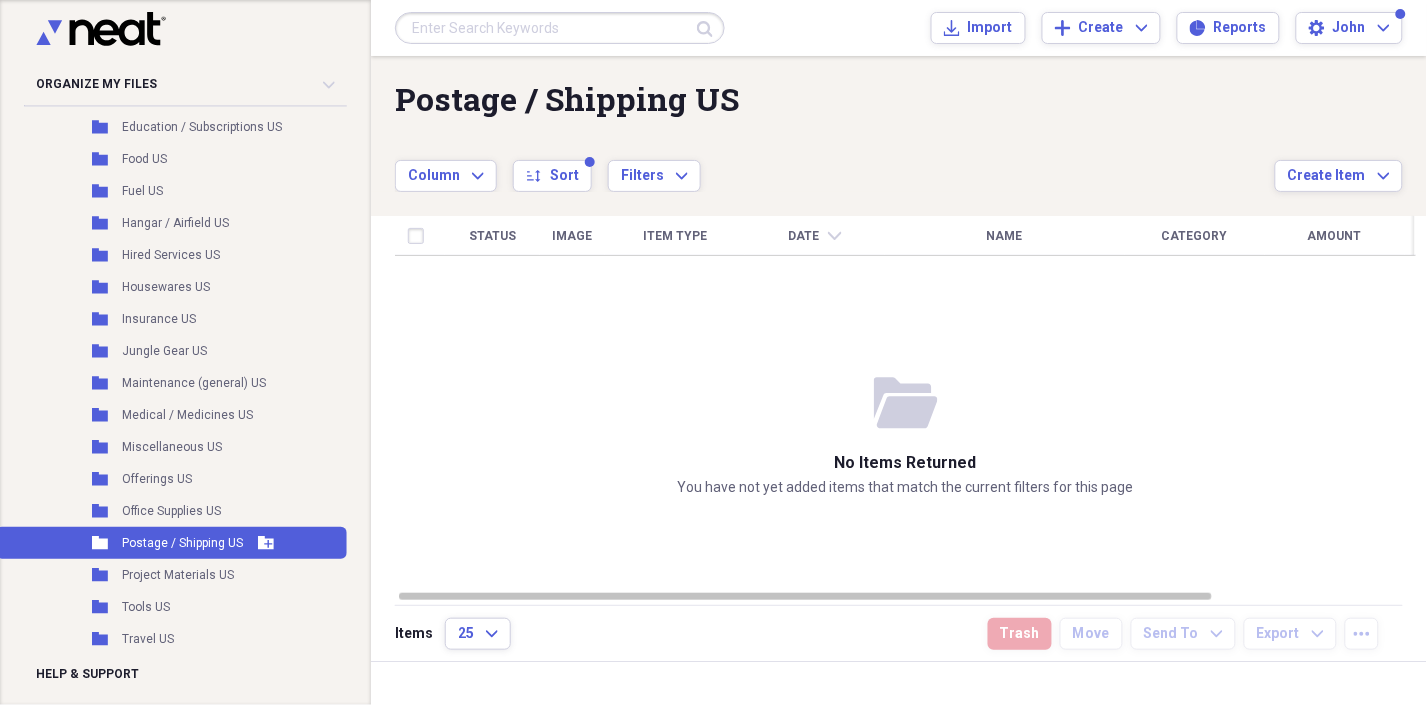 scroll, scrollTop: 555, scrollLeft: 0, axis: vertical 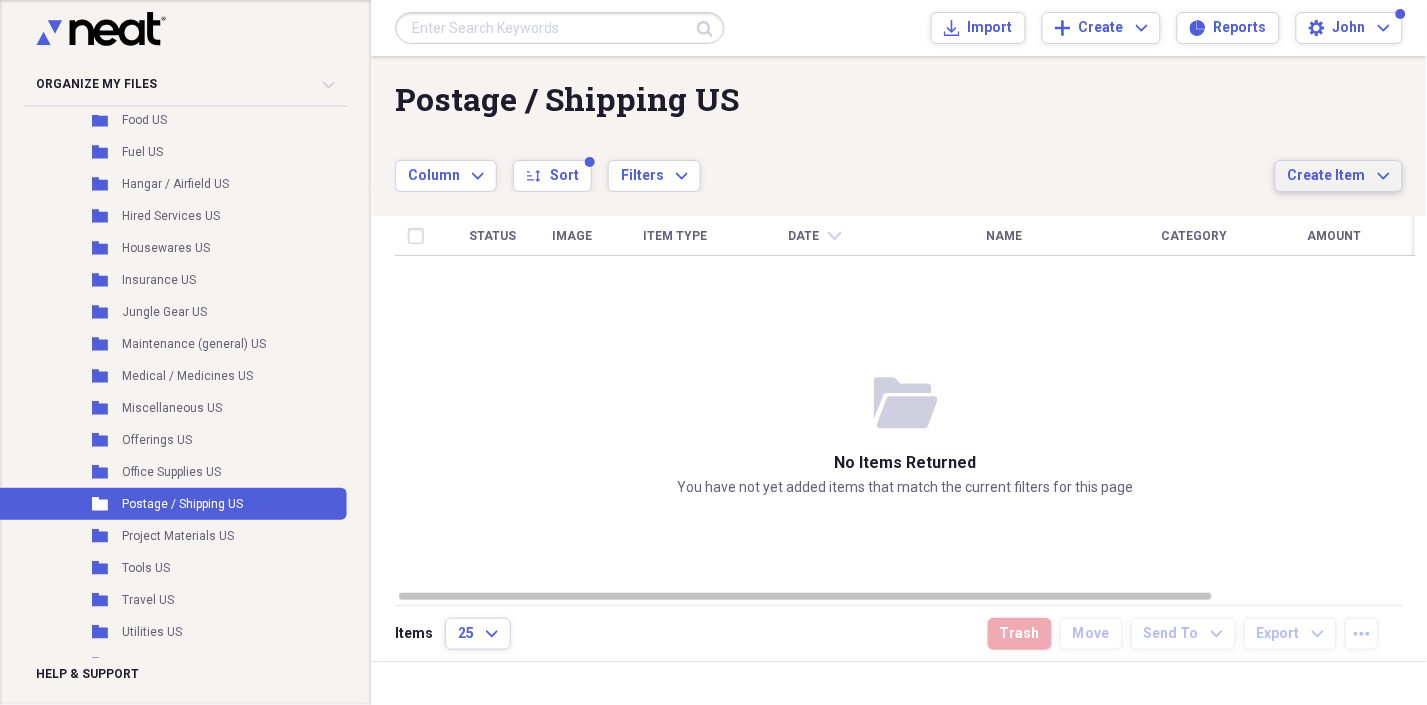 click on "Create Item" at bounding box center [1327, 176] 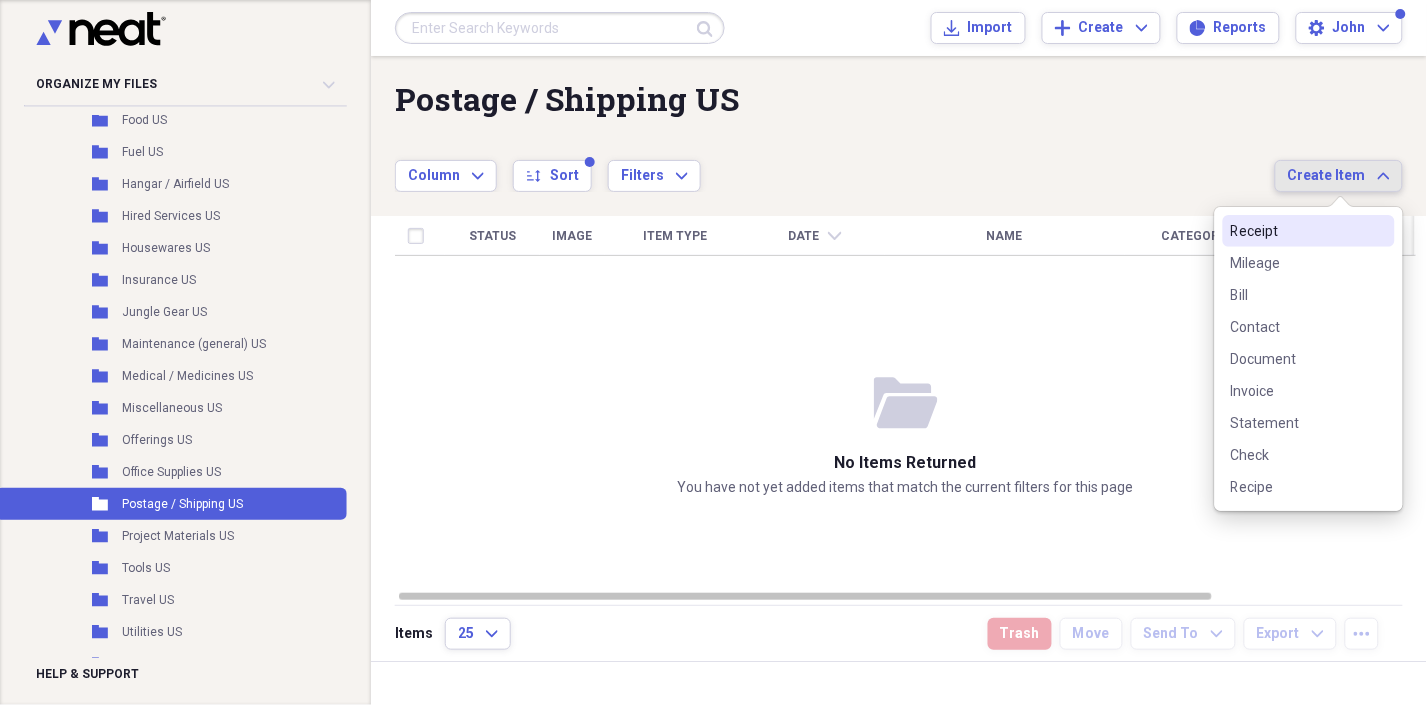 click on "Receipt" at bounding box center [1297, 231] 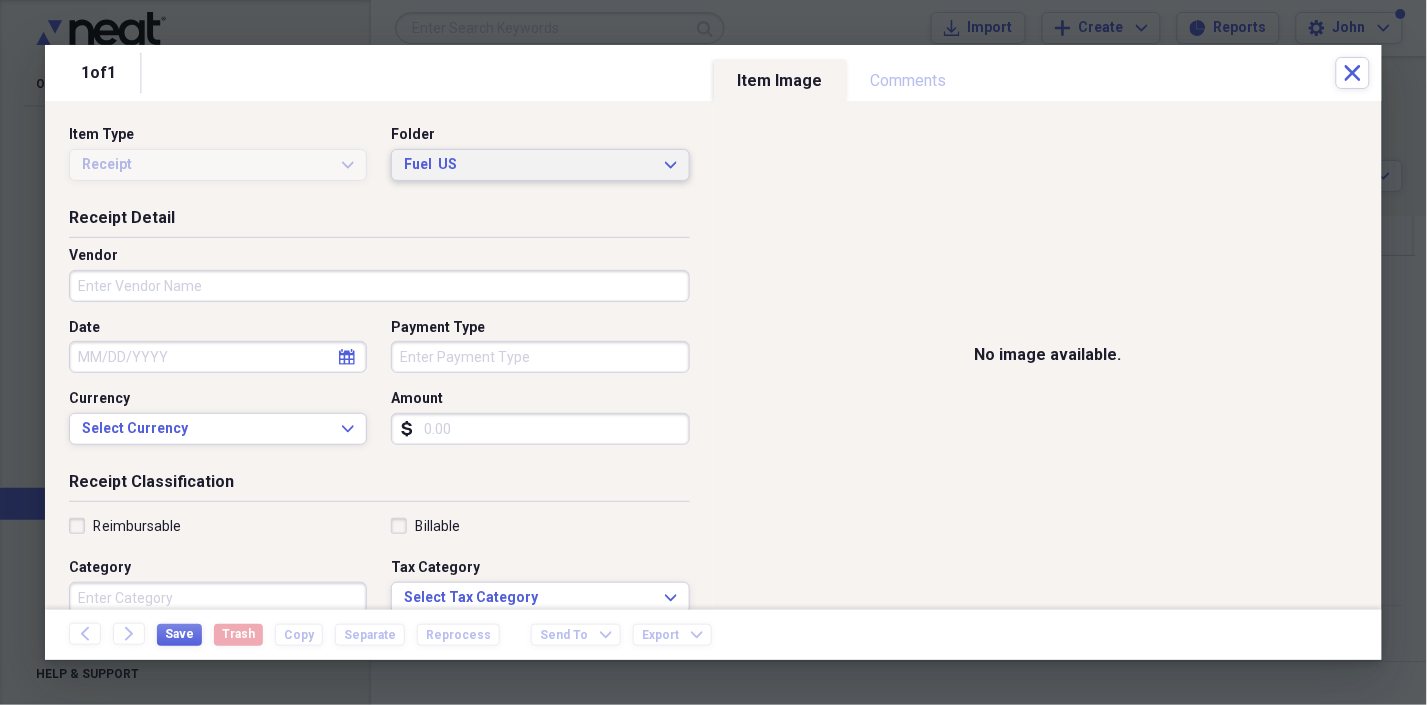 click on "Expand" 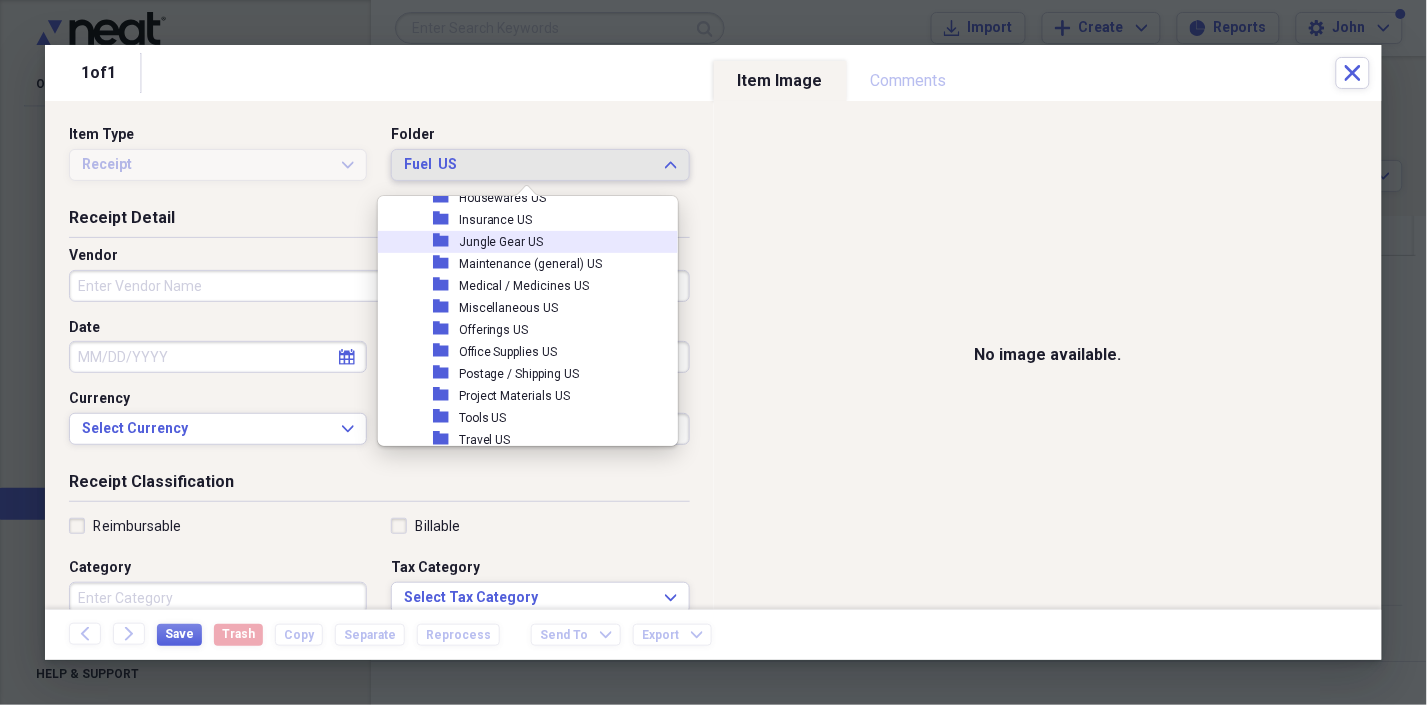 scroll, scrollTop: 453, scrollLeft: 0, axis: vertical 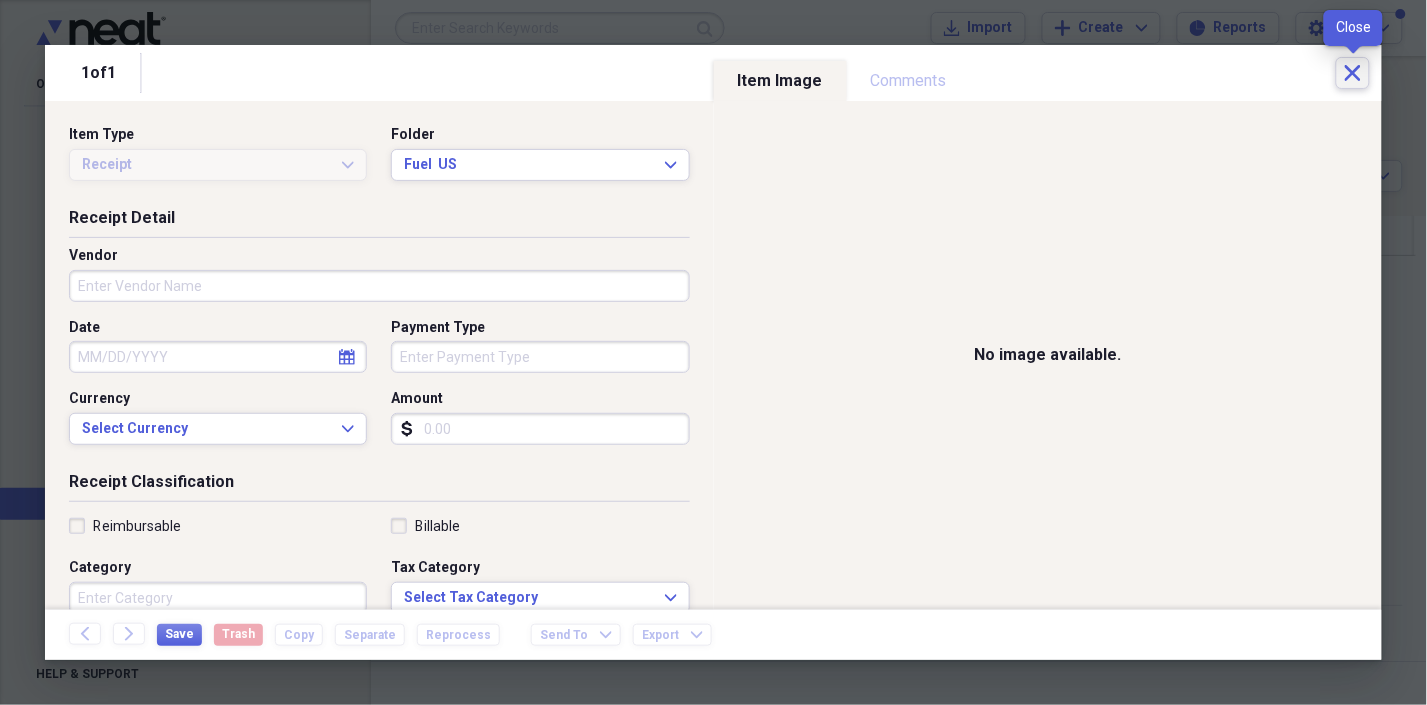 click 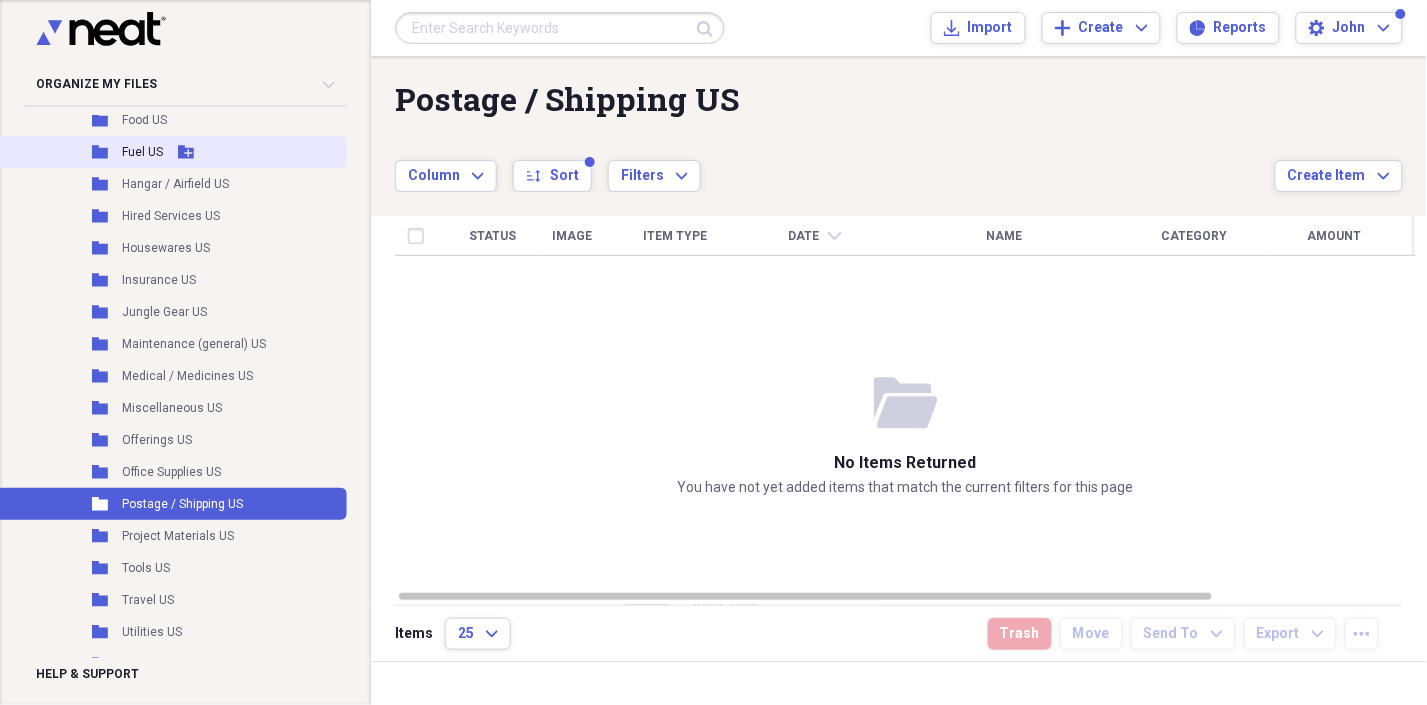 click on "Fuel  US" at bounding box center (142, 152) 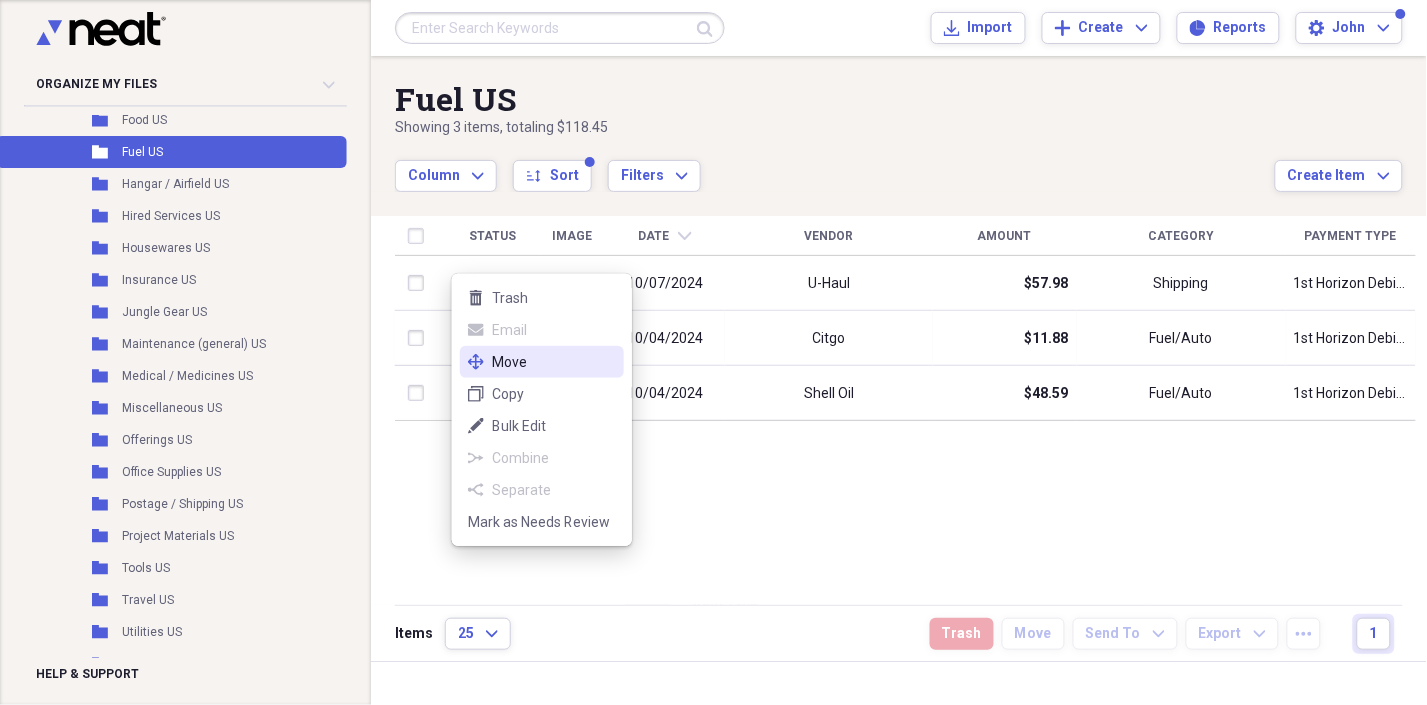 click on "Move" at bounding box center (554, 362) 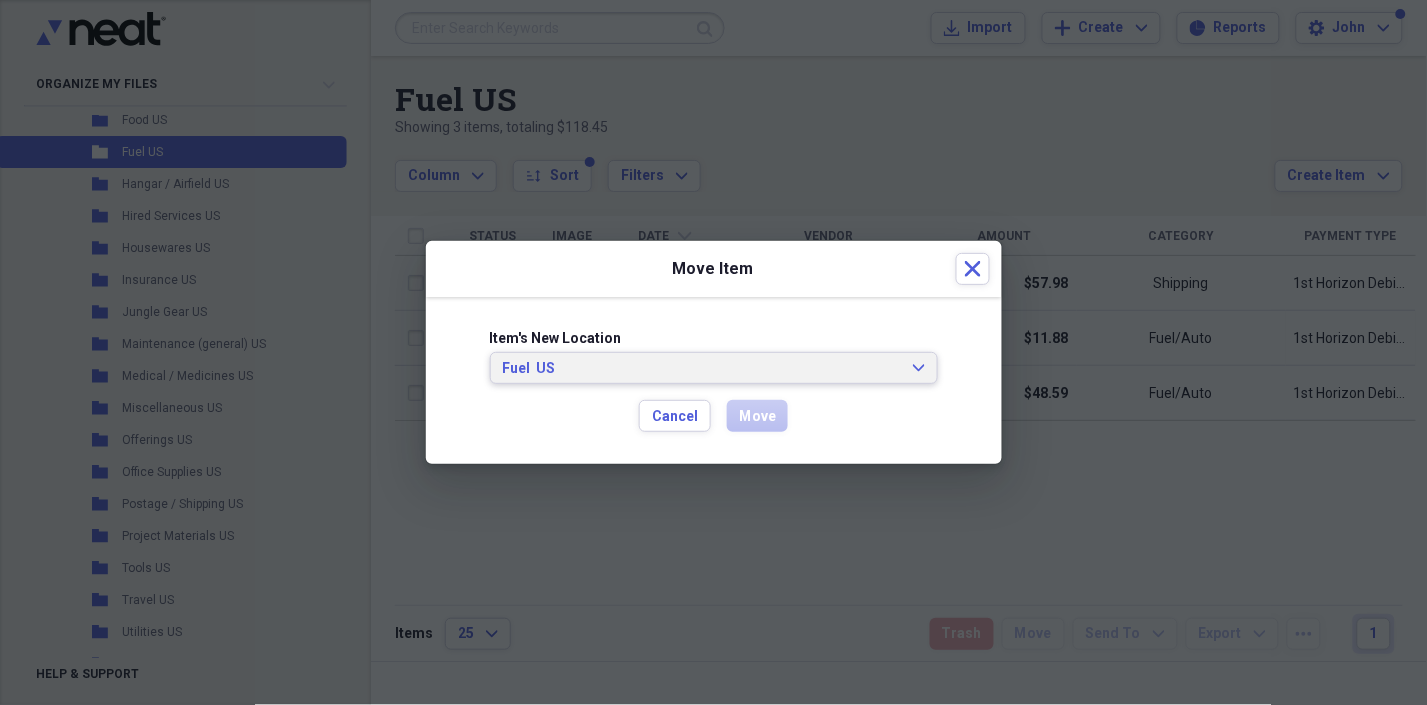 click on "Expand" 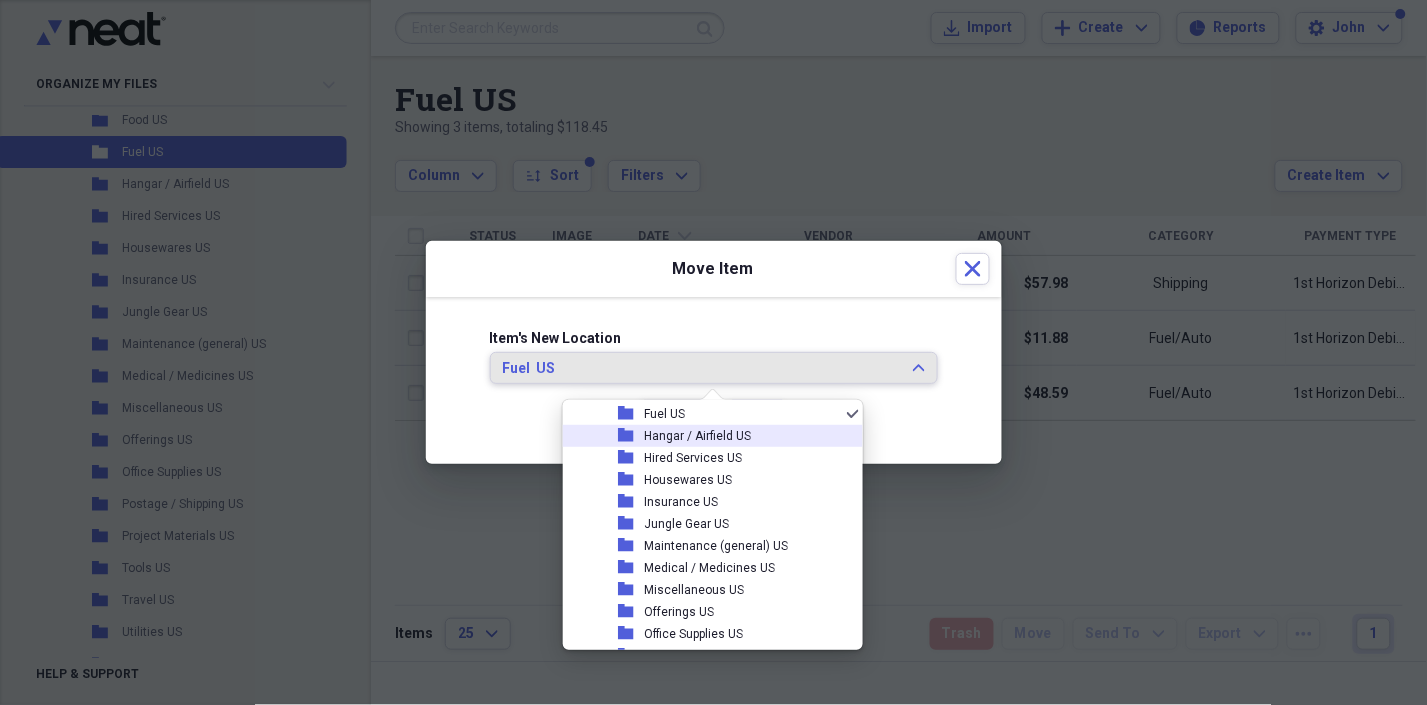 scroll, scrollTop: 453, scrollLeft: 0, axis: vertical 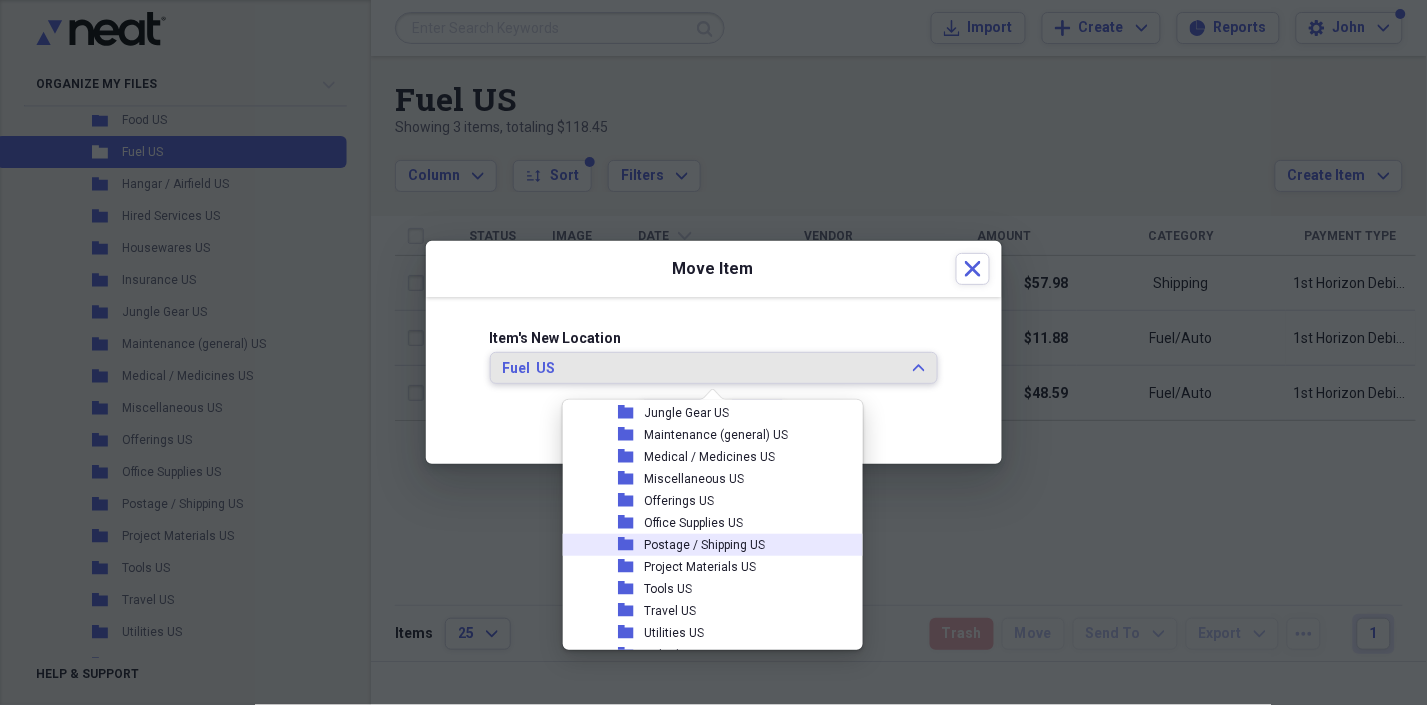 click on "Postage / Shipping  US" at bounding box center [704, 545] 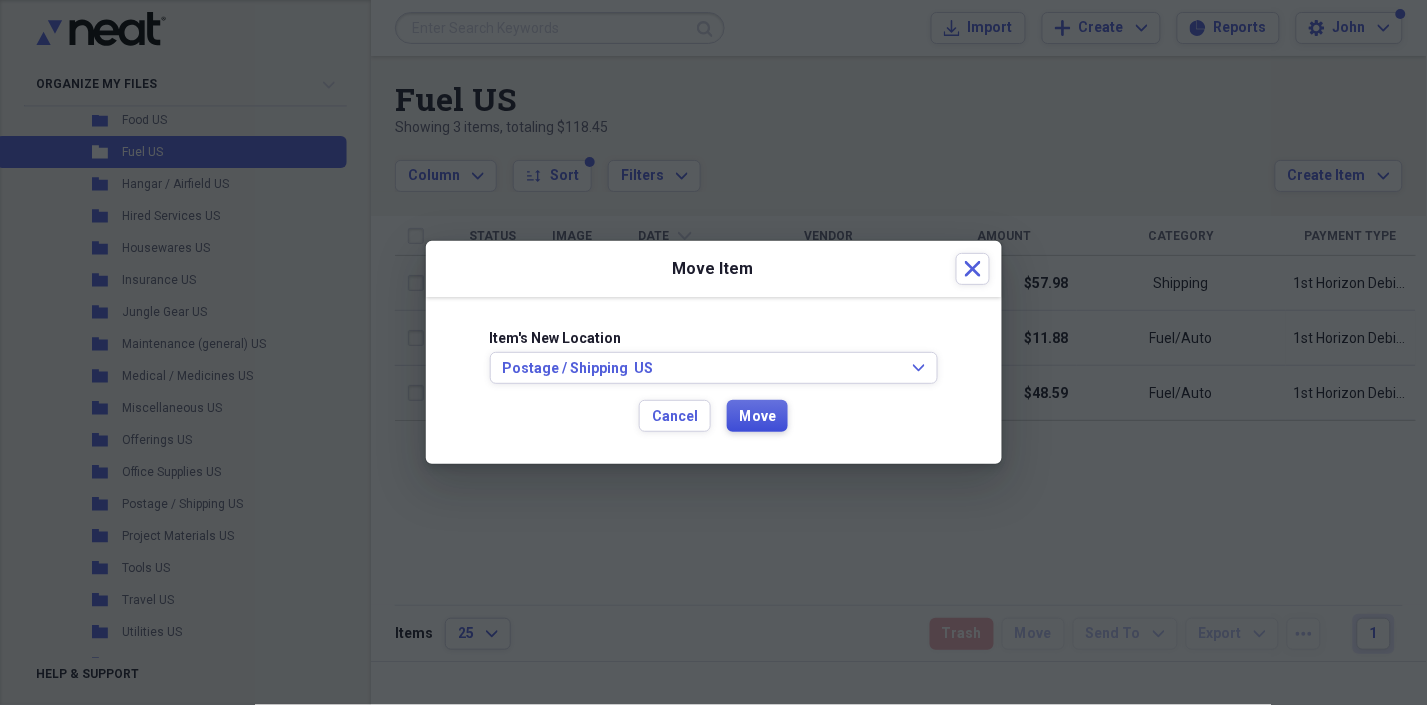 click on "Move" at bounding box center (757, 417) 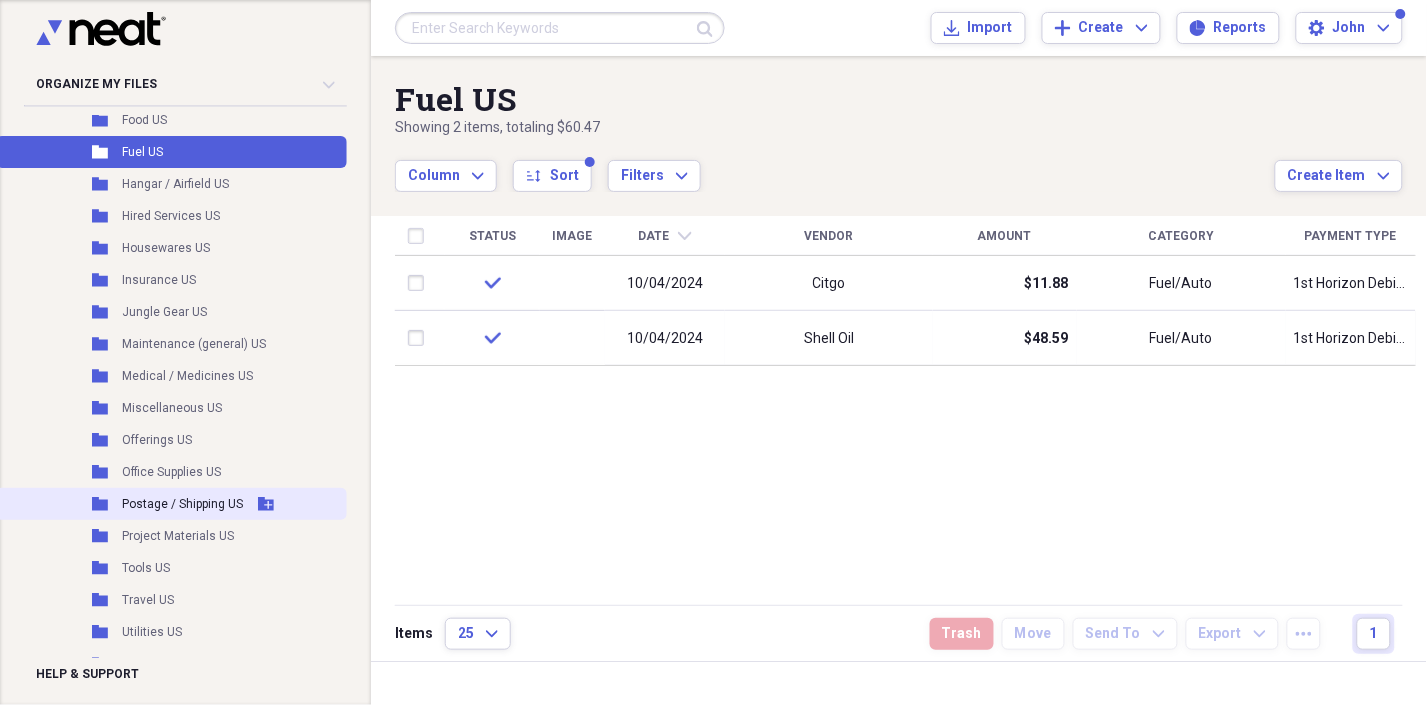 click on "Postage / Shipping  US" at bounding box center (182, 504) 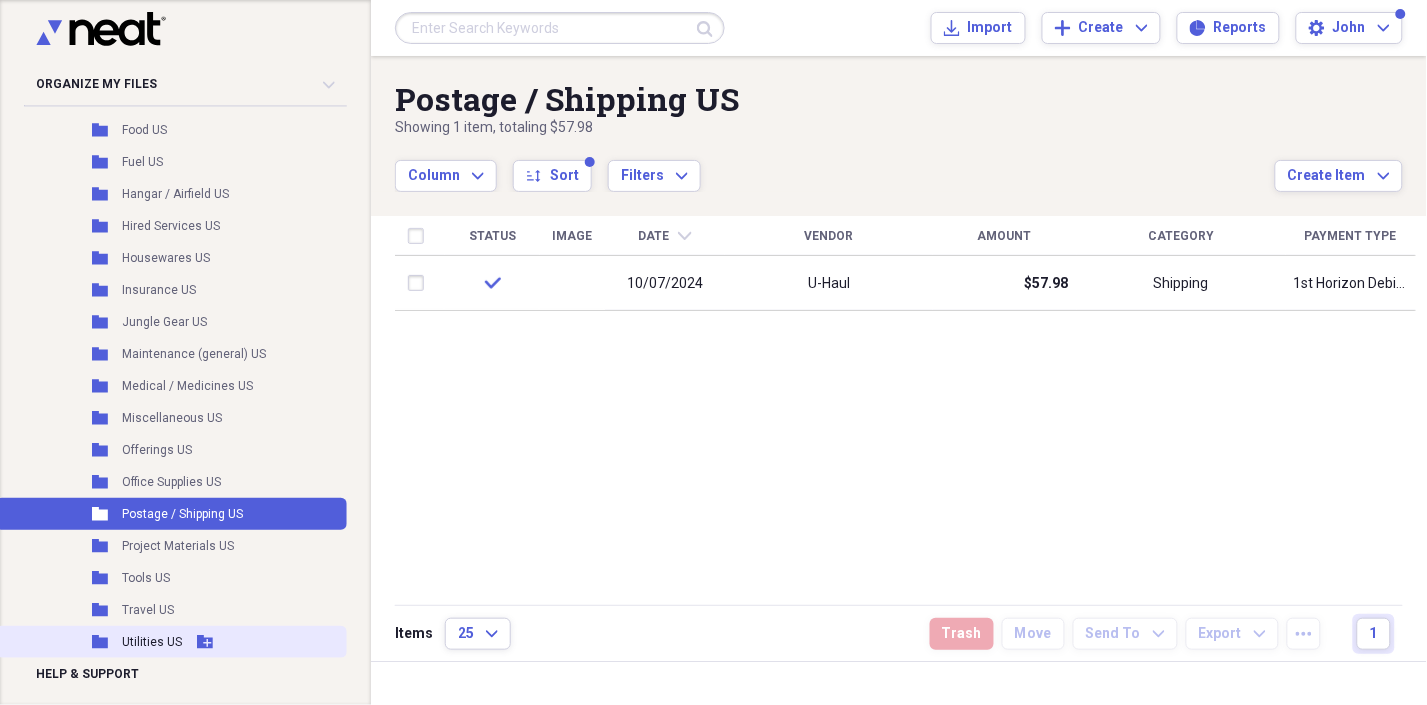scroll, scrollTop: 101, scrollLeft: 0, axis: vertical 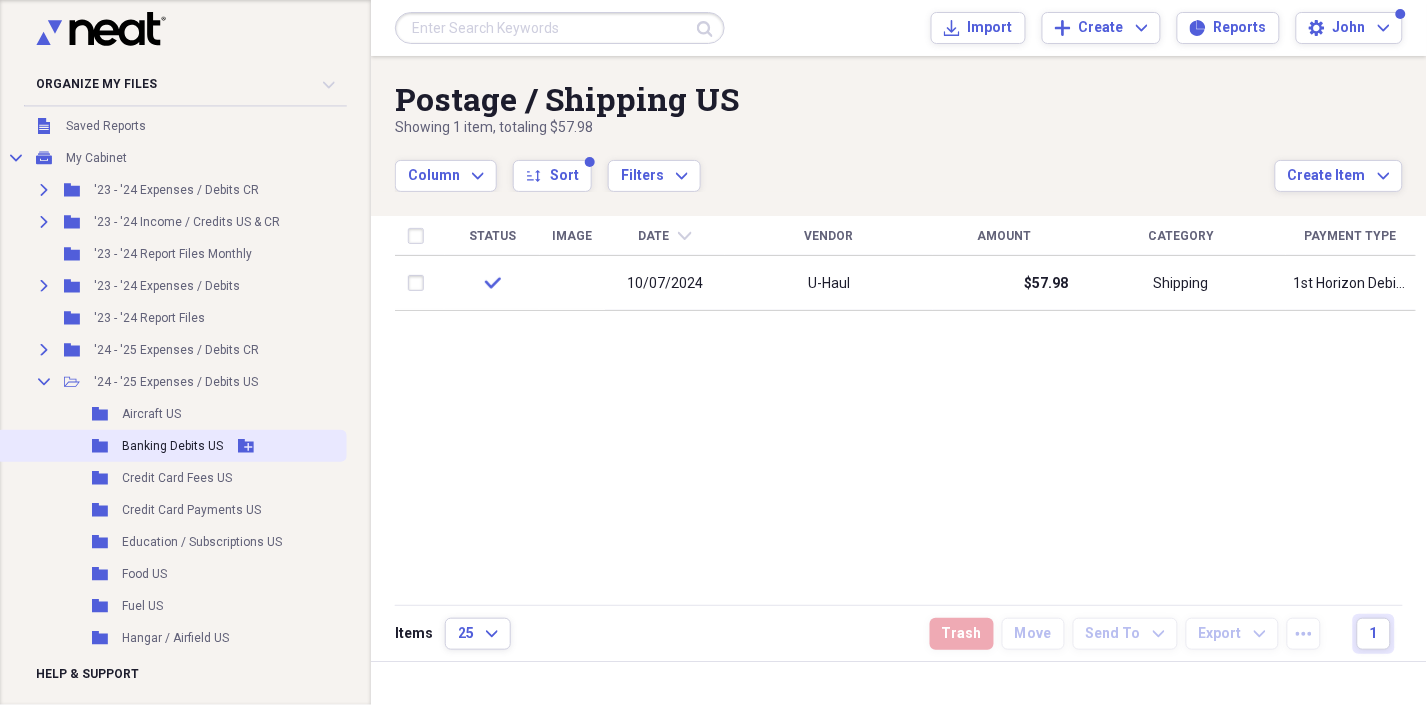 click on "Banking Debits  US" at bounding box center [172, 446] 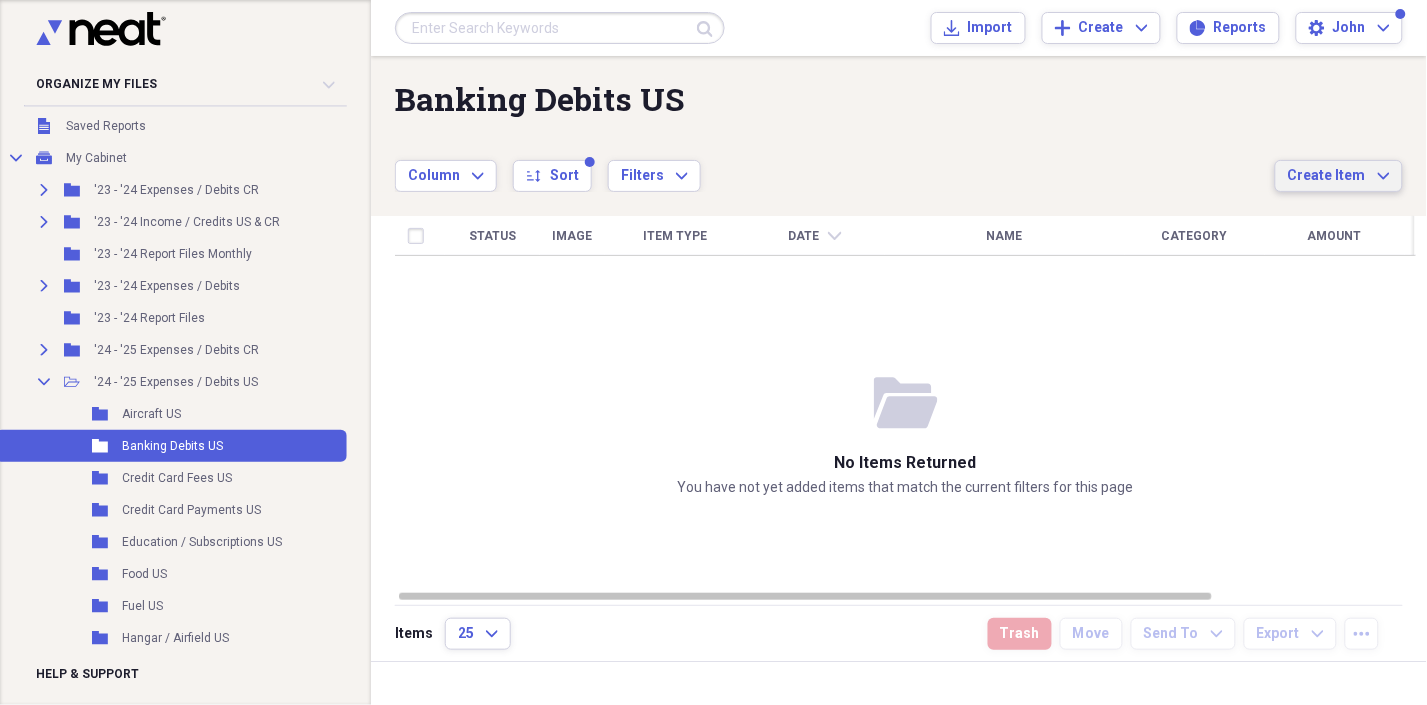 click on "Expand" 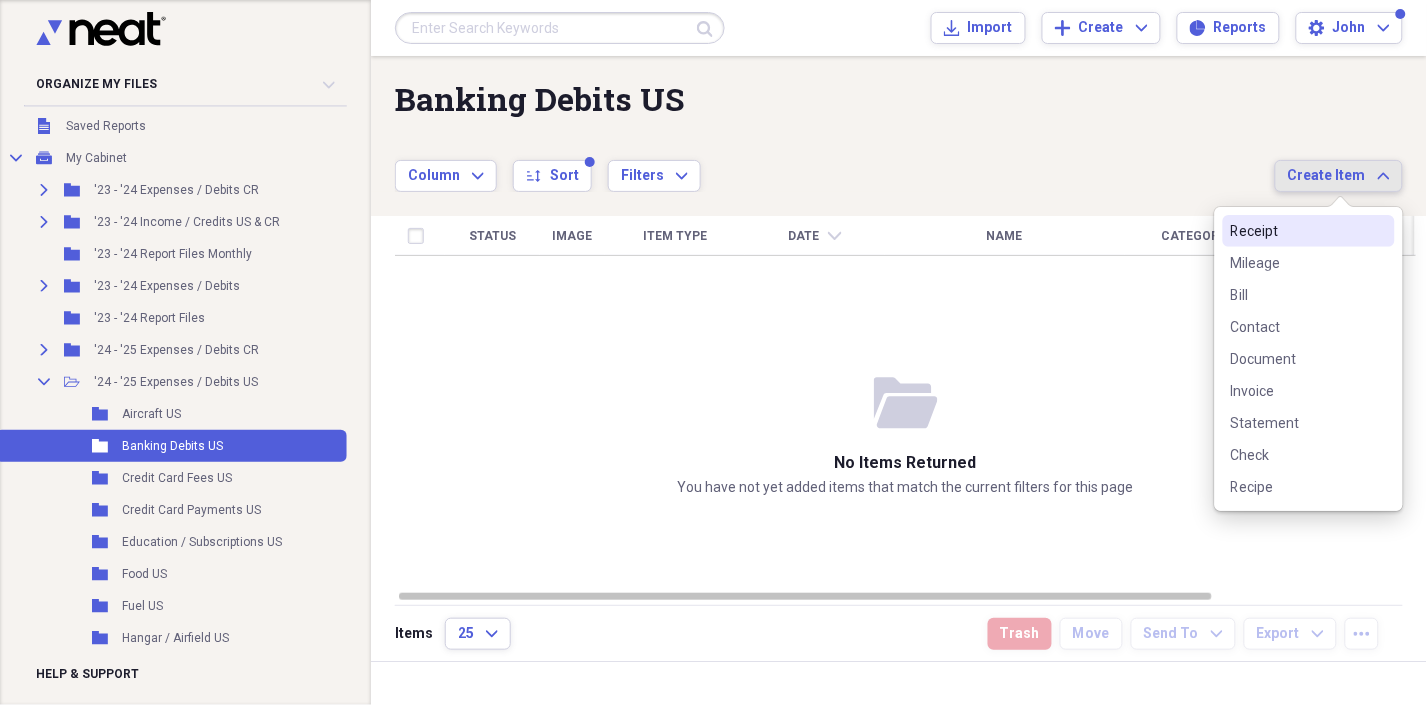 click on "Receipt" at bounding box center (1297, 231) 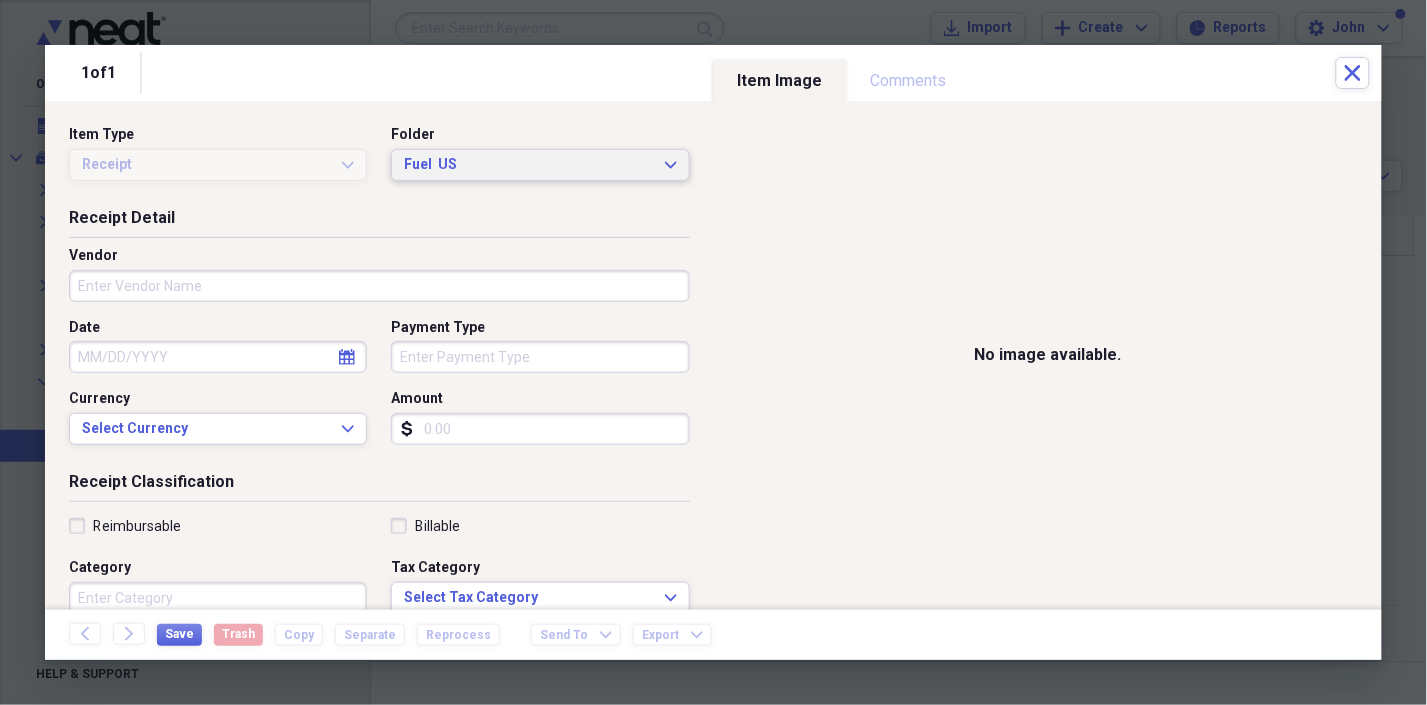 click on "Fuel  US Expand" at bounding box center (540, 165) 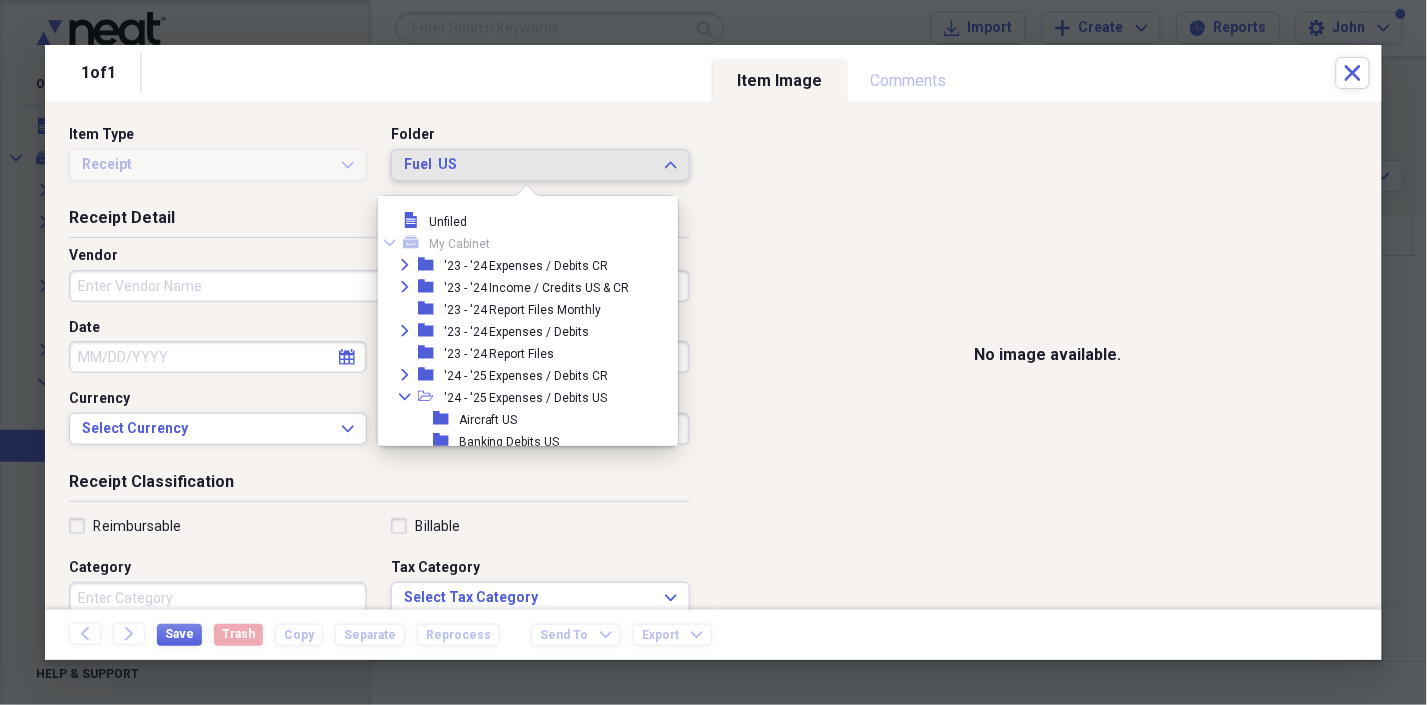 scroll, scrollTop: 231, scrollLeft: 0, axis: vertical 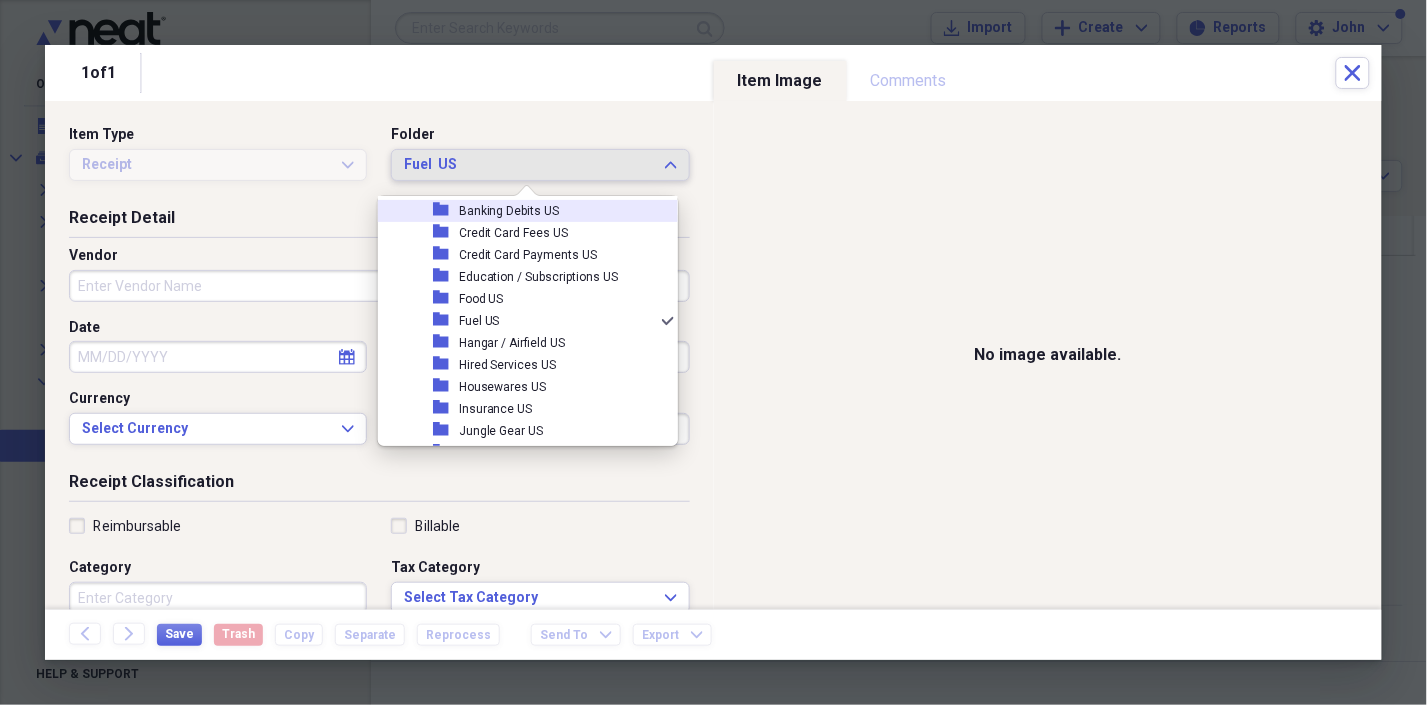 click 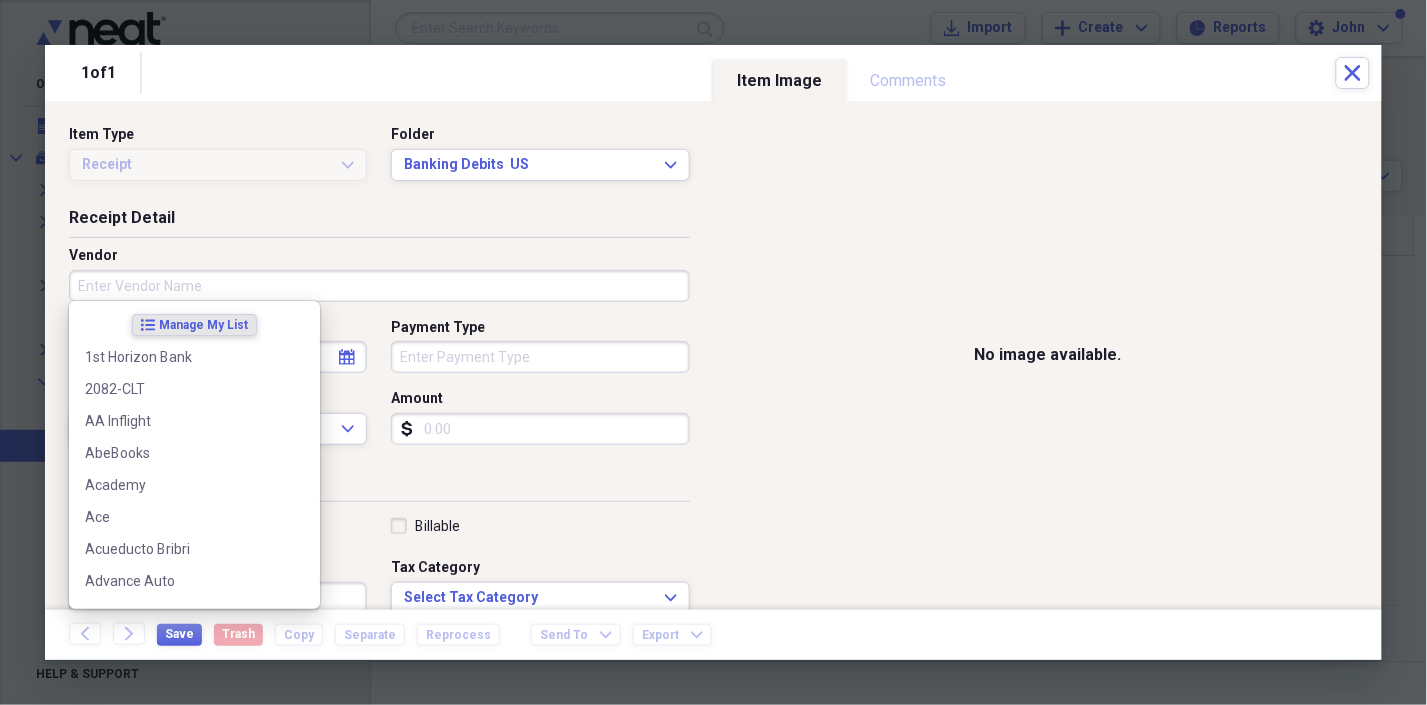 click on "Vendor" at bounding box center (379, 286) 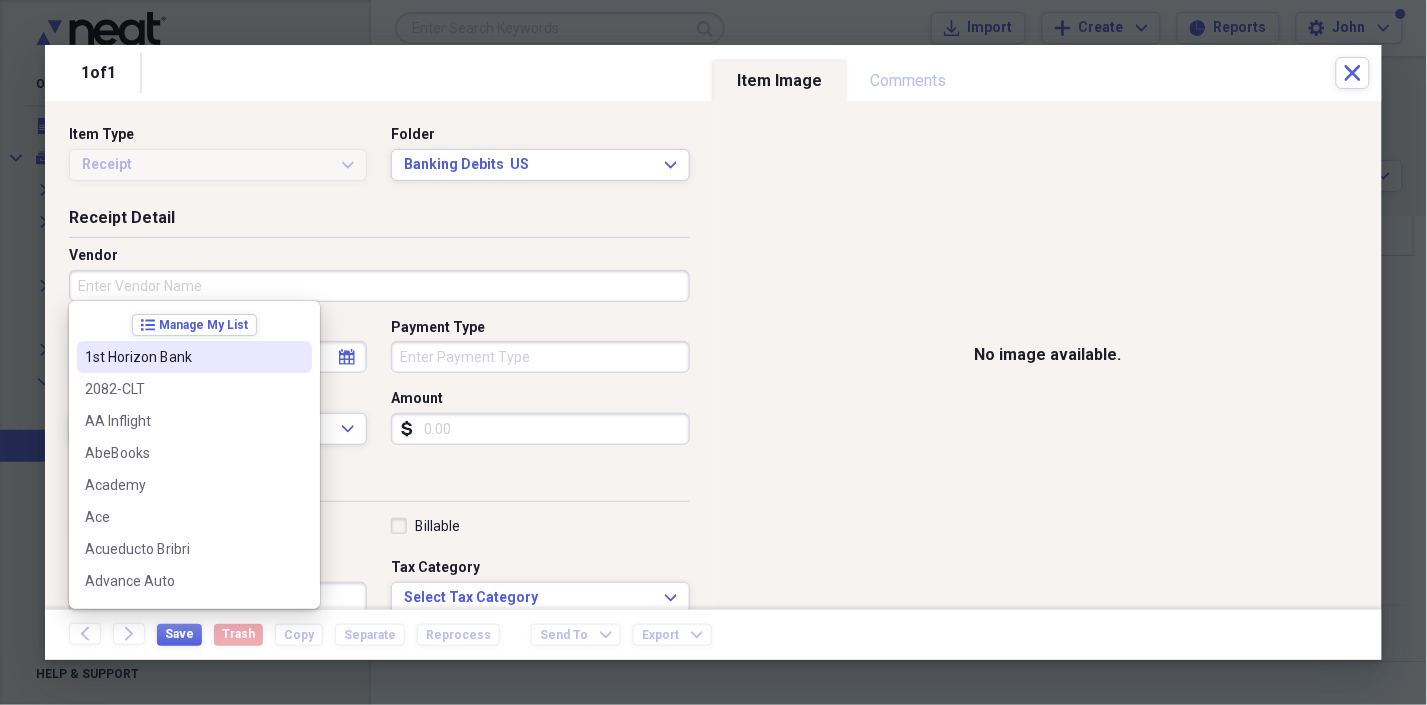 click on "1st Horizon Bank" at bounding box center (182, 357) 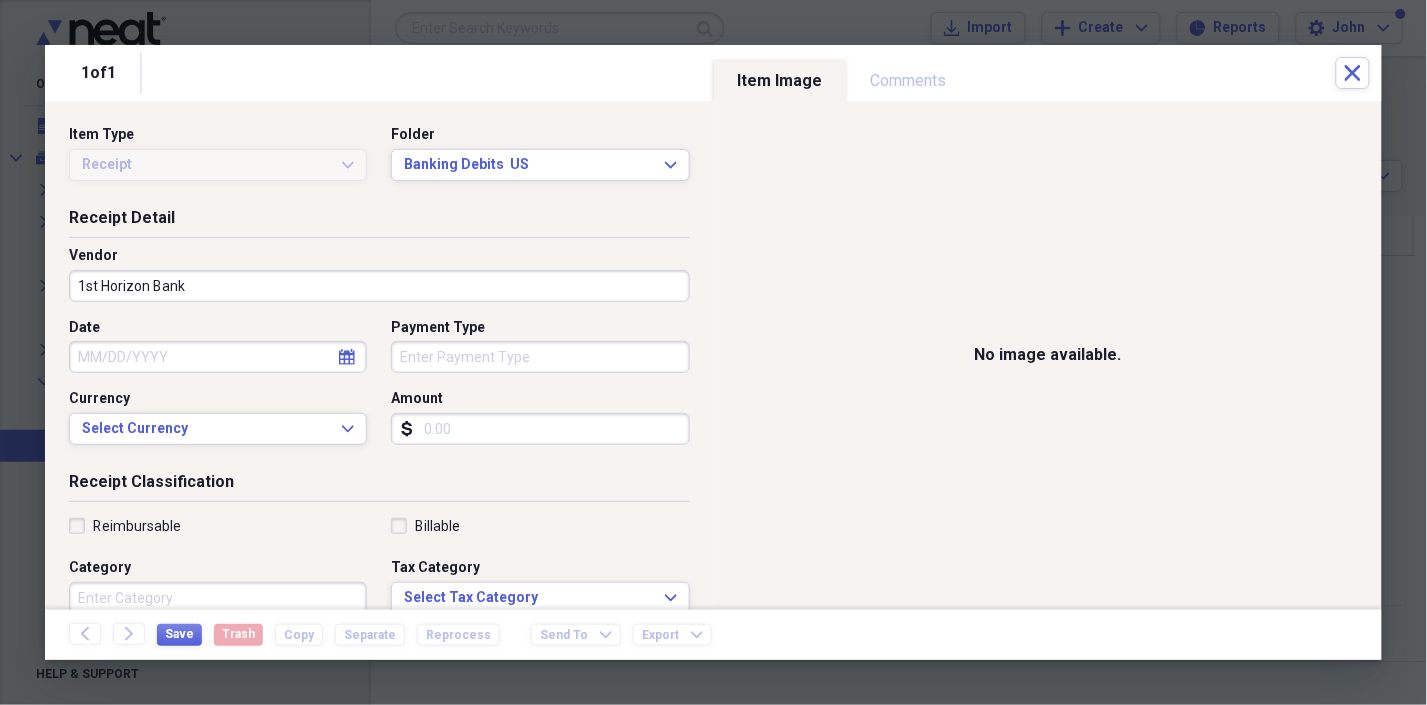 click on "calendar" 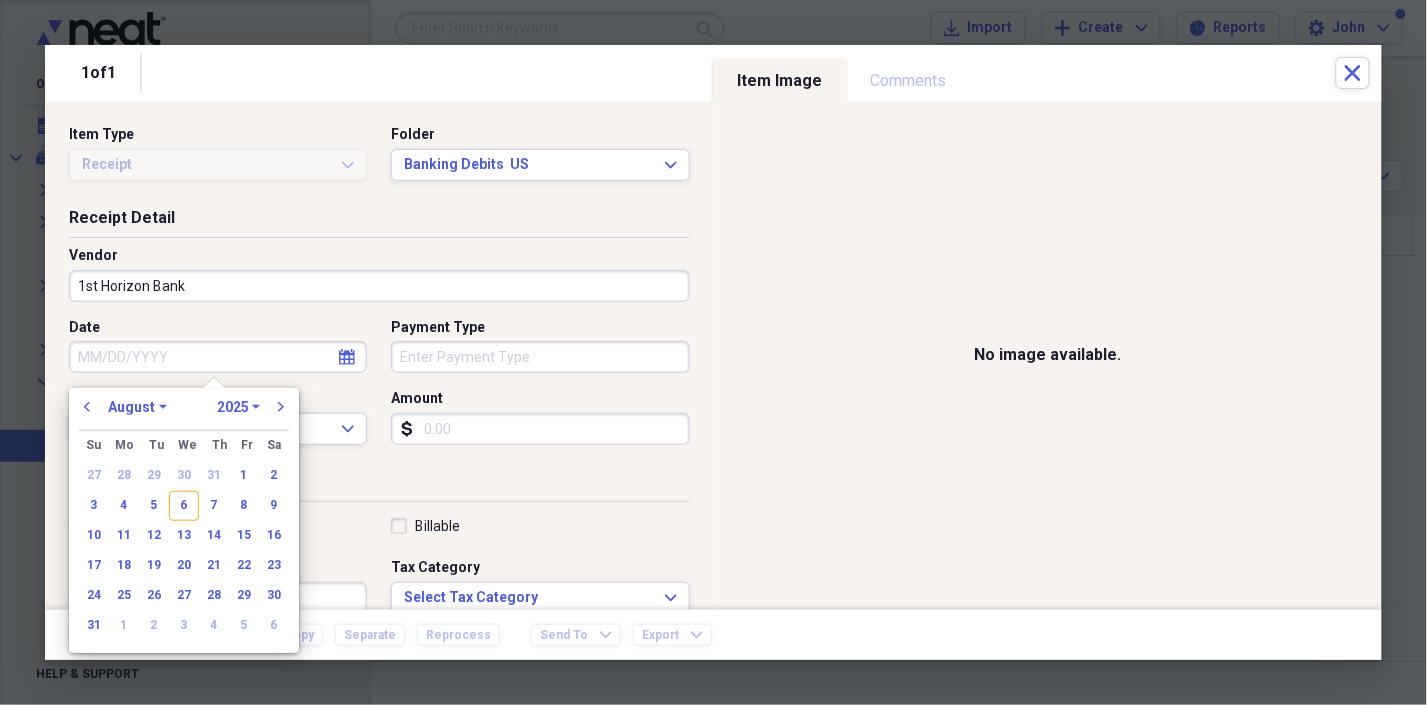 click on "1970 1971 1972 1973 1974 1975 1976 1977 1978 1979 1980 1981 1982 1983 1984 1985 1986 1987 1988 1989 1990 1991 1992 1993 1994 1995 1996 1997 1998 1999 2000 2001 2002 2003 2004 2005 2006 2007 2008 2009 2010 2011 2012 2013 2014 2015 2016 2017 2018 2019 2020 2021 2022 2023 2024 2025 2026 2027 2028 2029 2030 2031 2032 2033 2034 2035" at bounding box center (238, 407) 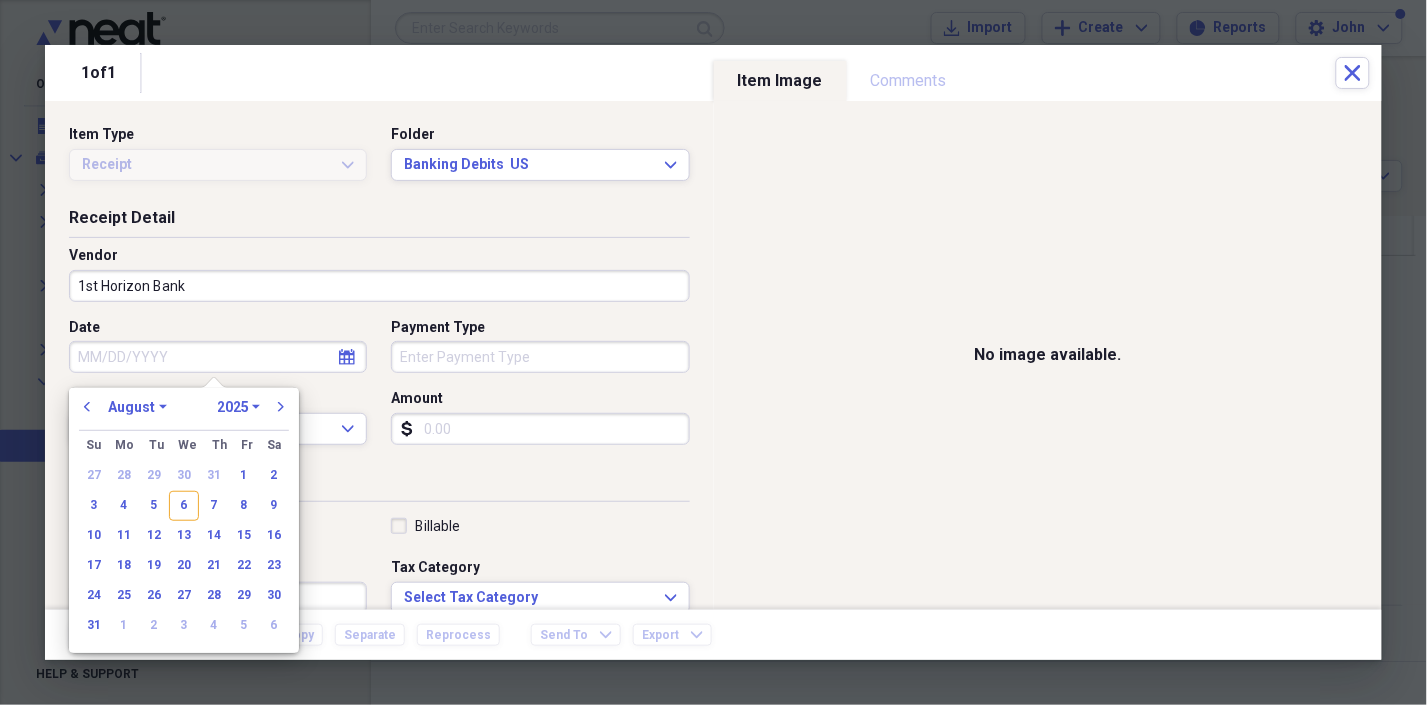 select on "2024" 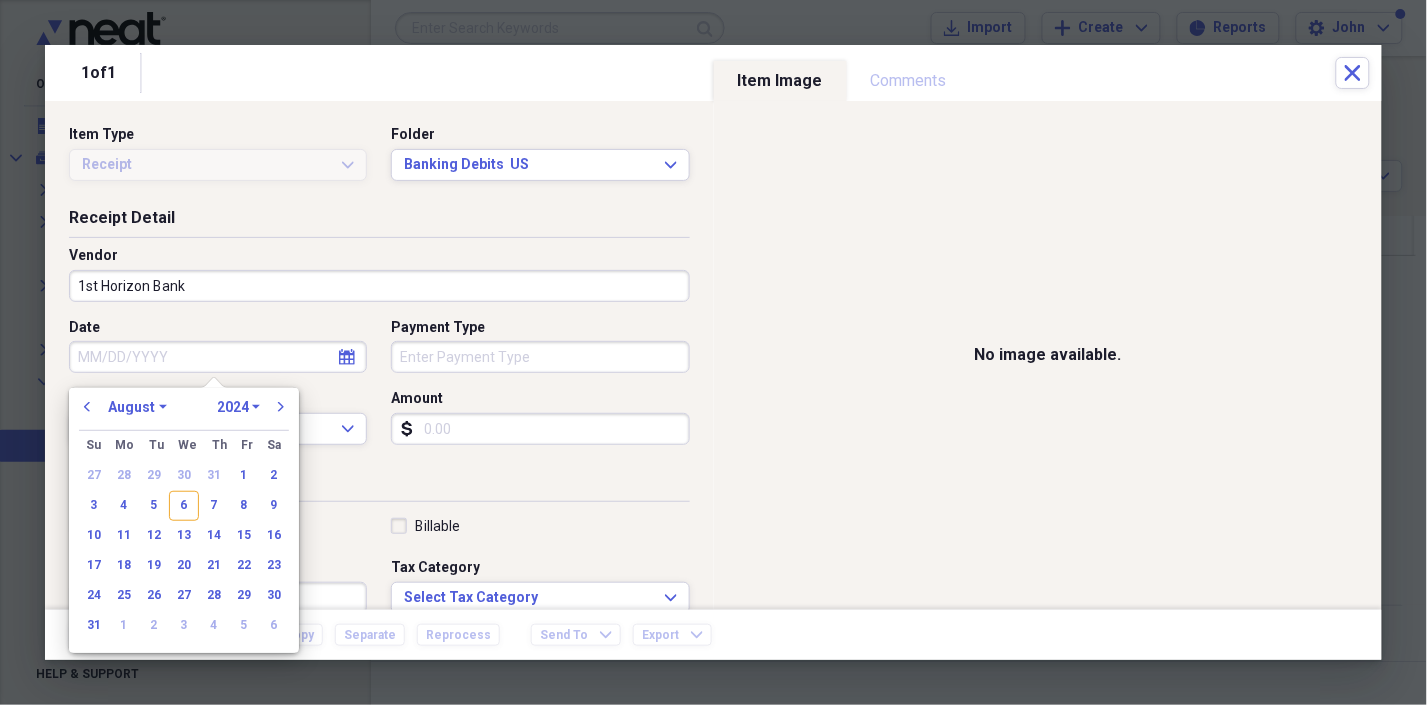 click on "1970 1971 1972 1973 1974 1975 1976 1977 1978 1979 1980 1981 1982 1983 1984 1985 1986 1987 1988 1989 1990 1991 1992 1993 1994 1995 1996 1997 1998 1999 2000 2001 2002 2003 2004 2005 2006 2007 2008 2009 2010 2011 2012 2013 2014 2015 2016 2017 2018 2019 2020 2021 2022 2023 2024 2025 2026 2027 2028 2029 2030 2031 2032 2033 2034 2035" at bounding box center (238, 407) 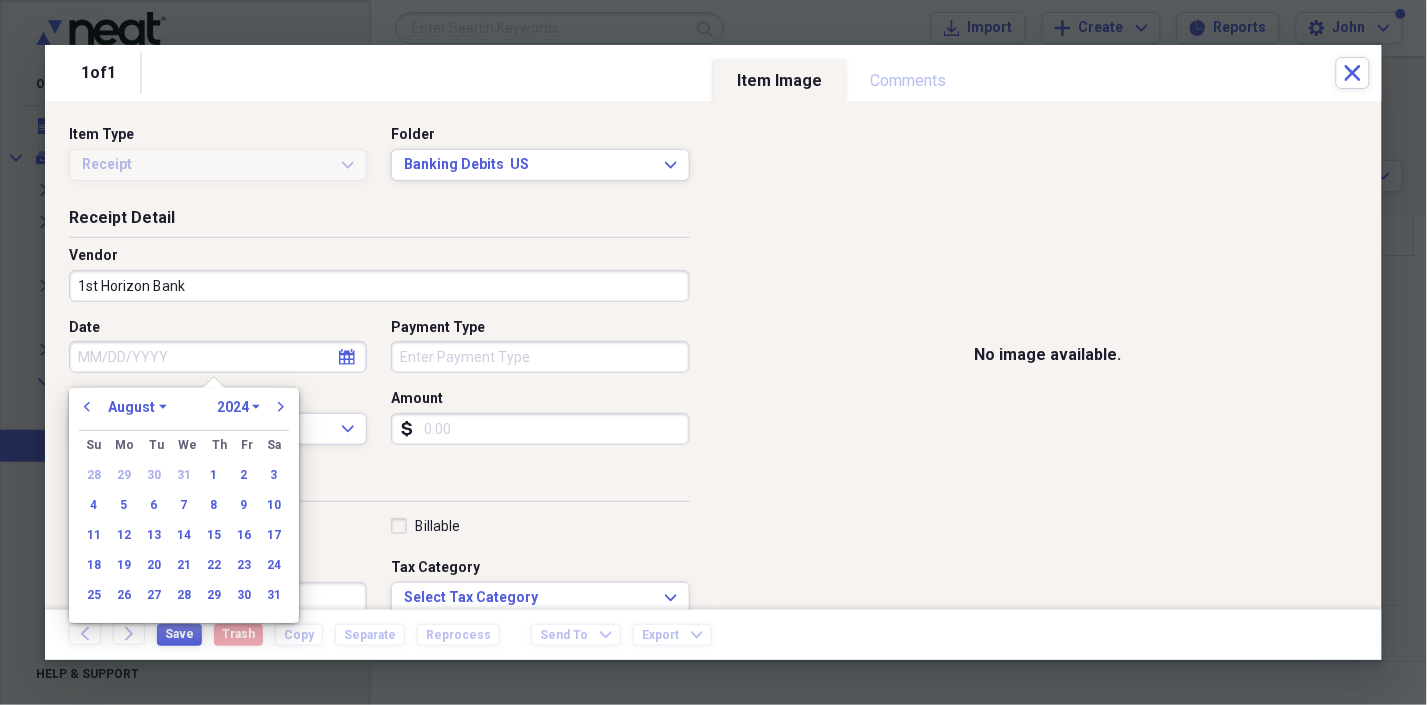 click on "January February March April May June July August September October November December" at bounding box center [137, 407] 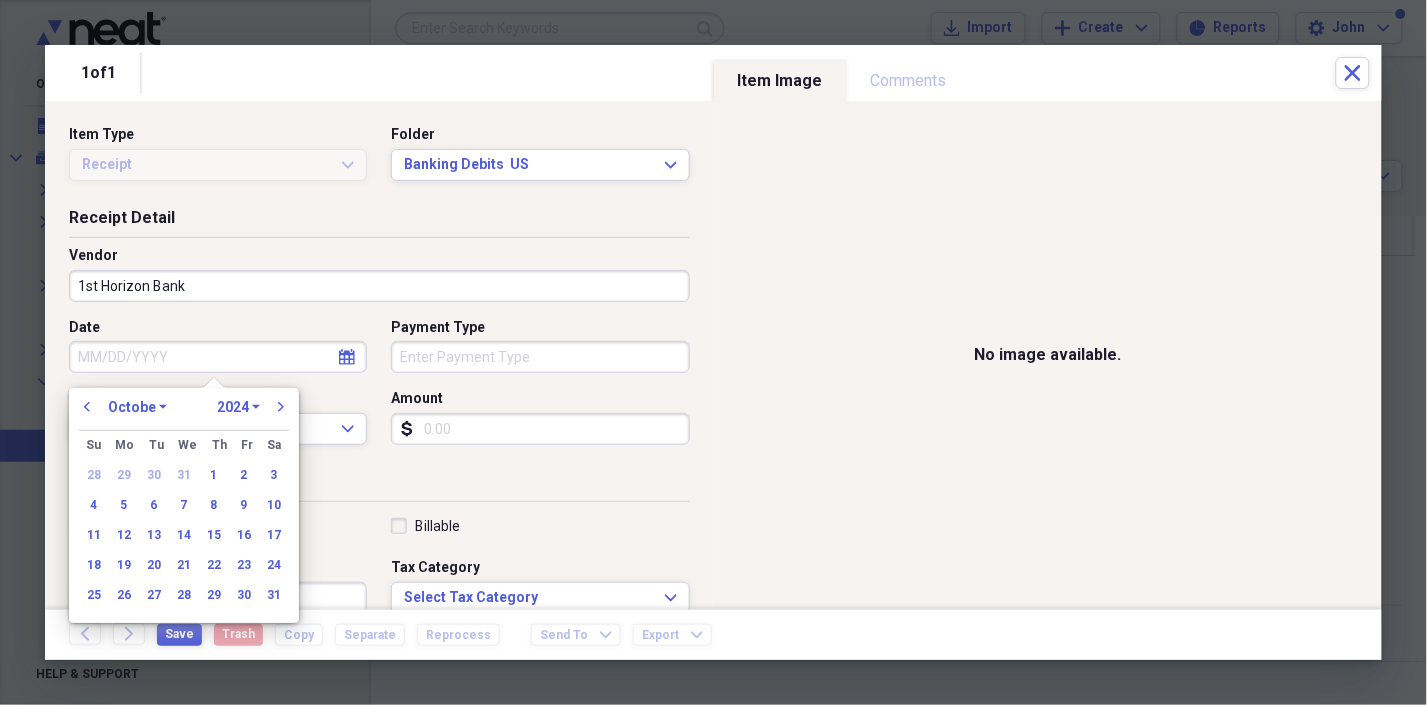 click on "January February March April May June July August September October November December" at bounding box center (137, 407) 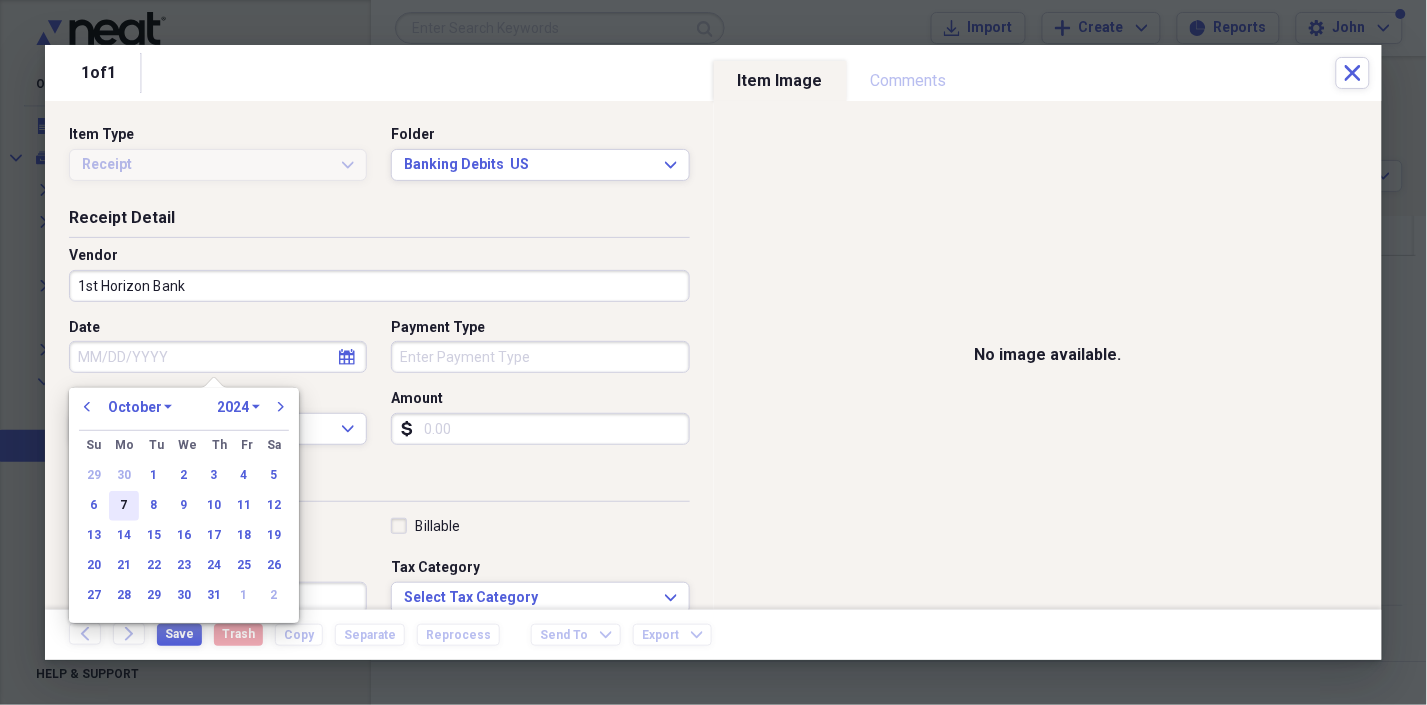 click on "7" at bounding box center (124, 506) 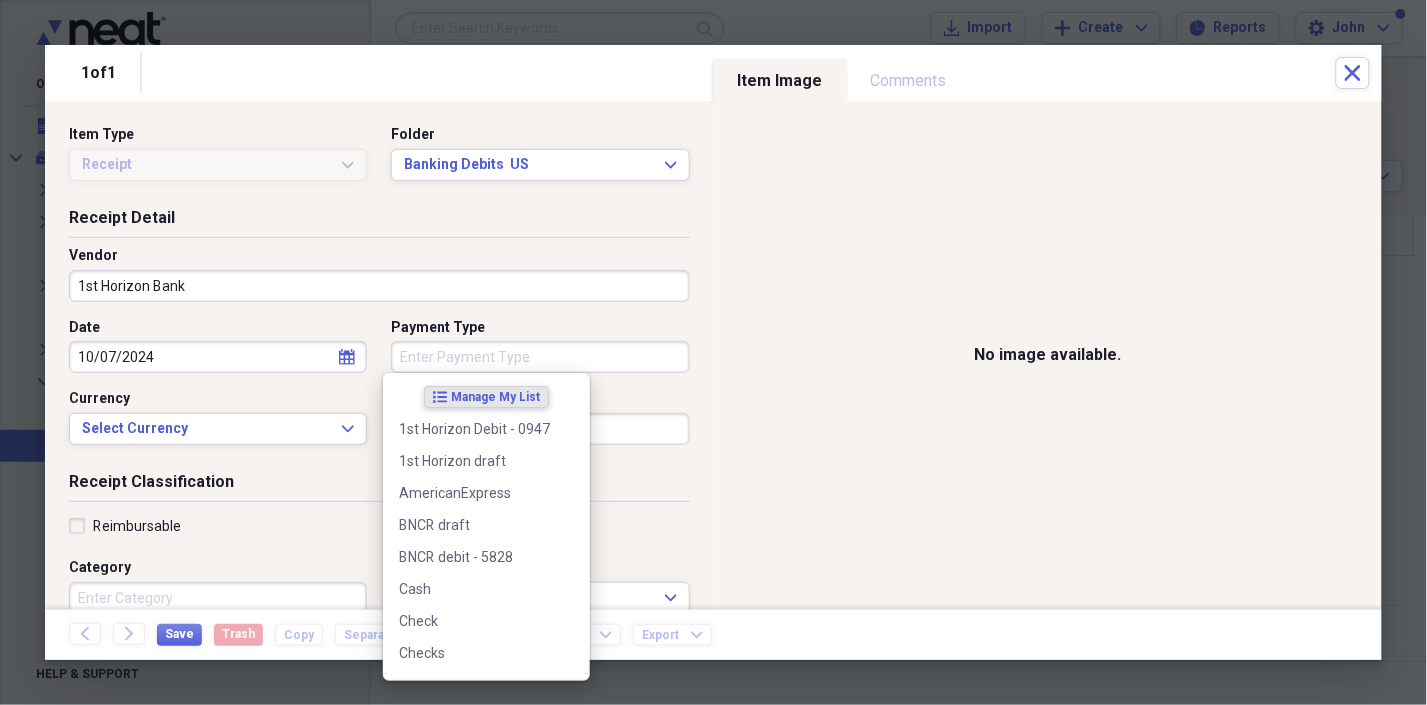 click on "Payment Type" at bounding box center (540, 357) 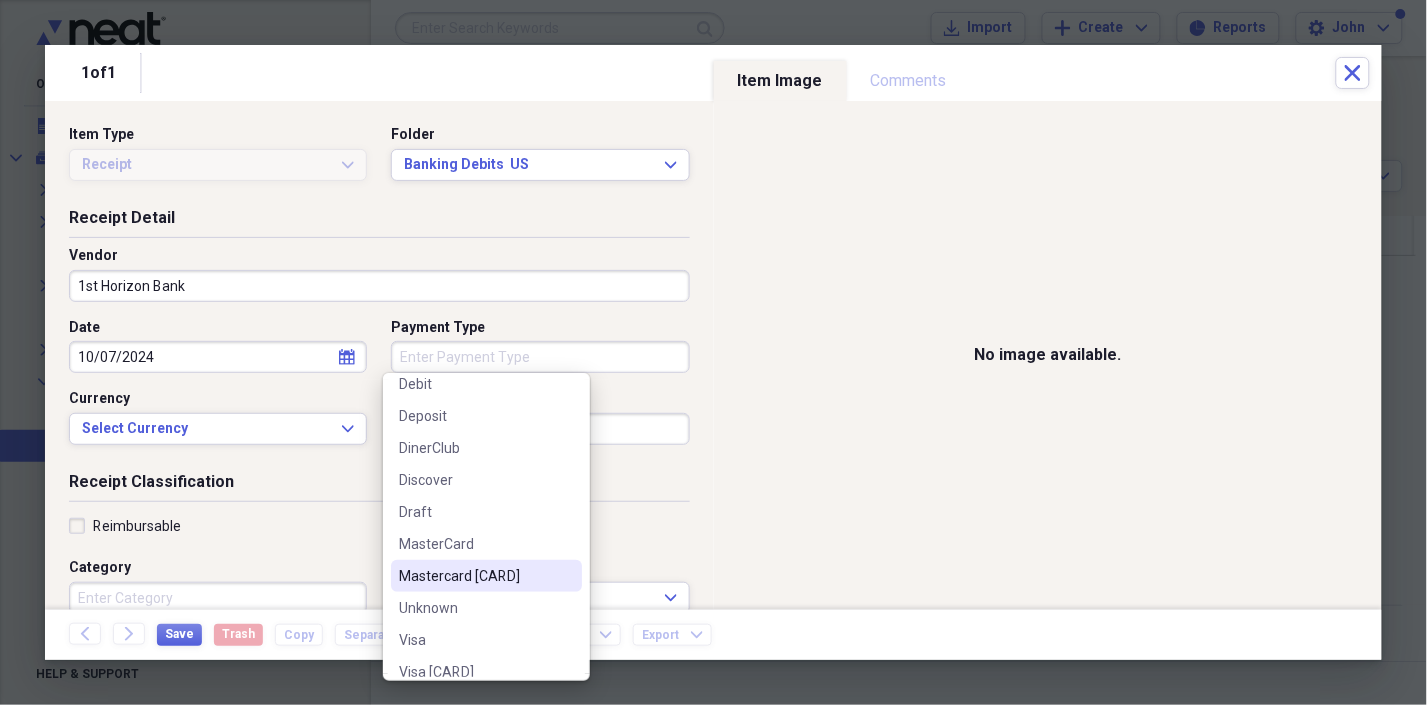 scroll, scrollTop: 443, scrollLeft: 0, axis: vertical 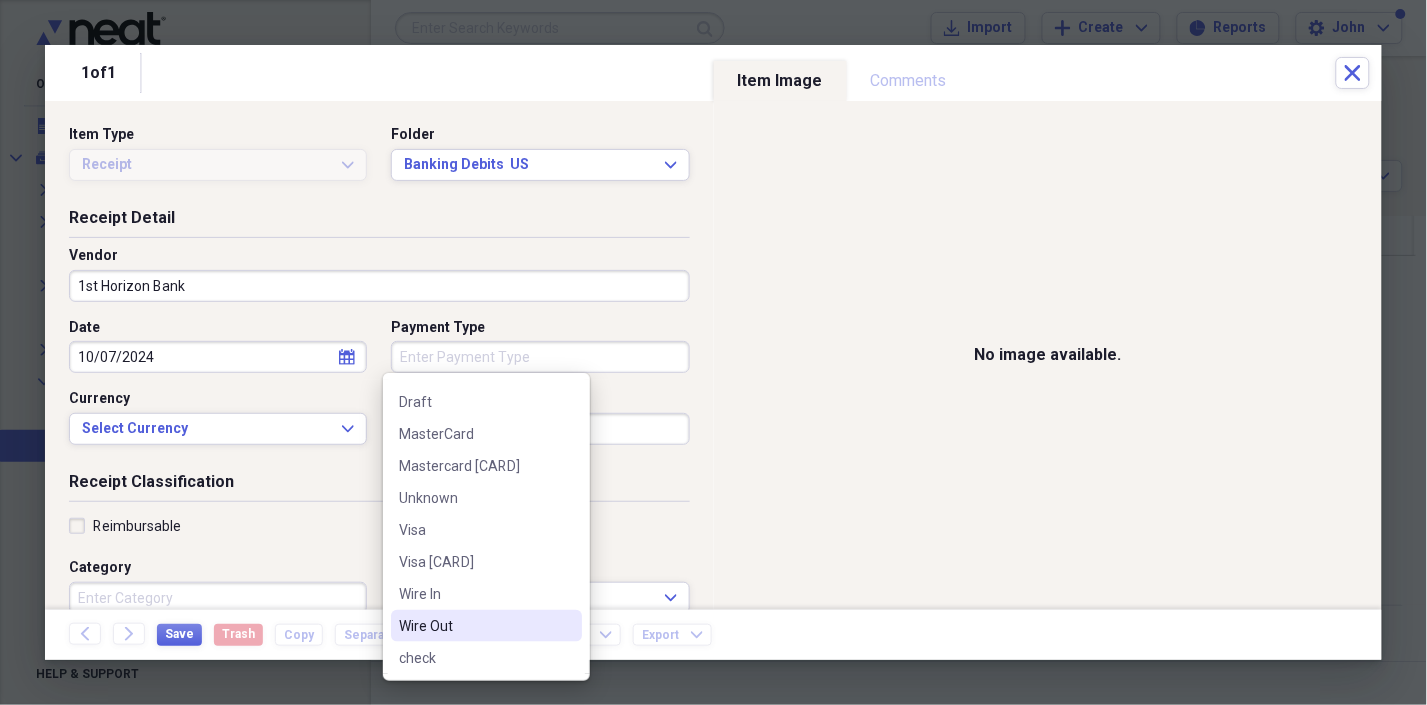 click on "Wire Out" at bounding box center (474, 626) 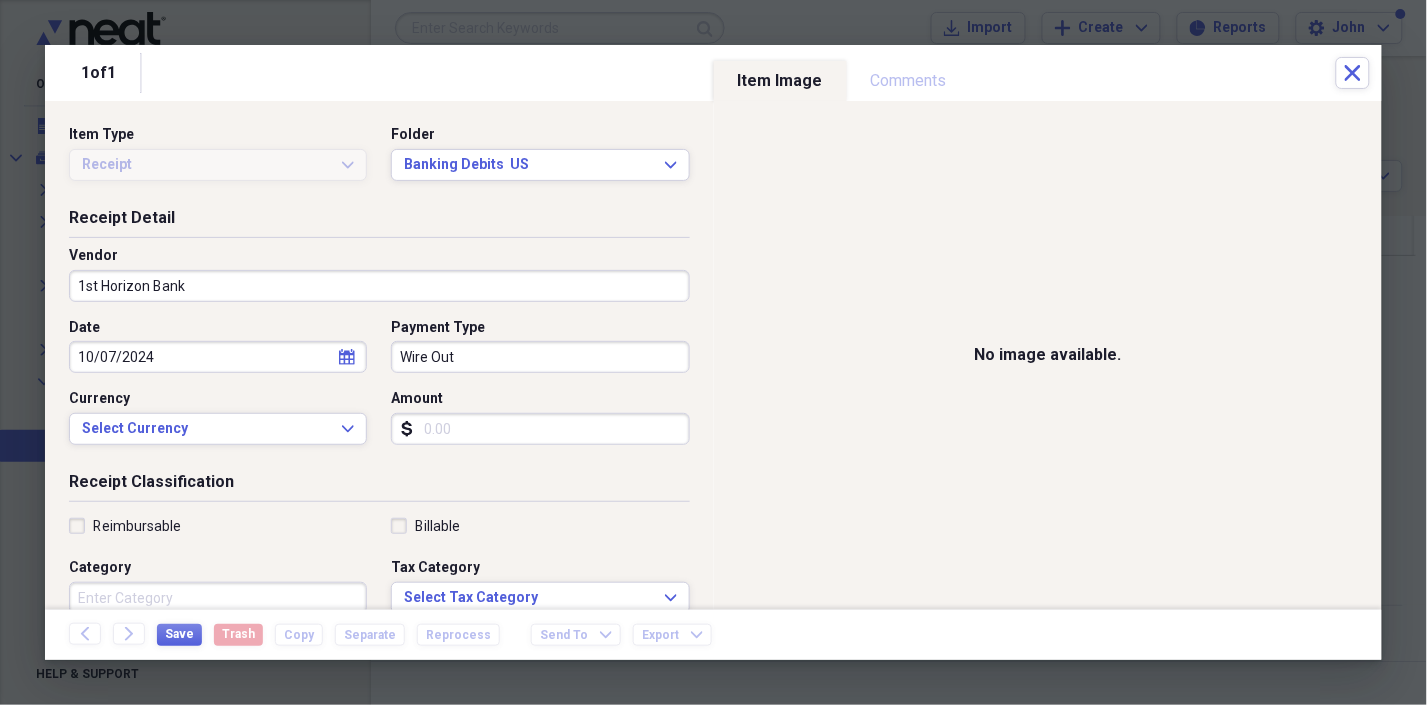 click on "Amount" at bounding box center (540, 429) 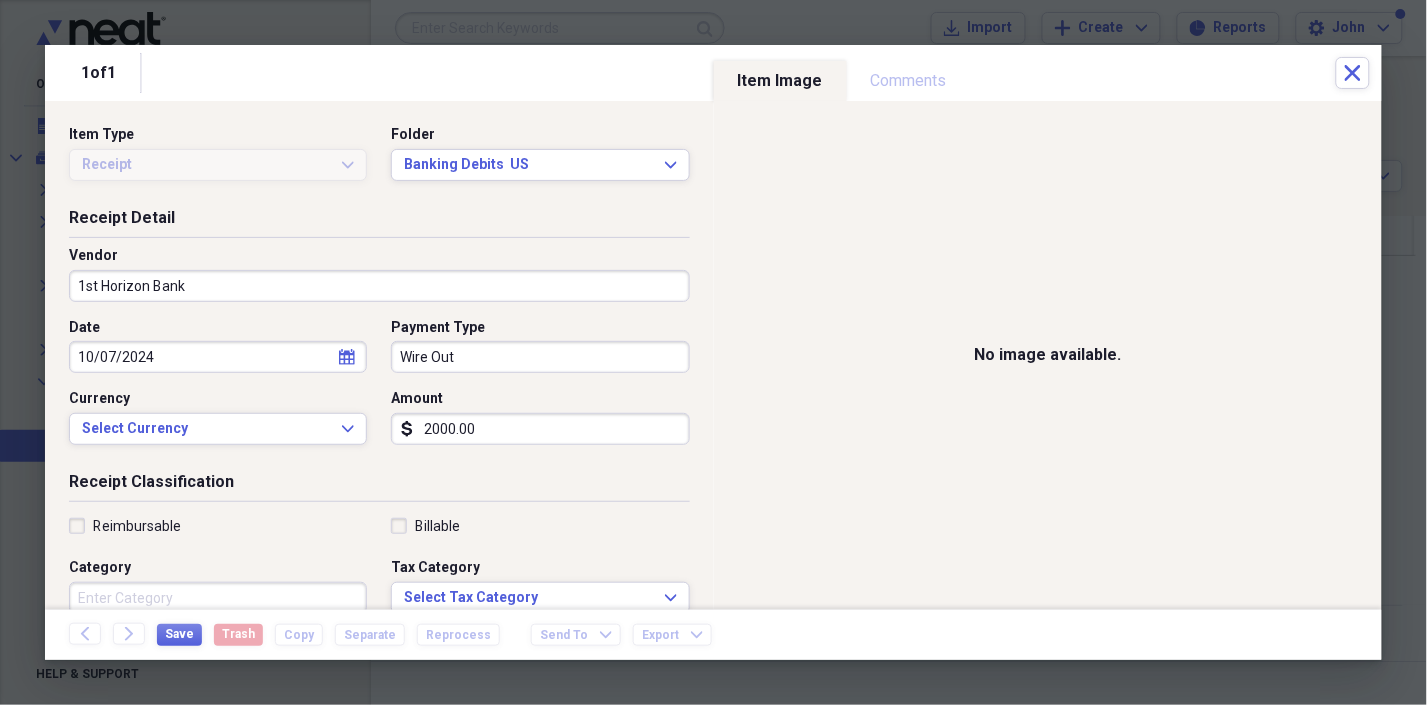type on "2000.00" 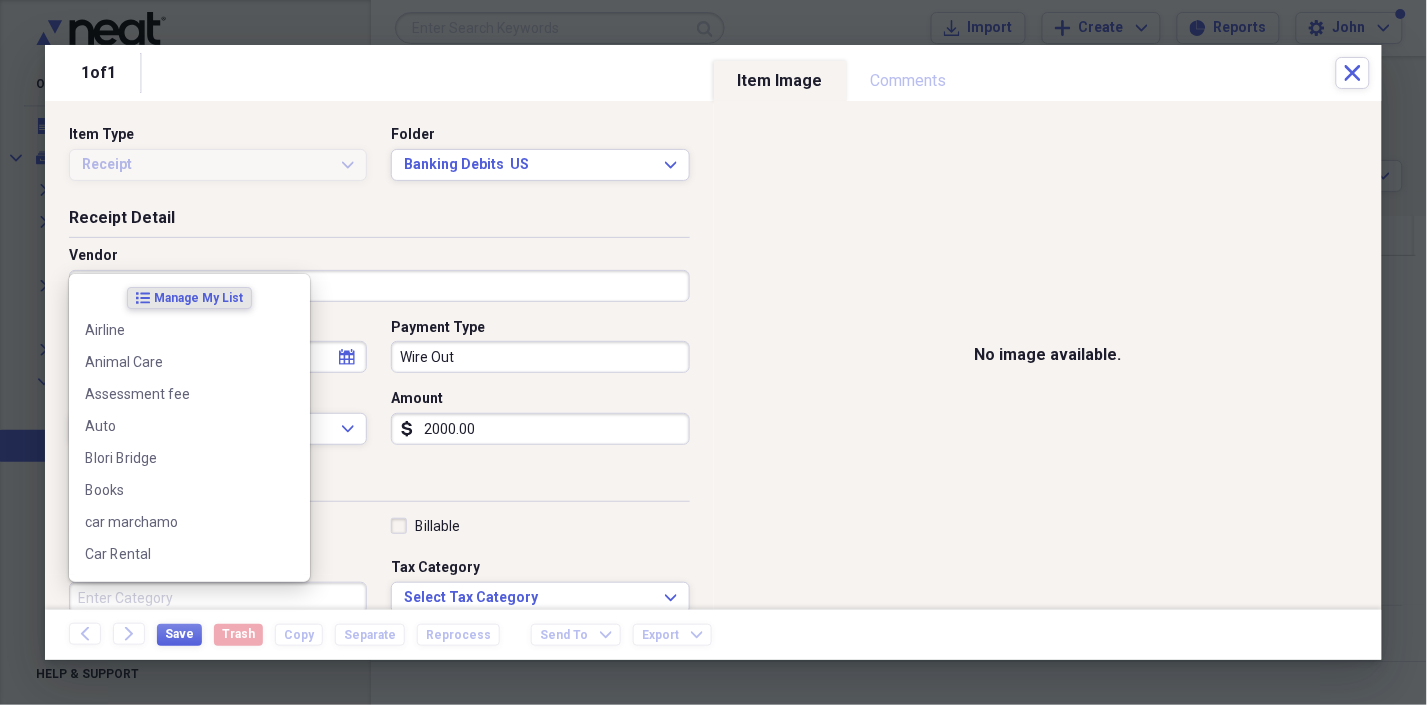 click on "Category" at bounding box center (218, 598) 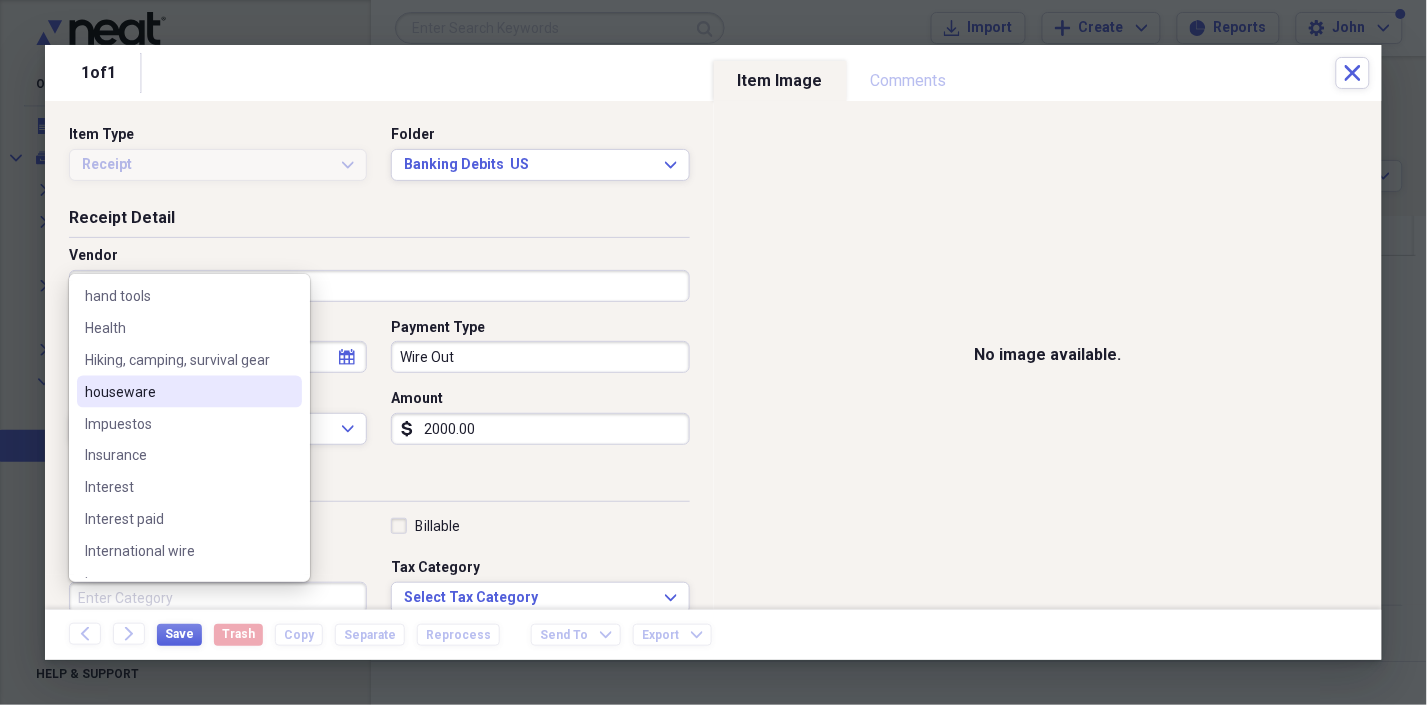 scroll, scrollTop: 777, scrollLeft: 0, axis: vertical 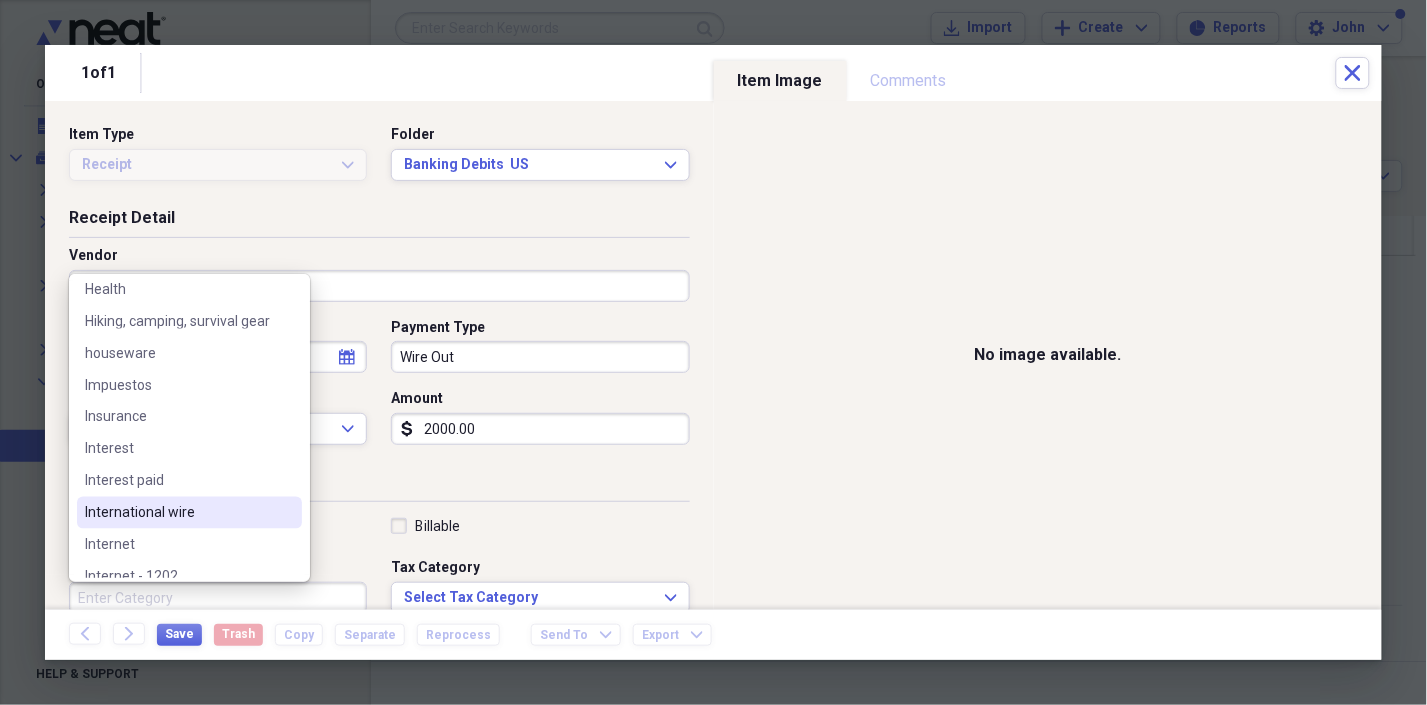 click on "International wire" at bounding box center (177, 513) 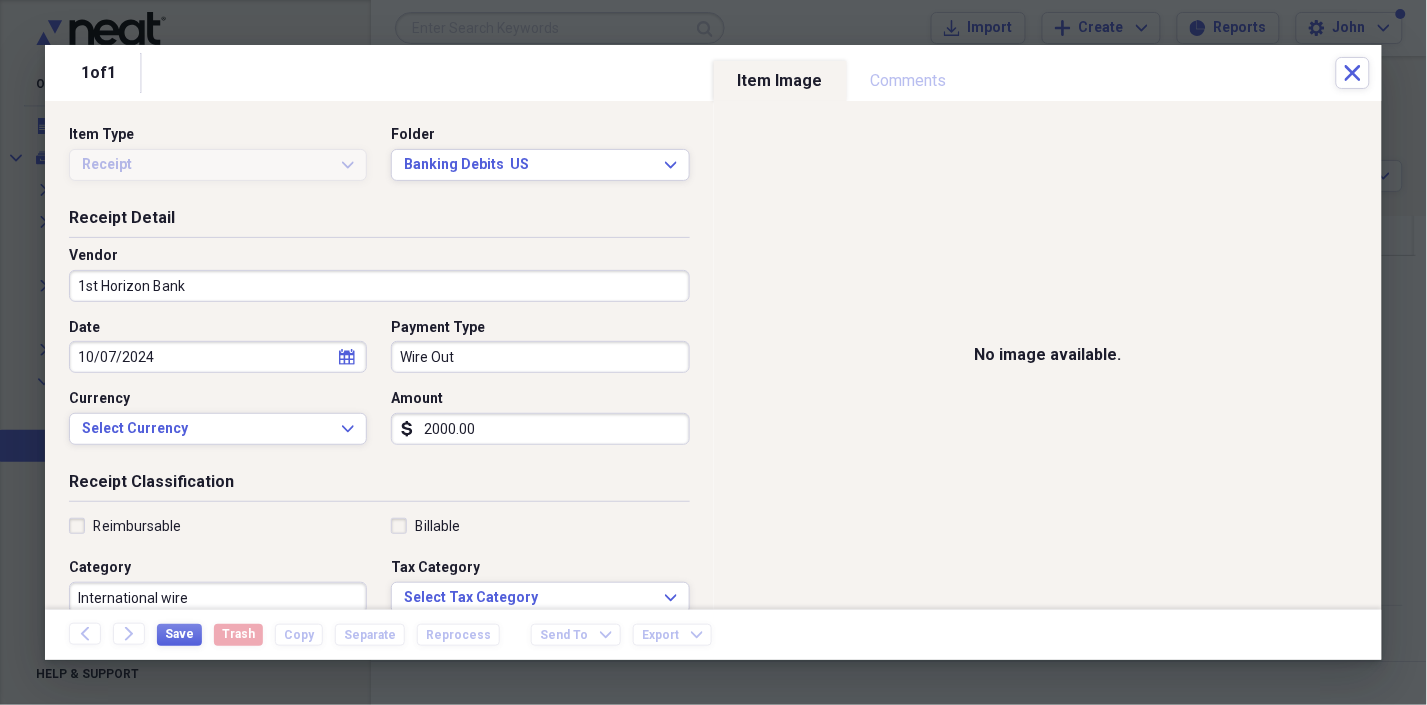 scroll, scrollTop: 3, scrollLeft: 0, axis: vertical 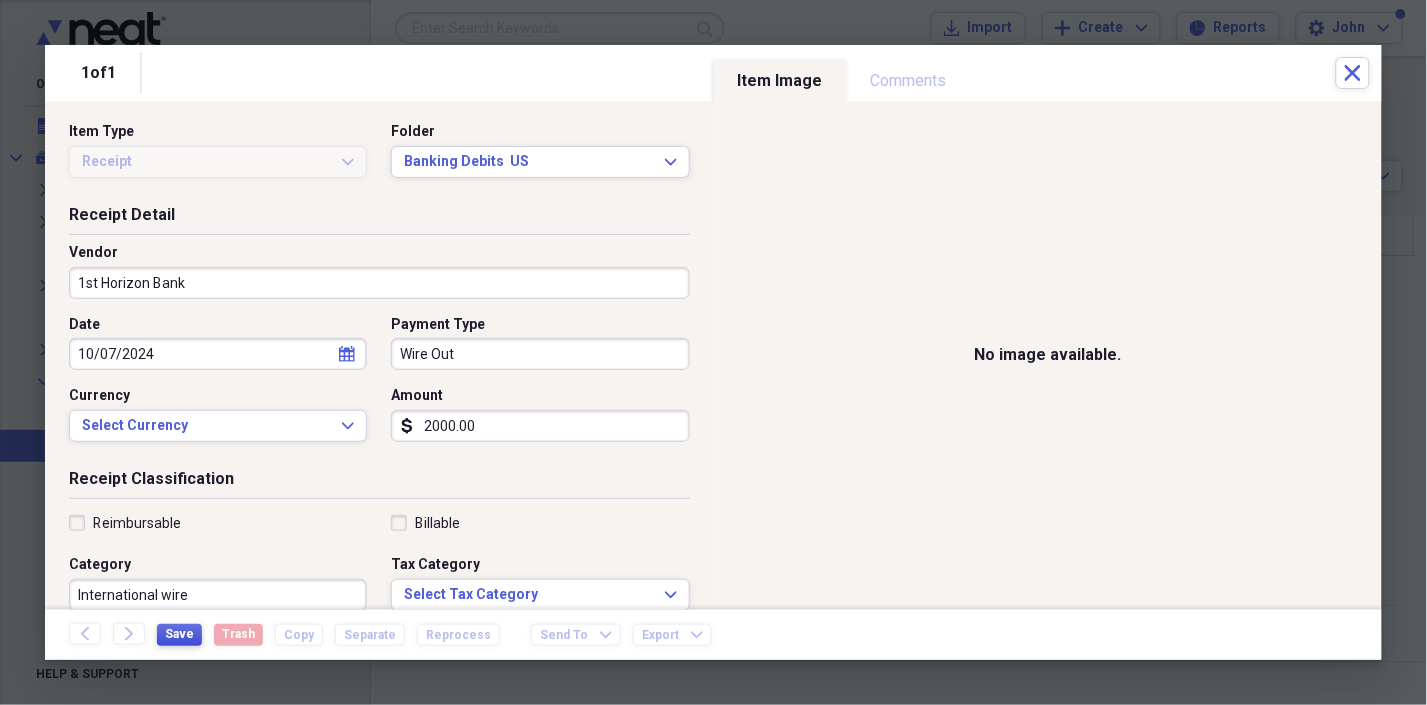 click on "Save" at bounding box center (179, 634) 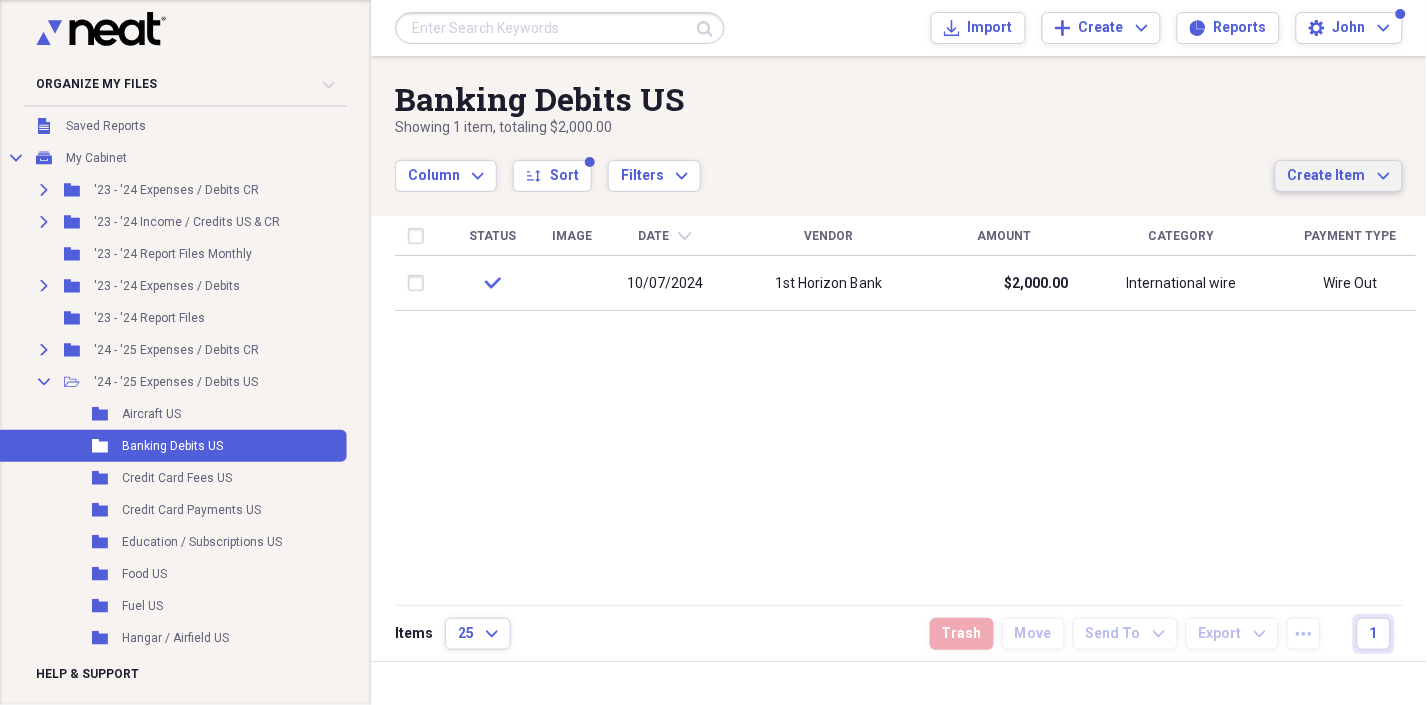 click on "Create Item Expand" at bounding box center [1339, 176] 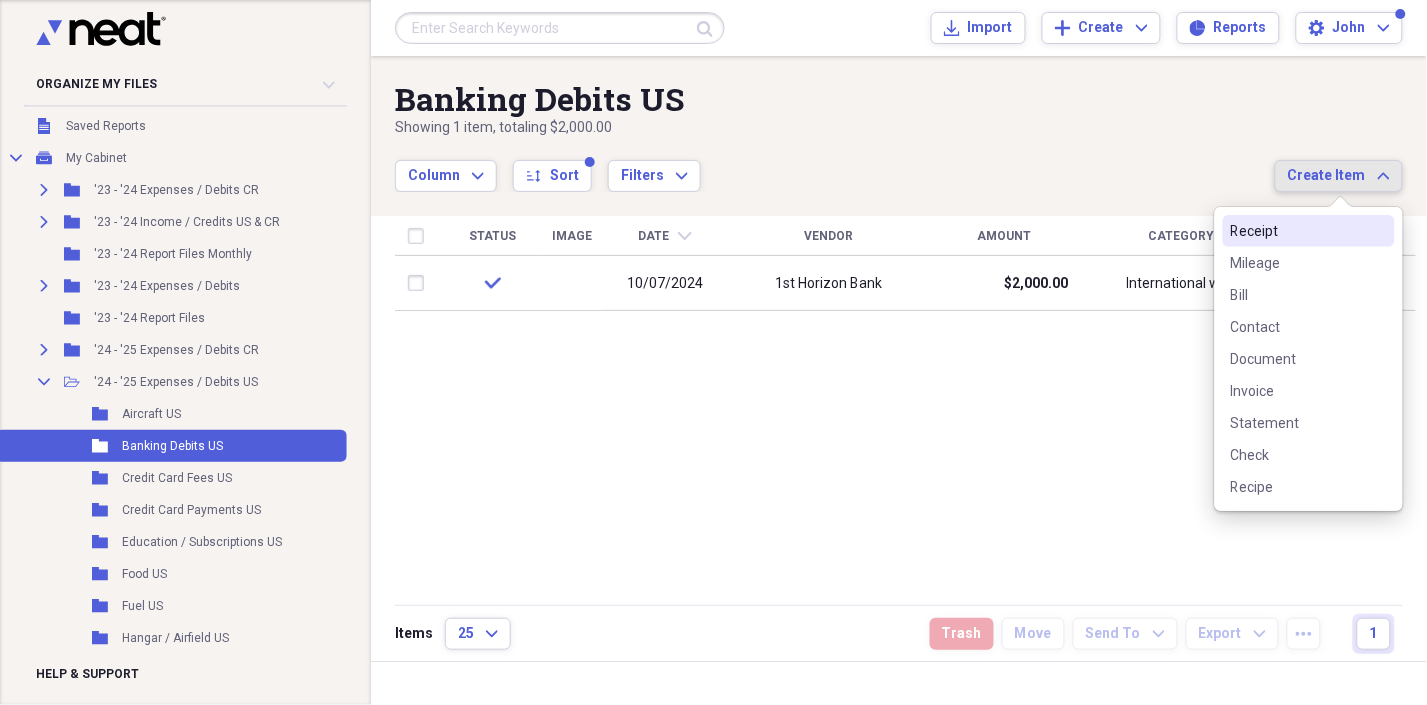 click on "Receipt" at bounding box center (1297, 231) 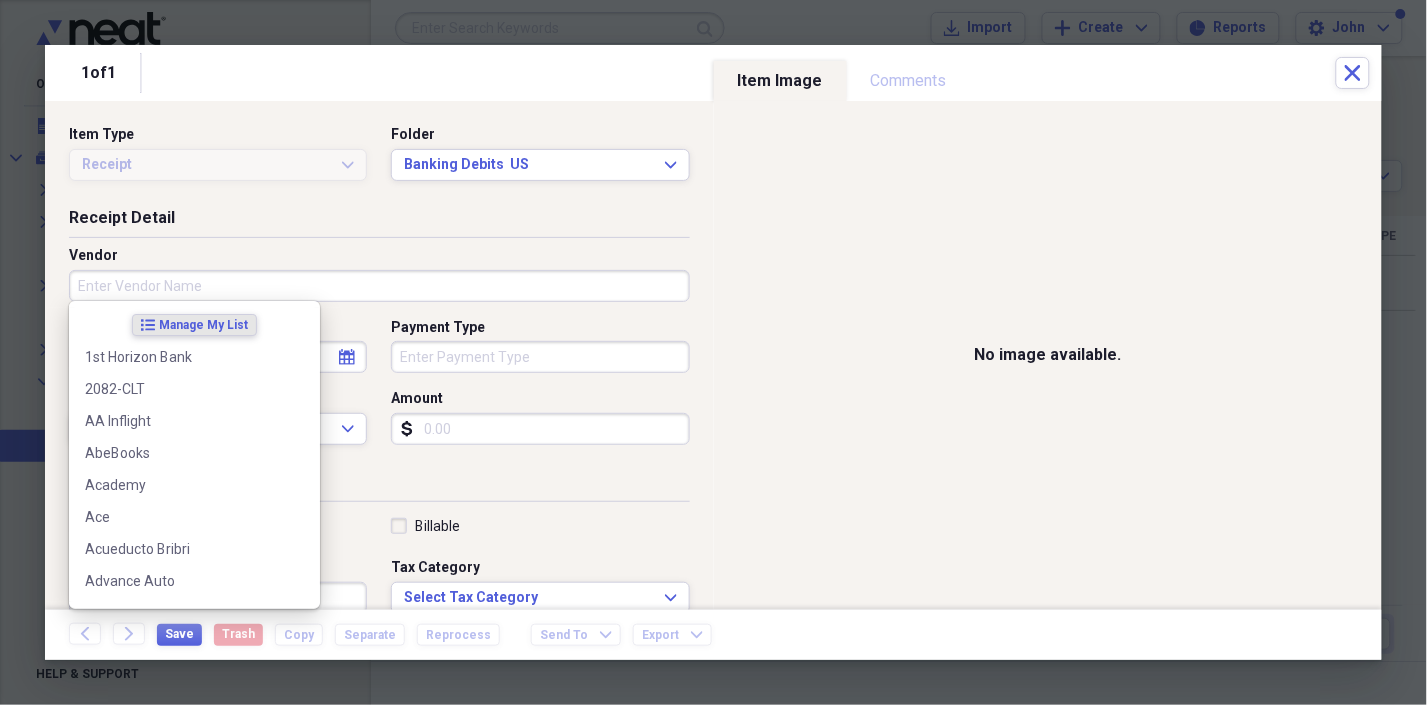 click on "Vendor" at bounding box center [379, 286] 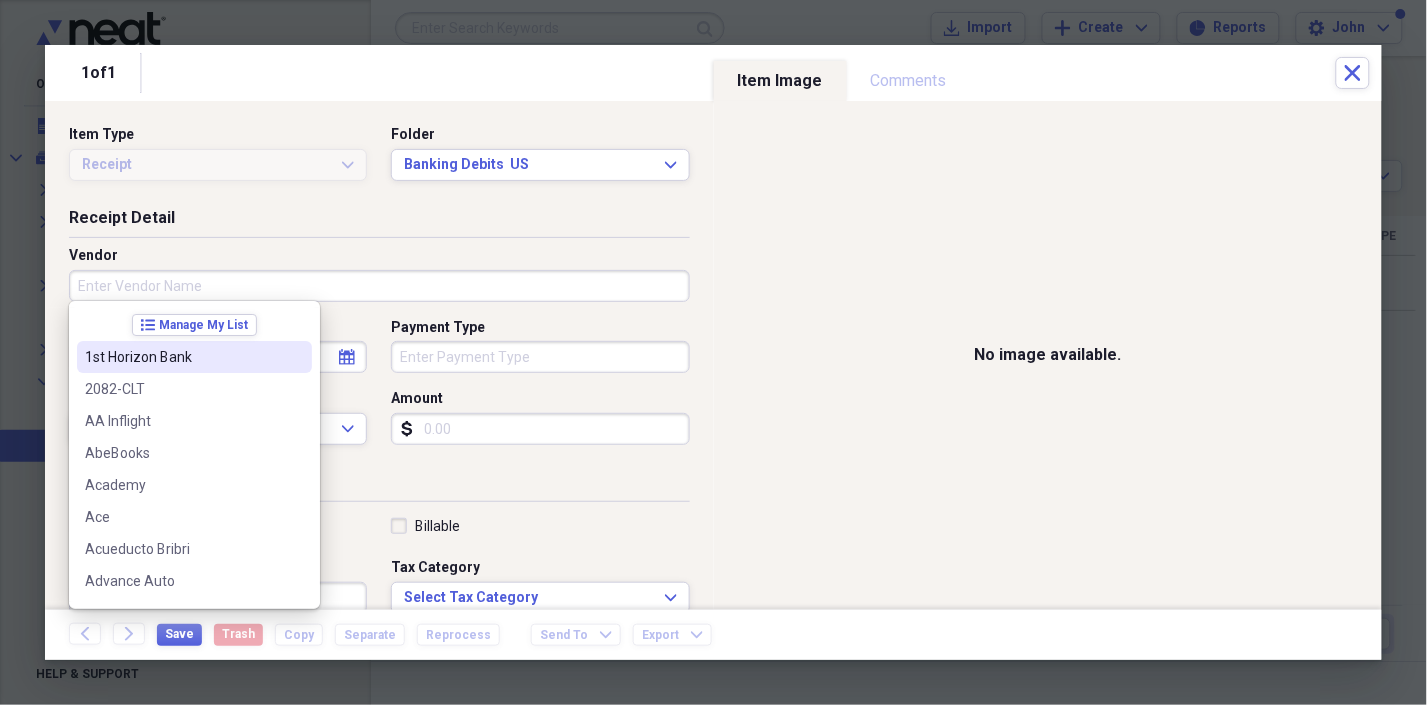 click on "1st Horizon Bank" at bounding box center [182, 357] 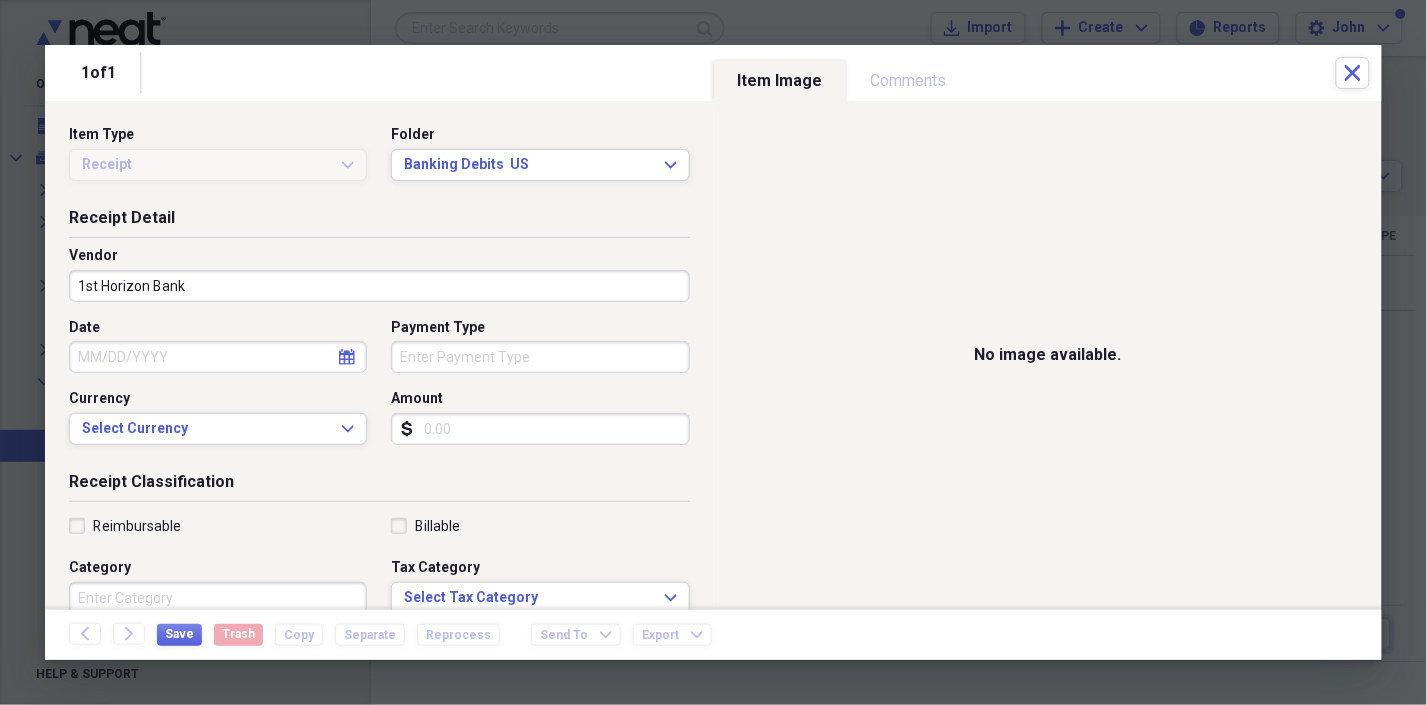 click 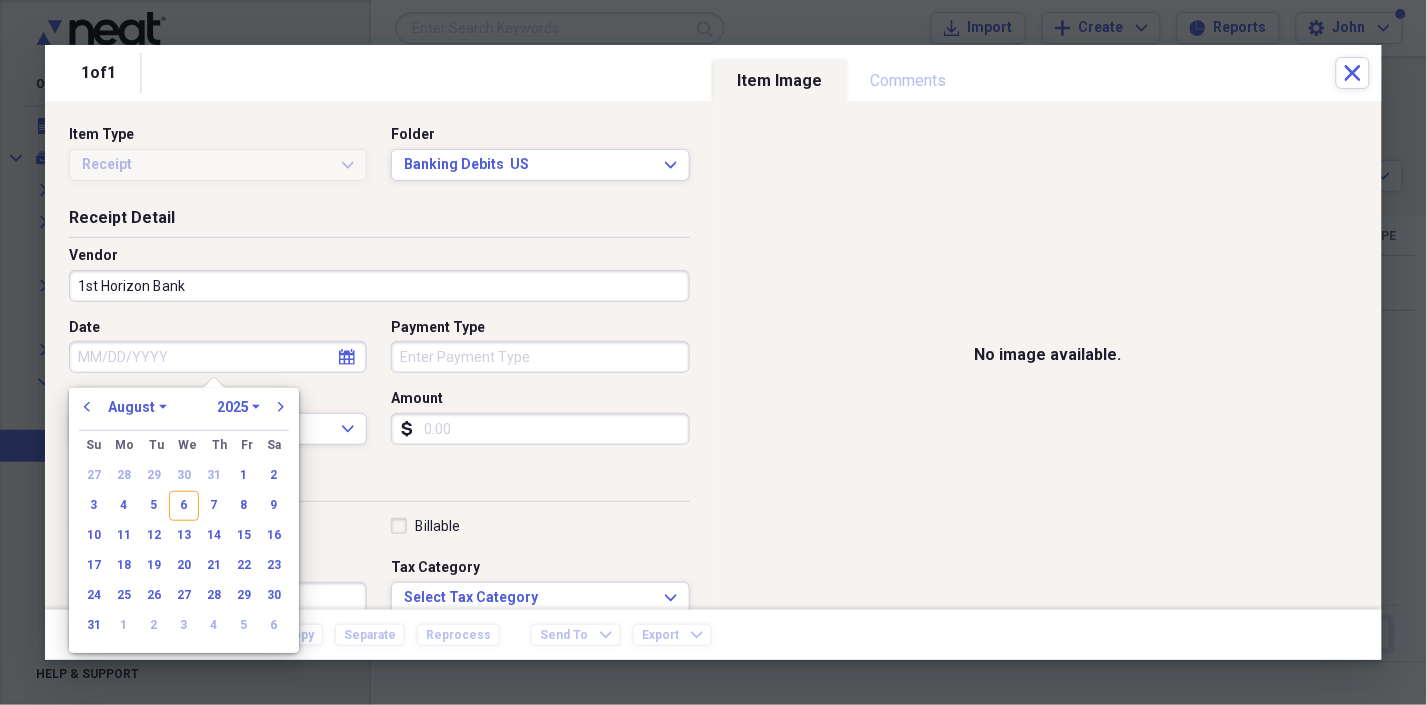 click on "1970 1971 1972 1973 1974 1975 1976 1977 1978 1979 1980 1981 1982 1983 1984 1985 1986 1987 1988 1989 1990 1991 1992 1993 1994 1995 1996 1997 1998 1999 2000 2001 2002 2003 2004 2005 2006 2007 2008 2009 2010 2011 2012 2013 2014 2015 2016 2017 2018 2019 2020 2021 2022 2023 2024 2025 2026 2027 2028 2029 2030 2031 2032 2033 2034 2035" at bounding box center [238, 407] 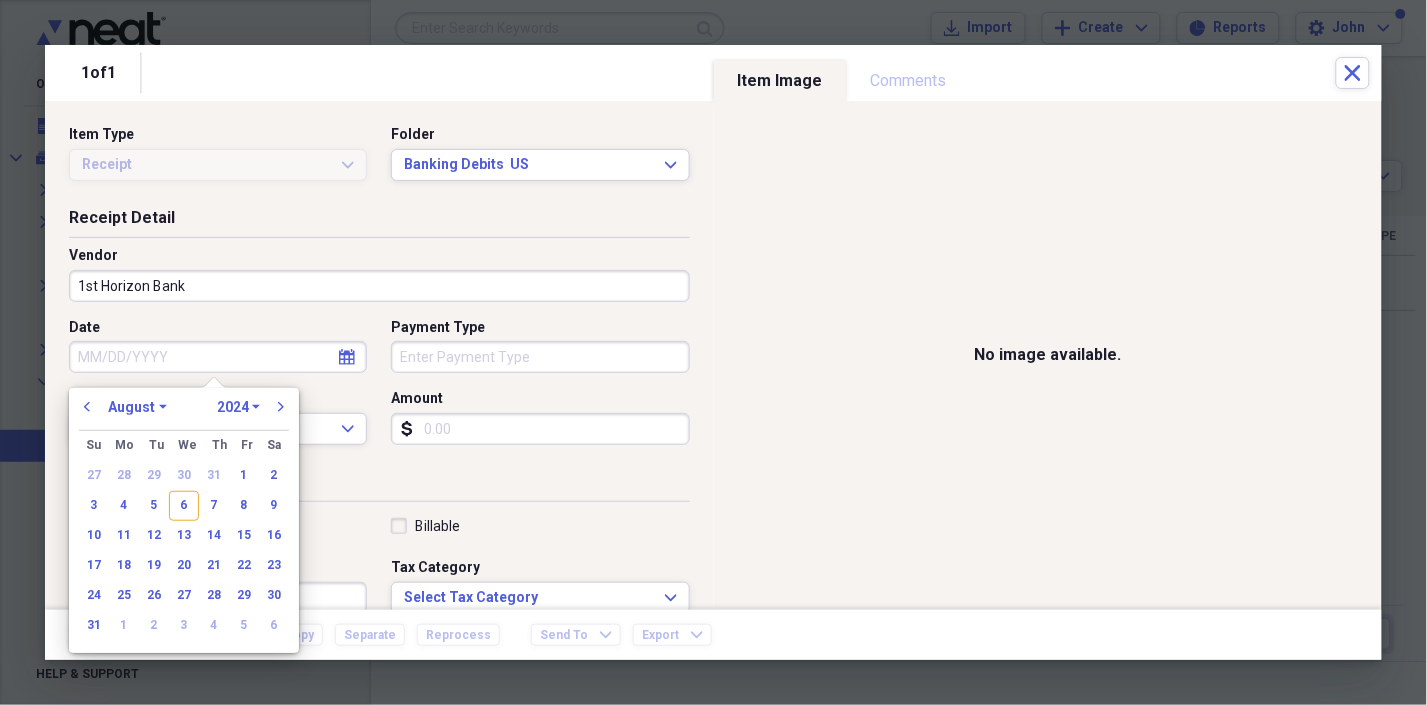 click on "1970 1971 1972 1973 1974 1975 1976 1977 1978 1979 1980 1981 1982 1983 1984 1985 1986 1987 1988 1989 1990 1991 1992 1993 1994 1995 1996 1997 1998 1999 2000 2001 2002 2003 2004 2005 2006 2007 2008 2009 2010 2011 2012 2013 2014 2015 2016 2017 2018 2019 2020 2021 2022 2023 2024 2025 2026 2027 2028 2029 2030 2031 2032 2033 2034 2035" at bounding box center (238, 407) 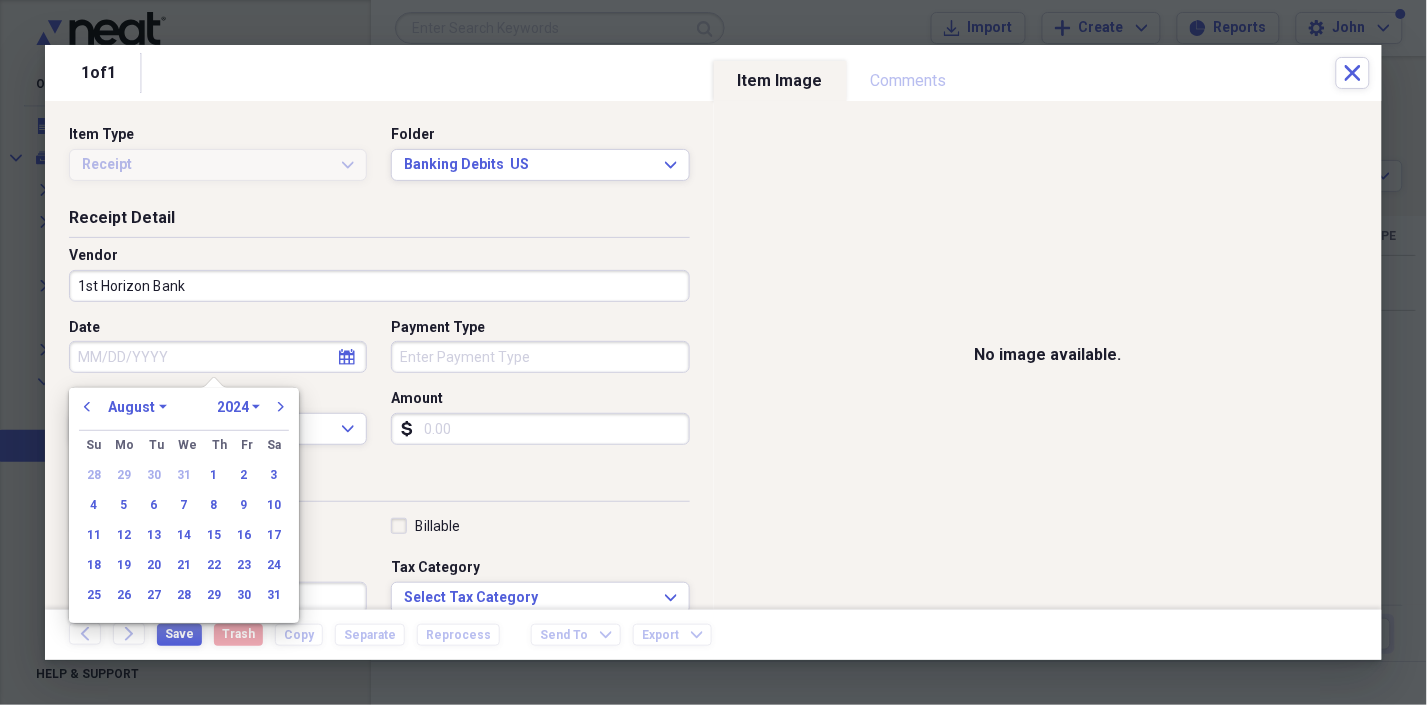 click on "January February March April May June July August September October November December" at bounding box center (137, 407) 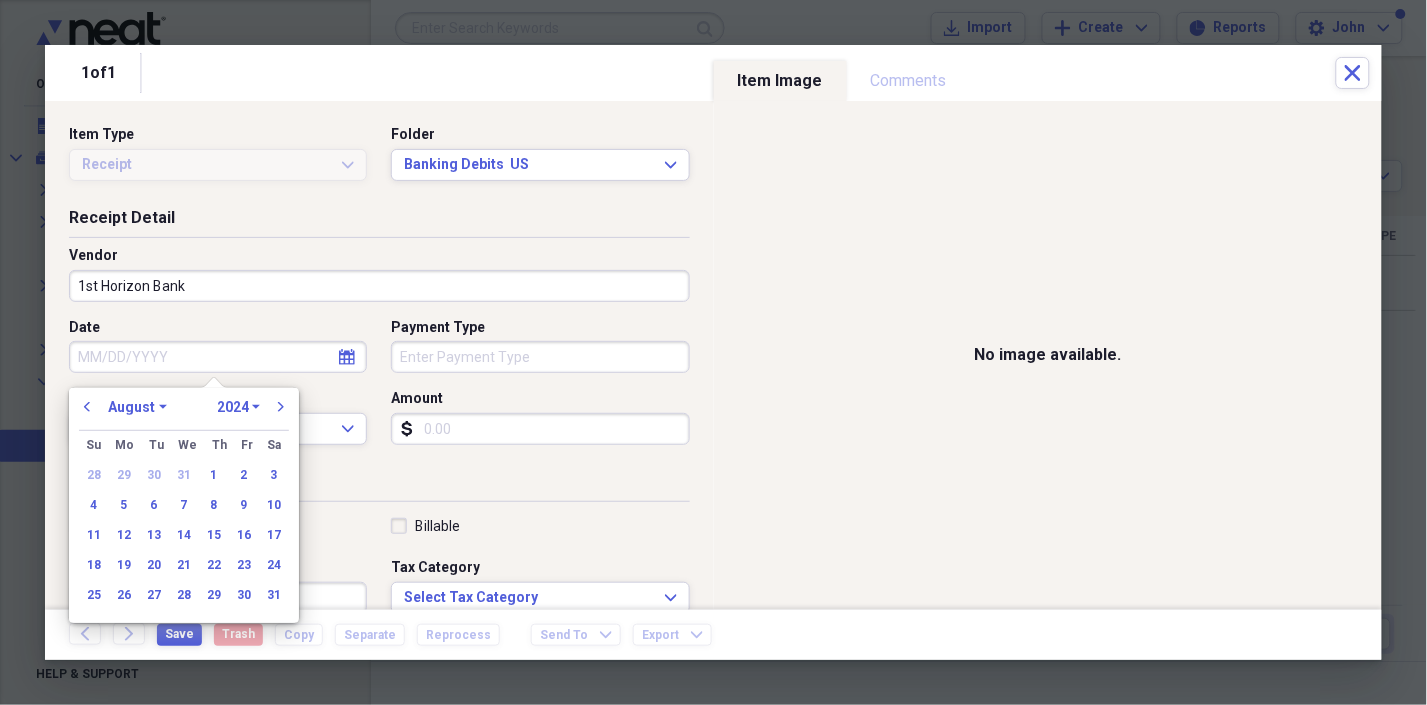 select on "9" 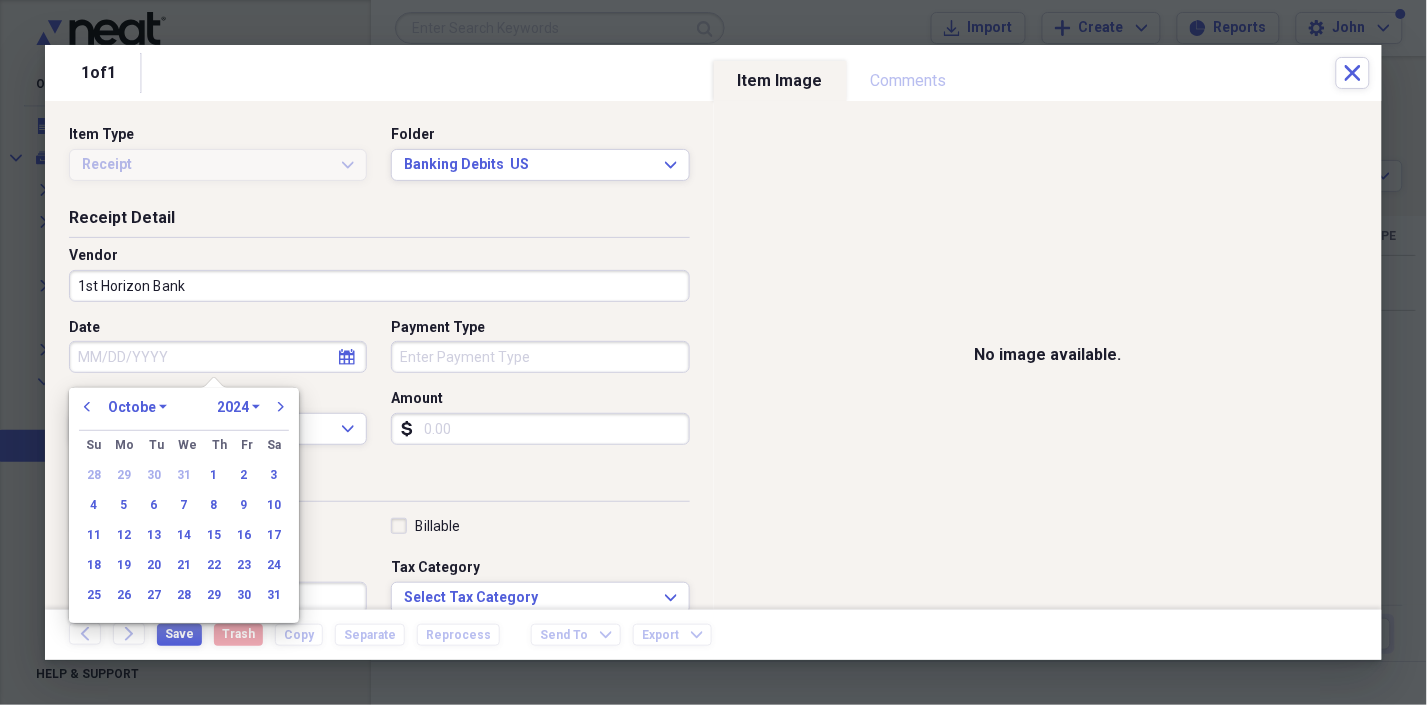 click on "January February March April May June July August September October November December" at bounding box center (137, 407) 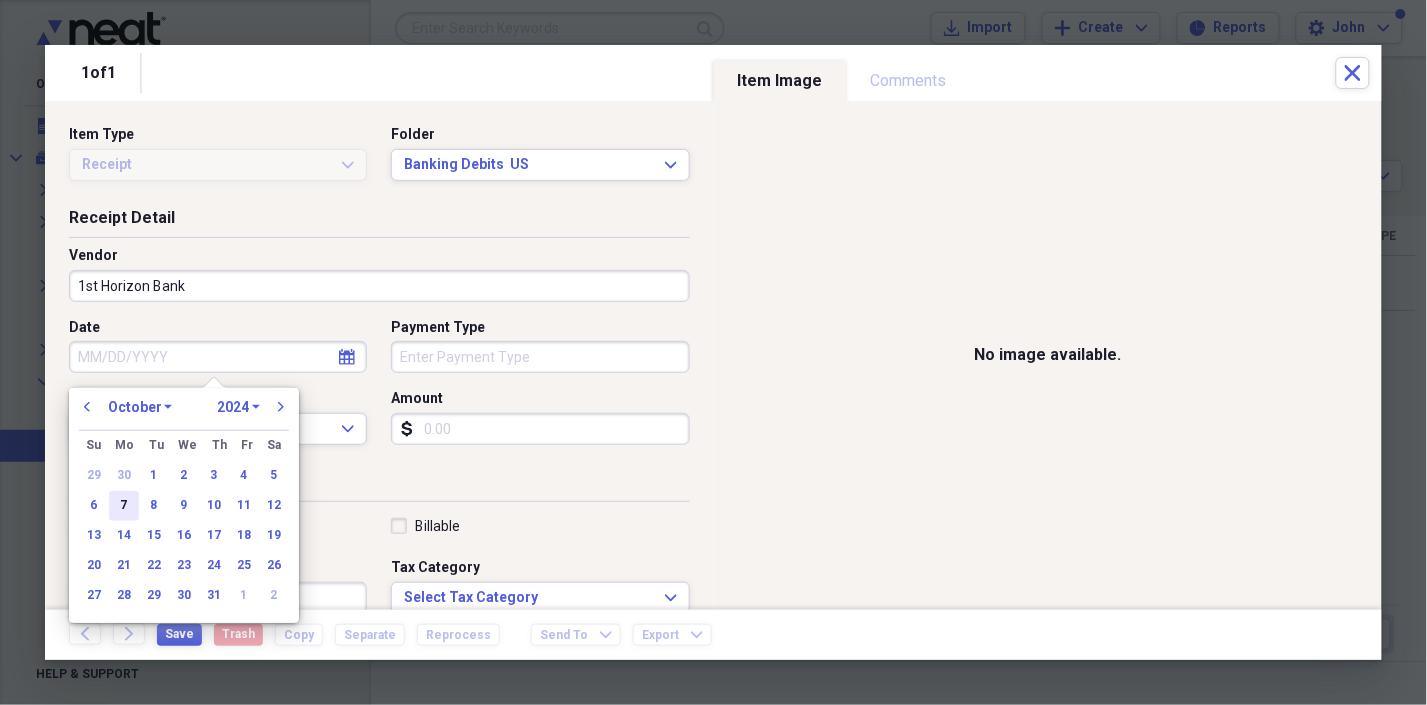 click on "7" at bounding box center (124, 506) 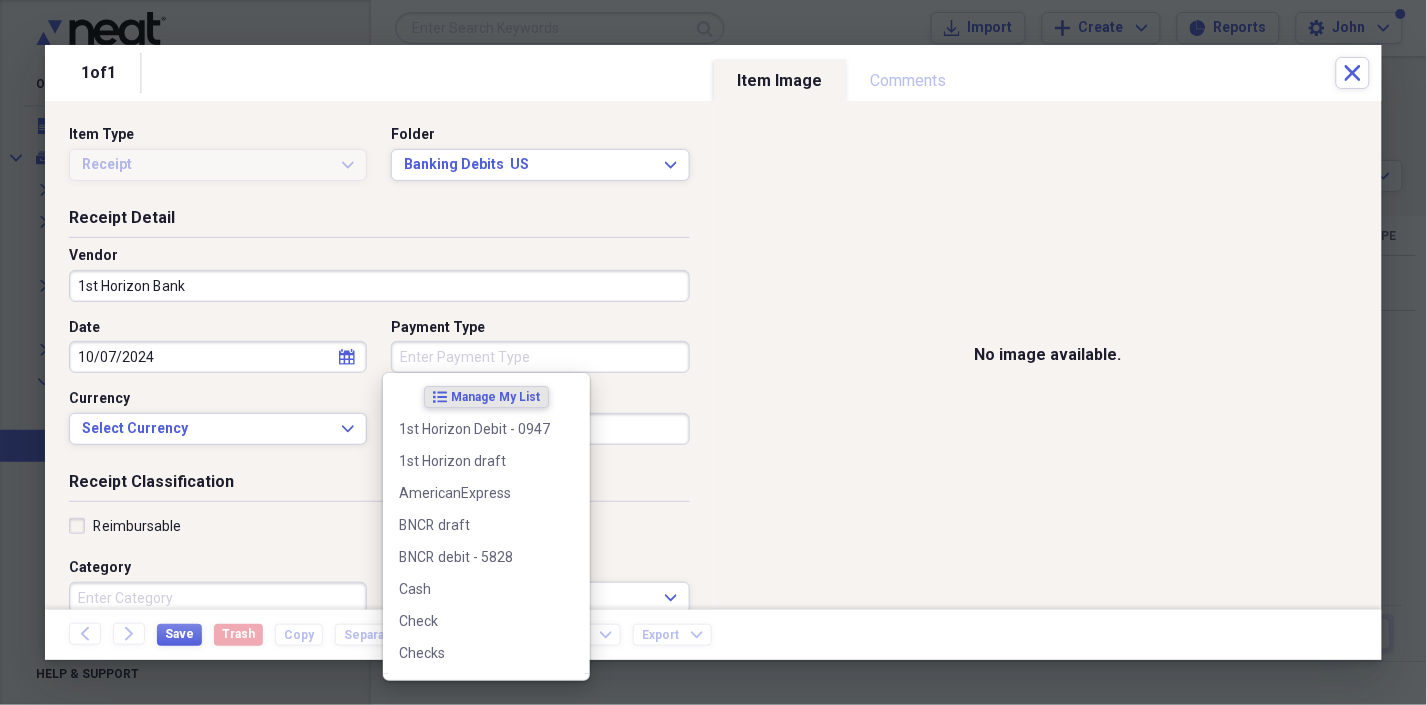 click on "Payment Type" at bounding box center [540, 357] 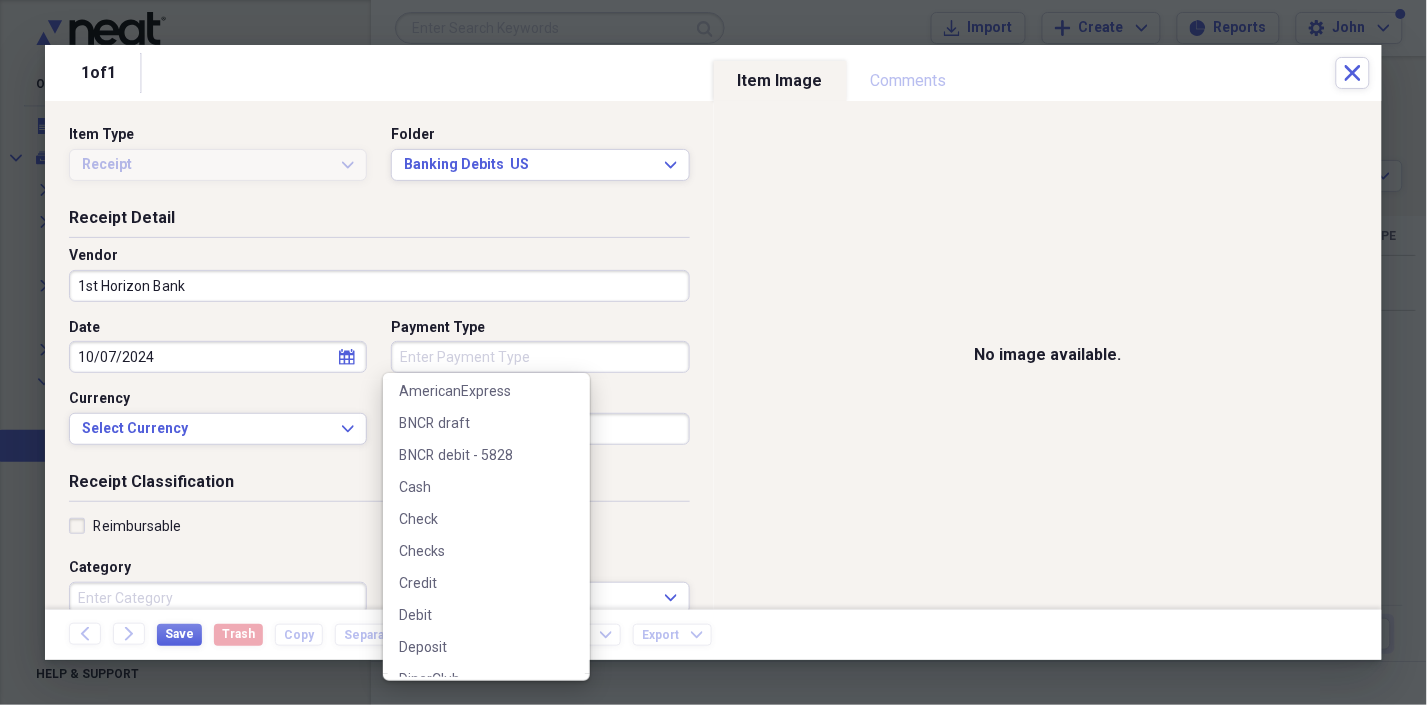 scroll, scrollTop: 0, scrollLeft: 0, axis: both 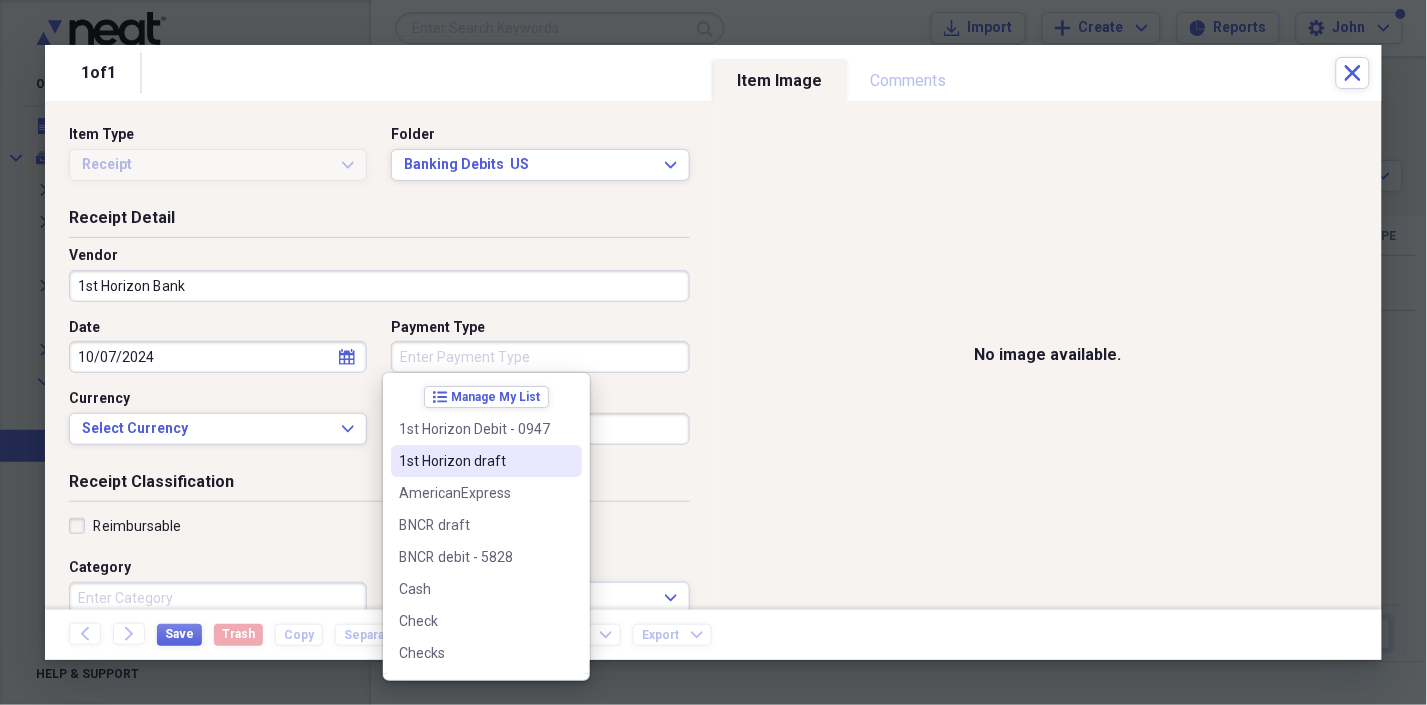 click on "1st Horizon draft" at bounding box center (474, 461) 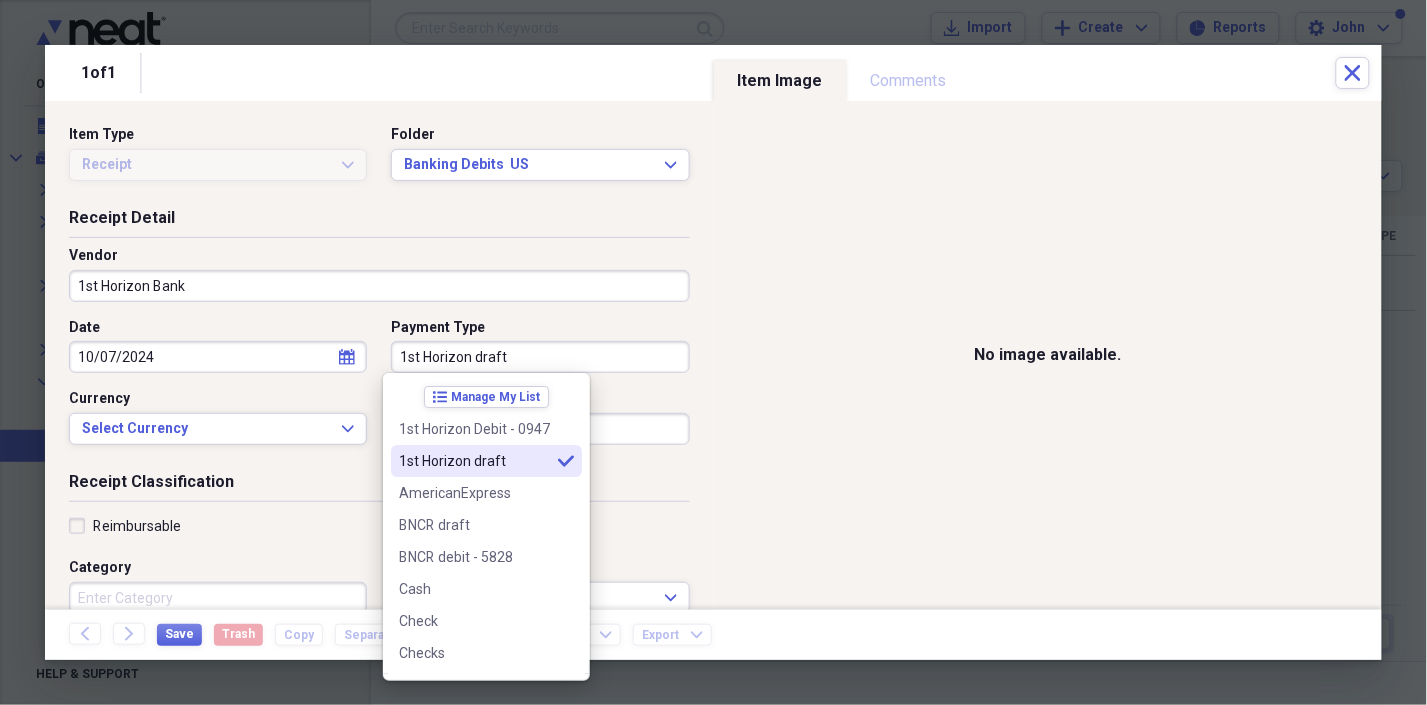 type on "1st Horizon draft" 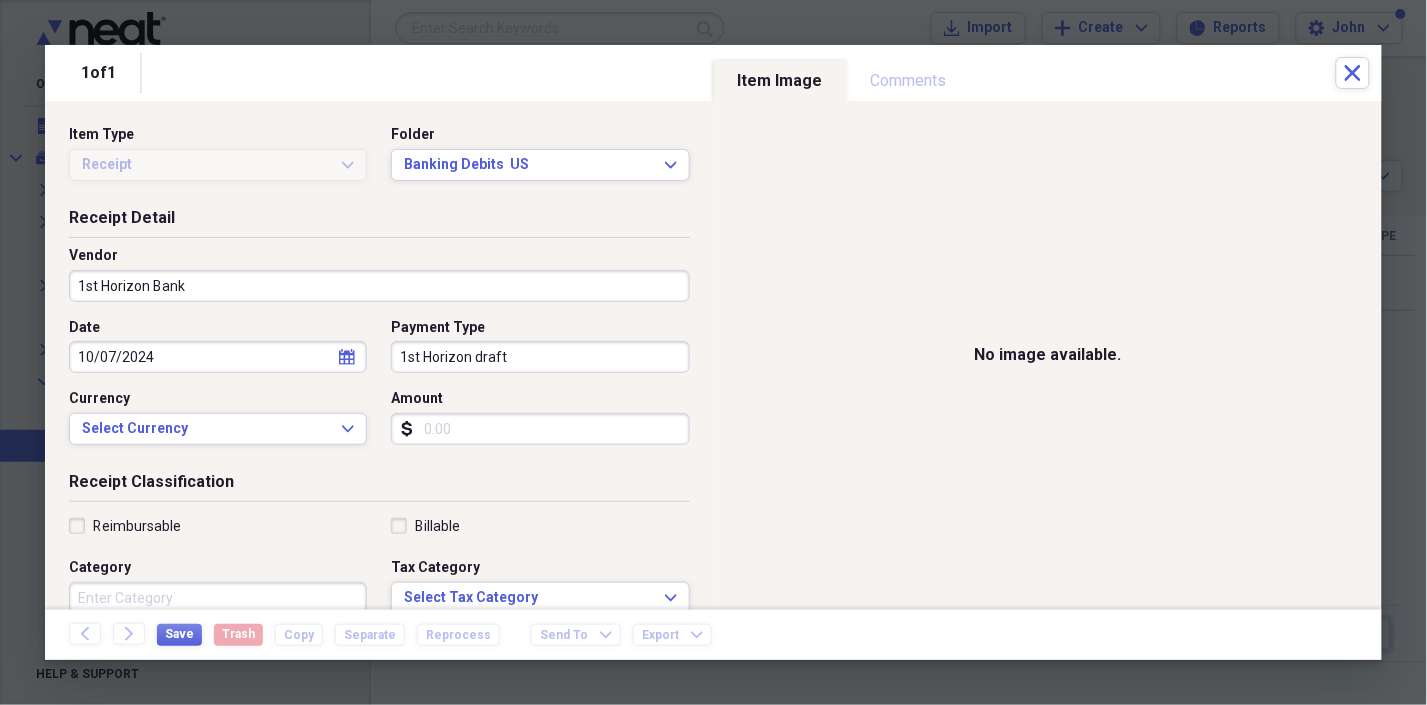 click on "Amount" at bounding box center (540, 429) 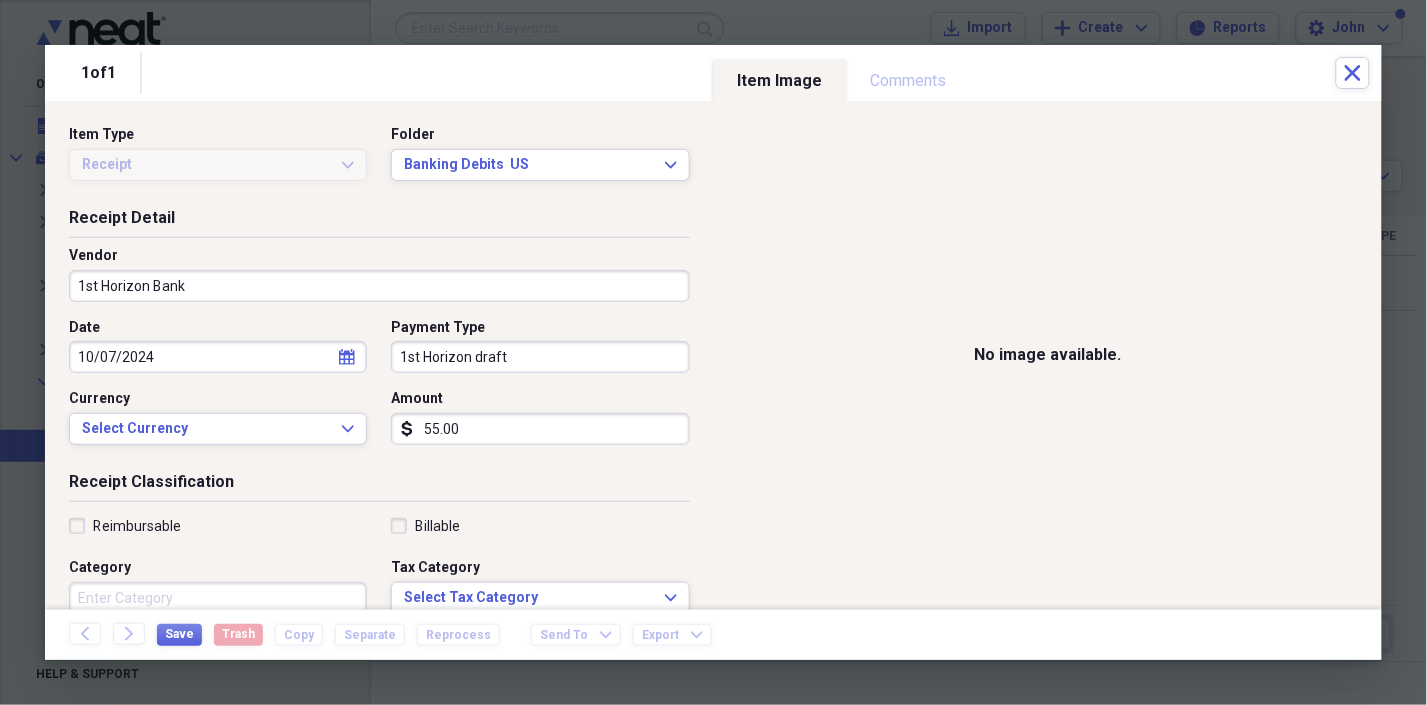 type on "55.00" 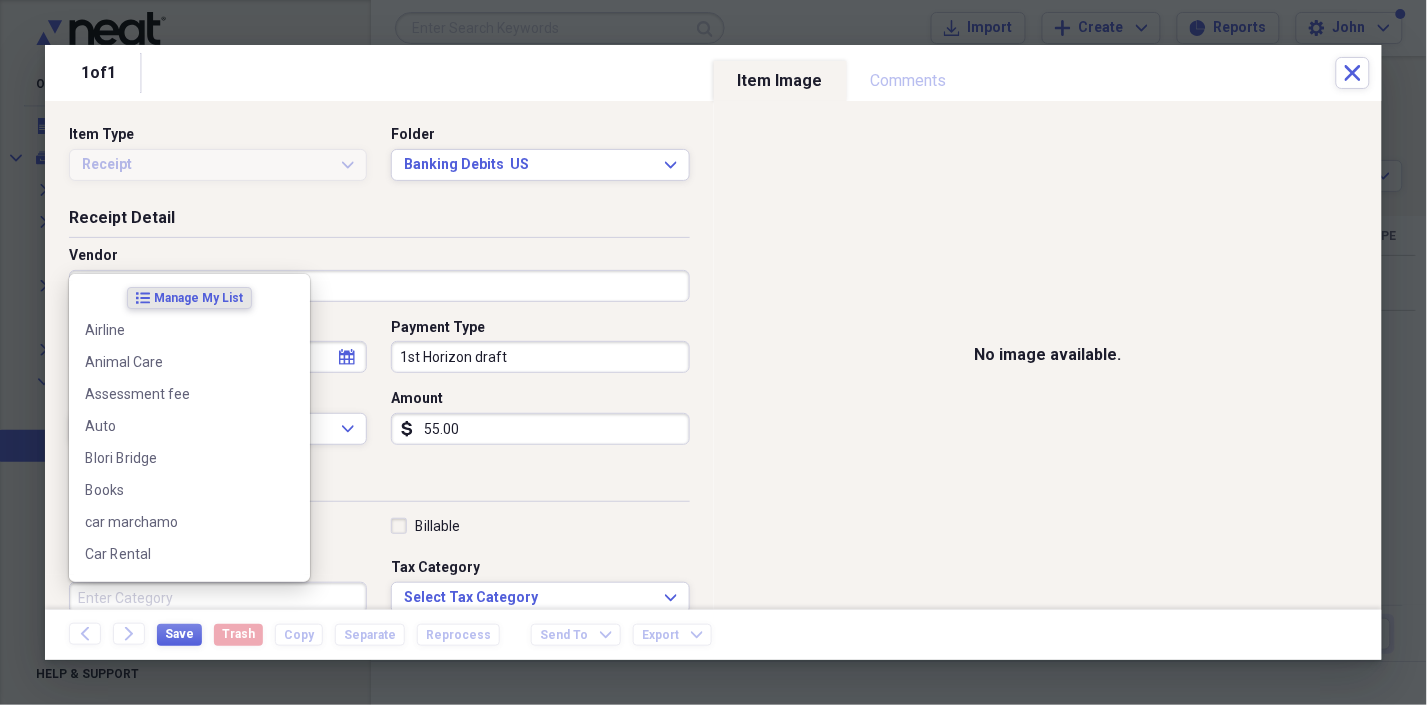 click on "Category" at bounding box center (218, 598) 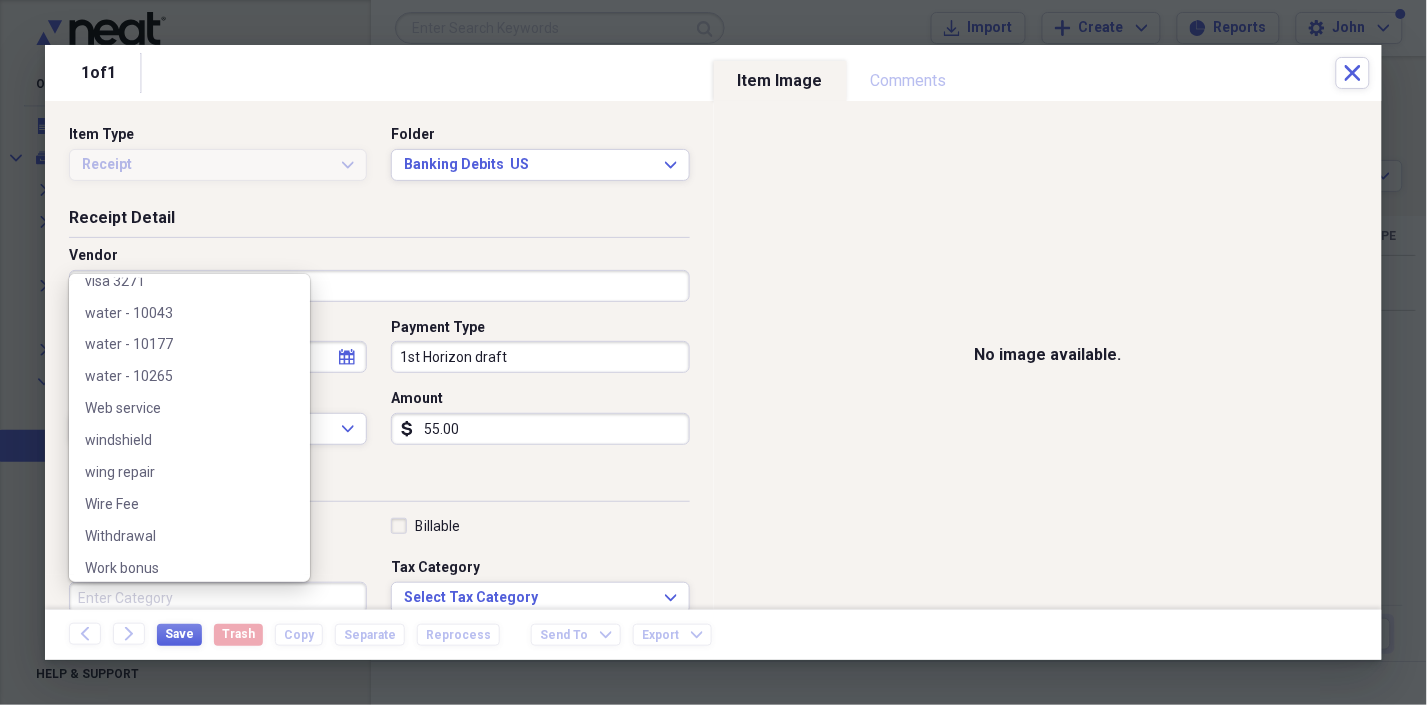 scroll, scrollTop: 2745, scrollLeft: 0, axis: vertical 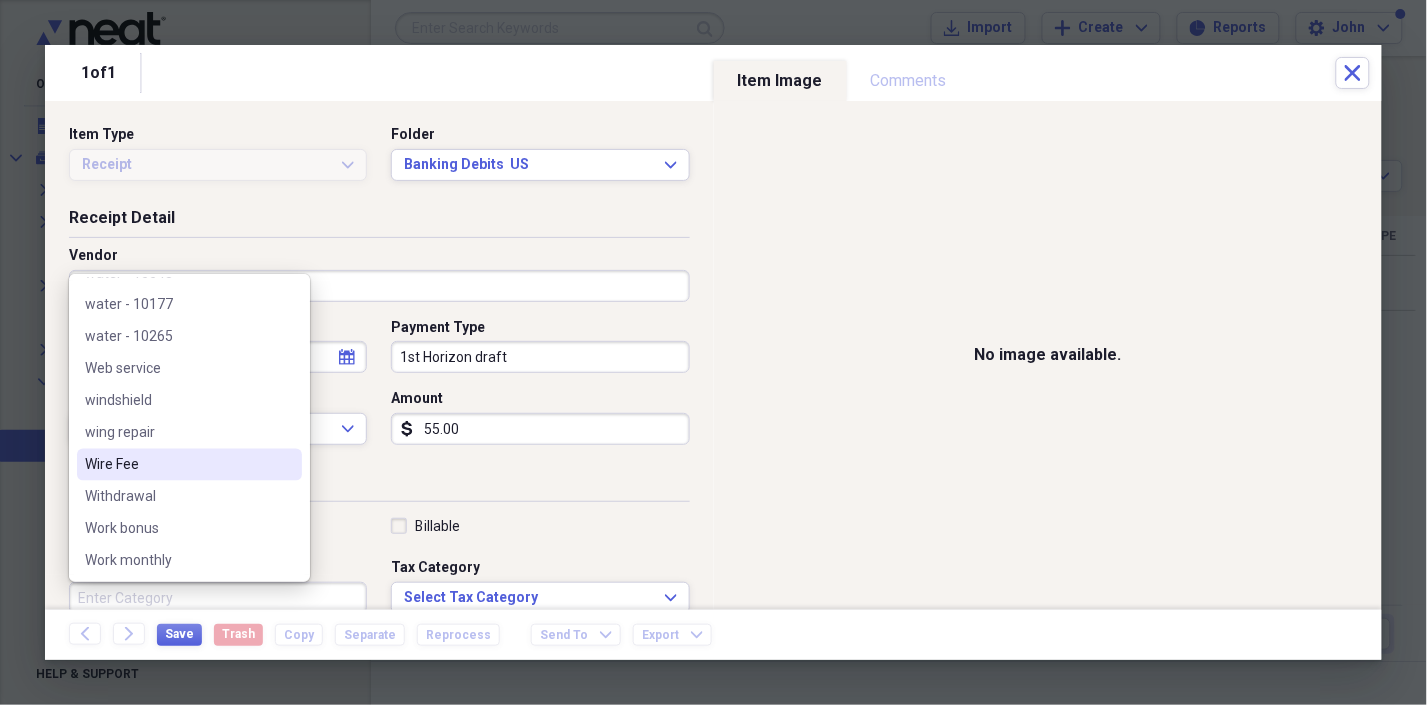 click on "Wire Fee" at bounding box center (177, 465) 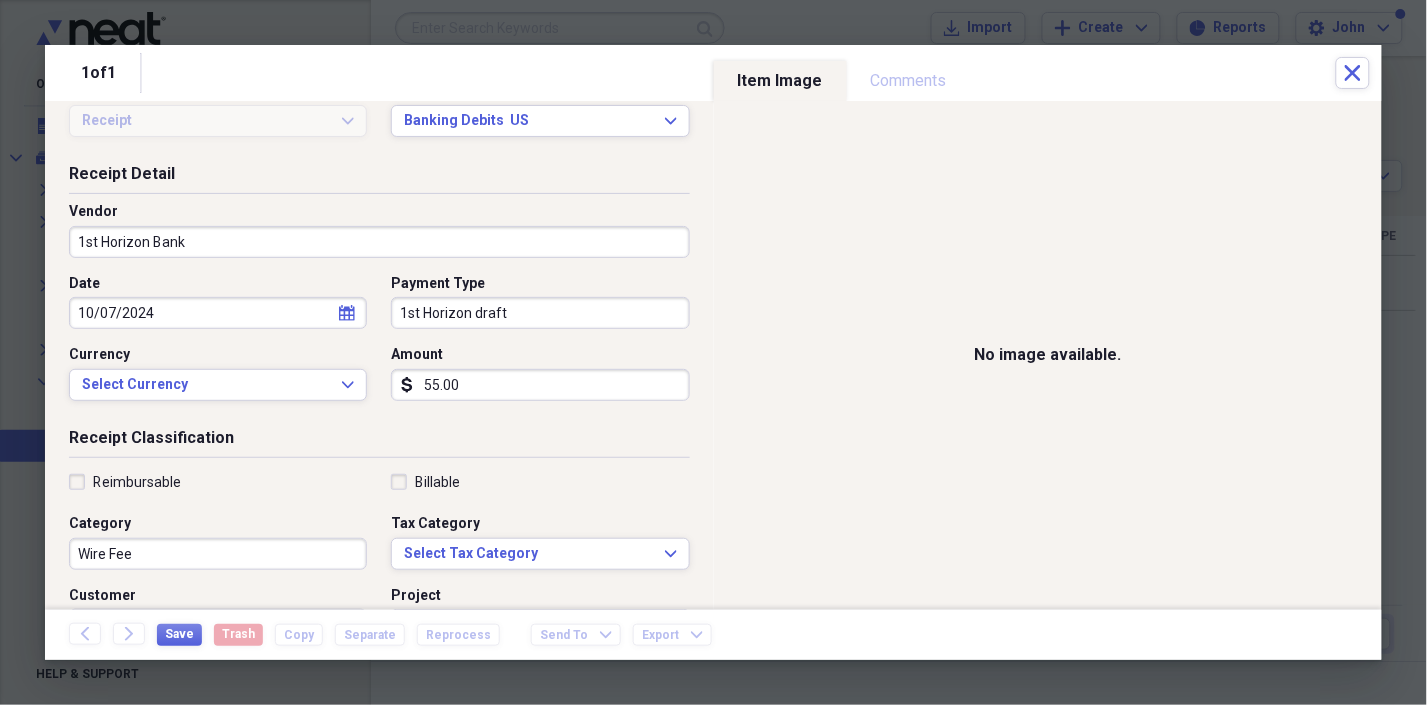 scroll, scrollTop: 114, scrollLeft: 0, axis: vertical 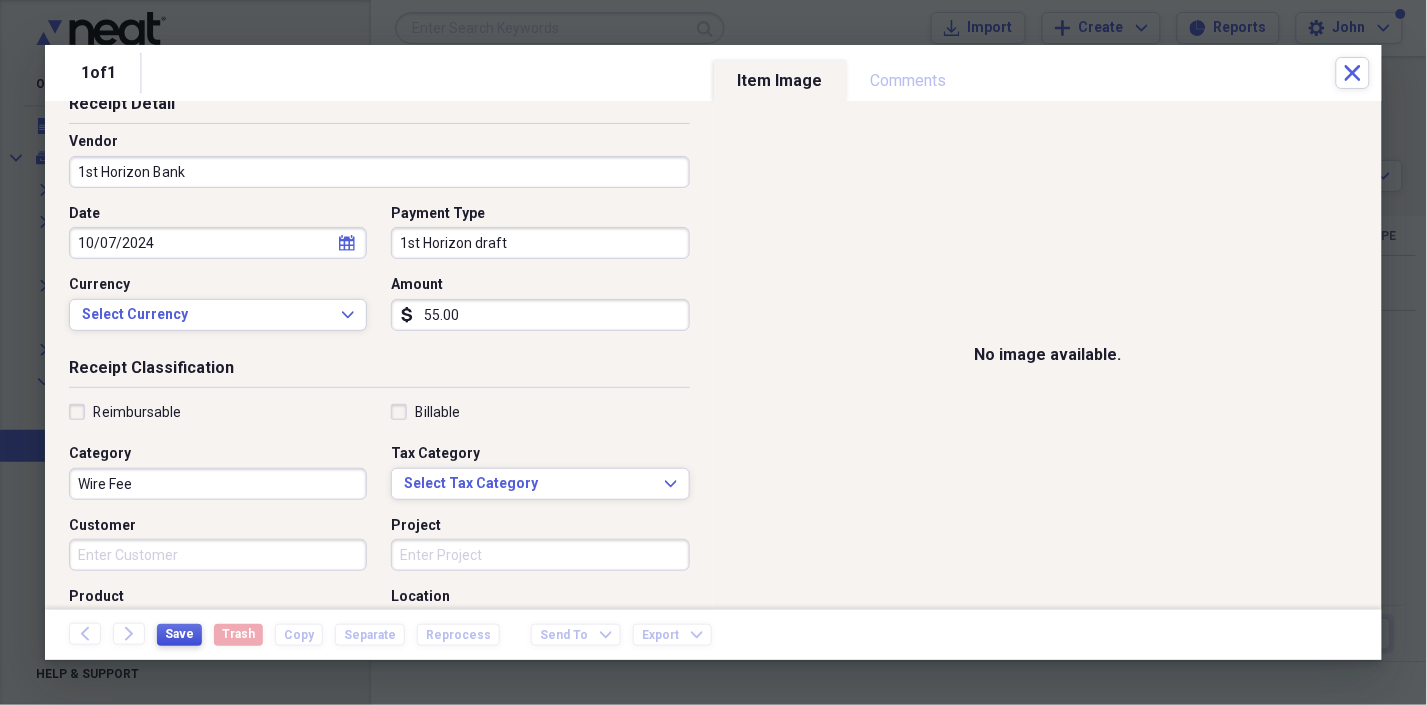 click on "Save" at bounding box center (179, 634) 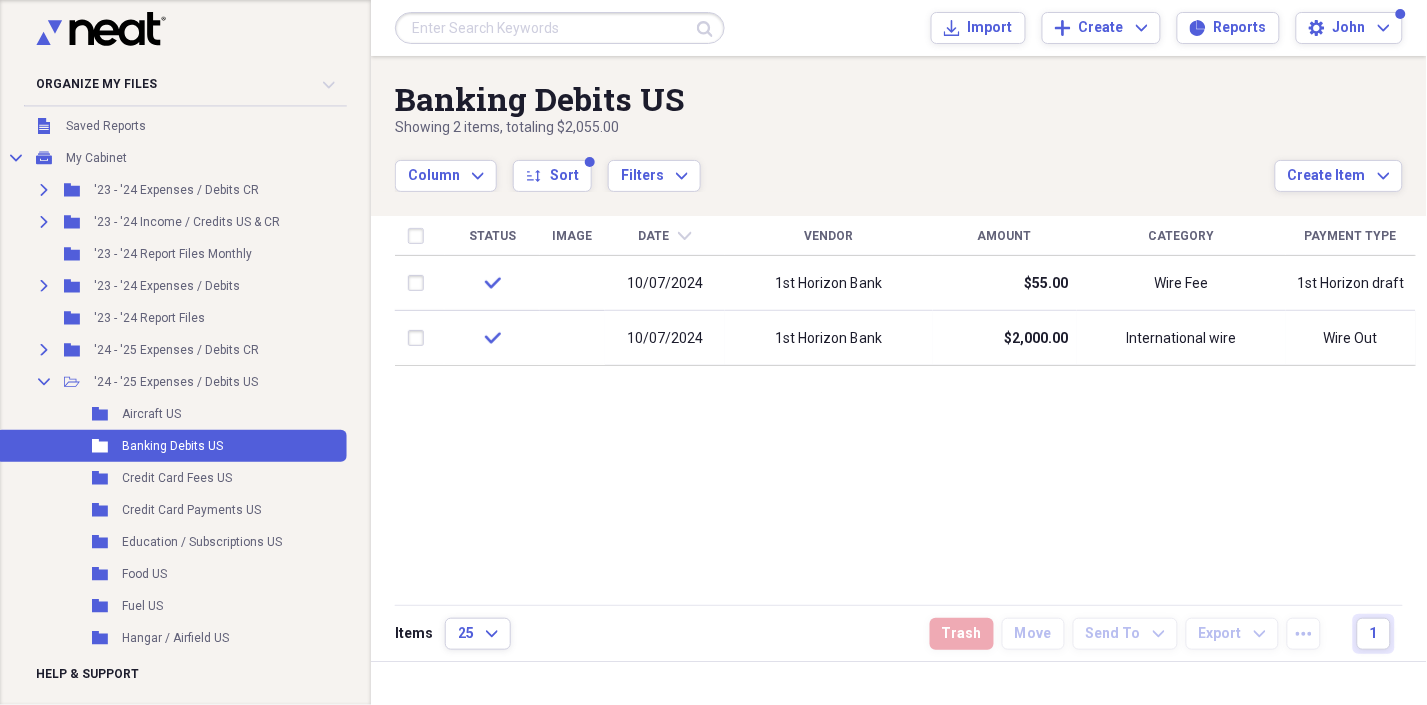 click on "Banking Debits  US Showing 2 items , totaling $[PRICE] Column Expand sort Sort Filters  Expand Create Item Expand" at bounding box center [899, 124] 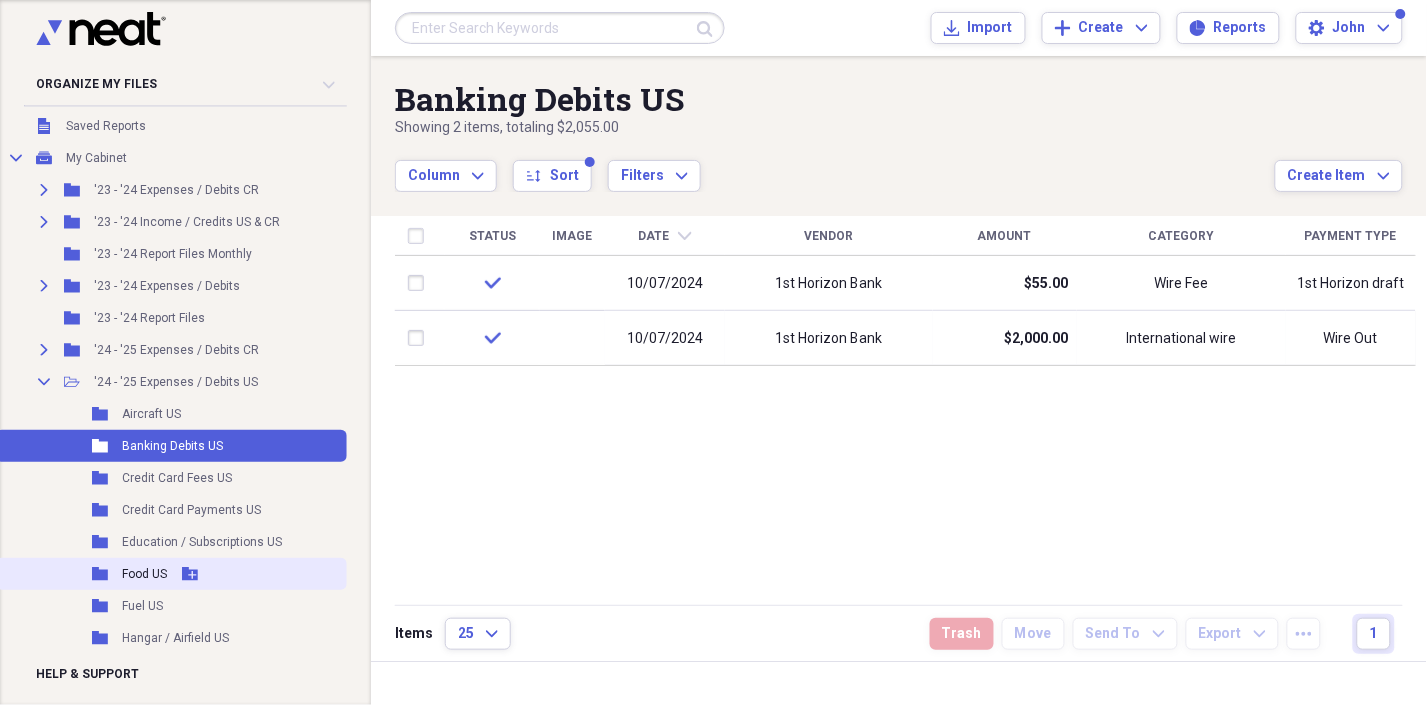scroll, scrollTop: 212, scrollLeft: 0, axis: vertical 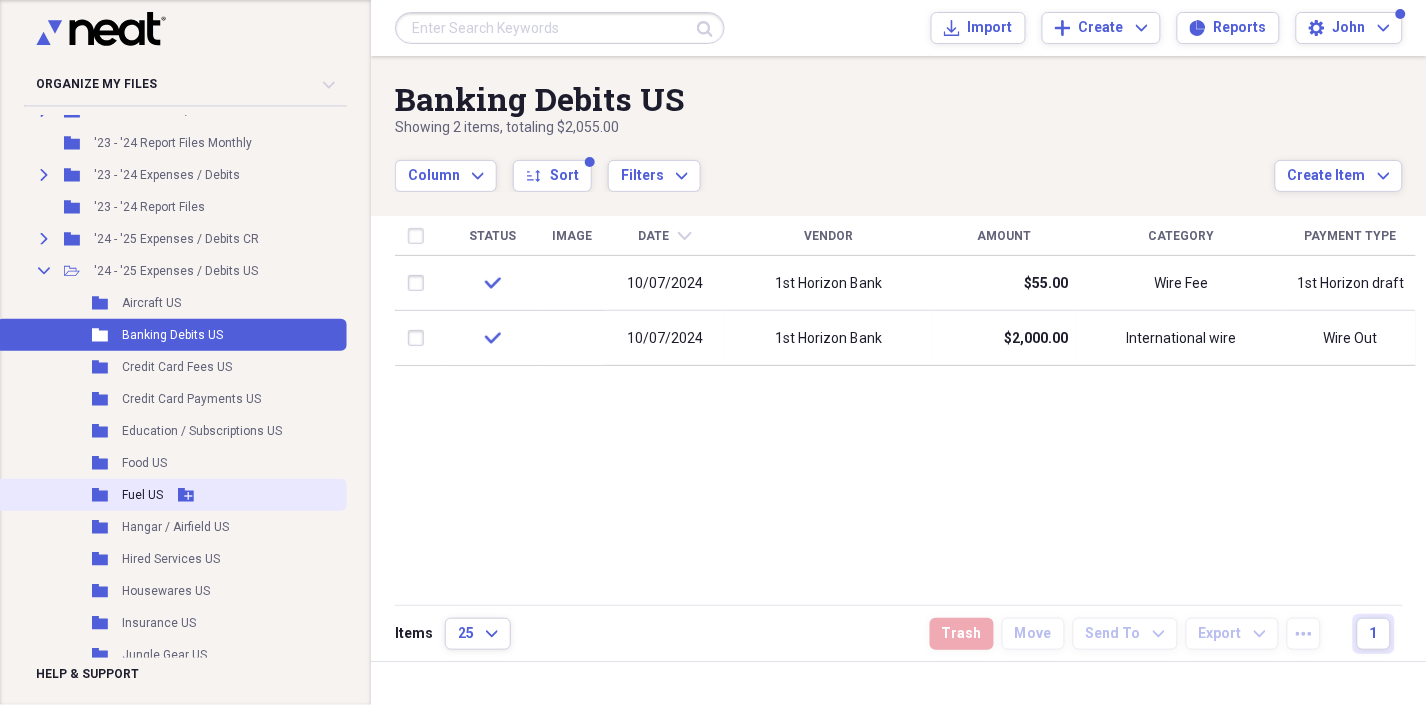click on "Fuel  US" at bounding box center (142, 495) 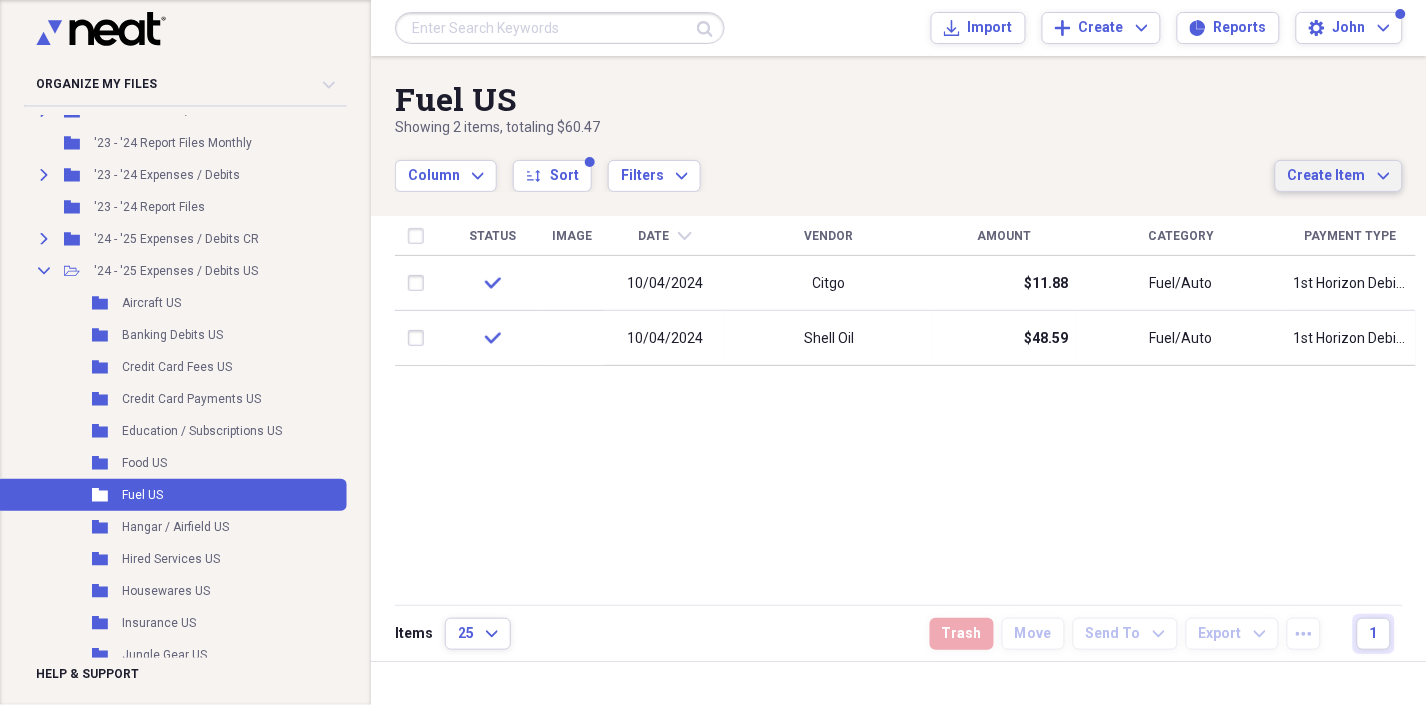 click on "Create Item Expand" at bounding box center [1339, 176] 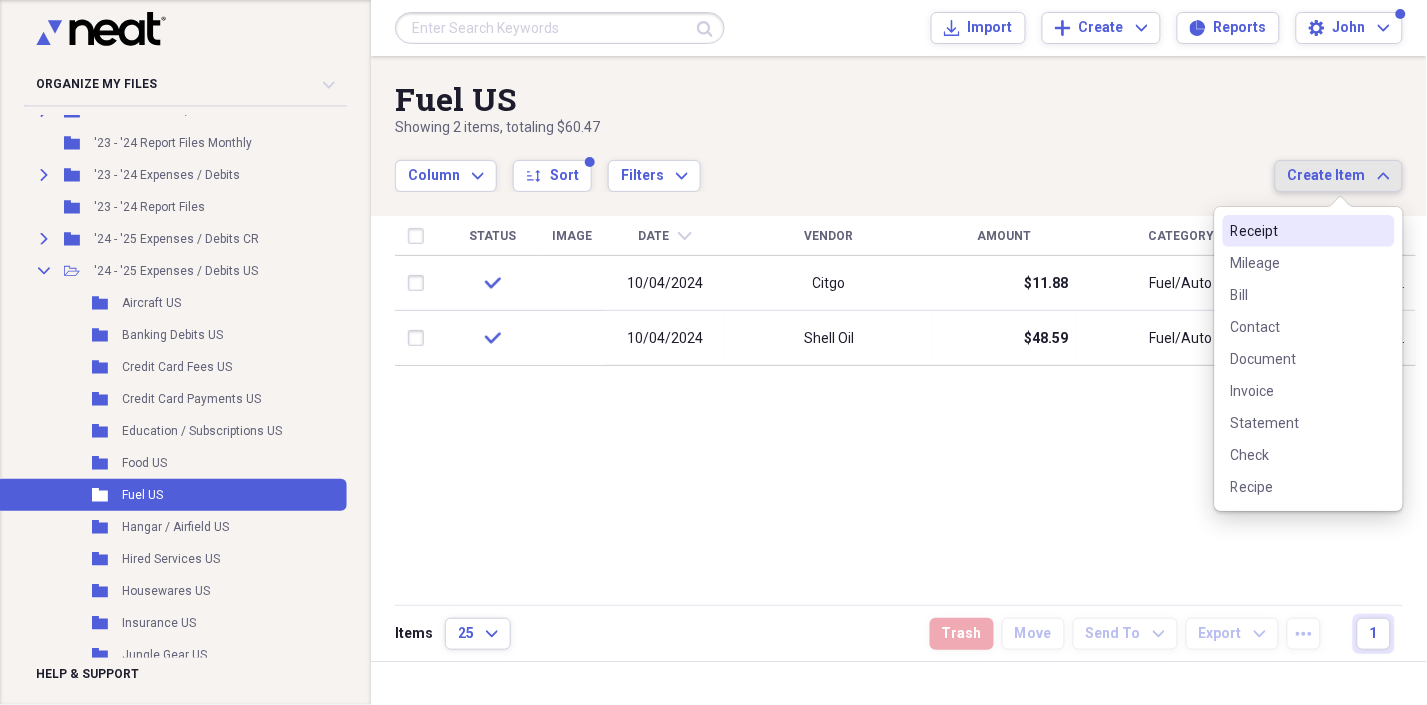 click on "Receipt" at bounding box center [1297, 231] 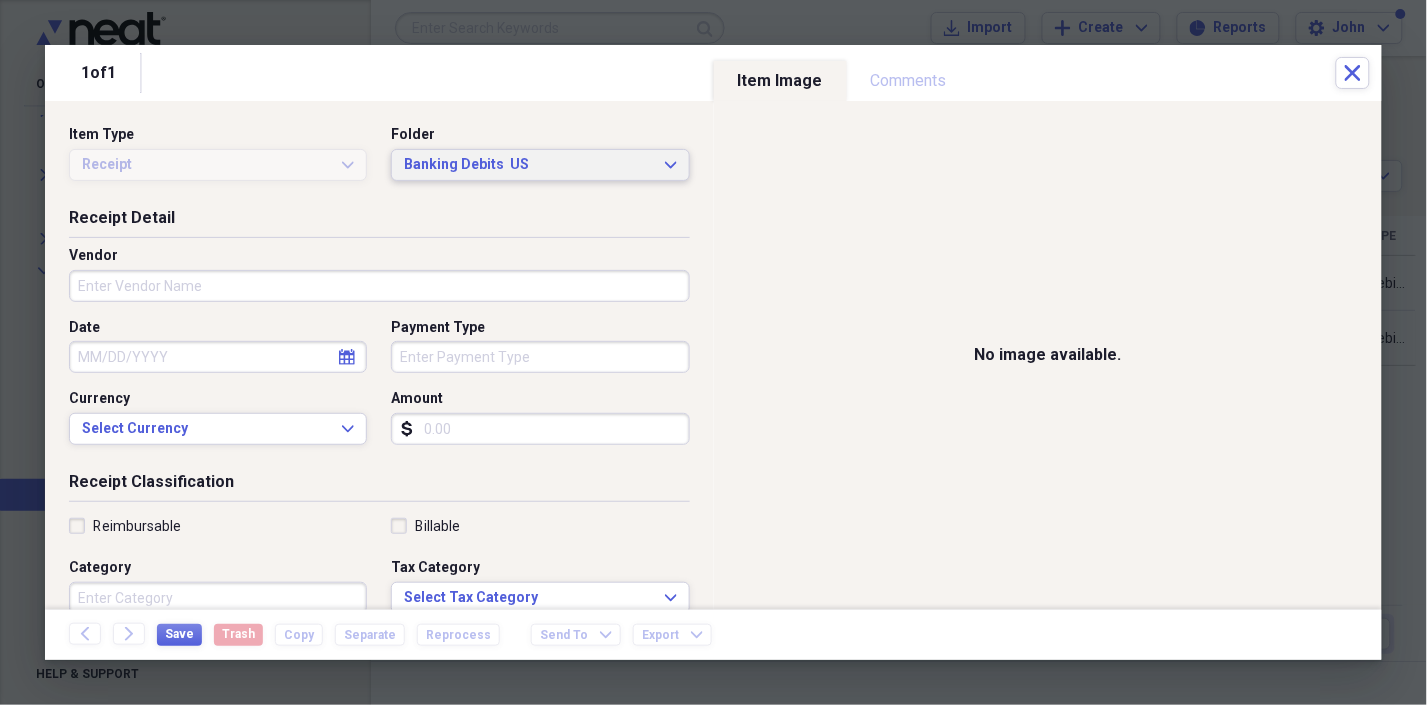 click on "Banking Debits  US Expand" at bounding box center (540, 165) 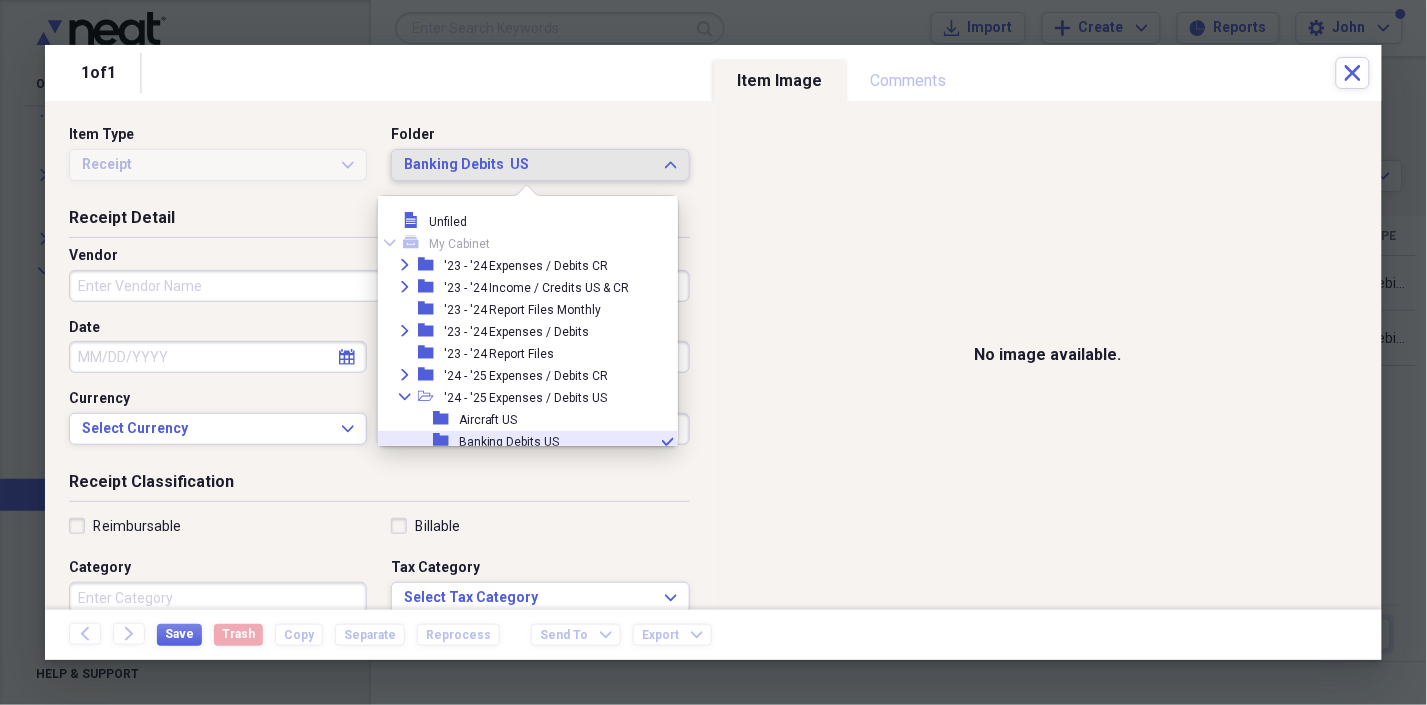 scroll, scrollTop: 121, scrollLeft: 0, axis: vertical 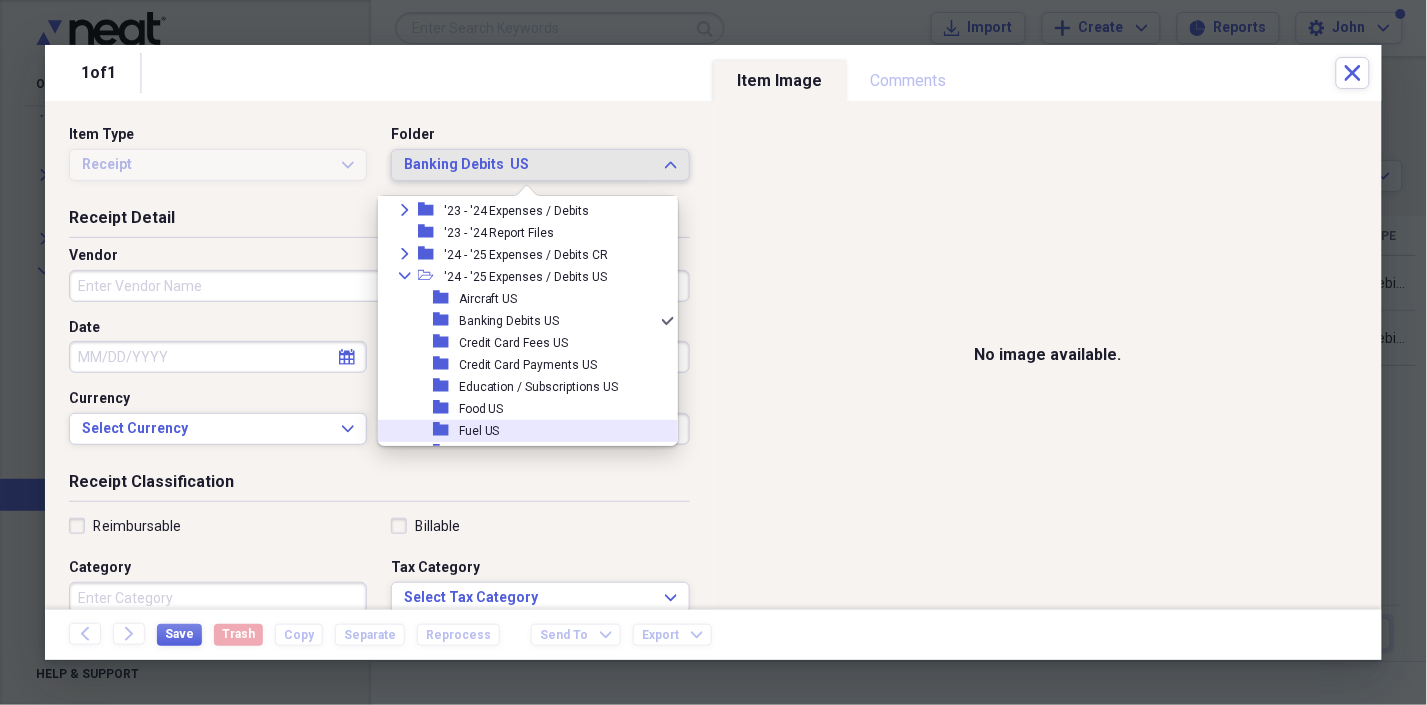 click on "folder Fuel  US" at bounding box center [520, 431] 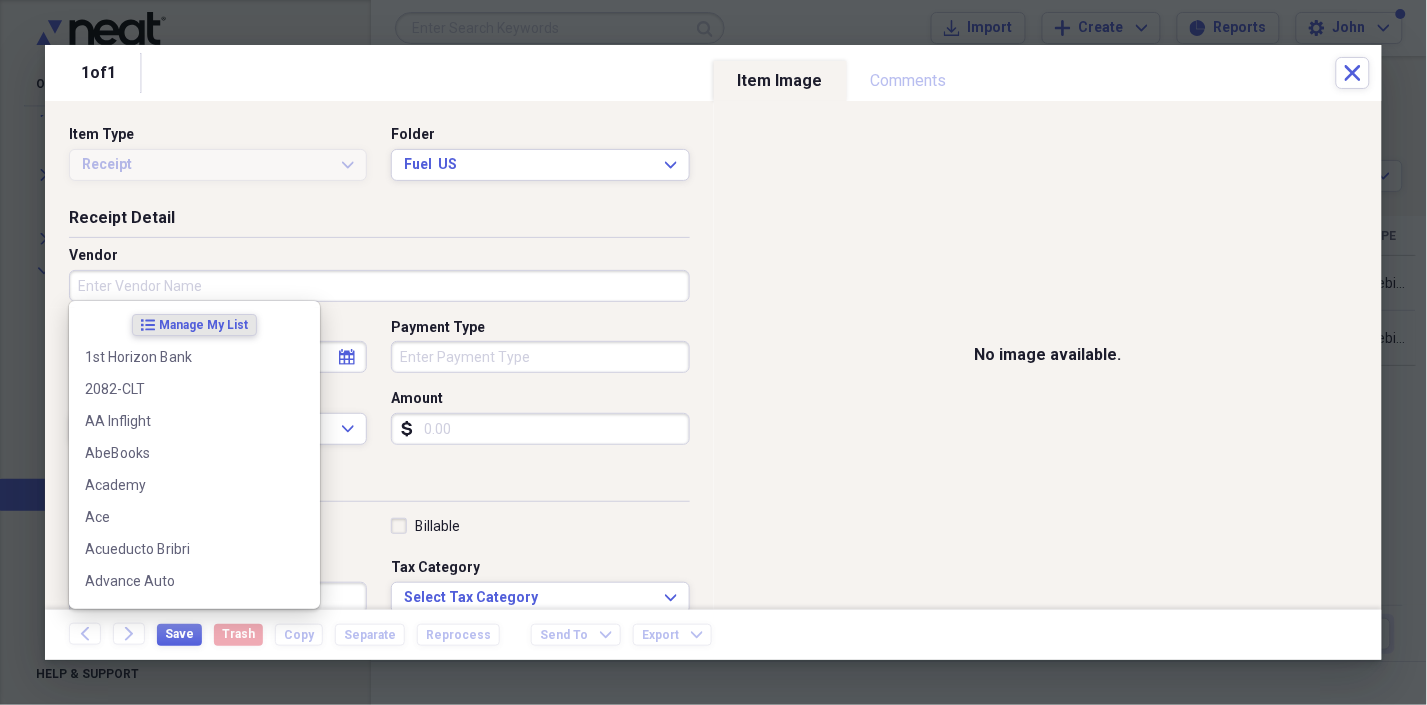 click on "Vendor" at bounding box center [379, 286] 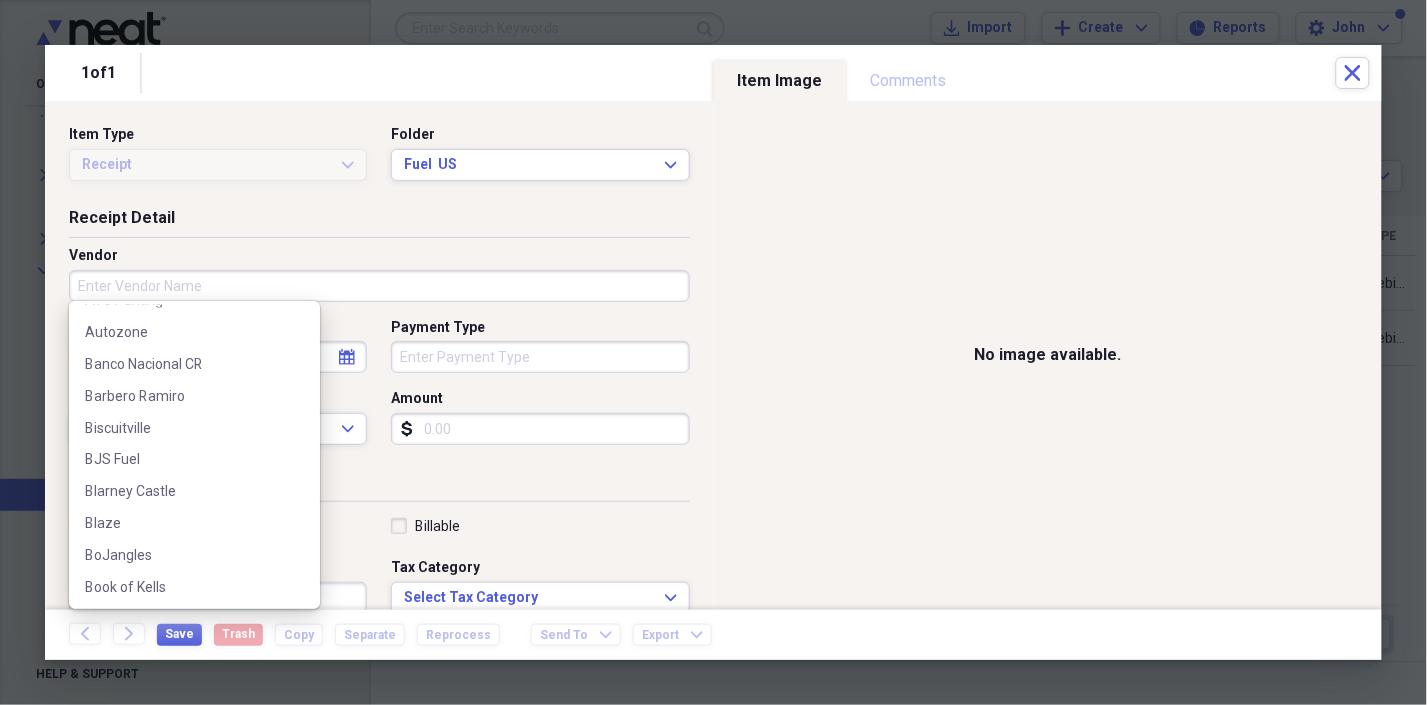 scroll, scrollTop: 868, scrollLeft: 0, axis: vertical 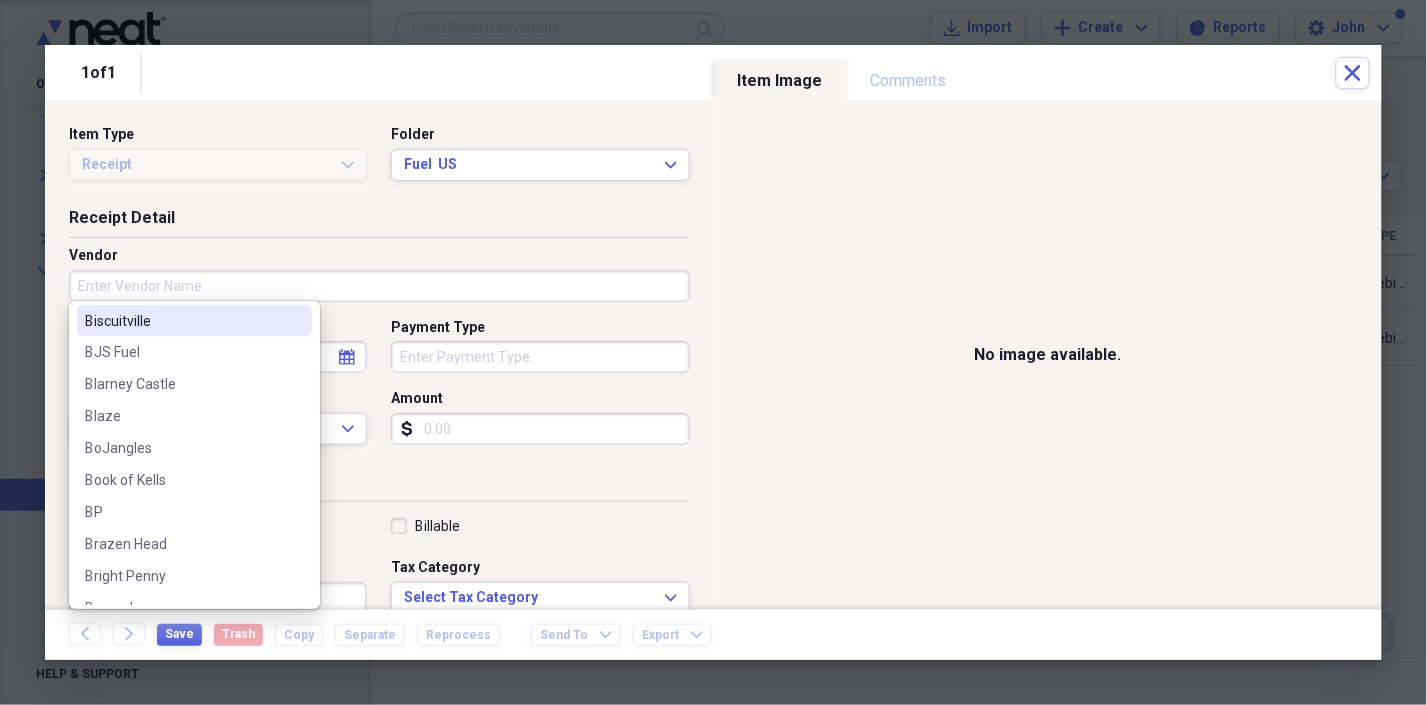 click on "Vendor" at bounding box center (379, 286) 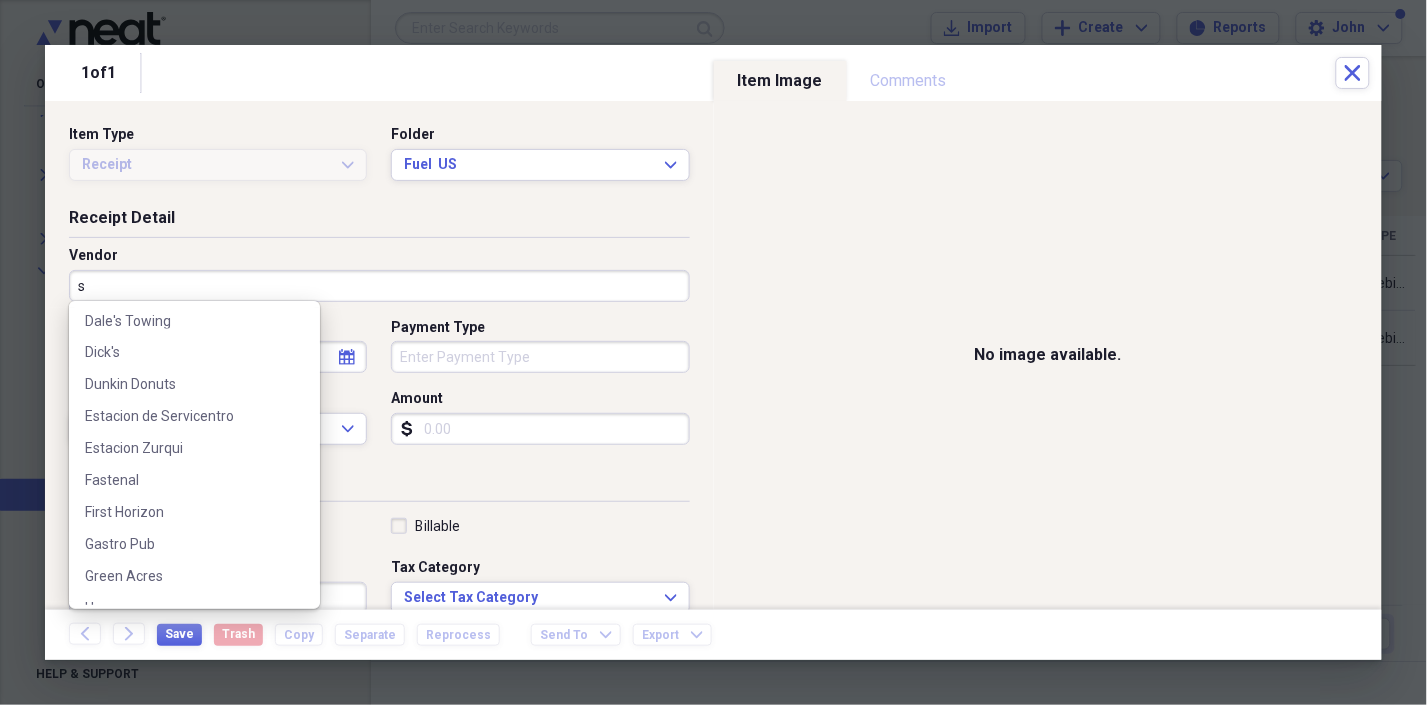 scroll, scrollTop: 0, scrollLeft: 0, axis: both 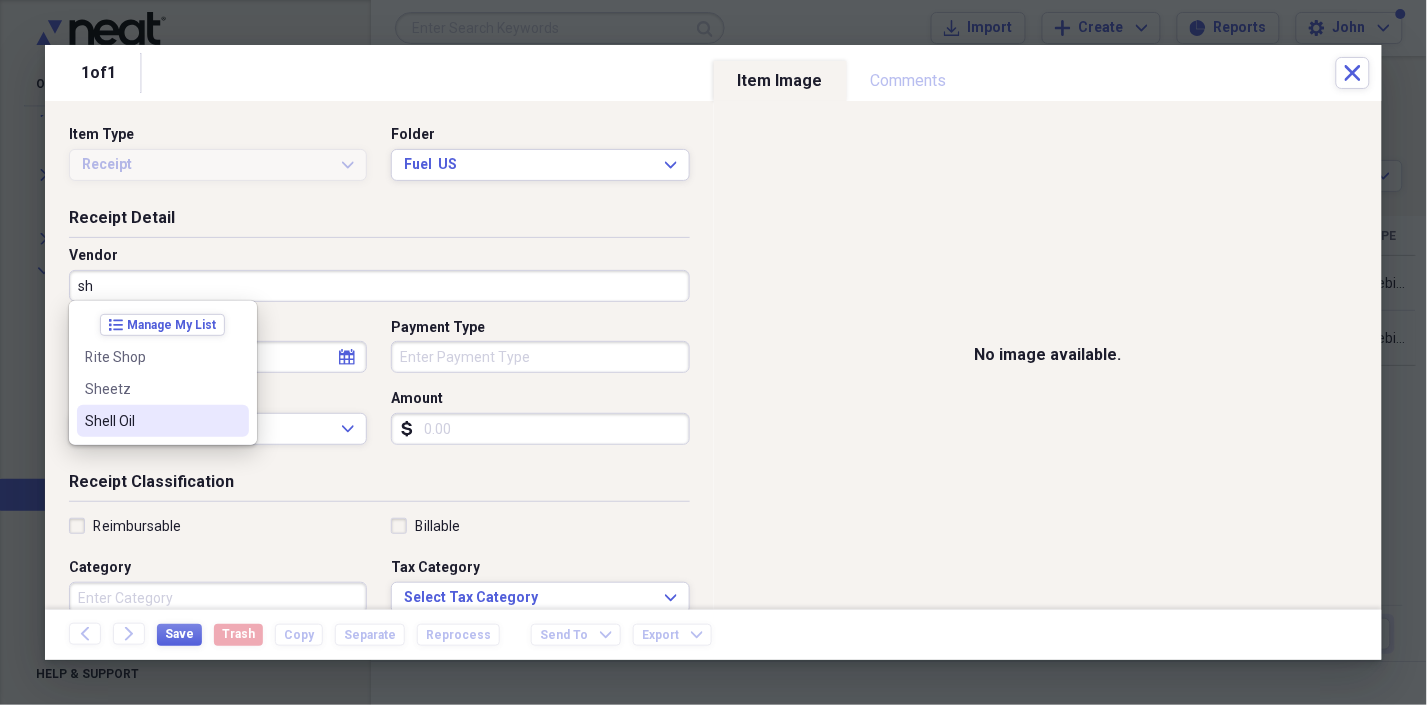 click on "Shell Oil" at bounding box center (151, 421) 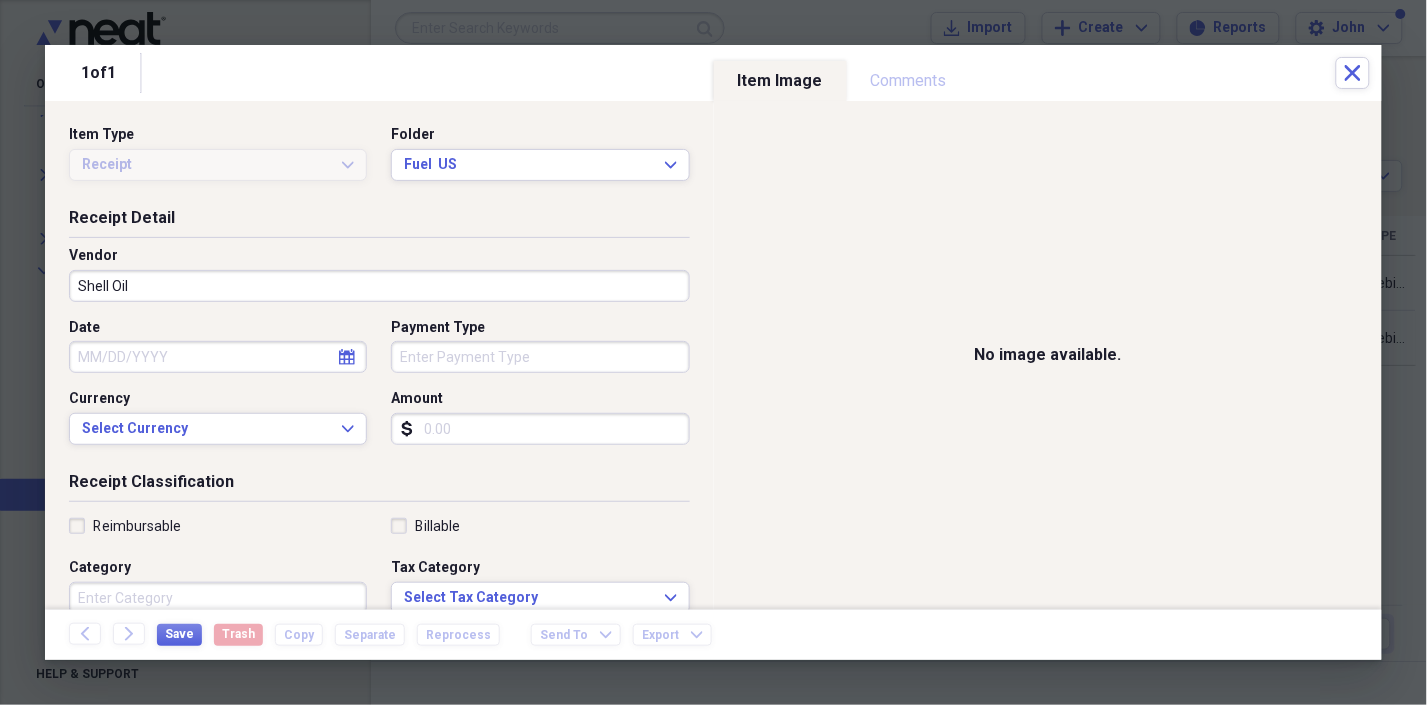 click on "calendar" 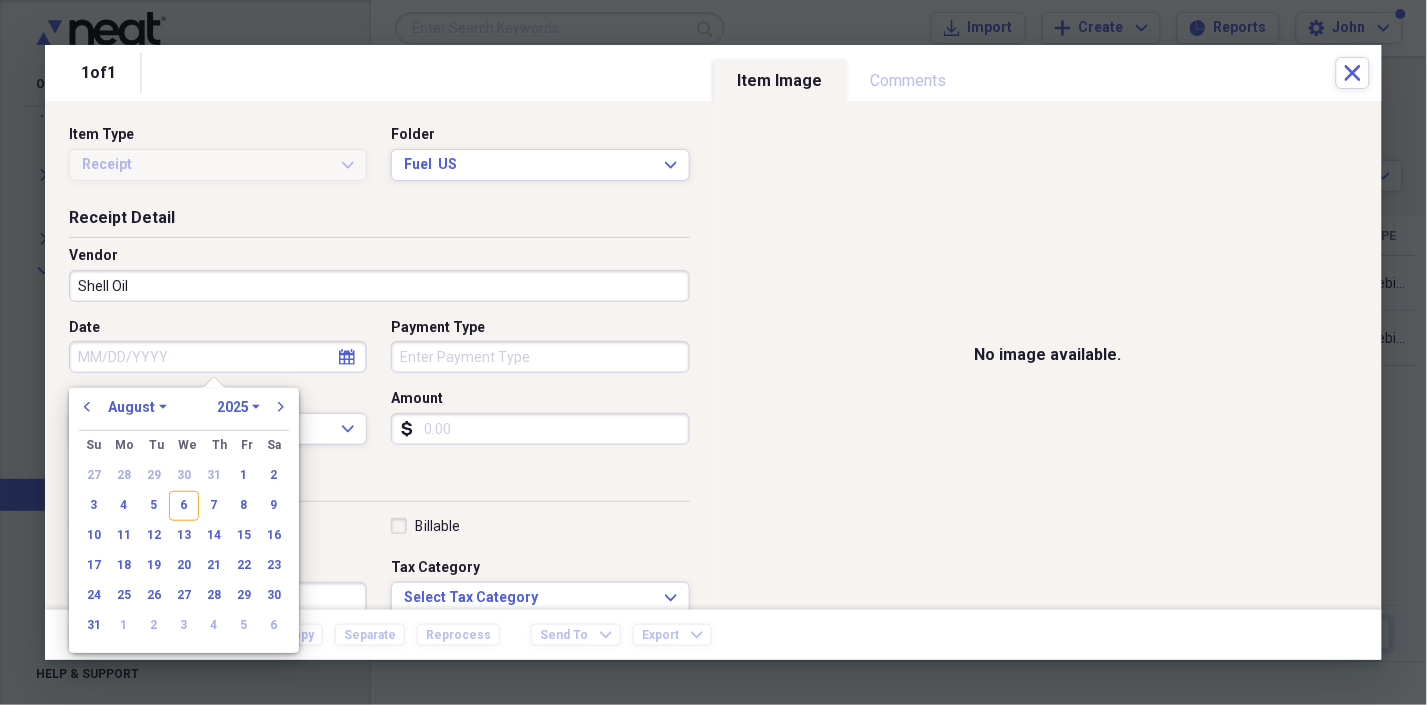 click on "1970 1971 1972 1973 1974 1975 1976 1977 1978 1979 1980 1981 1982 1983 1984 1985 1986 1987 1988 1989 1990 1991 1992 1993 1994 1995 1996 1997 1998 1999 2000 2001 2002 2003 2004 2005 2006 2007 2008 2009 2010 2011 2012 2013 2014 2015 2016 2017 2018 2019 2020 2021 2022 2023 2024 2025 2026 2027 2028 2029 2030 2031 2032 2033 2034 2035" at bounding box center [238, 407] 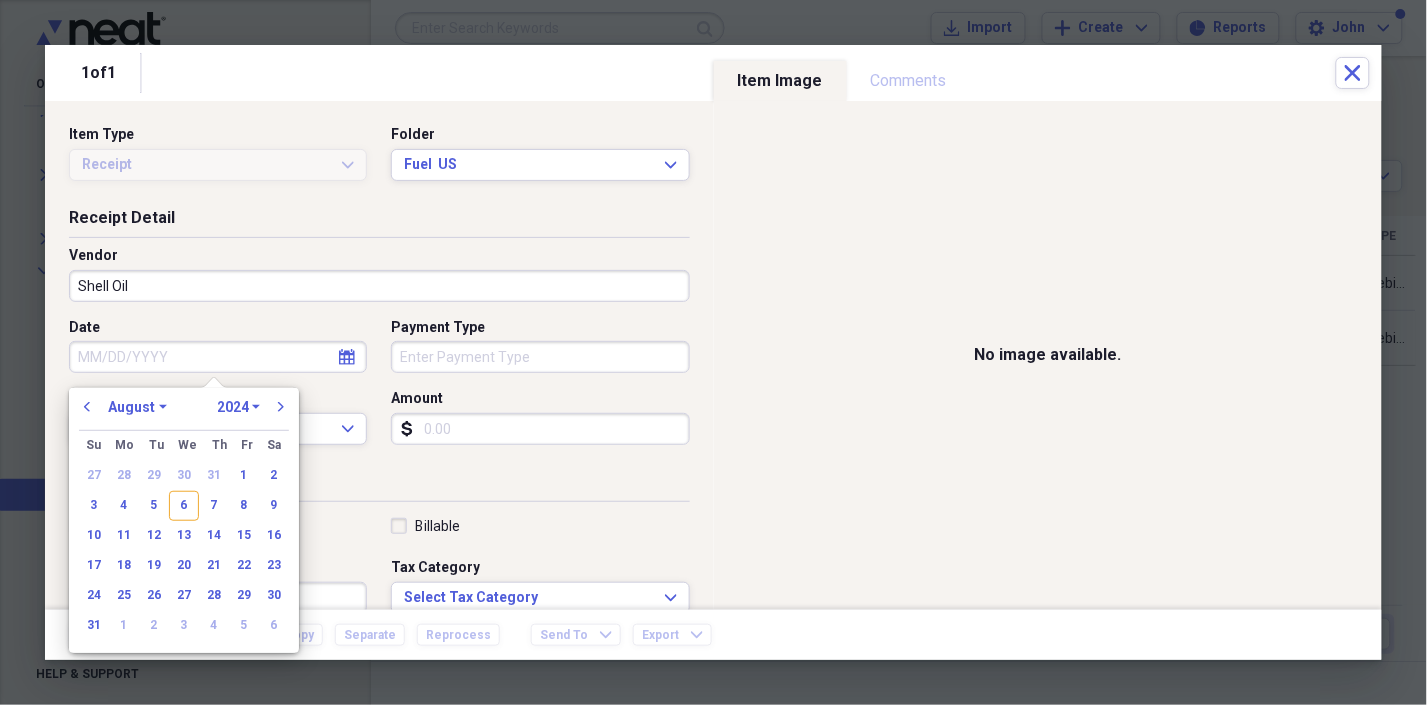 click on "1970 1971 1972 1973 1974 1975 1976 1977 1978 1979 1980 1981 1982 1983 1984 1985 1986 1987 1988 1989 1990 1991 1992 1993 1994 1995 1996 1997 1998 1999 2000 2001 2002 2003 2004 2005 2006 2007 2008 2009 2010 2011 2012 2013 2014 2015 2016 2017 2018 2019 2020 2021 2022 2023 2024 2025 2026 2027 2028 2029 2030 2031 2032 2033 2034 2035" at bounding box center [238, 407] 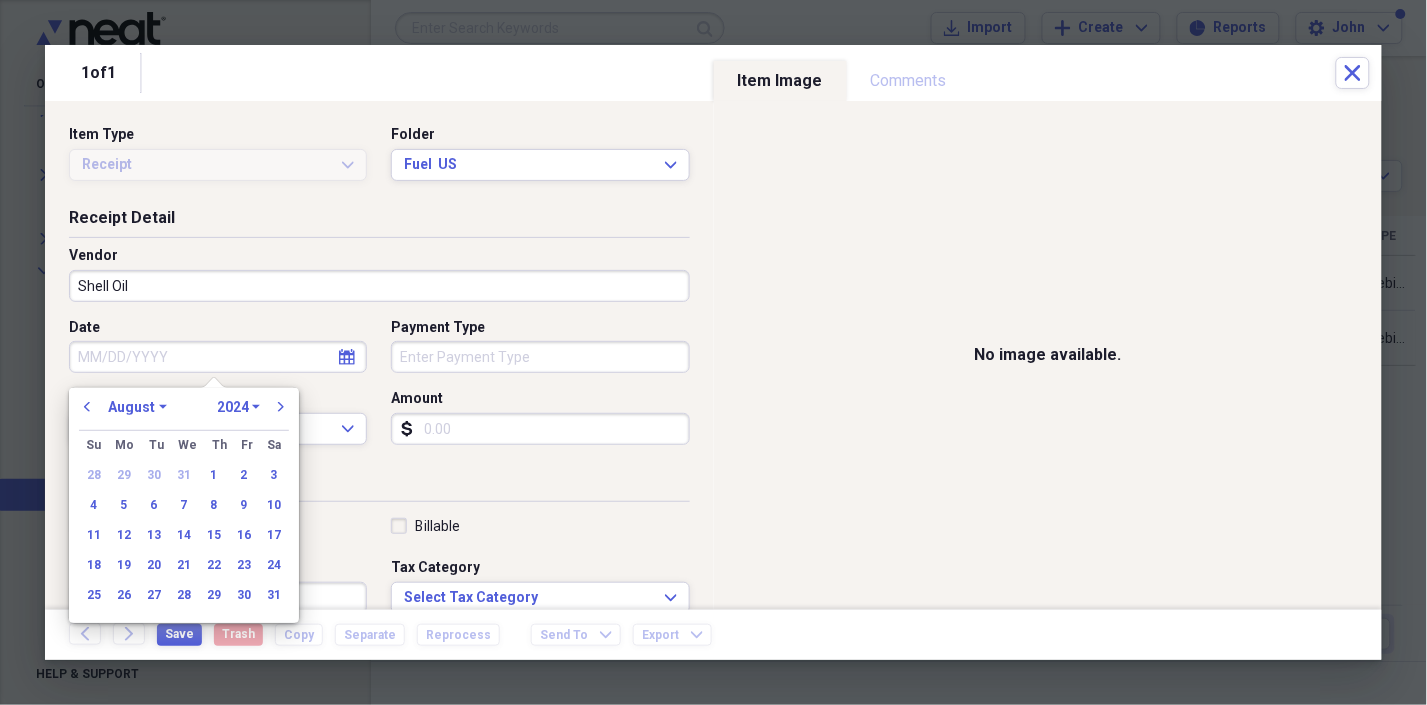 click on "January February March April May June July August September October November December" at bounding box center (137, 407) 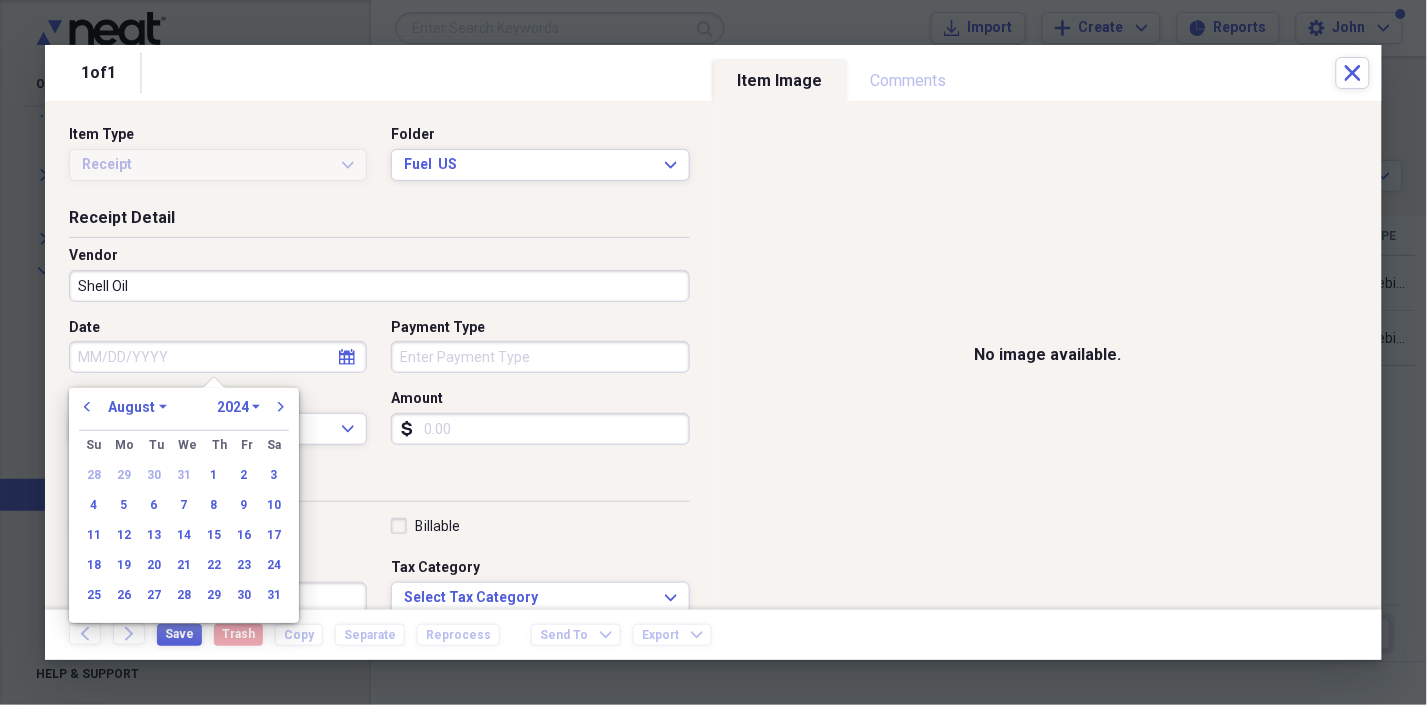select on "9" 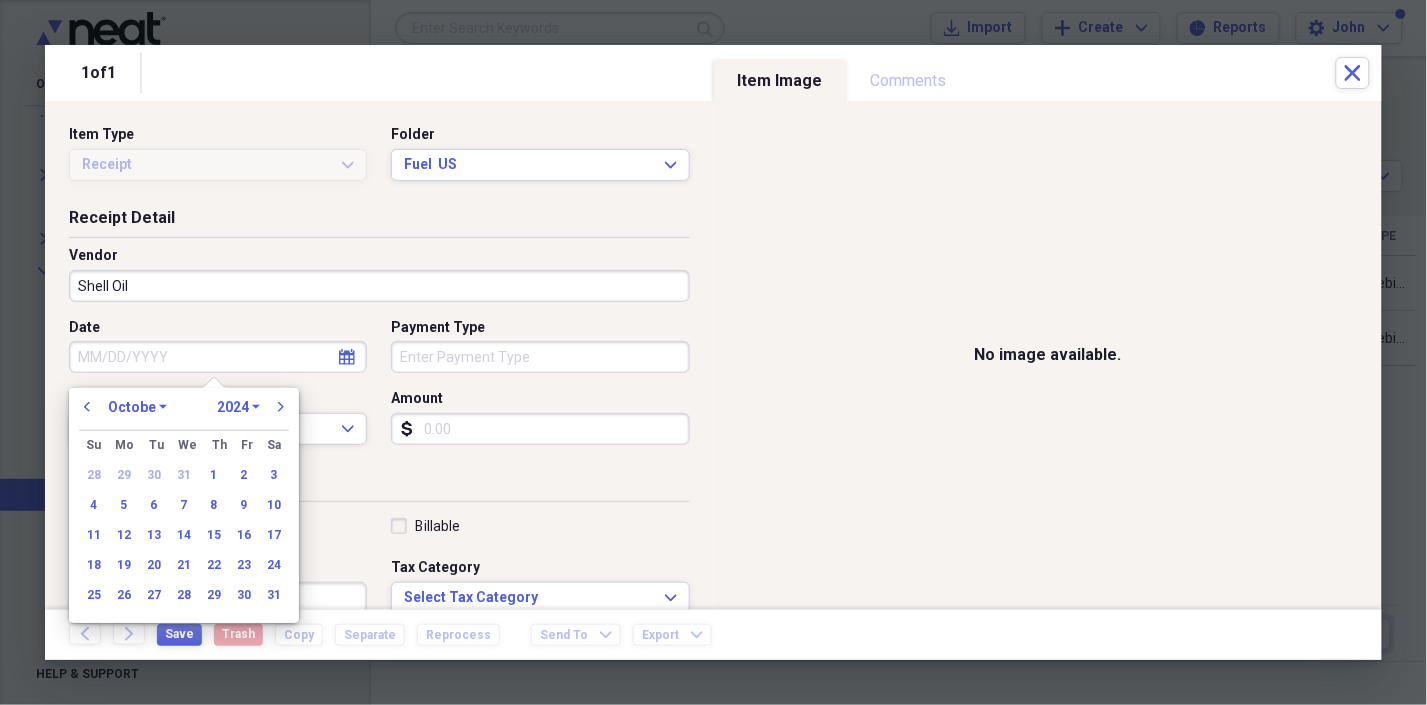 click on "January February March April May June July August September October November December" at bounding box center (137, 407) 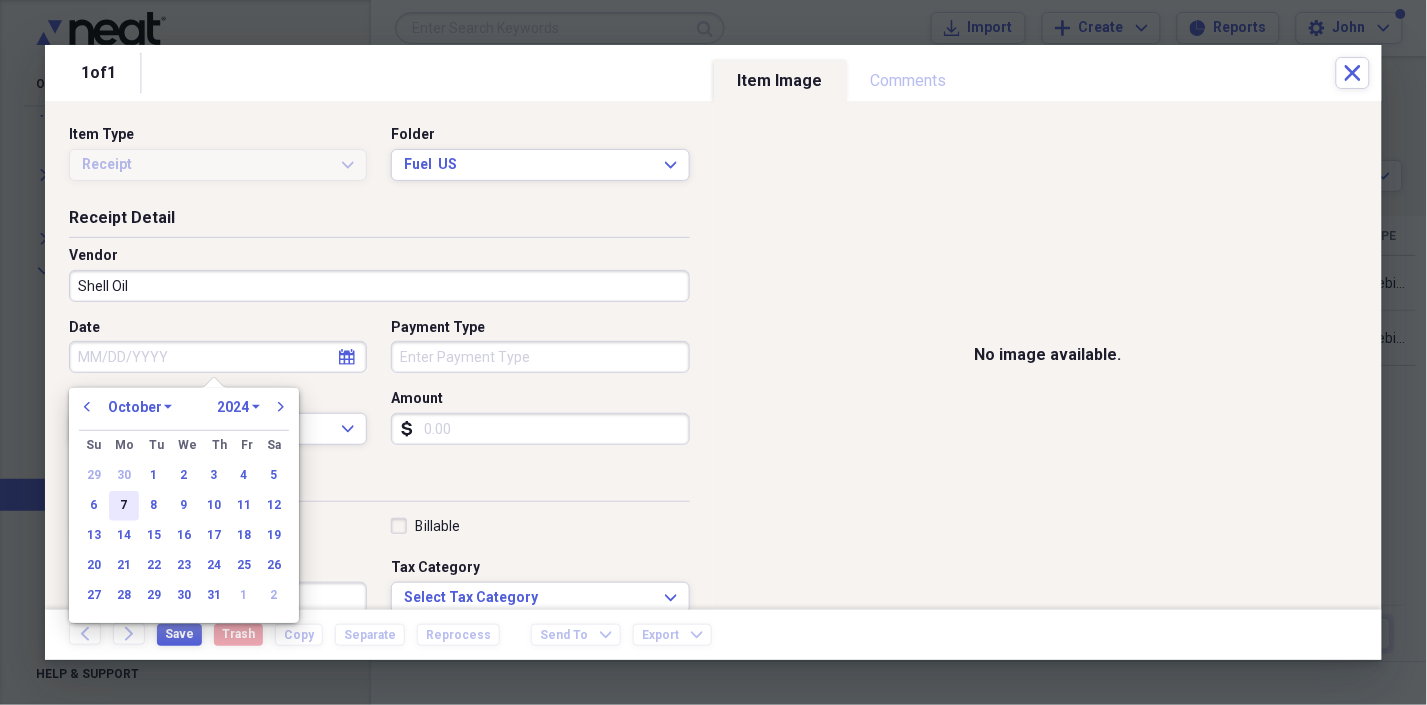 click on "7" at bounding box center [124, 506] 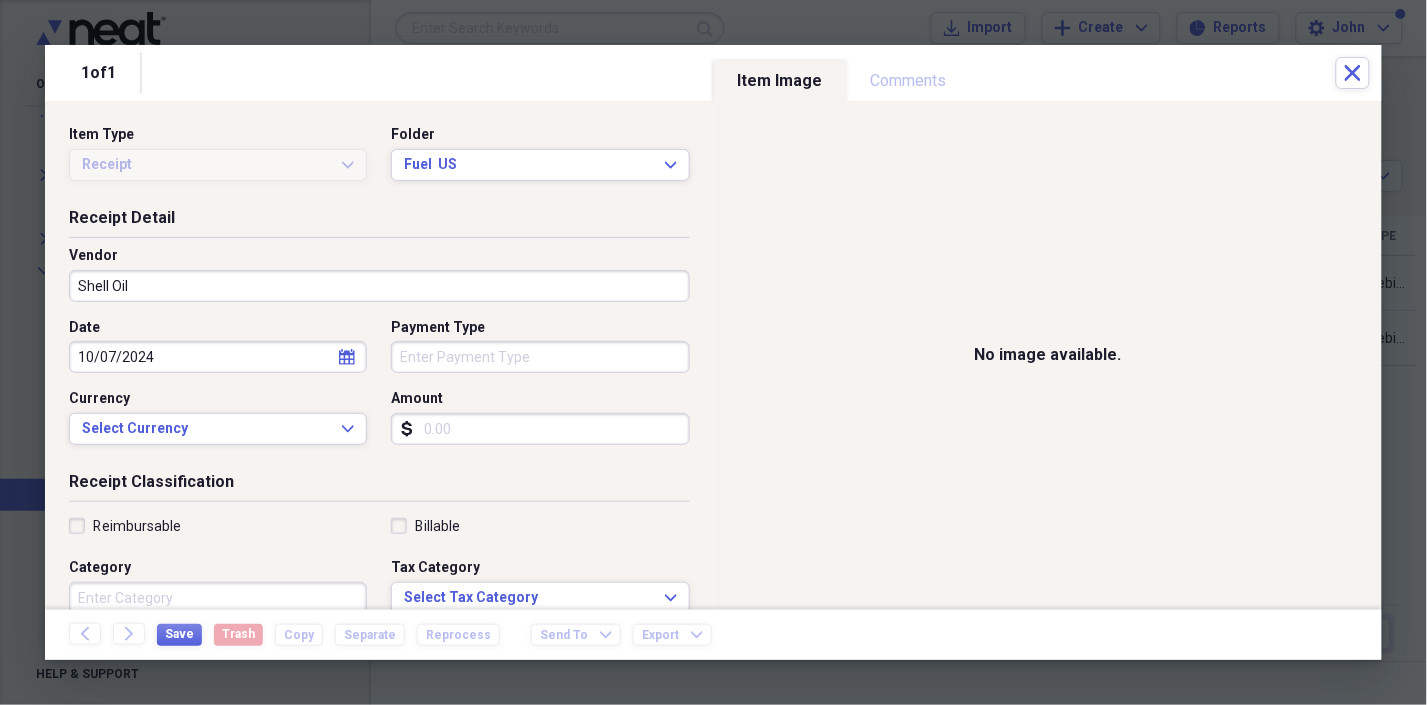 click on "Payment Type" at bounding box center (540, 357) 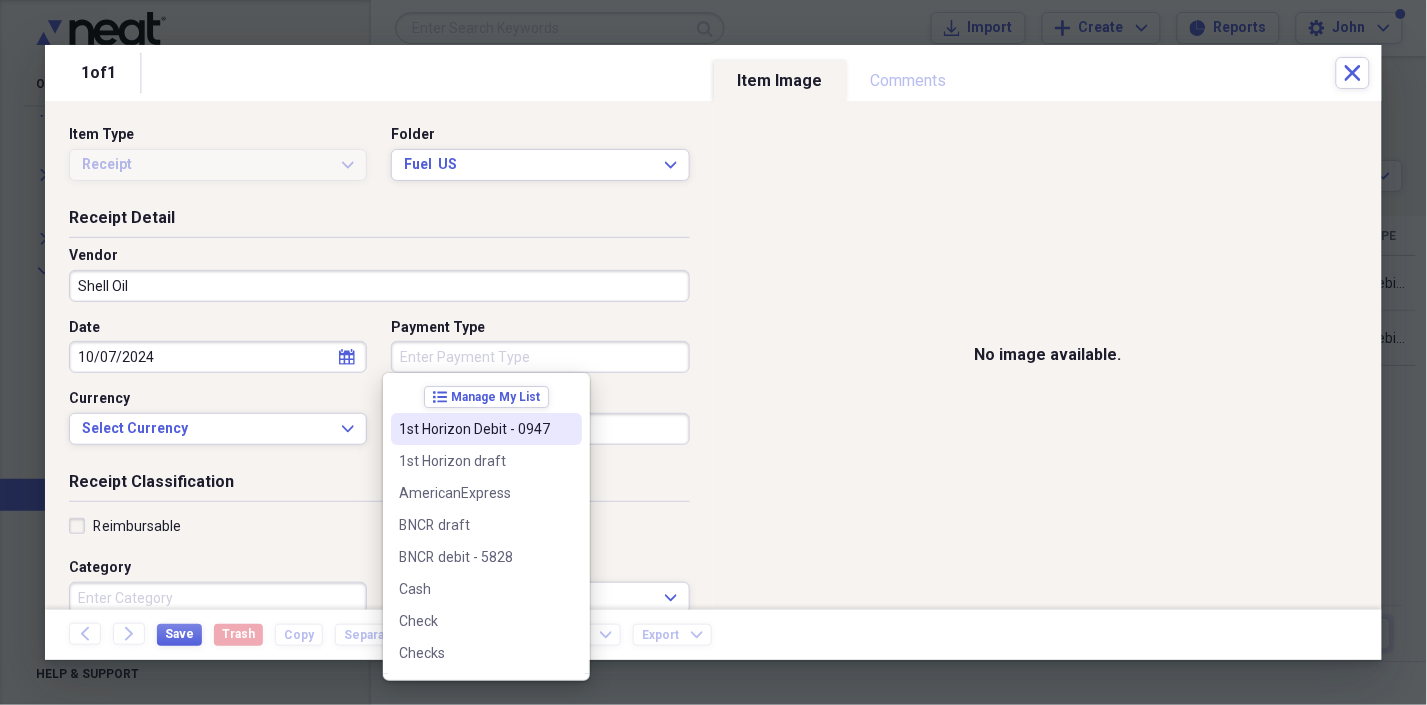 click on "1st Horizon Debit - 0947" at bounding box center (474, 429) 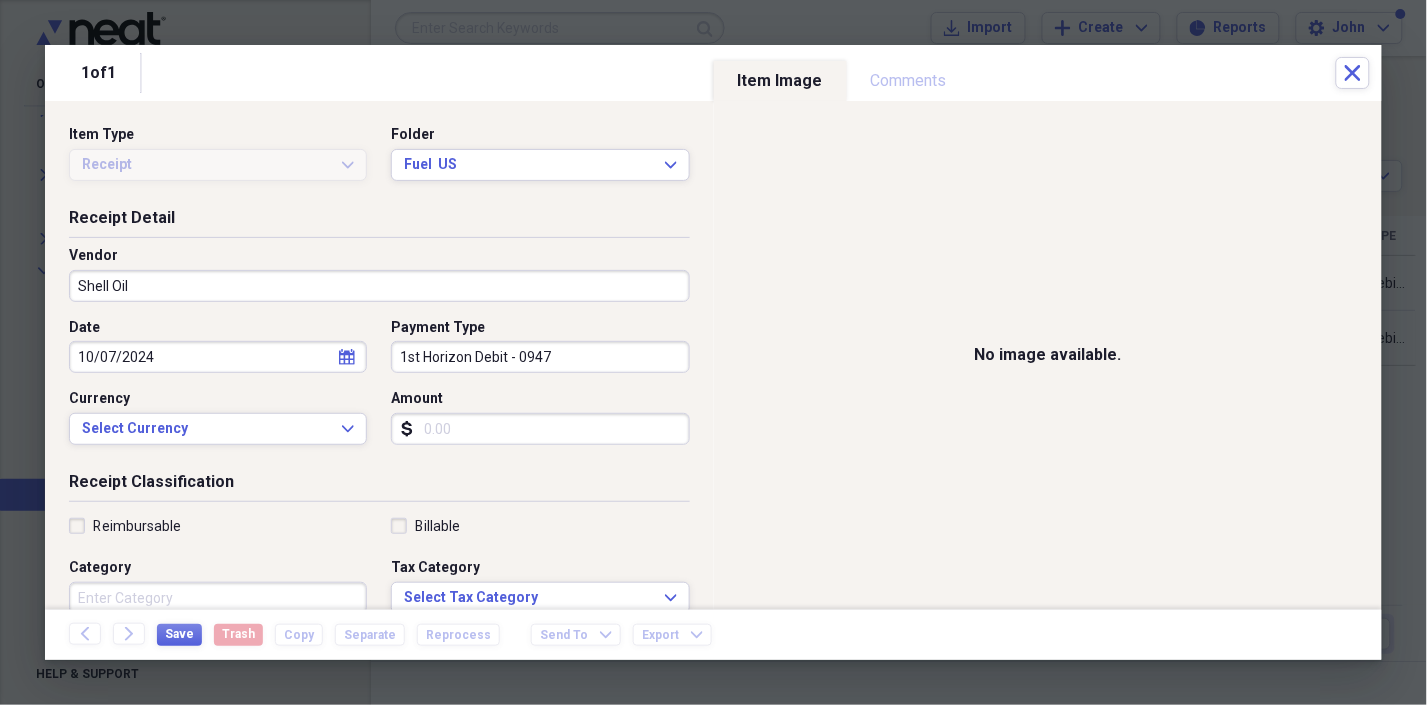 click on "Amount" at bounding box center (540, 429) 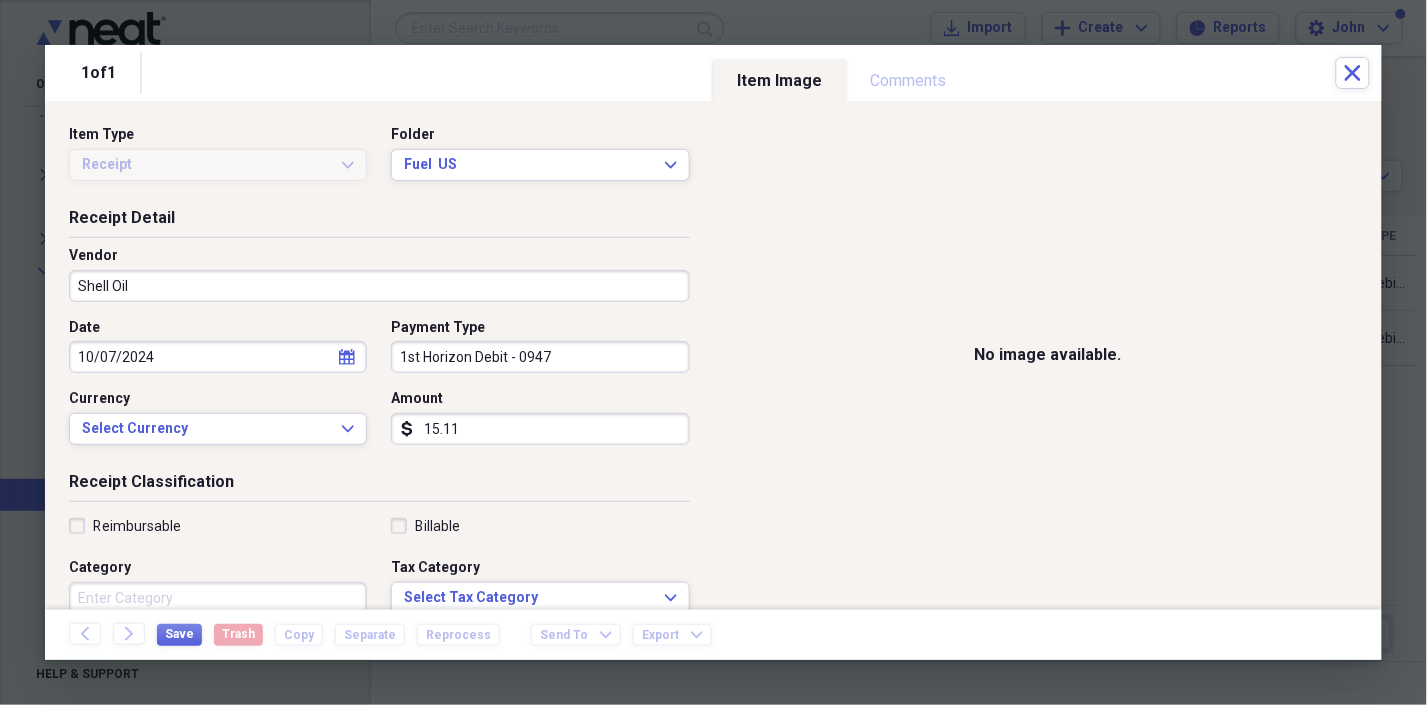 type on "15.11" 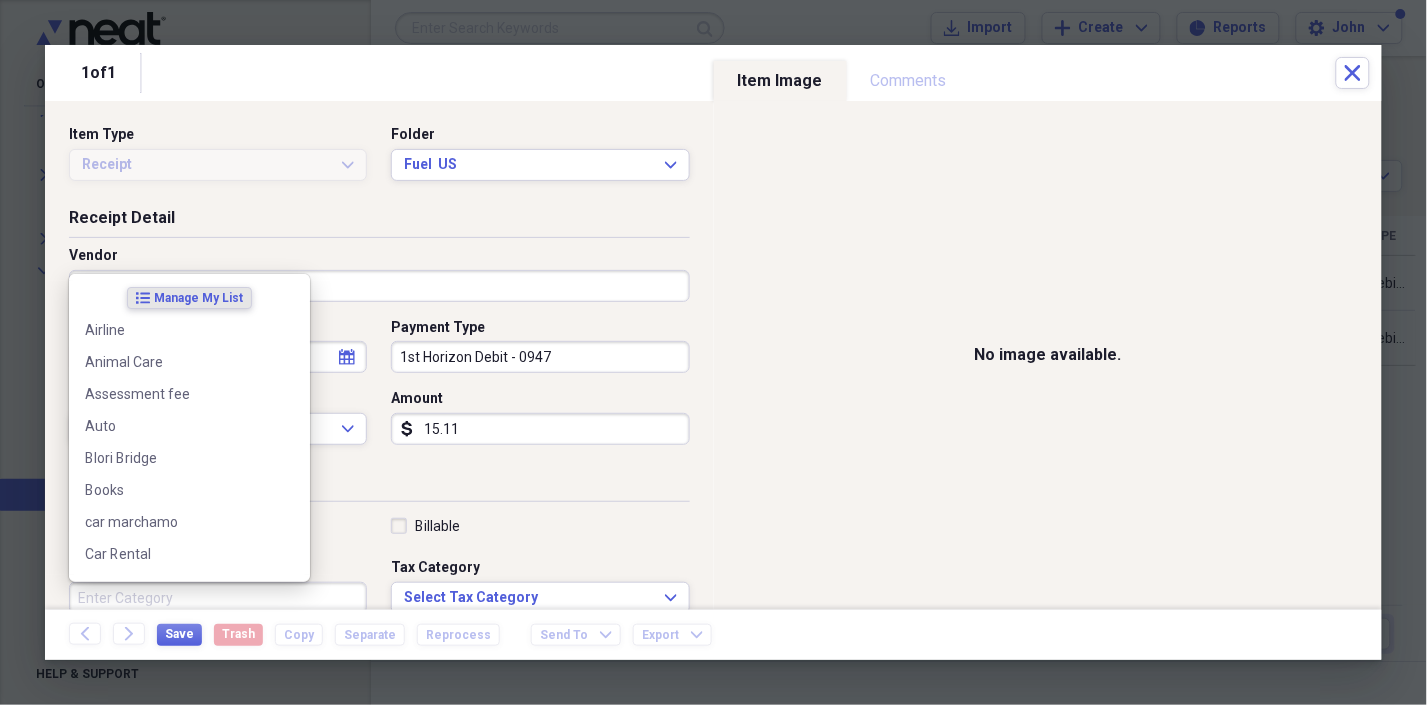 click on "Category" at bounding box center [218, 598] 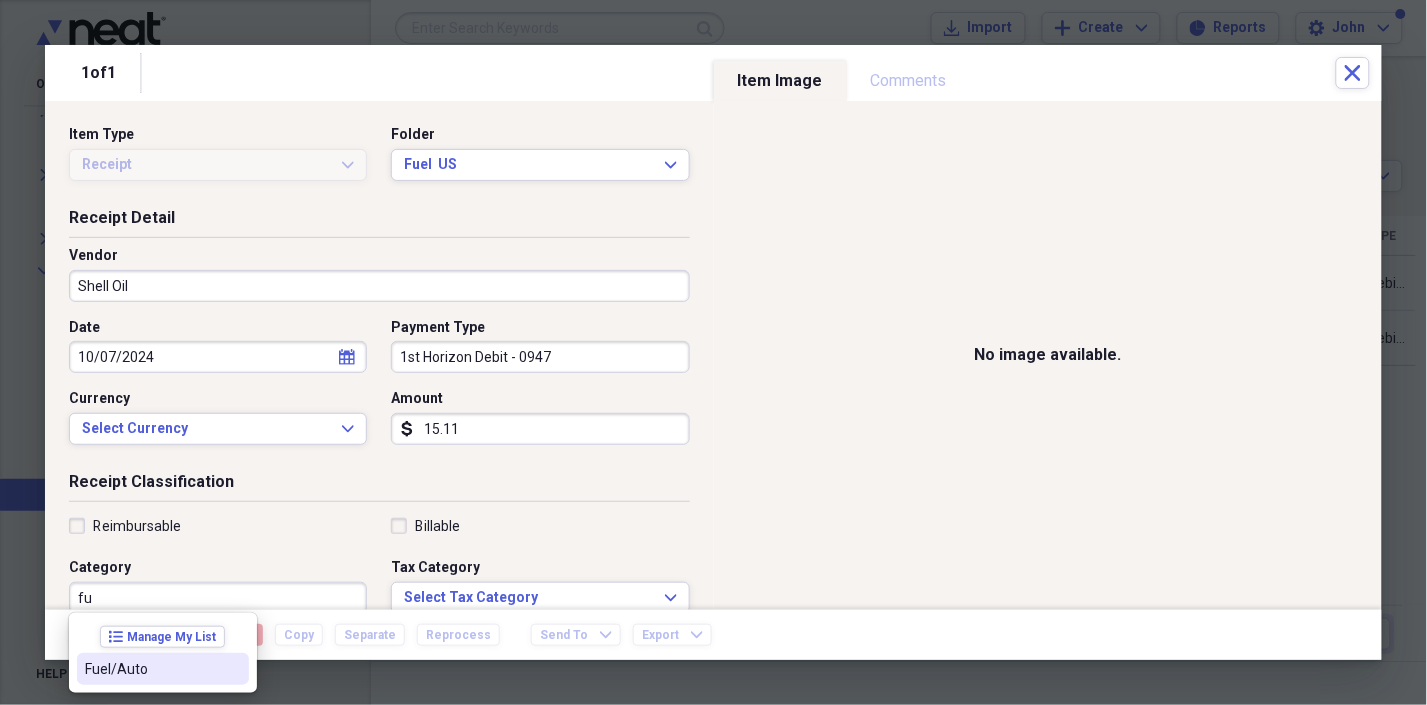 click on "Fuel/Auto" at bounding box center (151, 669) 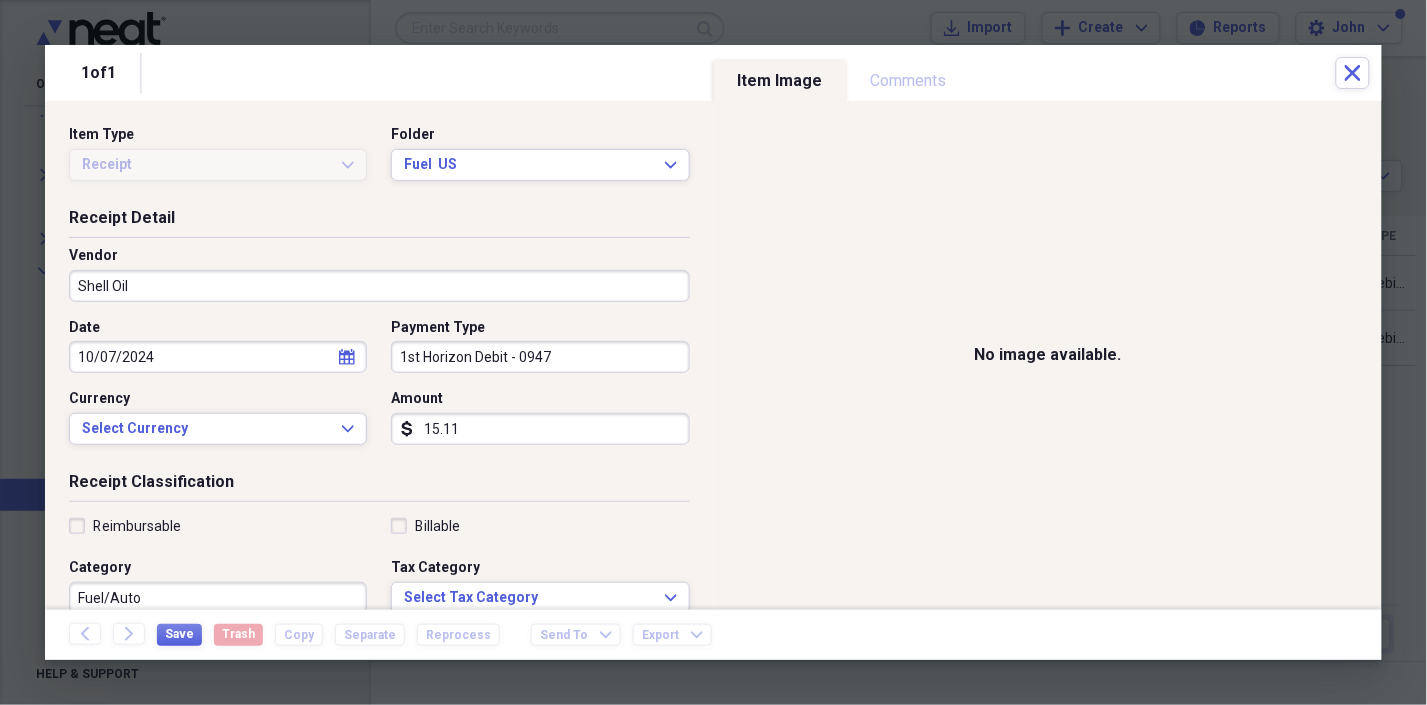 scroll, scrollTop: 3, scrollLeft: 0, axis: vertical 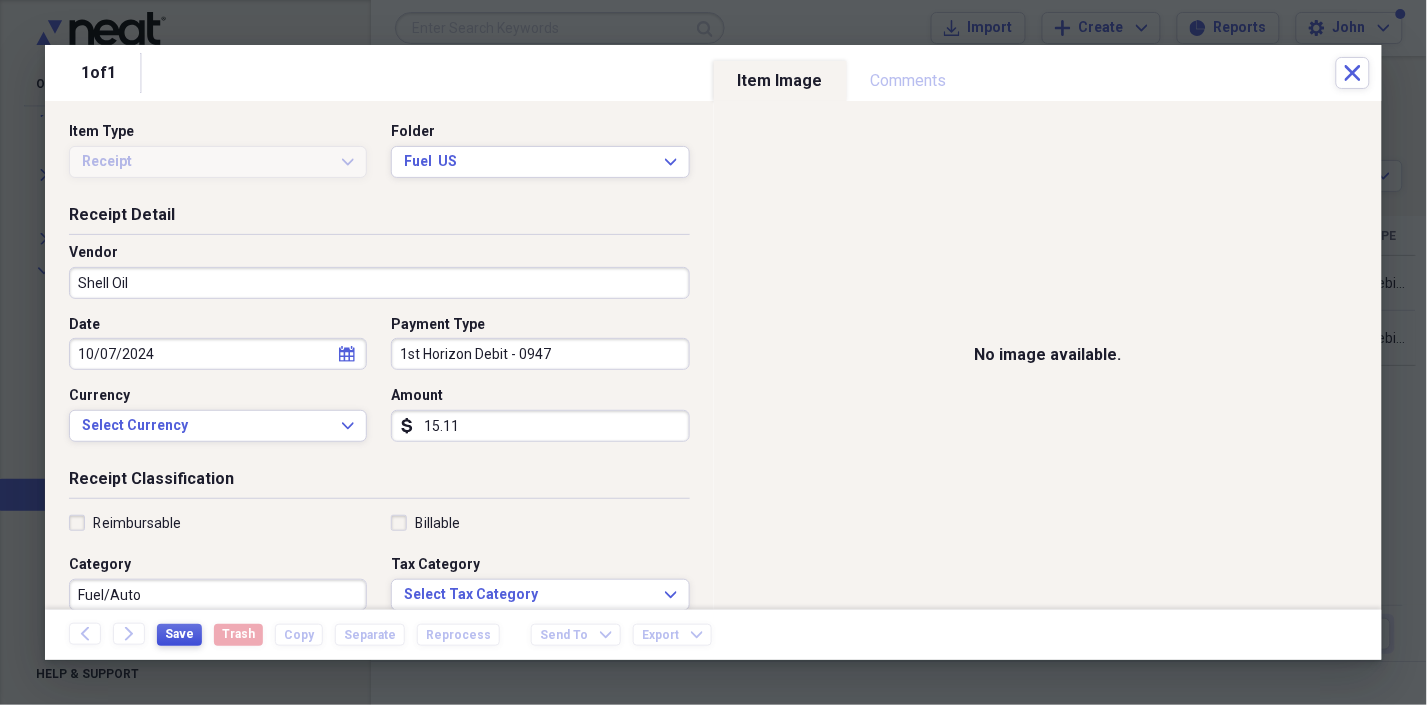 click on "Save" at bounding box center (179, 634) 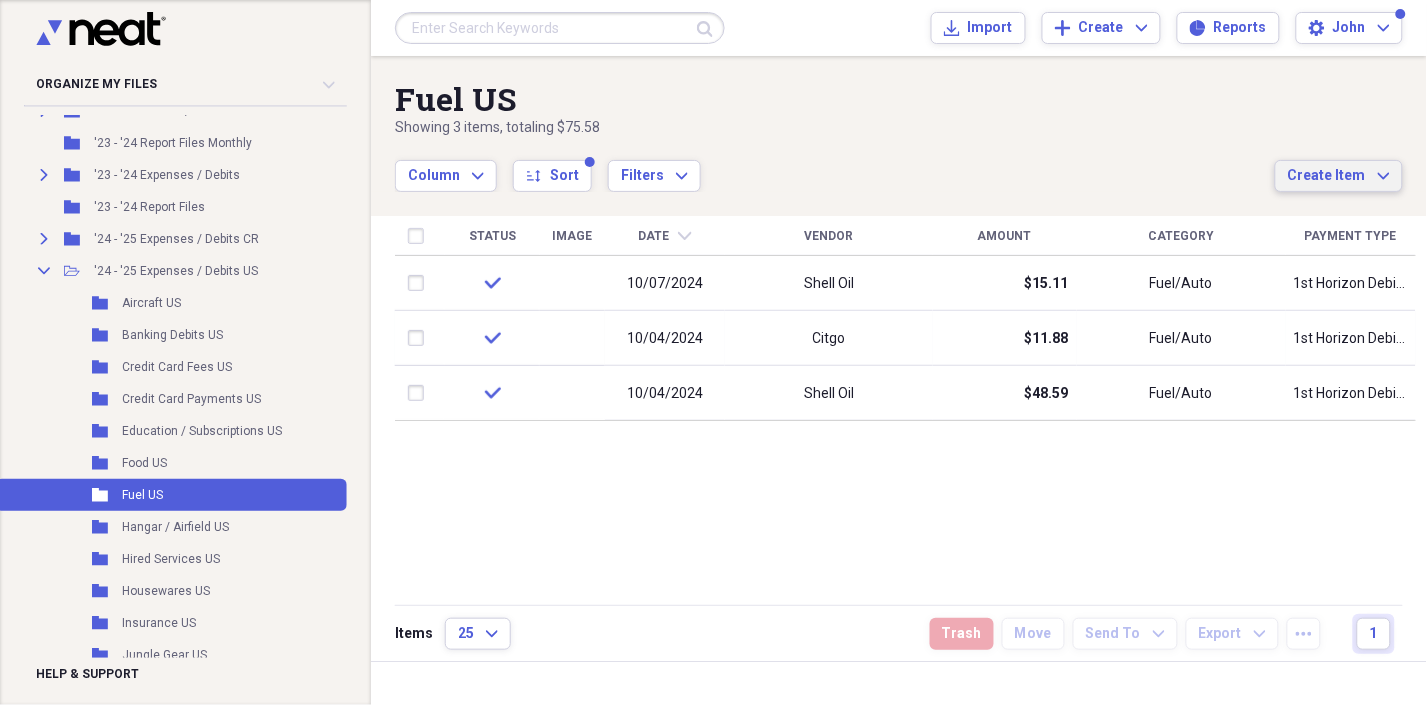 click on "Create Item" at bounding box center (1327, 176) 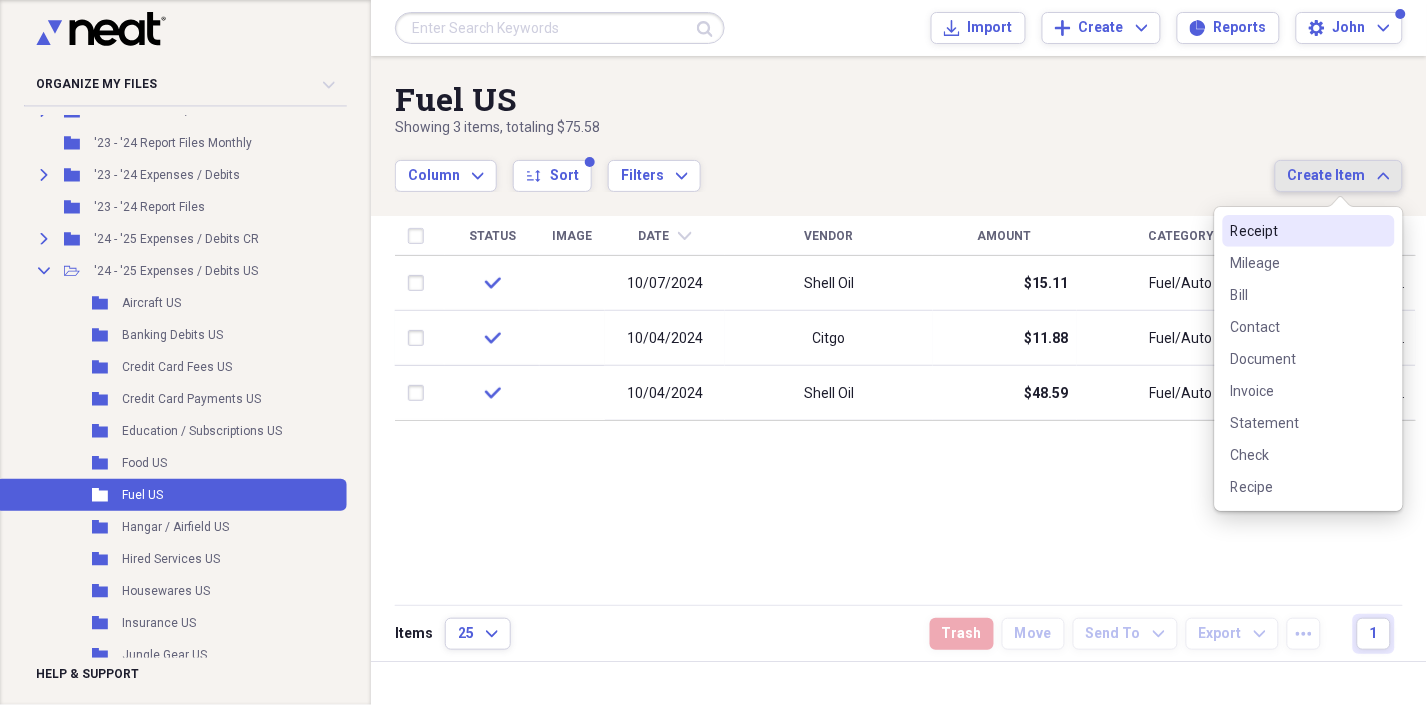click on "Receipt" at bounding box center (1297, 231) 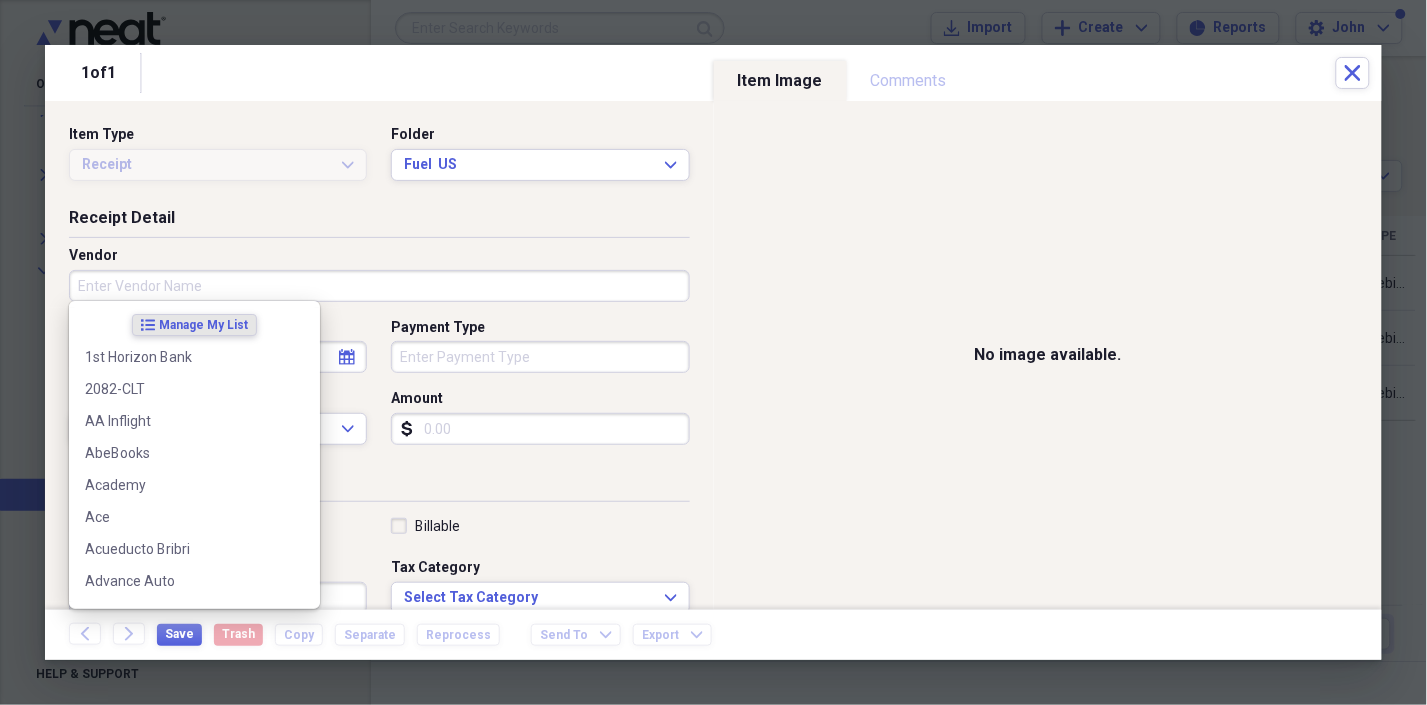 click on "Vendor" at bounding box center (379, 286) 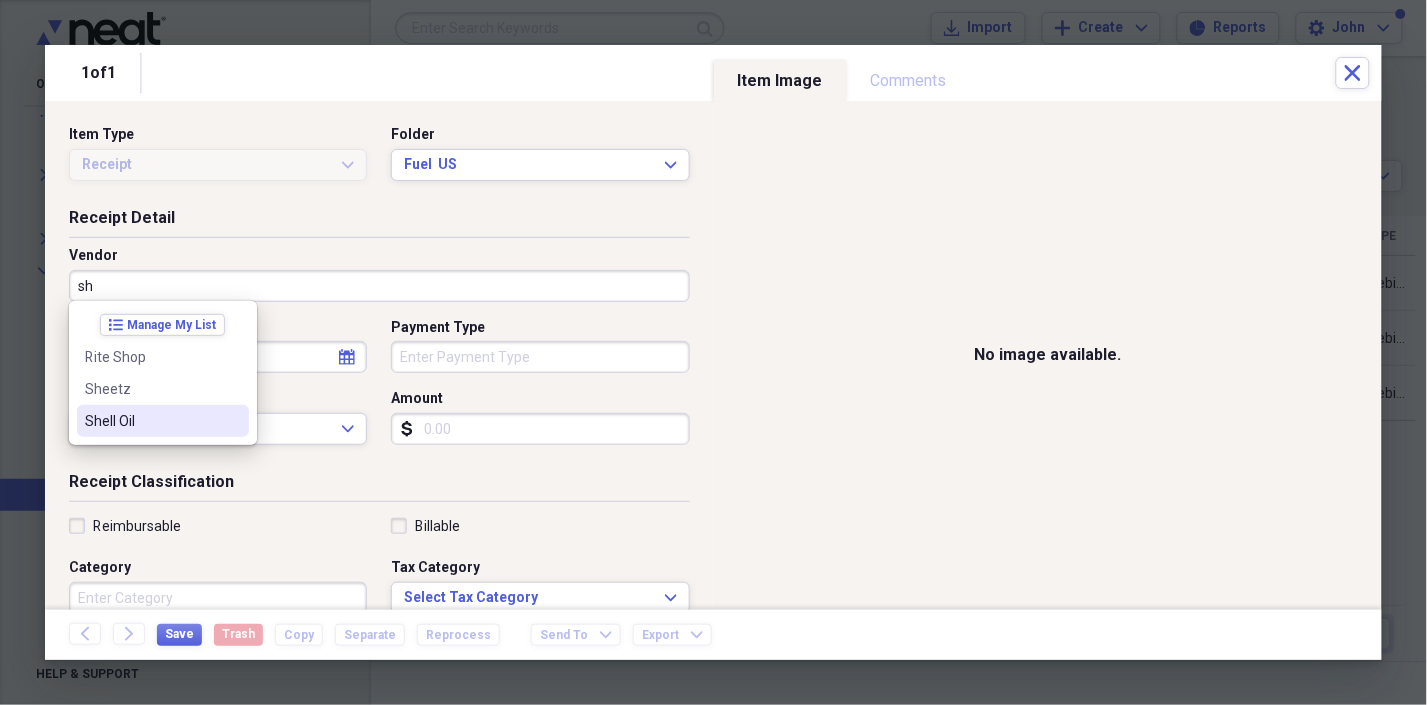click on "Shell Oil" at bounding box center [151, 421] 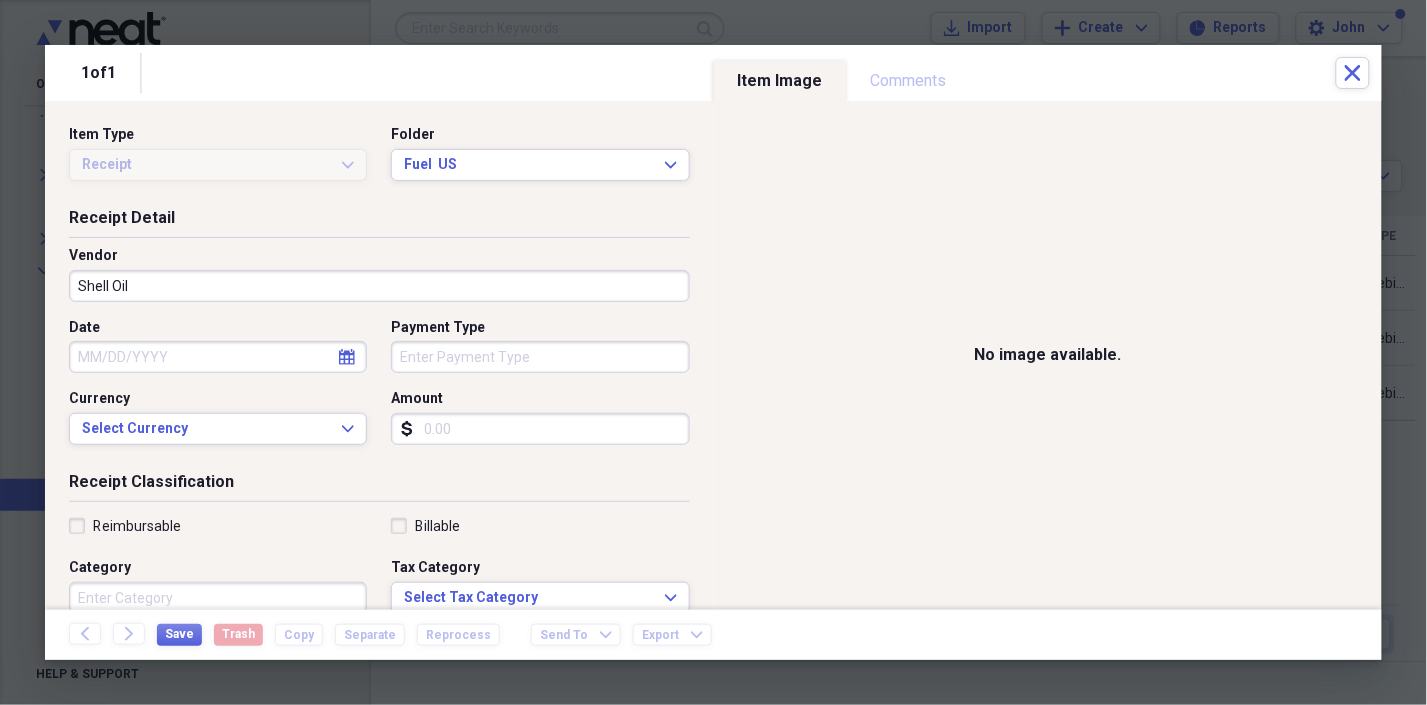 click on "calendar Calendar" at bounding box center (347, 357) 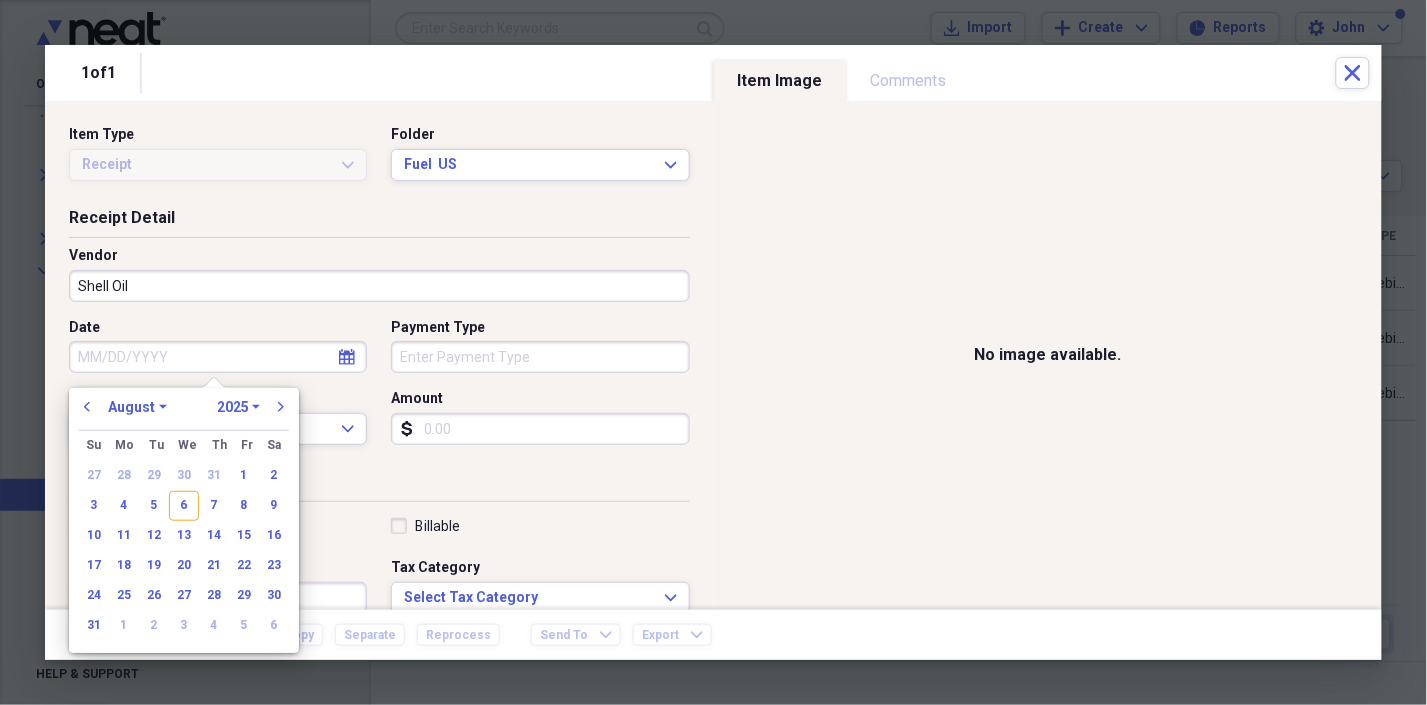 click on "1970 1971 1972 1973 1974 1975 1976 1977 1978 1979 1980 1981 1982 1983 1984 1985 1986 1987 1988 1989 1990 1991 1992 1993 1994 1995 1996 1997 1998 1999 2000 2001 2002 2003 2004 2005 2006 2007 2008 2009 2010 2011 2012 2013 2014 2015 2016 2017 2018 2019 2020 2021 2022 2023 2024 2025 2026 2027 2028 2029 2030 2031 2032 2033 2034 2035" at bounding box center [238, 407] 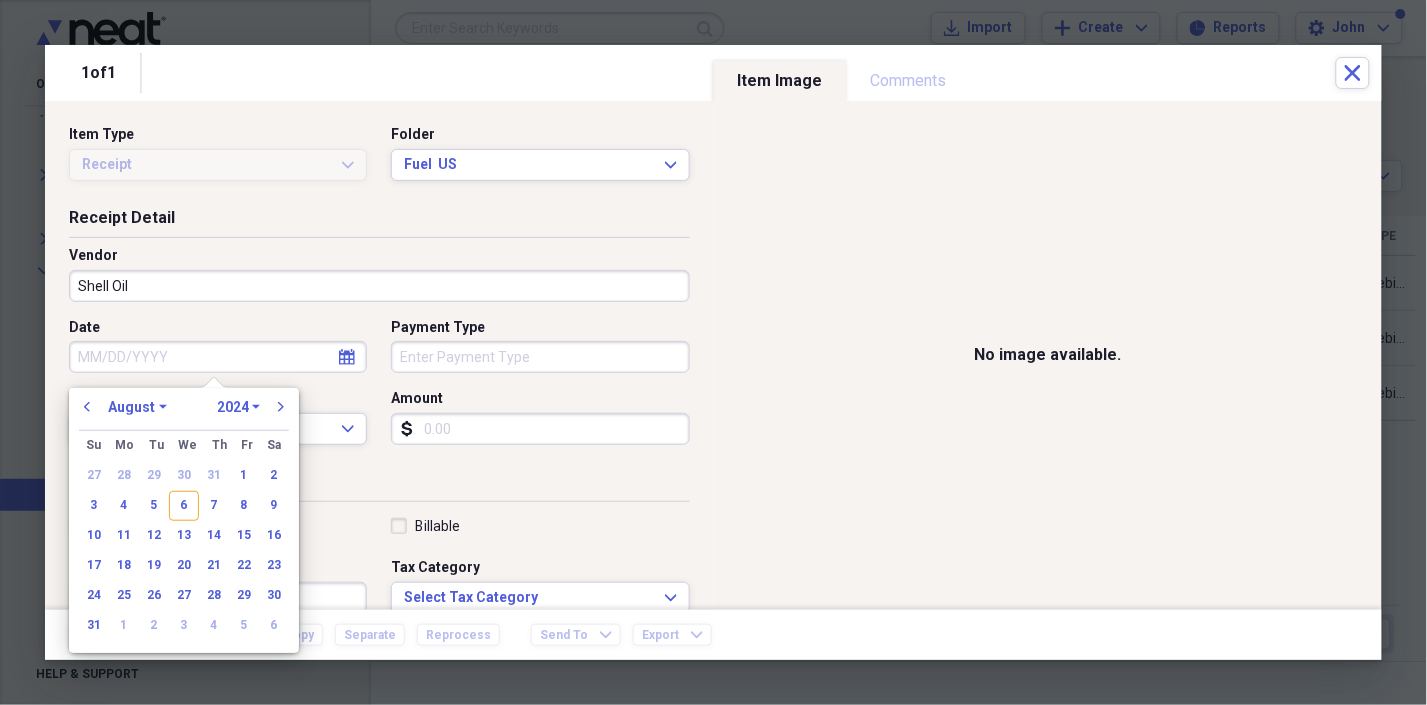 click on "1970 1971 1972 1973 1974 1975 1976 1977 1978 1979 1980 1981 1982 1983 1984 1985 1986 1987 1988 1989 1990 1991 1992 1993 1994 1995 1996 1997 1998 1999 2000 2001 2002 2003 2004 2005 2006 2007 2008 2009 2010 2011 2012 2013 2014 2015 2016 2017 2018 2019 2020 2021 2022 2023 2024 2025 2026 2027 2028 2029 2030 2031 2032 2033 2034 2035" at bounding box center (238, 407) 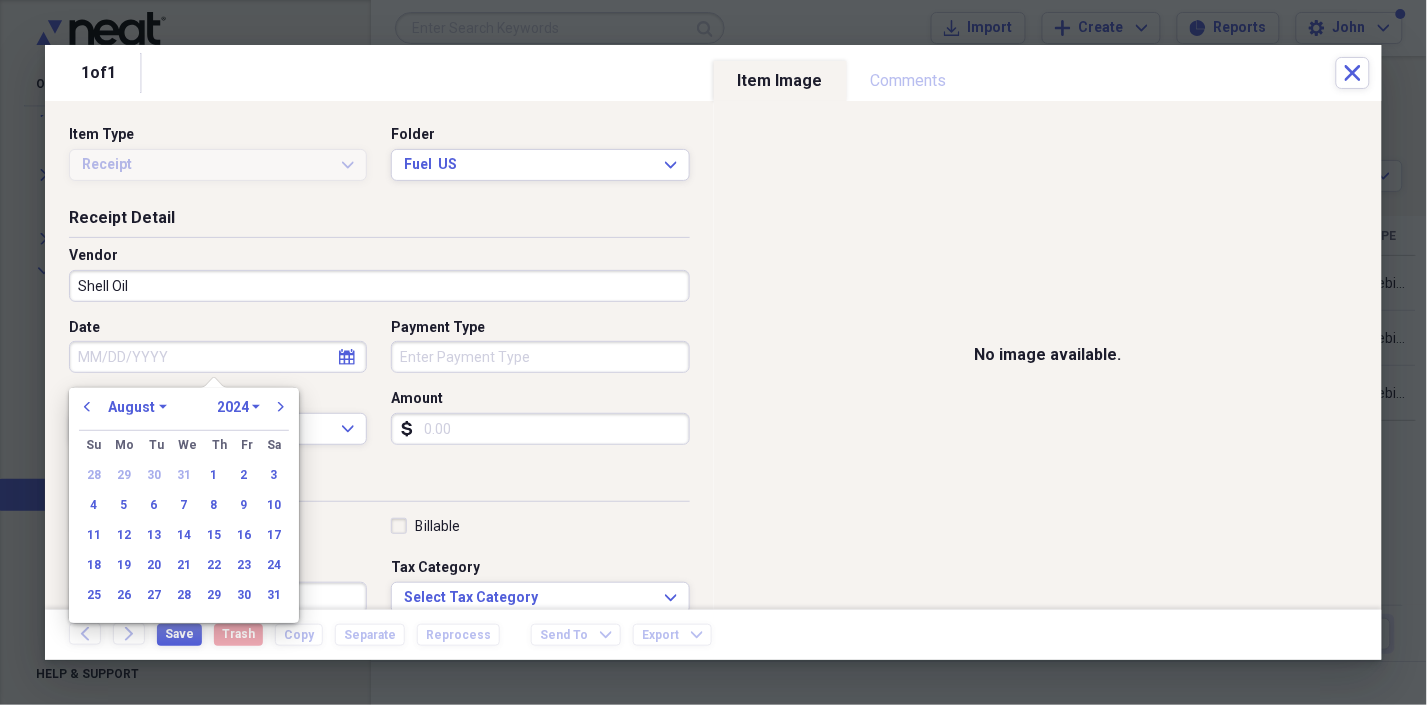 click on "January February March April May June July August September October November December" at bounding box center [137, 407] 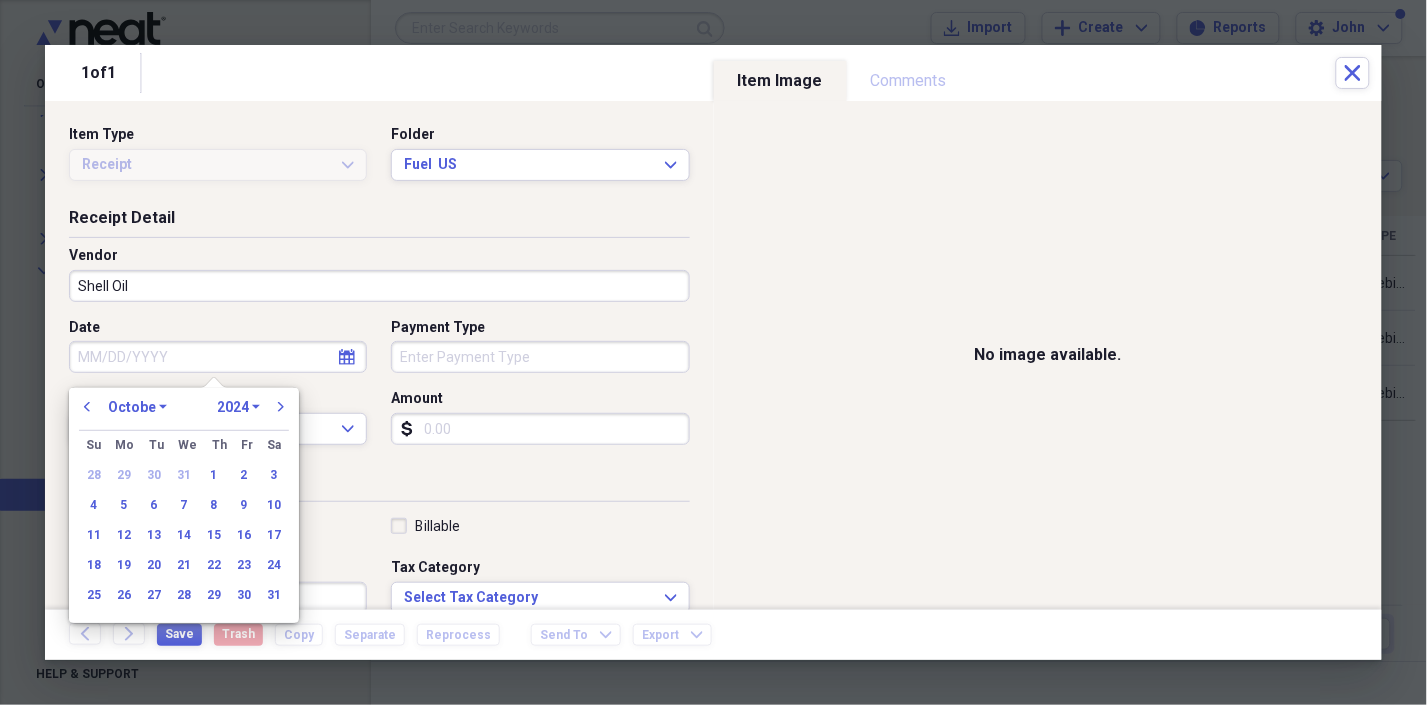 click on "January February March April May June July August September October November December" at bounding box center (137, 407) 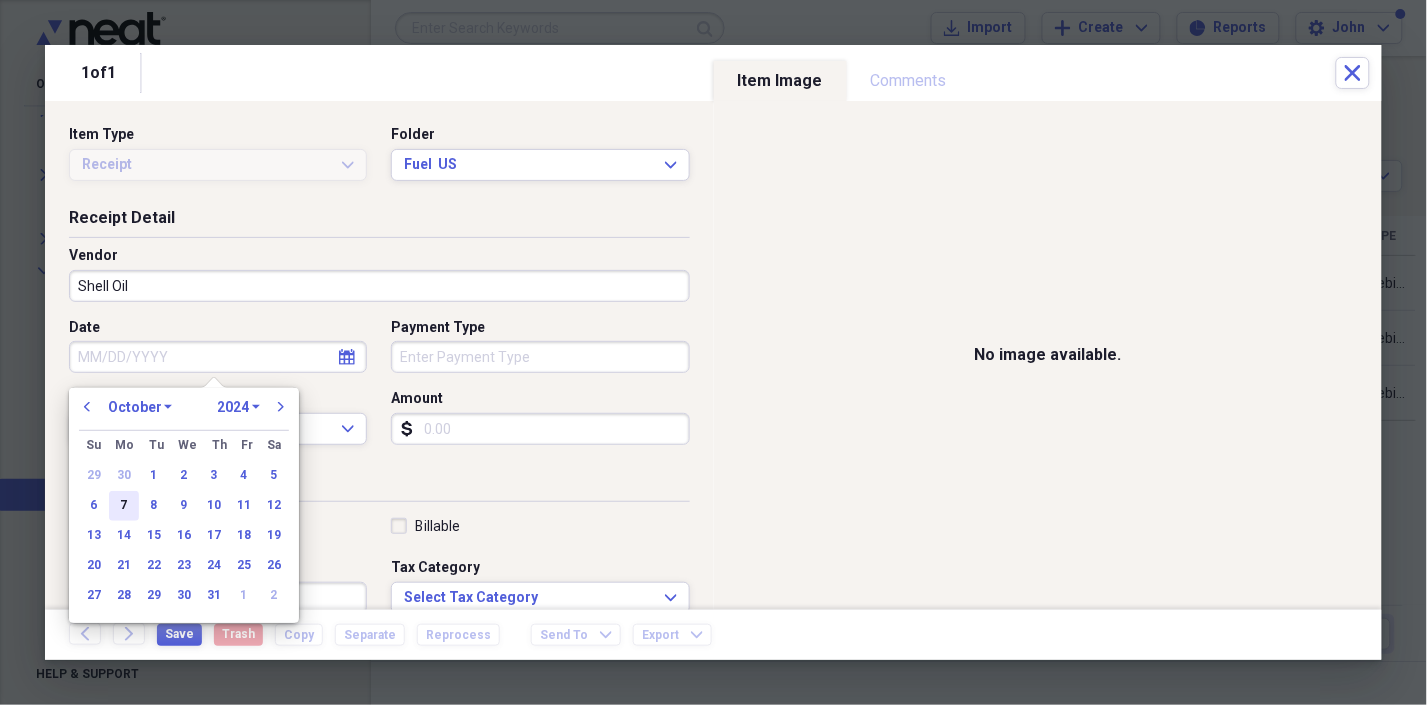 click on "7" at bounding box center [124, 506] 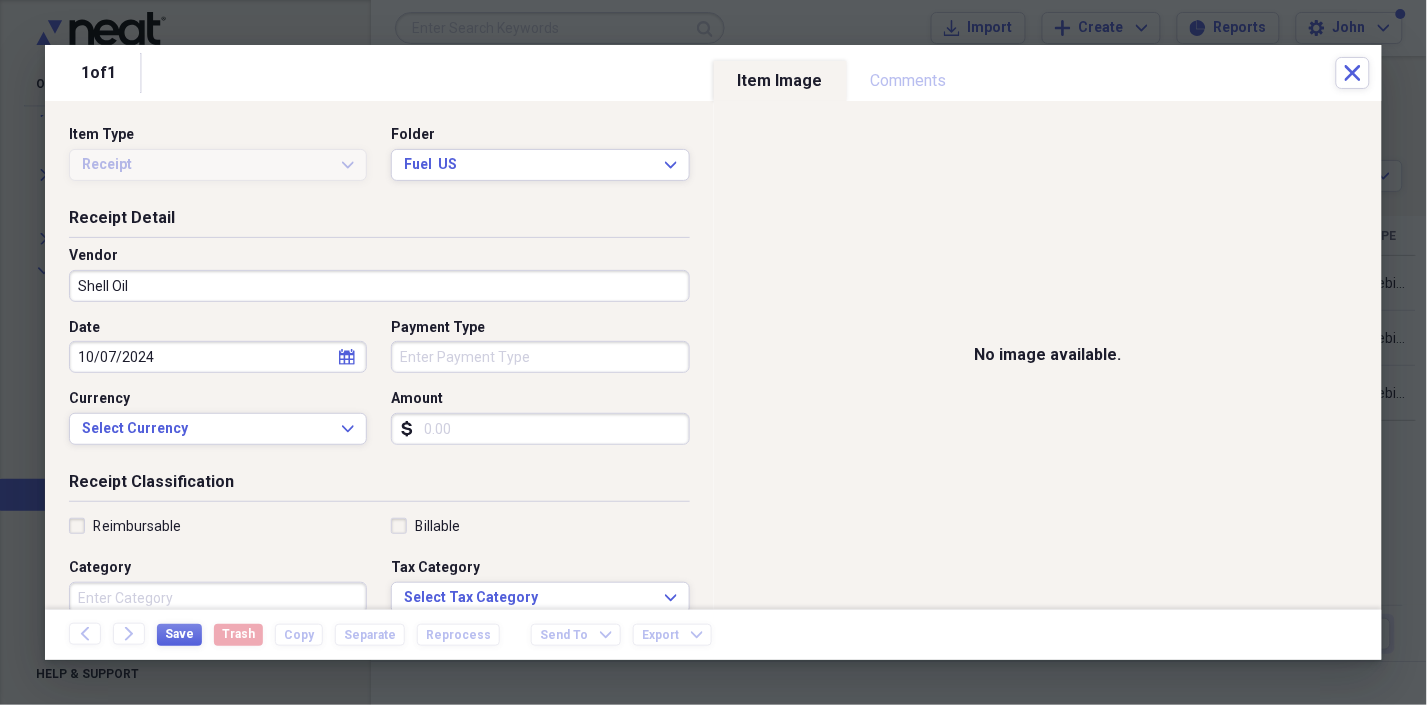 click on "Payment Type" at bounding box center [540, 357] 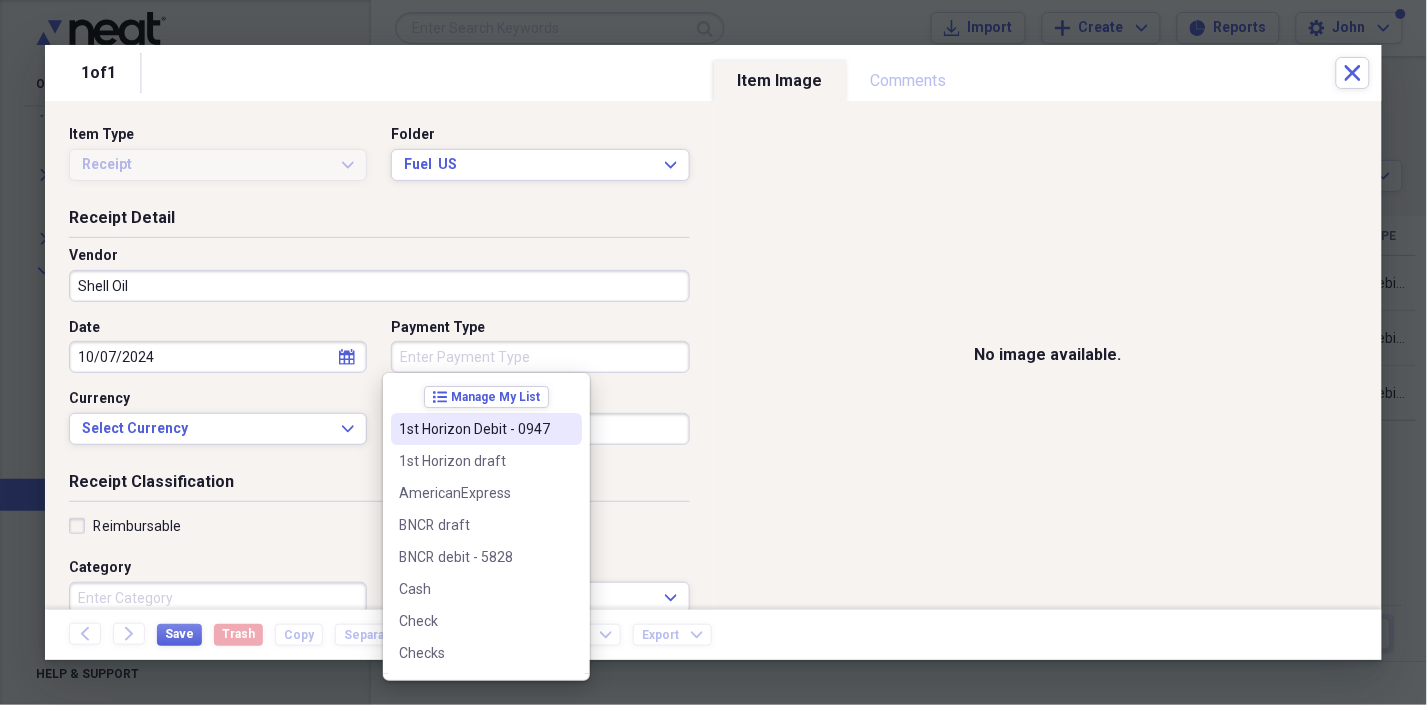 click on "1st Horizon Debit - 0947" at bounding box center (474, 429) 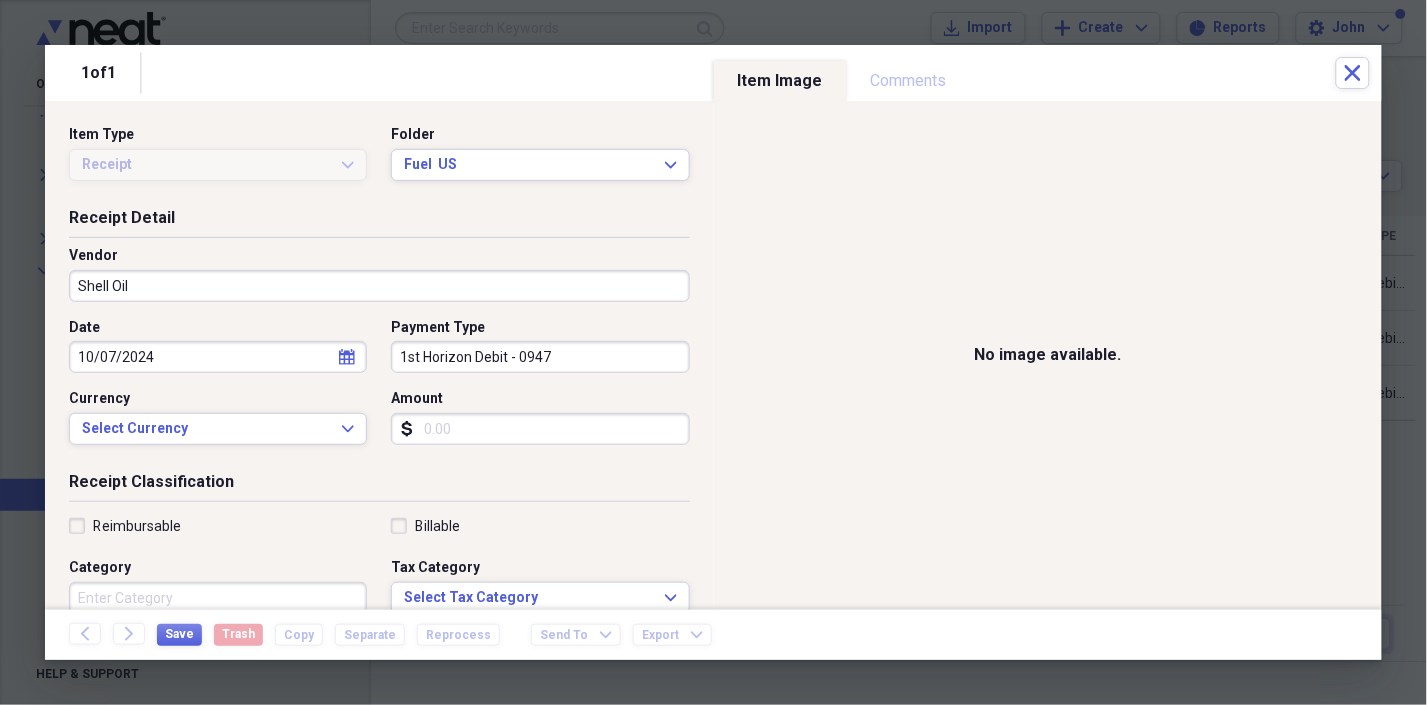 click on "Amount" at bounding box center (540, 429) 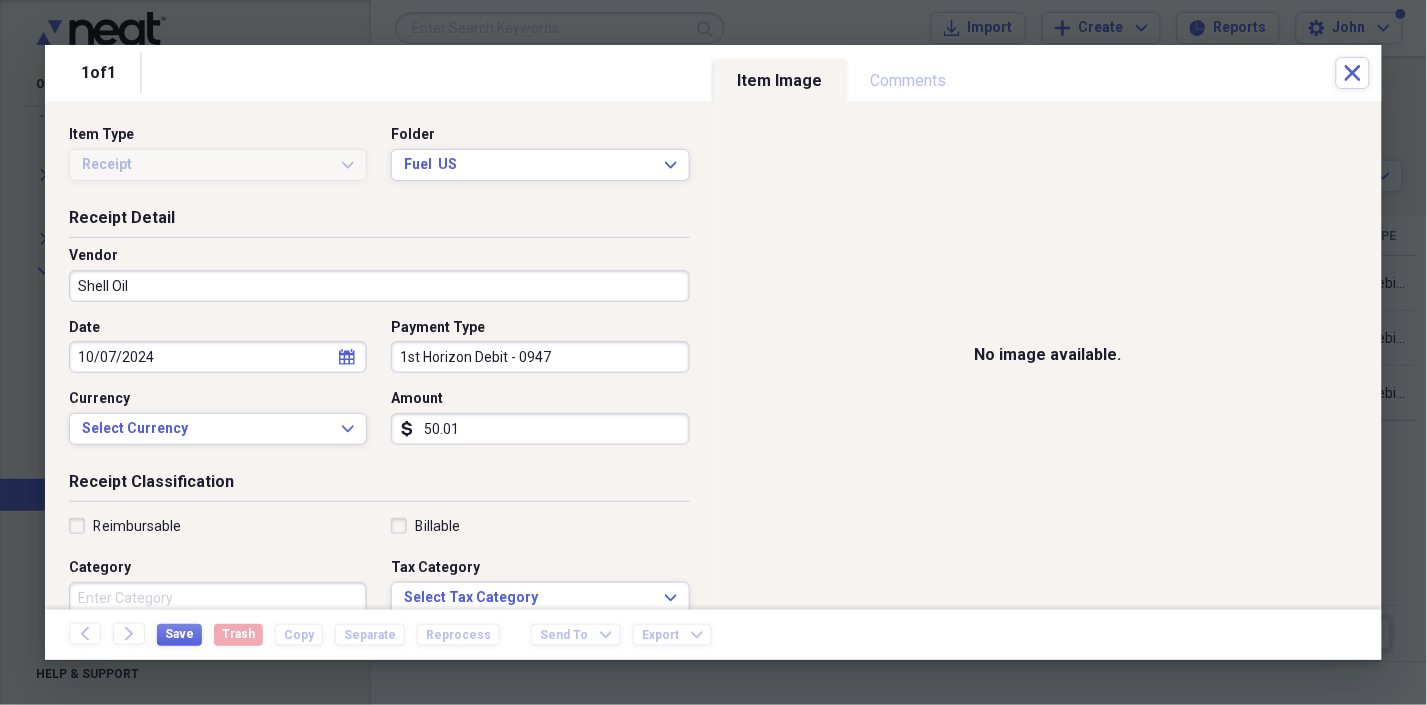 type on "50.01" 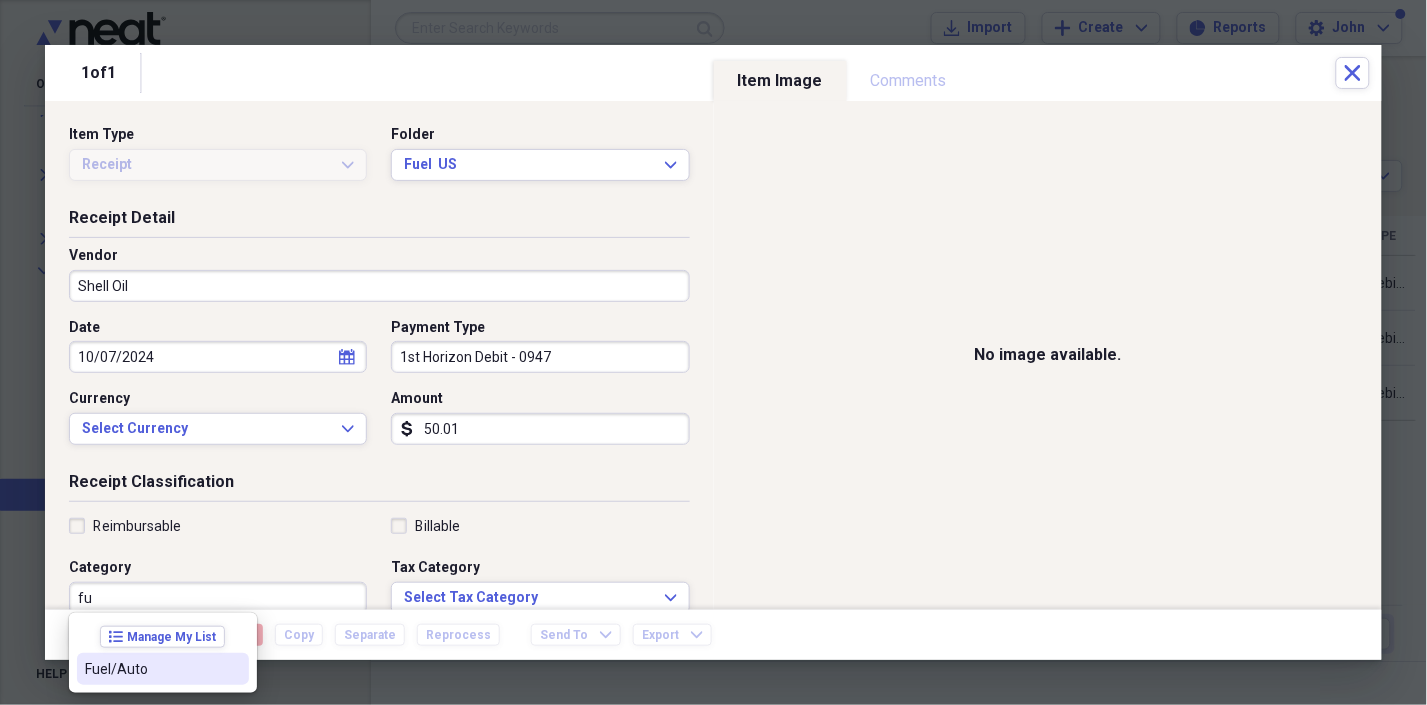 click on "Fuel/Auto" at bounding box center [151, 669] 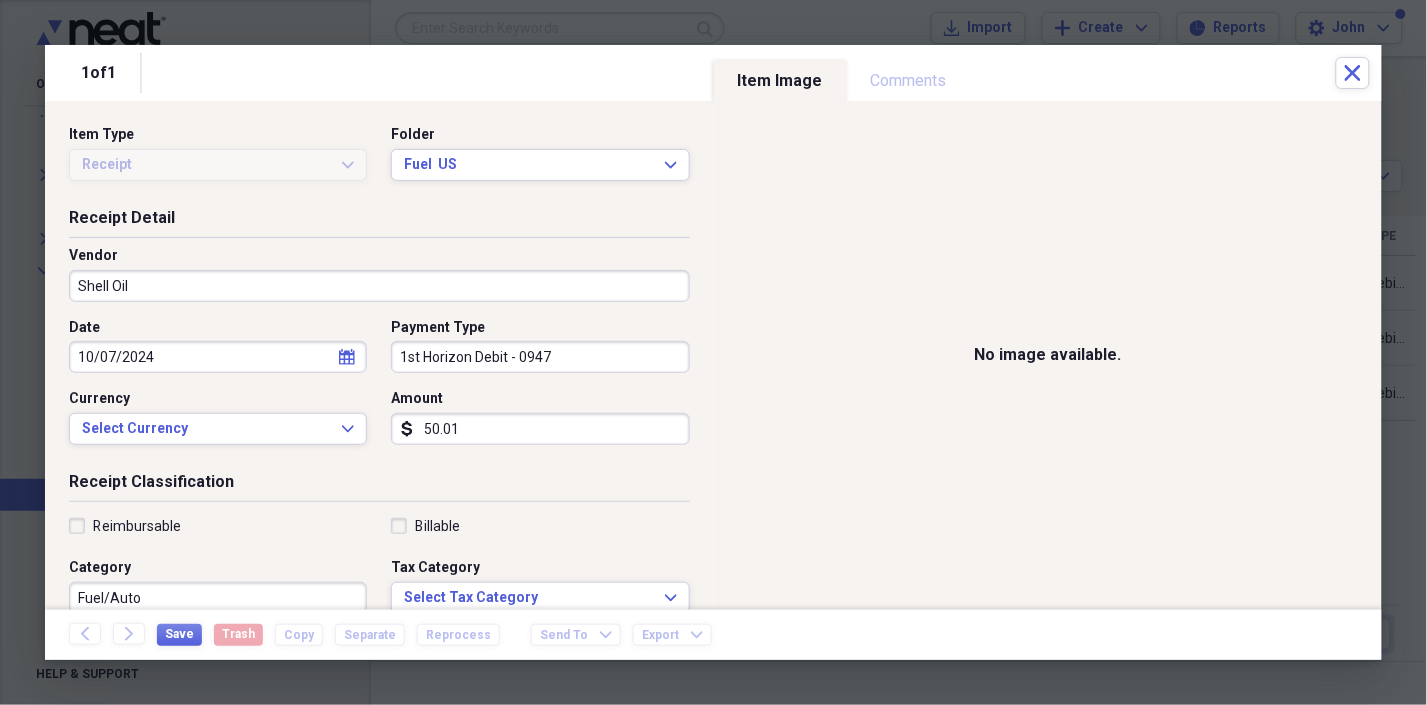 scroll, scrollTop: 3, scrollLeft: 0, axis: vertical 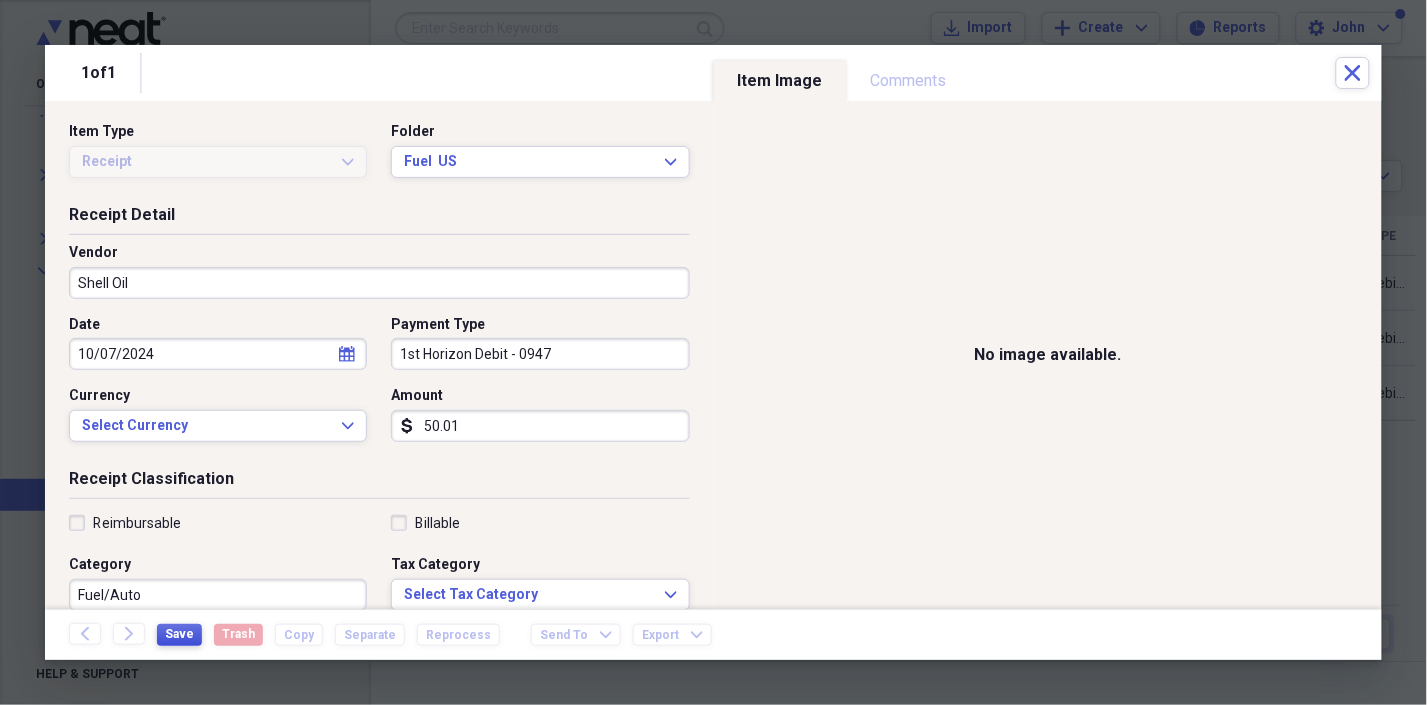 click on "Save" at bounding box center [179, 634] 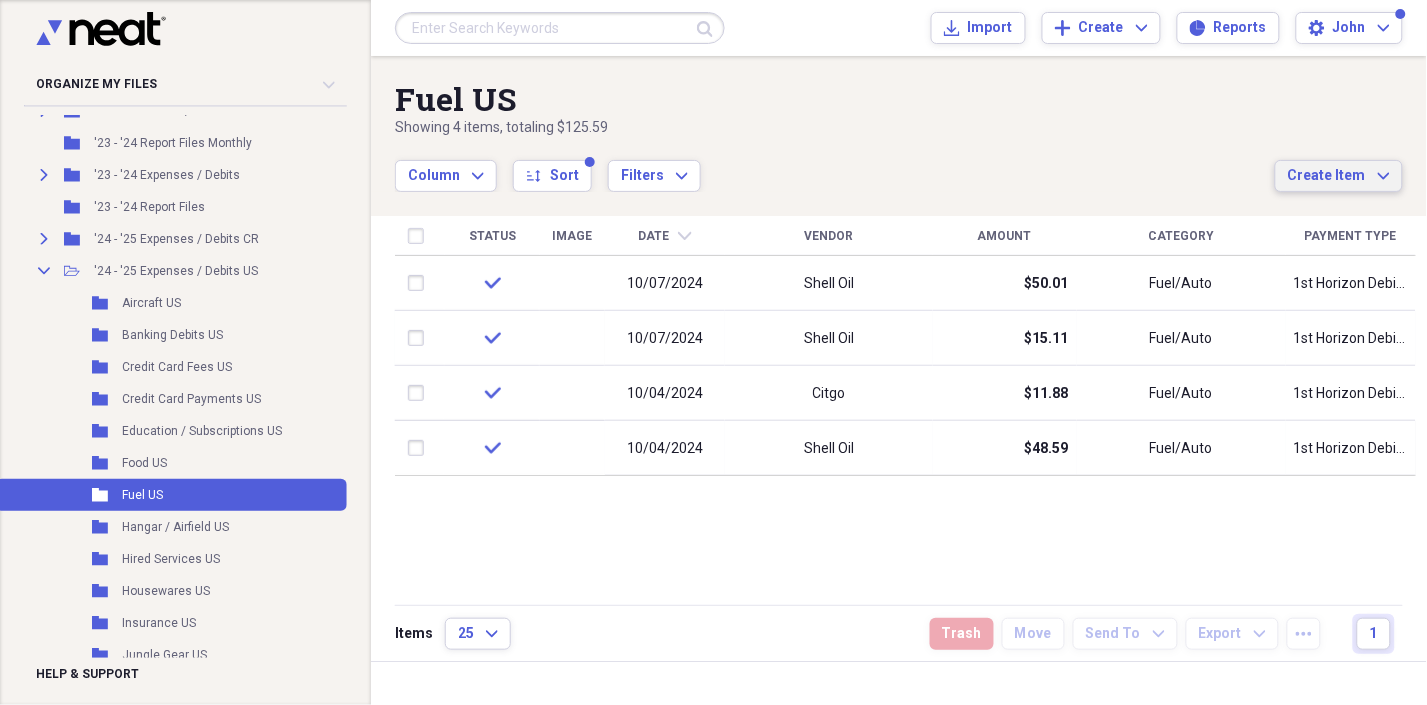 click on "Create Item" at bounding box center [1327, 176] 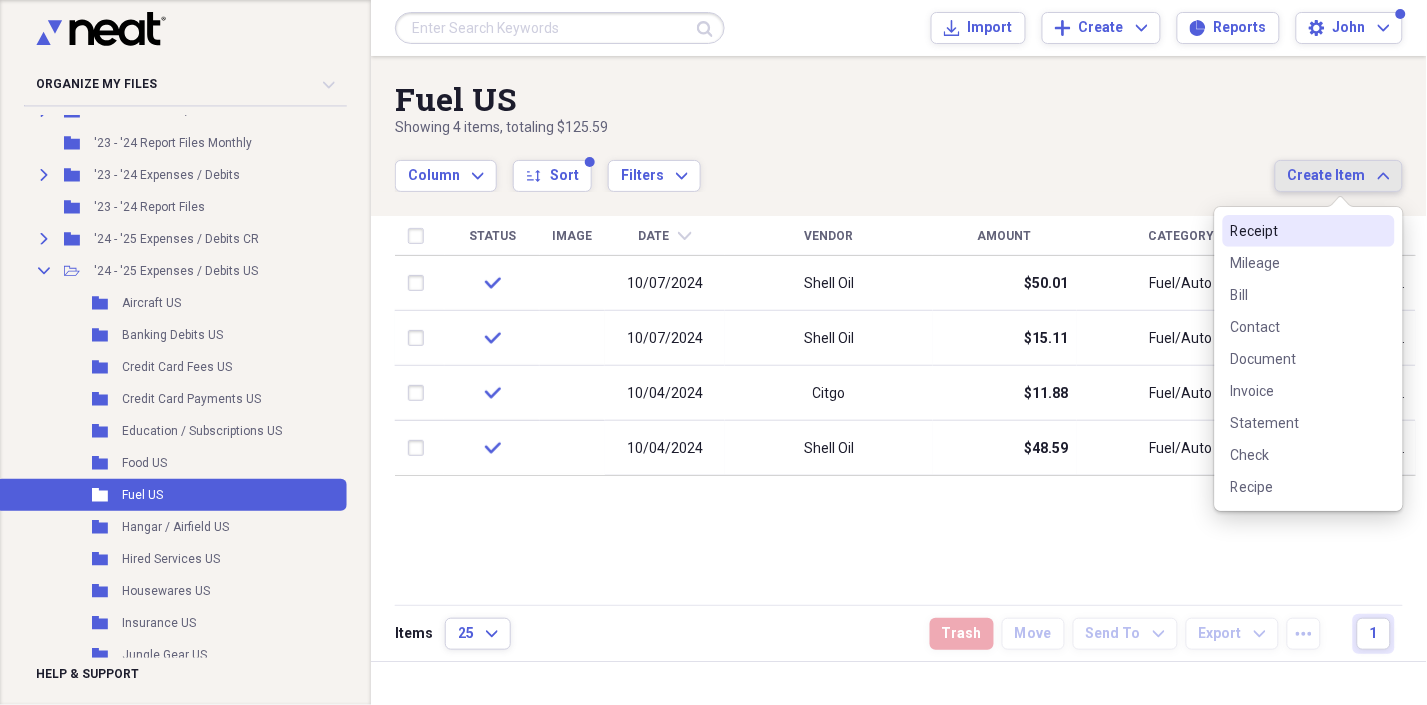 click on "Receipt" at bounding box center [1297, 231] 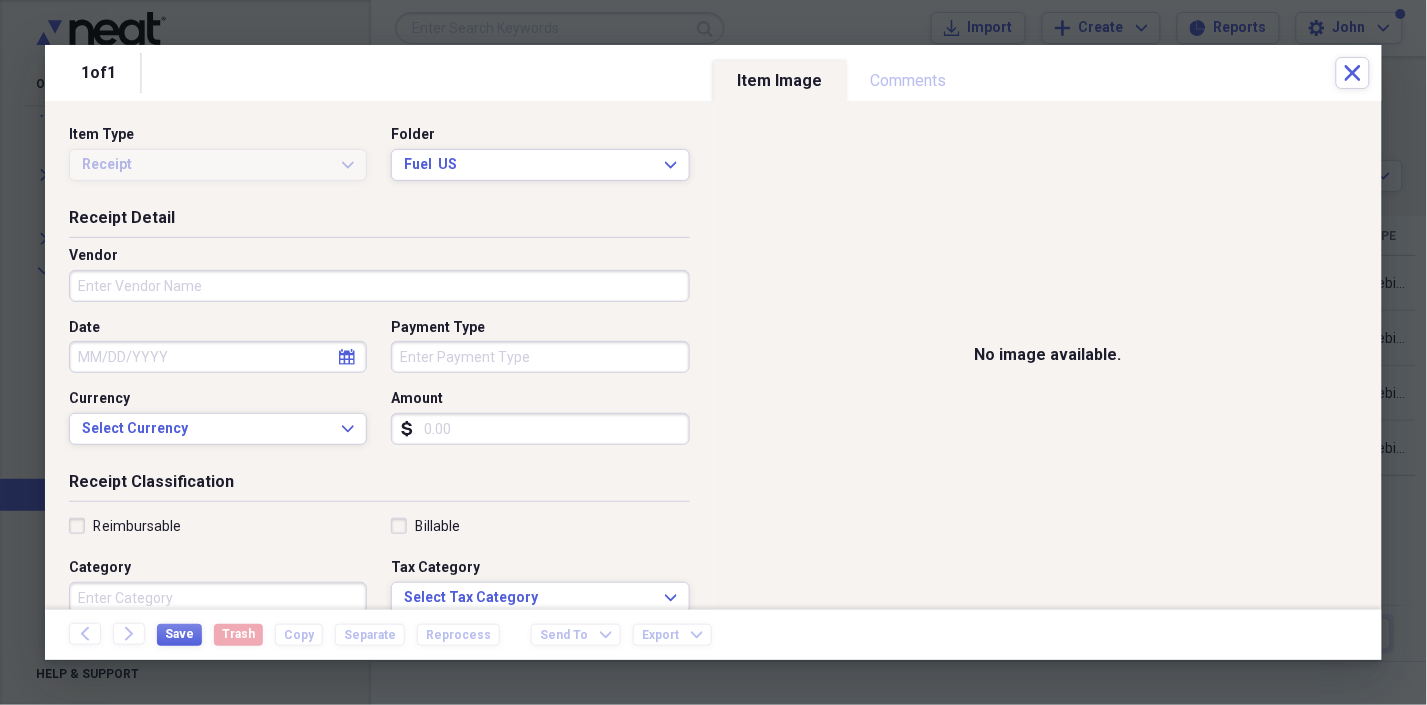 click on "Vendor" at bounding box center [379, 286] 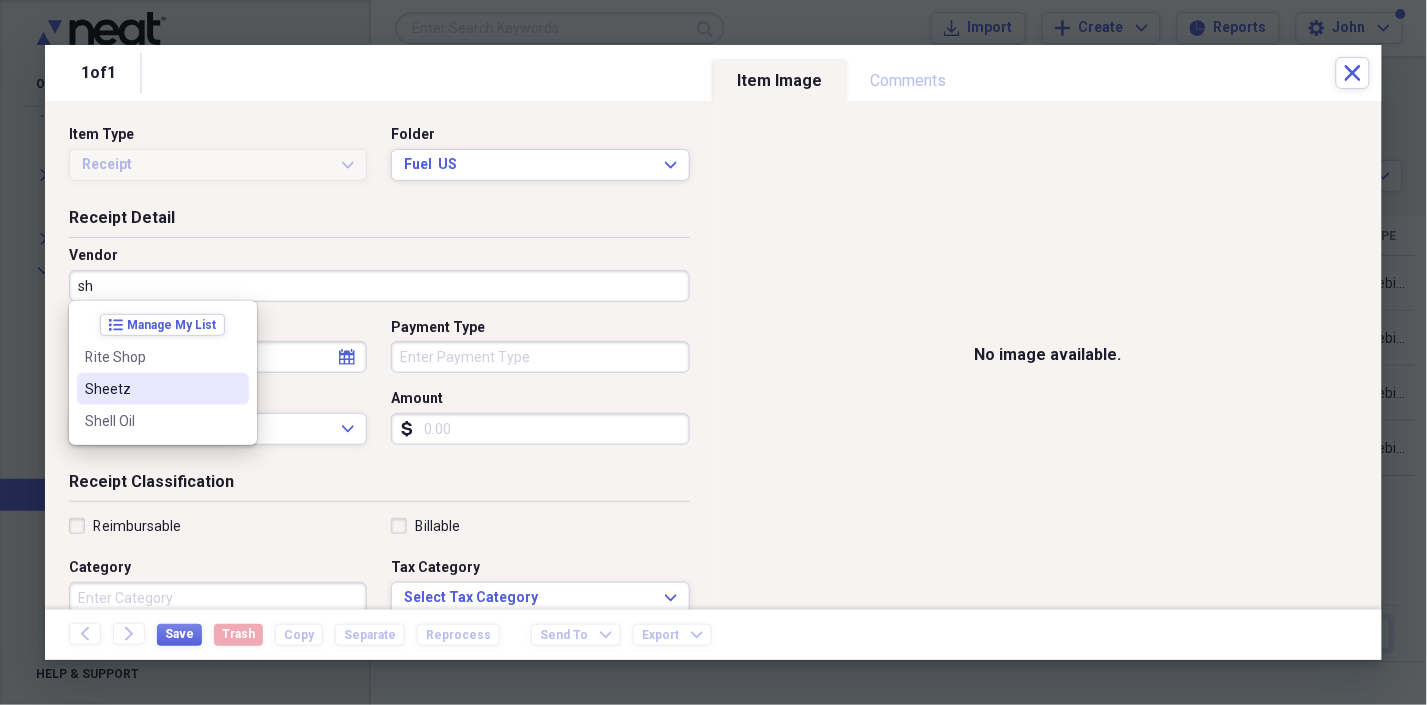 click on "Sheetz" at bounding box center [151, 389] 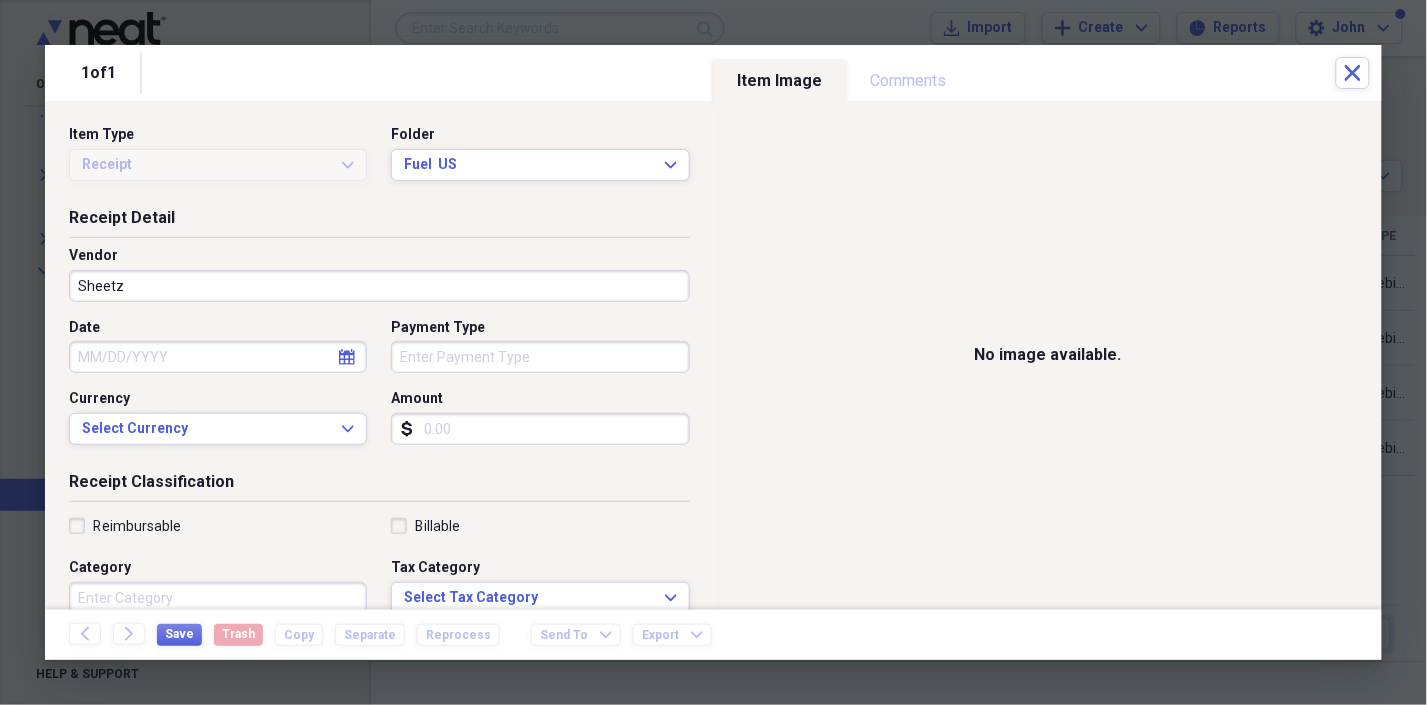 click 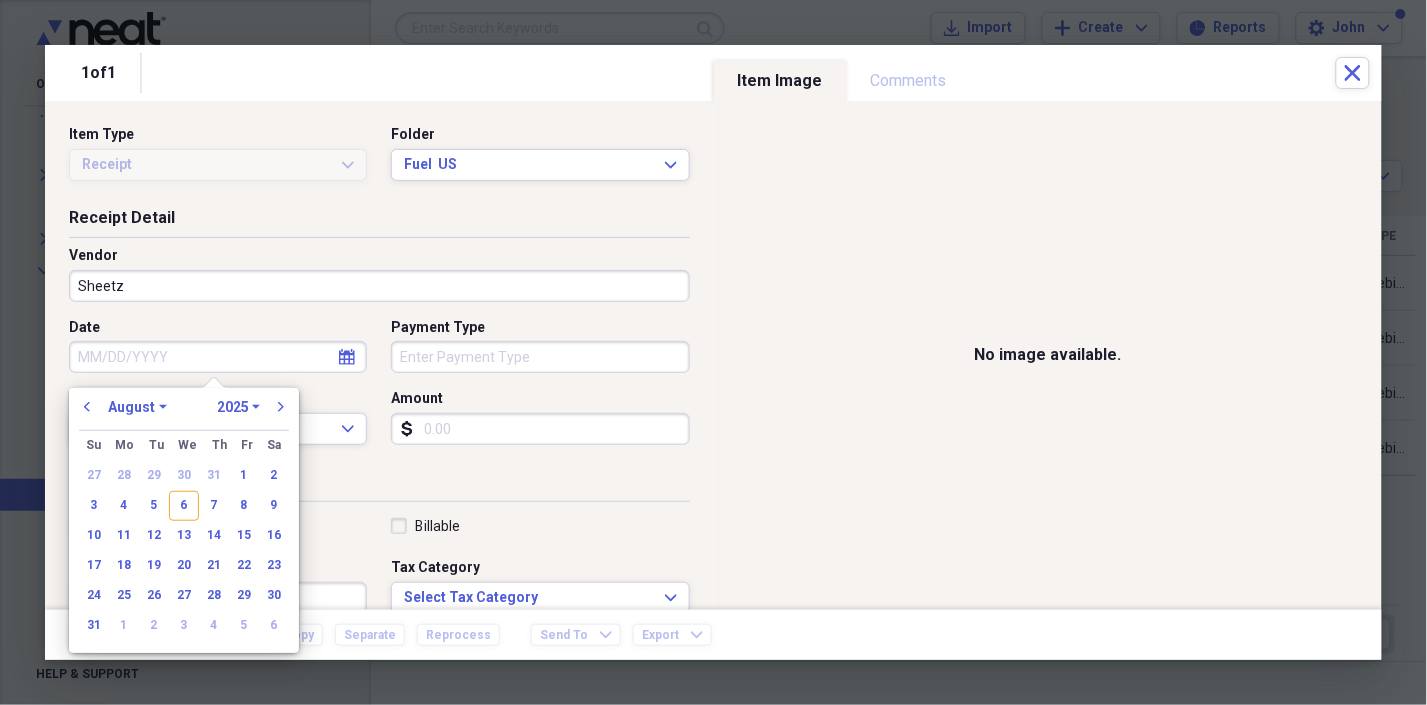 click on "1970 1971 1972 1973 1974 1975 1976 1977 1978 1979 1980 1981 1982 1983 1984 1985 1986 1987 1988 1989 1990 1991 1992 1993 1994 1995 1996 1997 1998 1999 2000 2001 2002 2003 2004 2005 2006 2007 2008 2009 2010 2011 2012 2013 2014 2015 2016 2017 2018 2019 2020 2021 2022 2023 2024 2025 2026 2027 2028 2029 2030 2031 2032 2033 2034 2035" at bounding box center (238, 407) 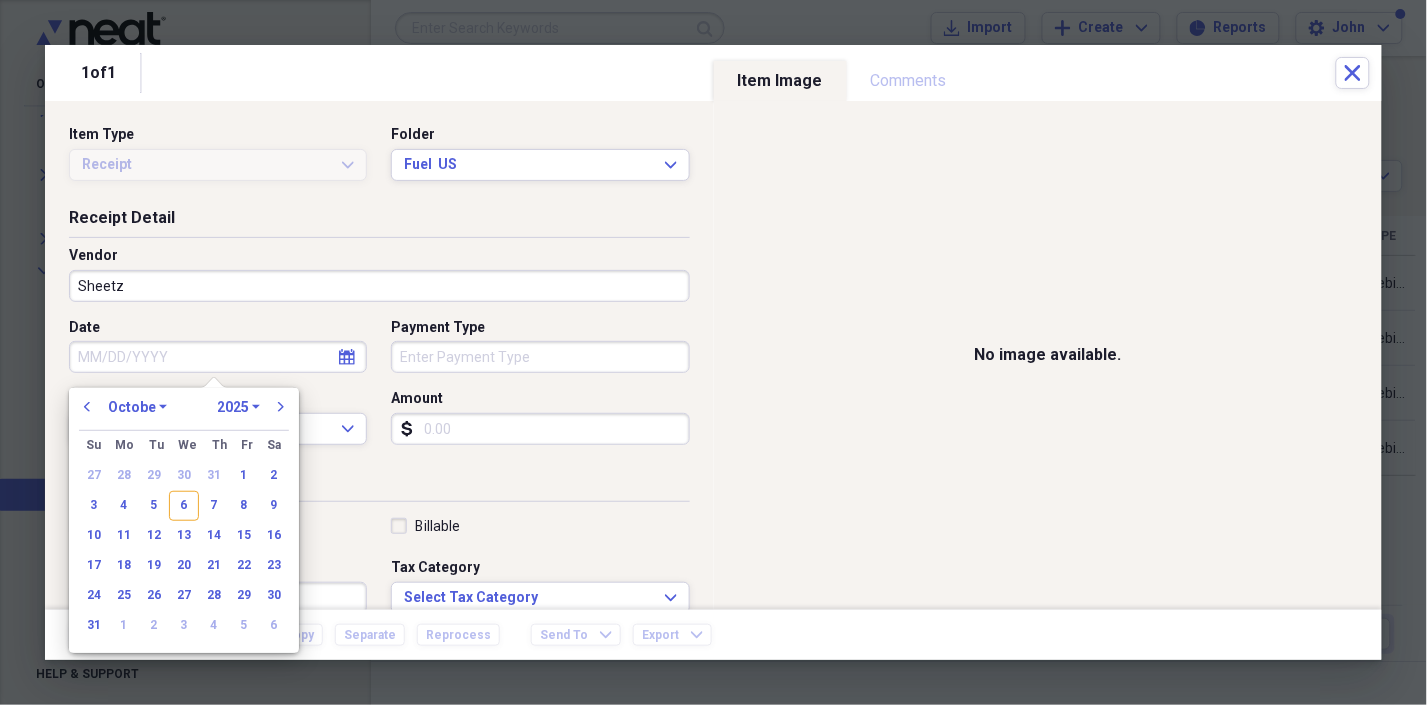 click on "January February March April May June July August September October November December" at bounding box center [137, 407] 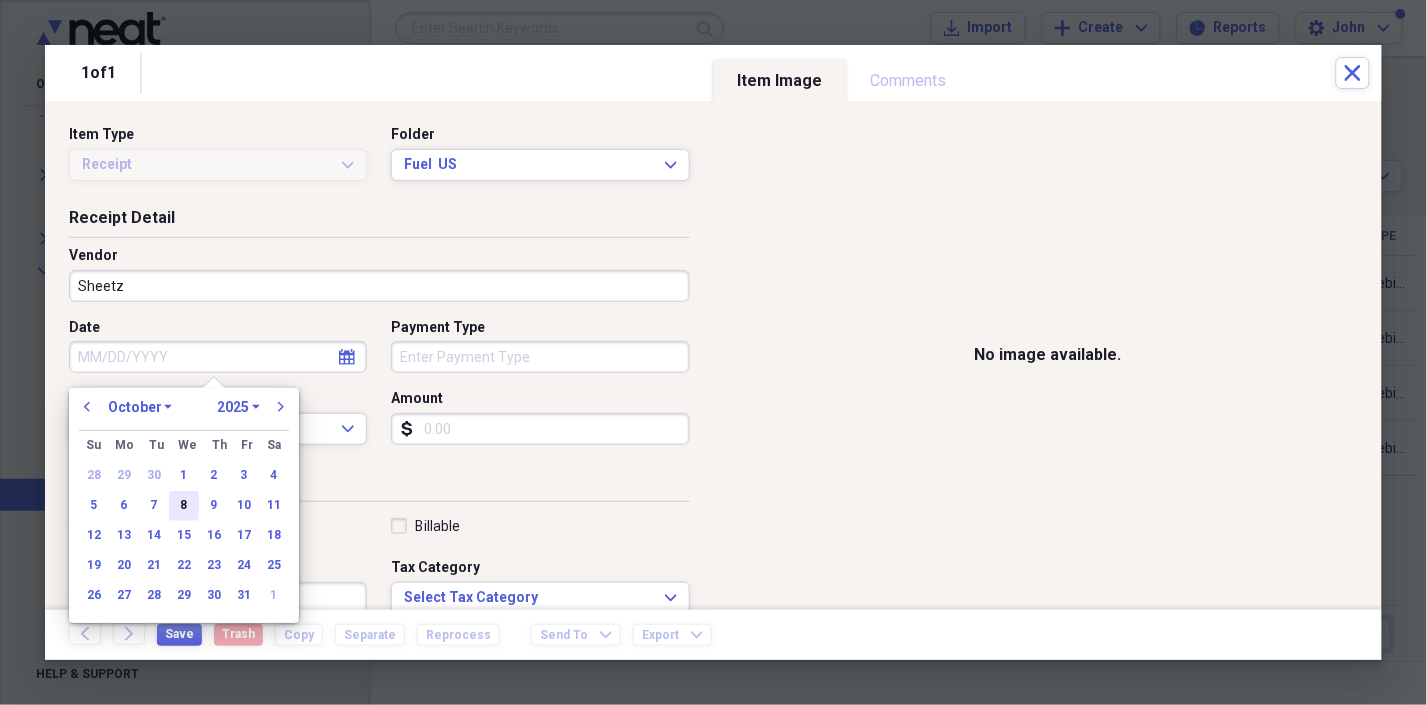 click on "8" at bounding box center (184, 506) 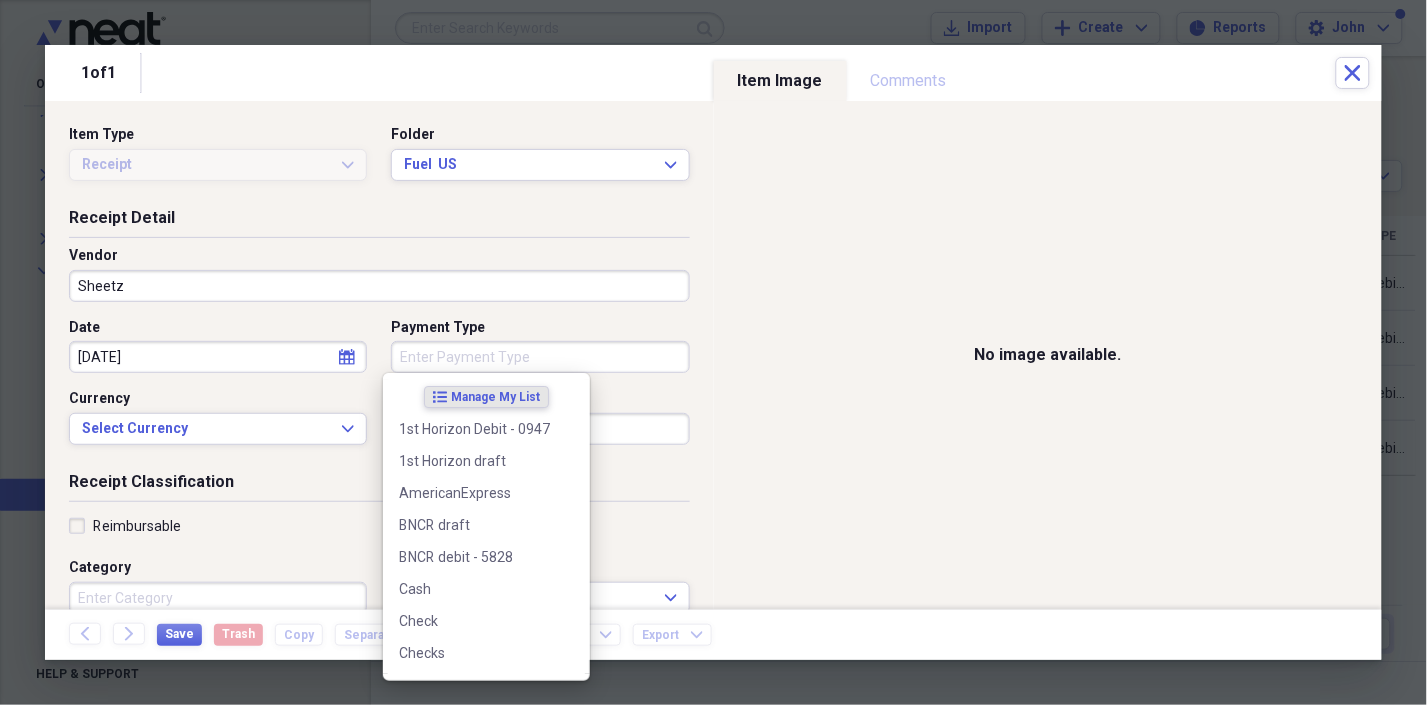 click on "Payment Type" at bounding box center (540, 357) 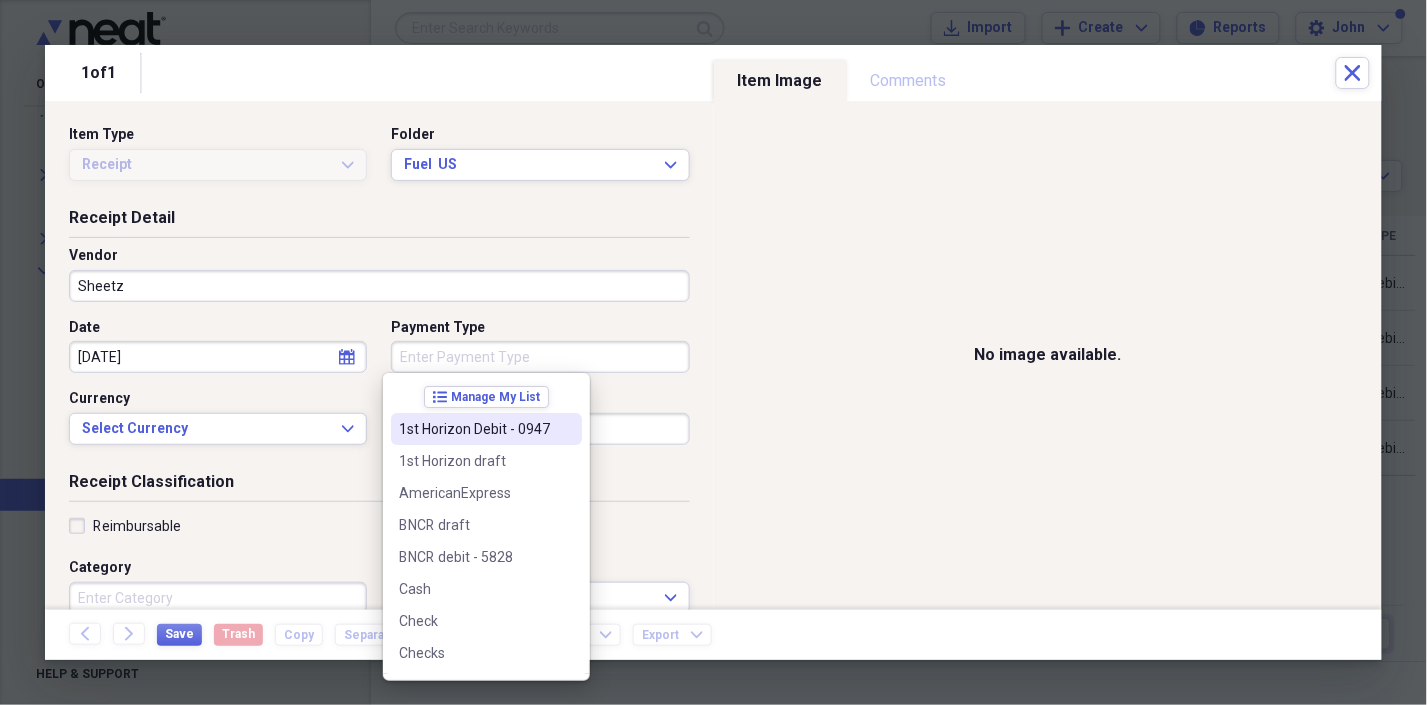 click on "1st Horizon Debit - 0947" at bounding box center (474, 429) 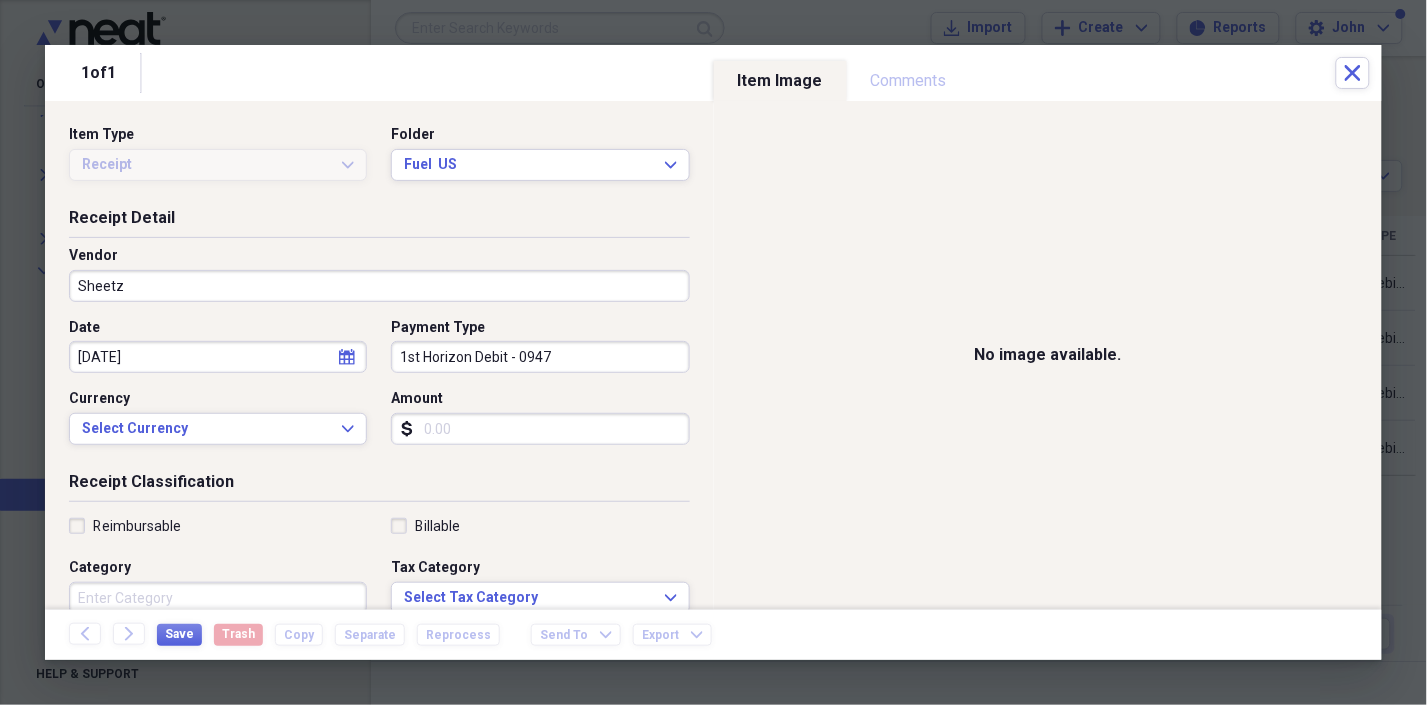 click on "Amount" at bounding box center (540, 429) 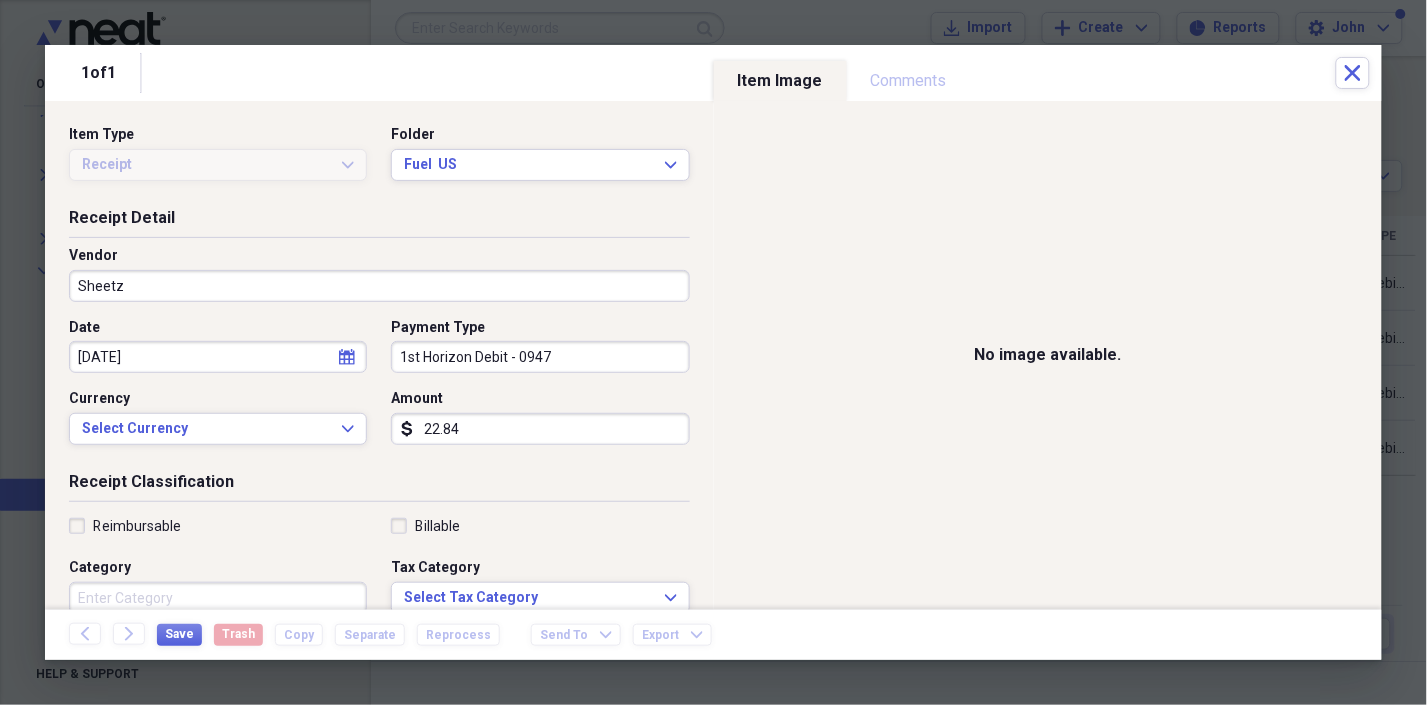 type on "22.84" 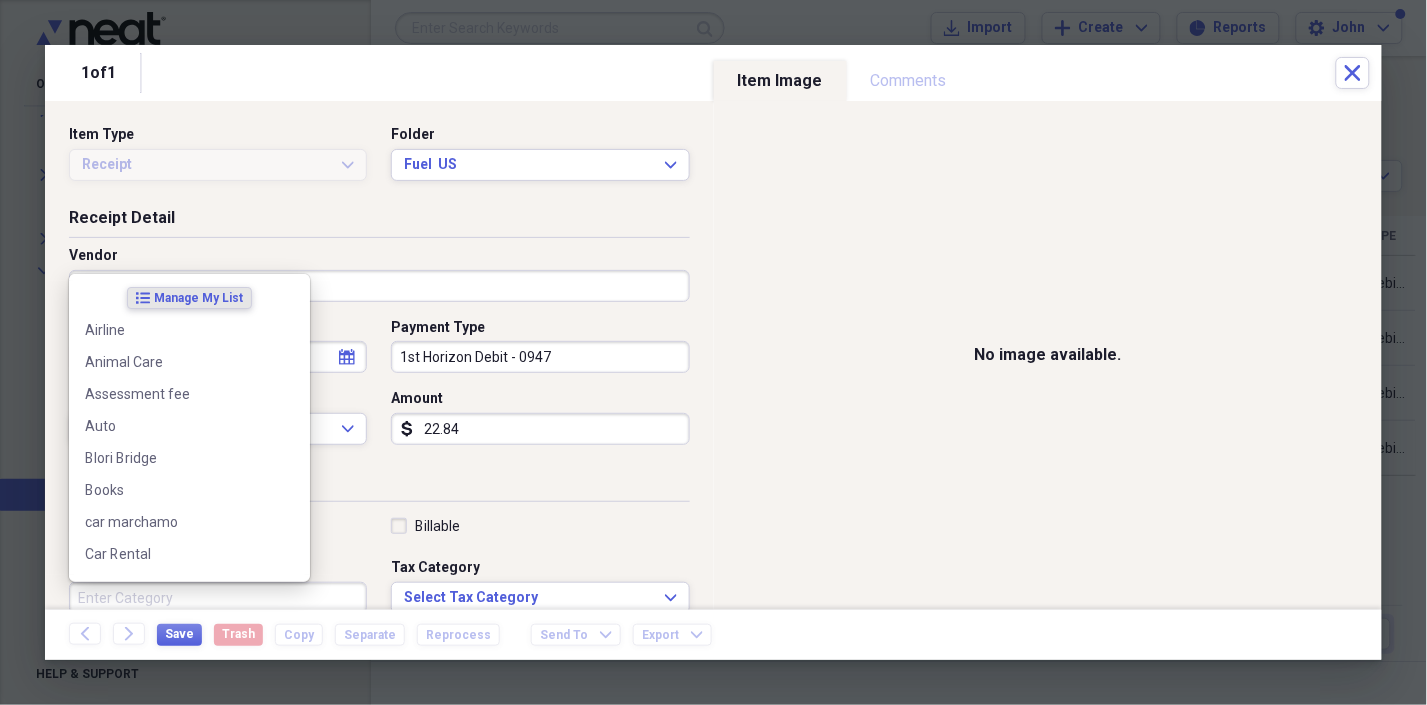 click on "Category" at bounding box center [218, 598] 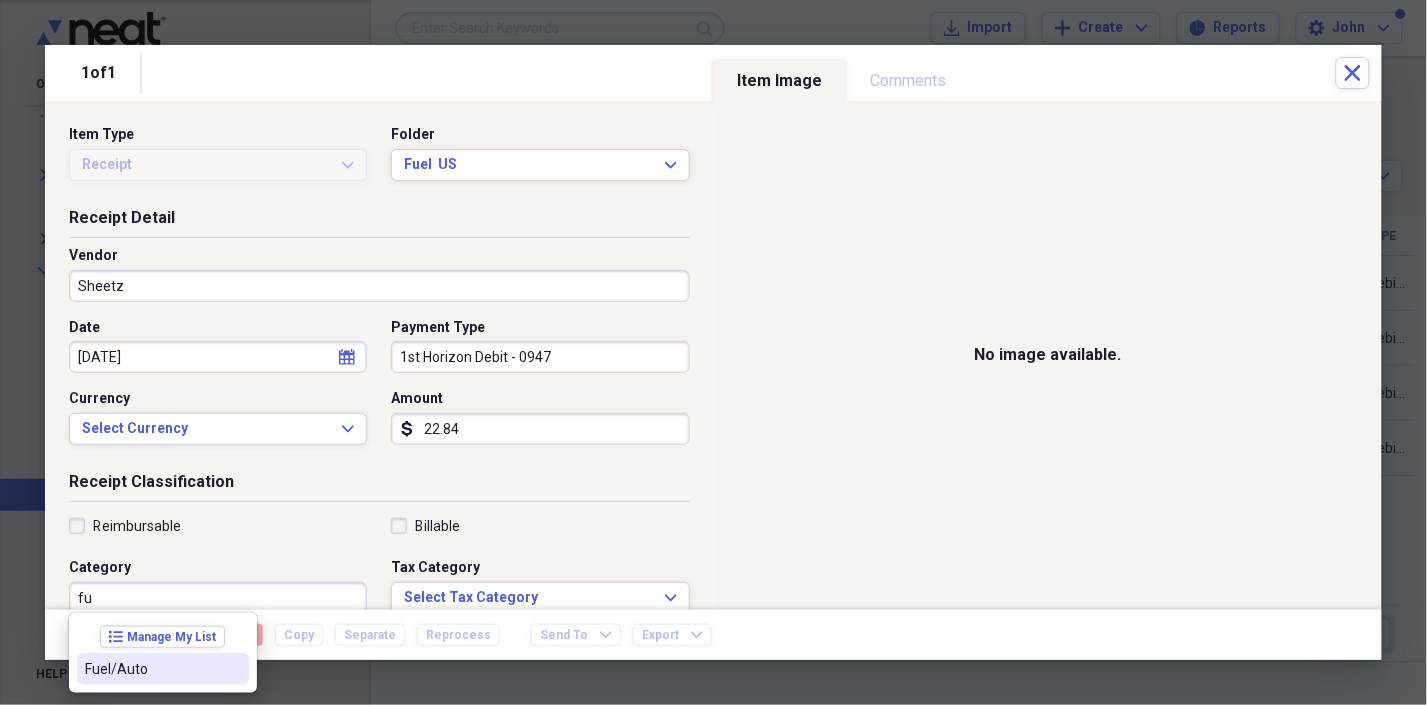click on "Fuel/Auto" at bounding box center [151, 669] 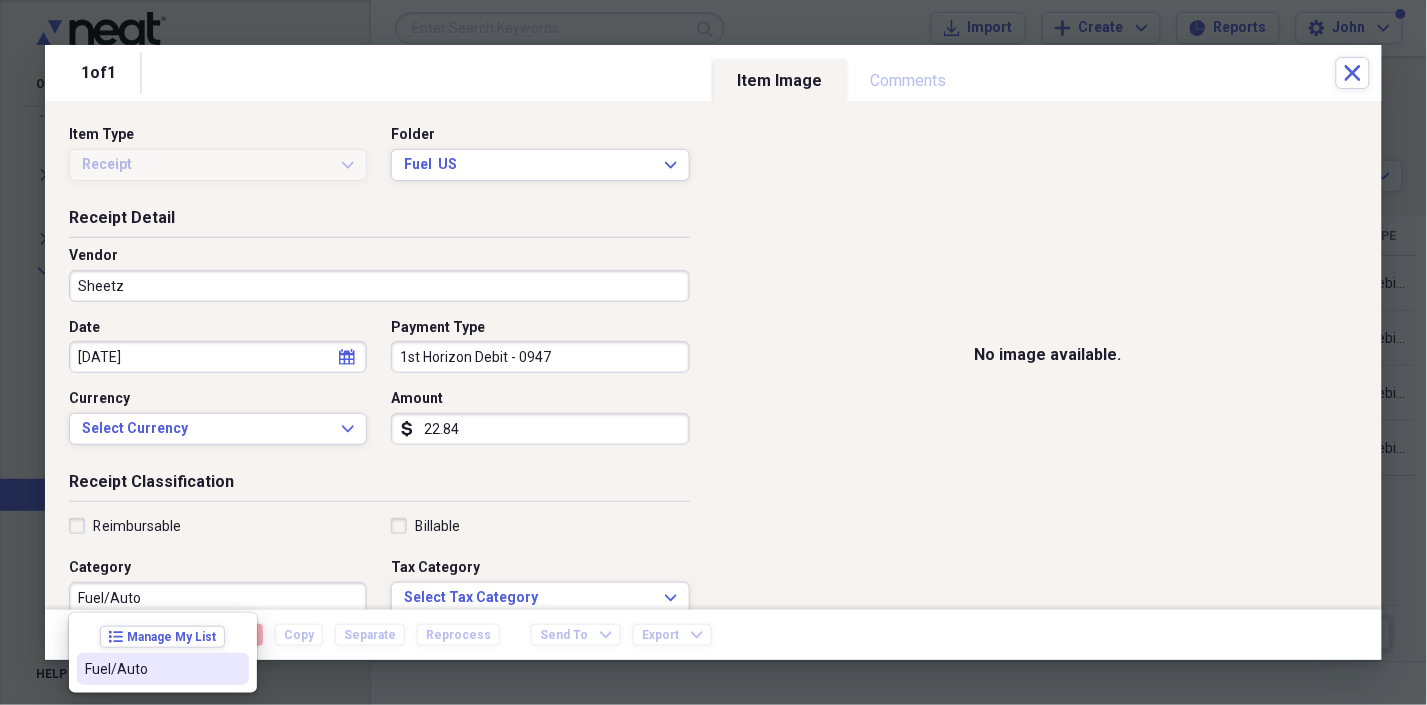 scroll, scrollTop: 3, scrollLeft: 0, axis: vertical 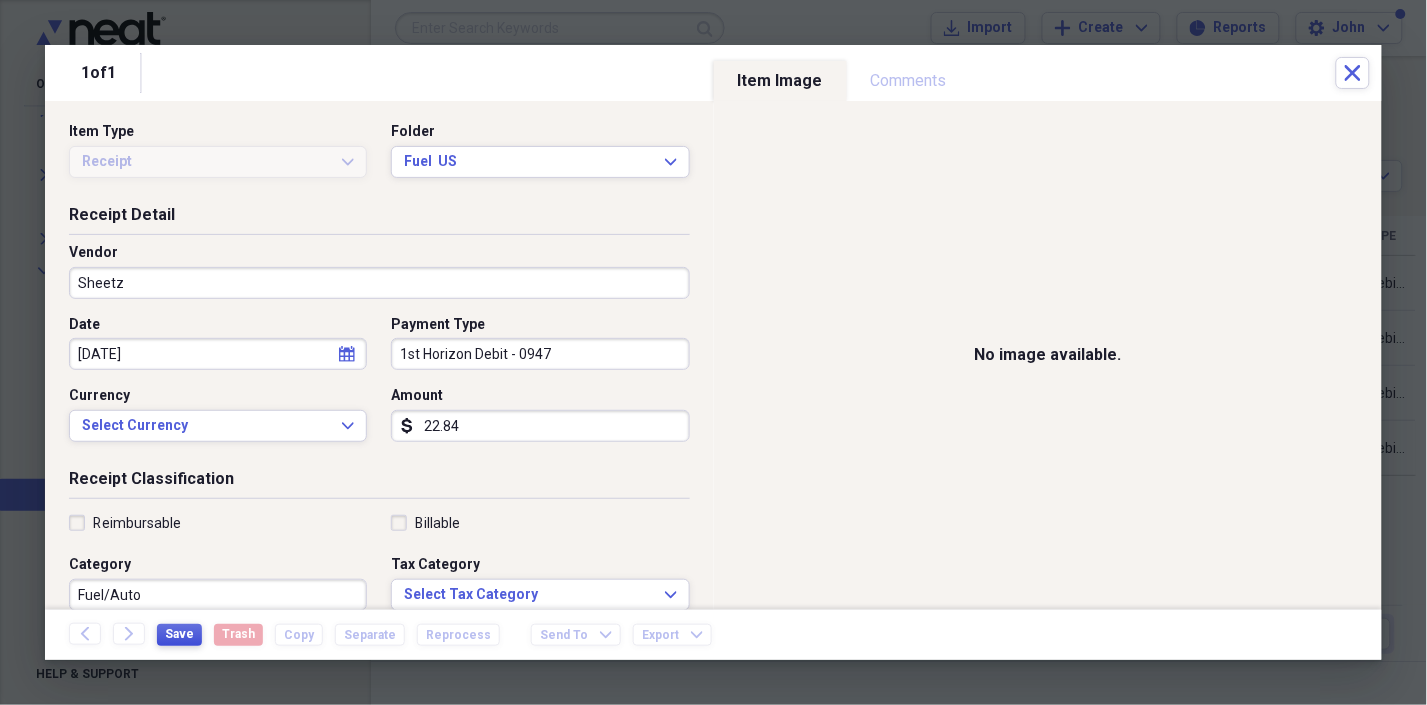 click on "Save" at bounding box center (179, 634) 